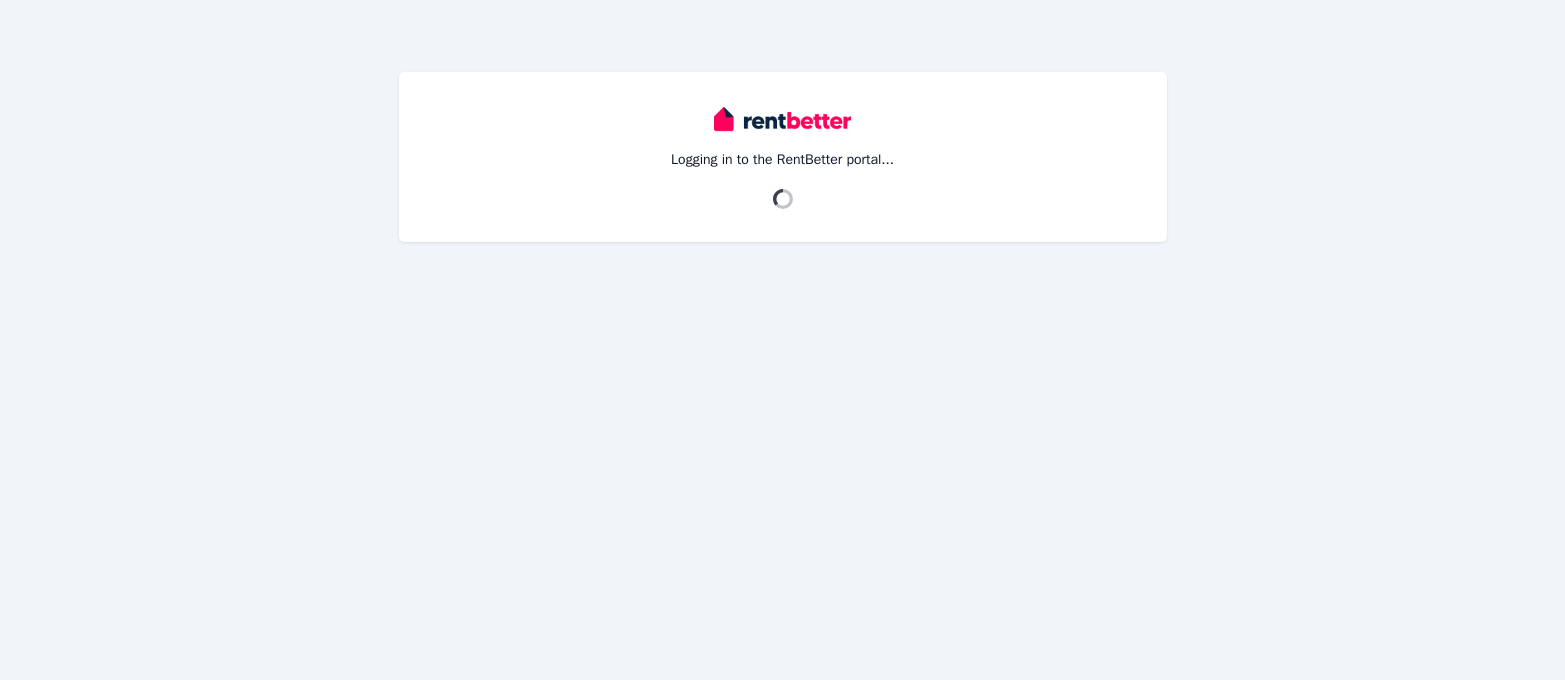 scroll, scrollTop: 0, scrollLeft: 0, axis: both 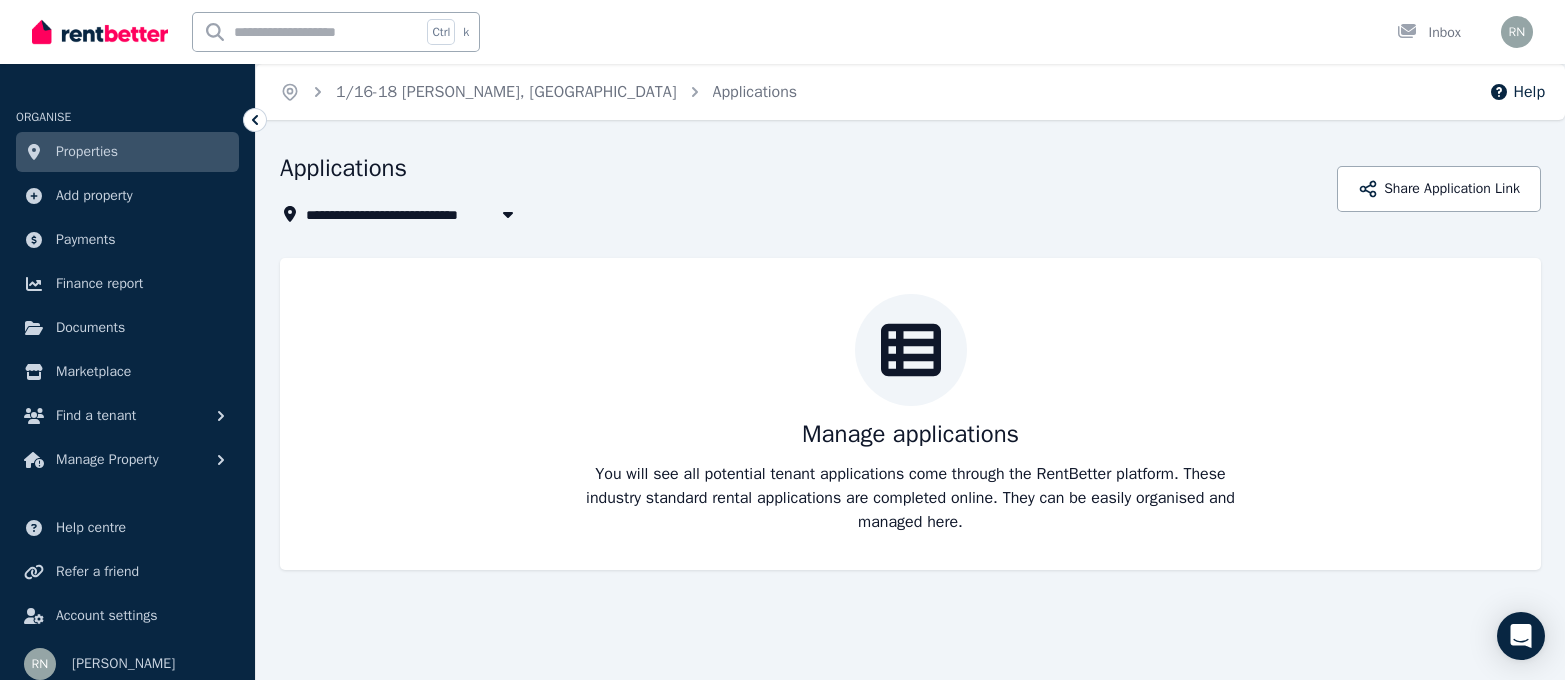 click on "Properties" at bounding box center (127, 152) 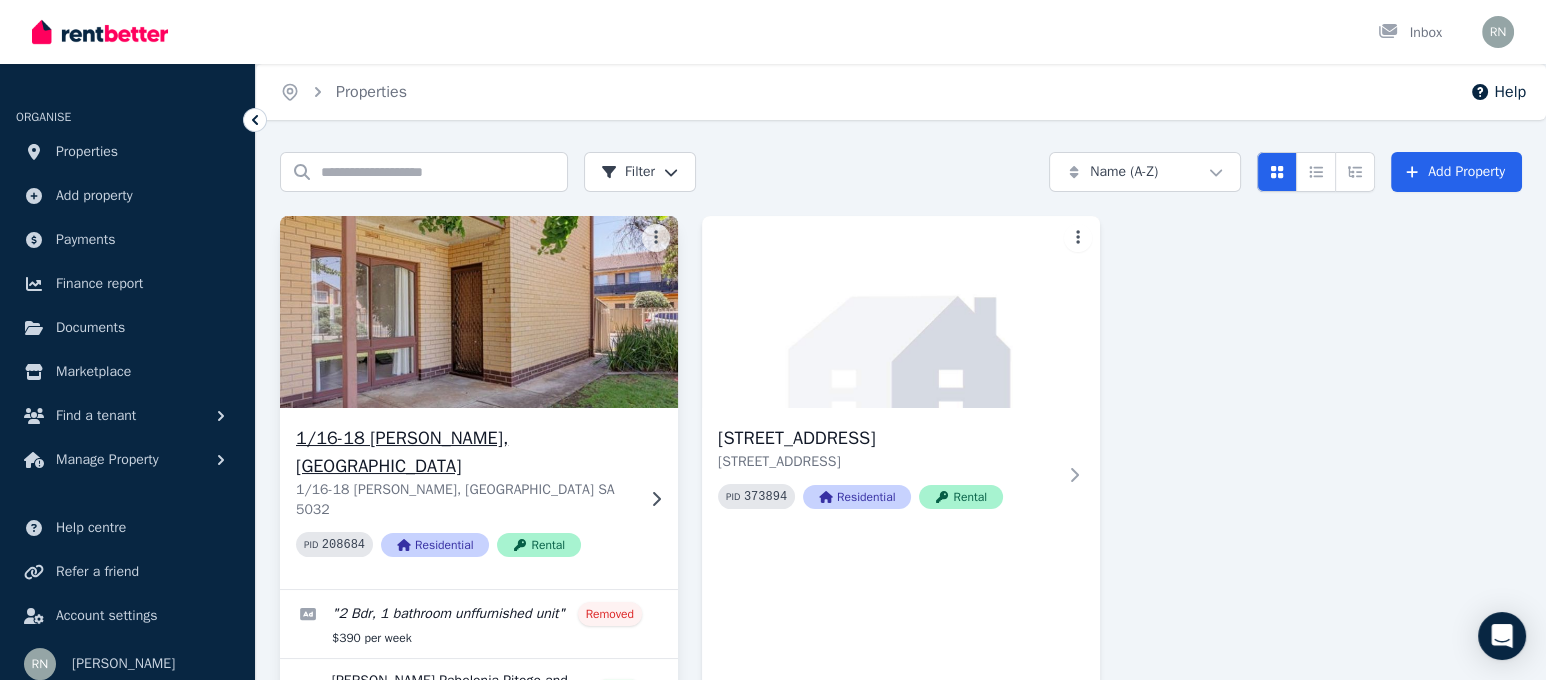 click at bounding box center (479, 312) 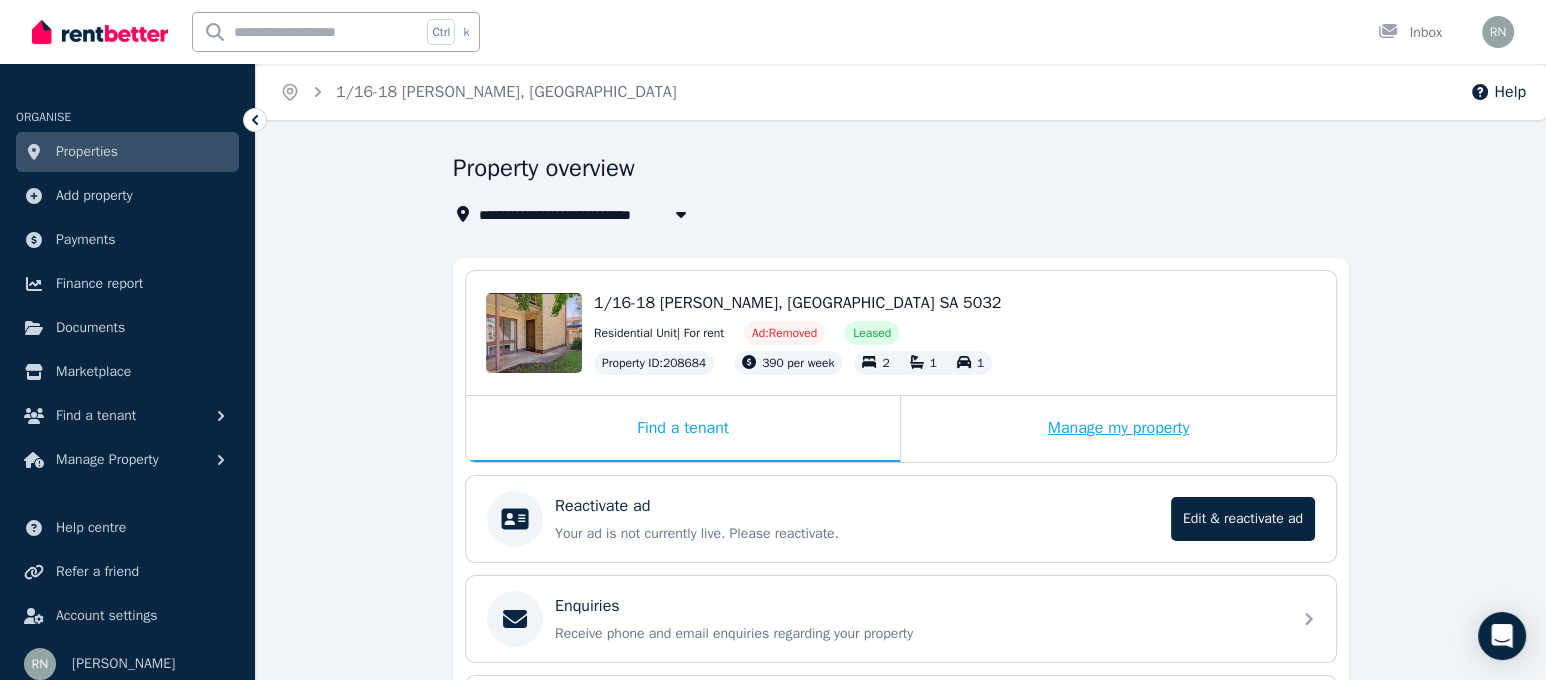 click on "Manage my property" at bounding box center (1118, 429) 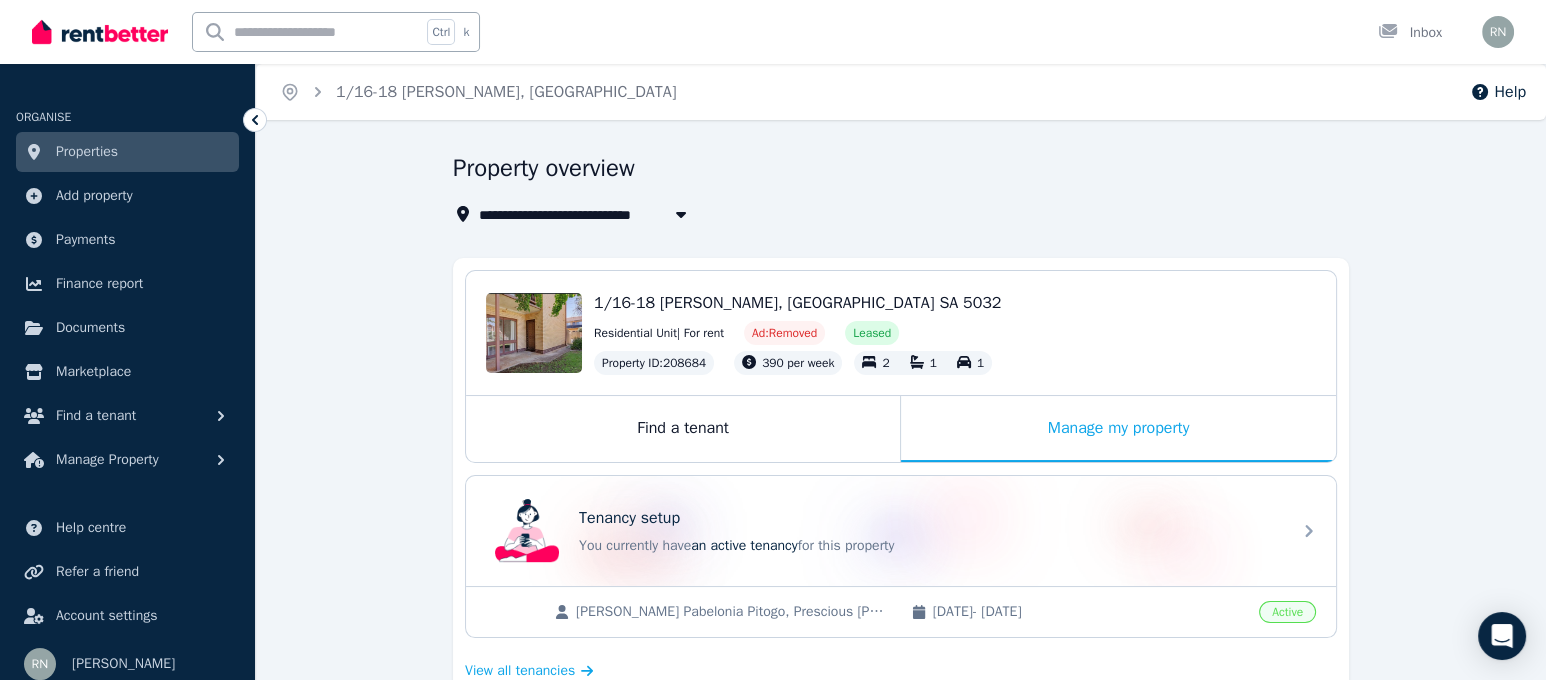 scroll, scrollTop: 595, scrollLeft: 0, axis: vertical 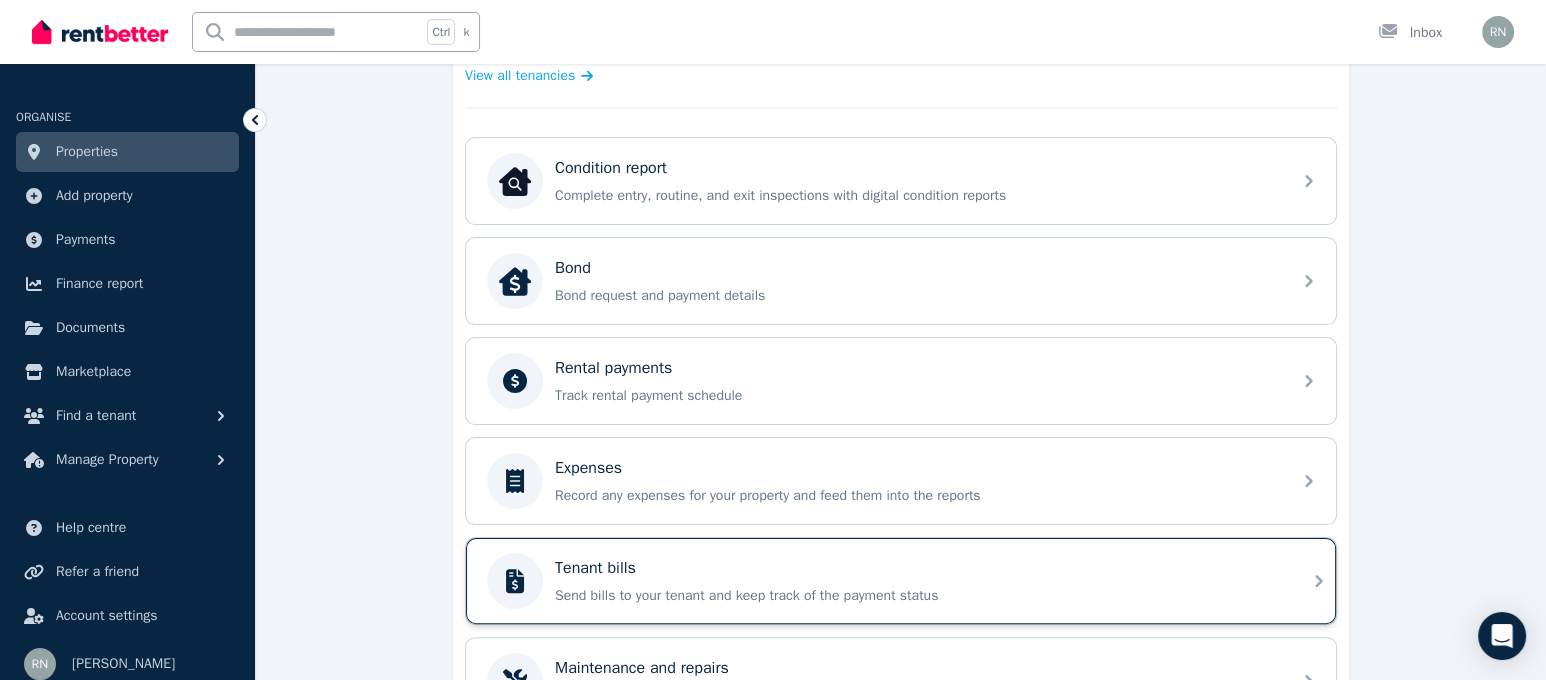 click on "Send bills to your tenant and keep track of the payment status" at bounding box center [917, 596] 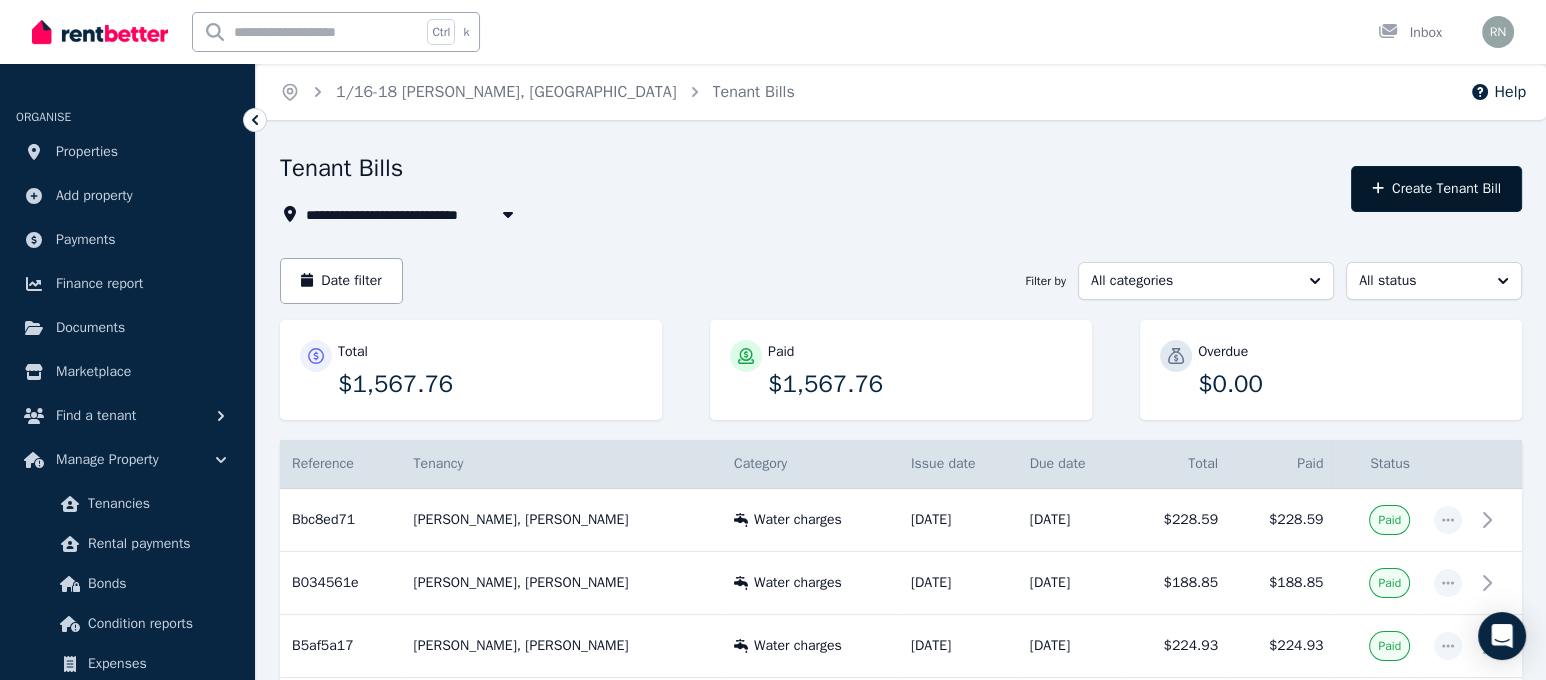 click on "Create Tenant Bill" at bounding box center [1436, 189] 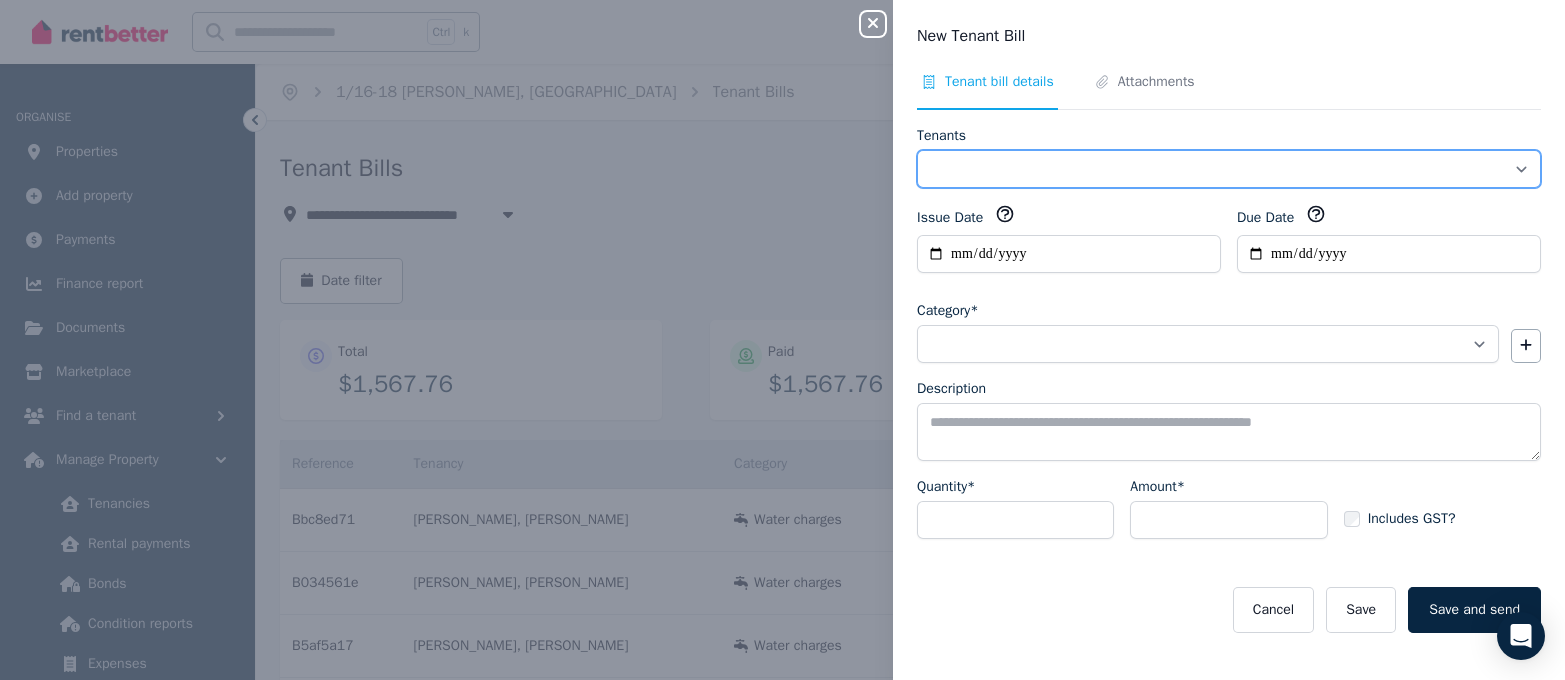 click on "**********" at bounding box center (1229, 169) 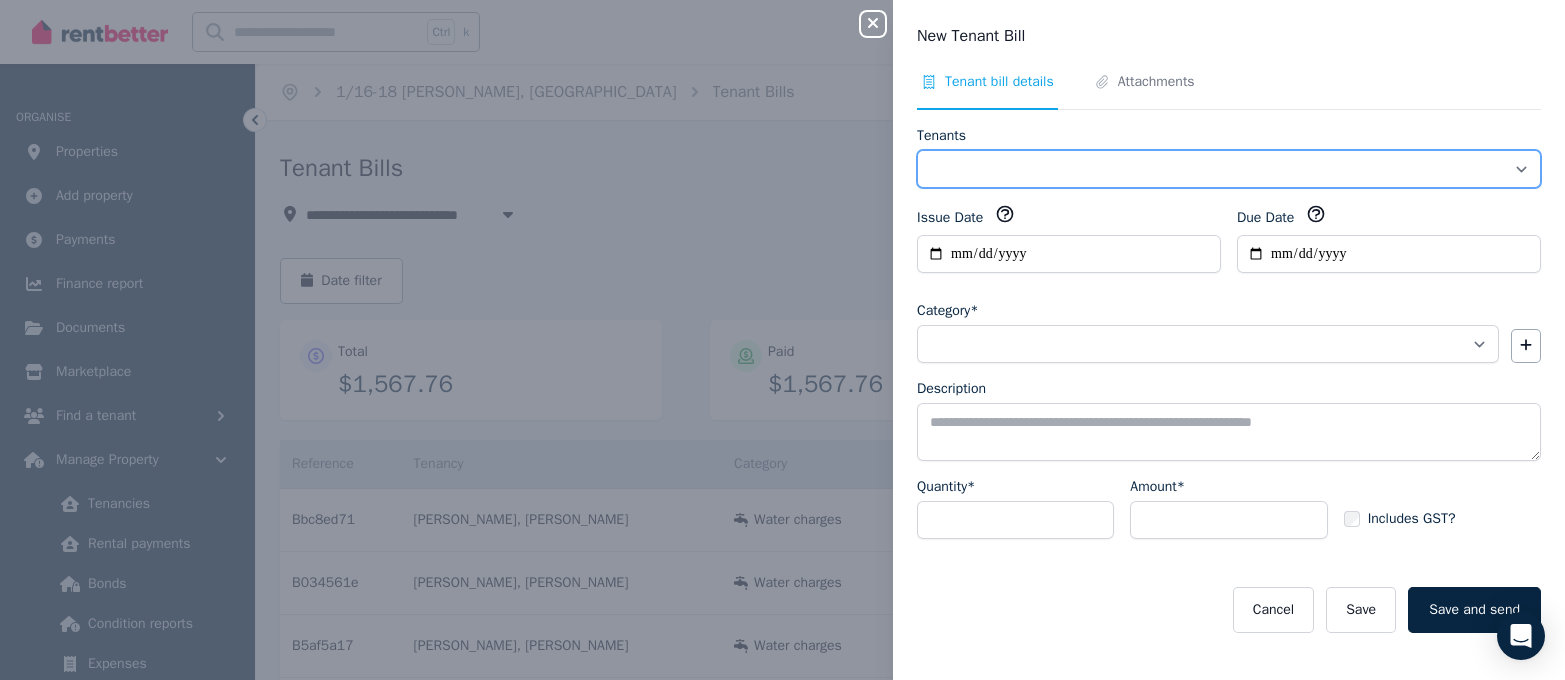 select on "**********" 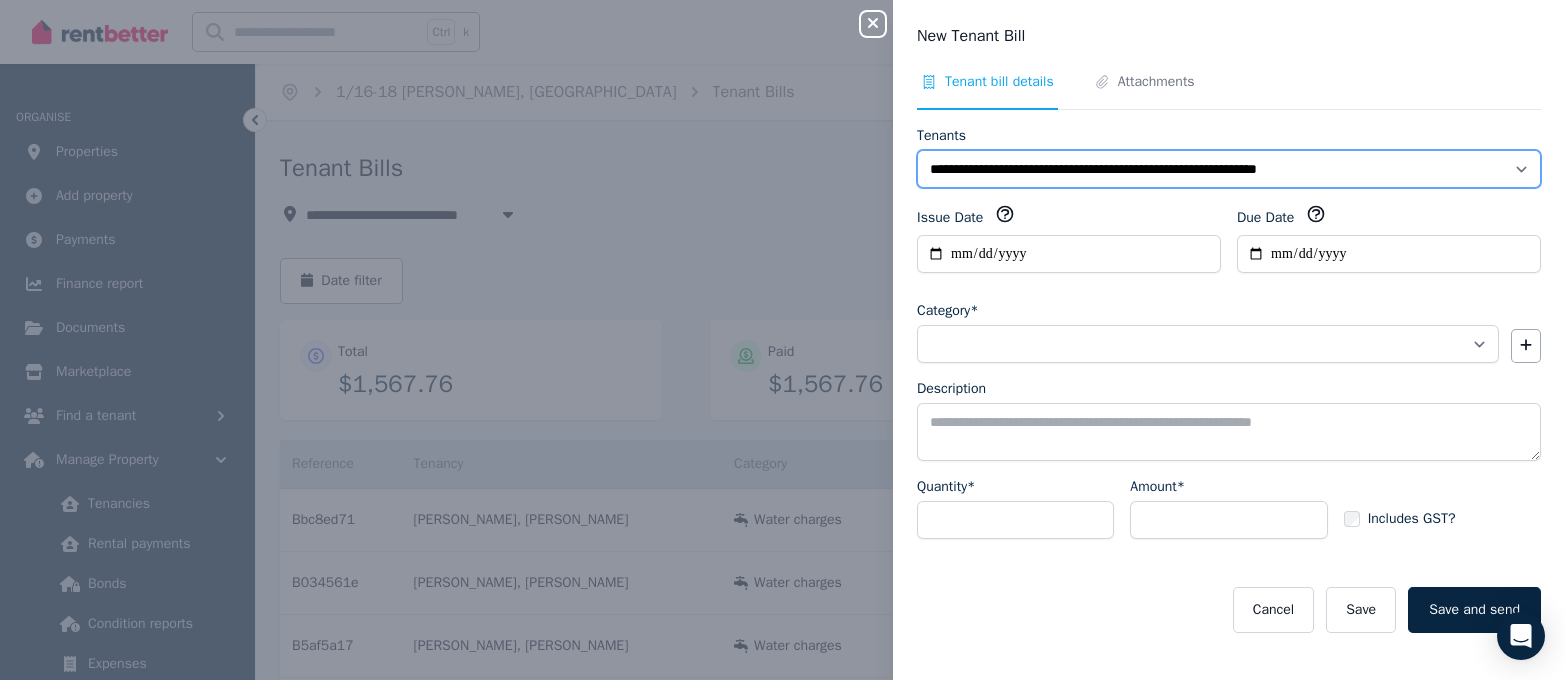 click on "**********" at bounding box center [1229, 169] 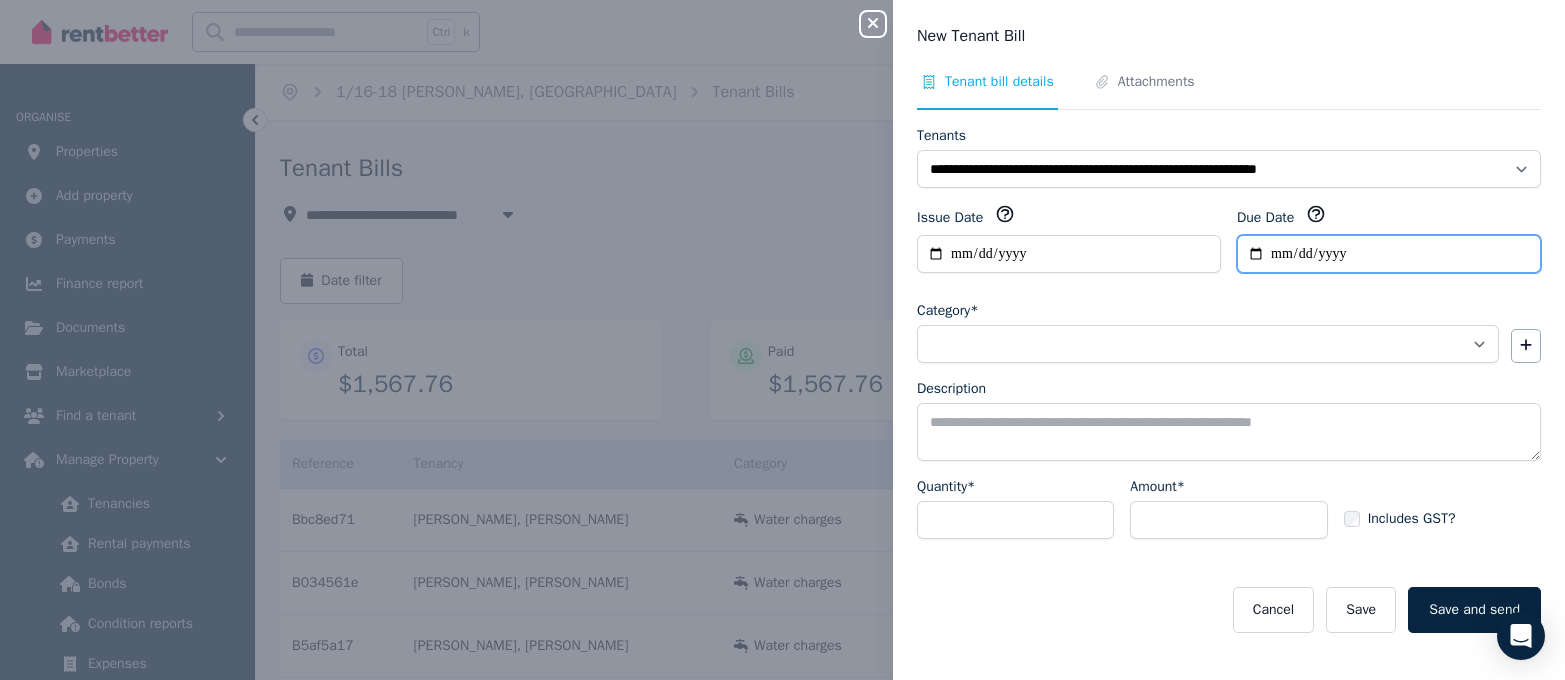 click on "Due Date" at bounding box center [1389, 254] 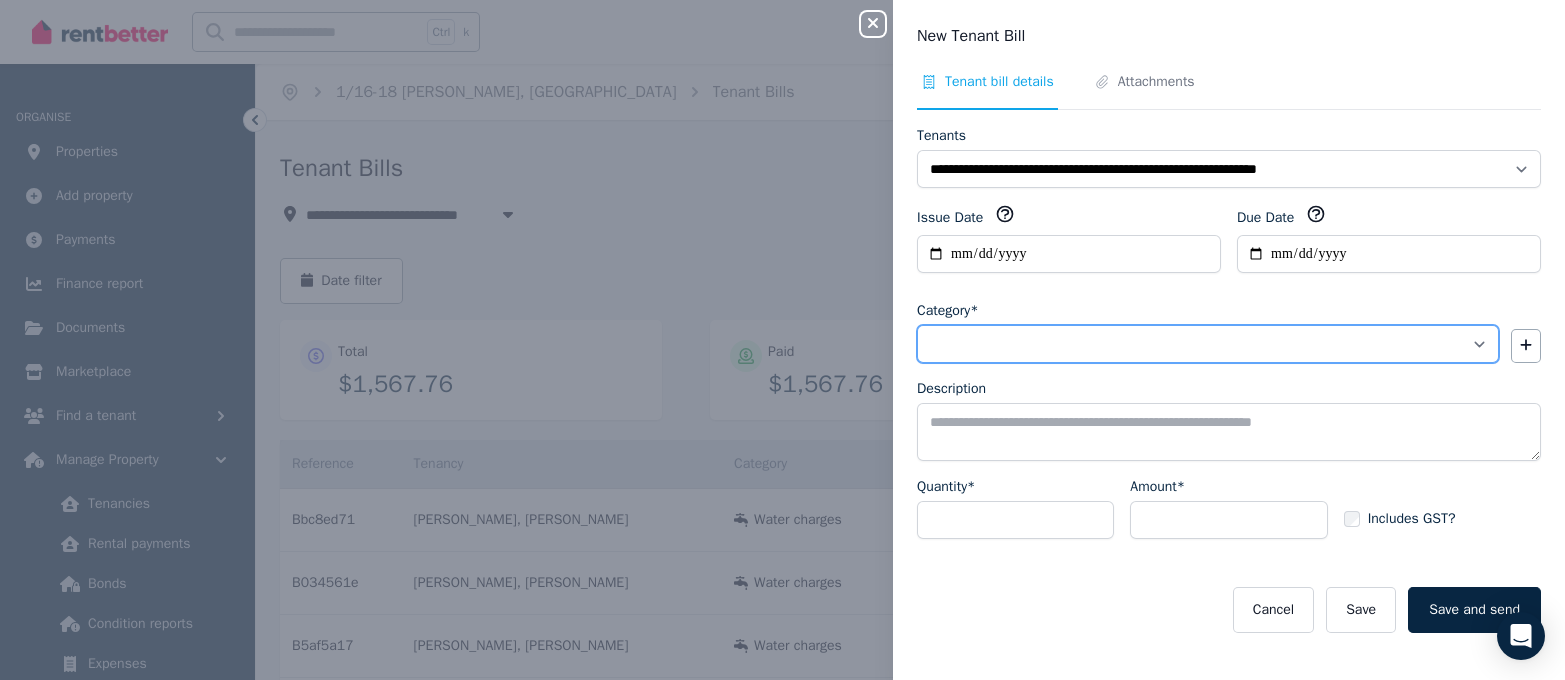 click on "**********" at bounding box center [1208, 344] 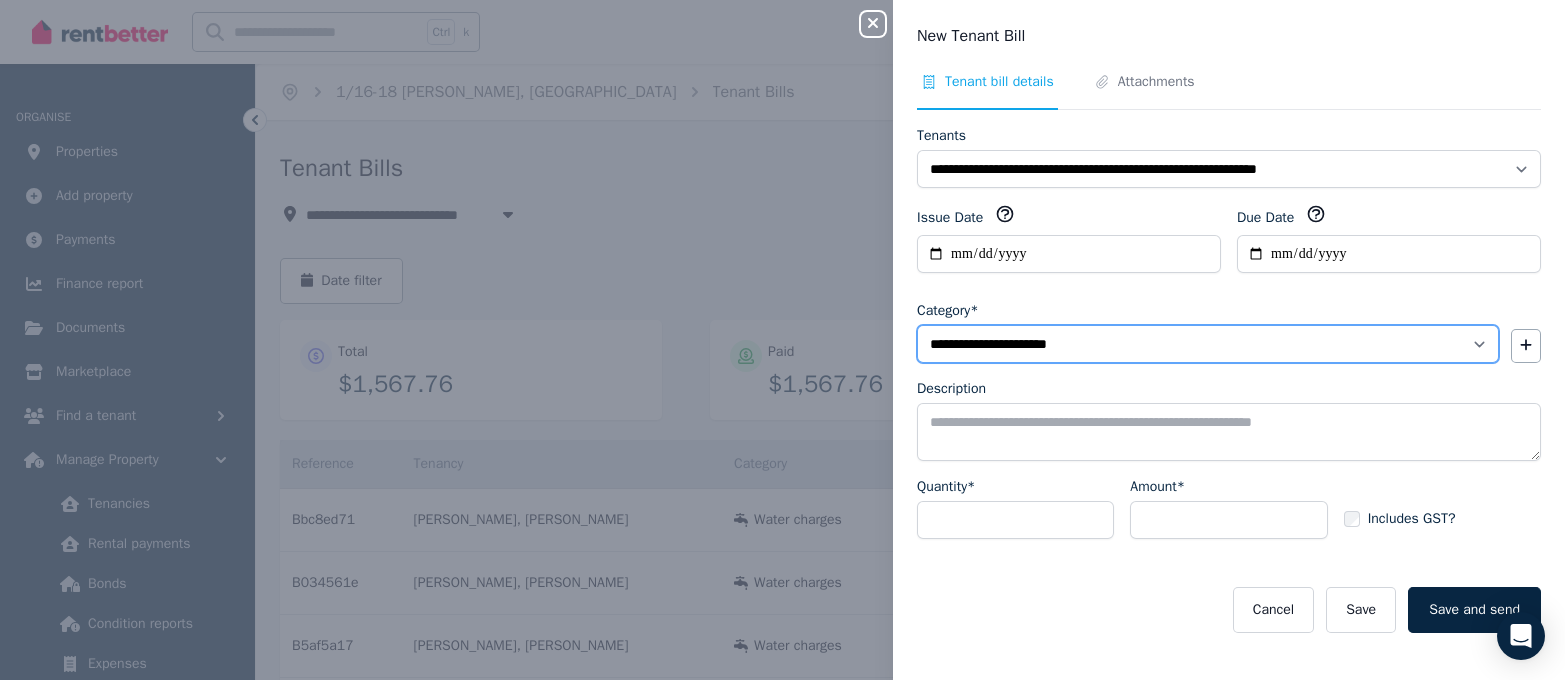 click on "**********" at bounding box center (1208, 344) 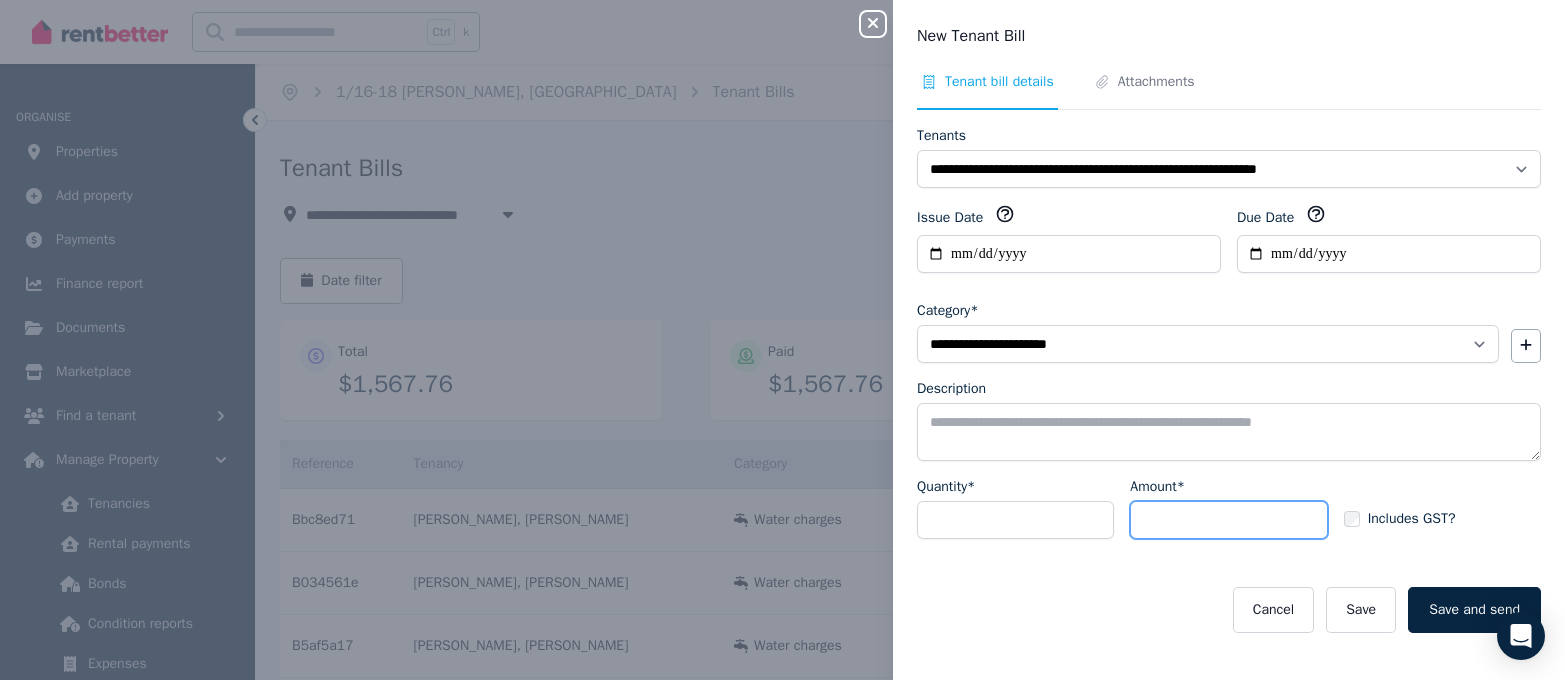 click on "Amount*" at bounding box center [1228, 520] 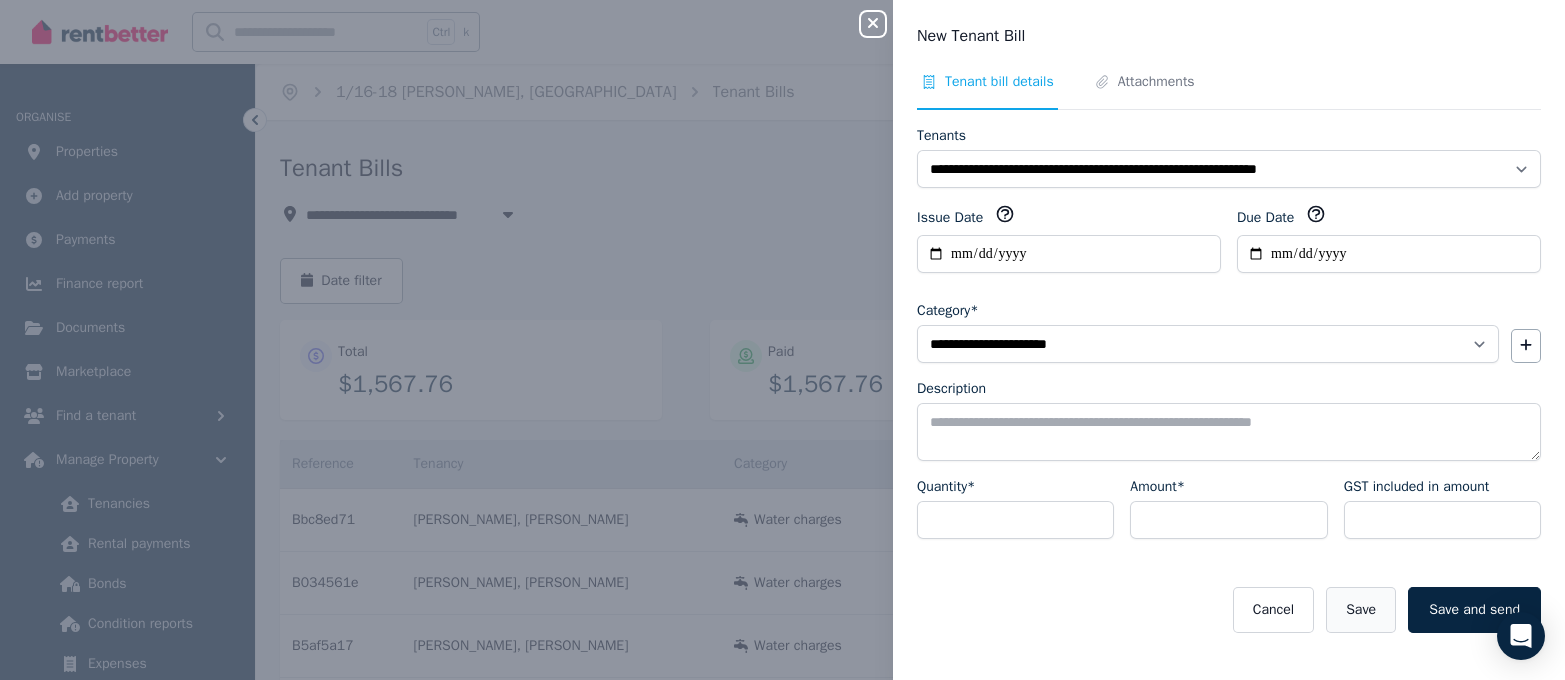 click on "Save" at bounding box center [1361, 610] 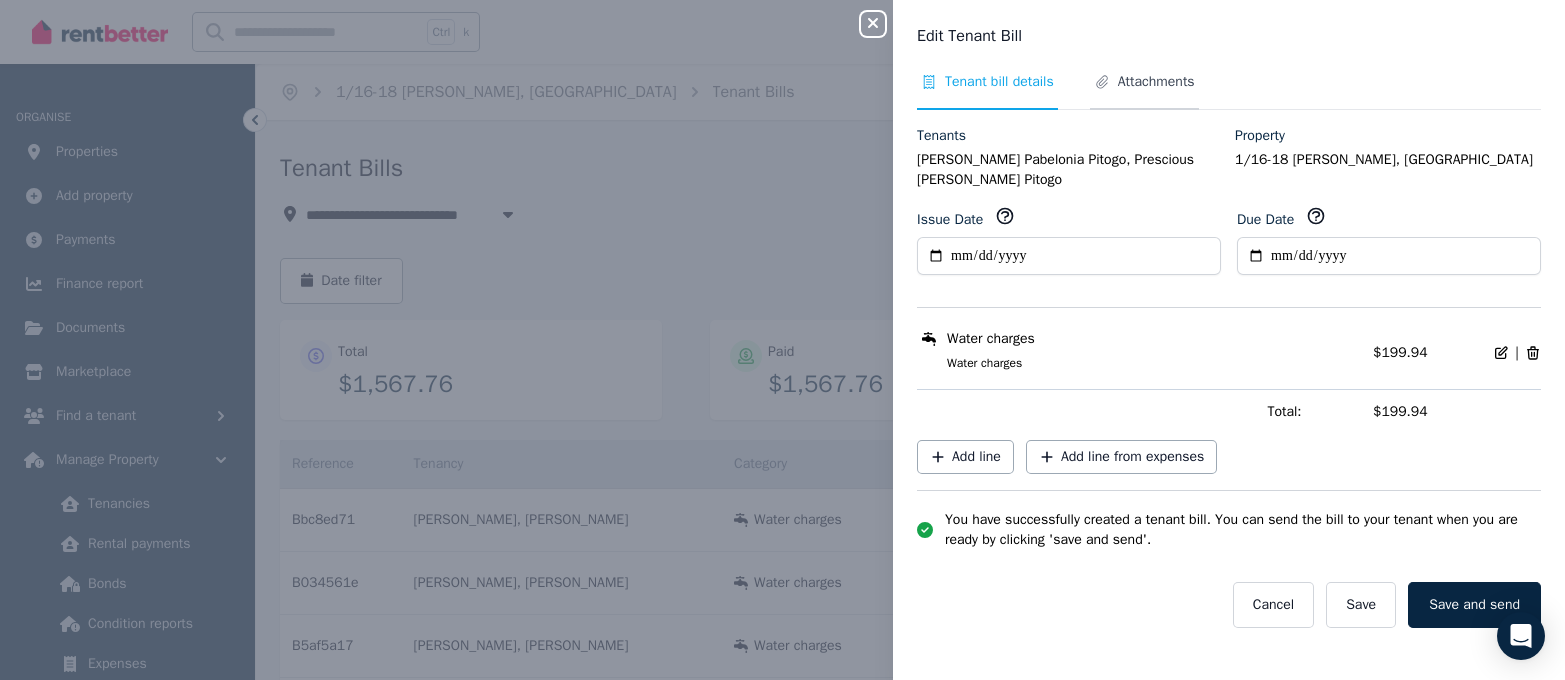 click on "Attachments" at bounding box center (1156, 82) 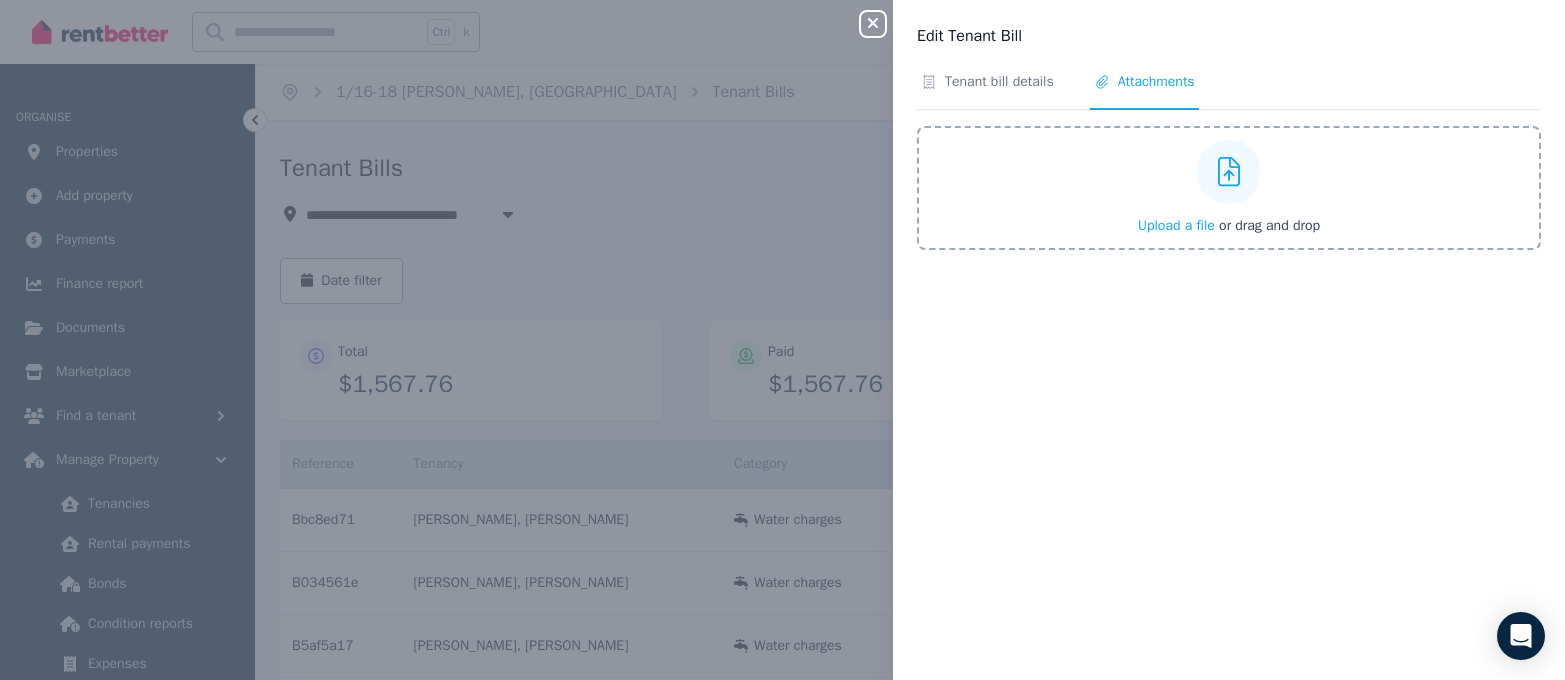 click on "Upload a file" at bounding box center (1176, 225) 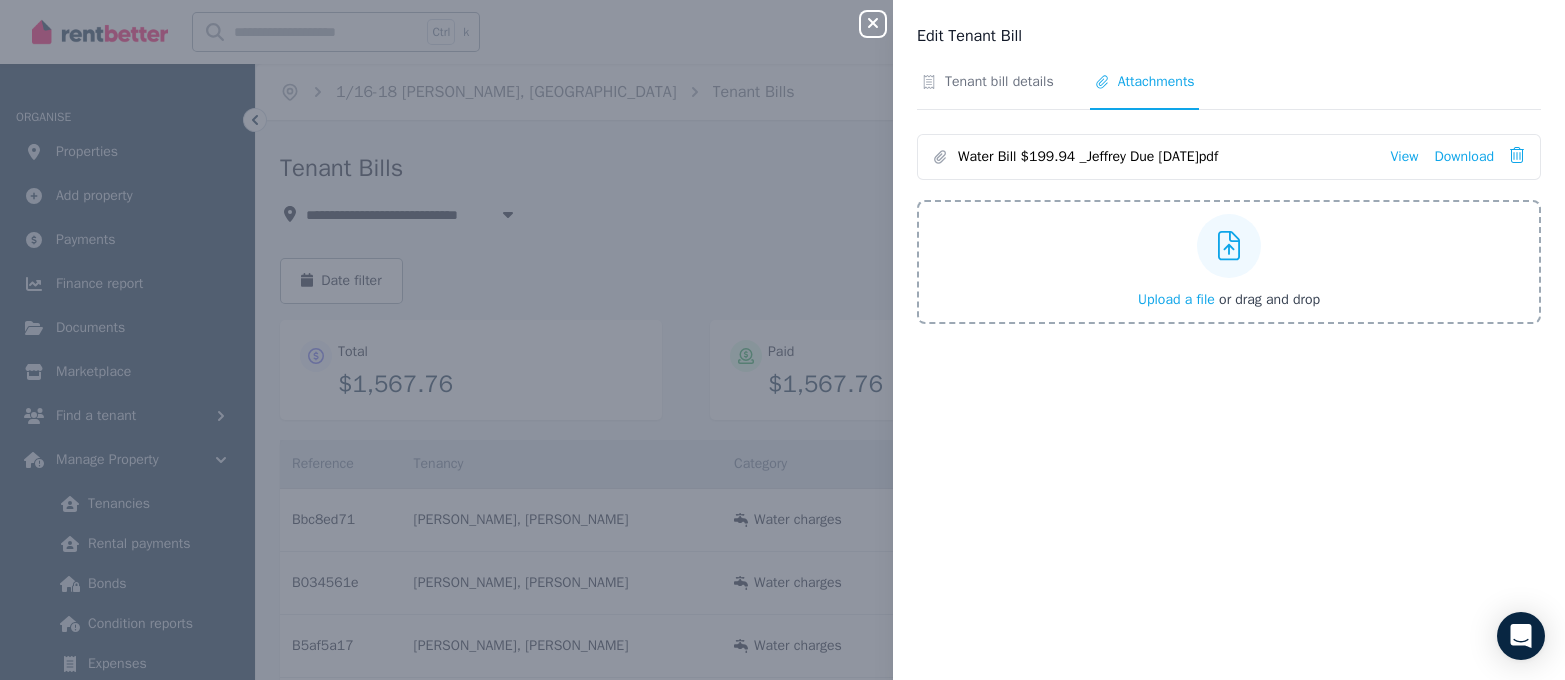 click on "Tenant bill details Attachments Water Bill $199.94 _Jeffrey Due [DATE]pdf View Download Upload a file   or drag and drop Uploaded   " Water Bill $199.94 _Jeffrey Due [DATE]pdf "" at bounding box center (1229, 364) 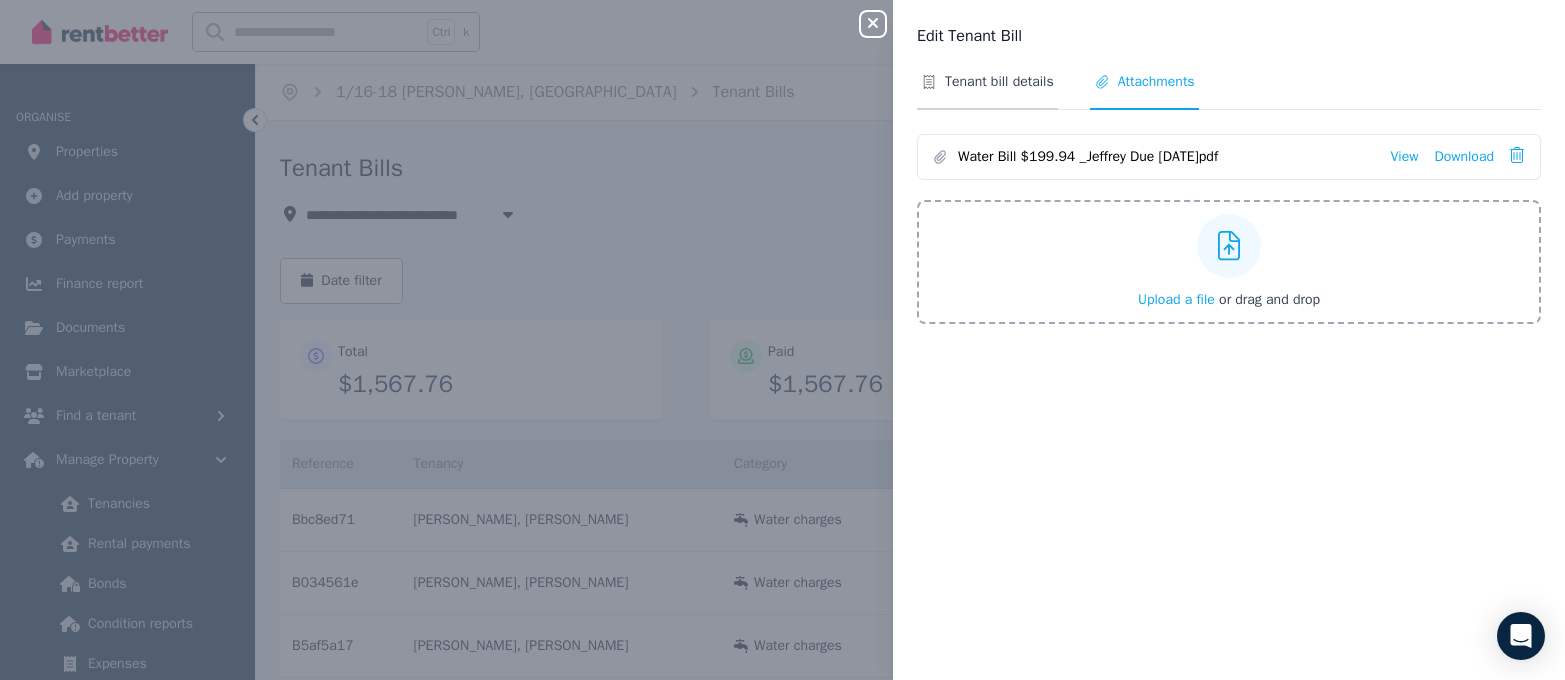 click on "Tenant bill details" at bounding box center [999, 82] 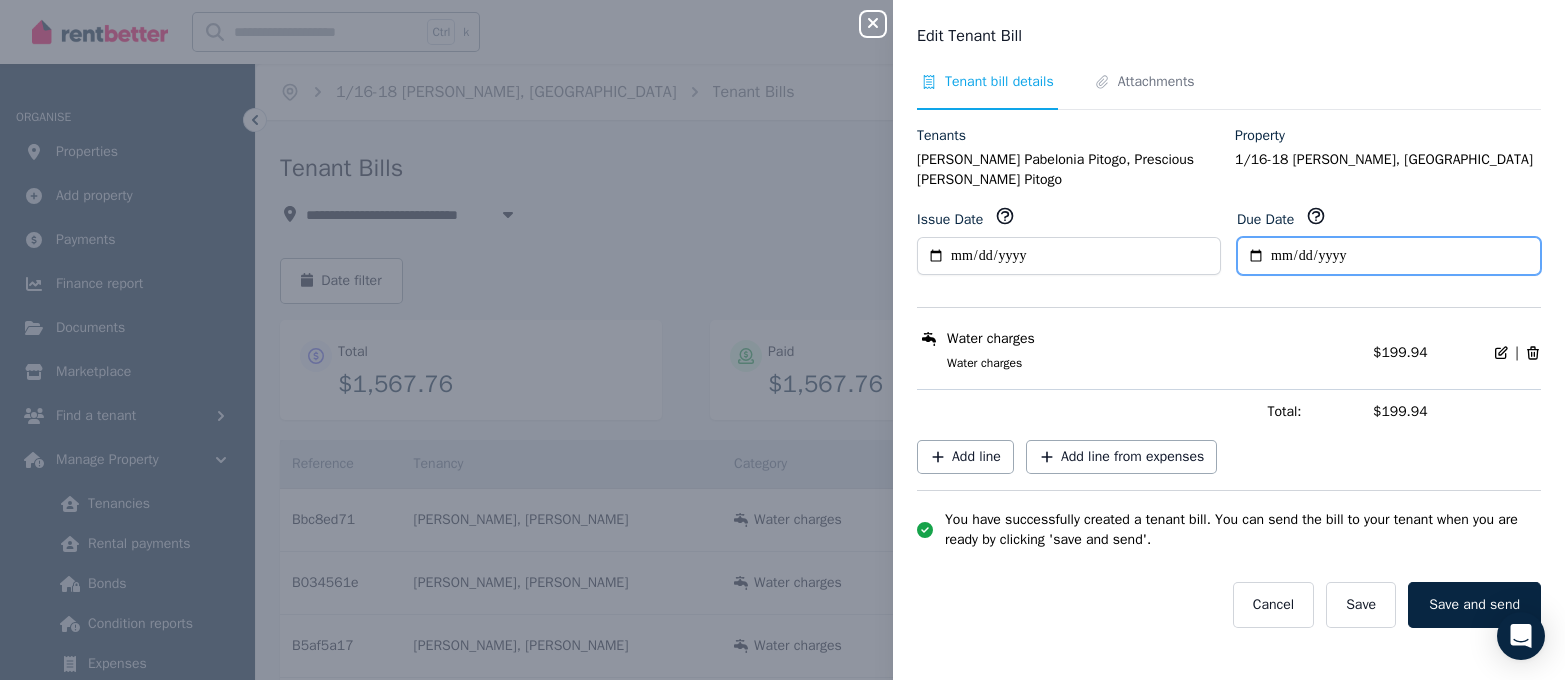 click on "**********" at bounding box center [1389, 256] 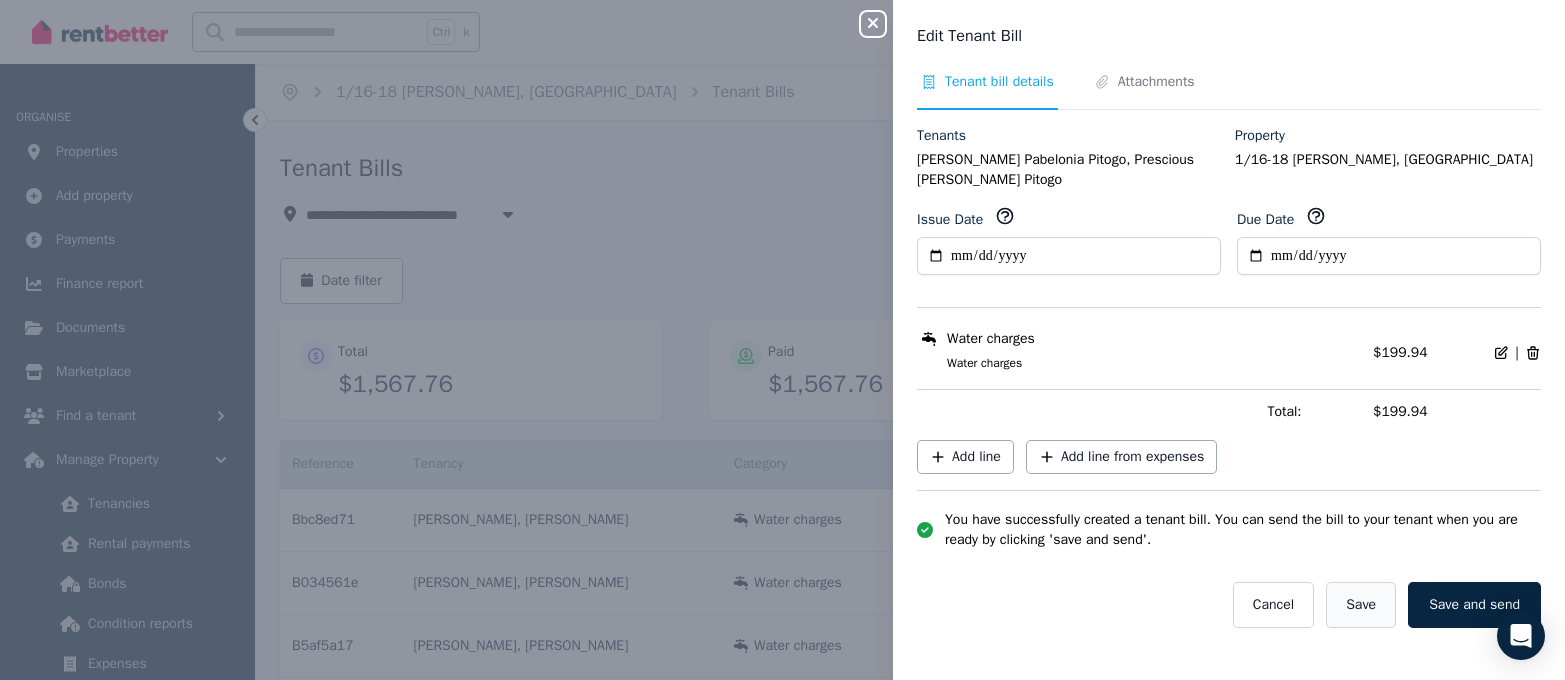 click on "Save" at bounding box center [1361, 605] 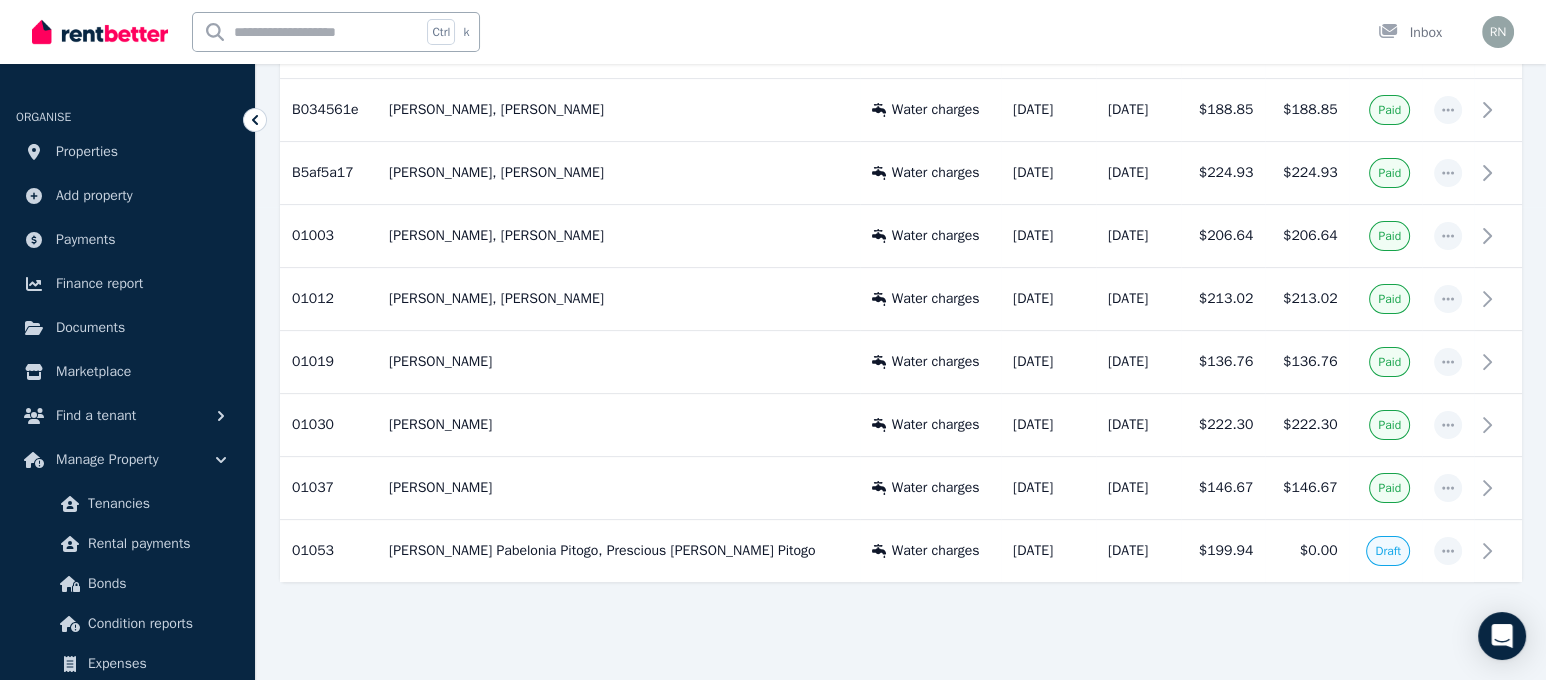 scroll, scrollTop: 477, scrollLeft: 0, axis: vertical 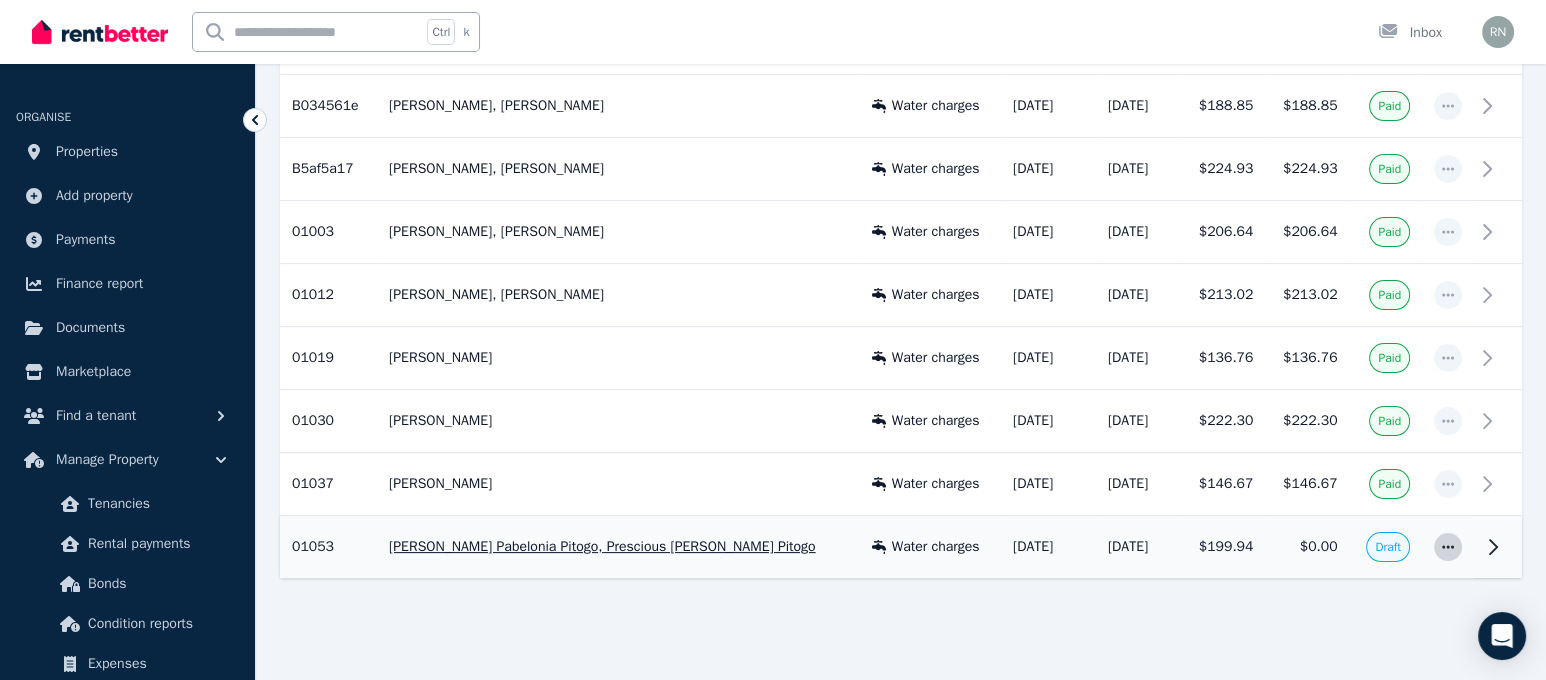 click 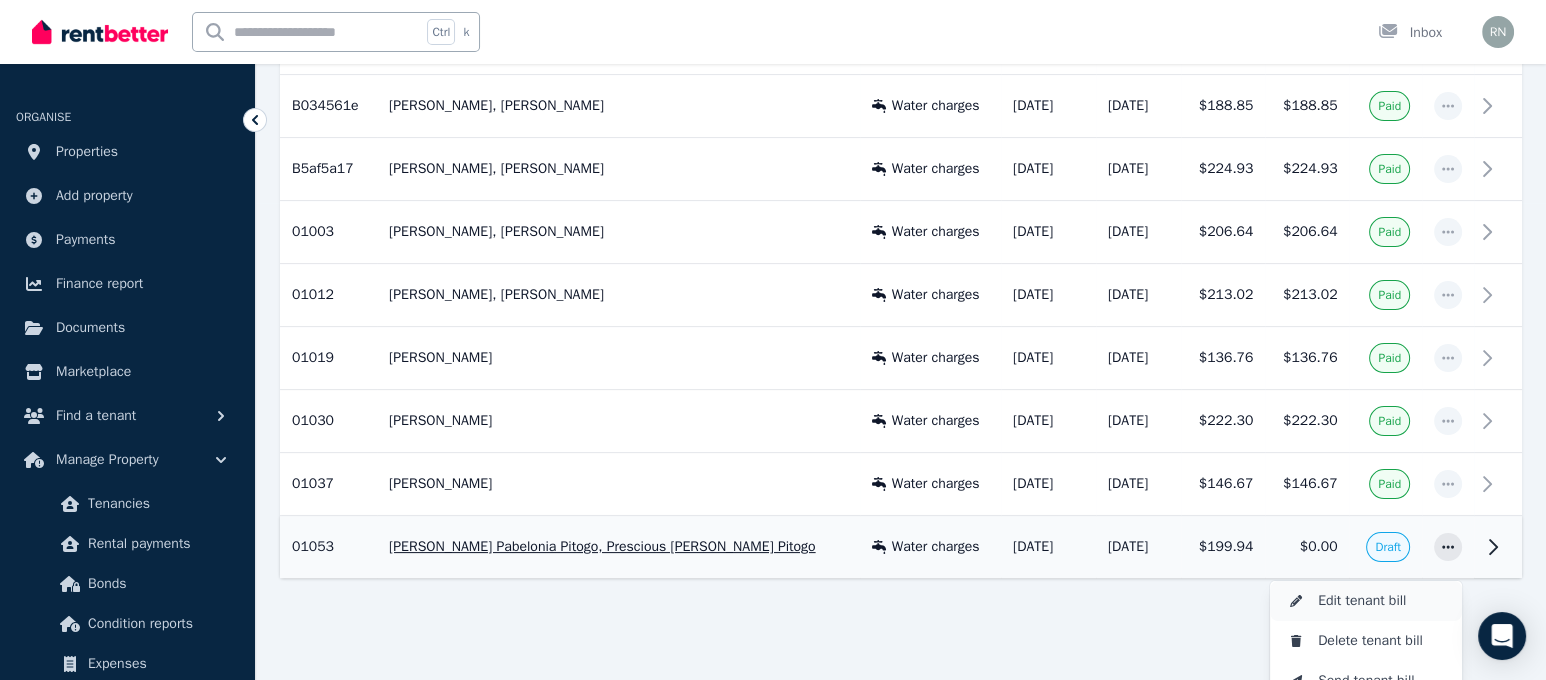 click on "Edit tenant bill" at bounding box center (1382, 601) 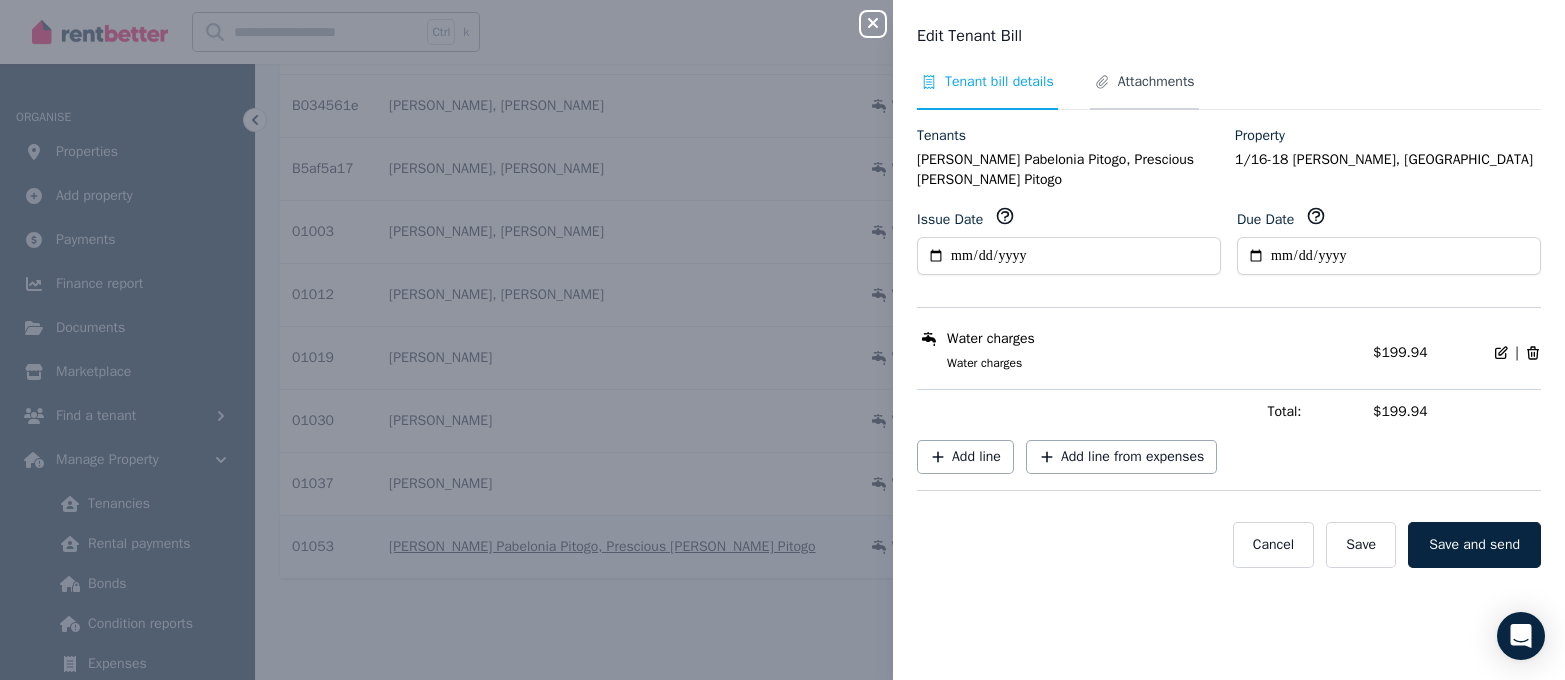 click on "Attachments" at bounding box center (1156, 82) 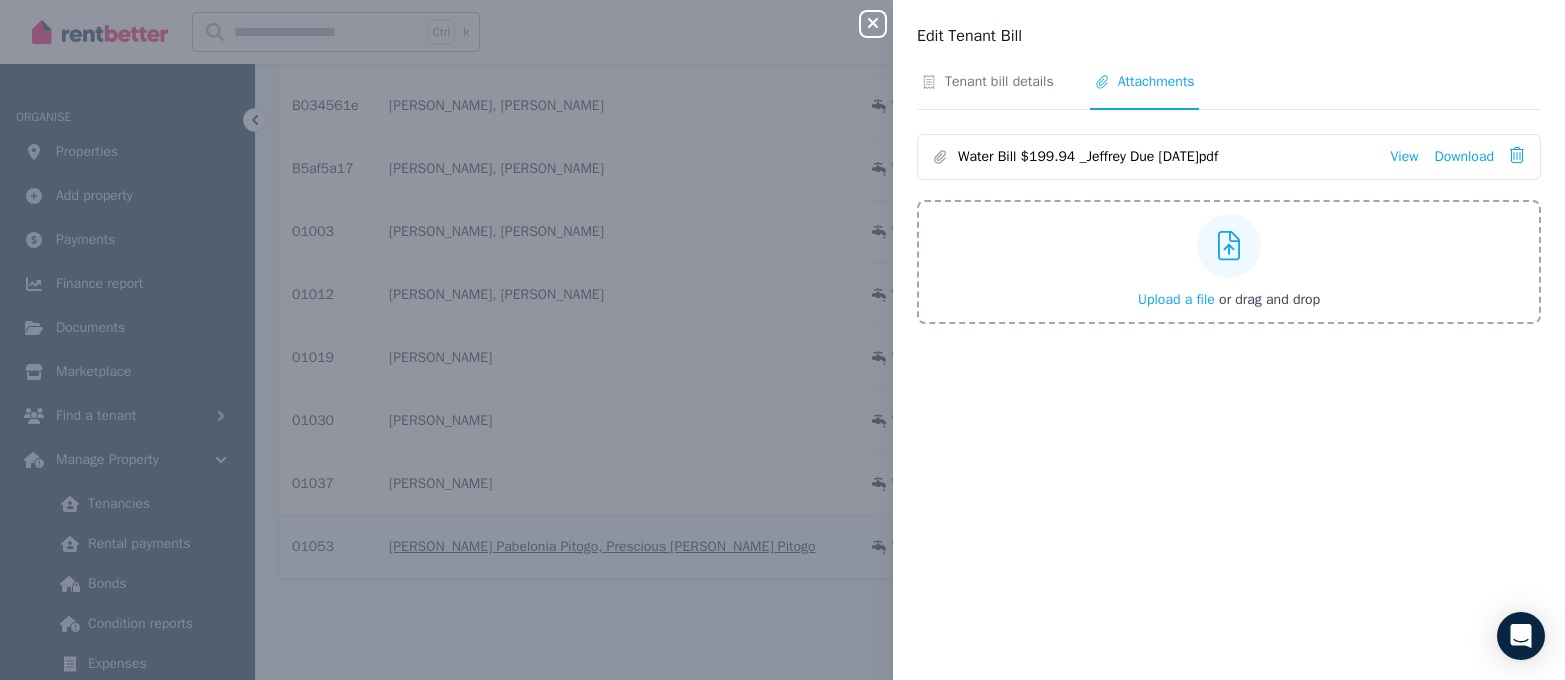 click 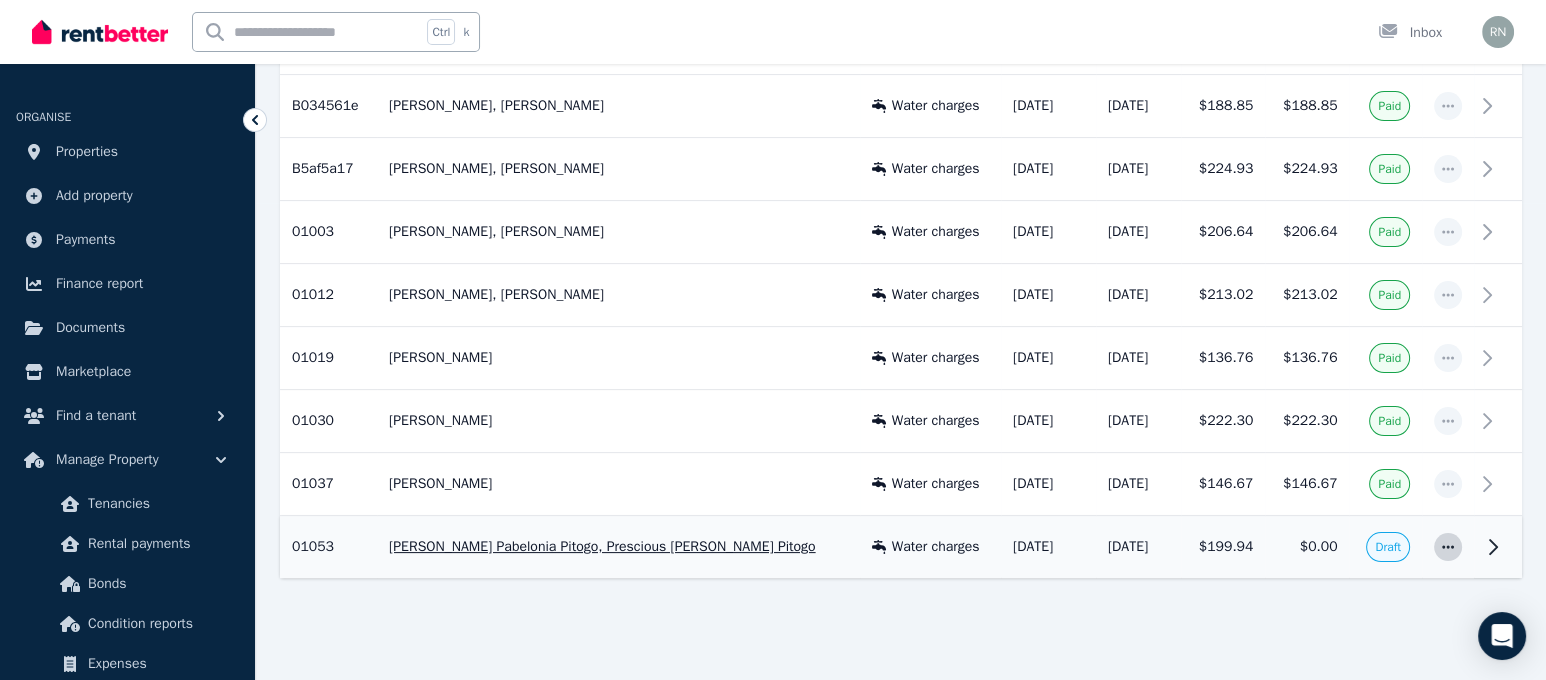 click 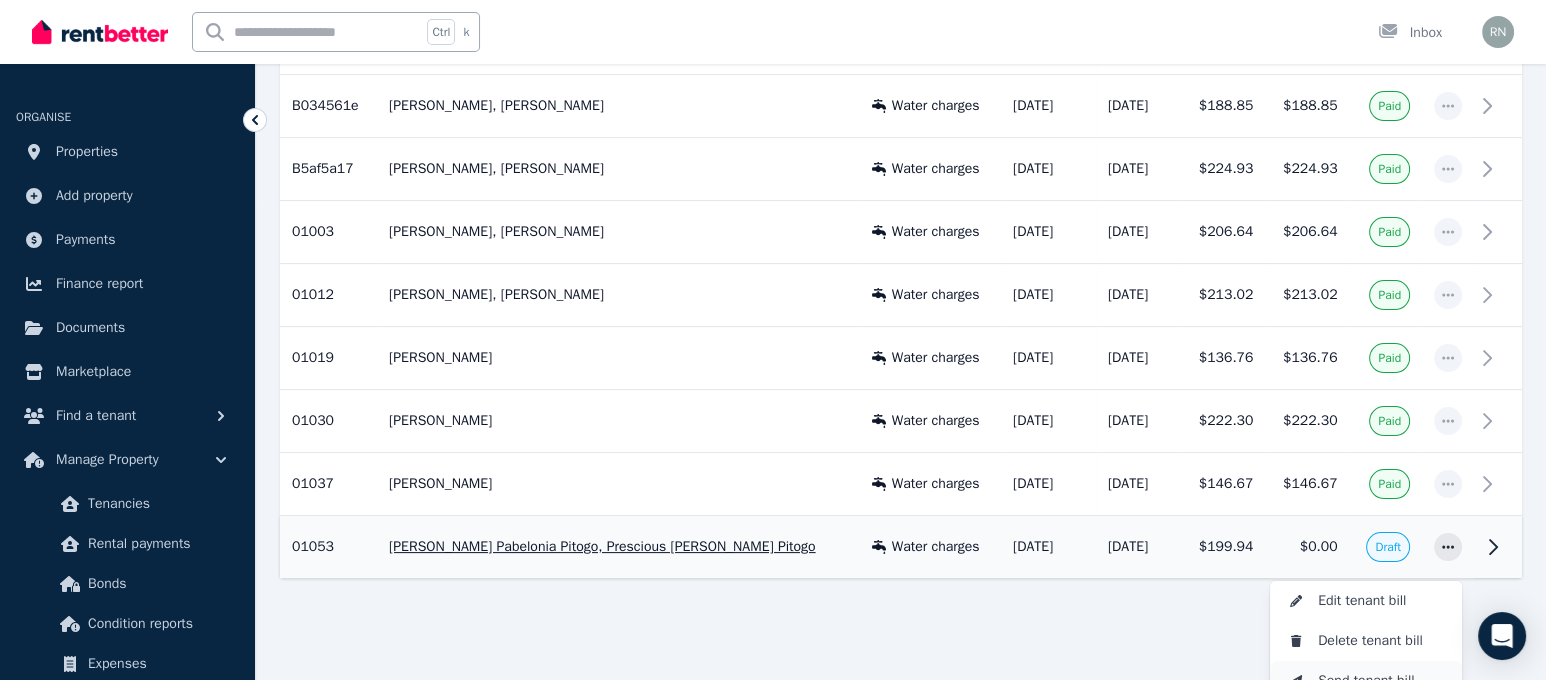 click on "Send tenant bill" at bounding box center [1366, 681] 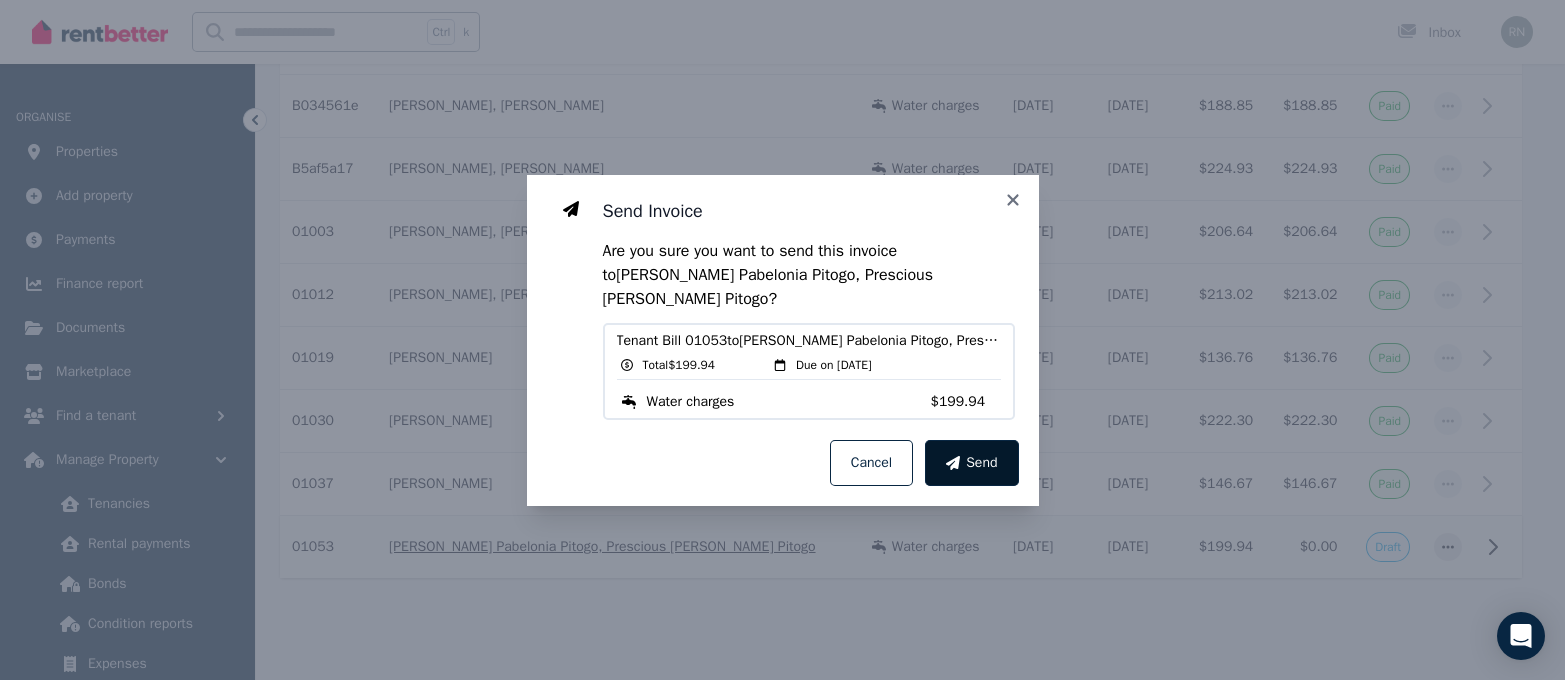 click on "Send" at bounding box center (971, 463) 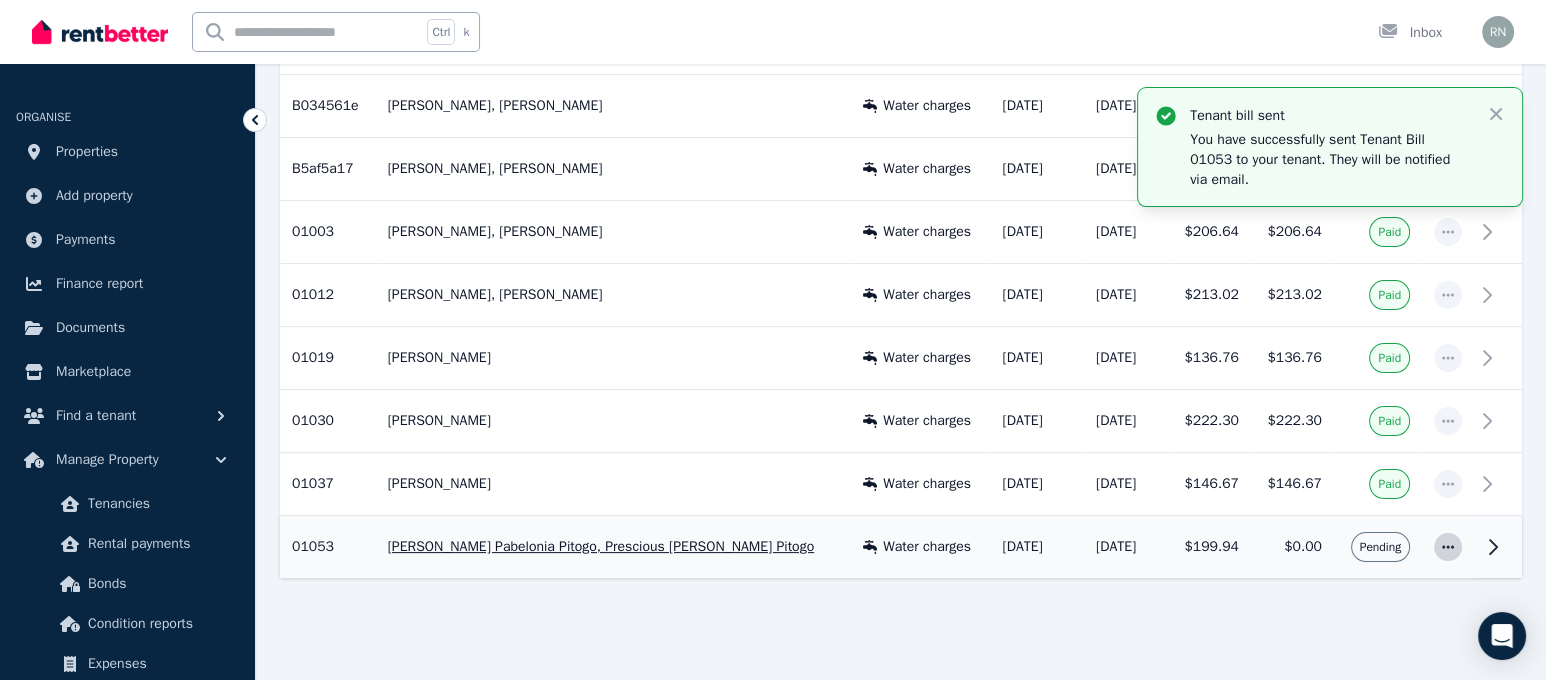 click 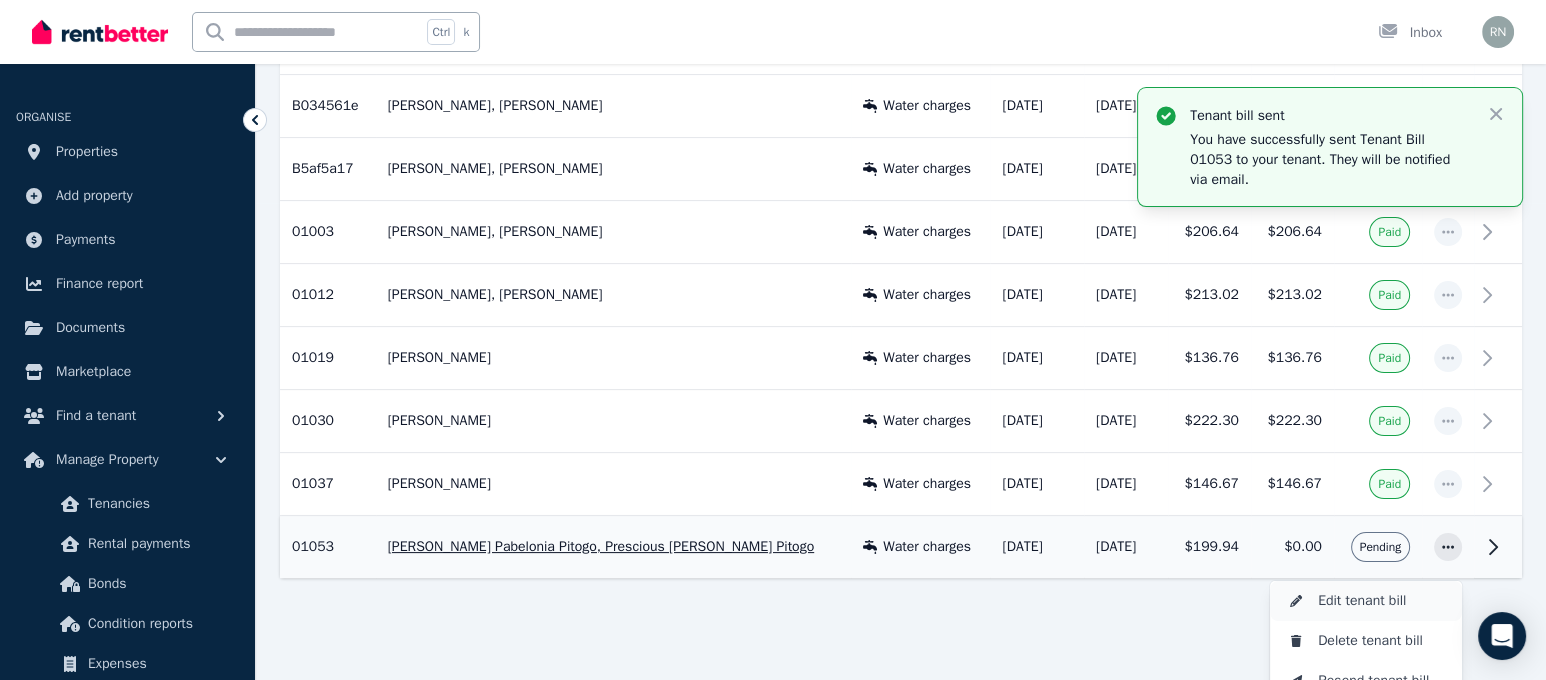 click on "Edit tenant bill" at bounding box center (1382, 601) 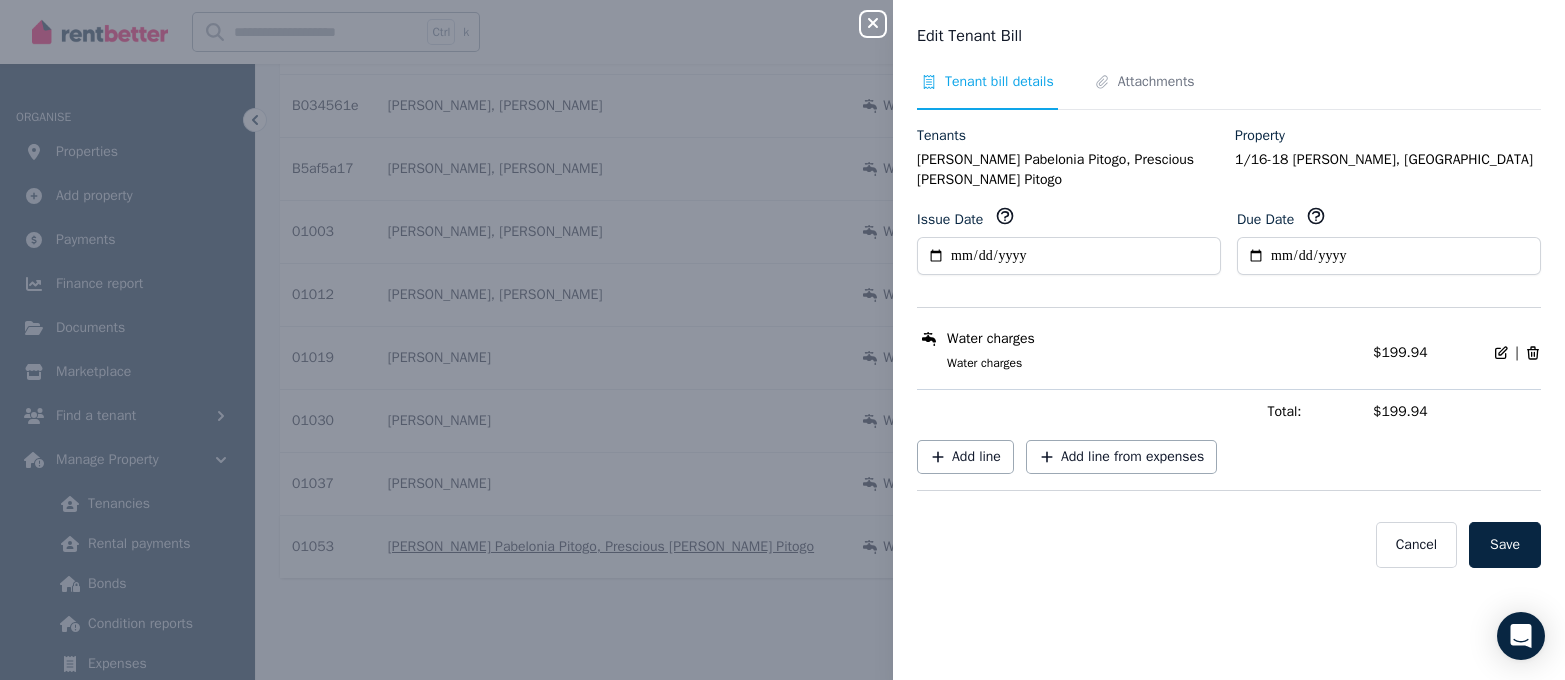 click 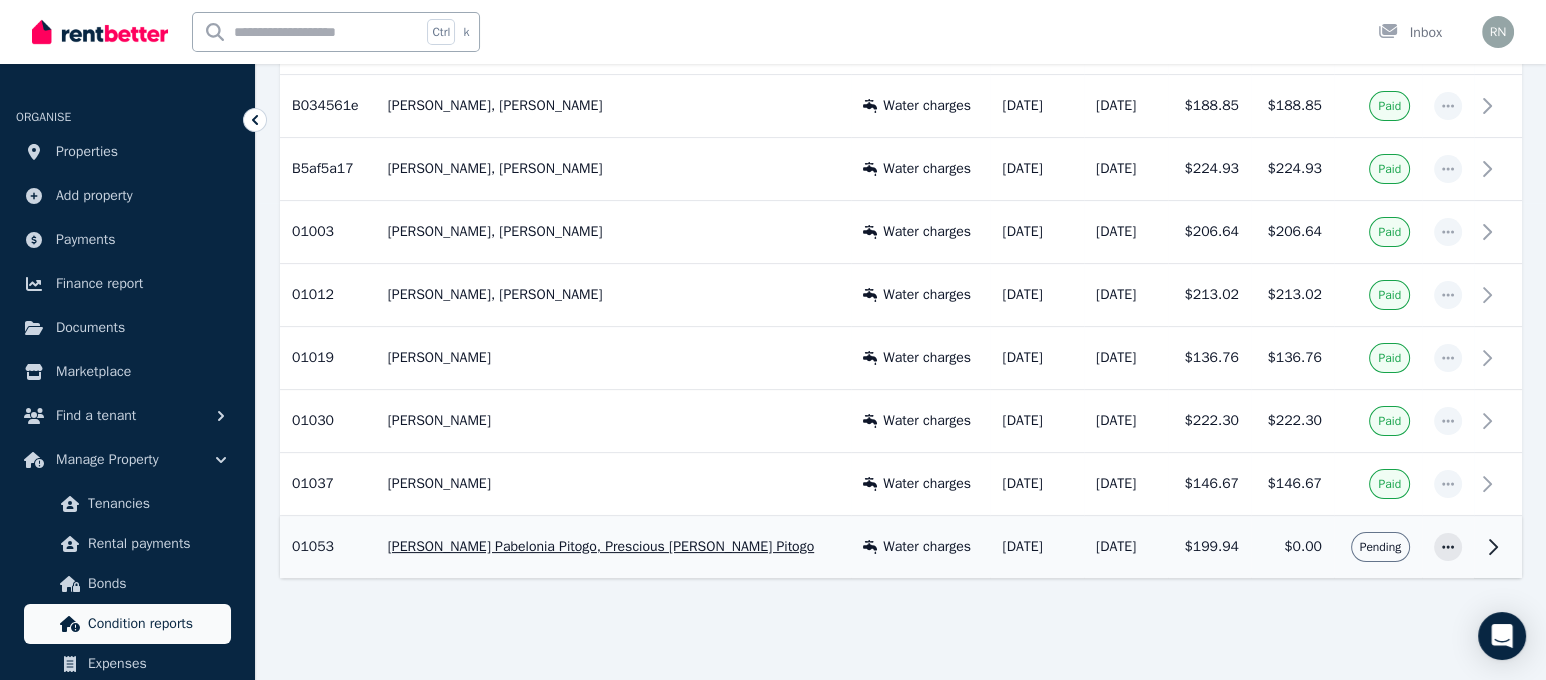 click on "Condition reports" at bounding box center (155, 624) 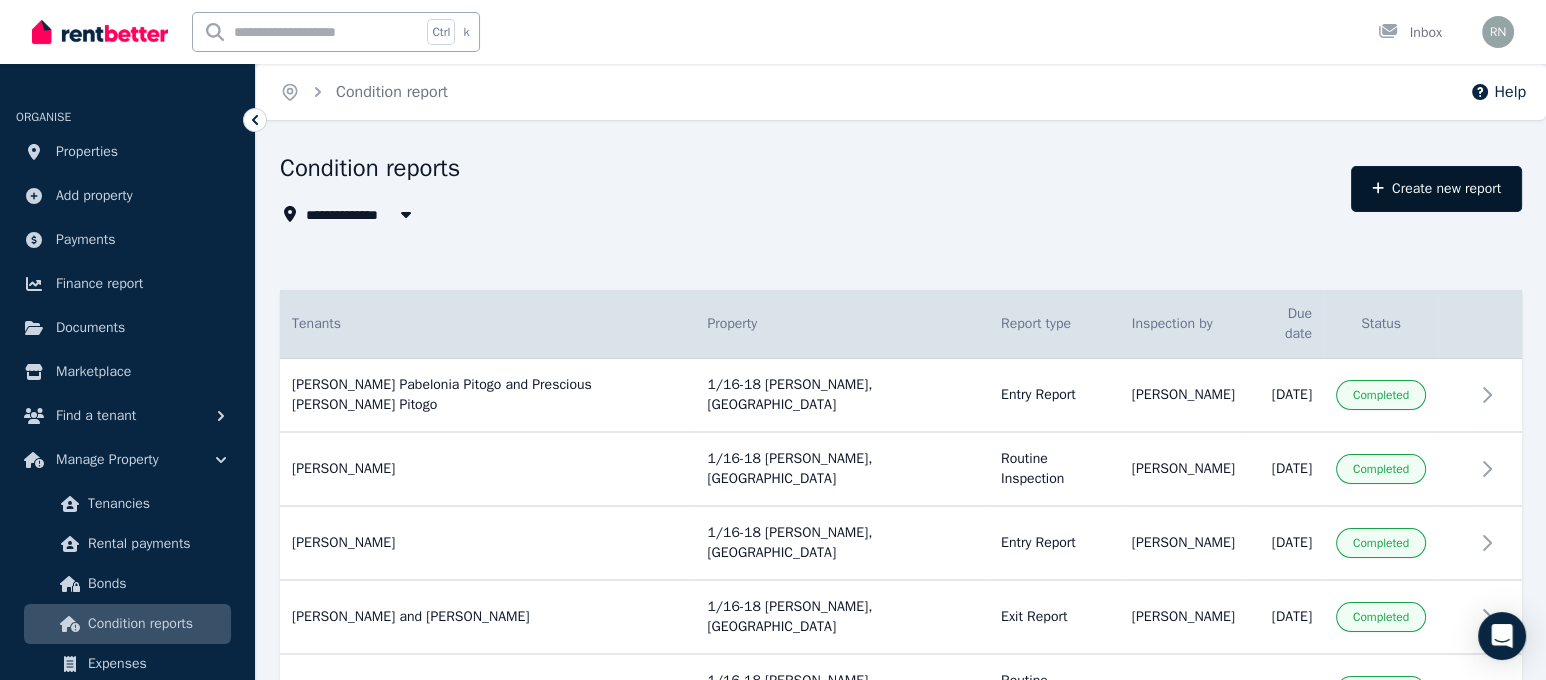 click on "Create new report" at bounding box center [1436, 189] 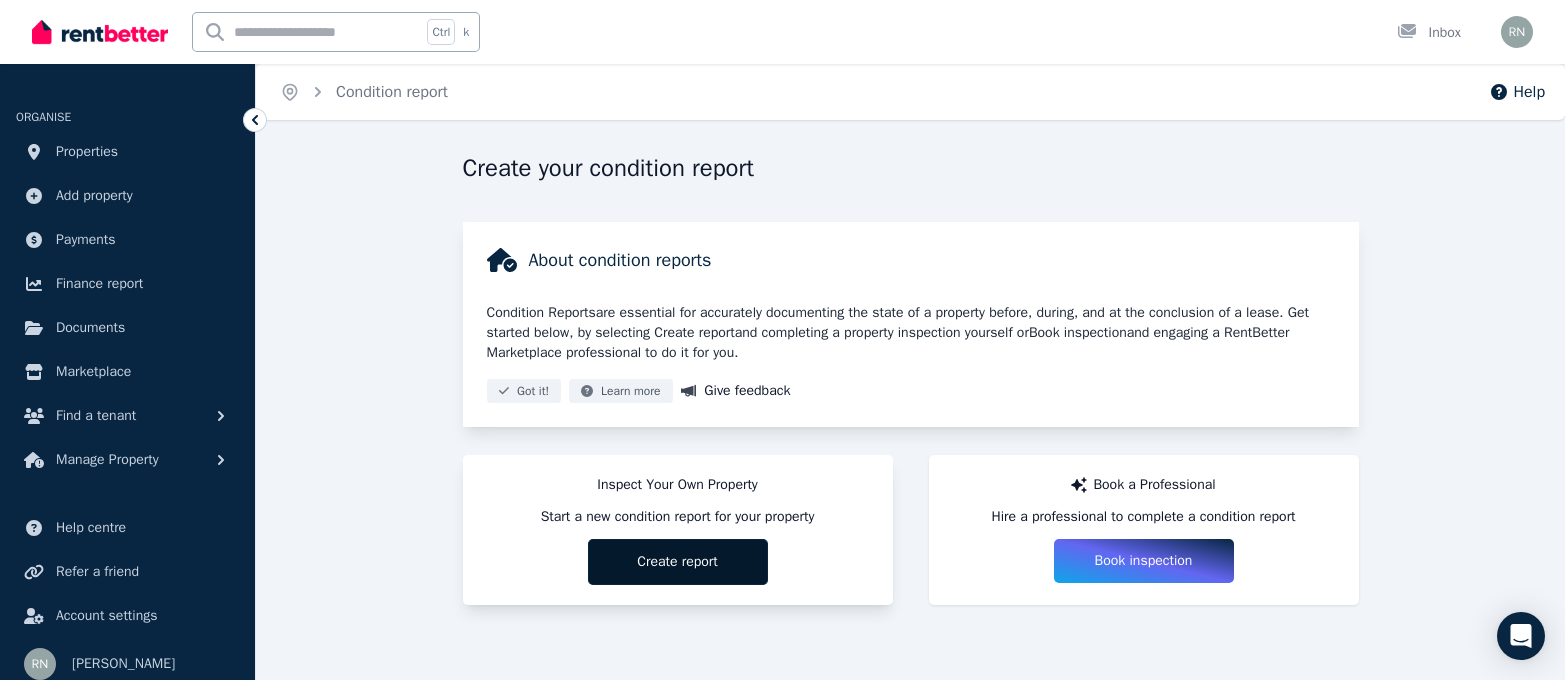 click on "Create report" at bounding box center (678, 562) 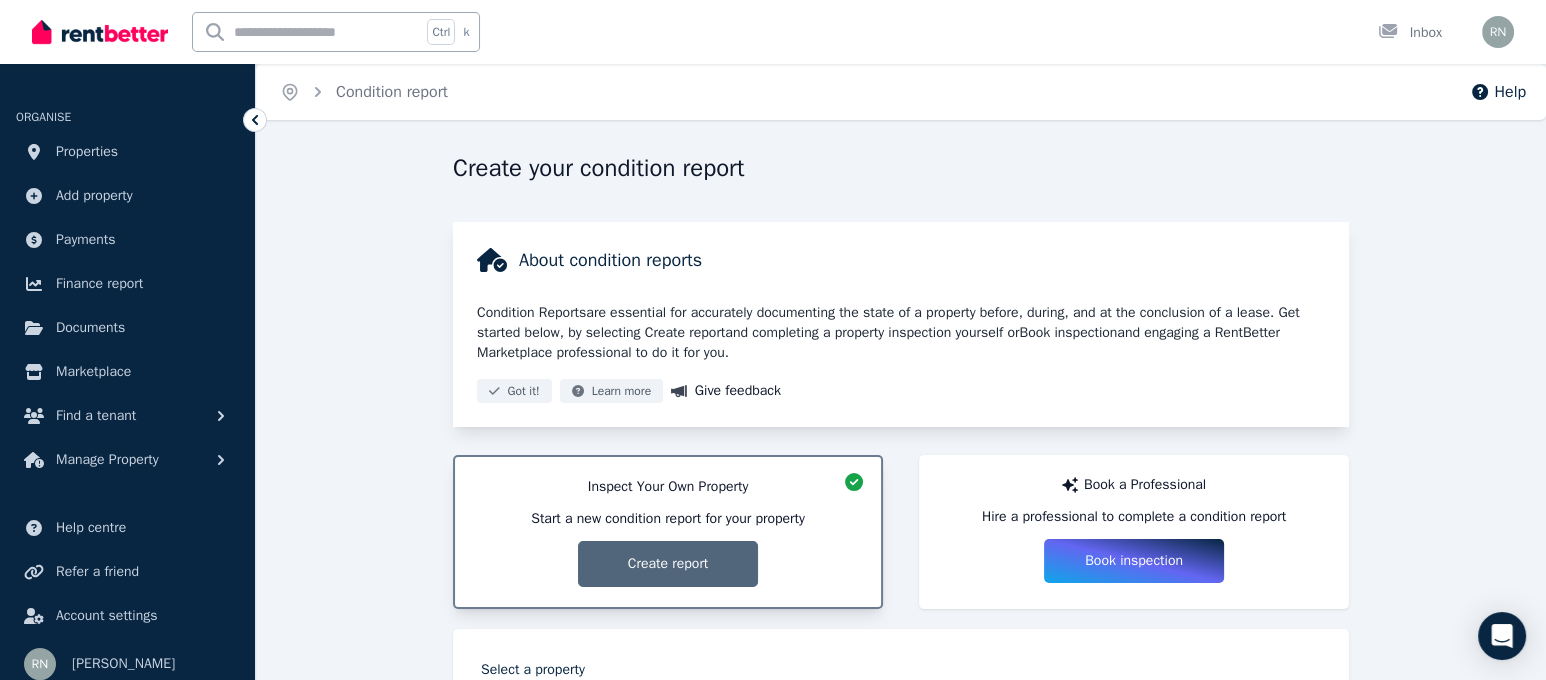 scroll, scrollTop: 595, scrollLeft: 0, axis: vertical 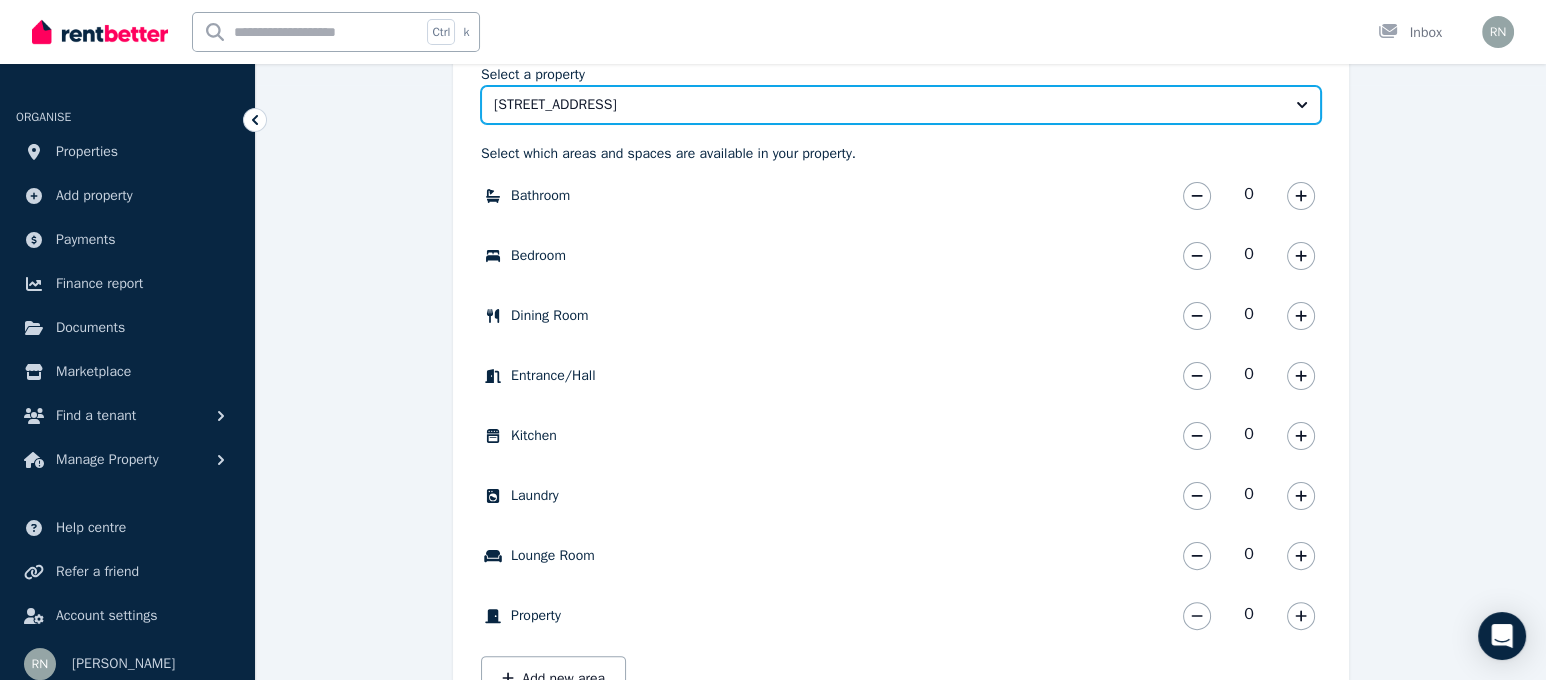 click on "[STREET_ADDRESS]" at bounding box center [887, 105] 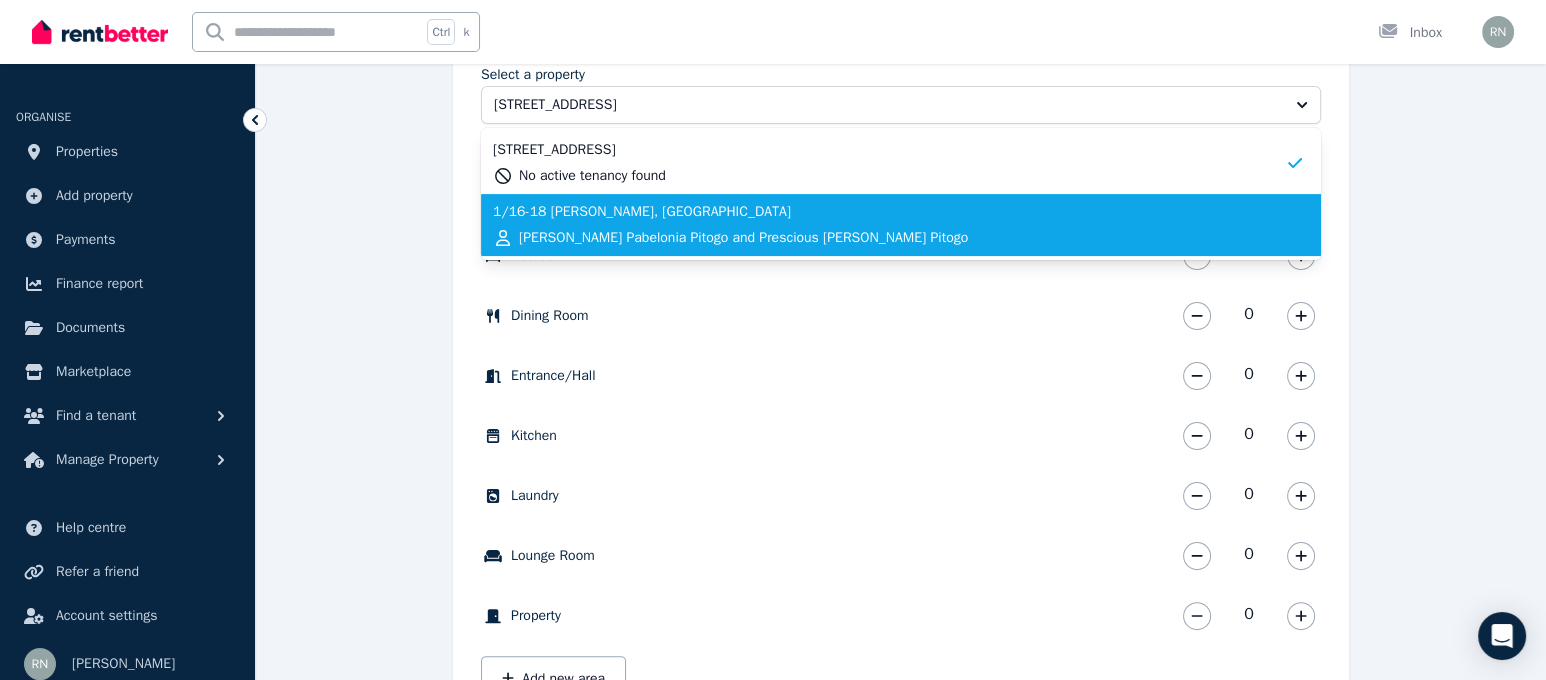 click on "1/16-18 [PERSON_NAME], [GEOGRAPHIC_DATA][PERSON_NAME] Pabelonia Pitogo and Prescious [PERSON_NAME] Pitogo" at bounding box center [889, 225] 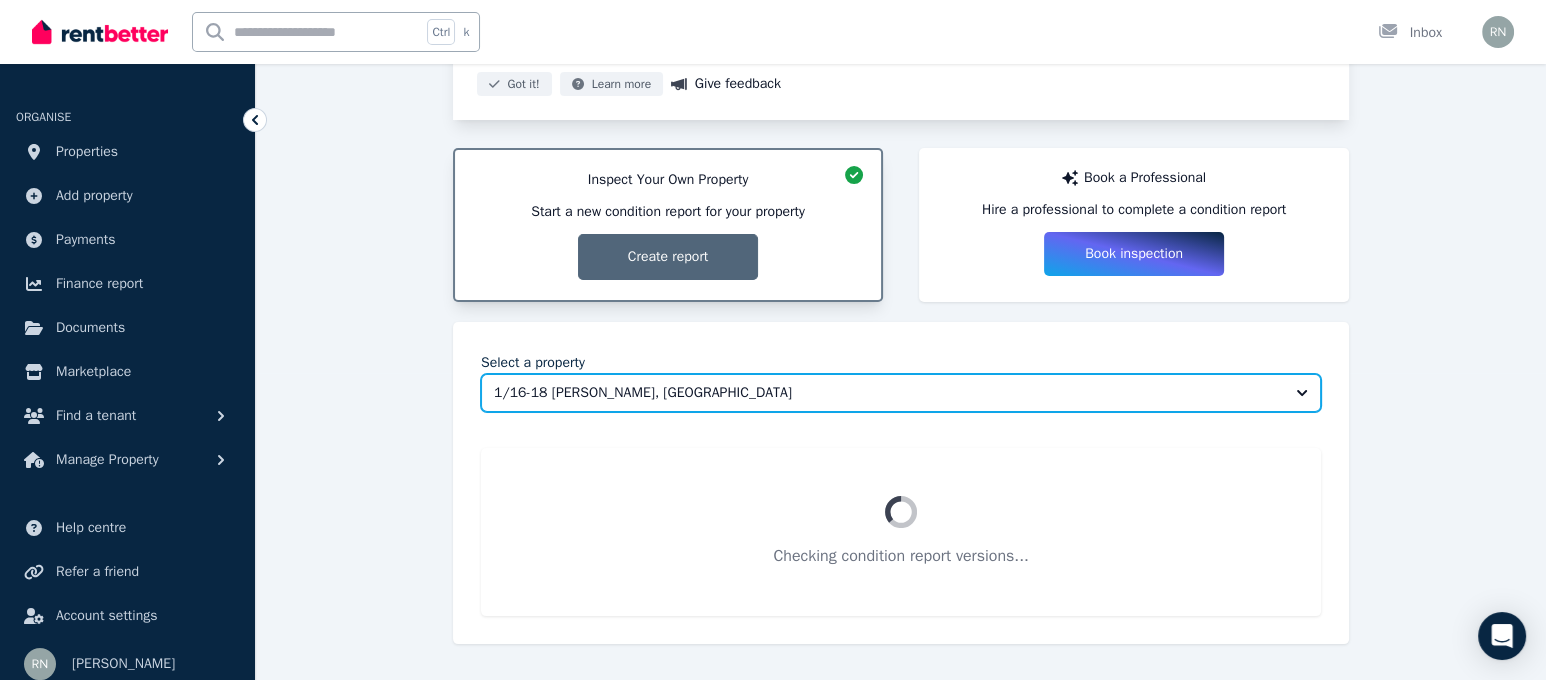 scroll, scrollTop: 305, scrollLeft: 0, axis: vertical 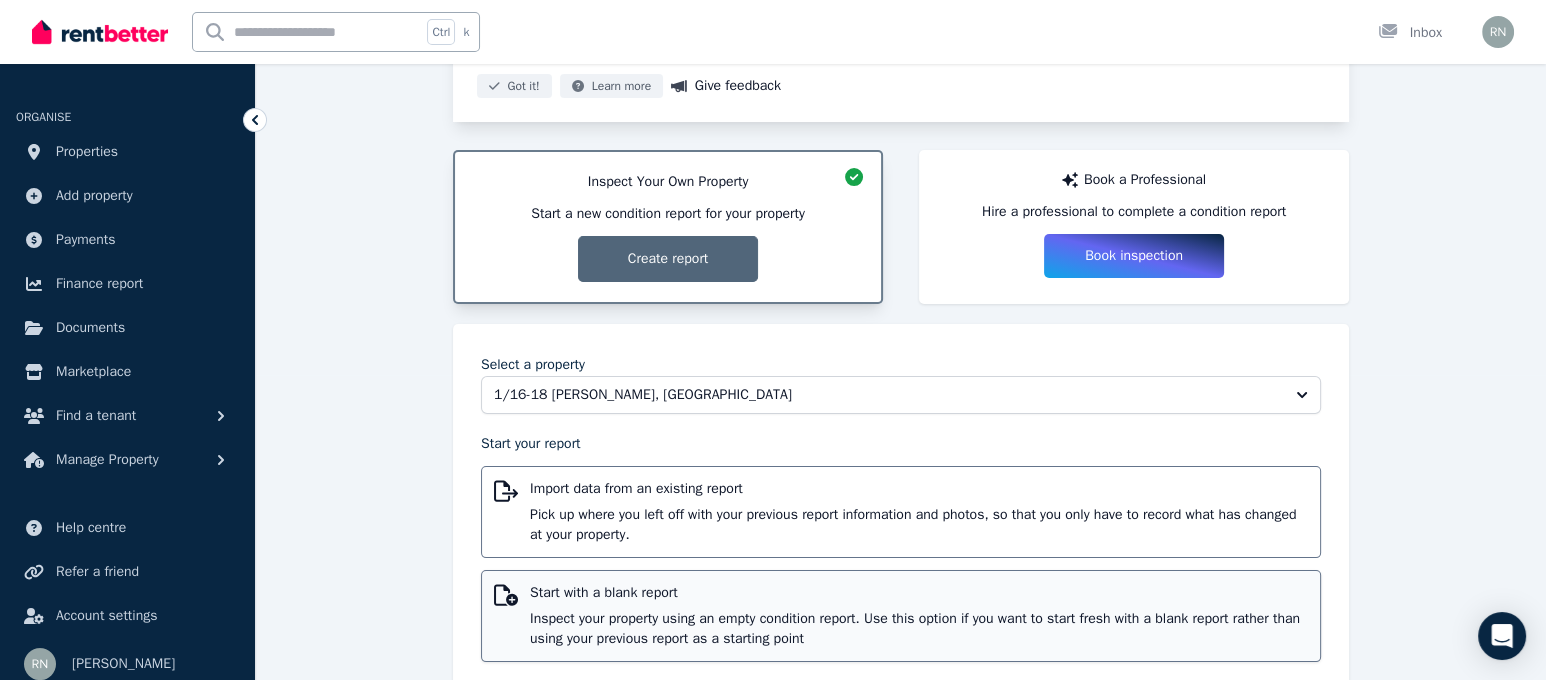 click on "Start with a blank report" at bounding box center [919, 593] 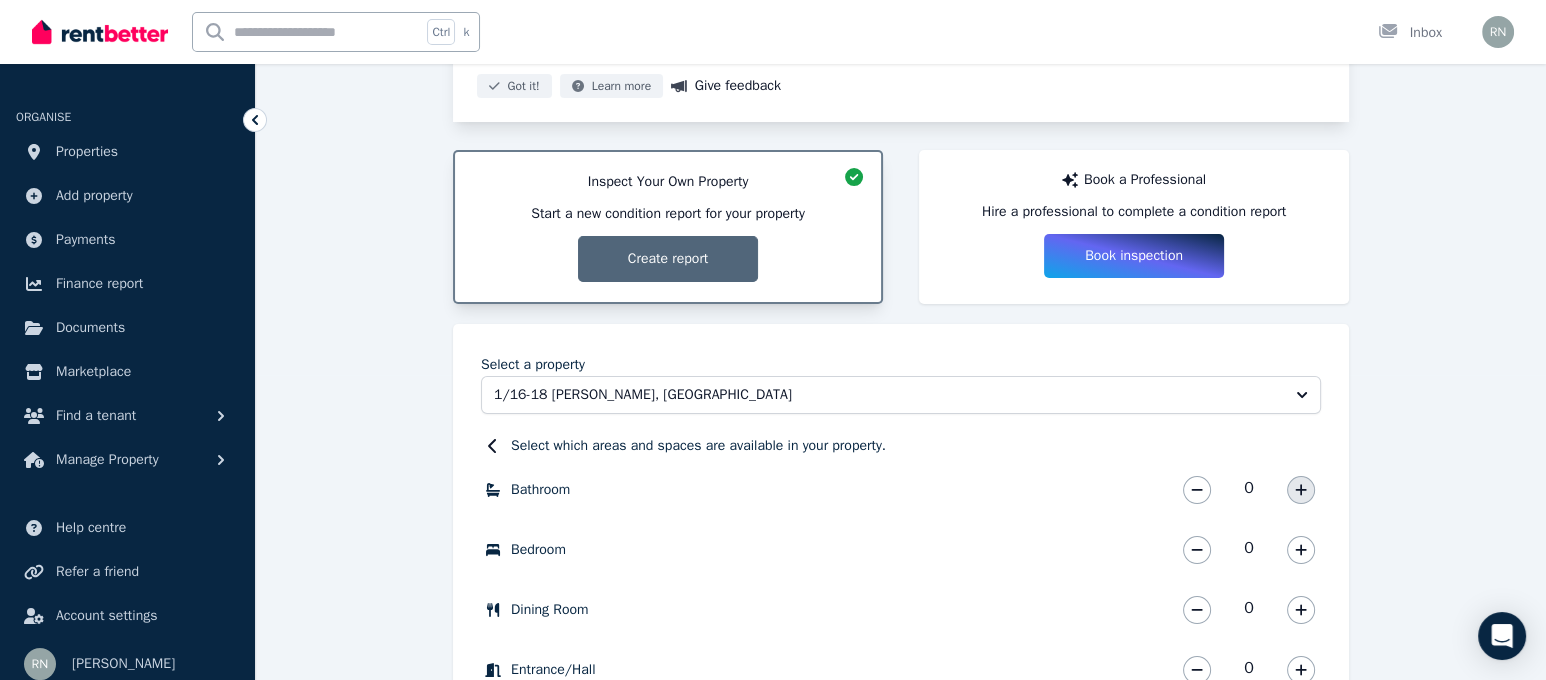 click 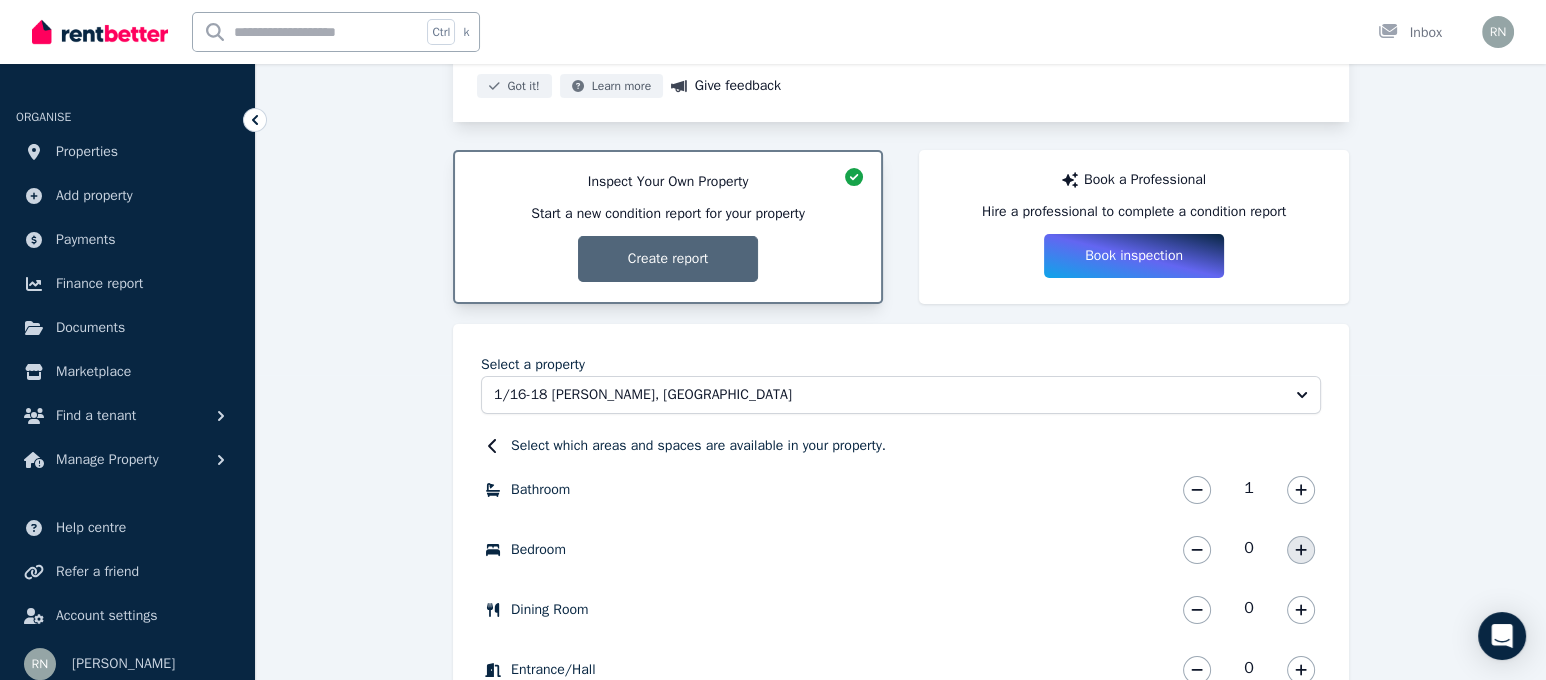 click at bounding box center [1301, 550] 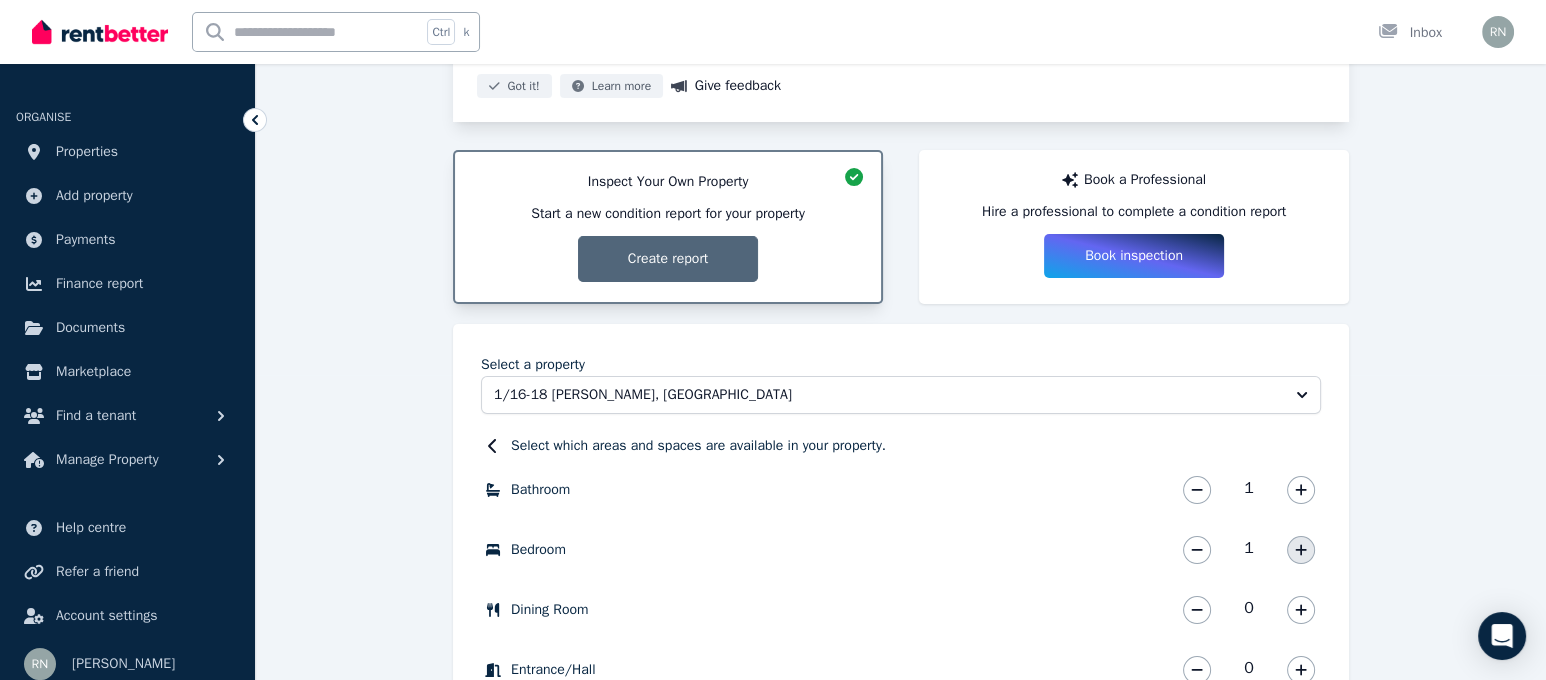 click at bounding box center [1301, 550] 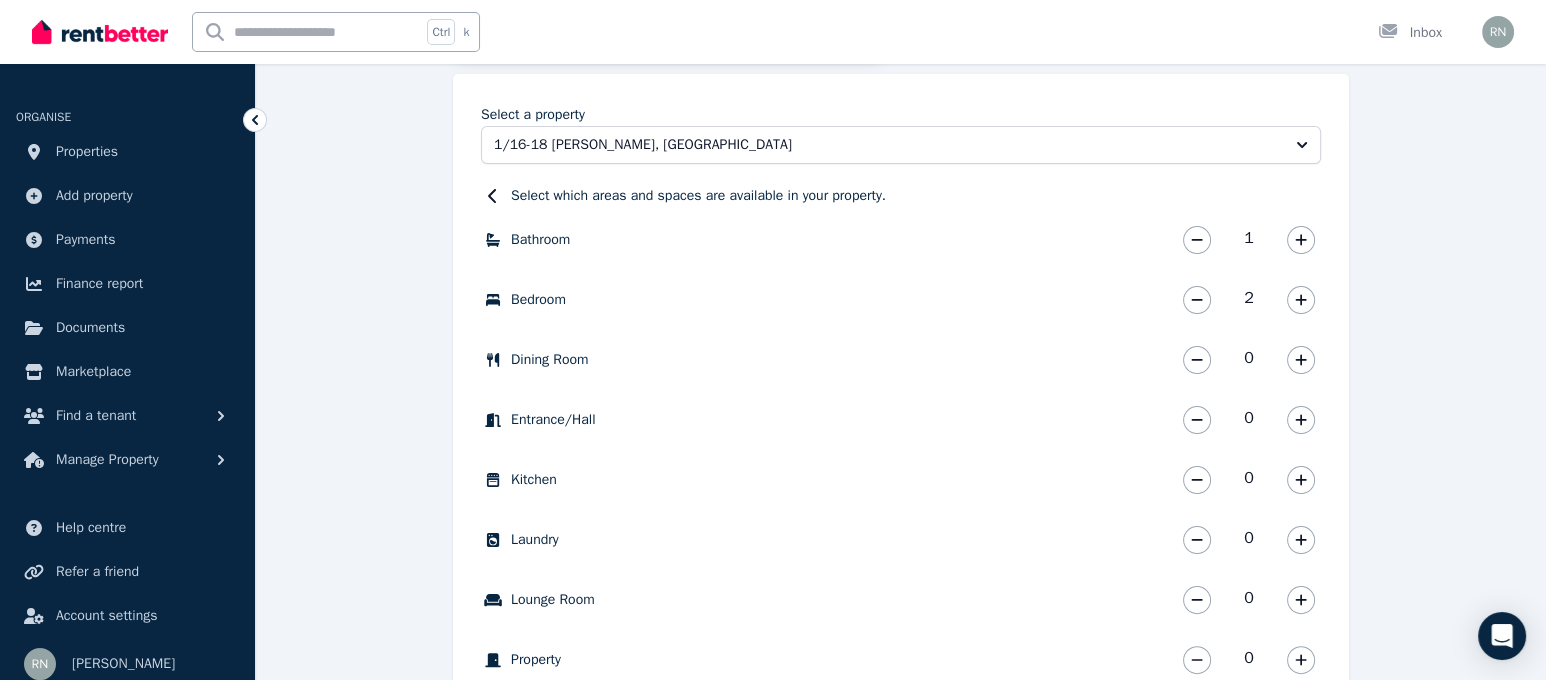 scroll, scrollTop: 555, scrollLeft: 0, axis: vertical 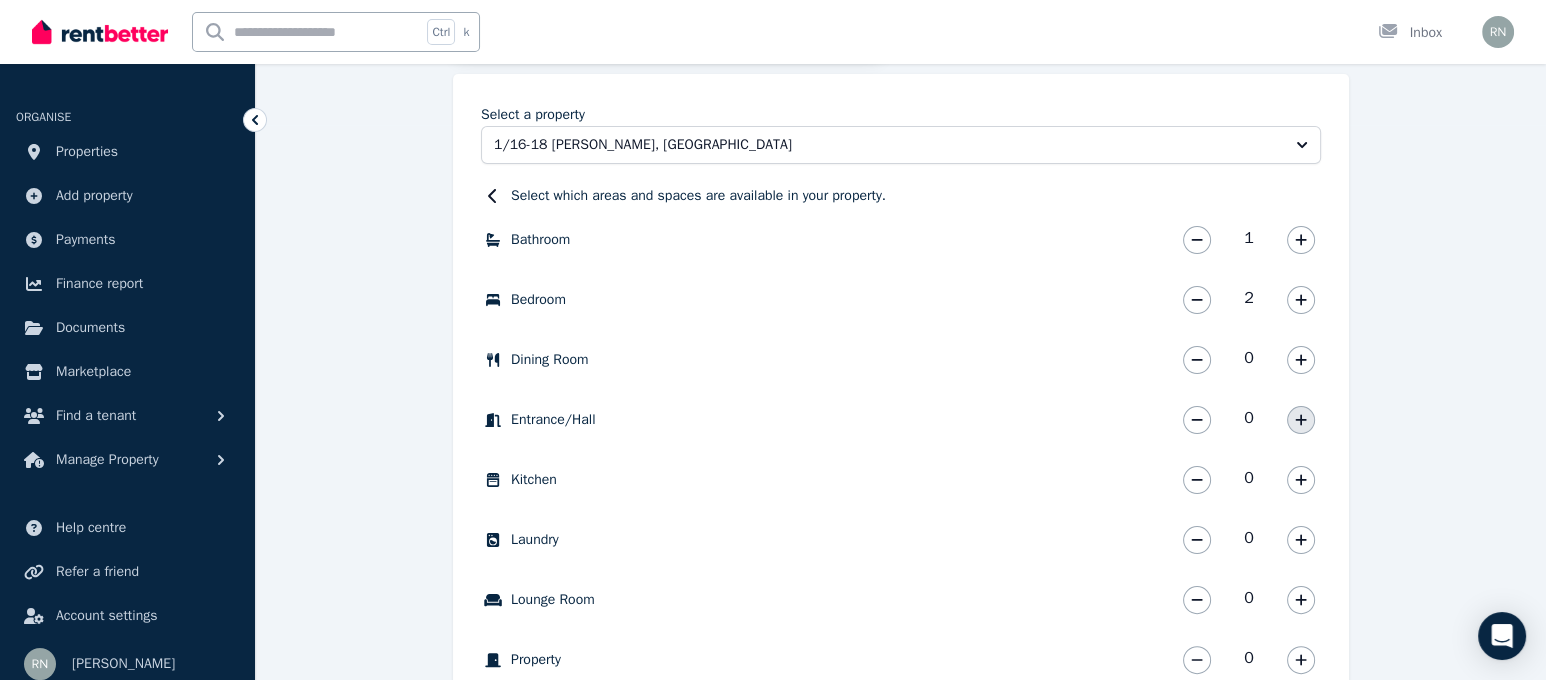 click 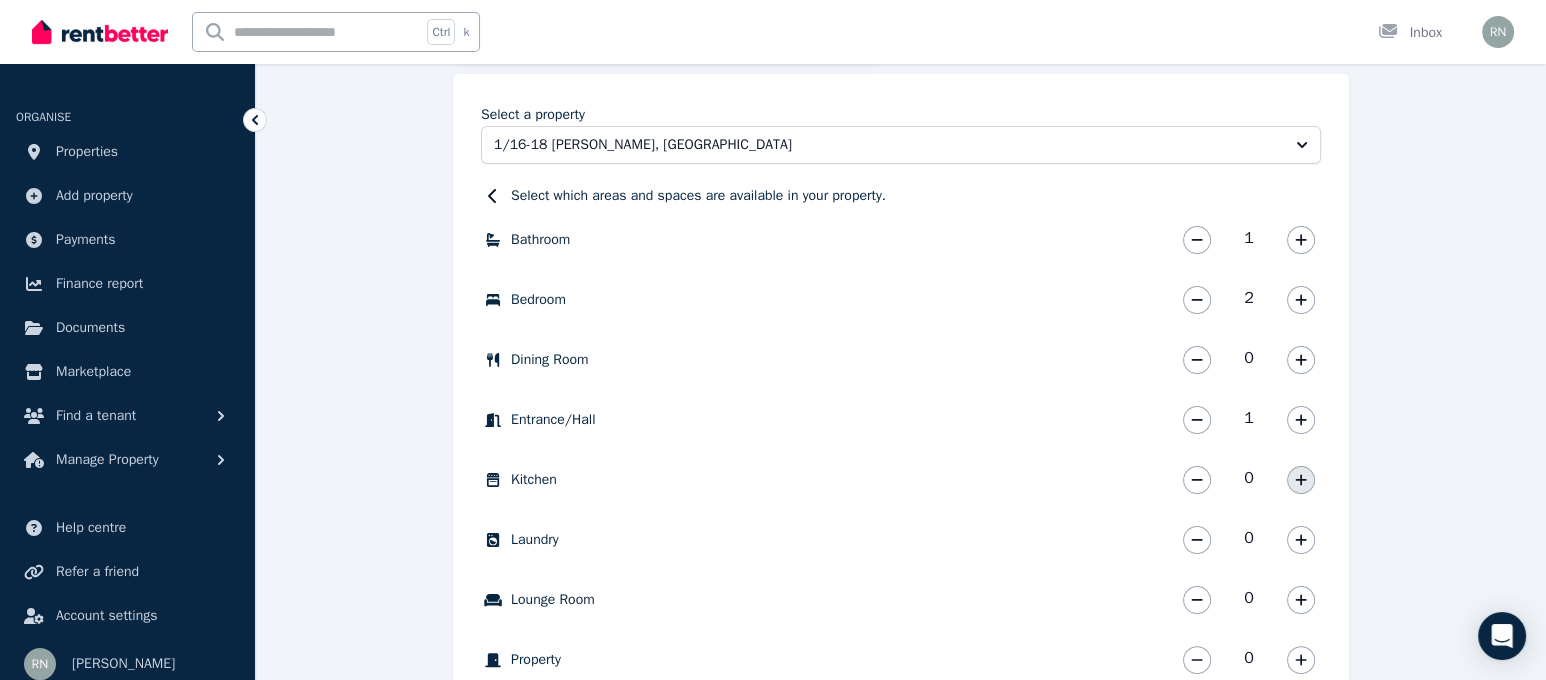 click 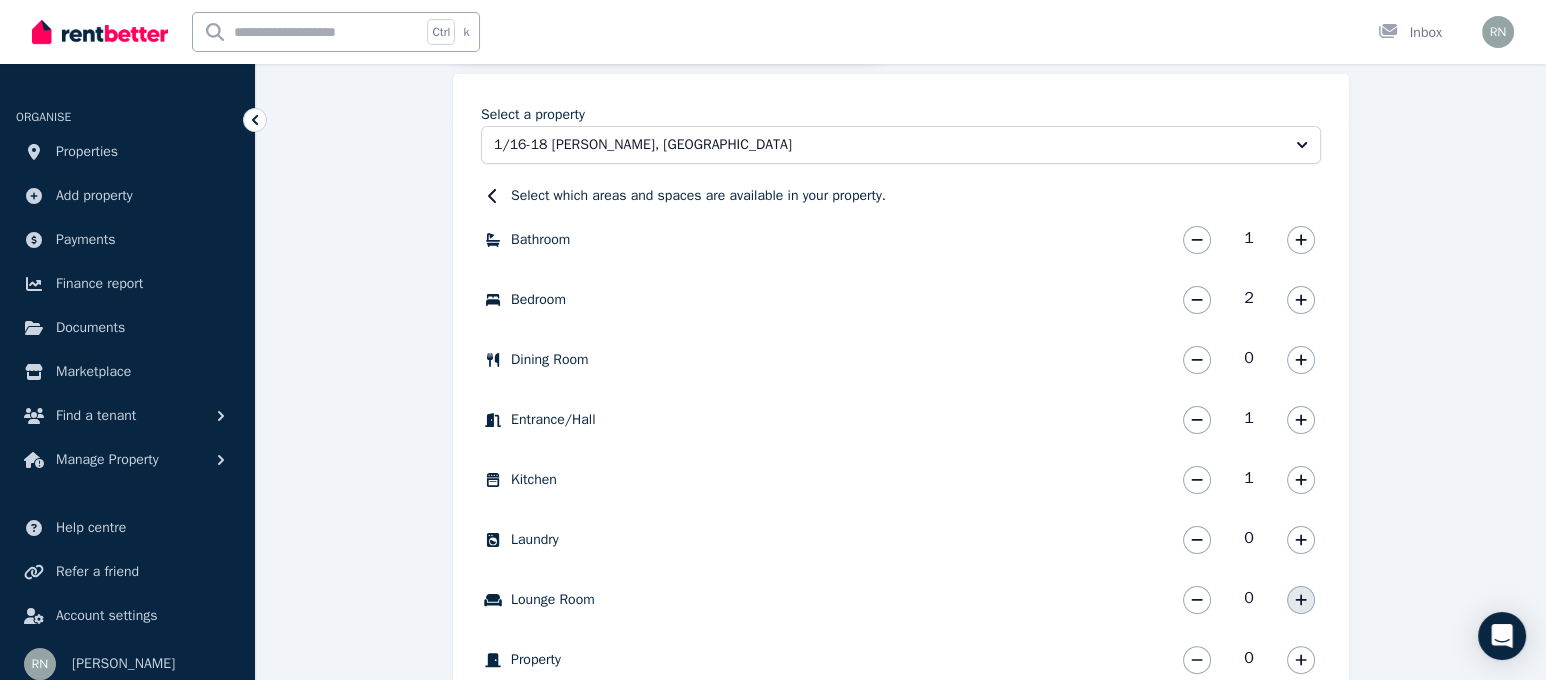 click at bounding box center [1301, 600] 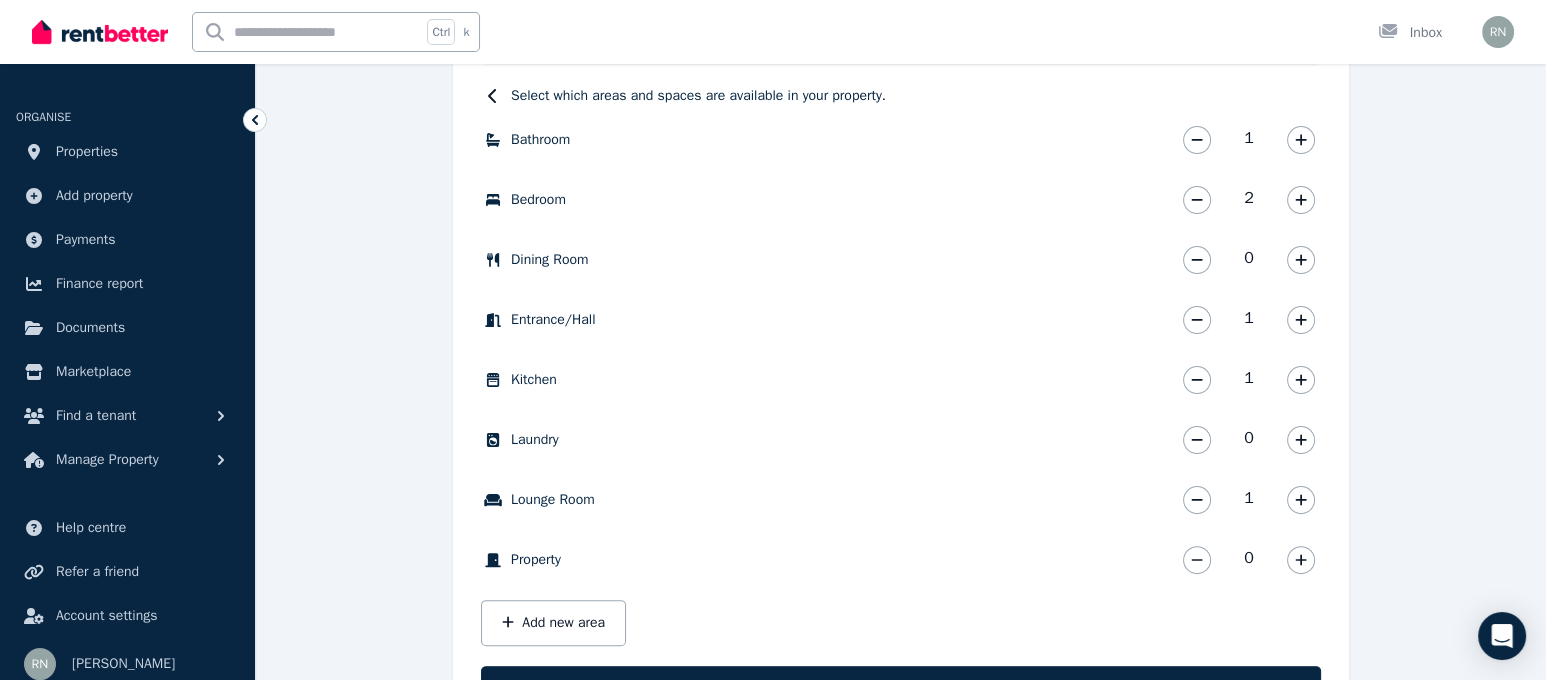 scroll, scrollTop: 705, scrollLeft: 0, axis: vertical 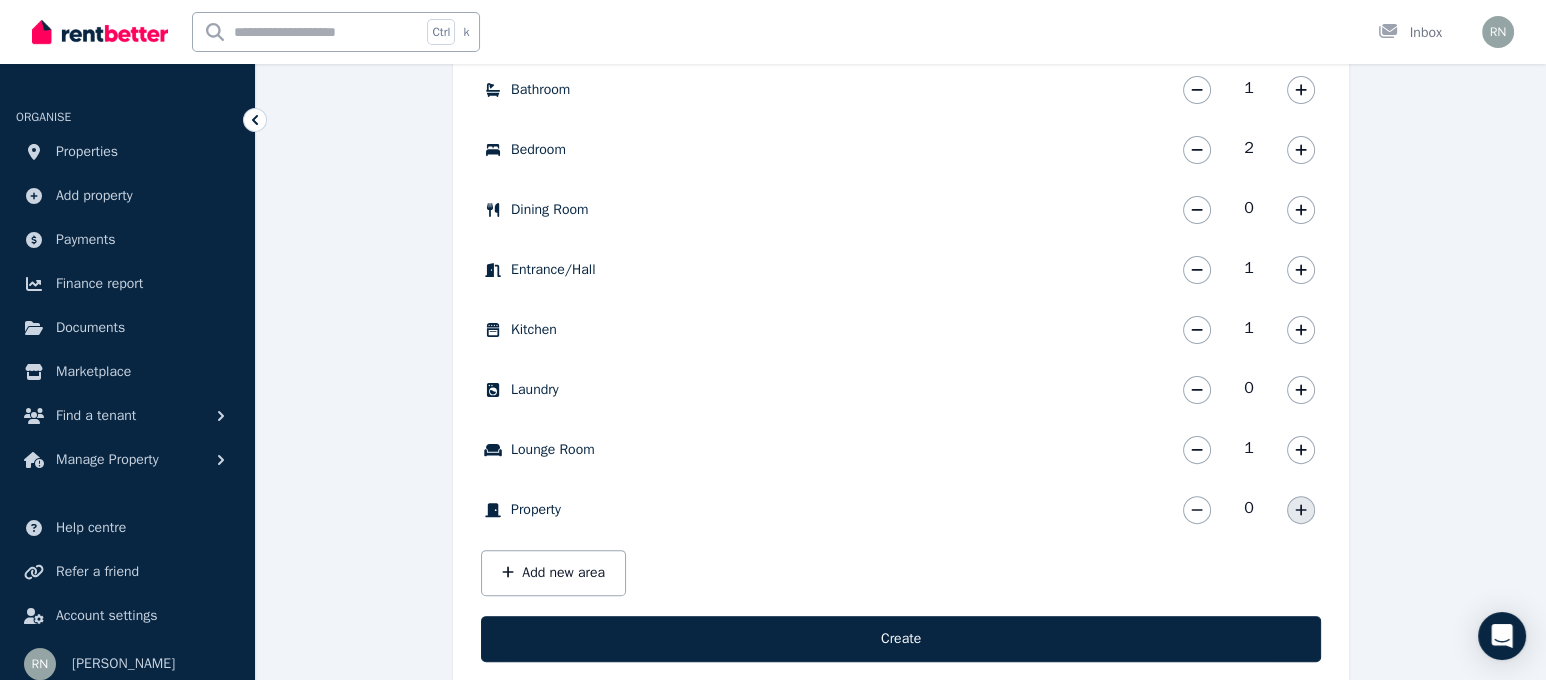 click 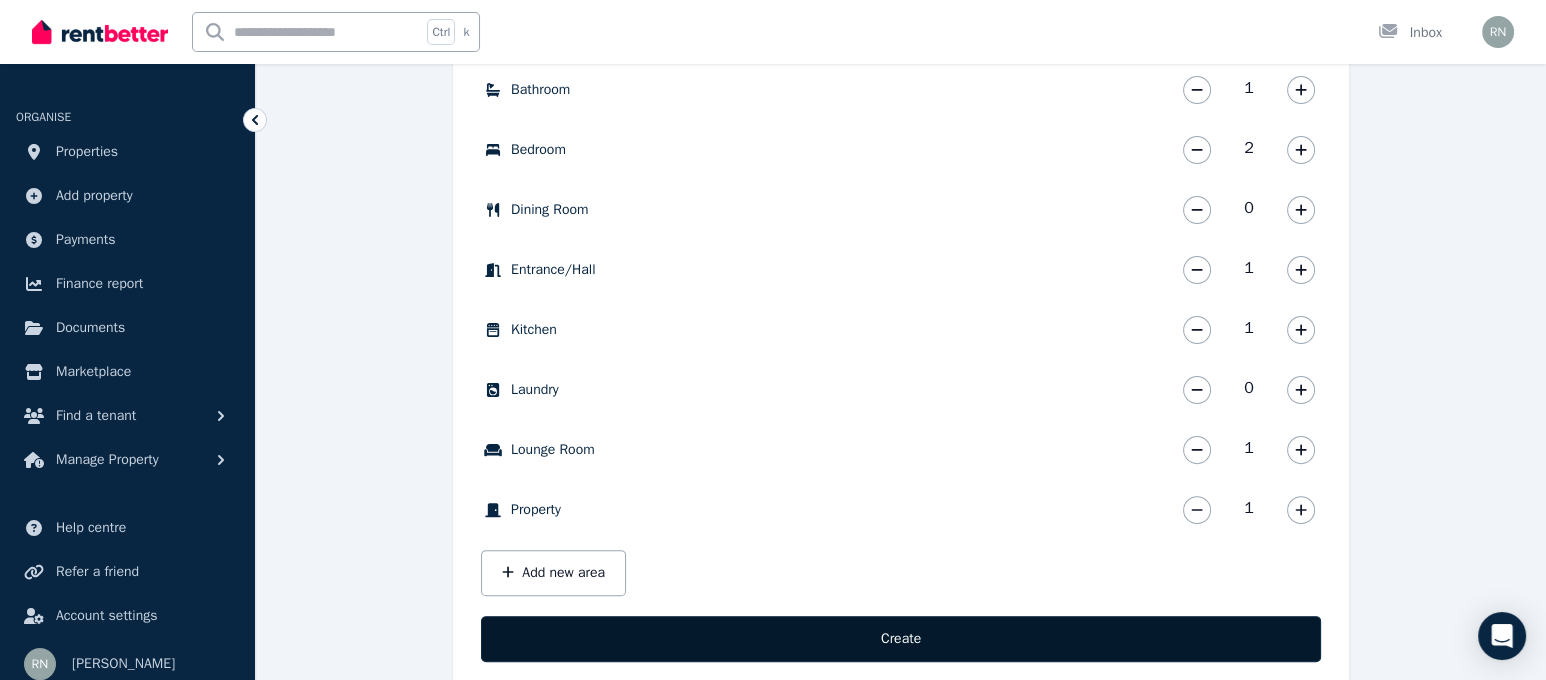 click on "Create" at bounding box center (901, 639) 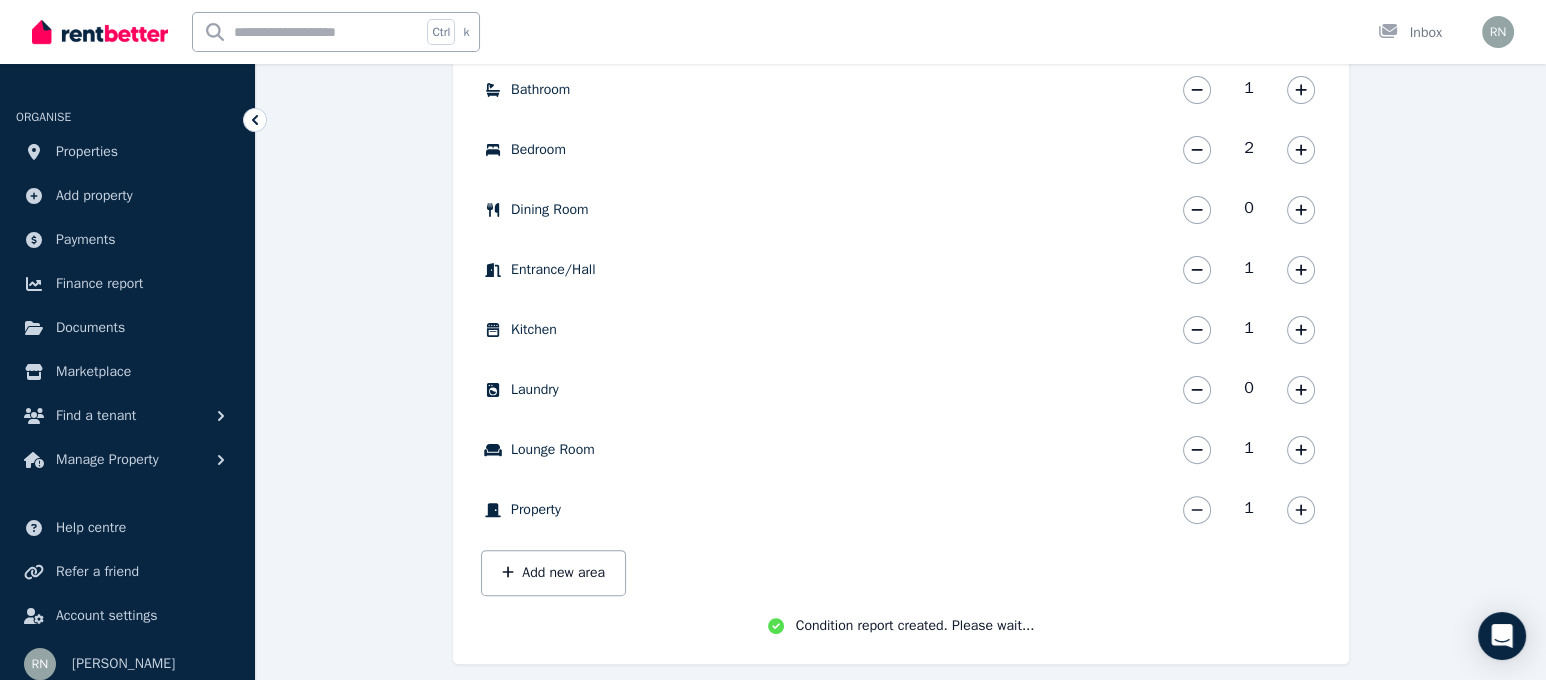 scroll, scrollTop: 0, scrollLeft: 0, axis: both 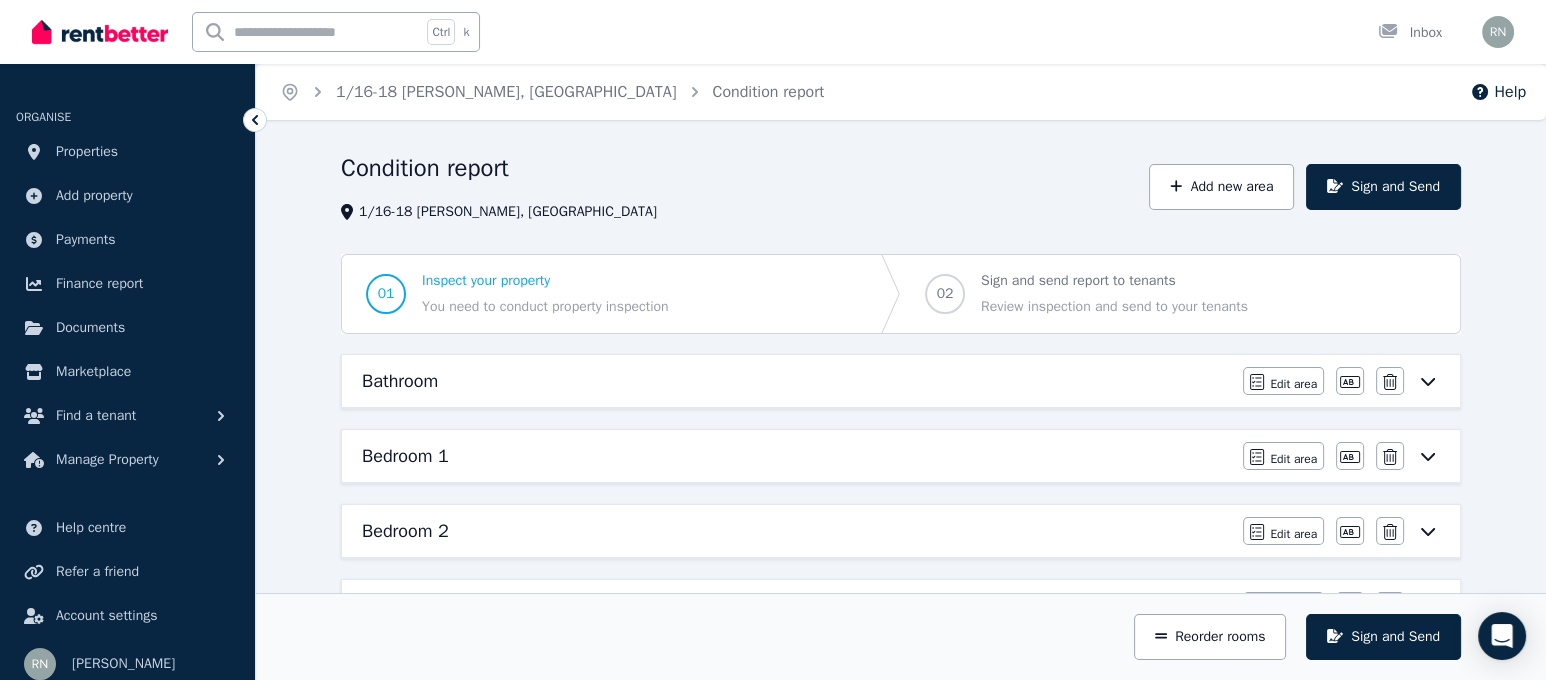 click 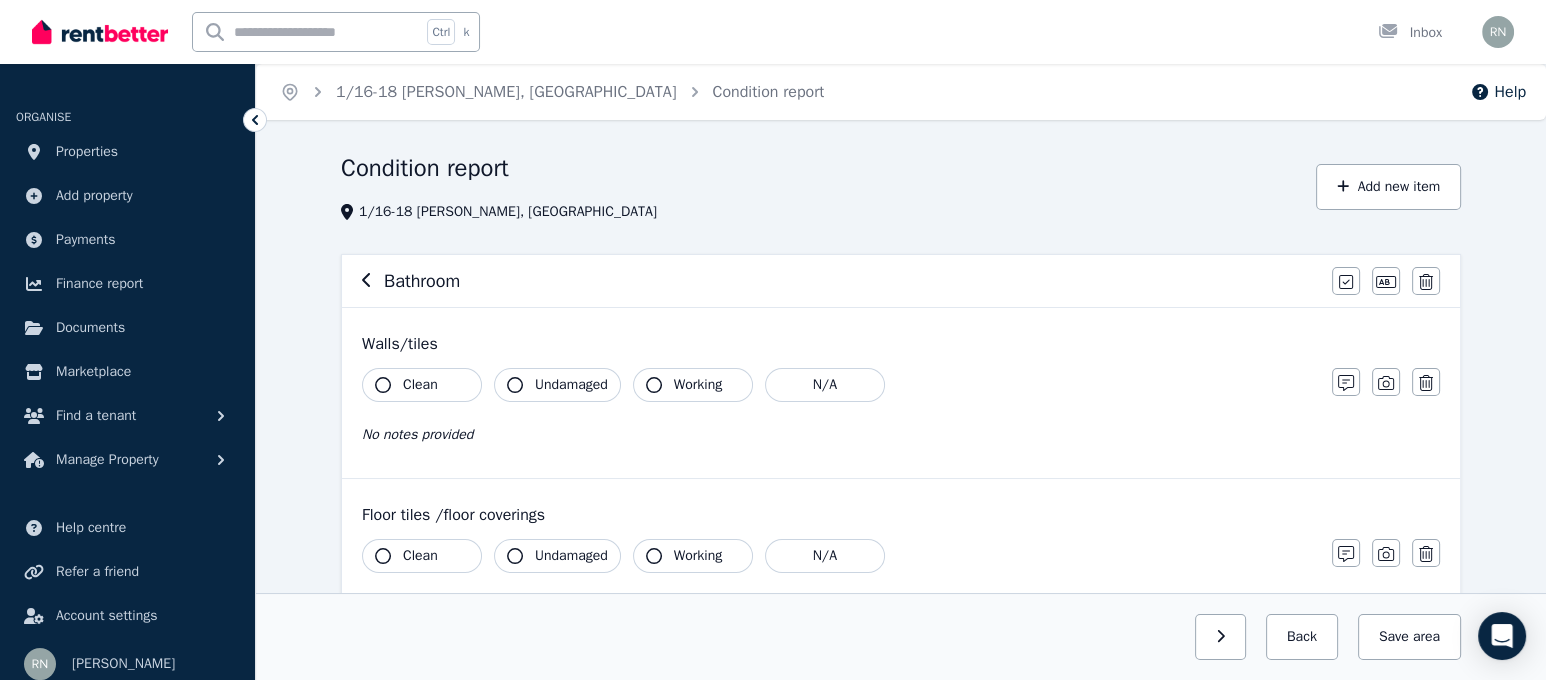 click 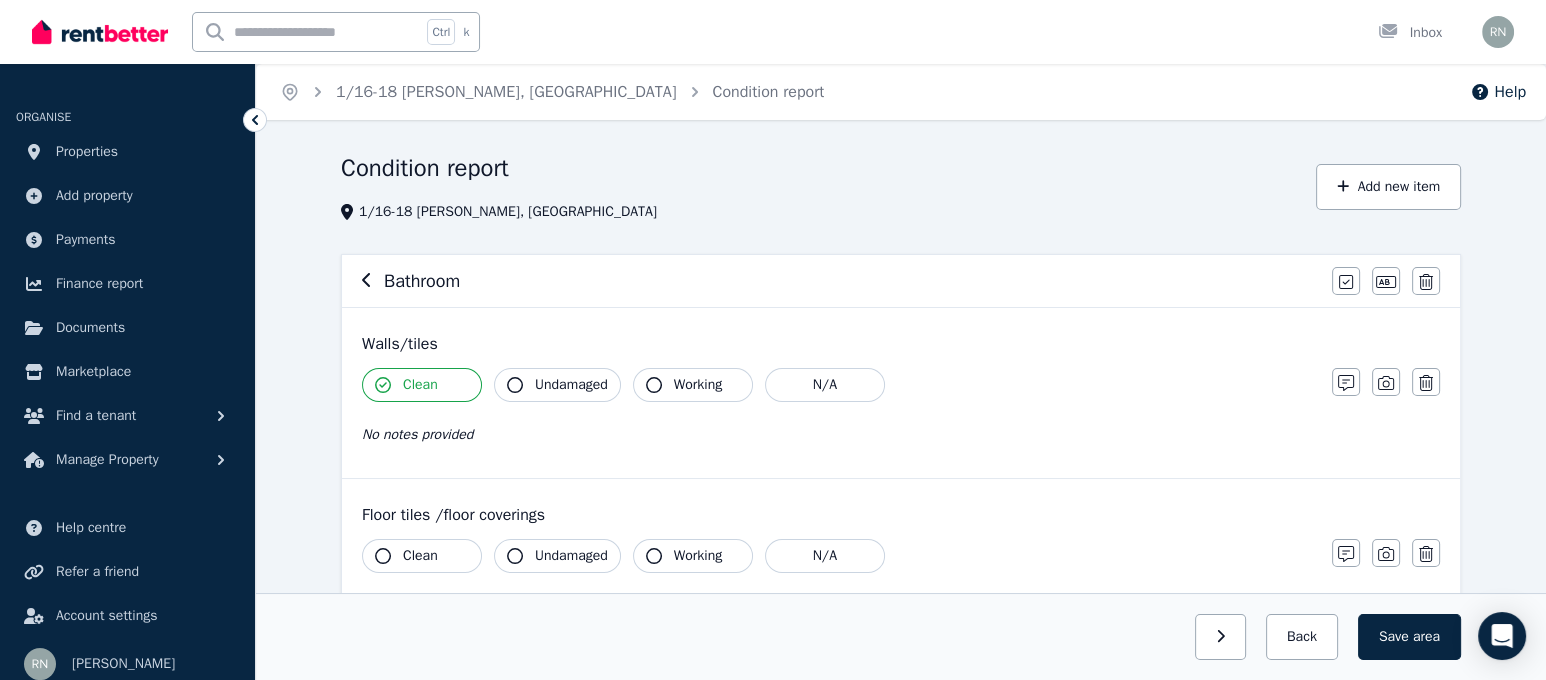 click on "Undamaged" at bounding box center (557, 385) 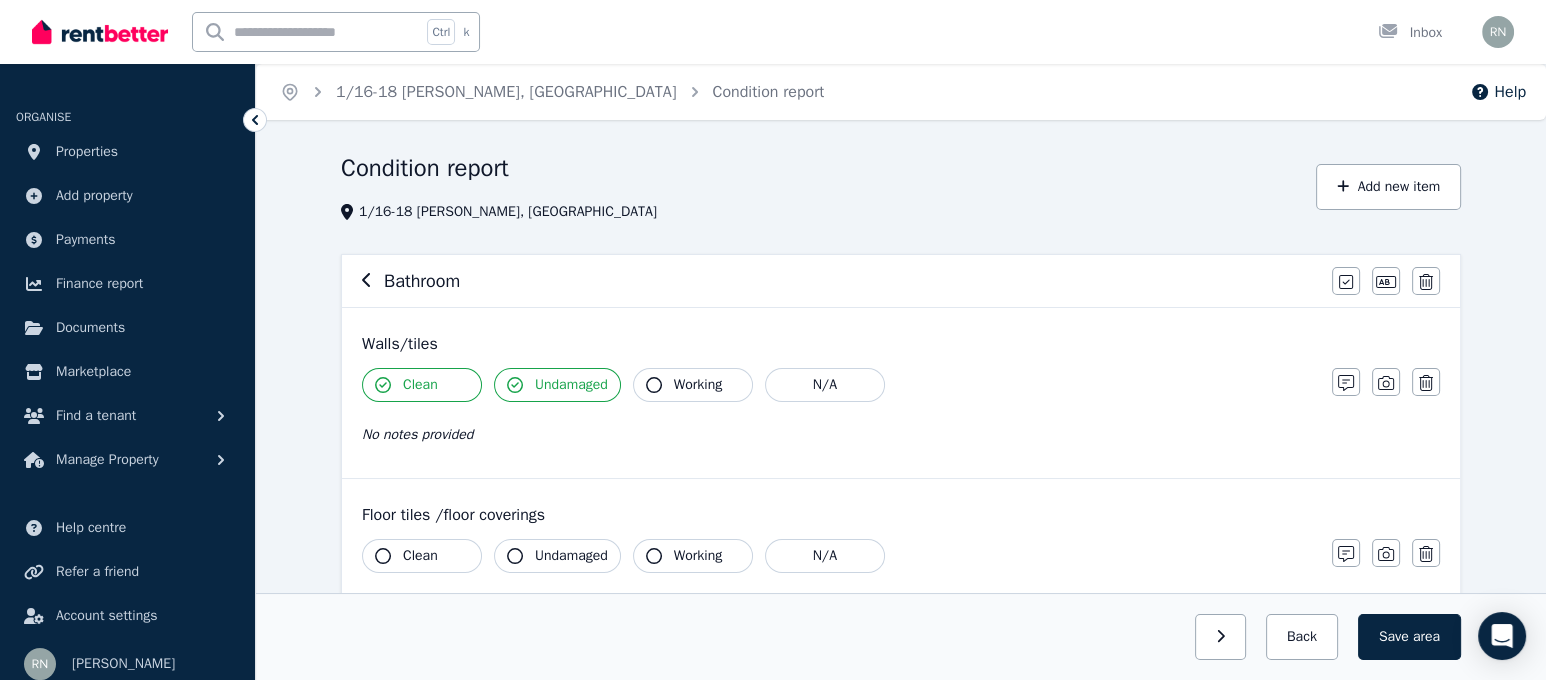 click on "Working" at bounding box center (693, 385) 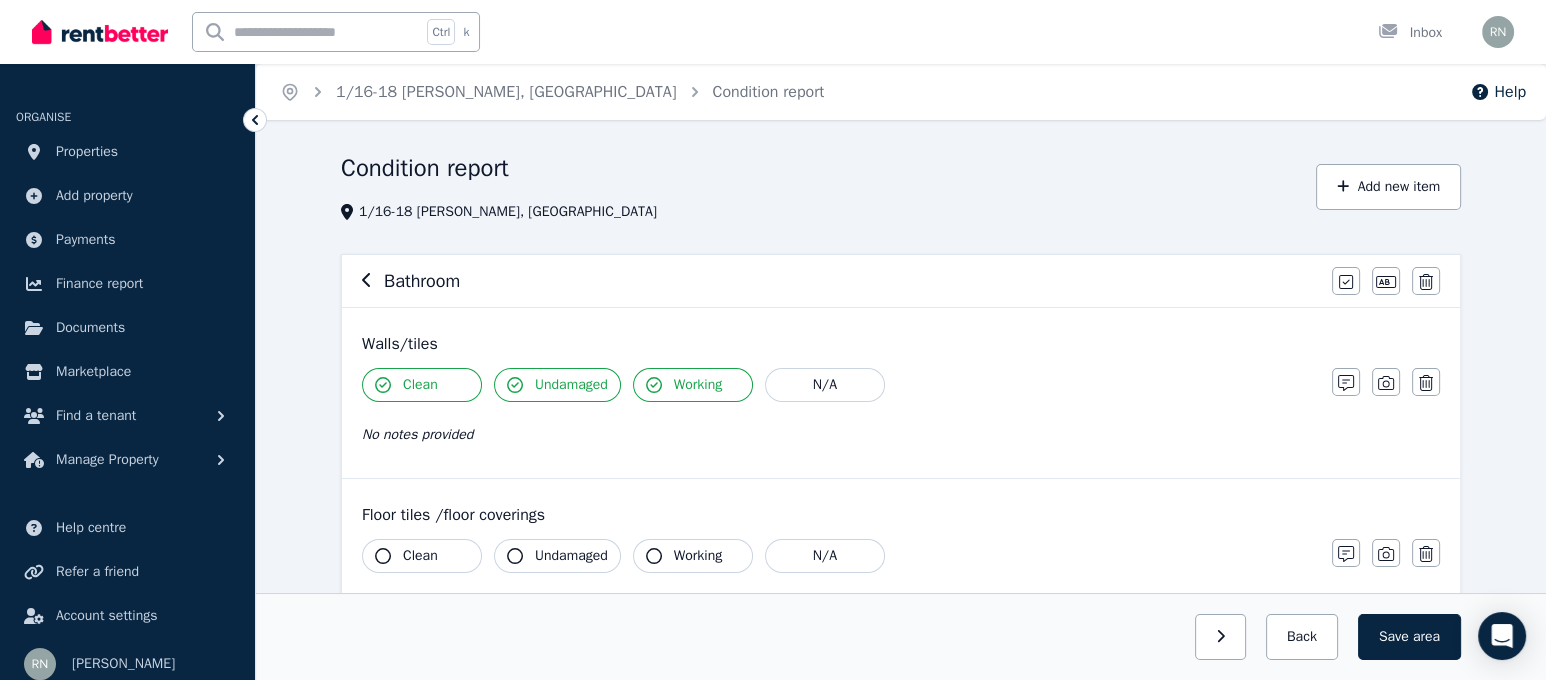click on "Clean" at bounding box center [420, 556] 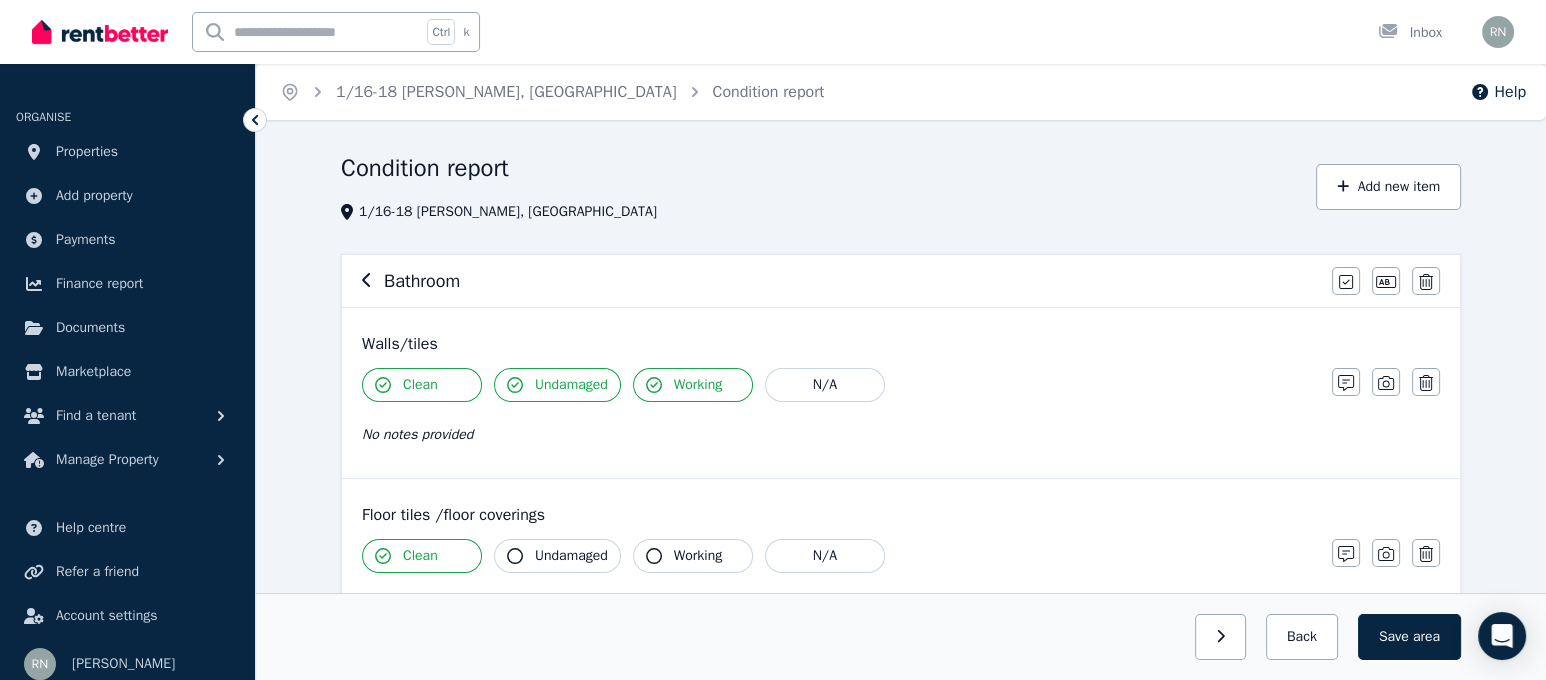 click on "Undamaged" at bounding box center [557, 556] 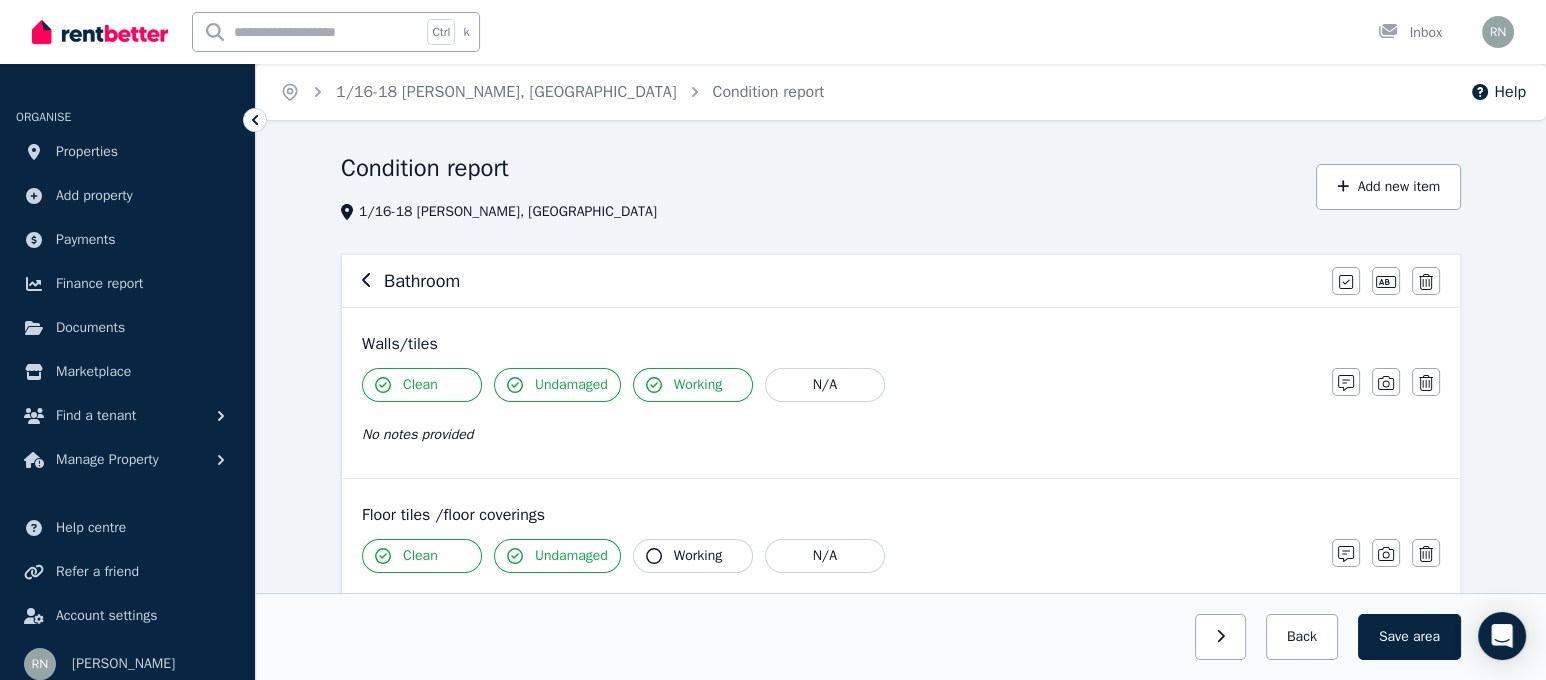 click on "Working" at bounding box center (698, 556) 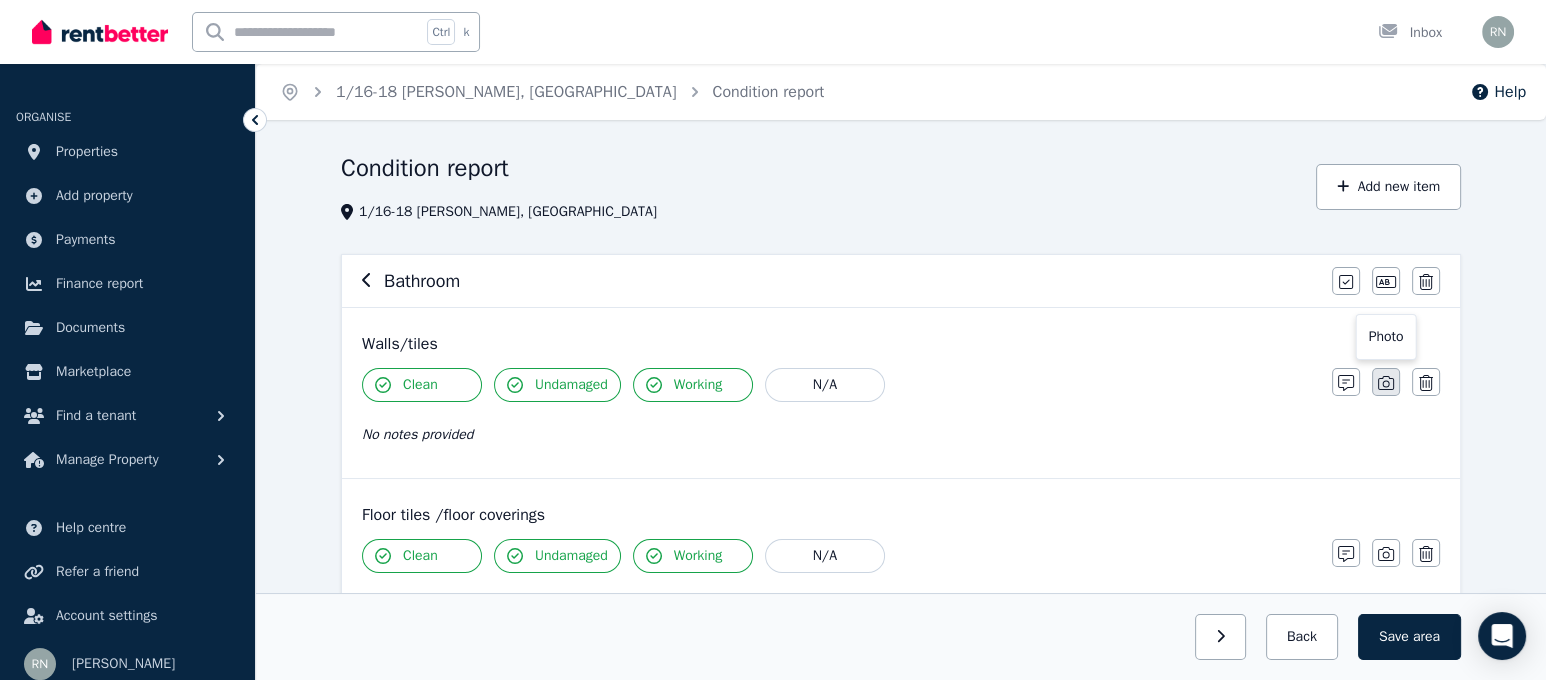 click 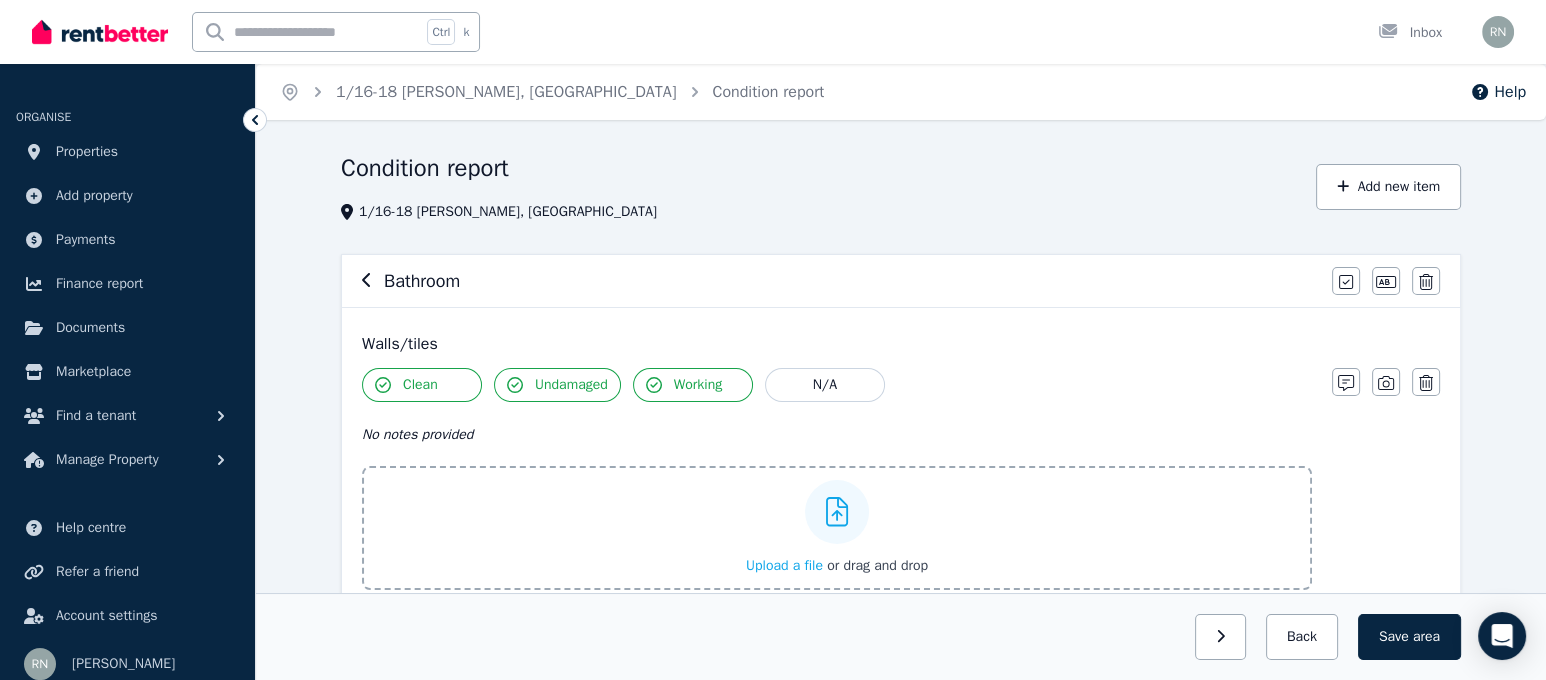 click on "Upload a file" at bounding box center [784, 565] 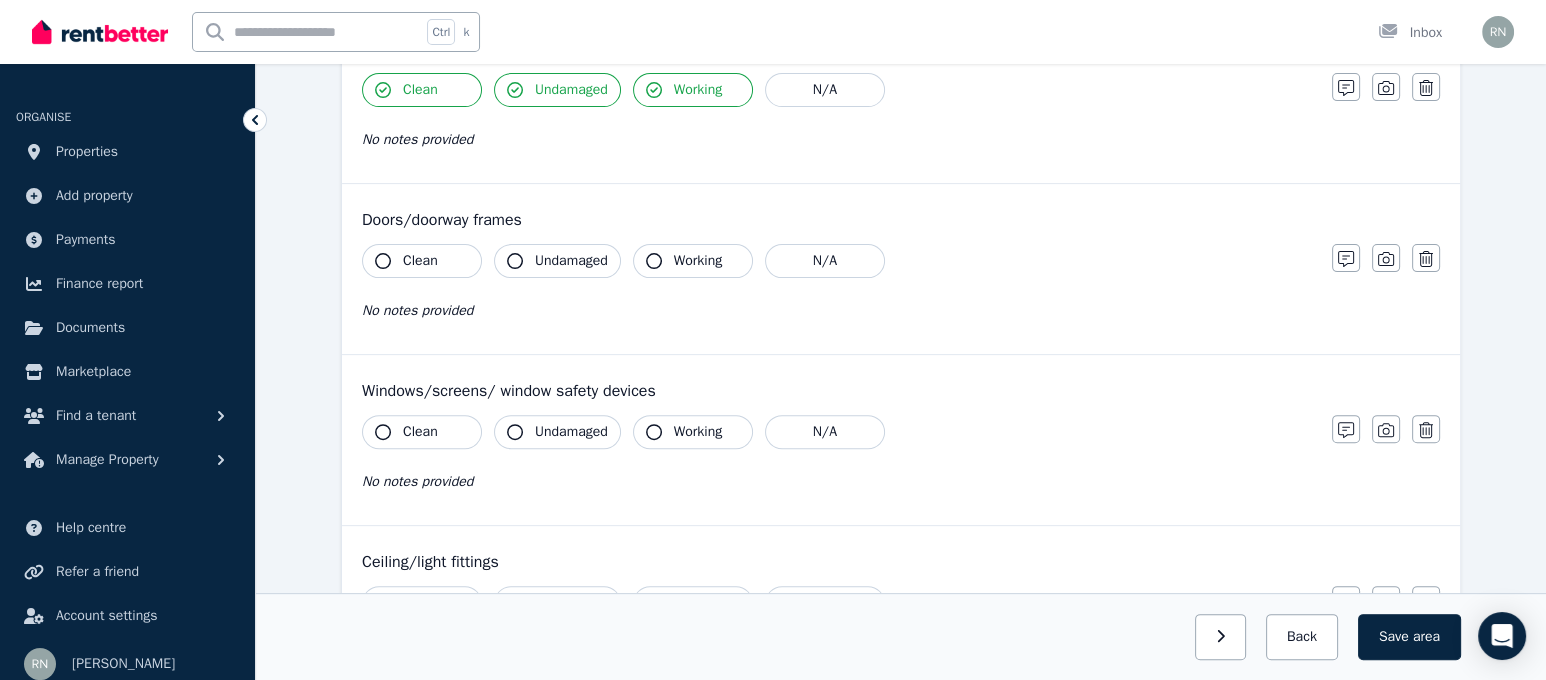 scroll, scrollTop: 849, scrollLeft: 0, axis: vertical 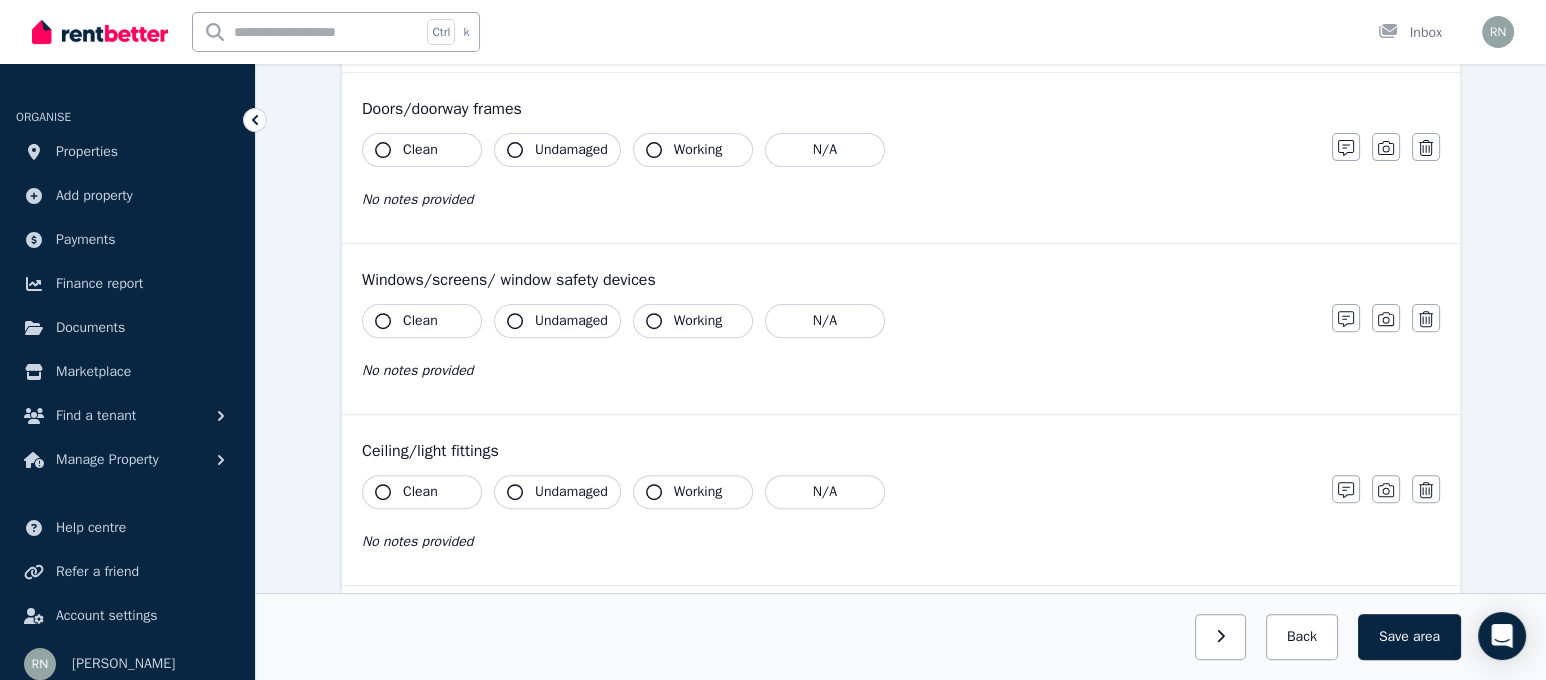 click on "Clean" at bounding box center [422, 150] 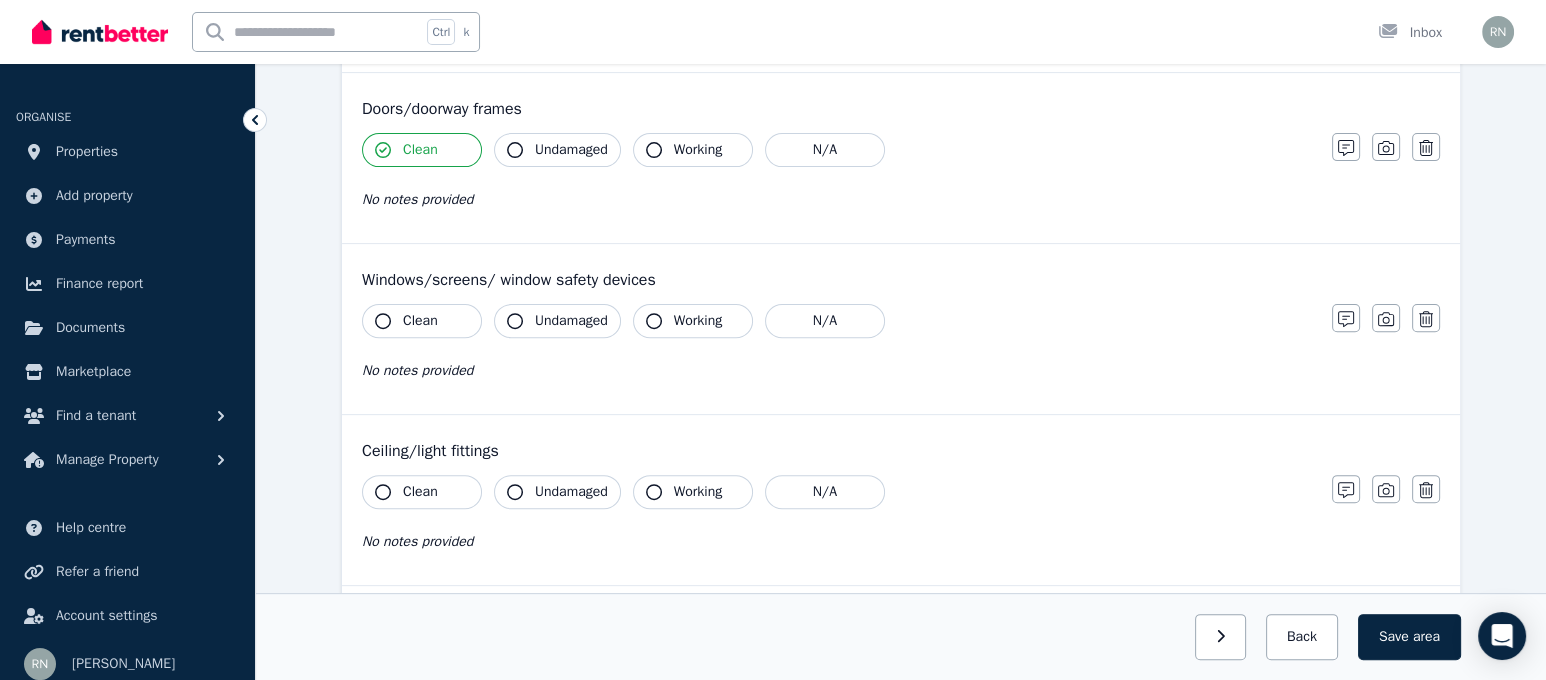 click 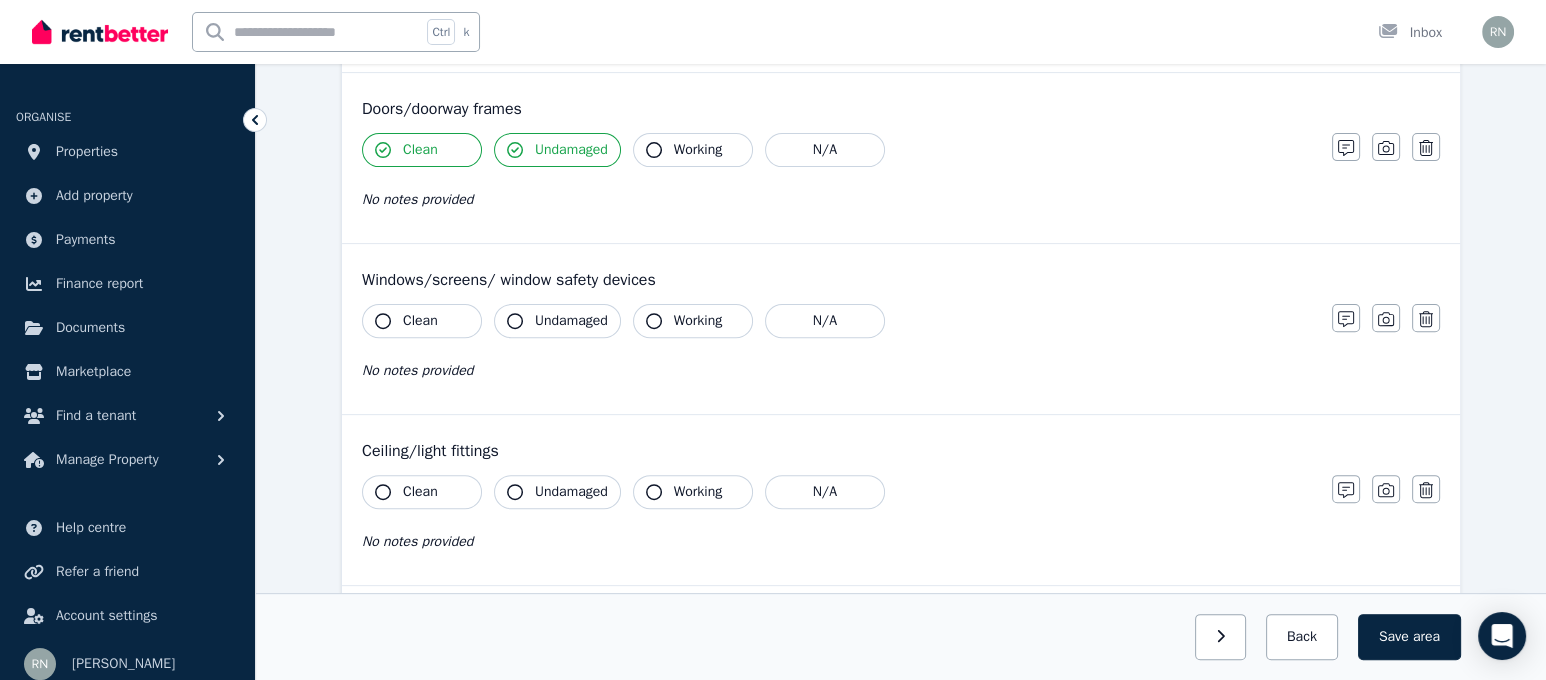 click 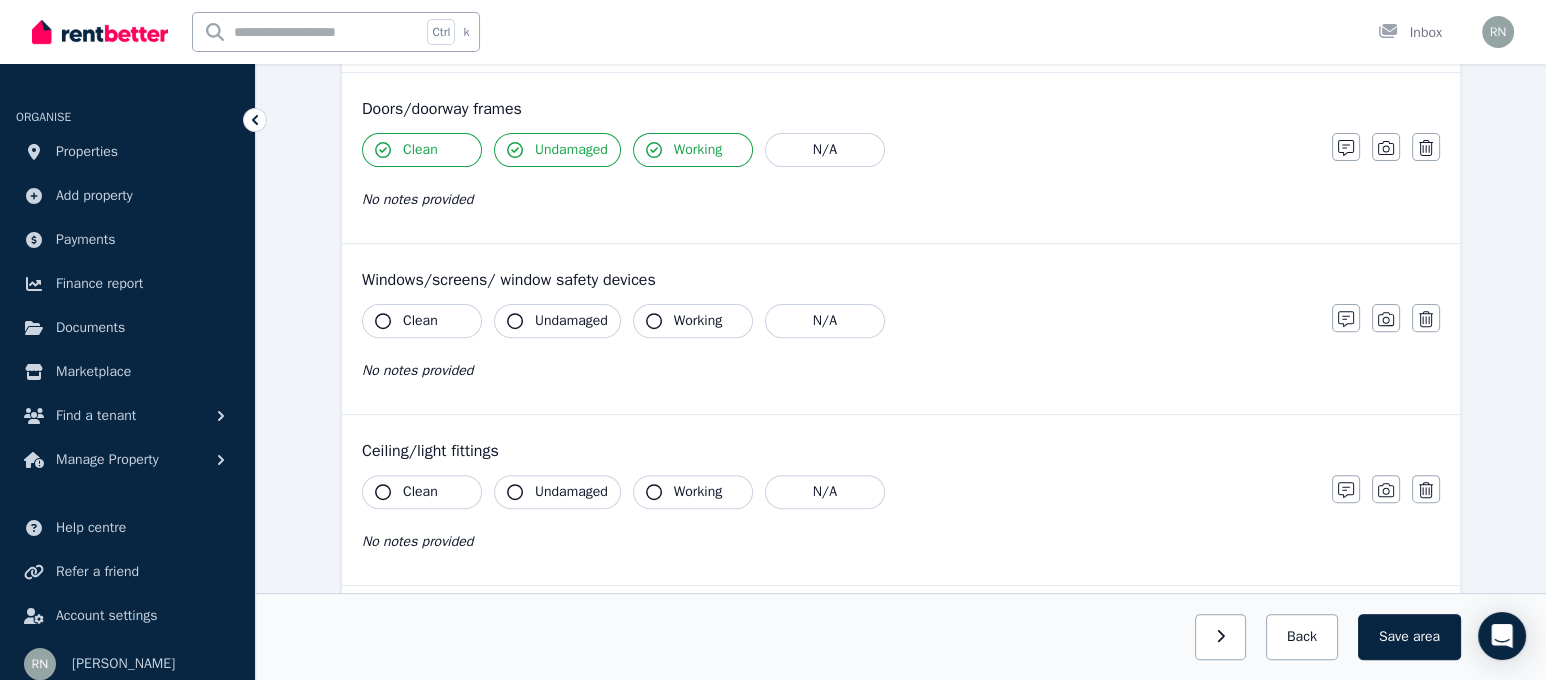 click on "Clean" at bounding box center (420, 321) 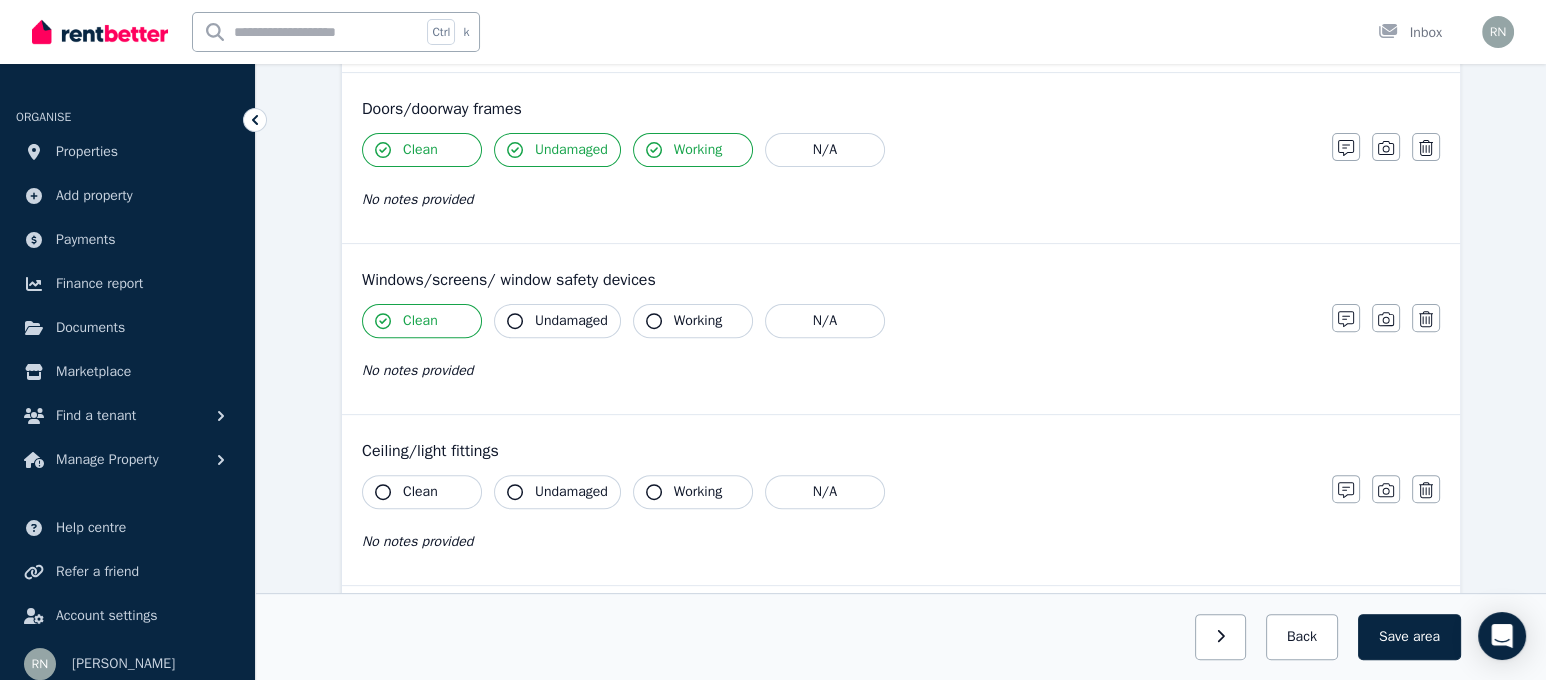 click on "Undamaged" at bounding box center (557, 321) 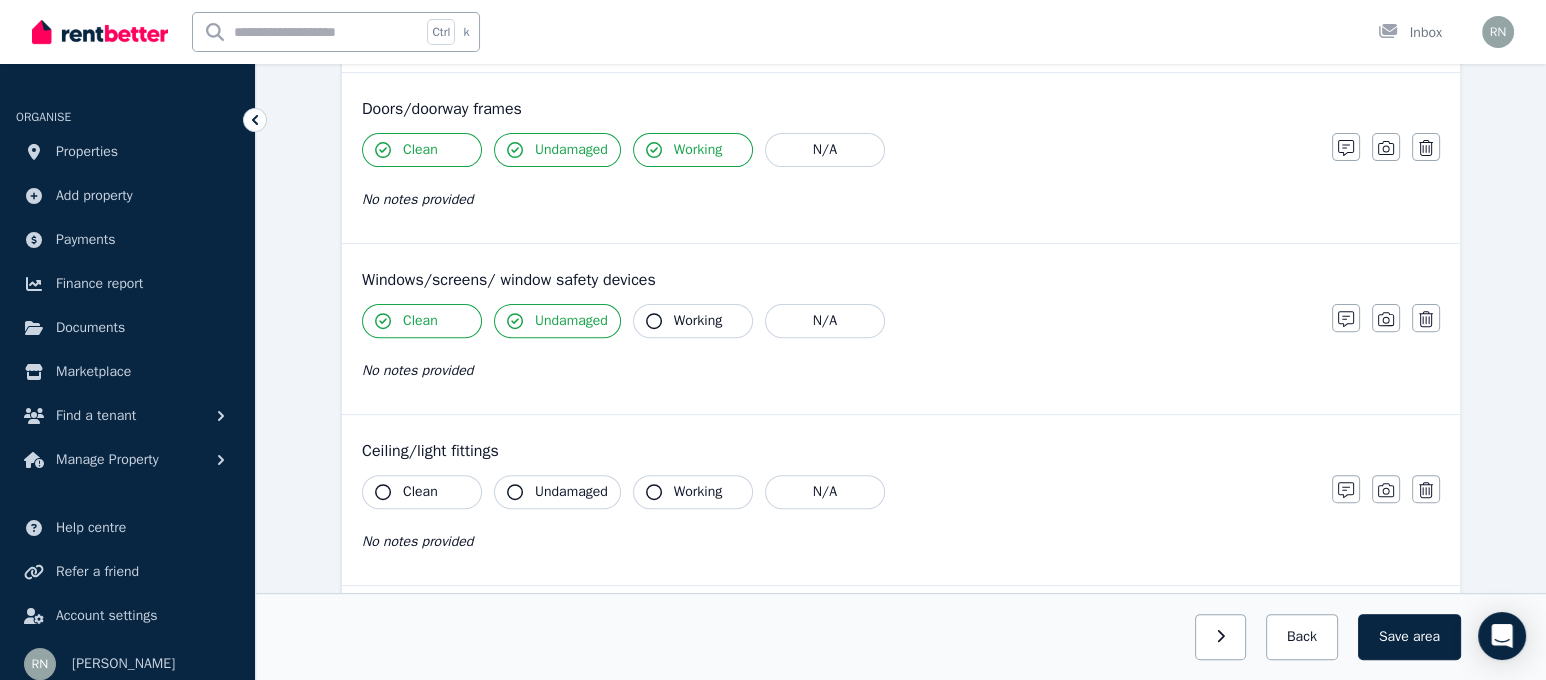 click on "Working" at bounding box center [698, 321] 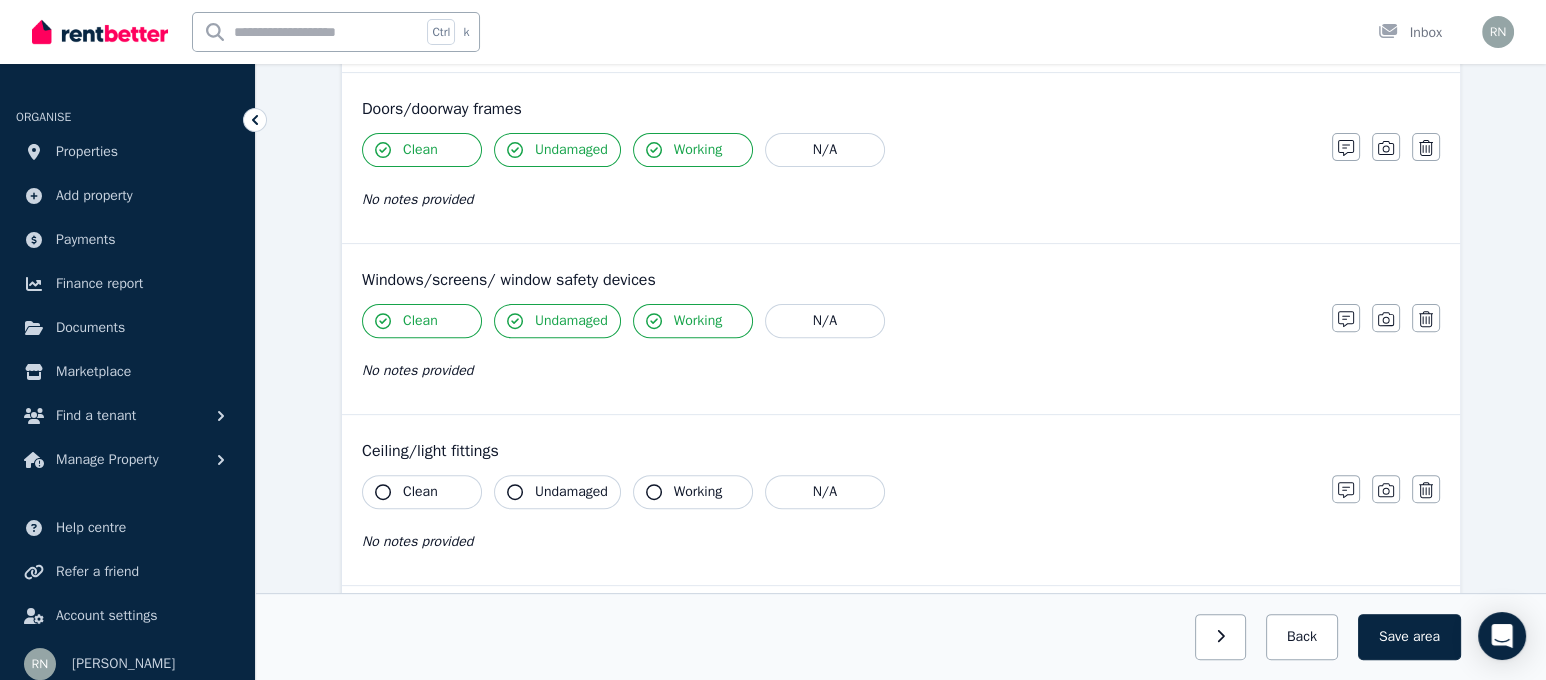 click on "Clean" at bounding box center [420, 492] 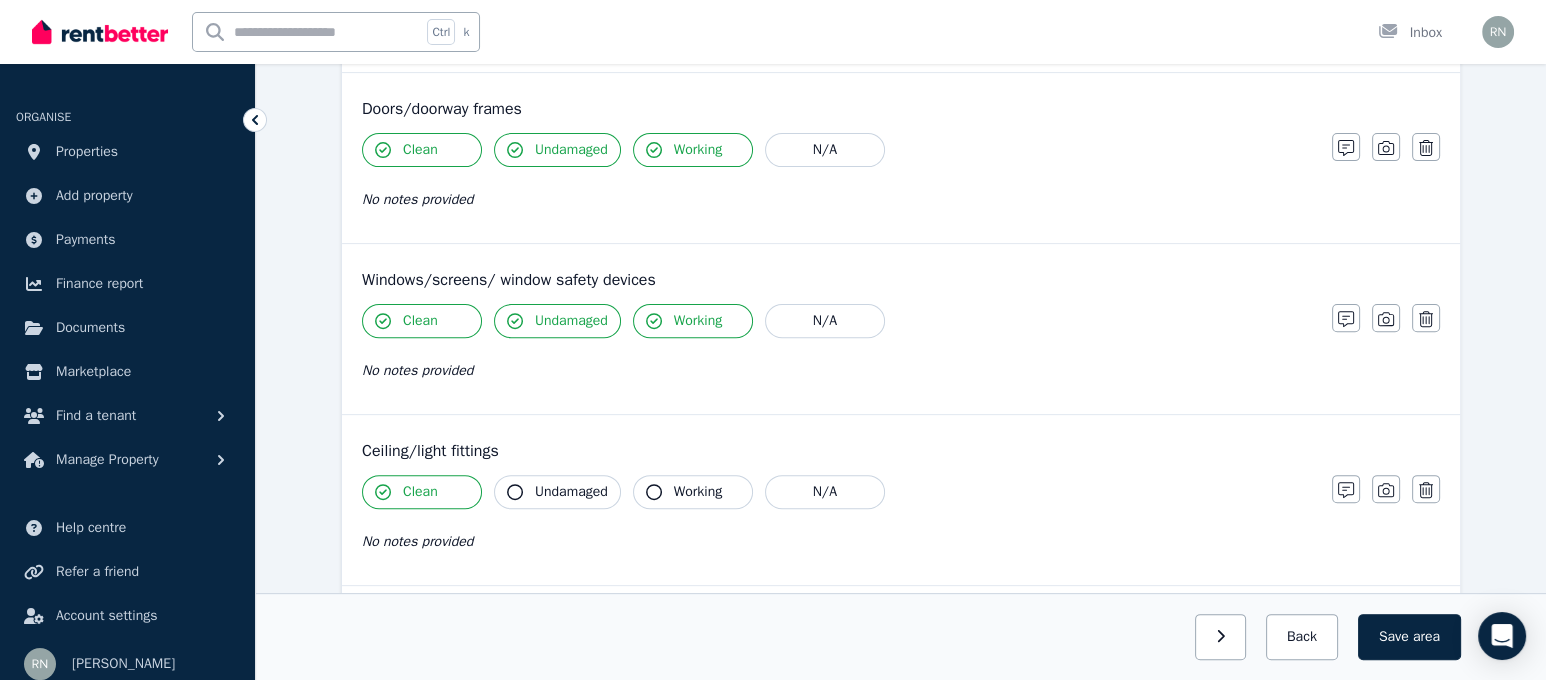click on "Undamaged" at bounding box center [571, 492] 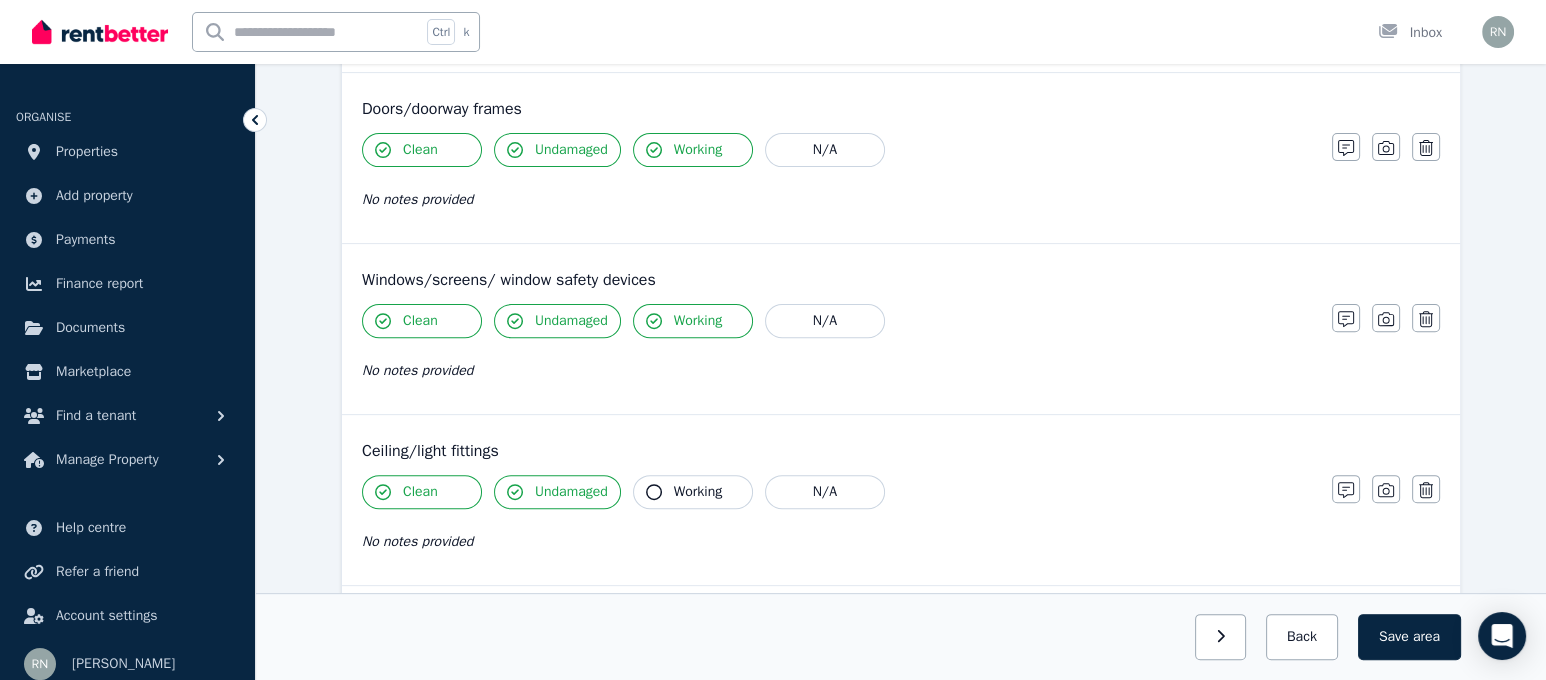 click on "Working" at bounding box center (698, 492) 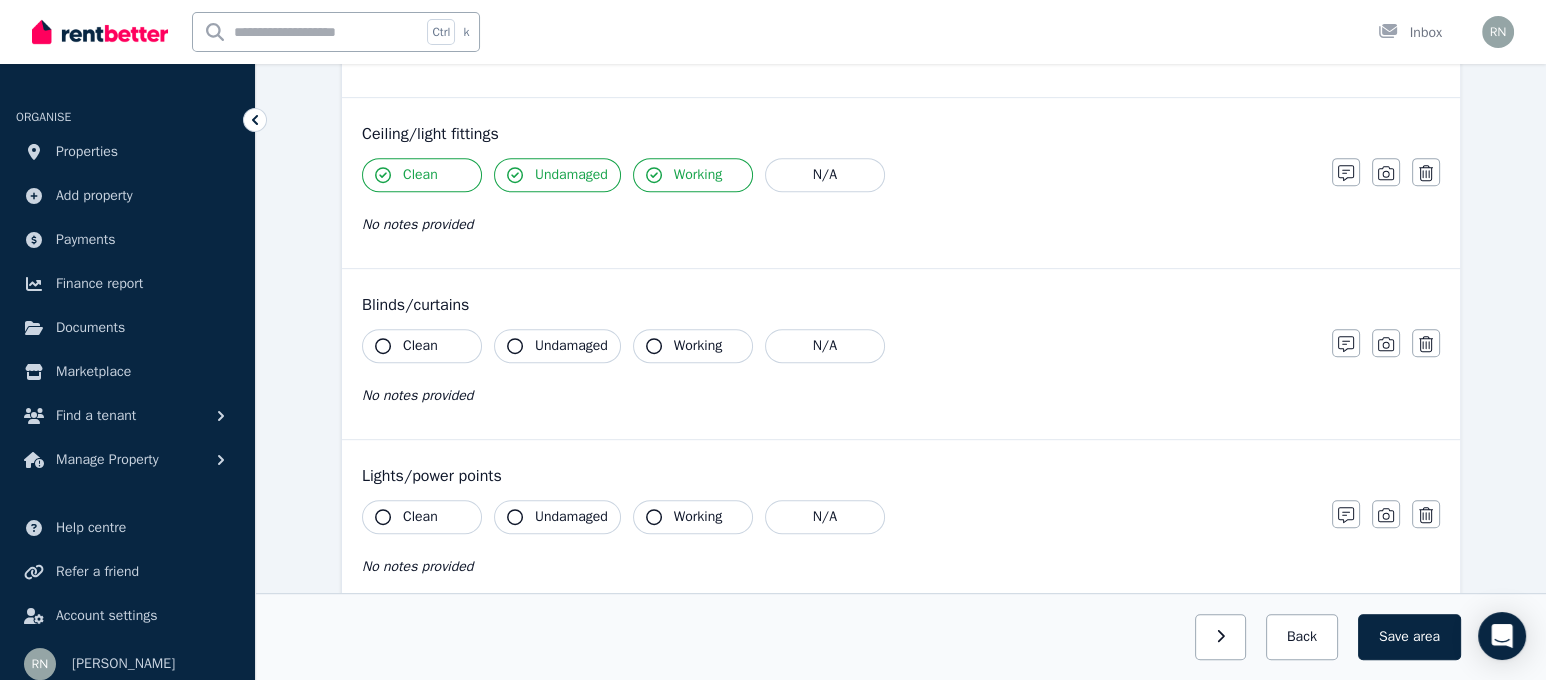 scroll, scrollTop: 1216, scrollLeft: 0, axis: vertical 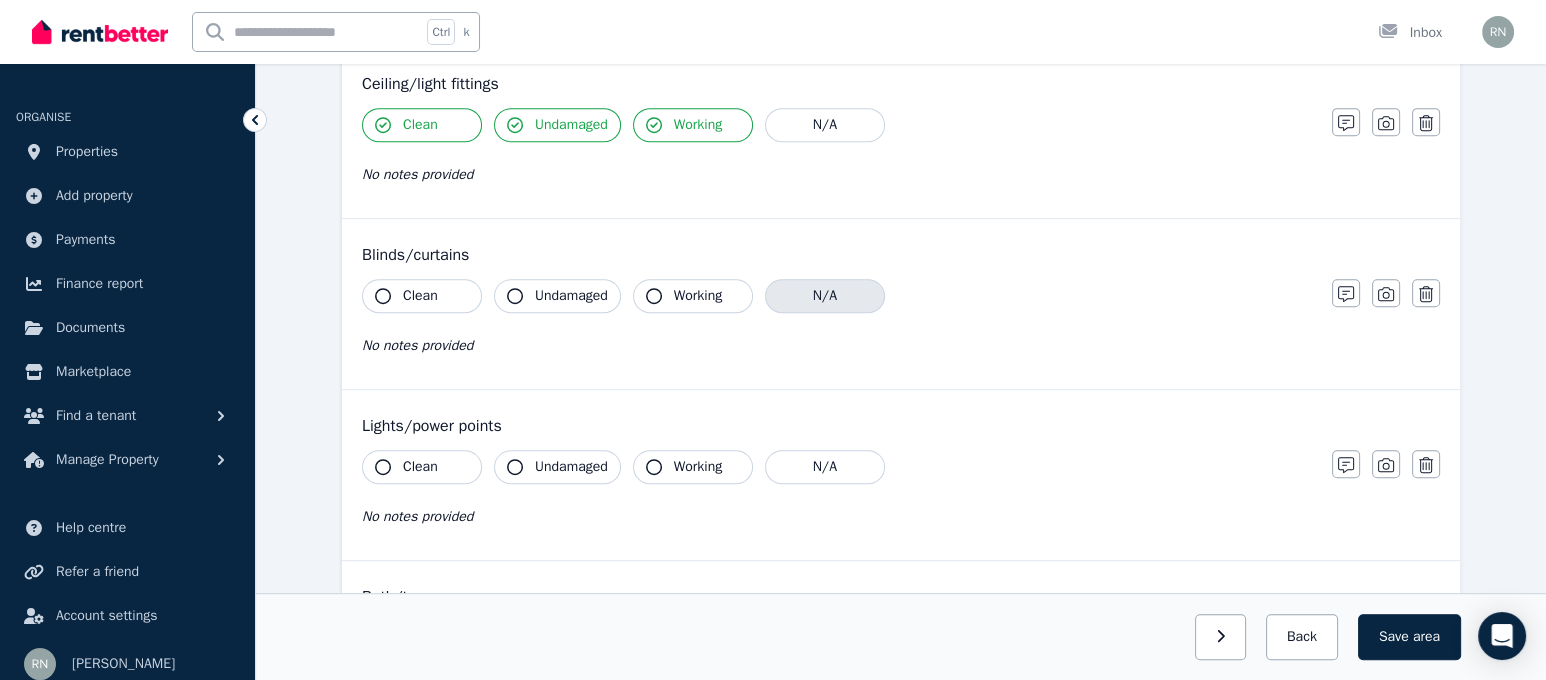 click on "N/A" at bounding box center (825, 296) 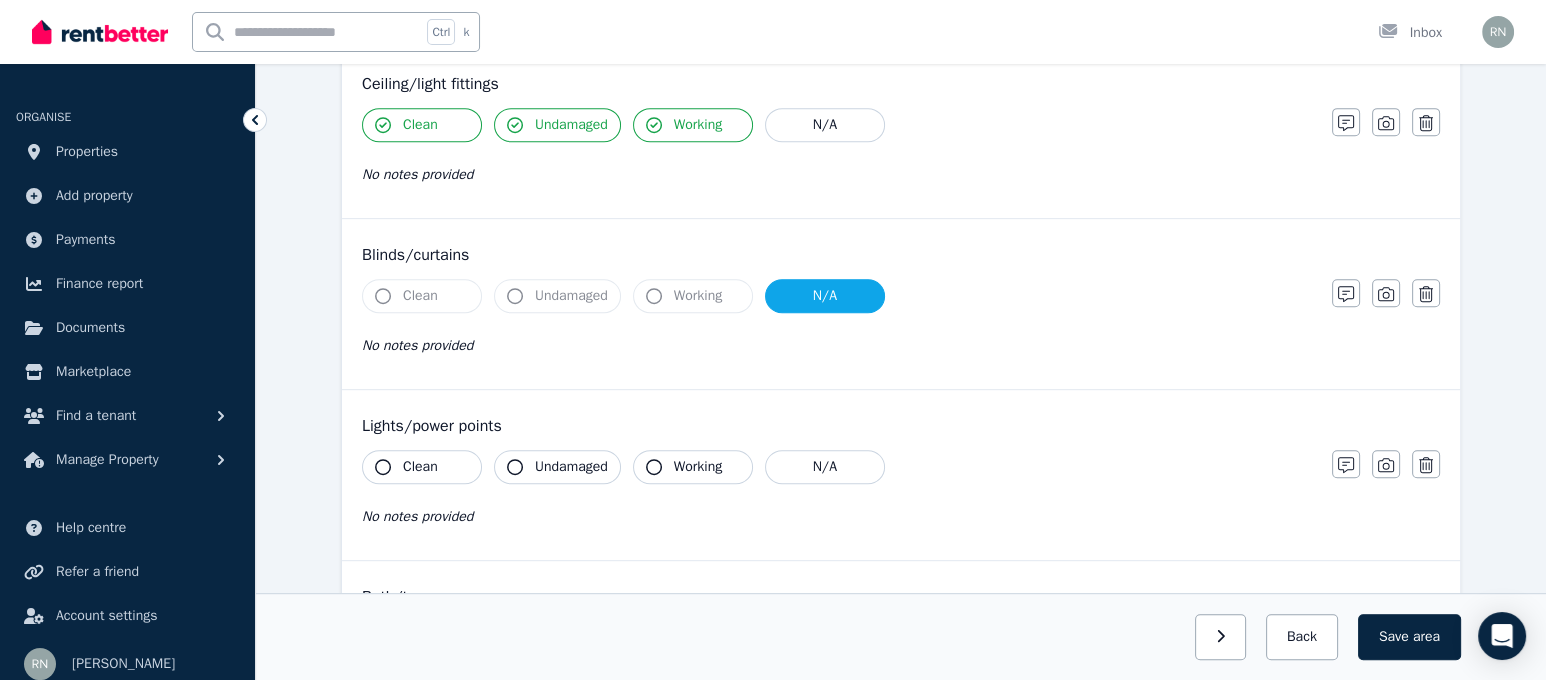 click on "Clean" at bounding box center [420, 467] 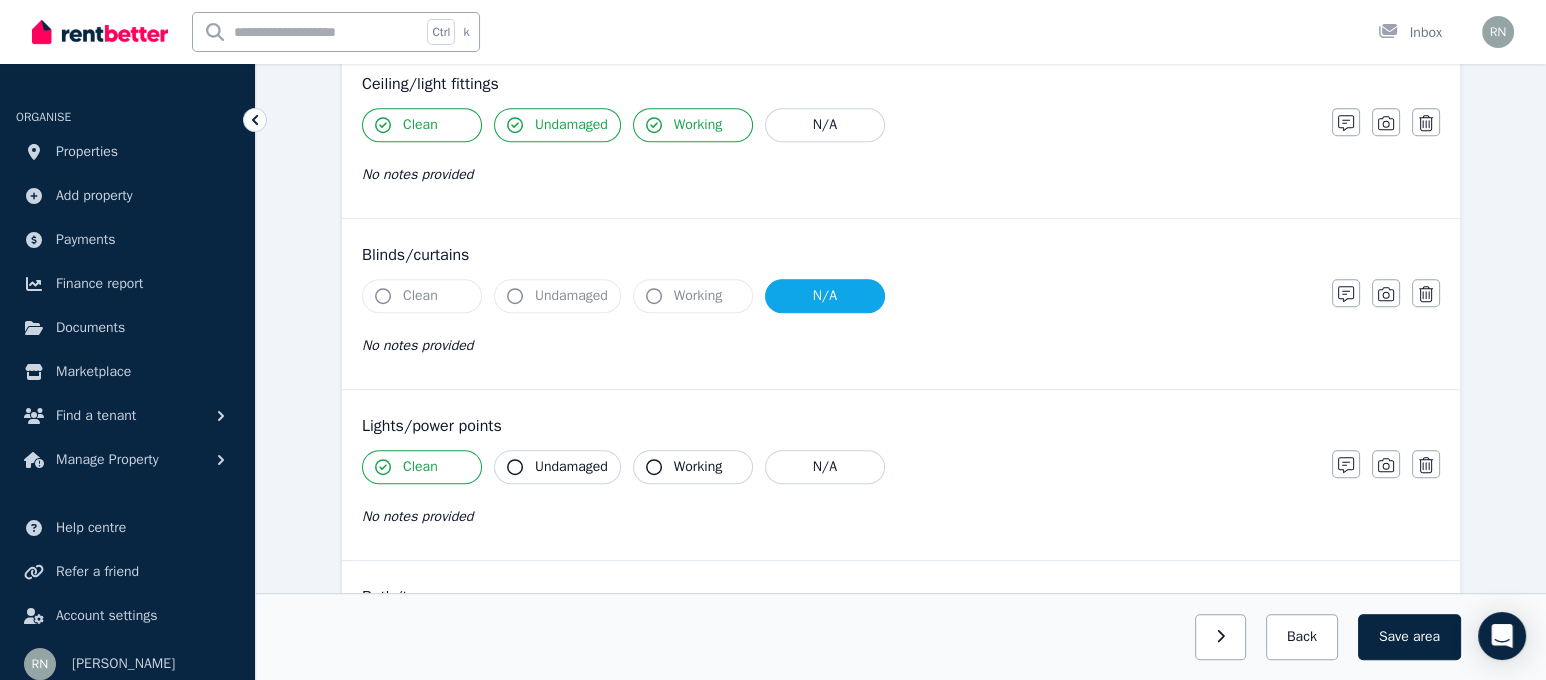 click on "Undamaged" at bounding box center [571, 467] 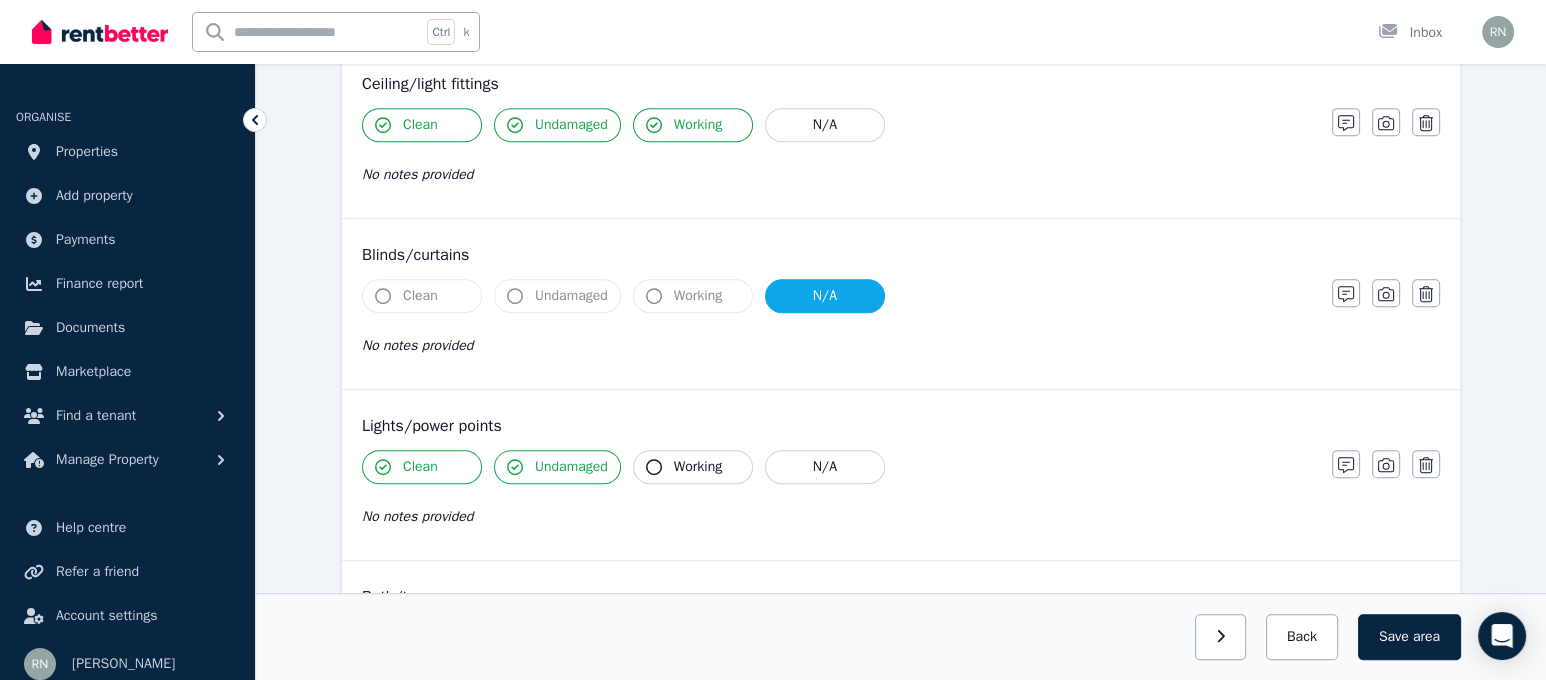 click on "Working" at bounding box center (698, 467) 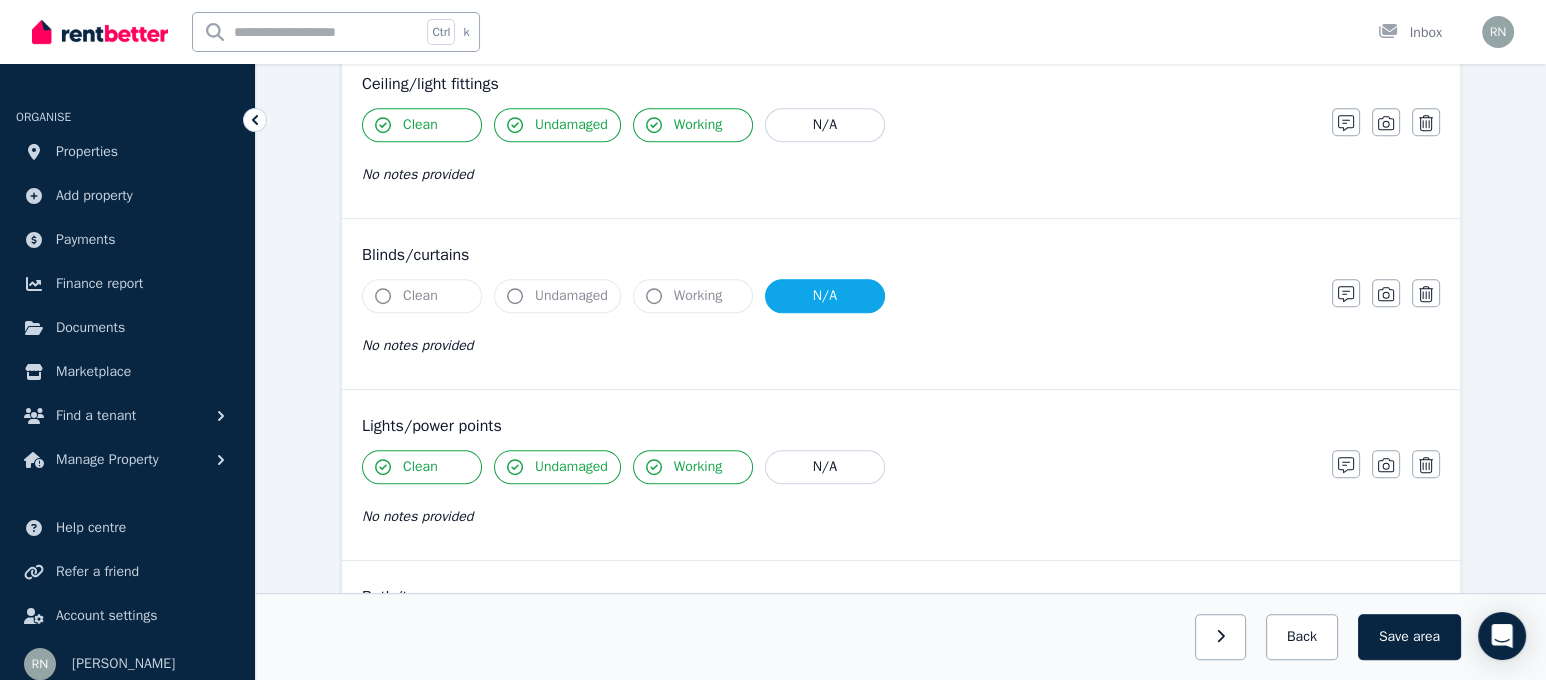 scroll, scrollTop: 1811, scrollLeft: 0, axis: vertical 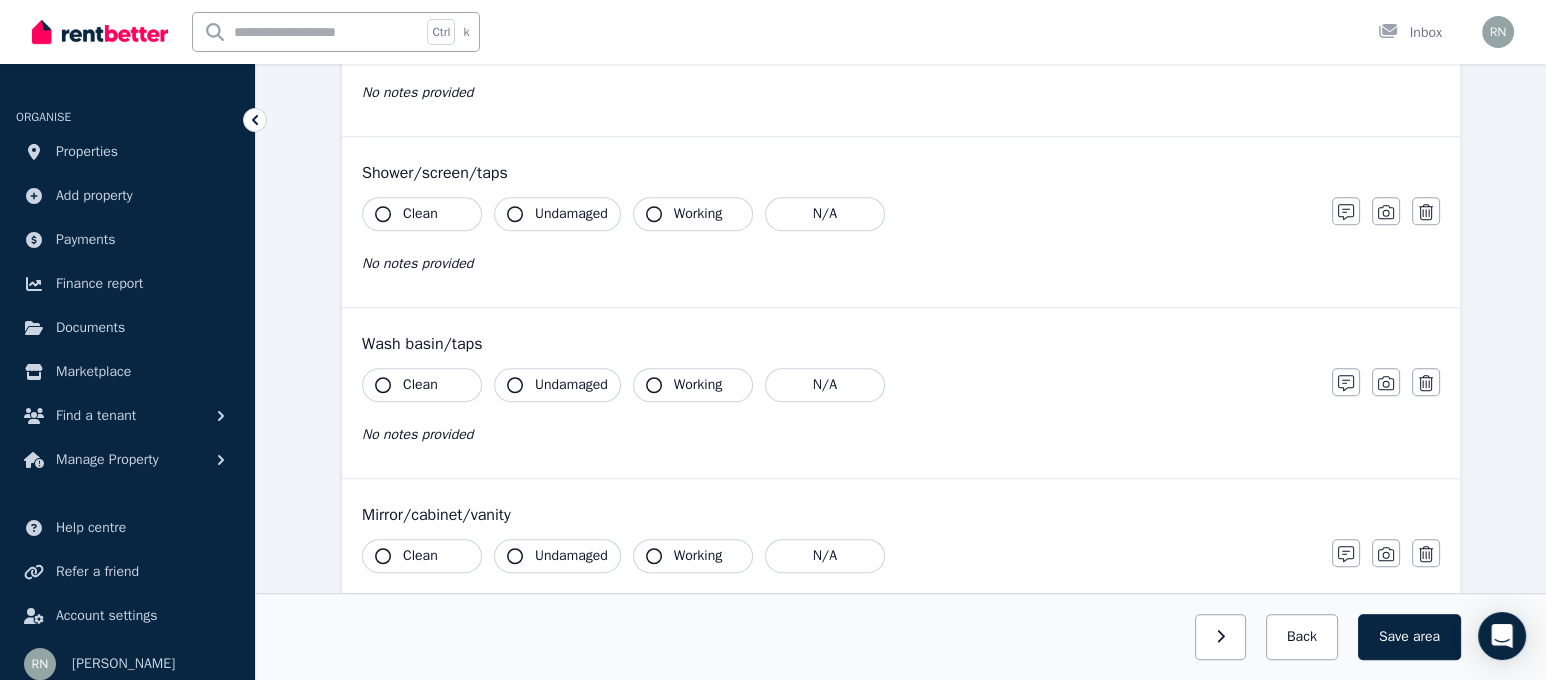 click on "Clean" at bounding box center (420, 214) 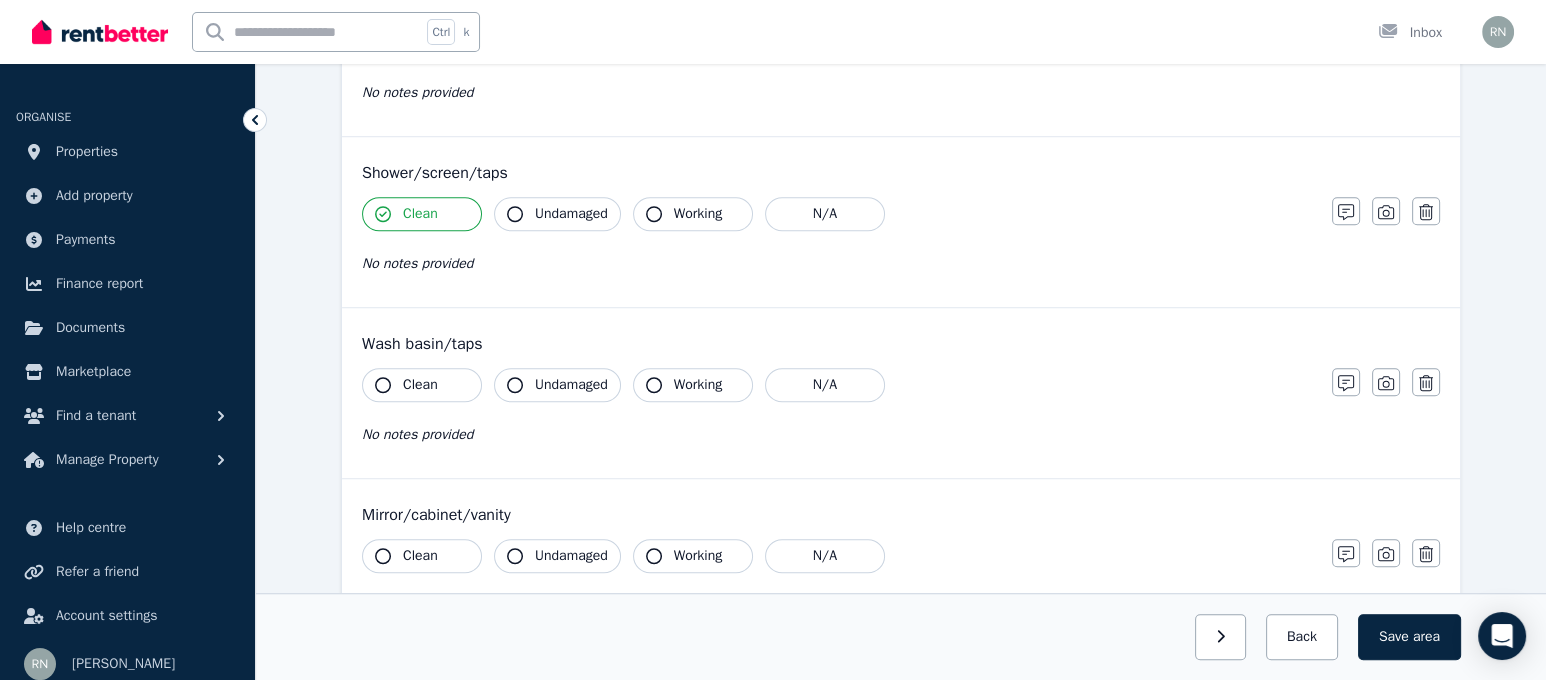 click on "Undamaged" at bounding box center [571, 214] 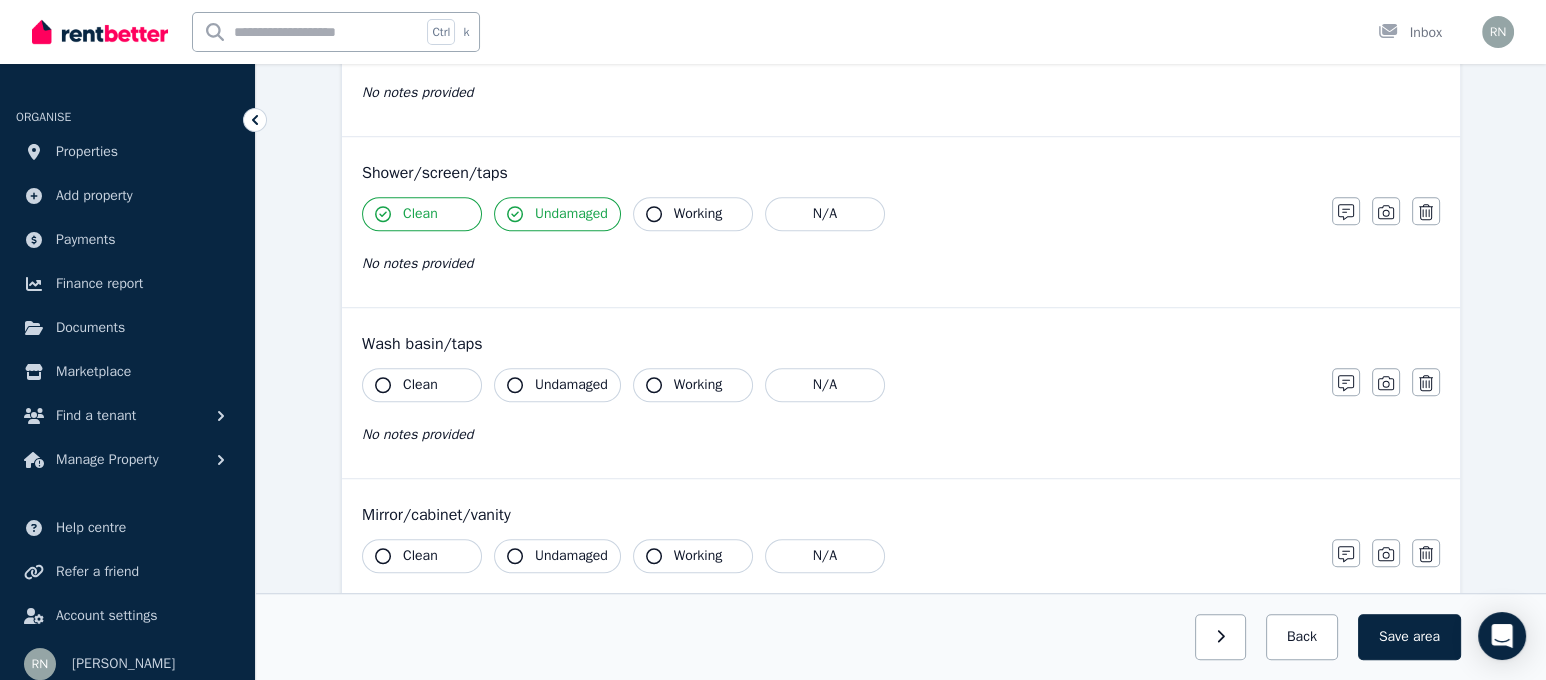 click on "Working" at bounding box center (698, 214) 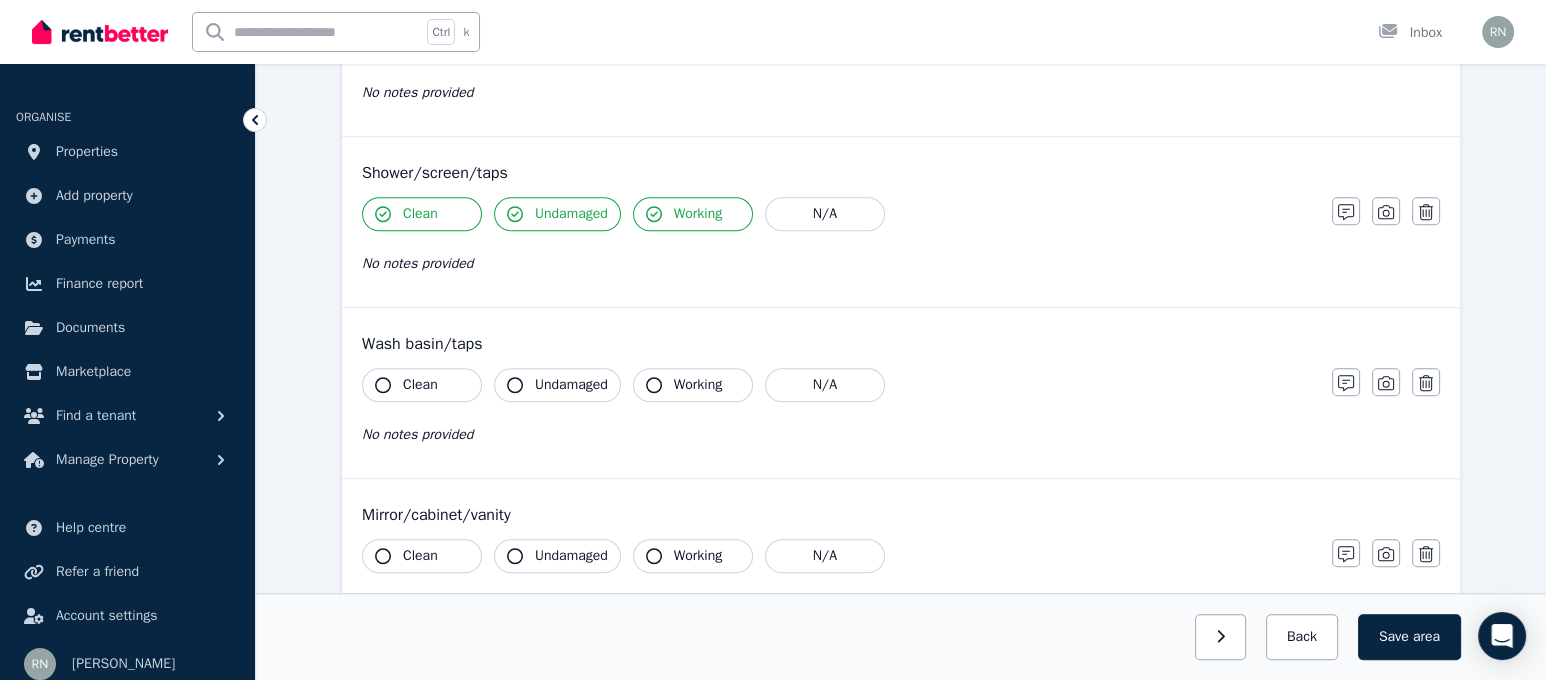 click on "Working" at bounding box center (698, 214) 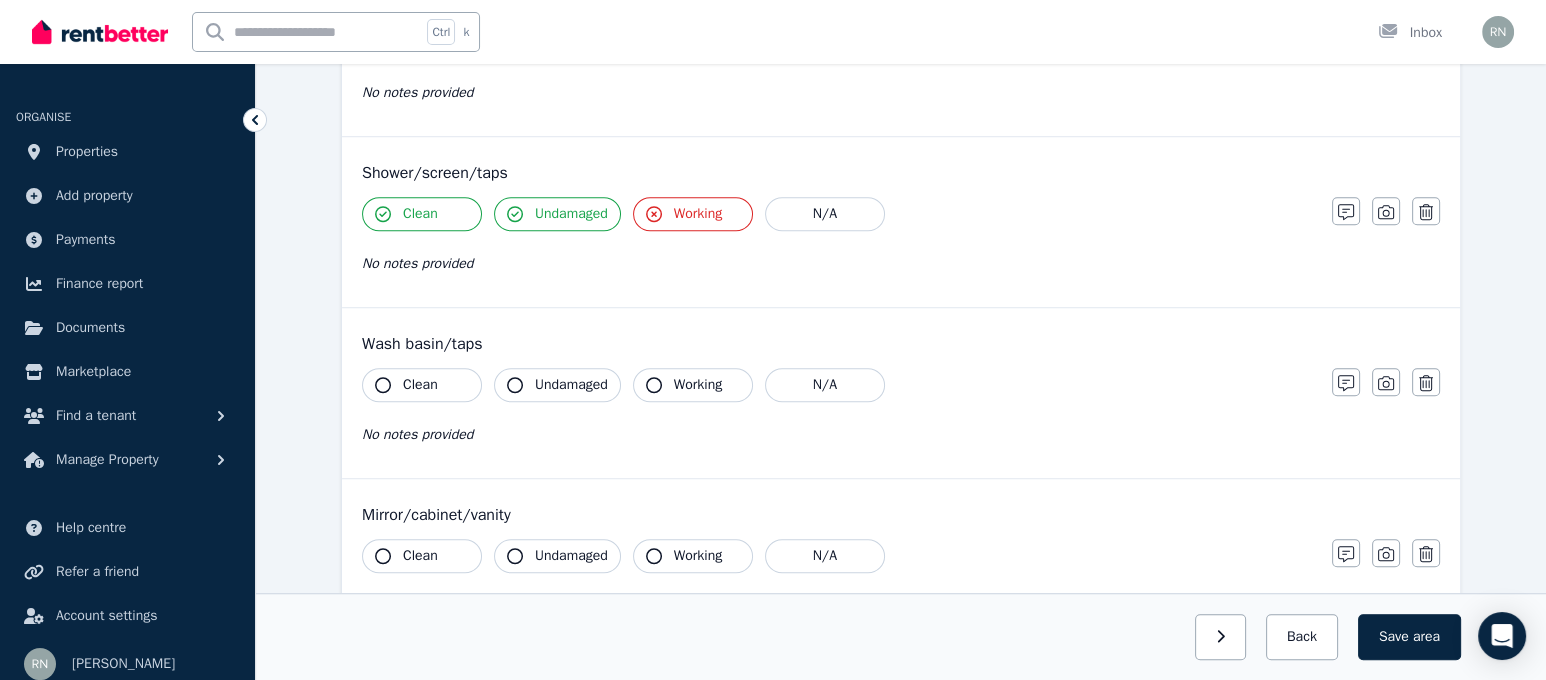 click on "Clean" at bounding box center (420, 385) 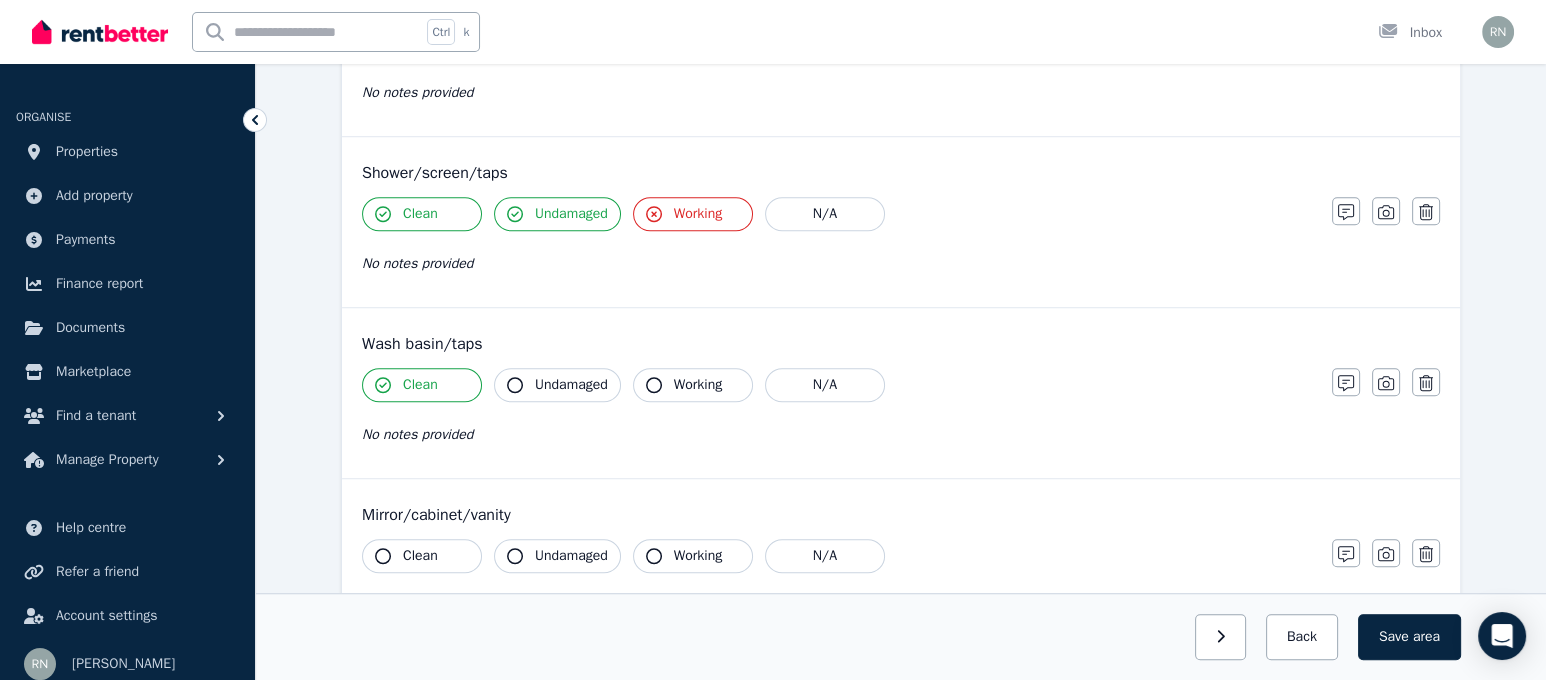 click 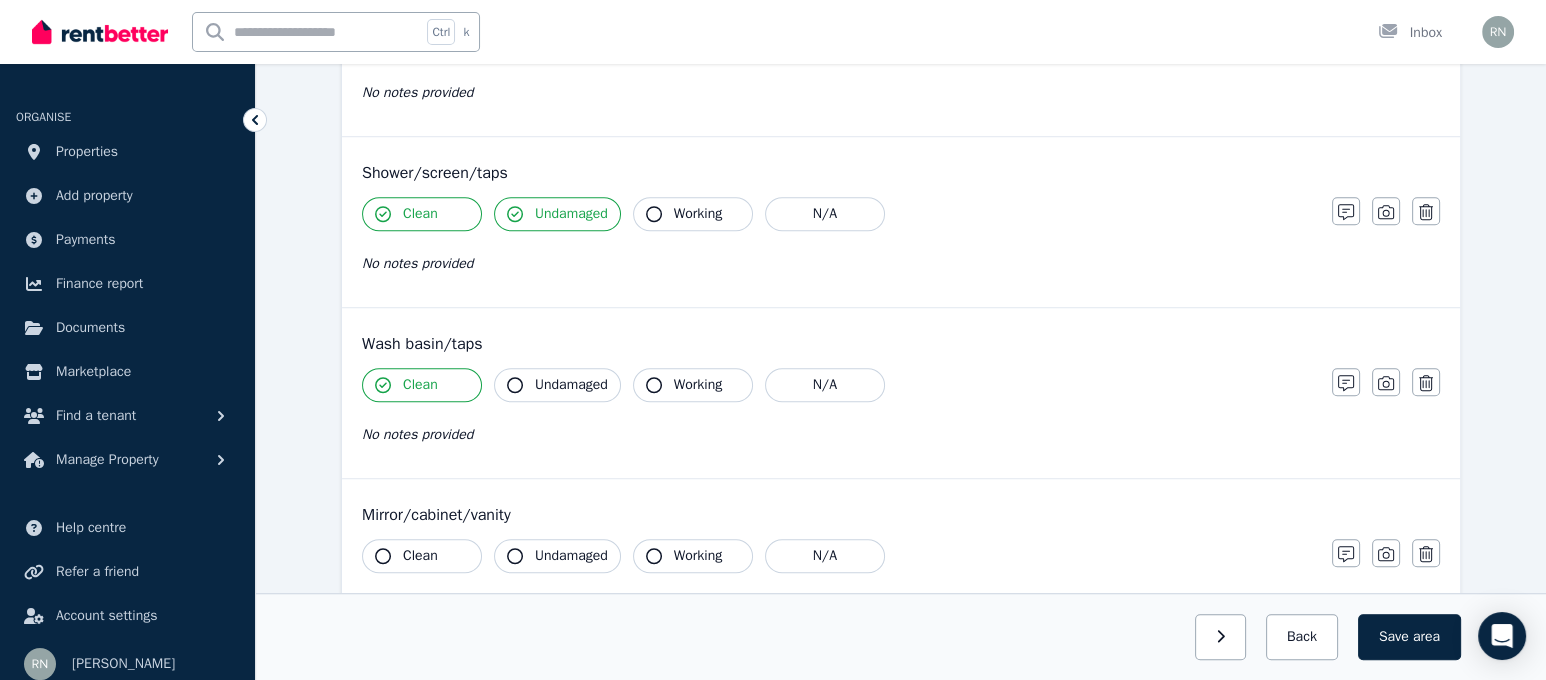 click 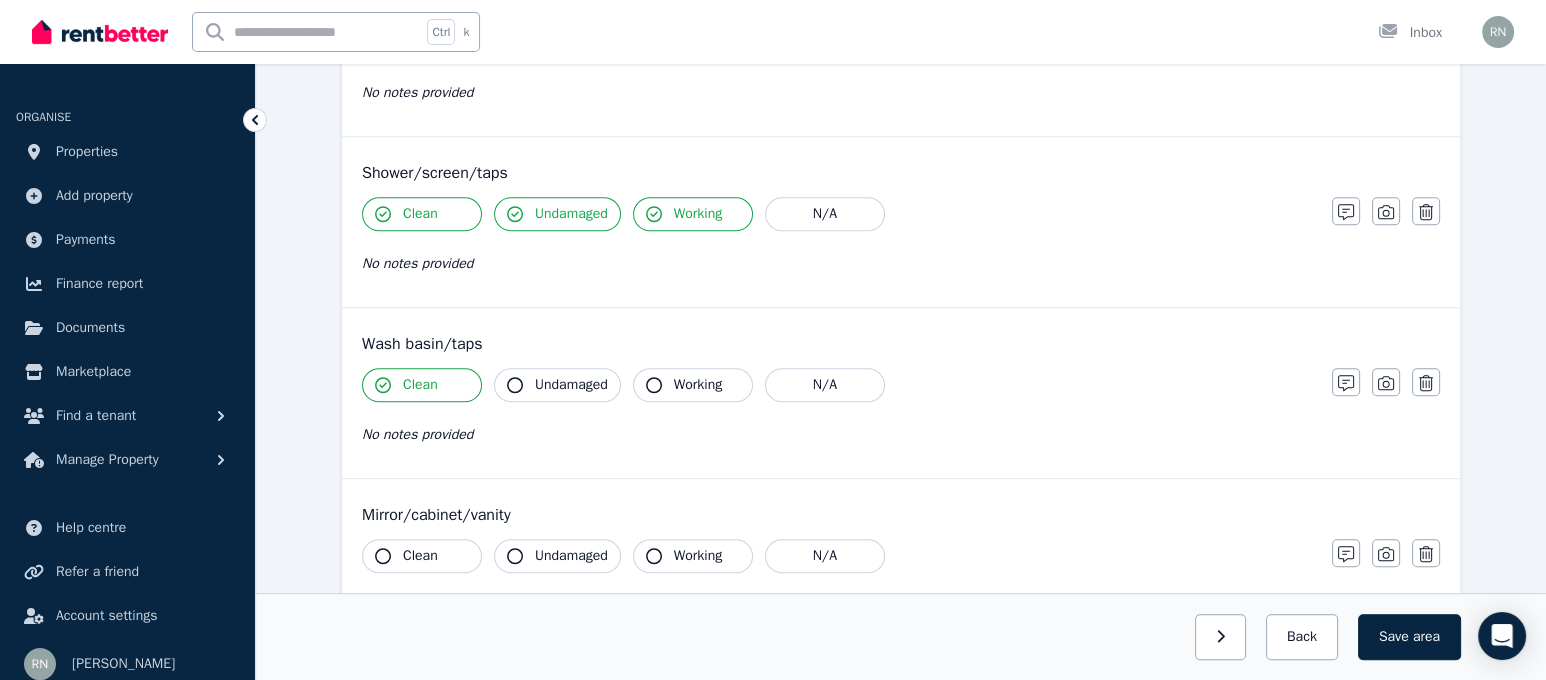 click on "Undamaged" at bounding box center (571, 385) 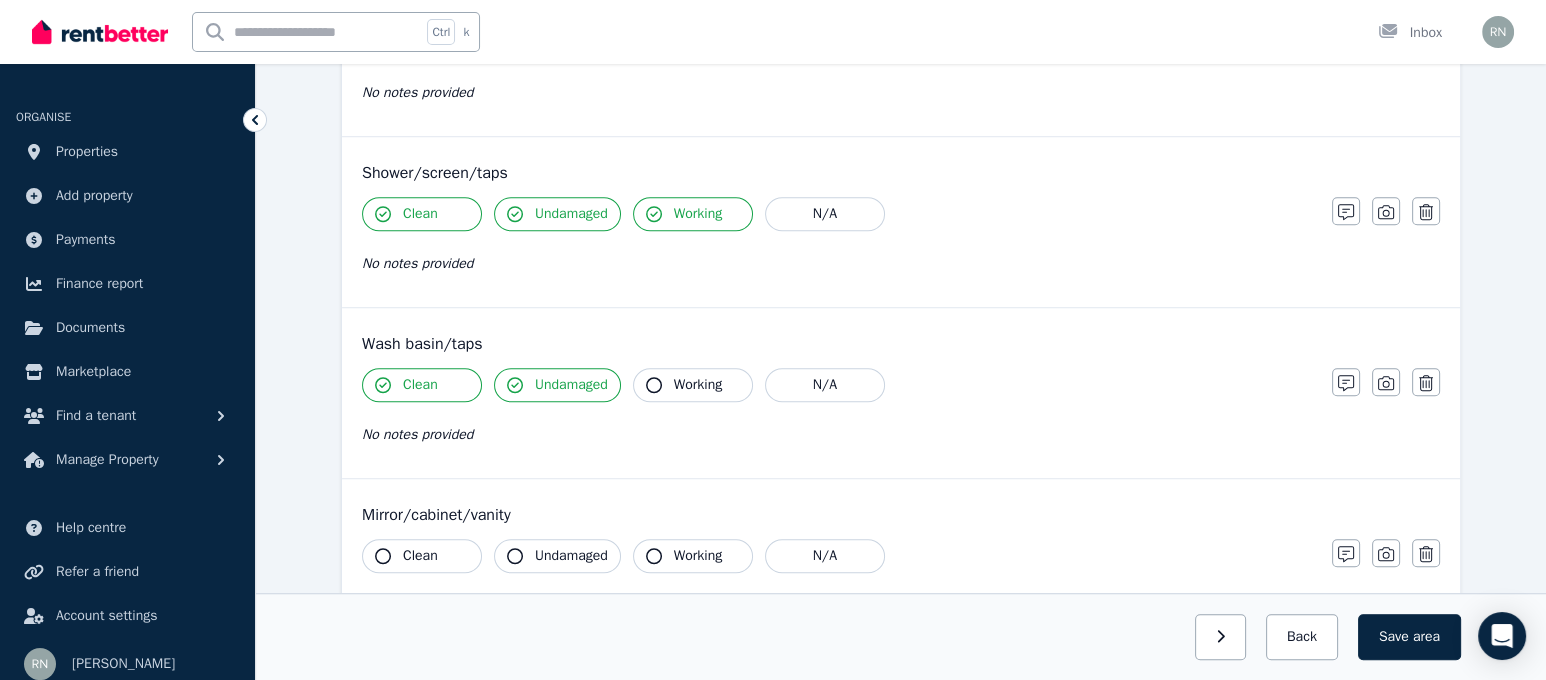 click on "Working" at bounding box center (698, 385) 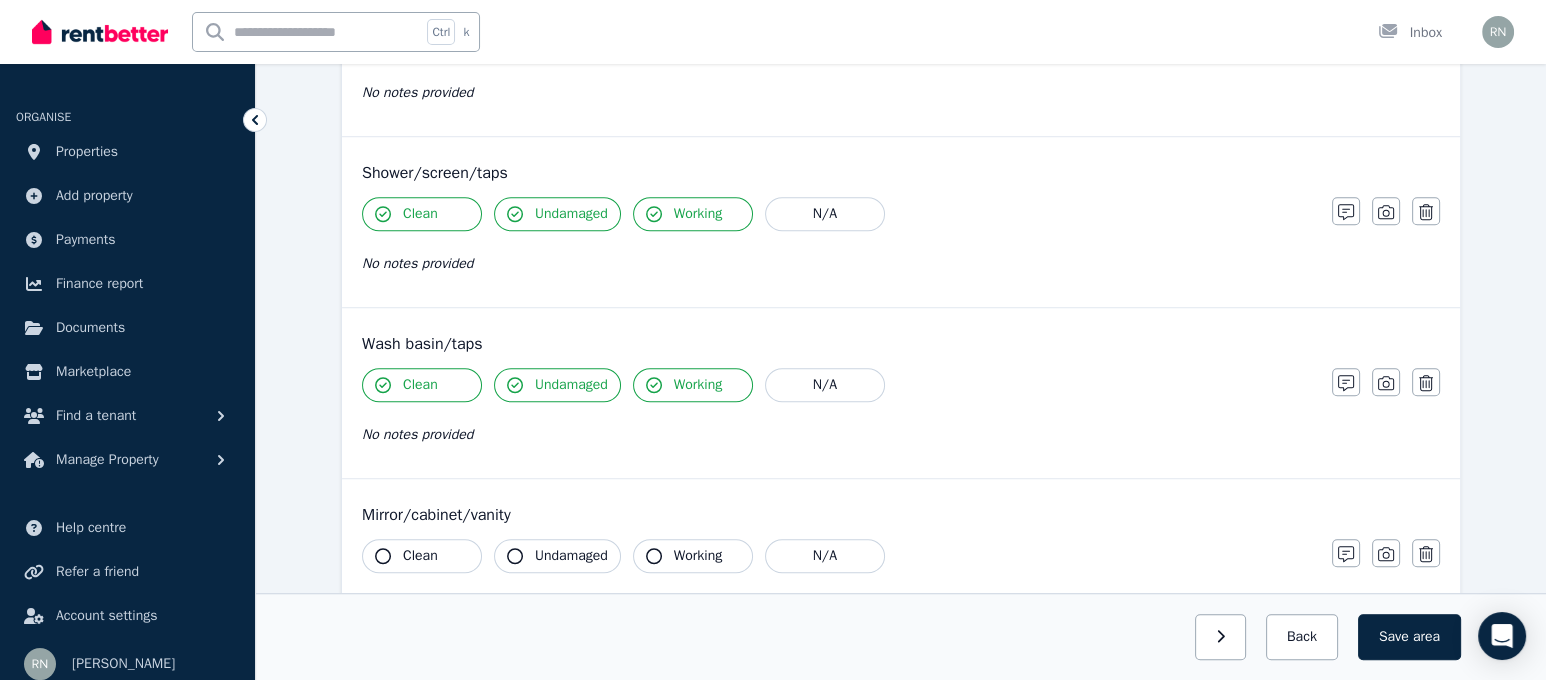 click on "Clean" at bounding box center [420, 556] 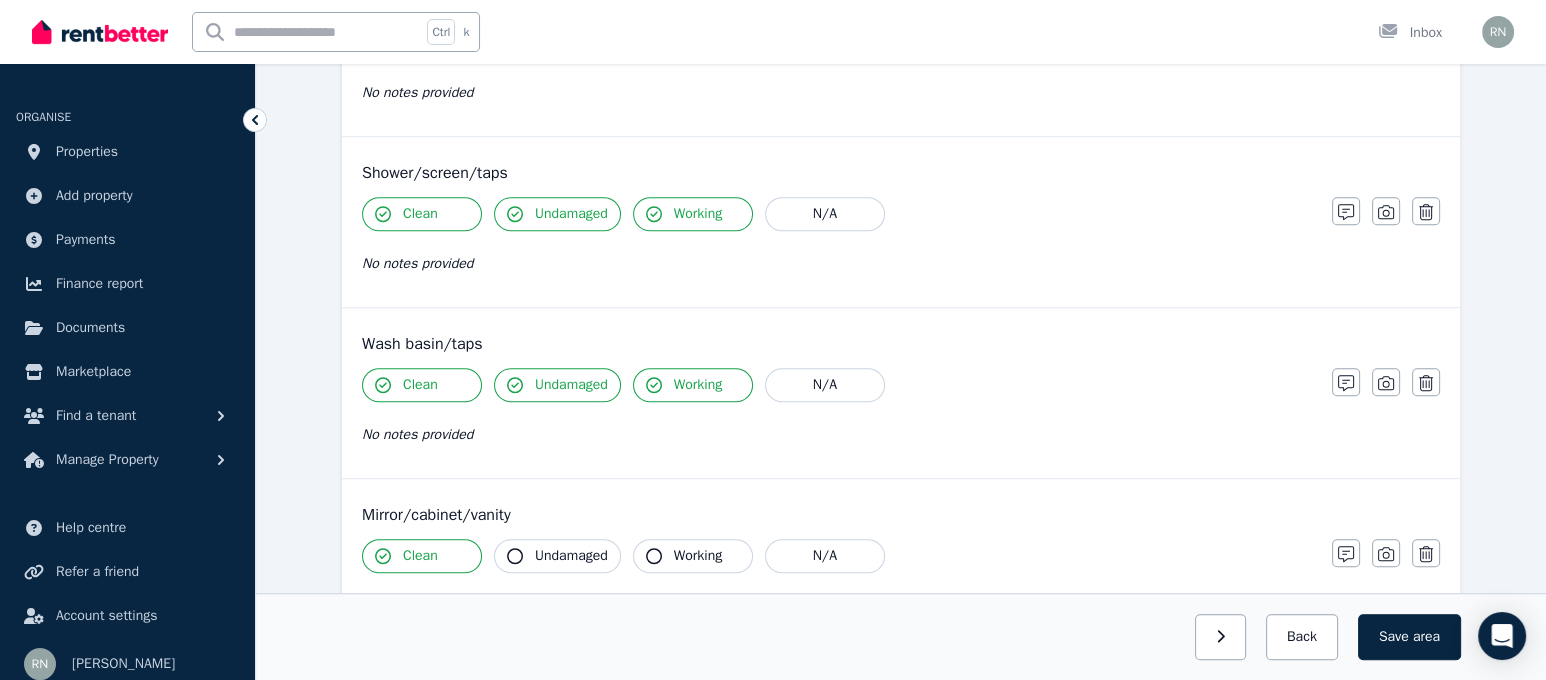 click on "Undamaged" at bounding box center [557, 556] 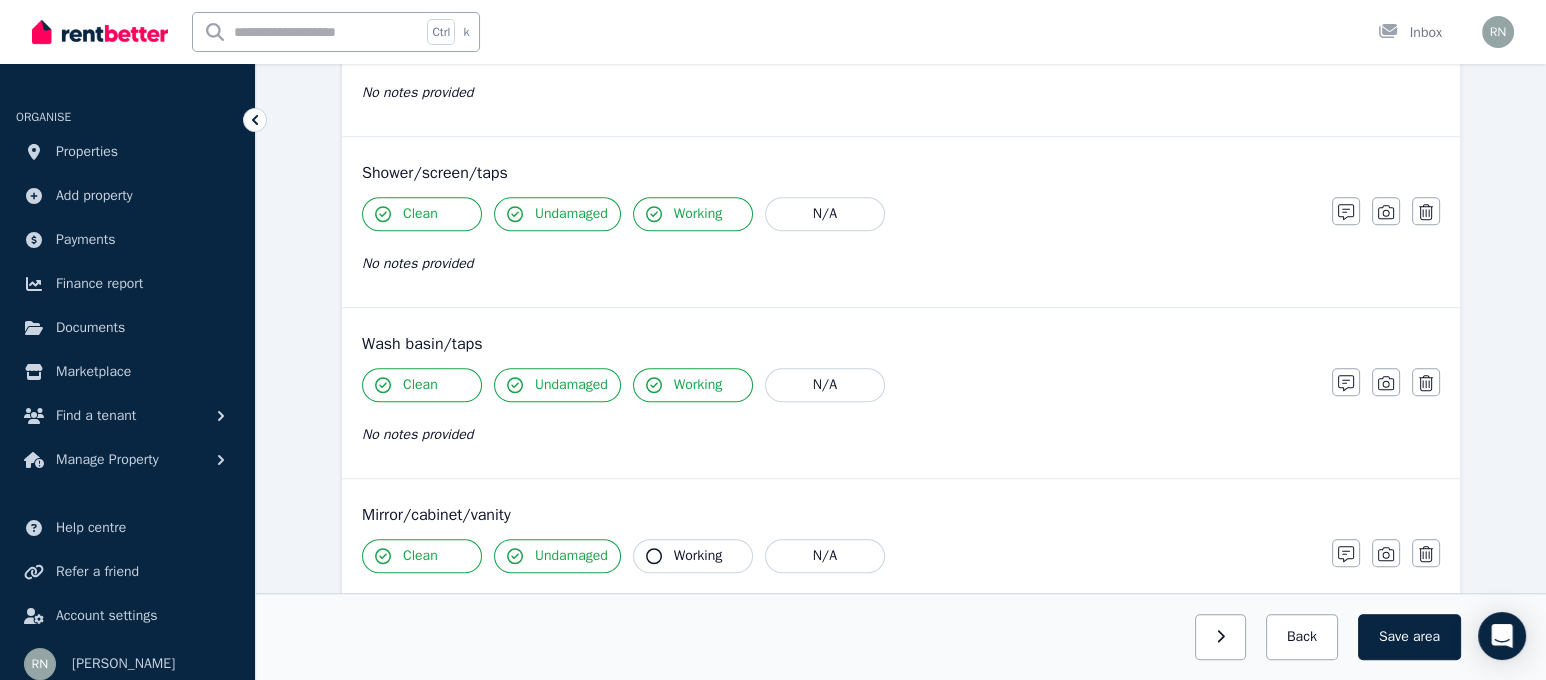 click on "Working" at bounding box center [698, 556] 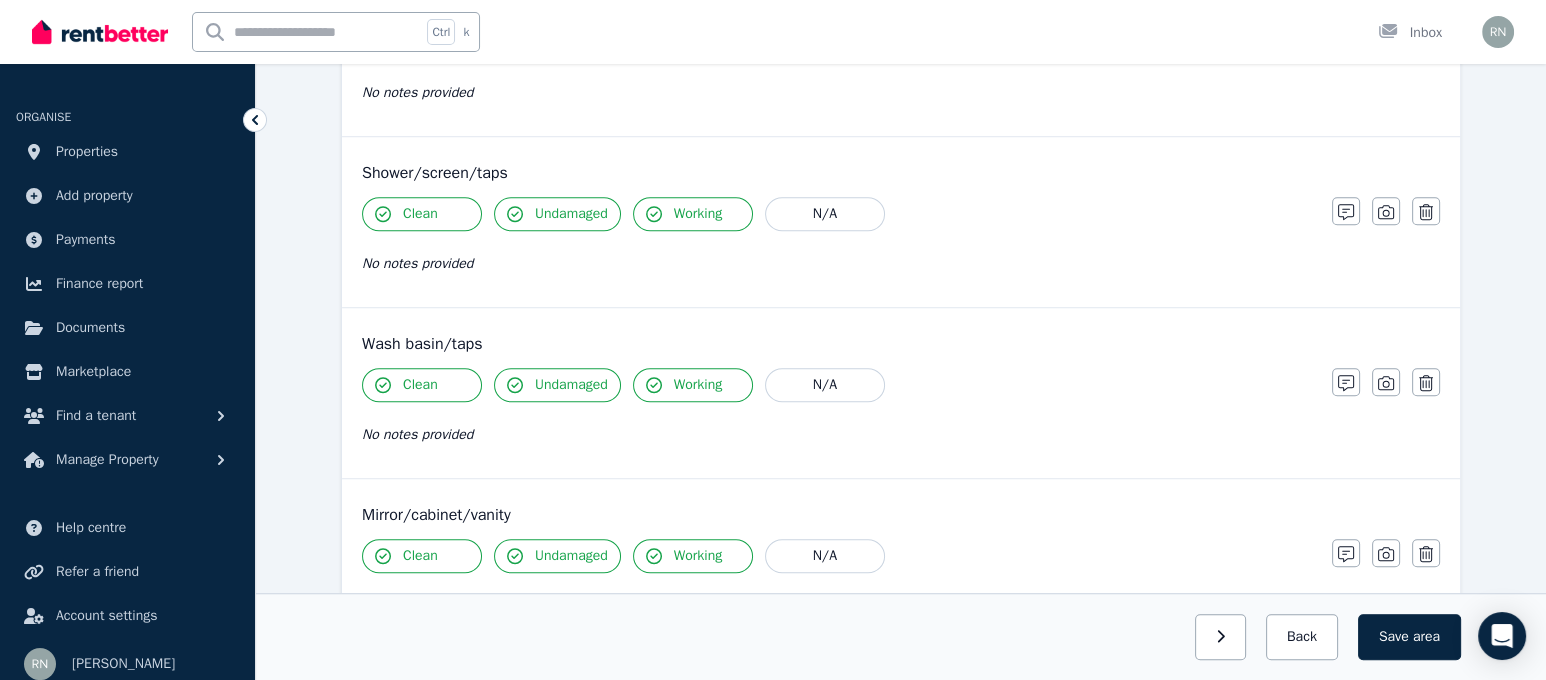 scroll, scrollTop: 2406, scrollLeft: 0, axis: vertical 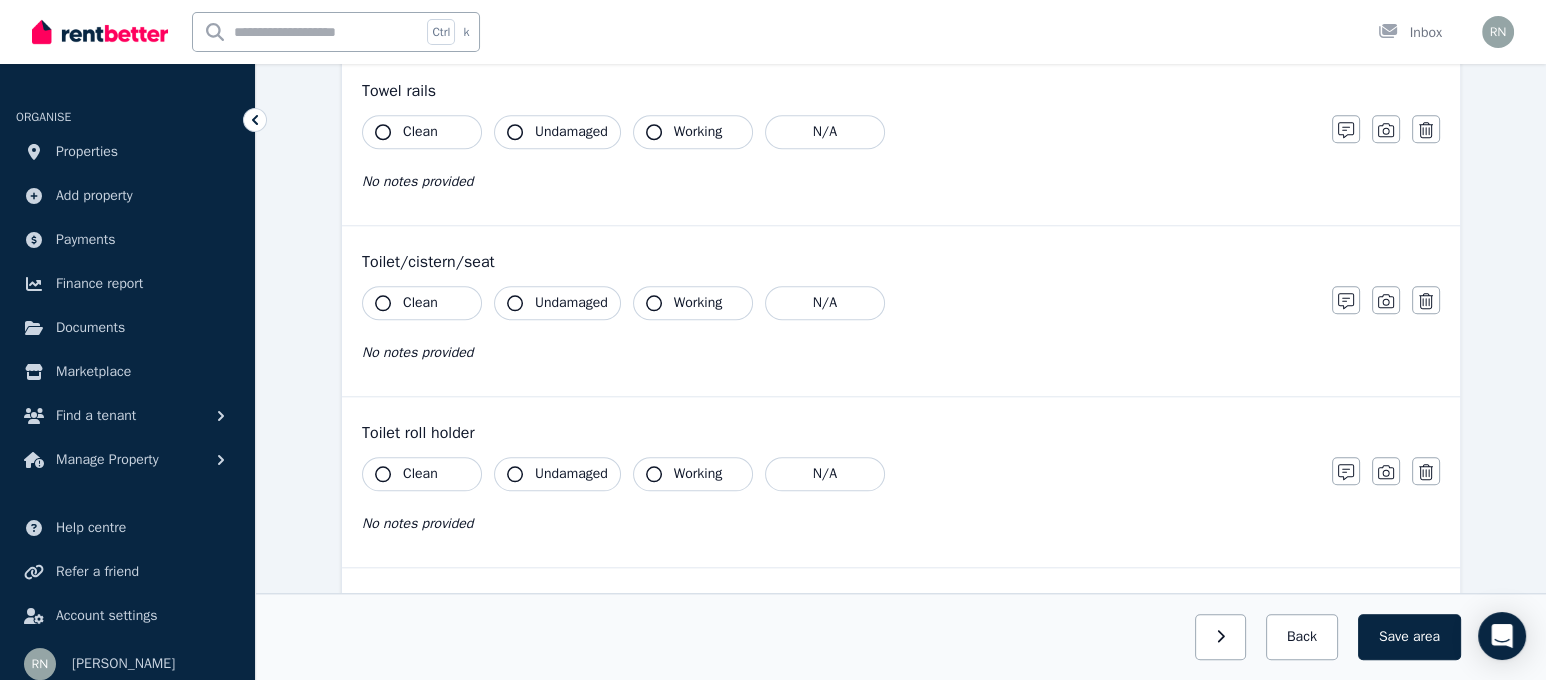 click on "Clean Undamaged Working N/A No notes provided" at bounding box center [837, 164] 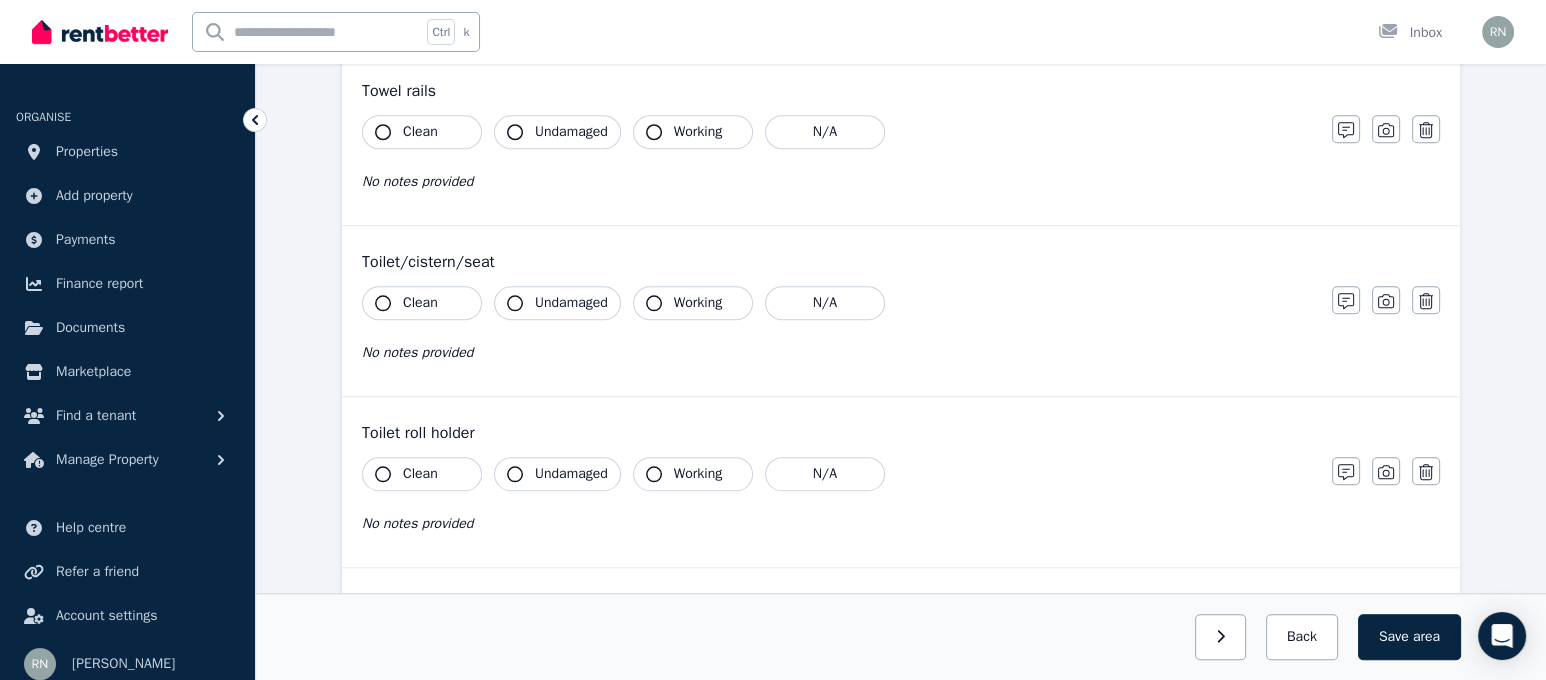 click on "Clean" at bounding box center [422, 132] 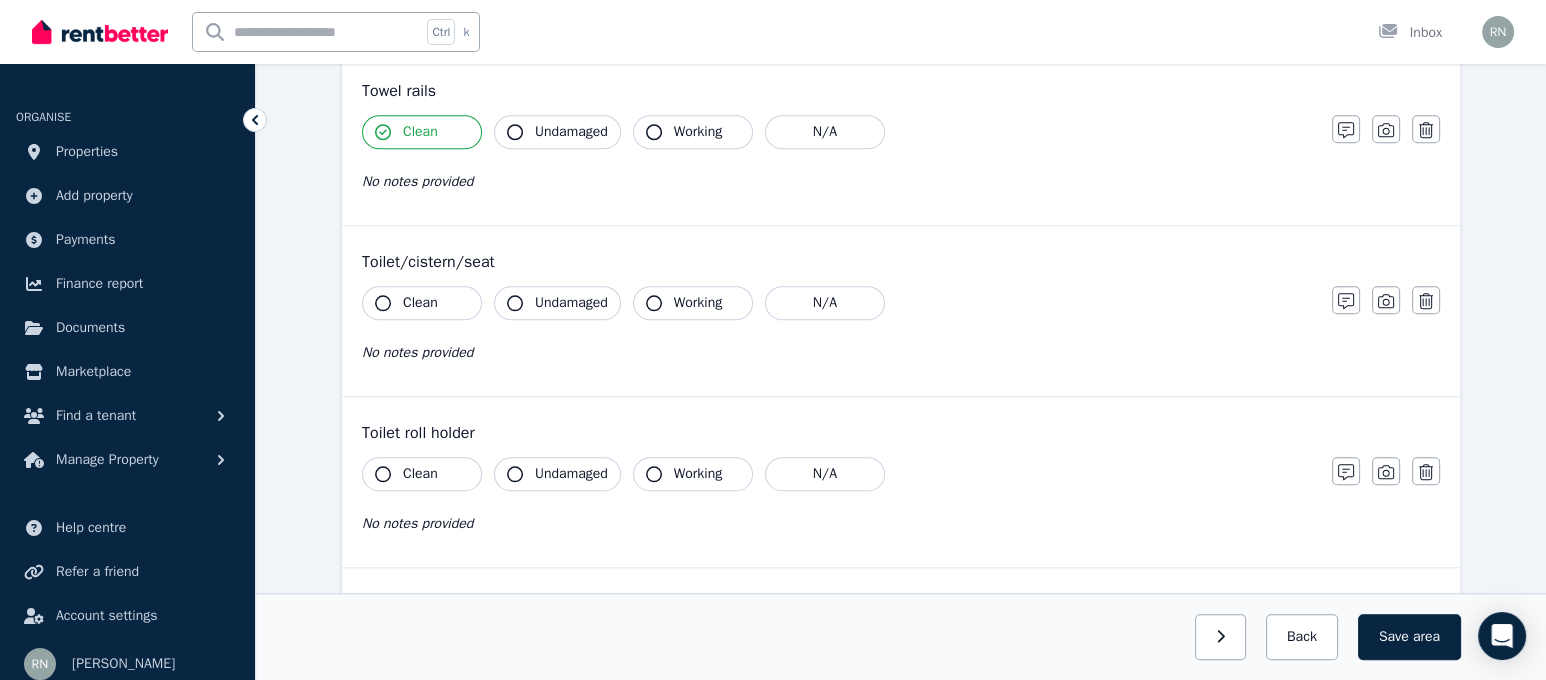 click on "Undamaged" at bounding box center [557, 132] 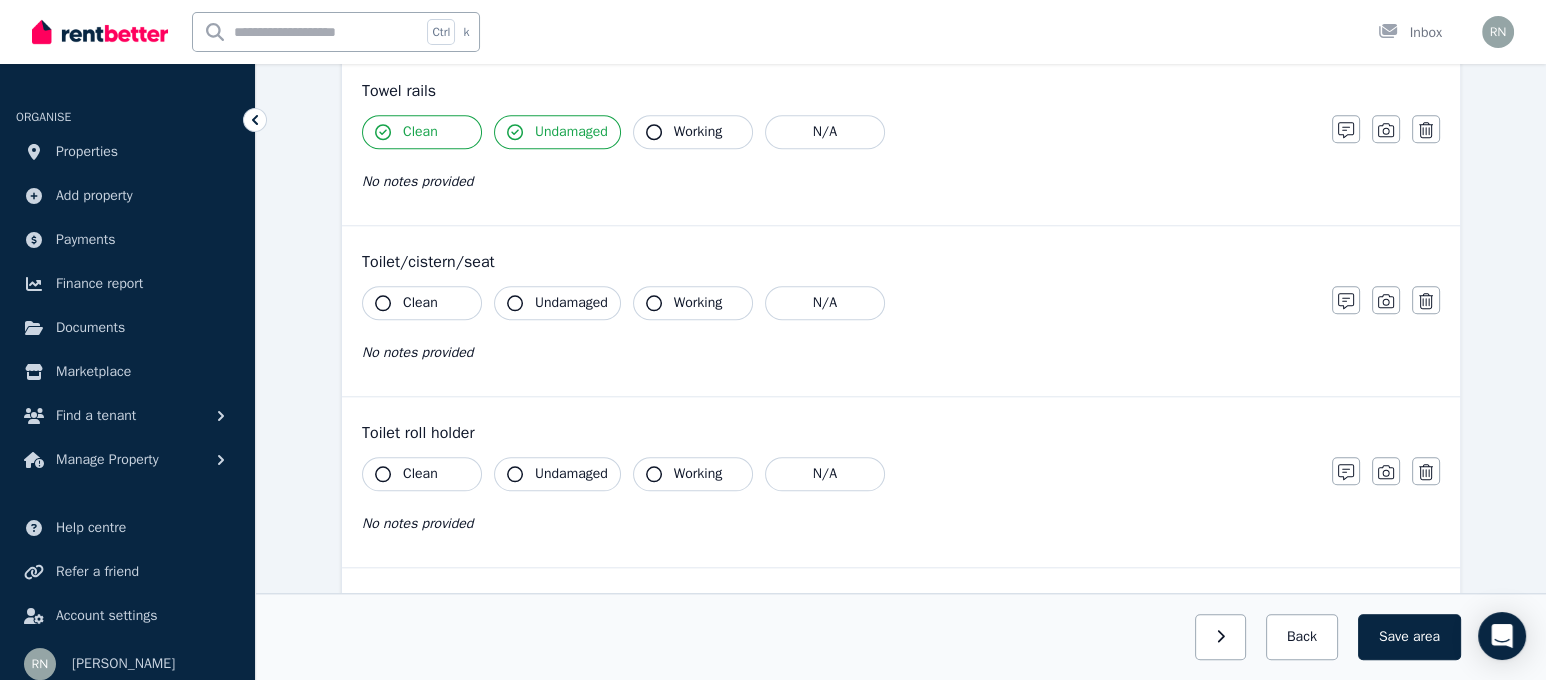 click 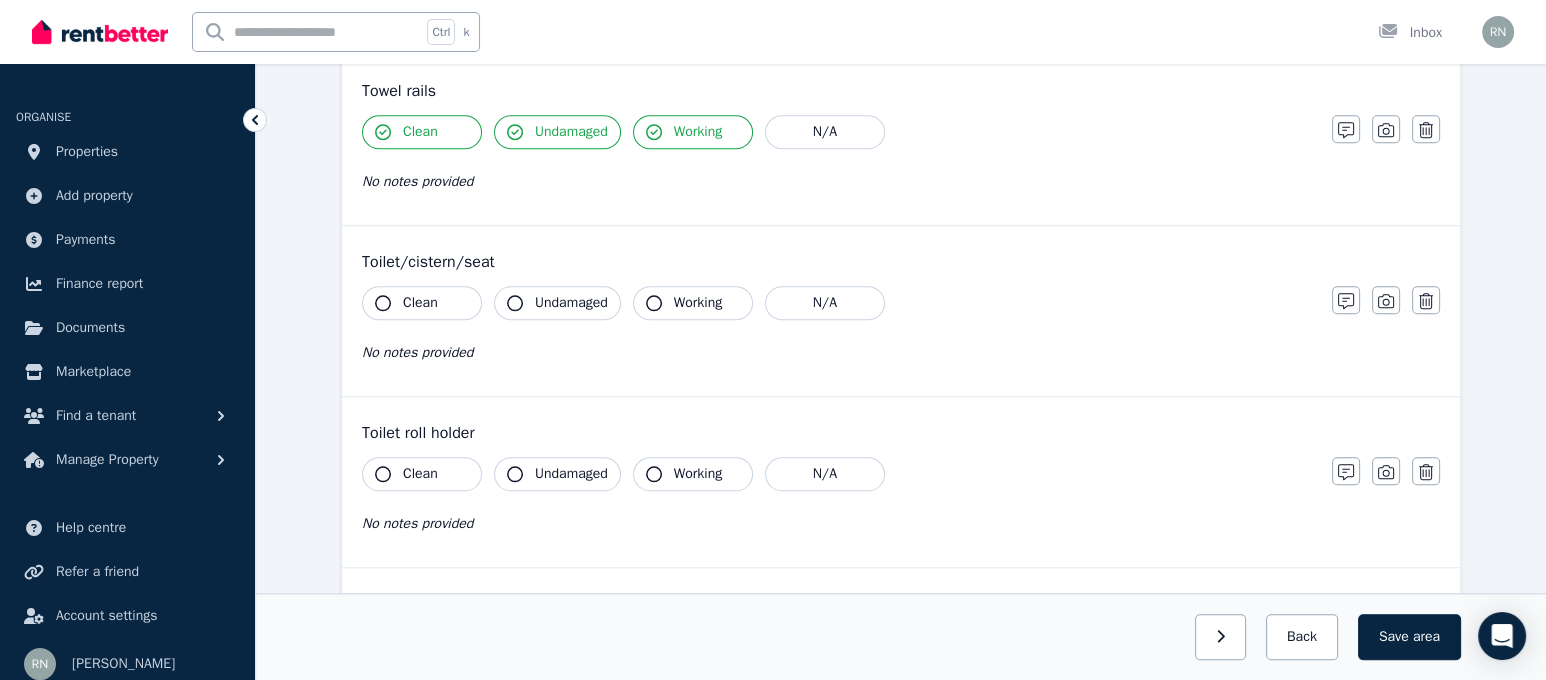 click on "Clean" at bounding box center [422, 303] 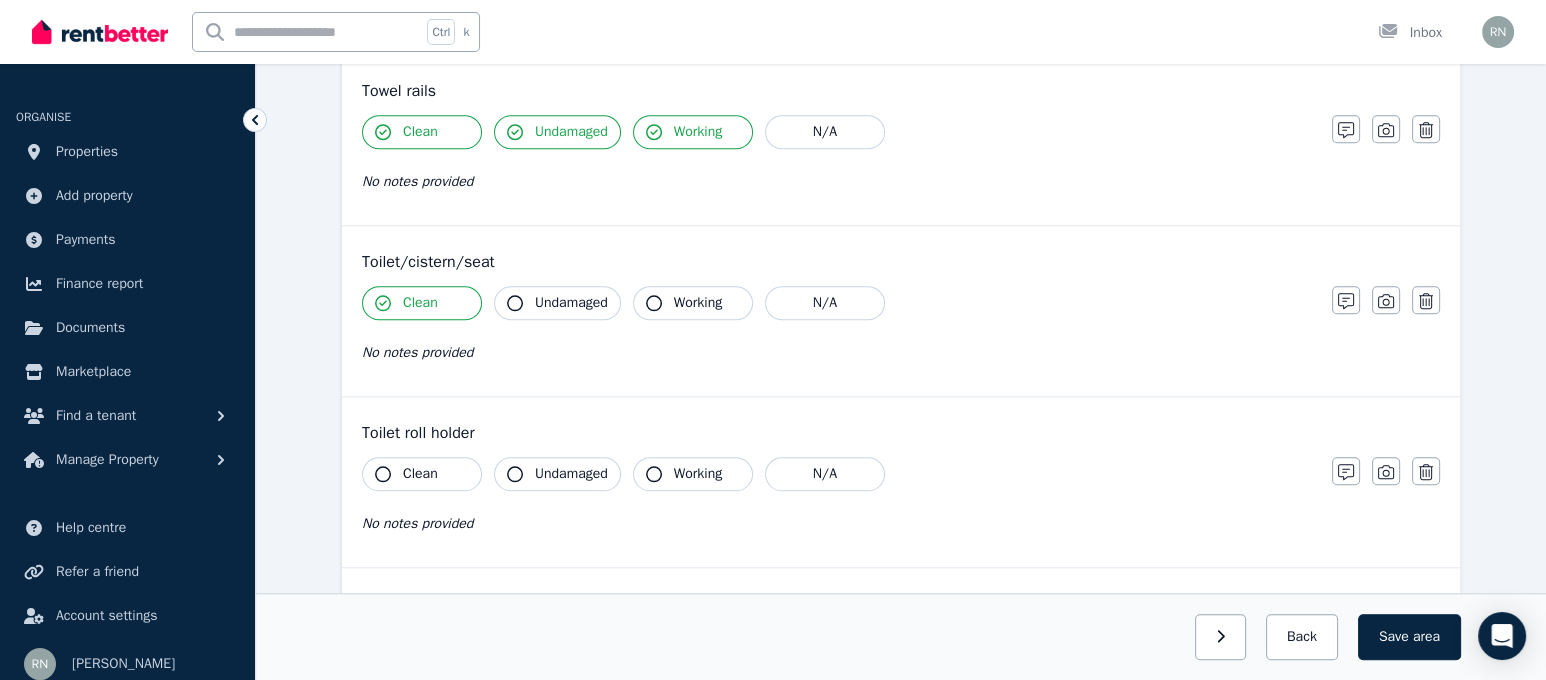 click on "Undamaged" at bounding box center (557, 303) 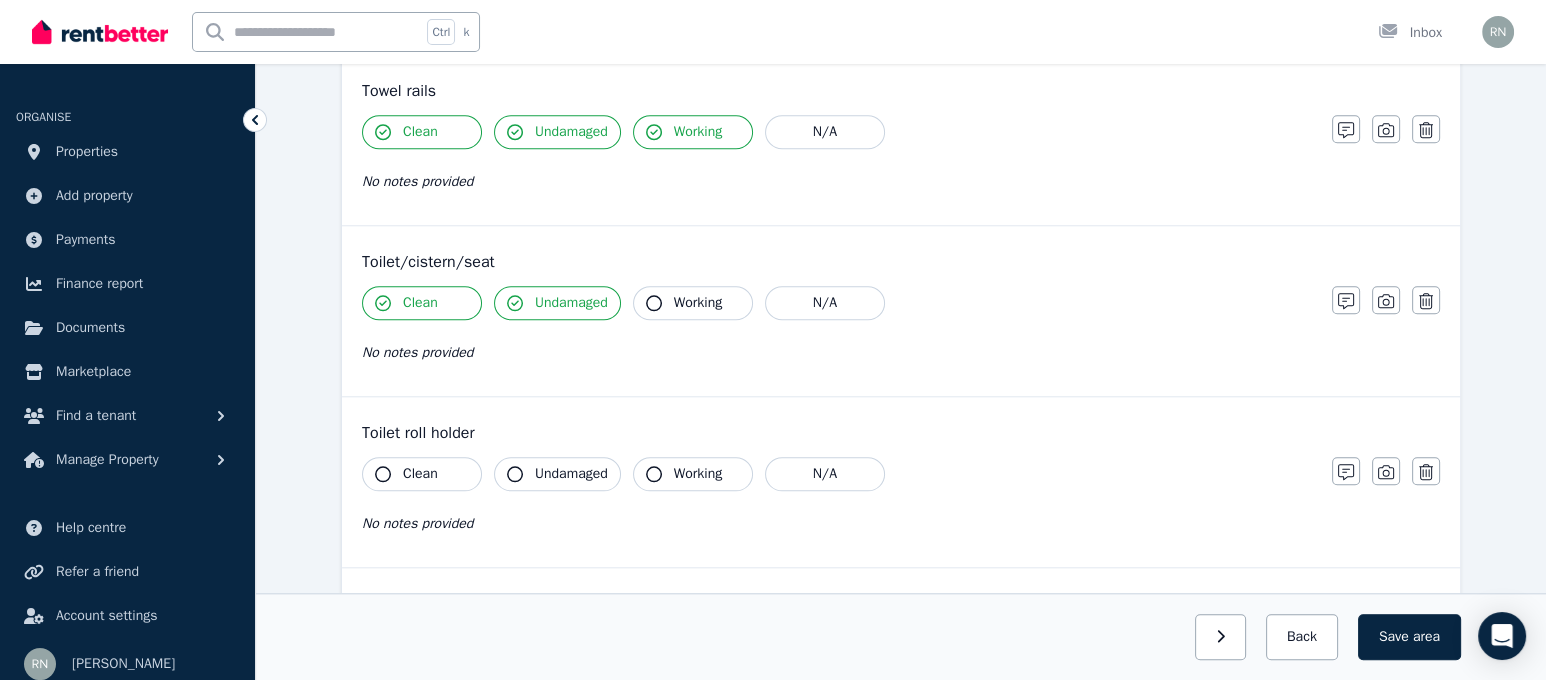 click on "Working" at bounding box center (693, 303) 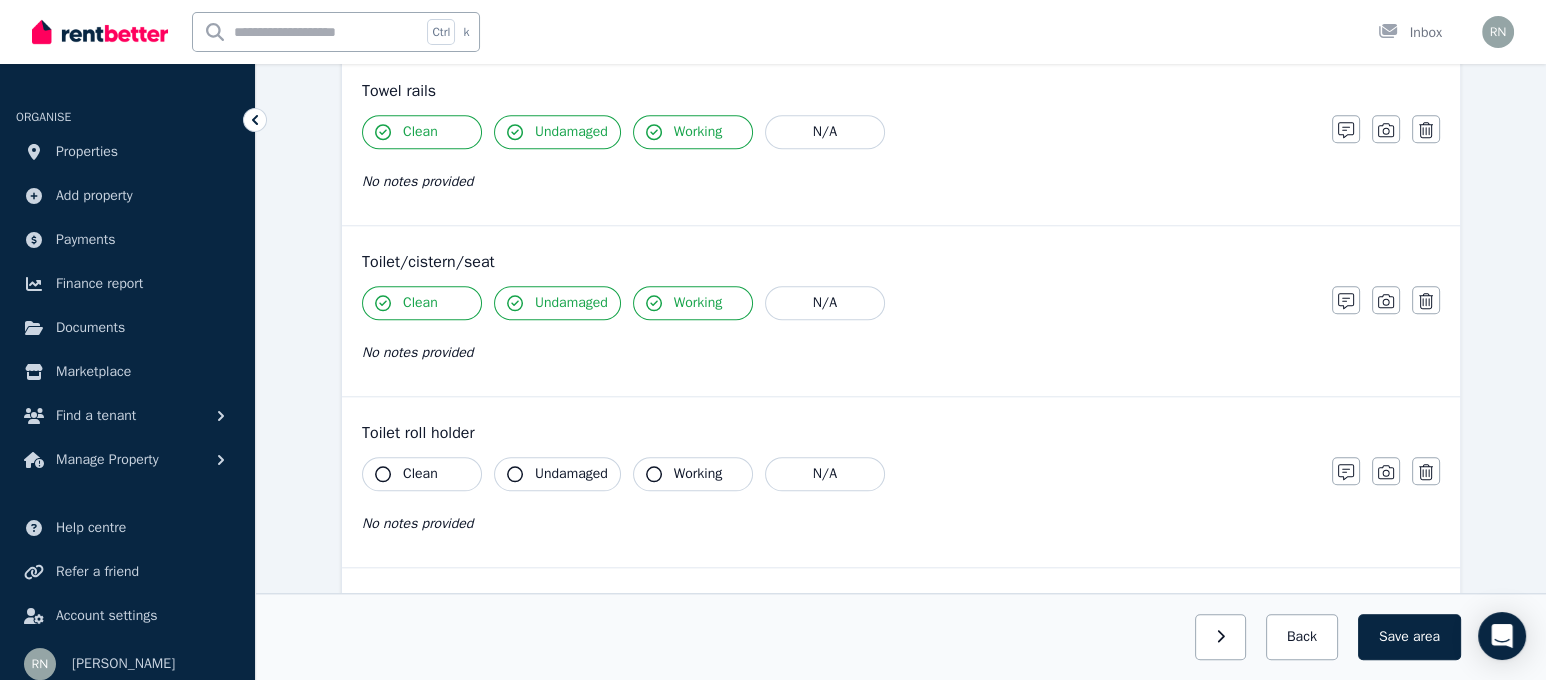 click 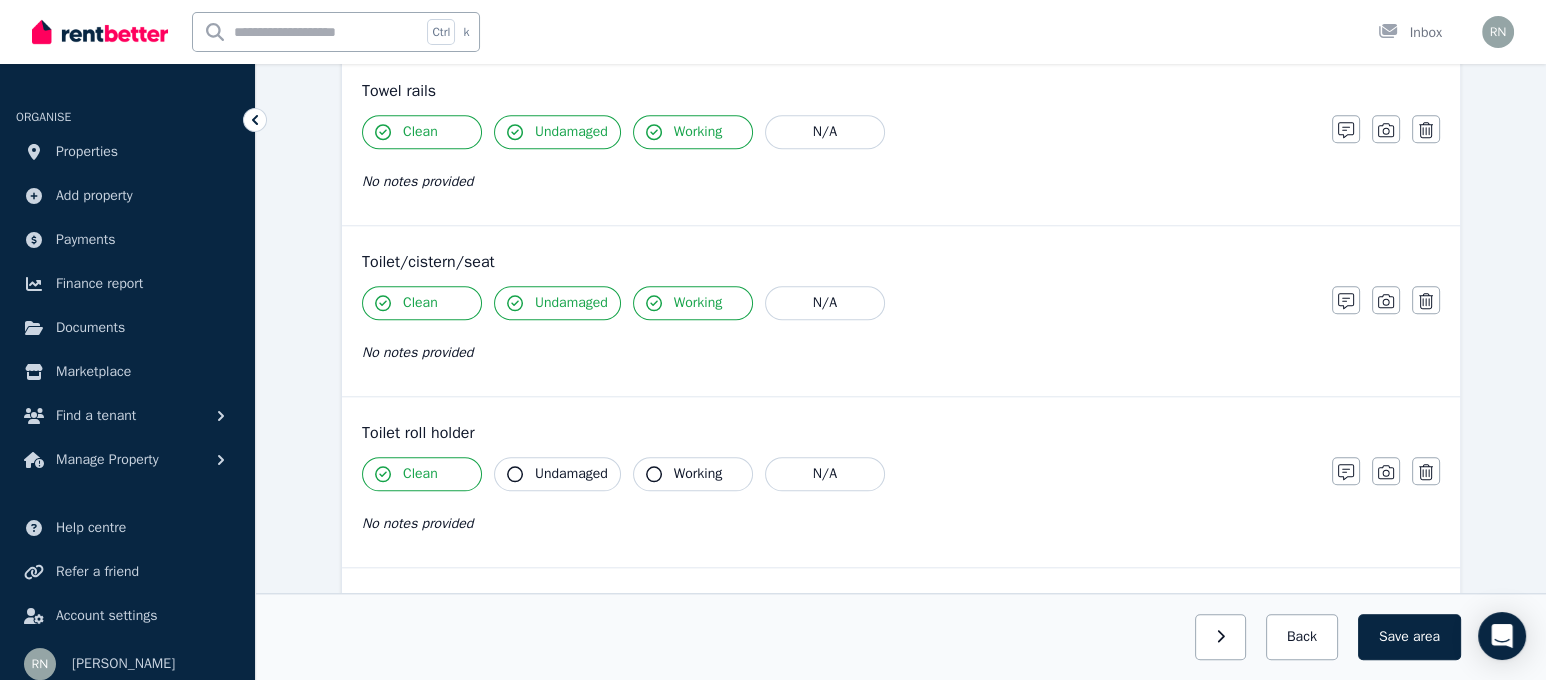click on "Undamaged" at bounding box center [557, 474] 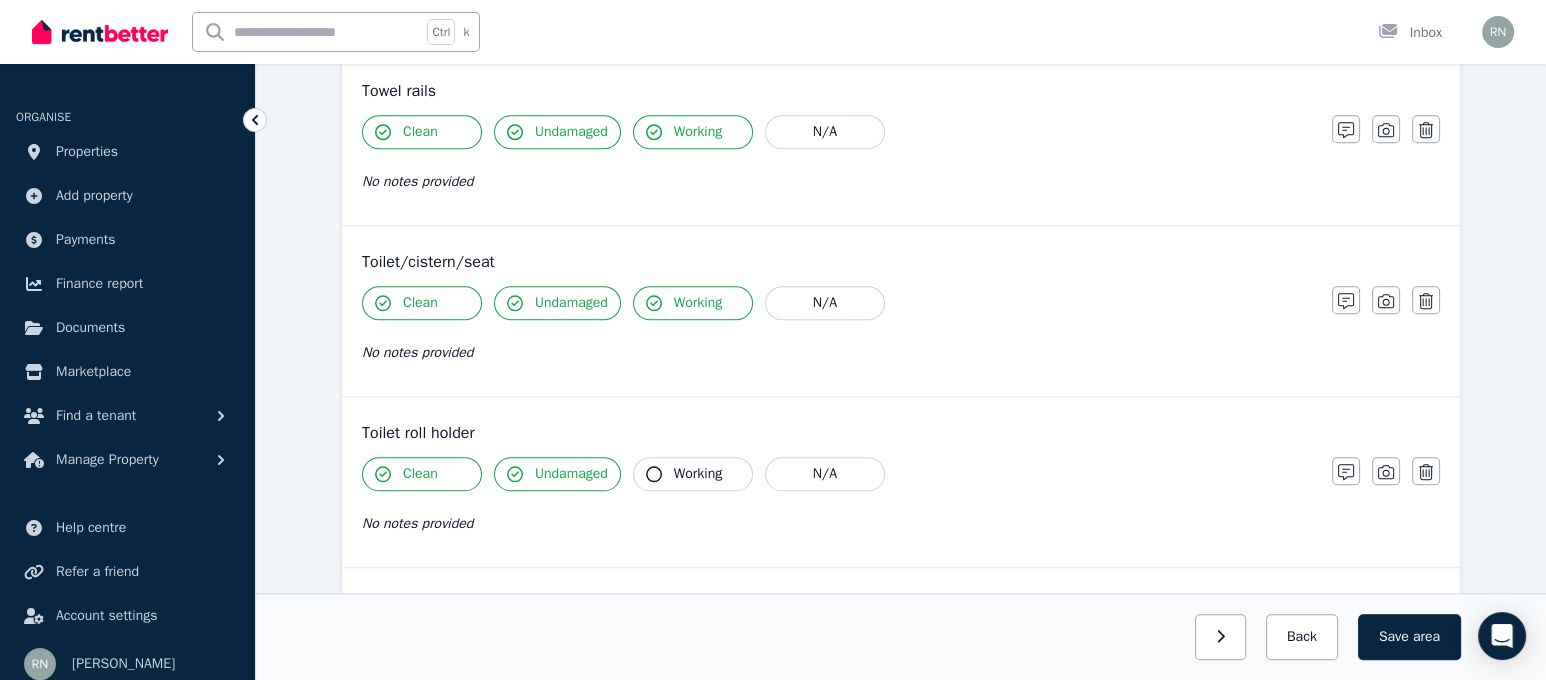 click 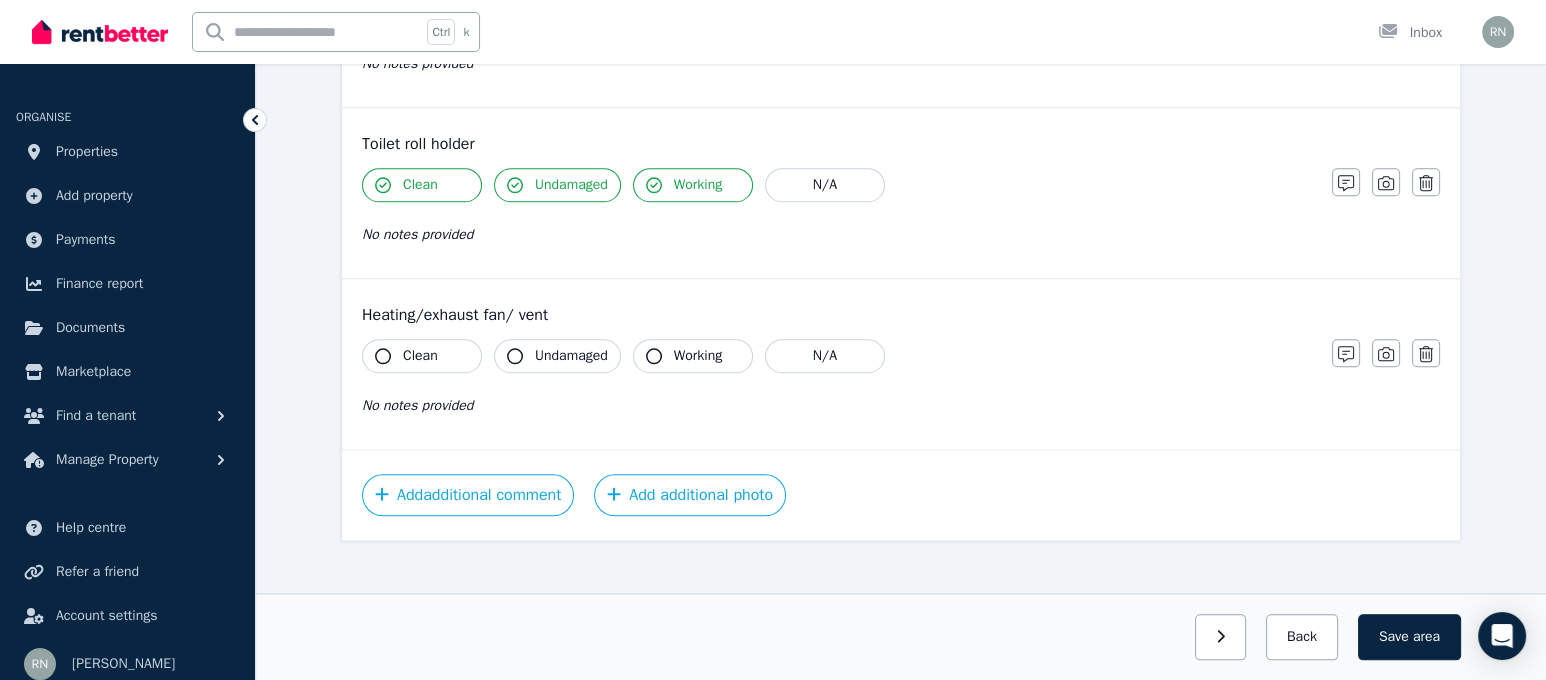 scroll, scrollTop: 2704, scrollLeft: 0, axis: vertical 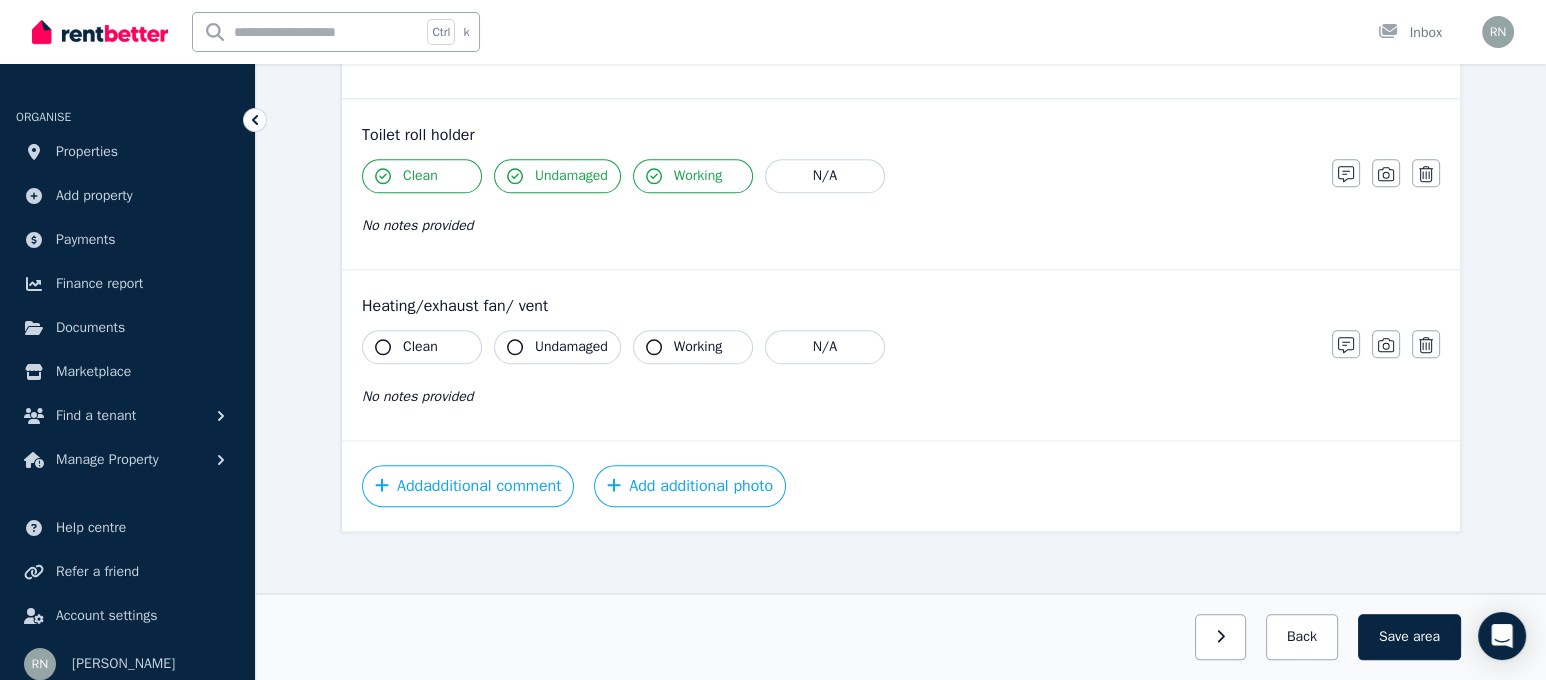 click 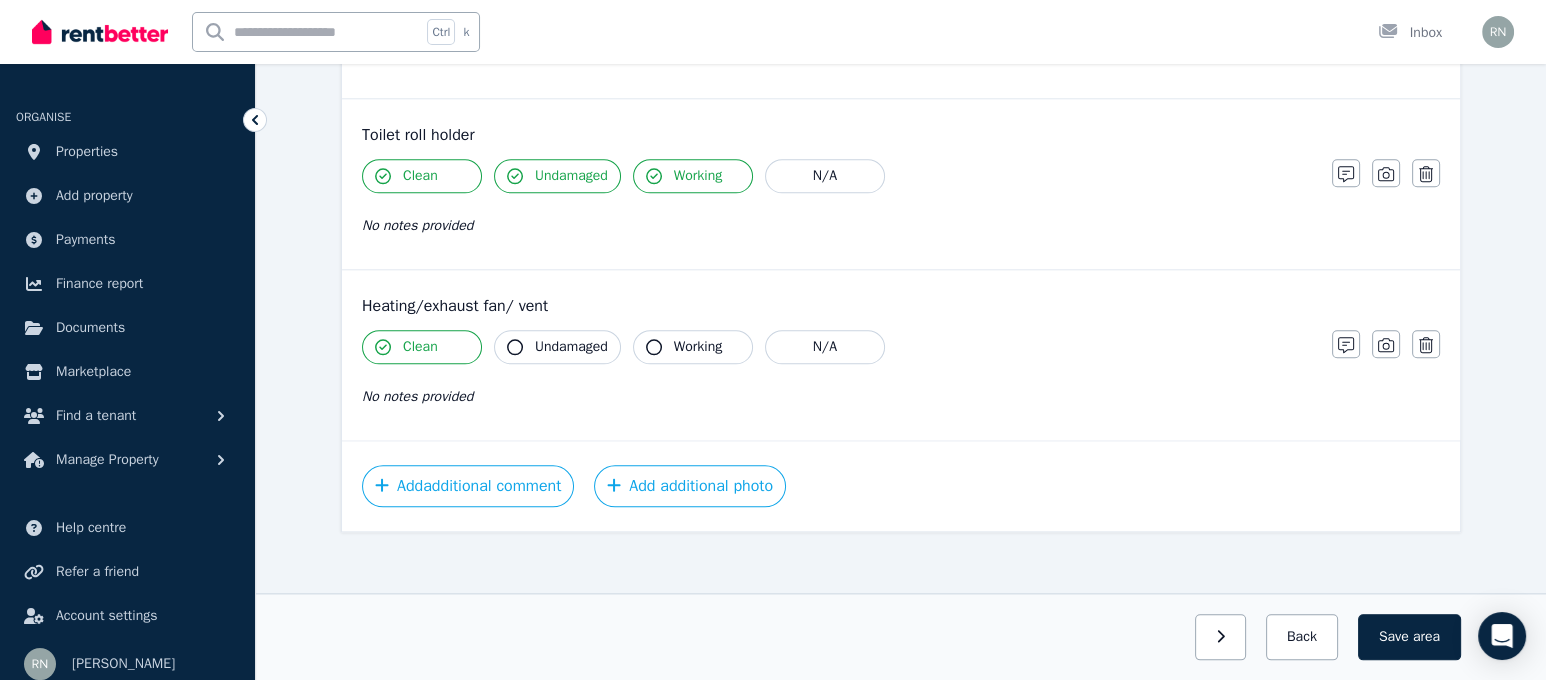 click 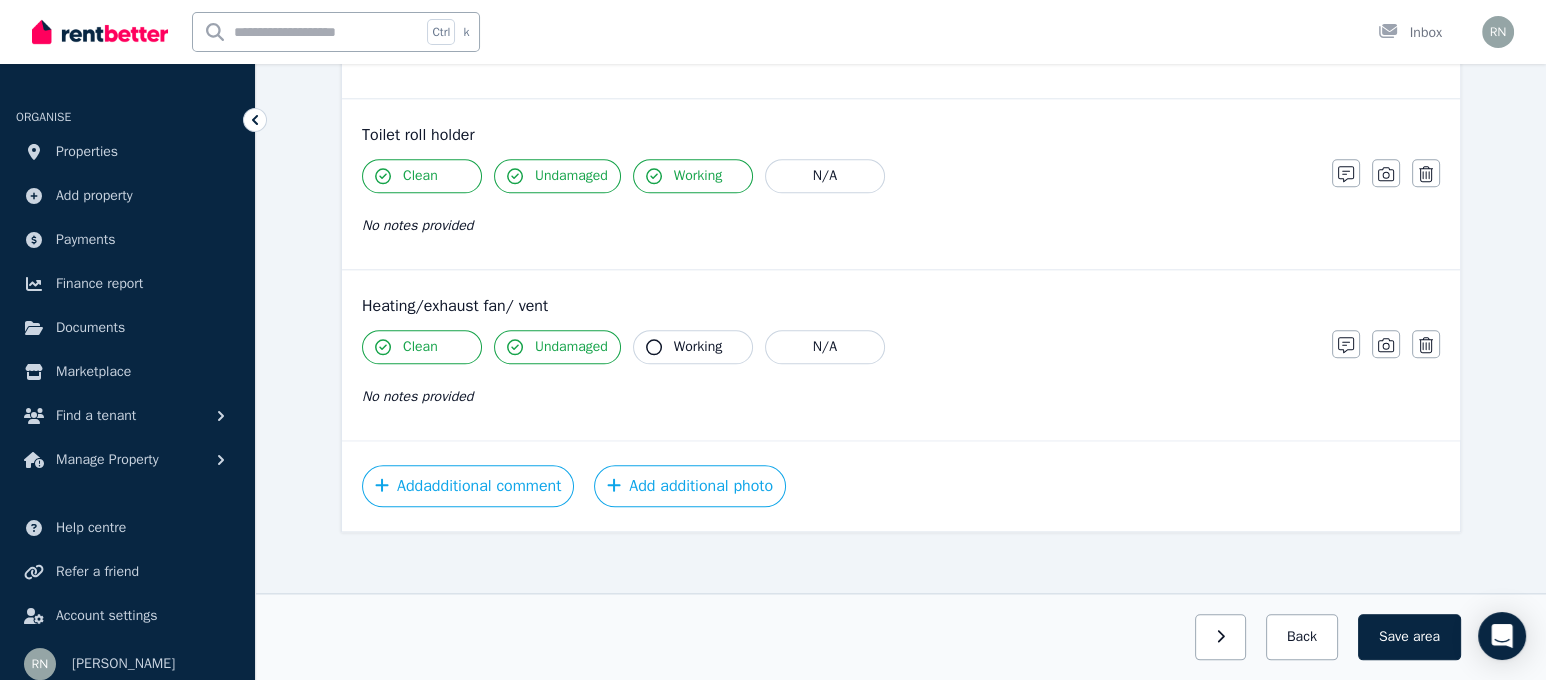 click on "Working" at bounding box center (693, 347) 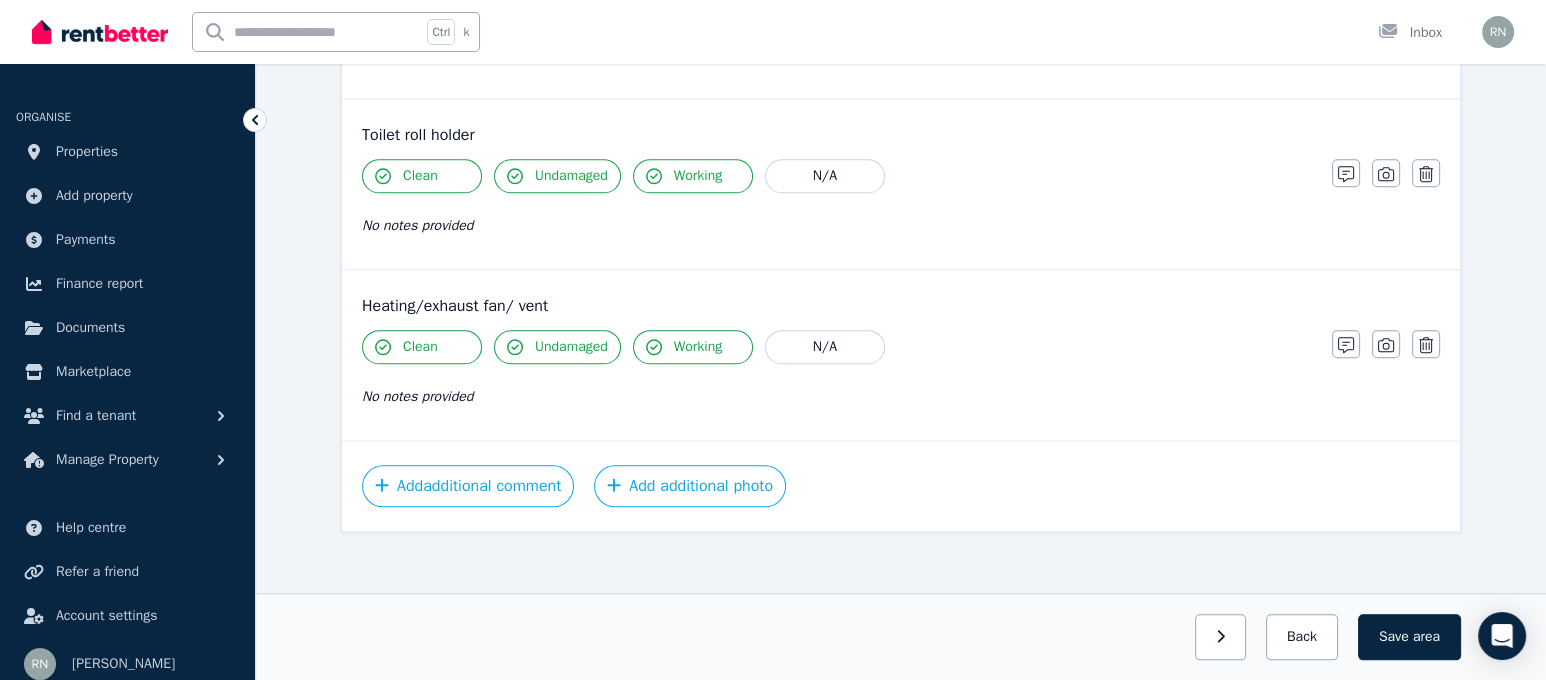 click on "Working" at bounding box center (693, 347) 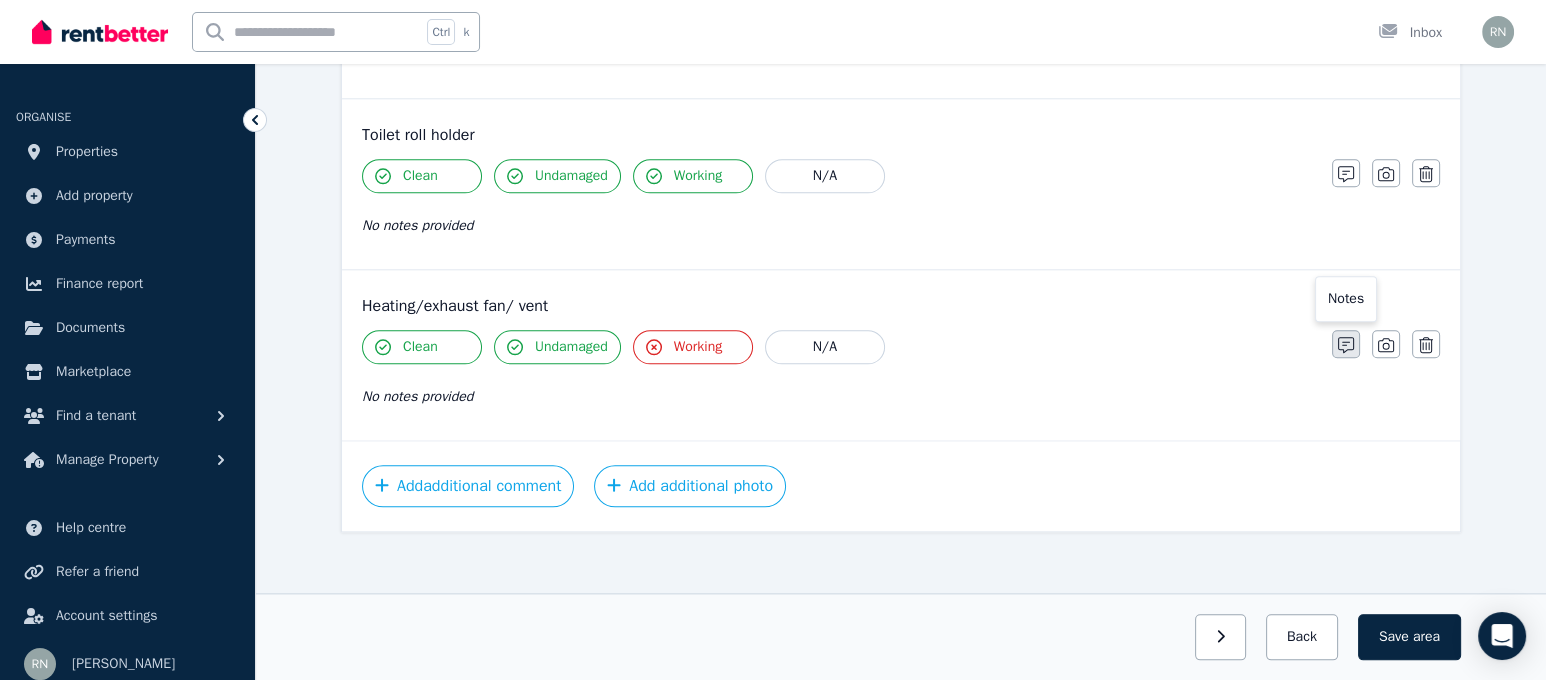 click 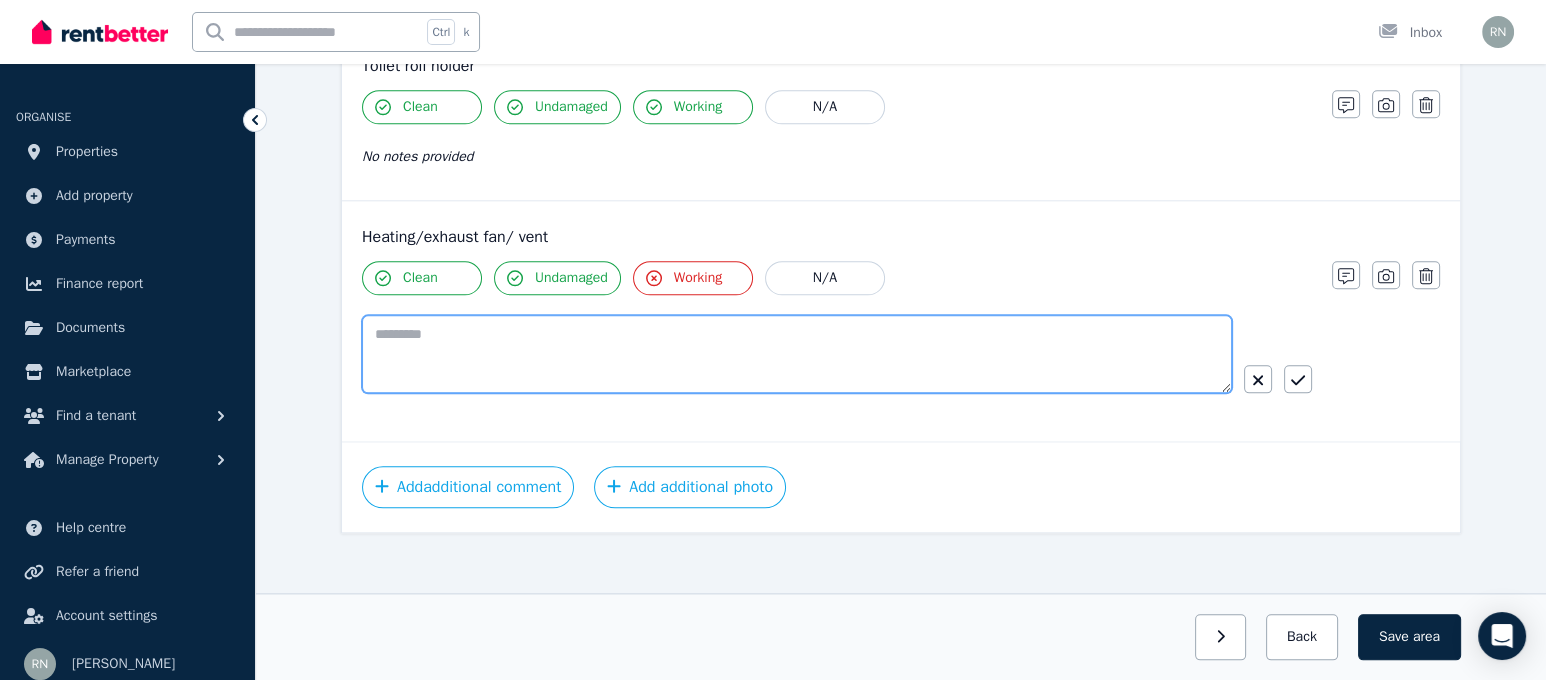 click at bounding box center (797, 354) 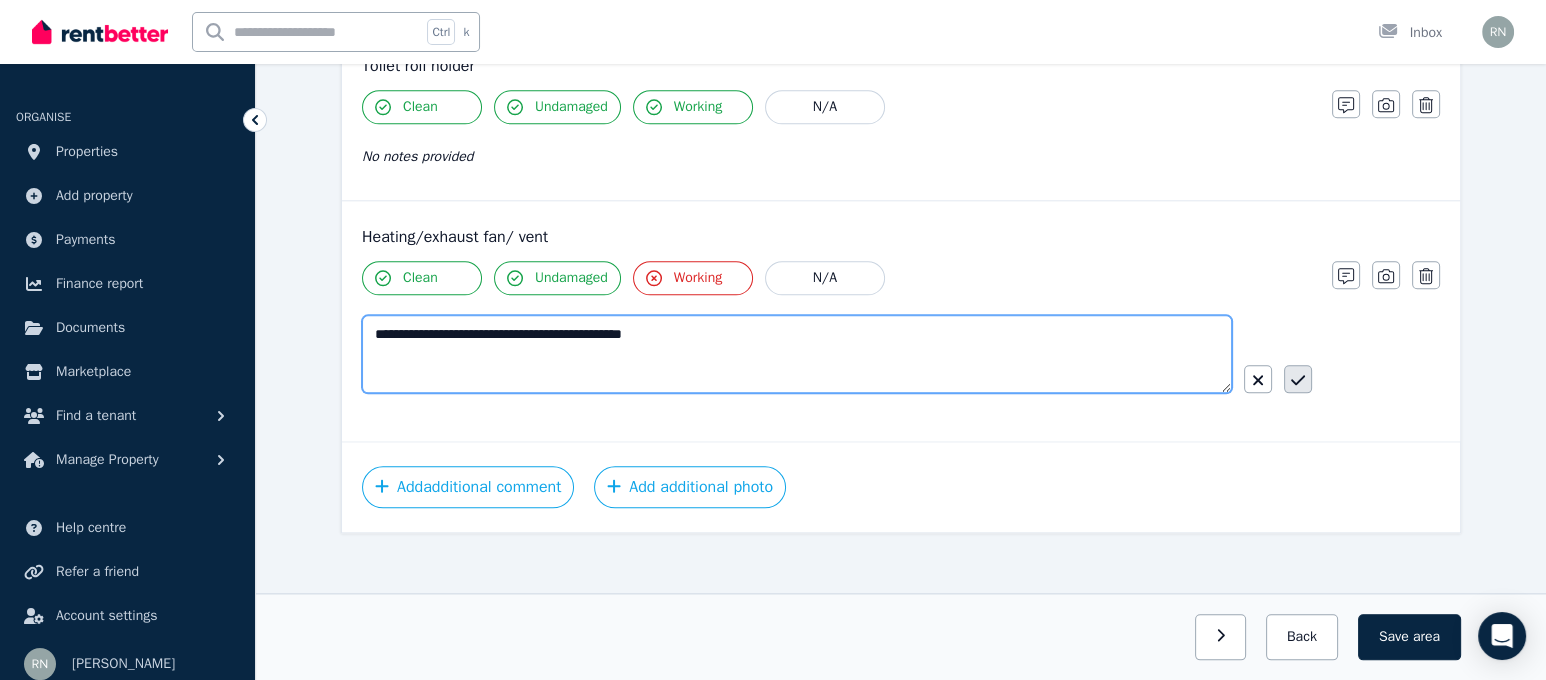 type on "**********" 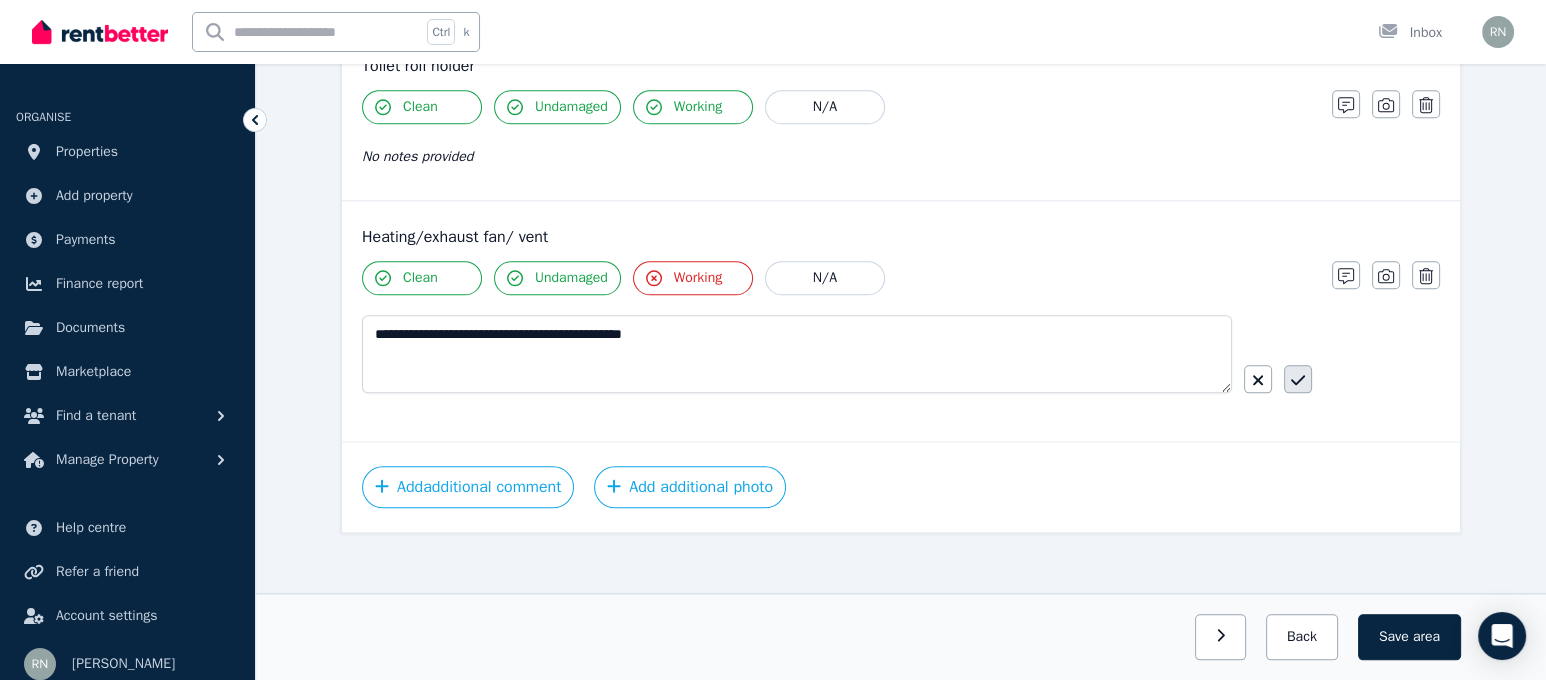click at bounding box center [1298, 379] 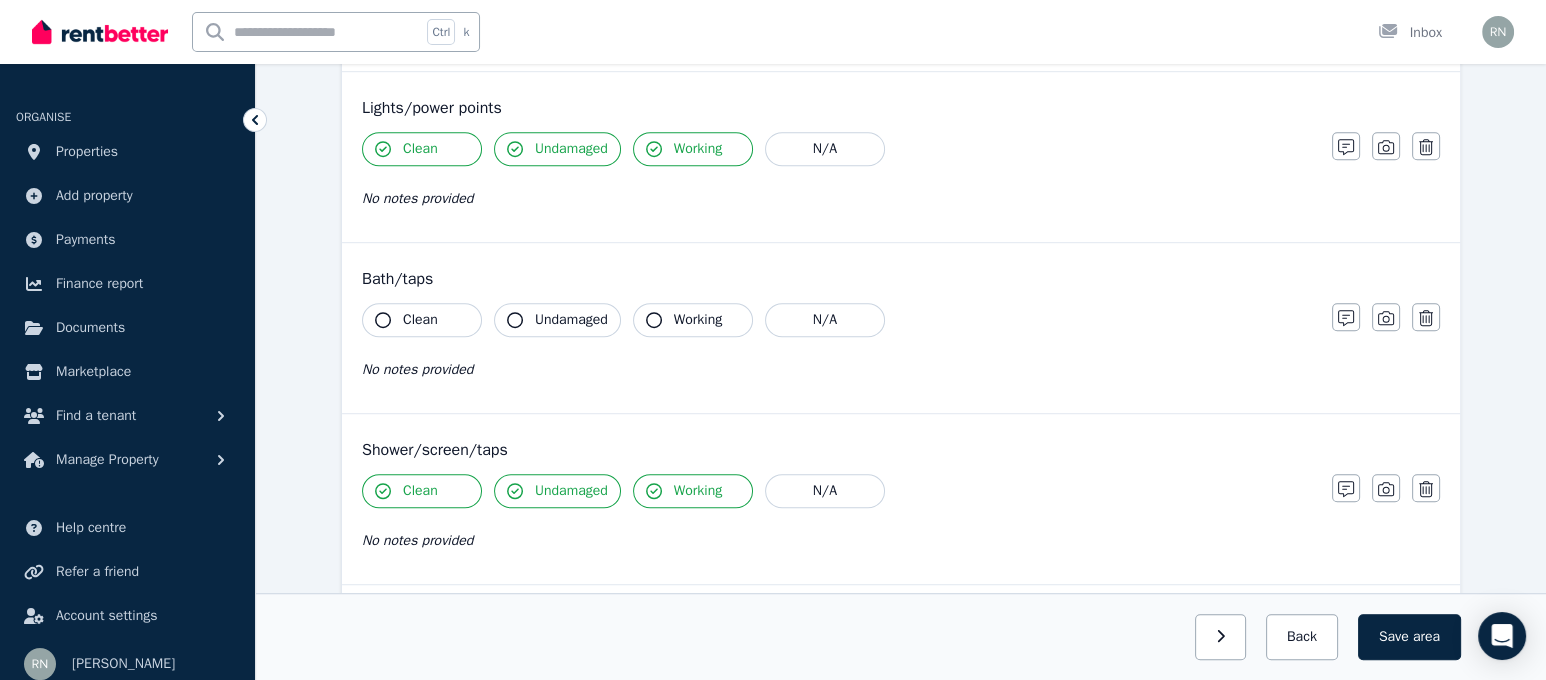 scroll, scrollTop: 939, scrollLeft: 0, axis: vertical 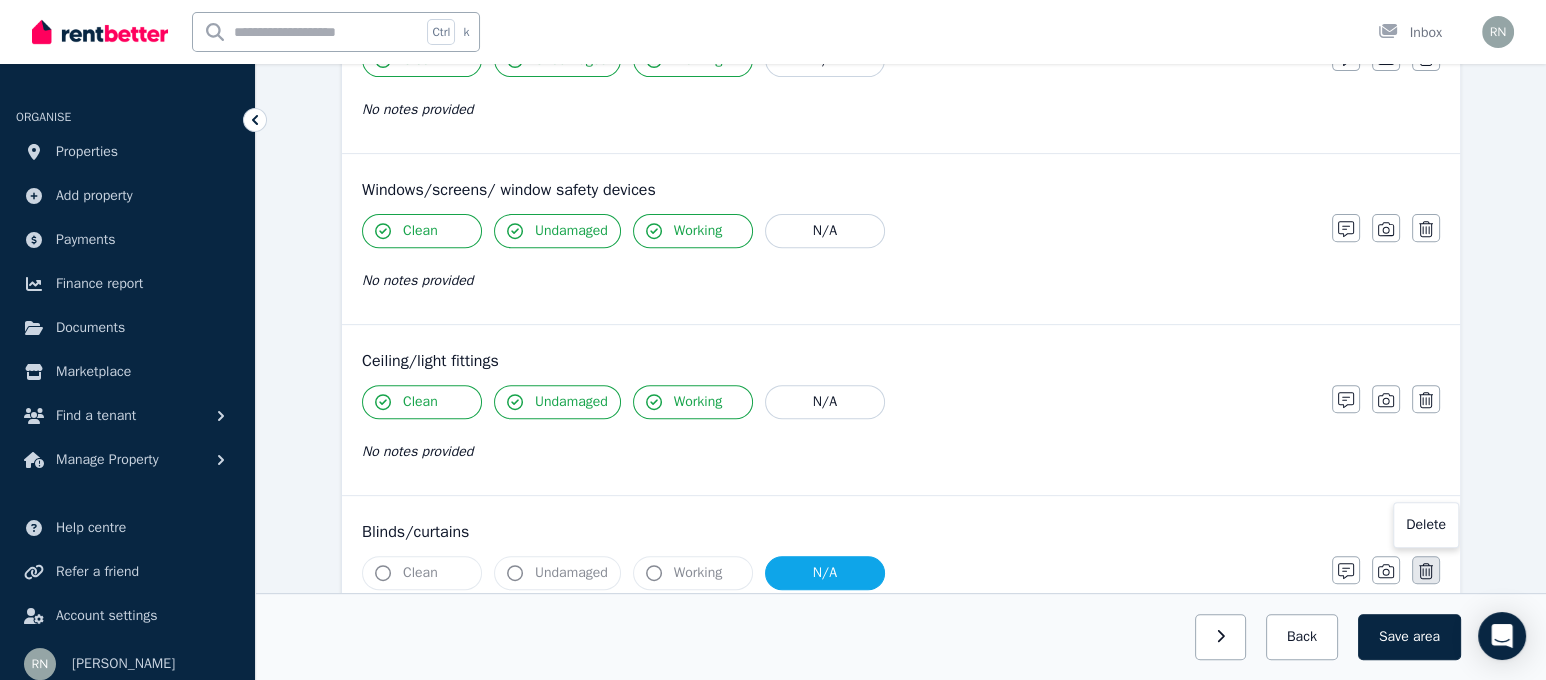 click 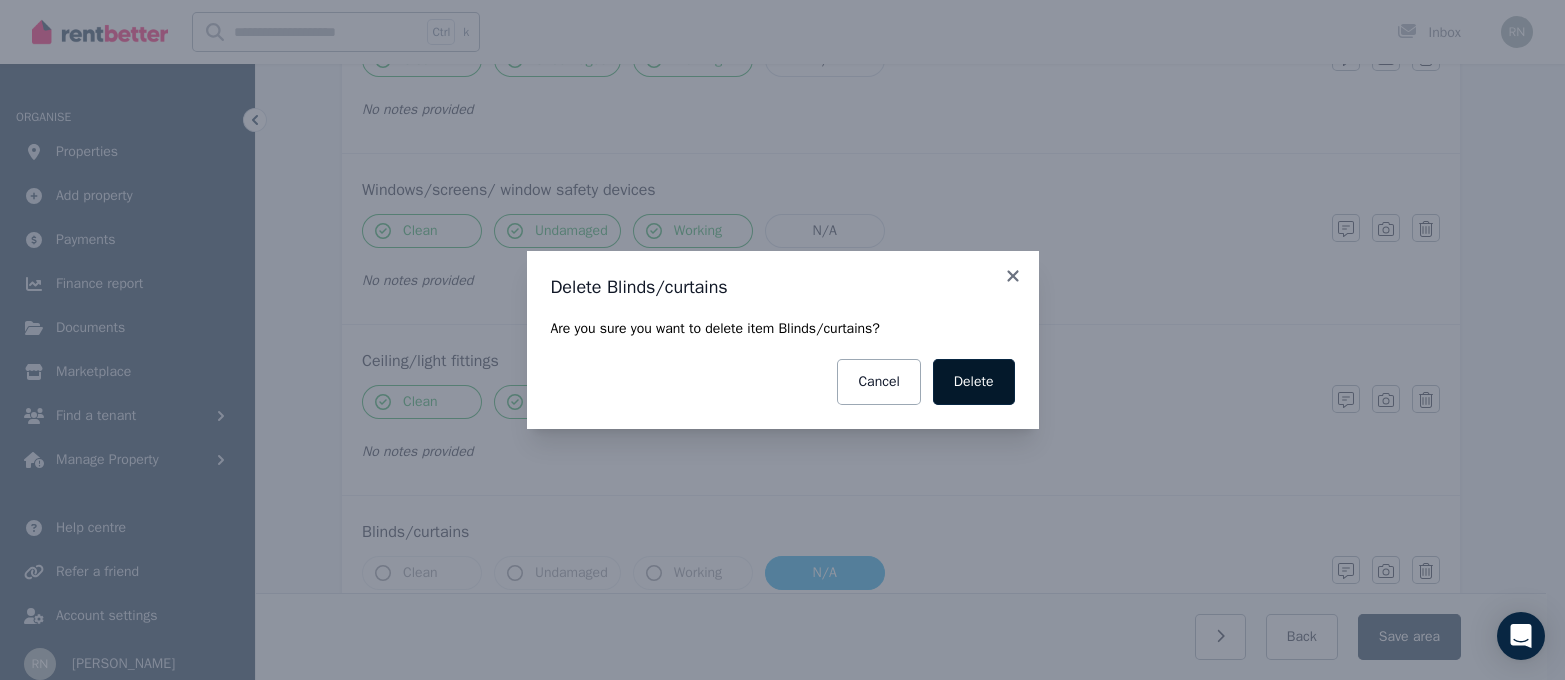 click on "Delete" at bounding box center (974, 382) 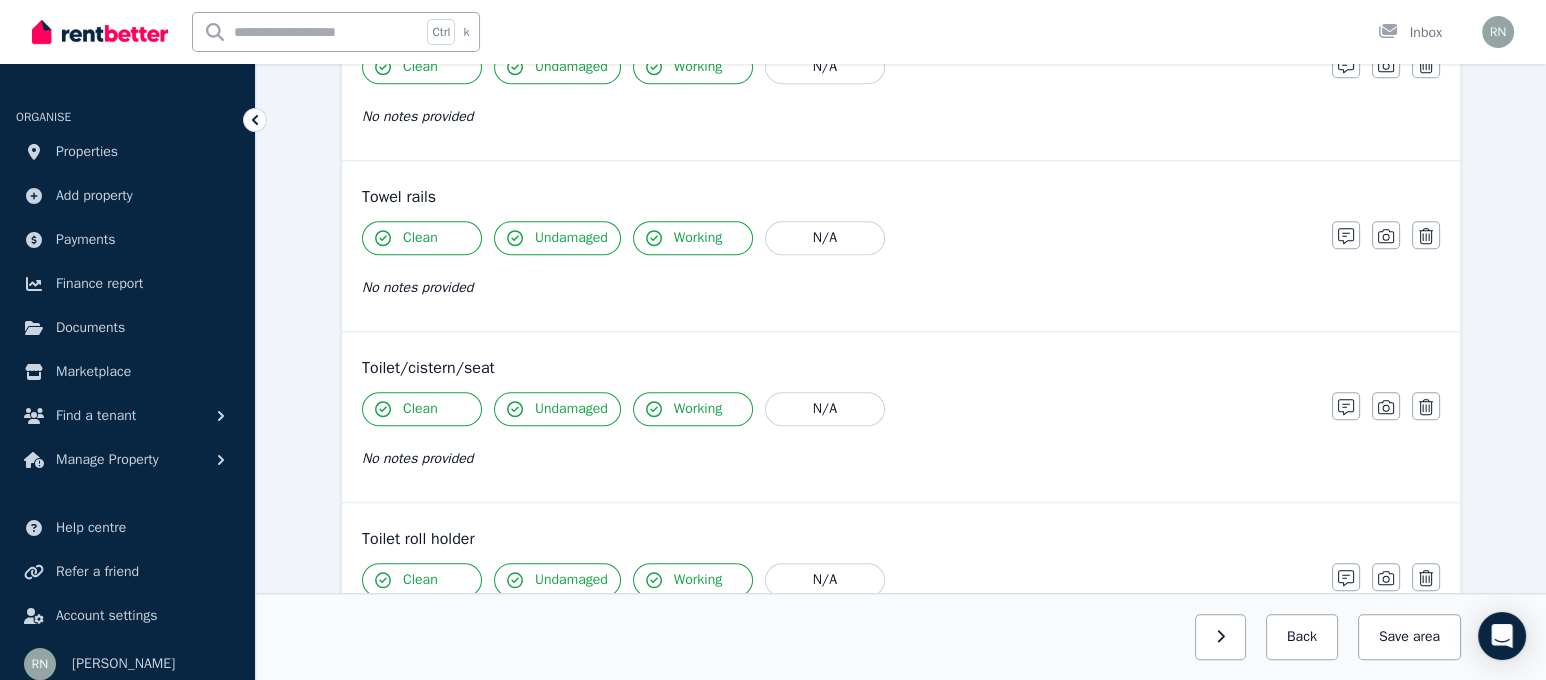 scroll, scrollTop: 2554, scrollLeft: 0, axis: vertical 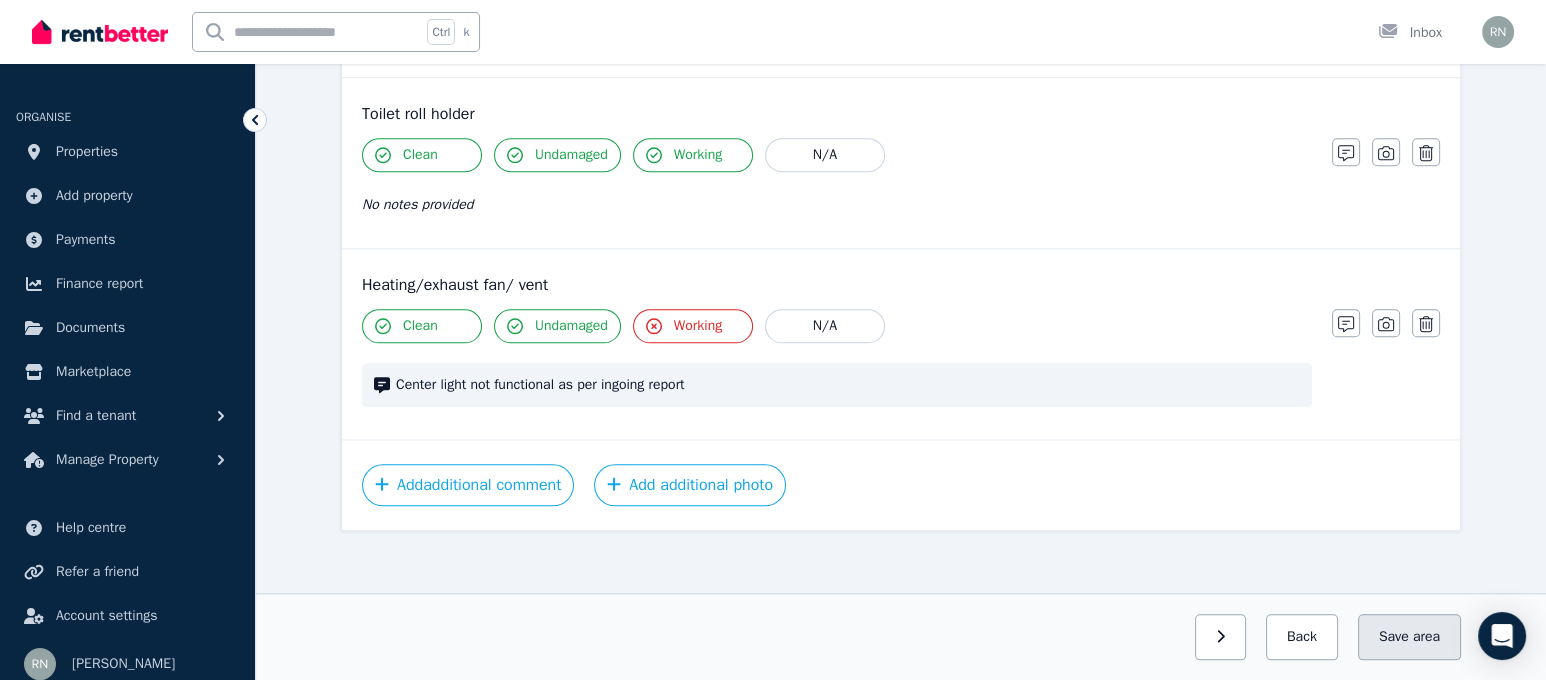 click on "area" at bounding box center (1426, 637) 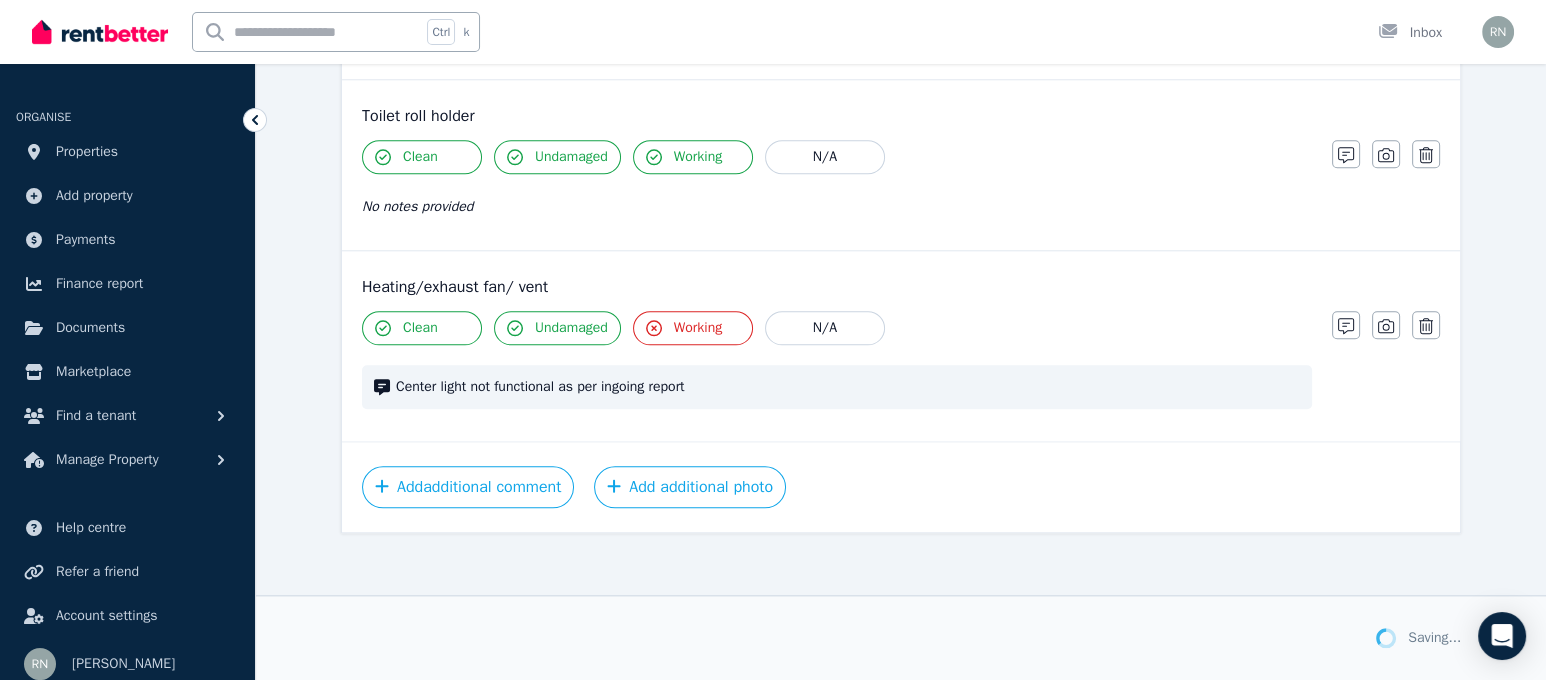 scroll, scrollTop: 2554, scrollLeft: 0, axis: vertical 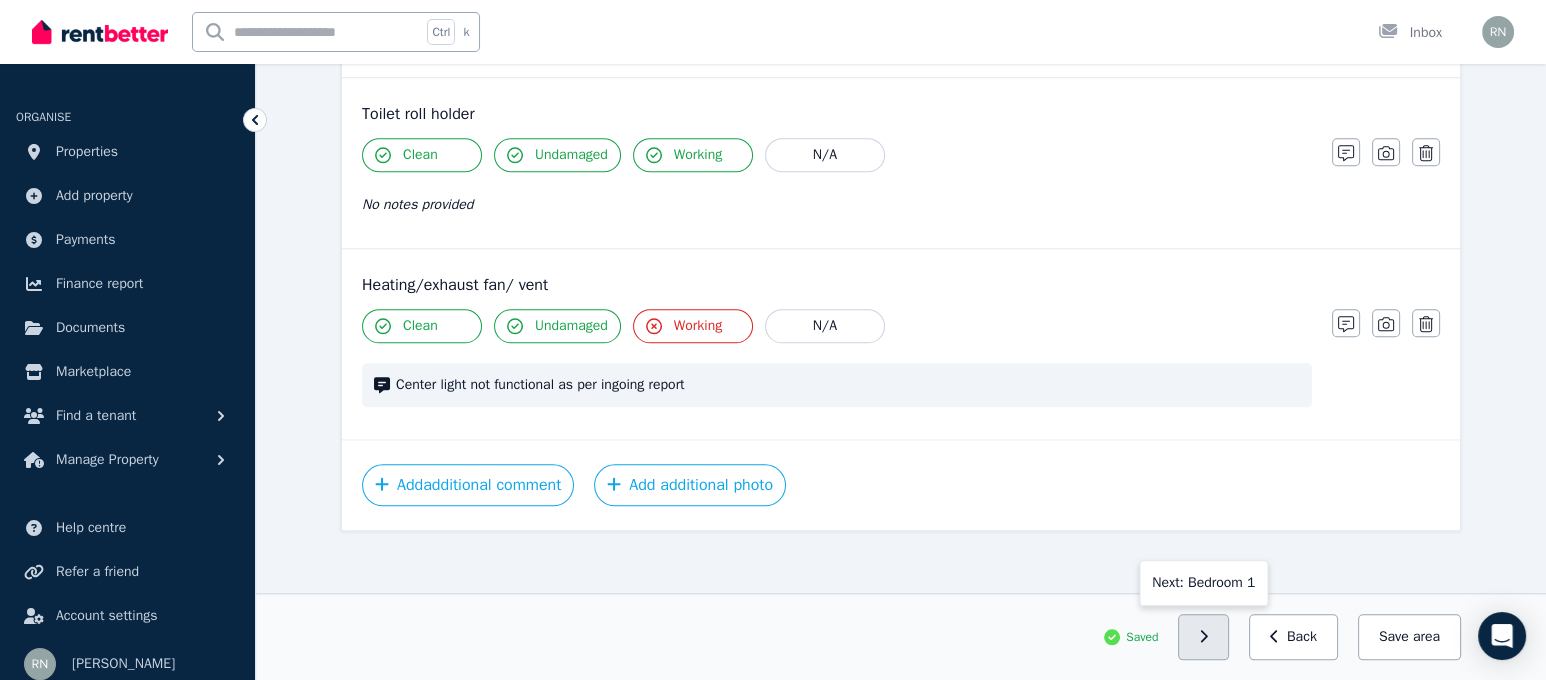 click at bounding box center (1203, 637) 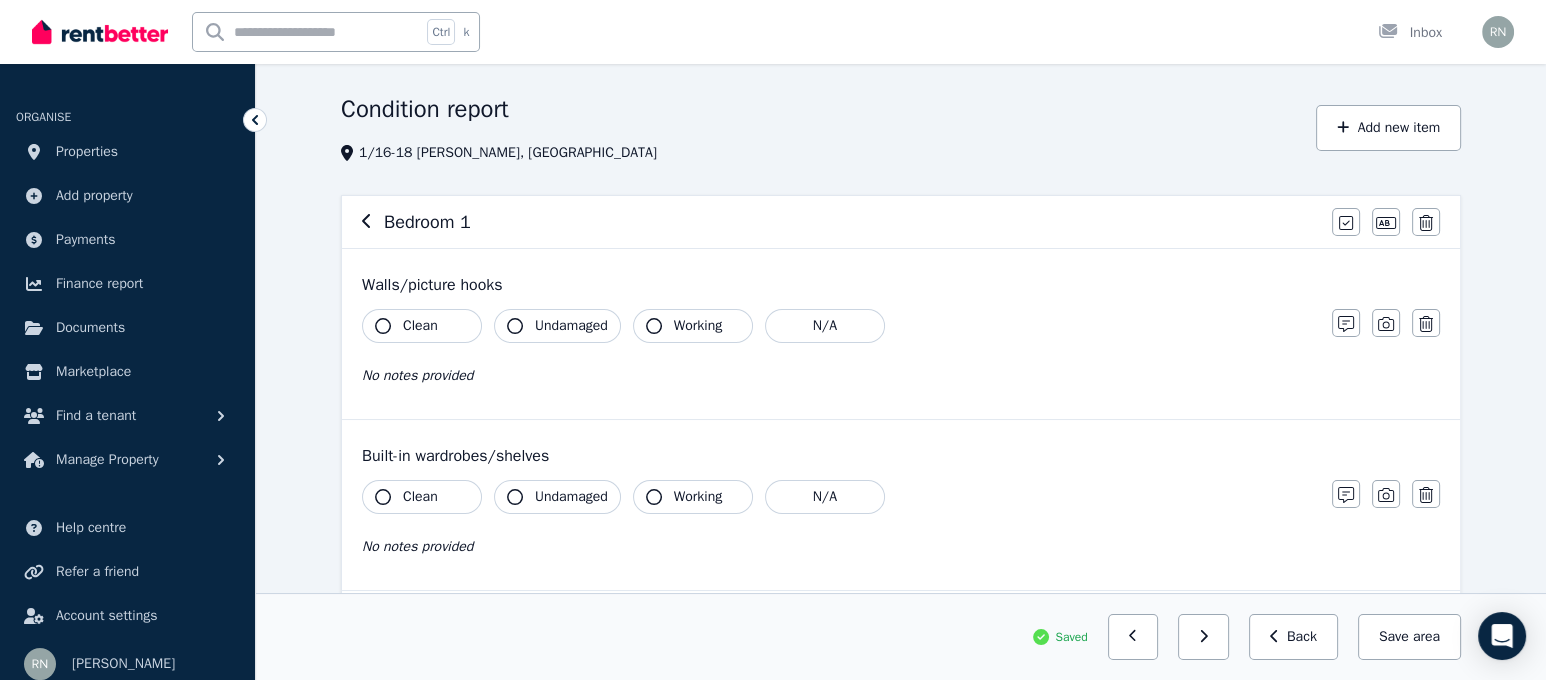 scroll, scrollTop: 0, scrollLeft: 0, axis: both 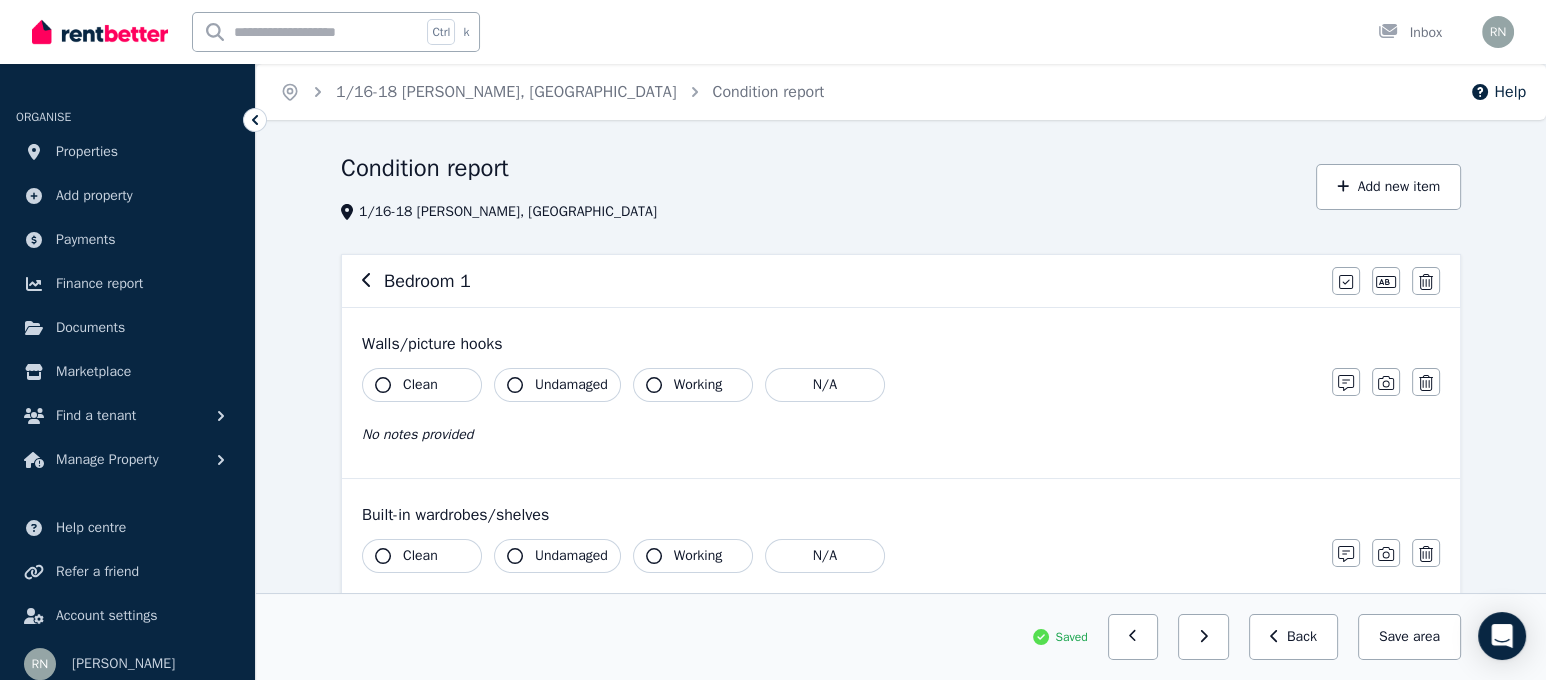 click on "Clean" at bounding box center (422, 385) 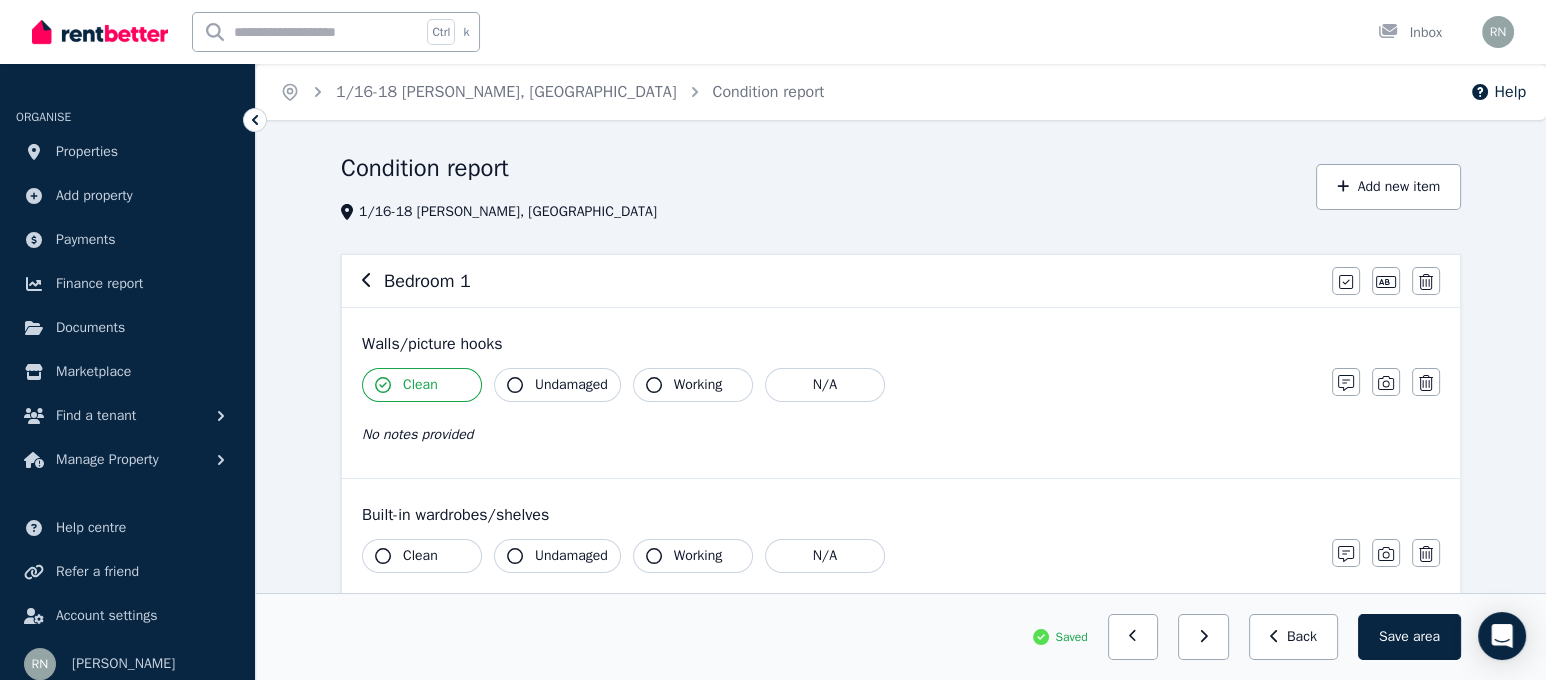 click 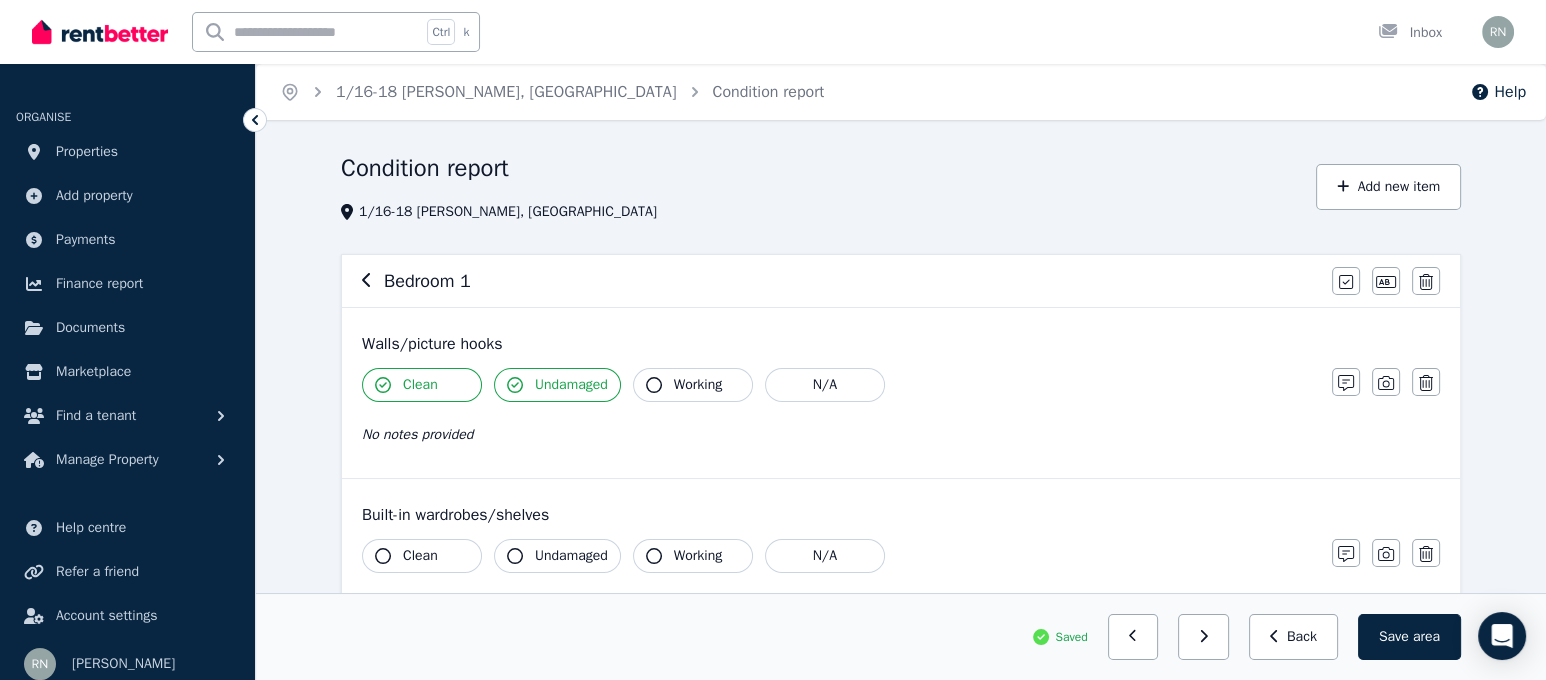 click on "Working" at bounding box center [693, 385] 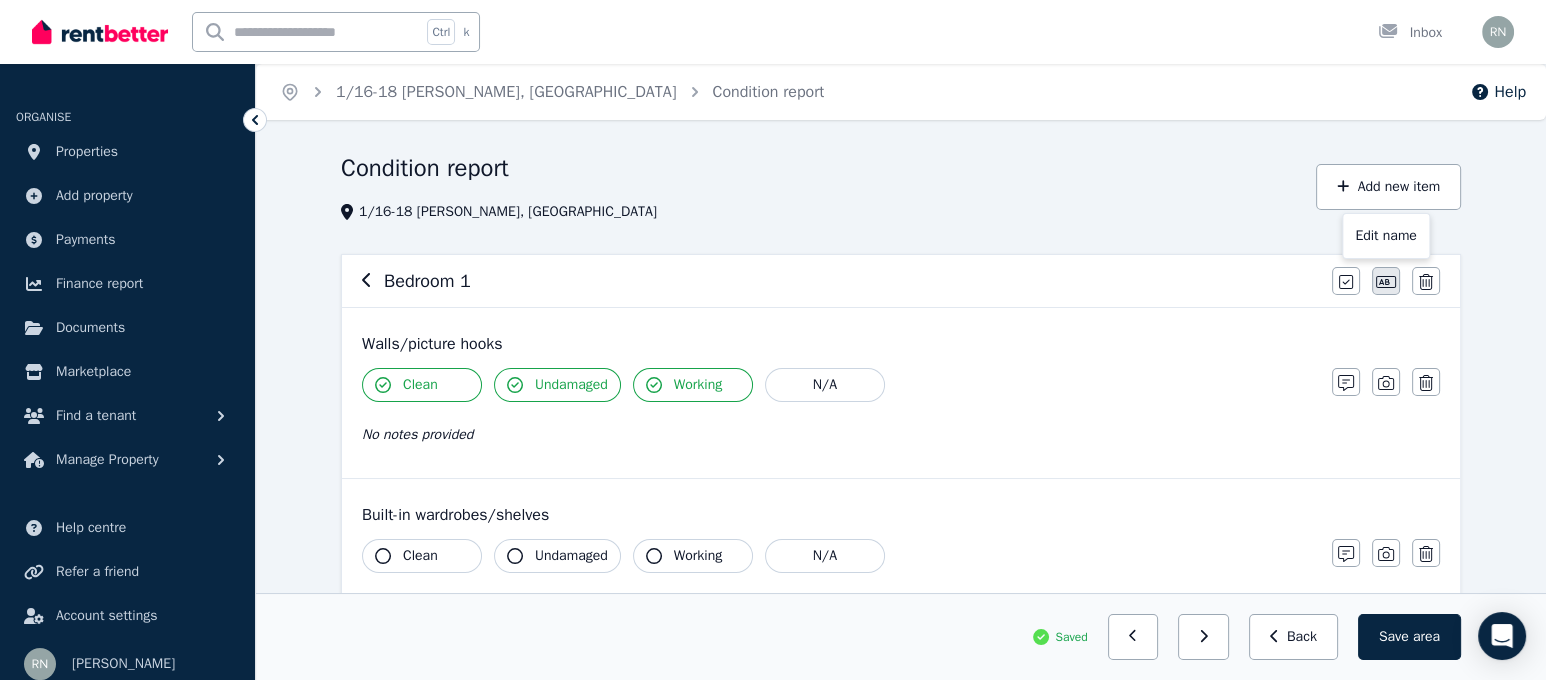click 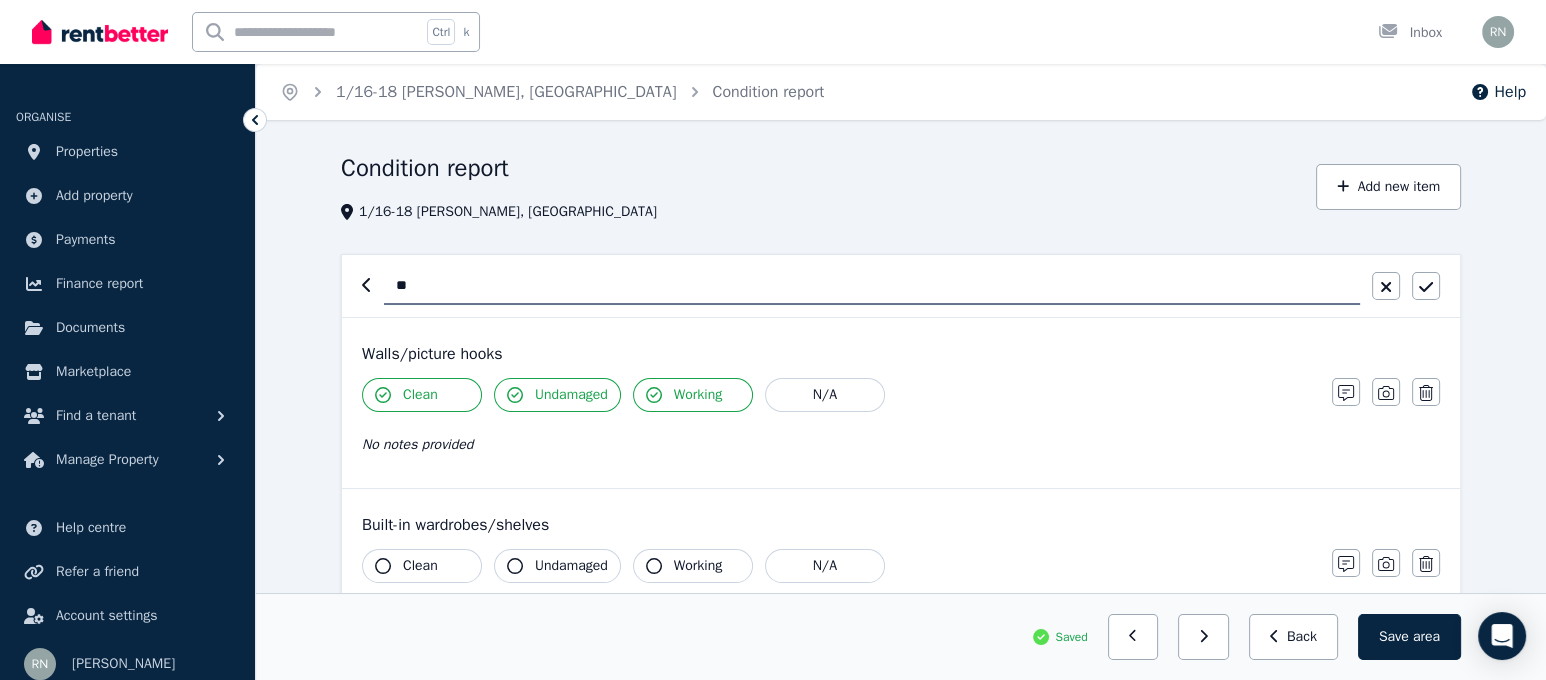 type on "*" 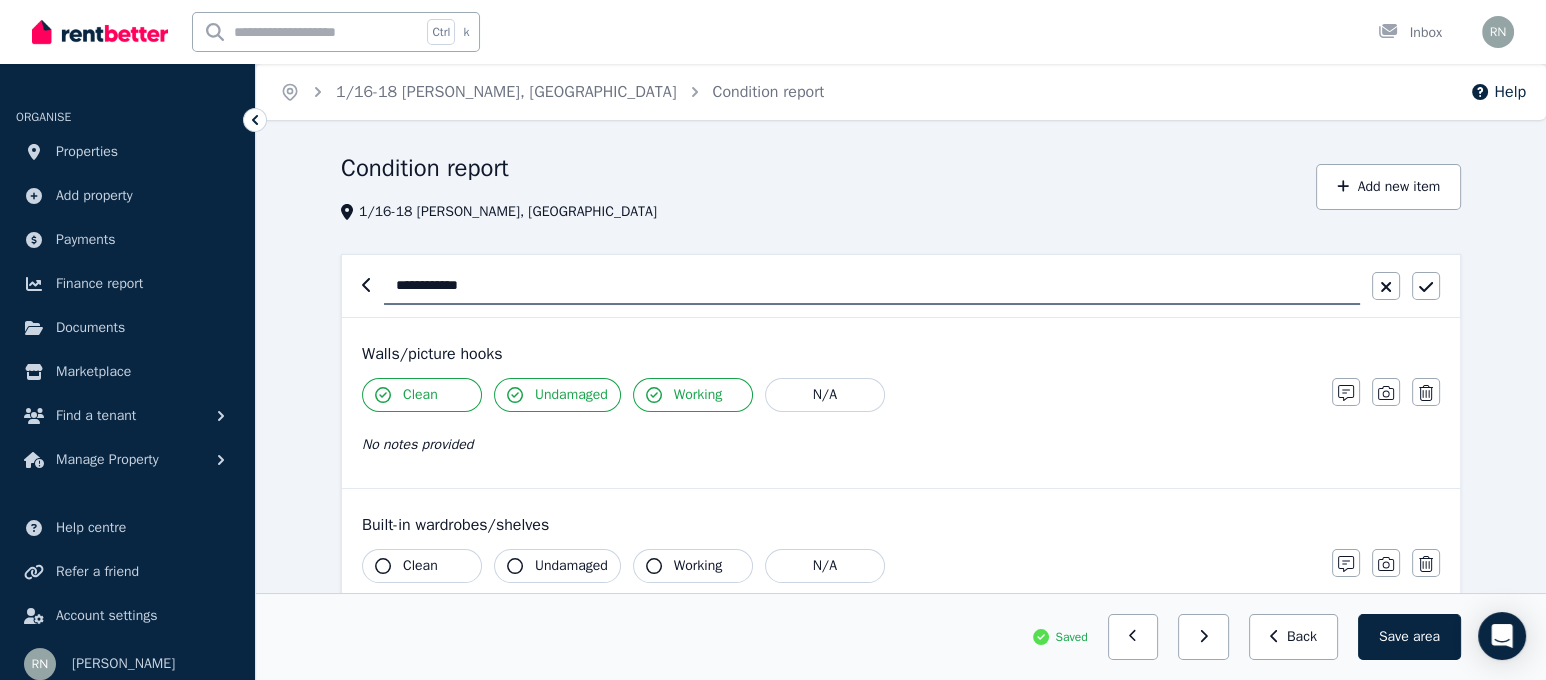 type on "**********" 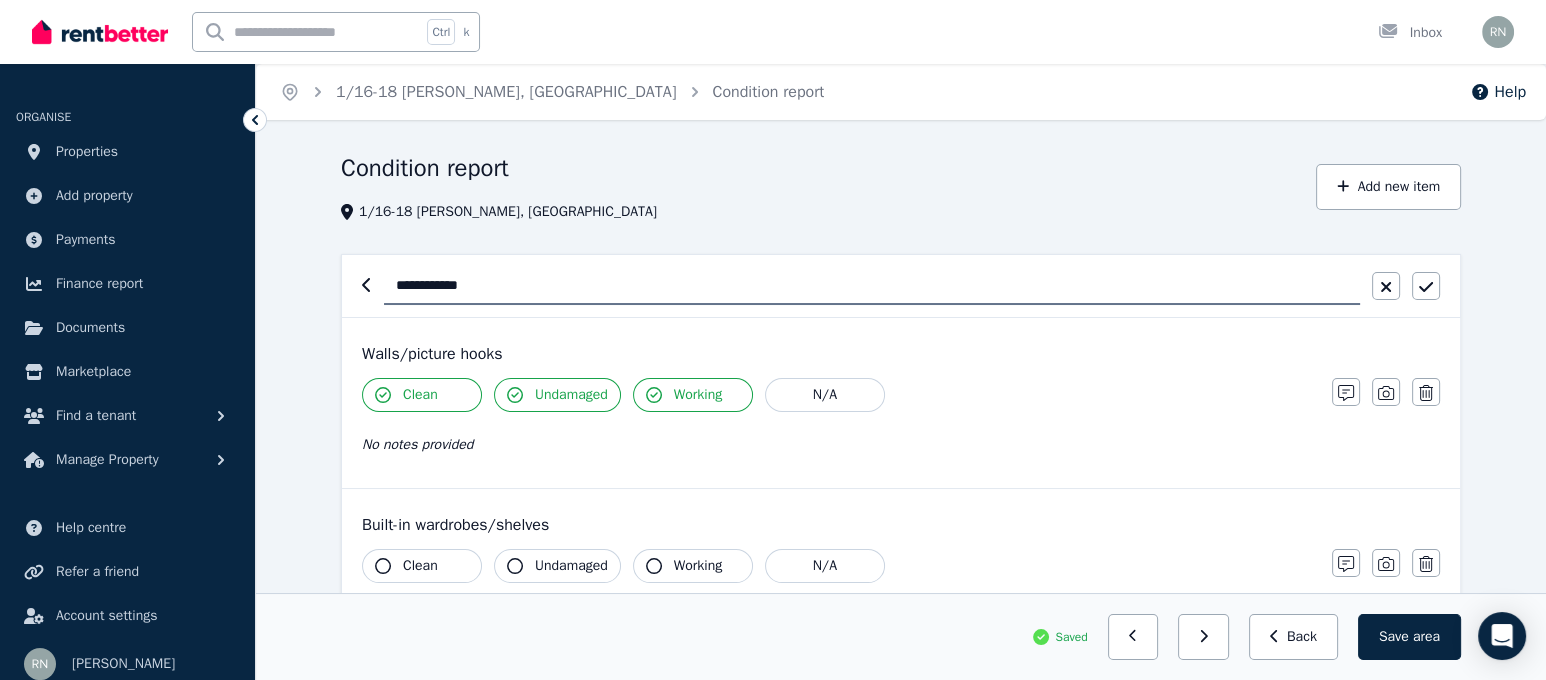 click on "Clean Undamaged Working N/A" at bounding box center [837, 395] 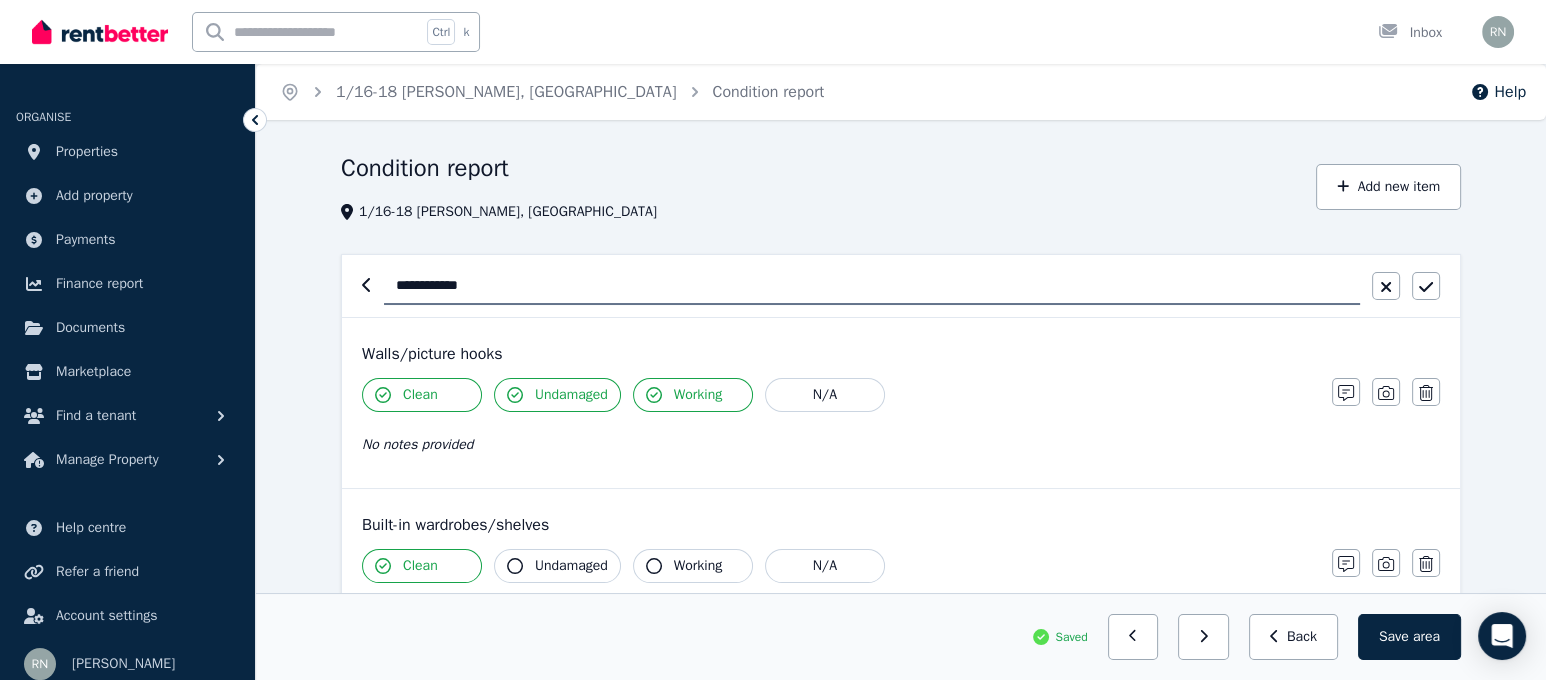 click 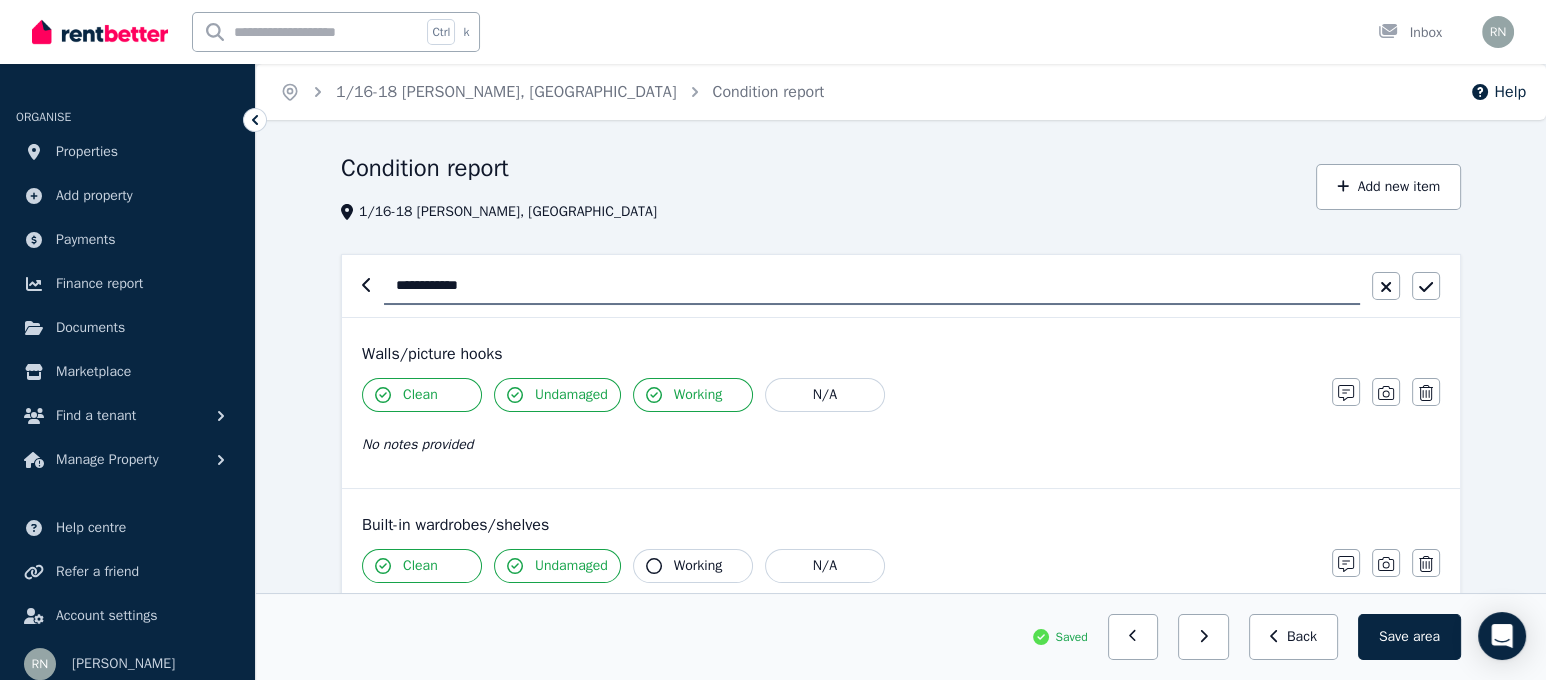 click on "Working" at bounding box center [693, 566] 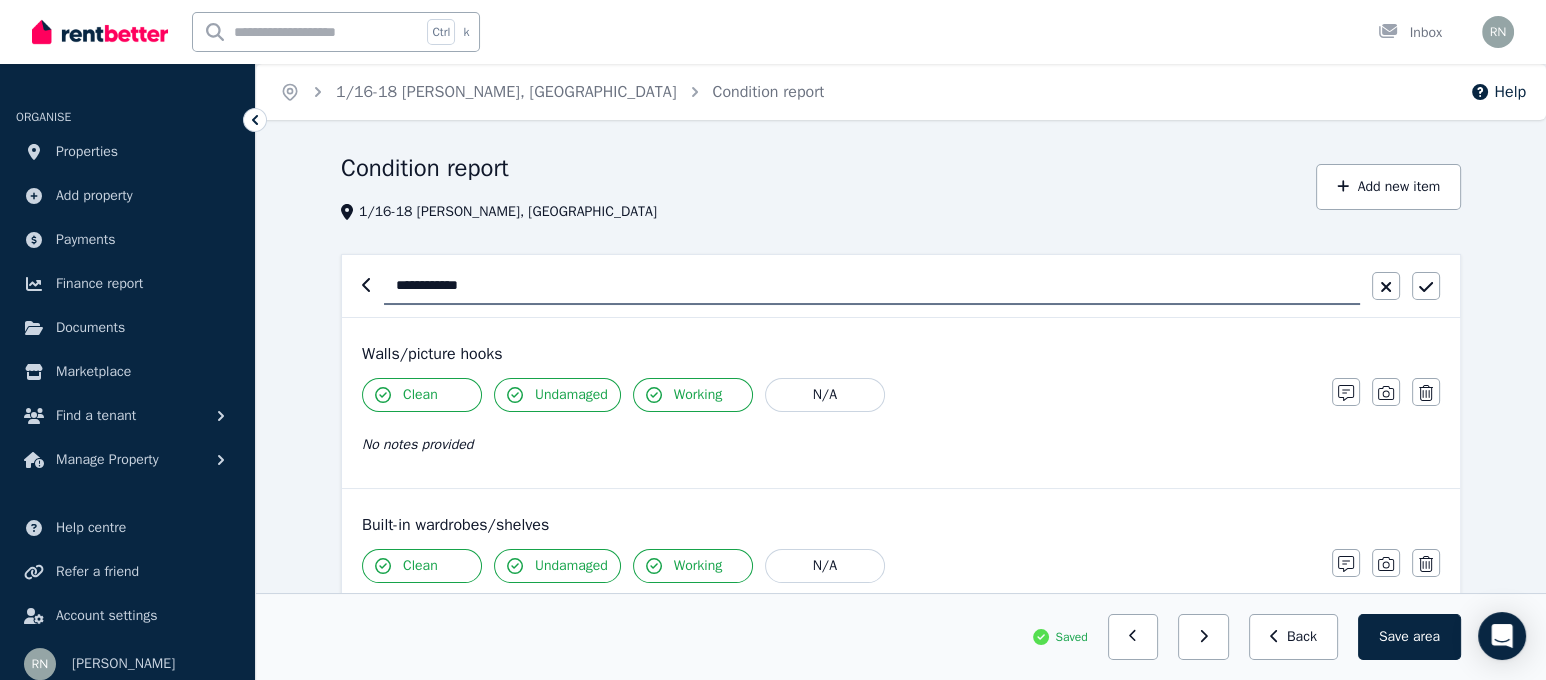 scroll, scrollTop: 595, scrollLeft: 0, axis: vertical 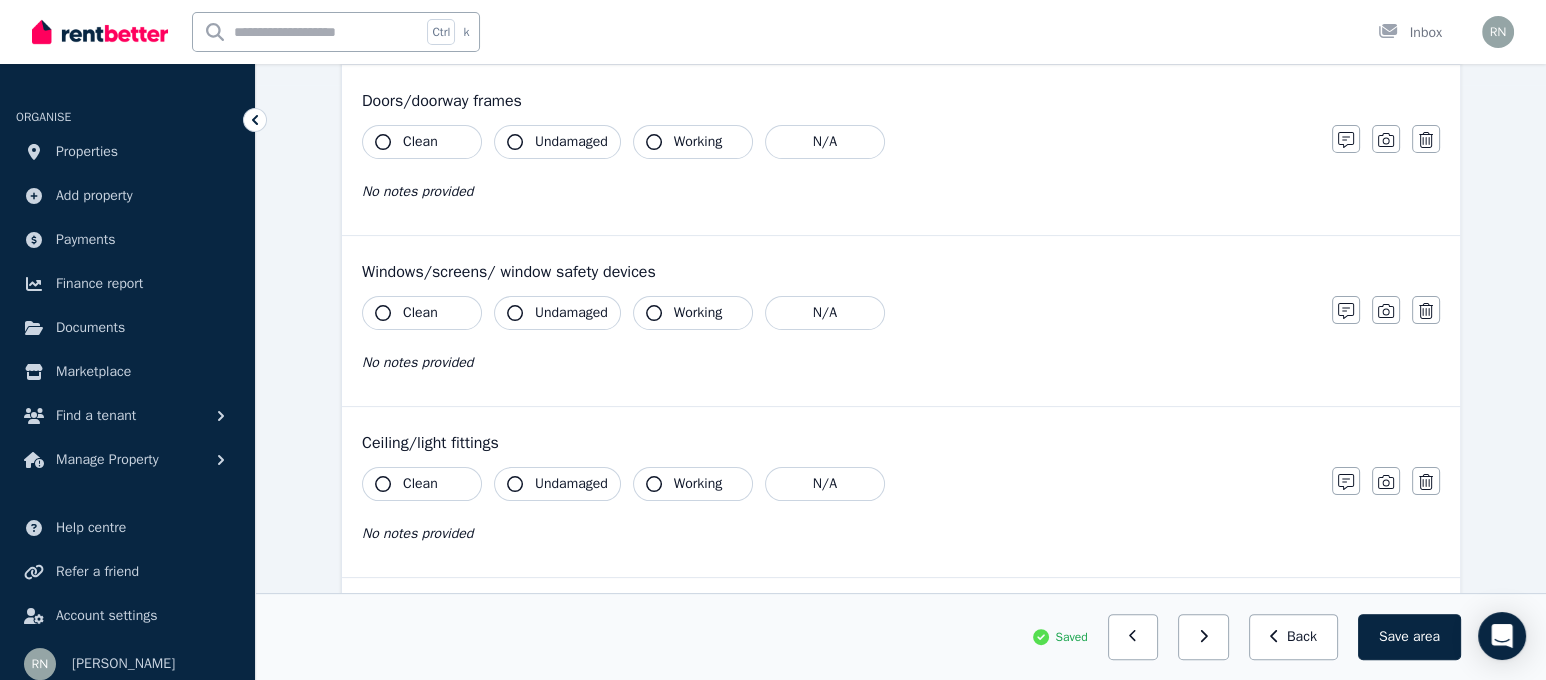 click 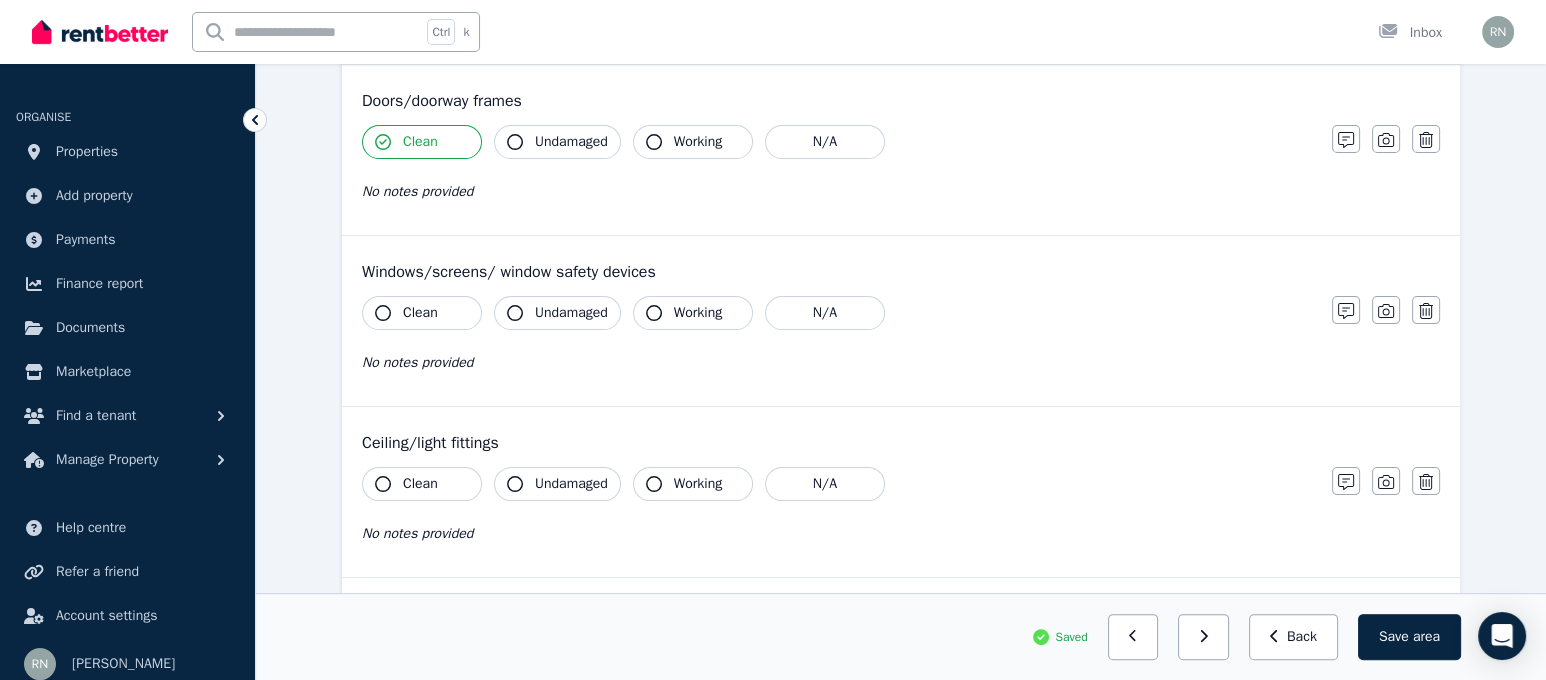 click 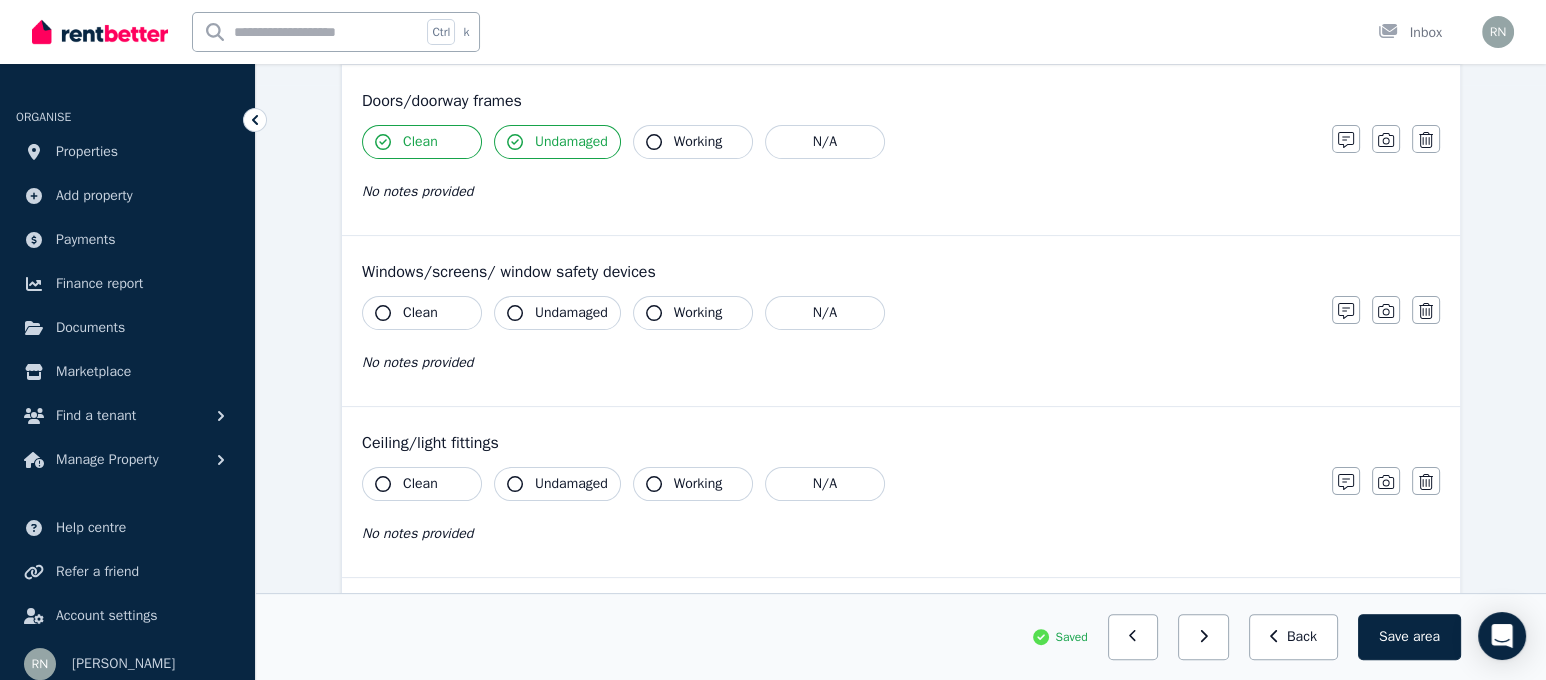 click 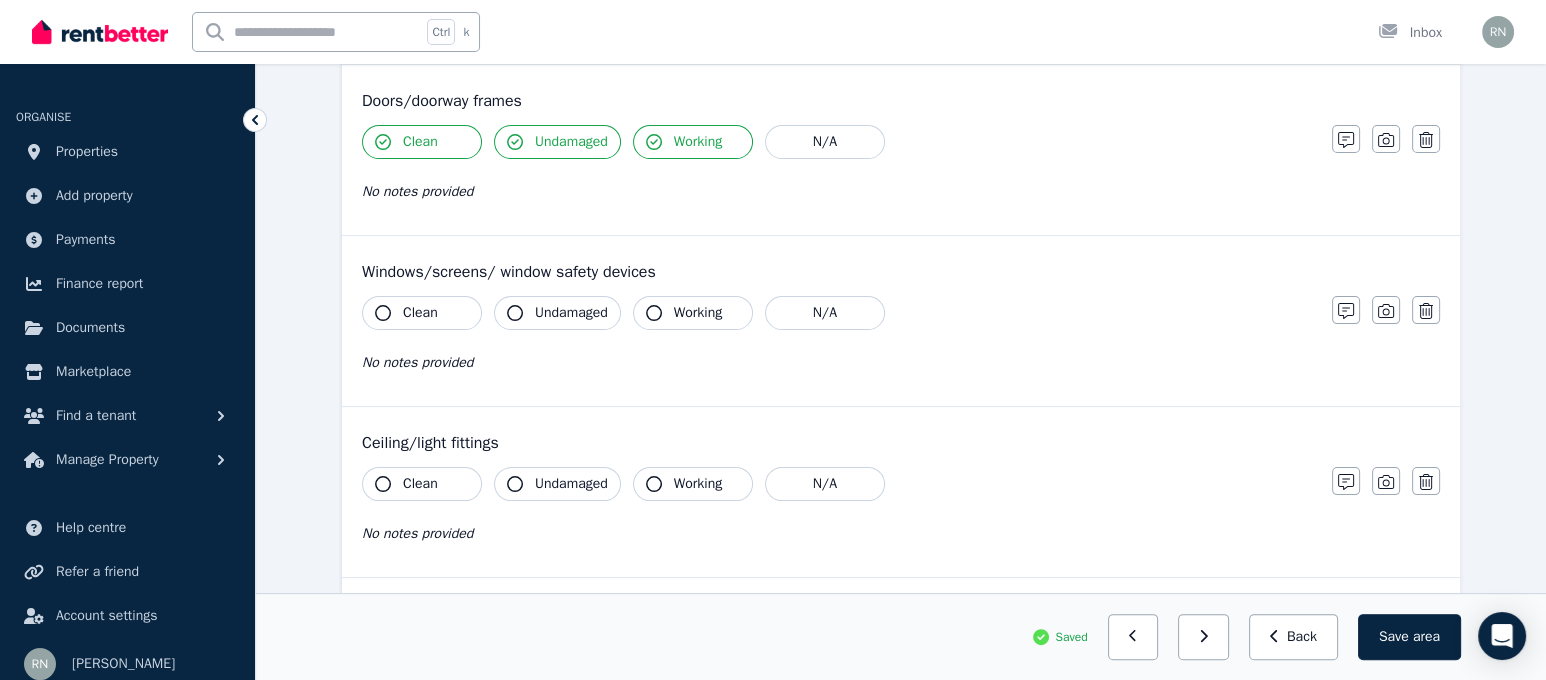 click on "Clean" at bounding box center (422, 313) 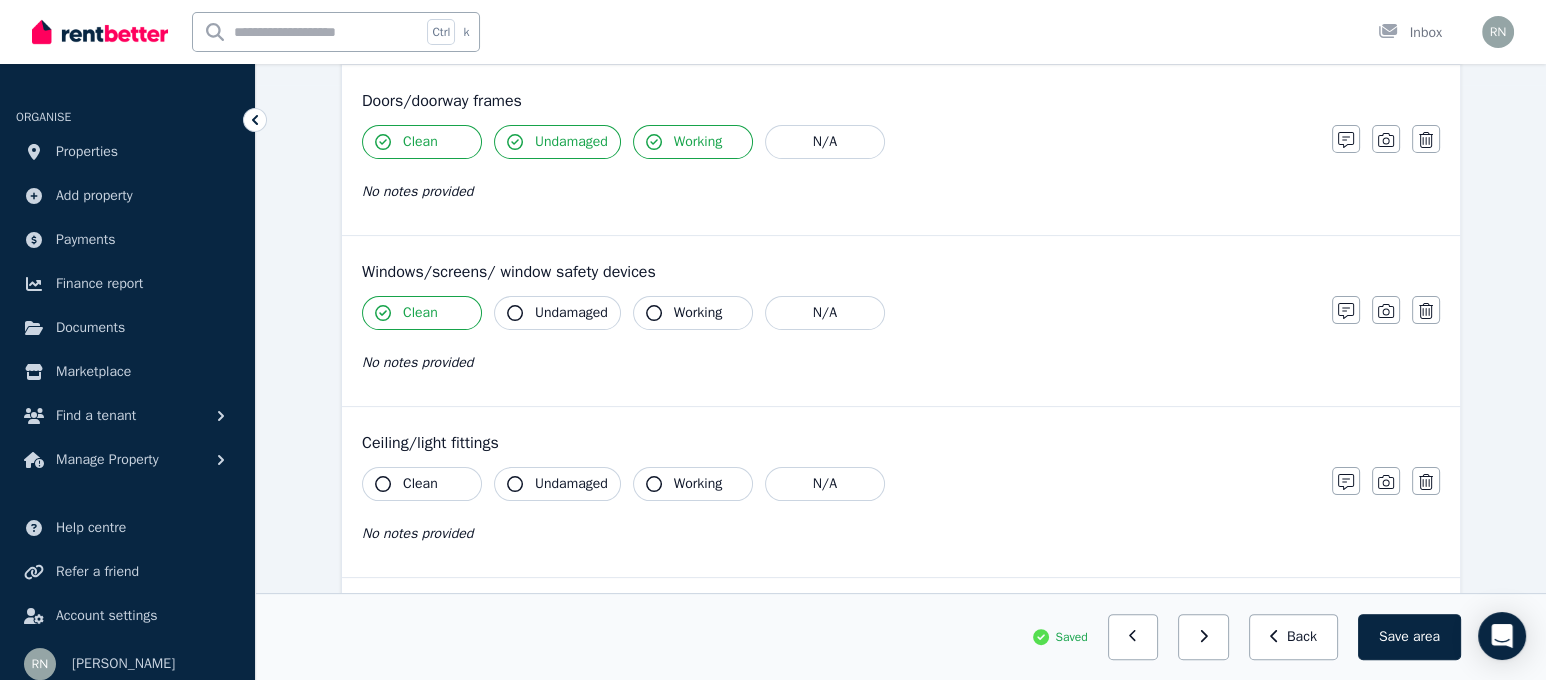 click 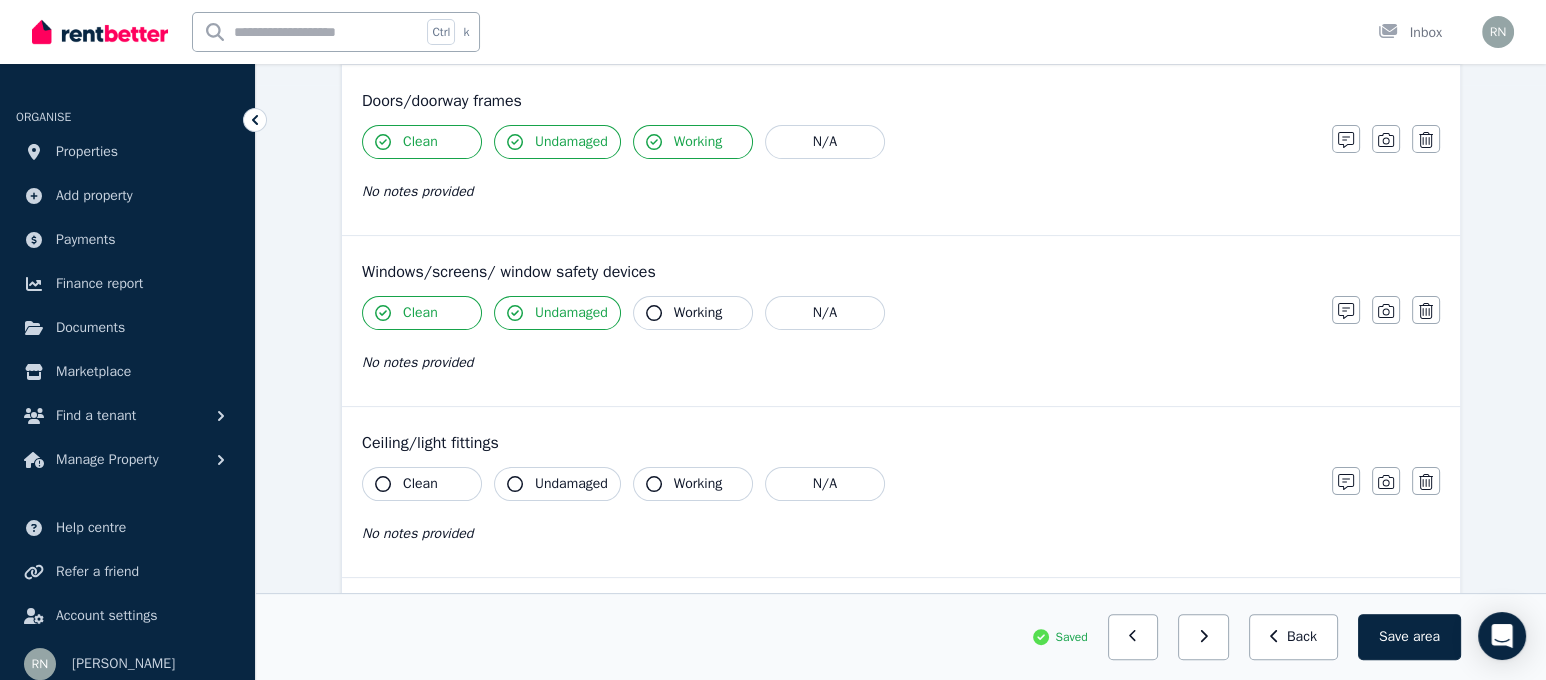 click 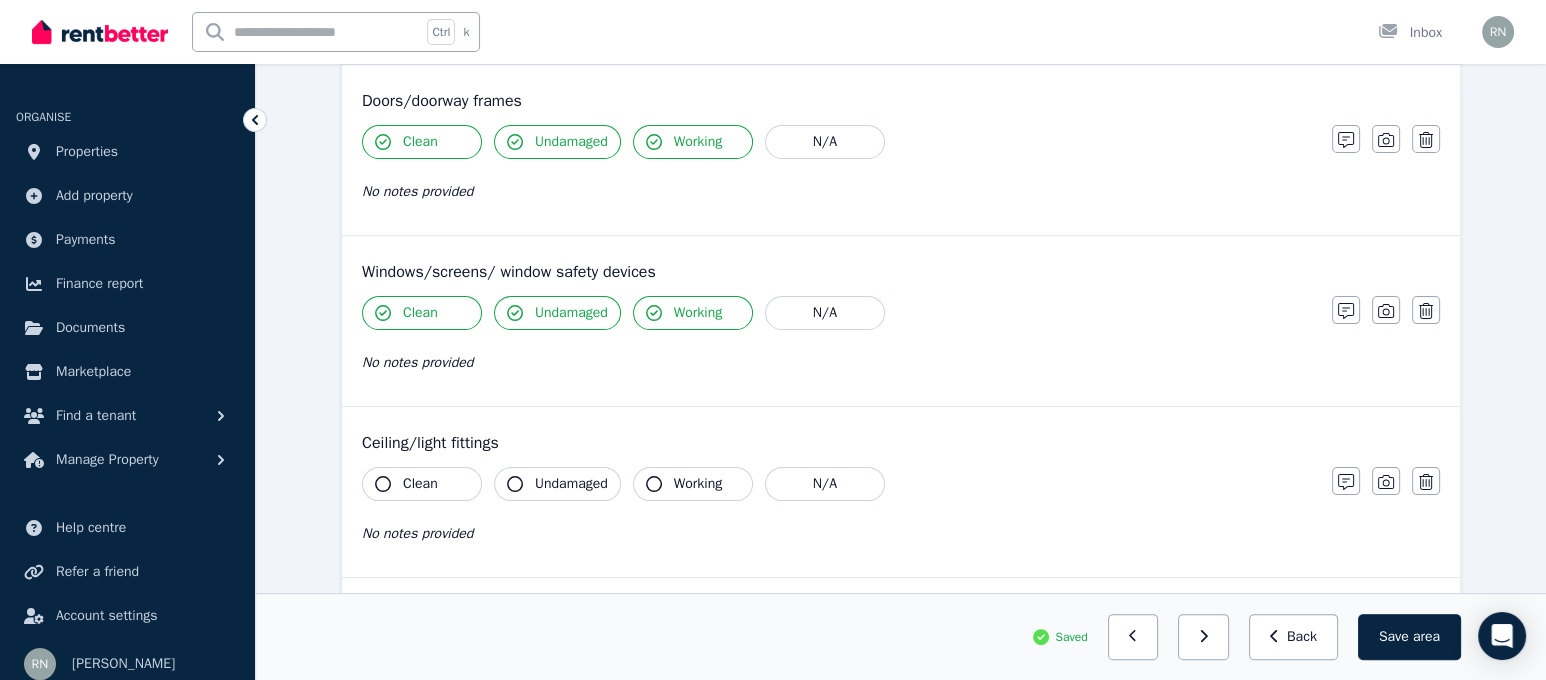 click 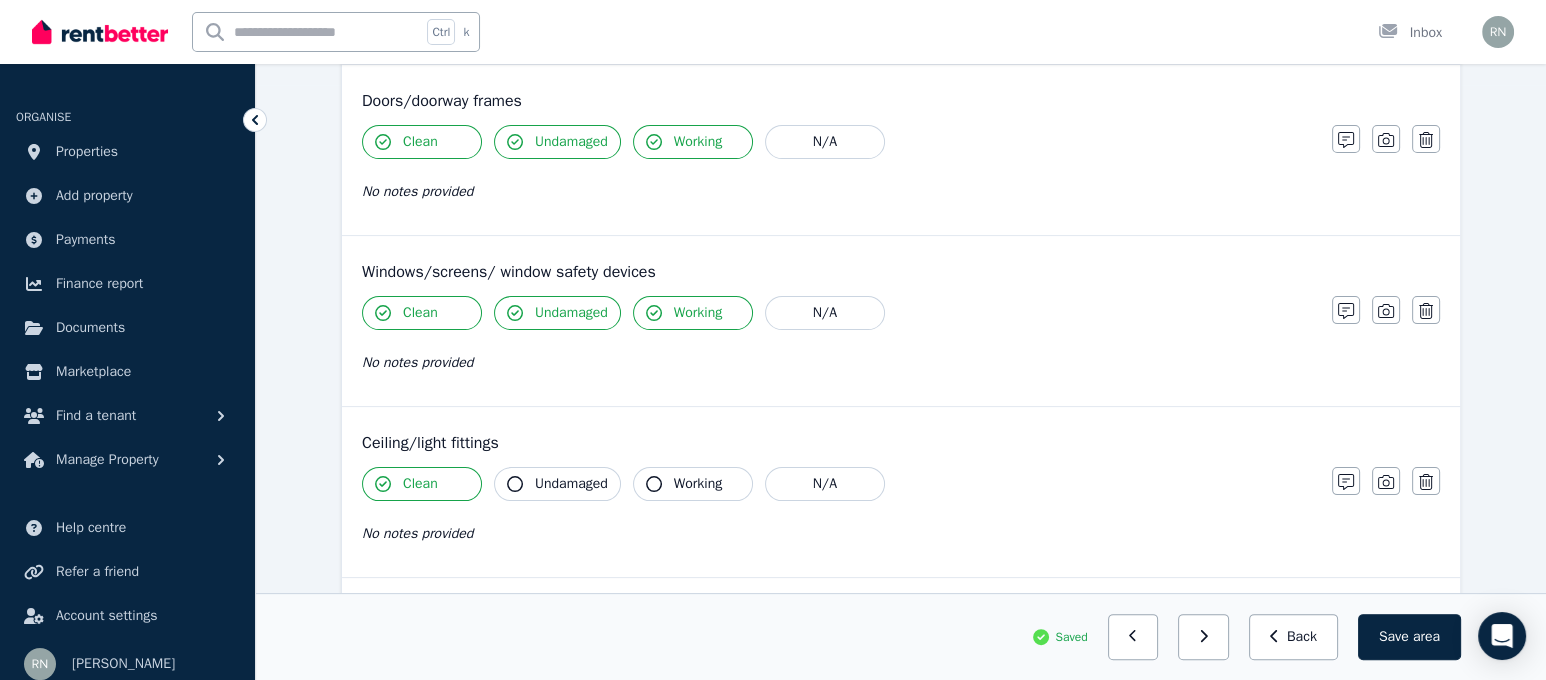 click 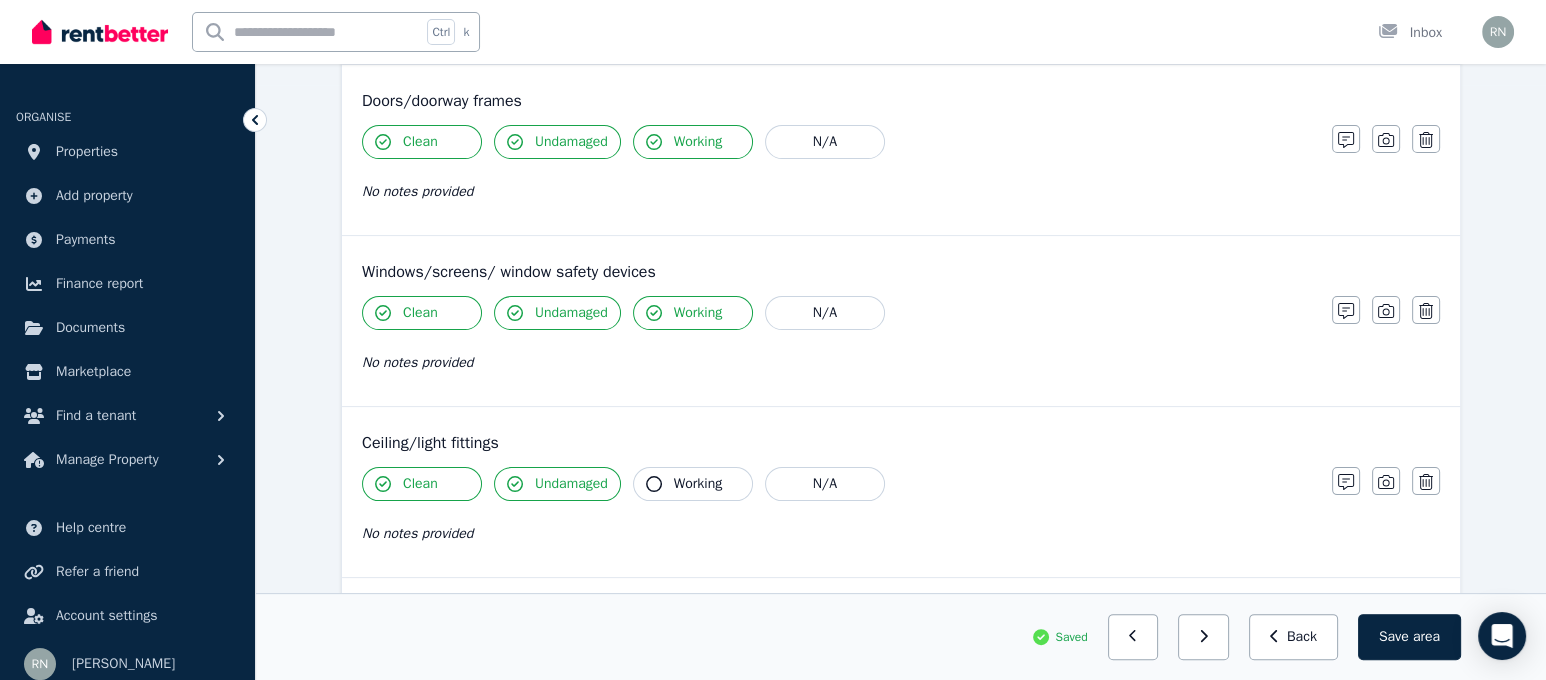 click on "Working" at bounding box center [693, 484] 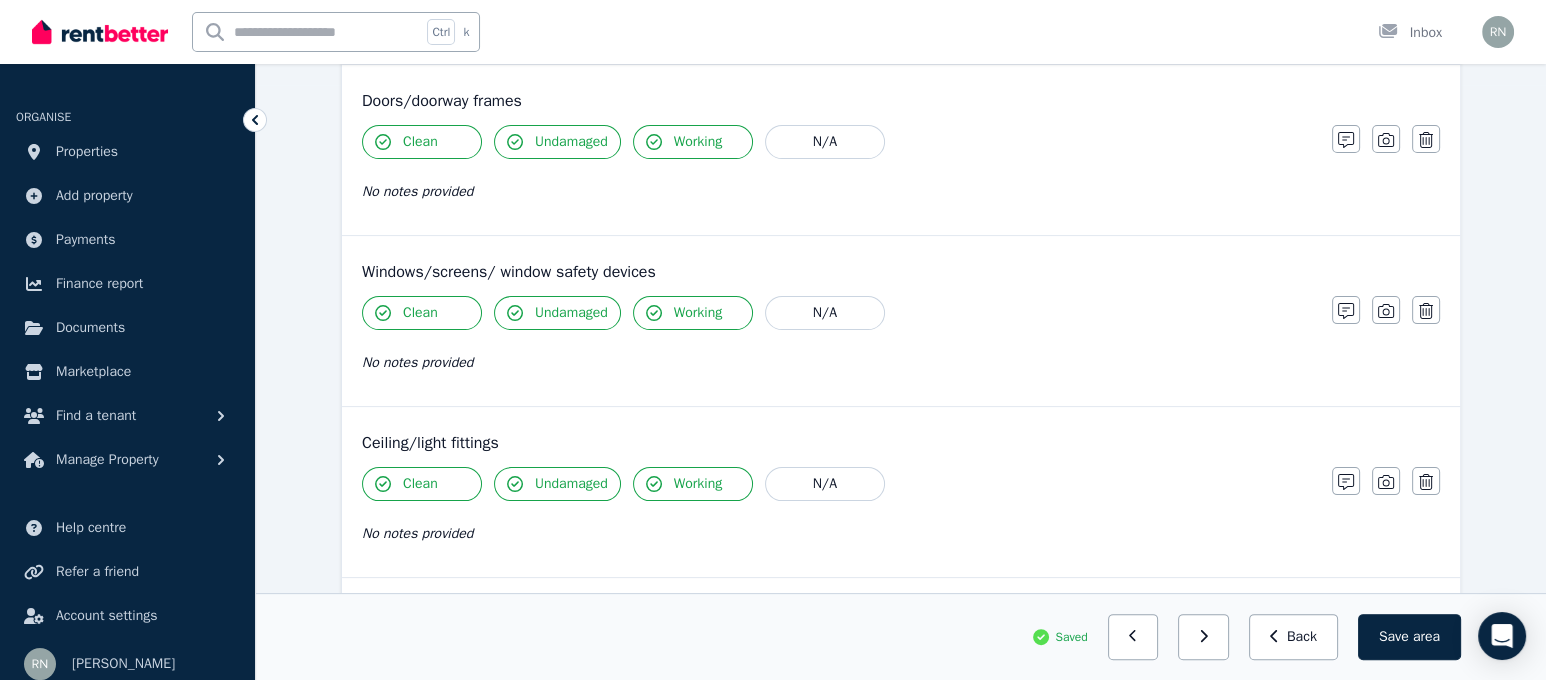scroll, scrollTop: 1190, scrollLeft: 0, axis: vertical 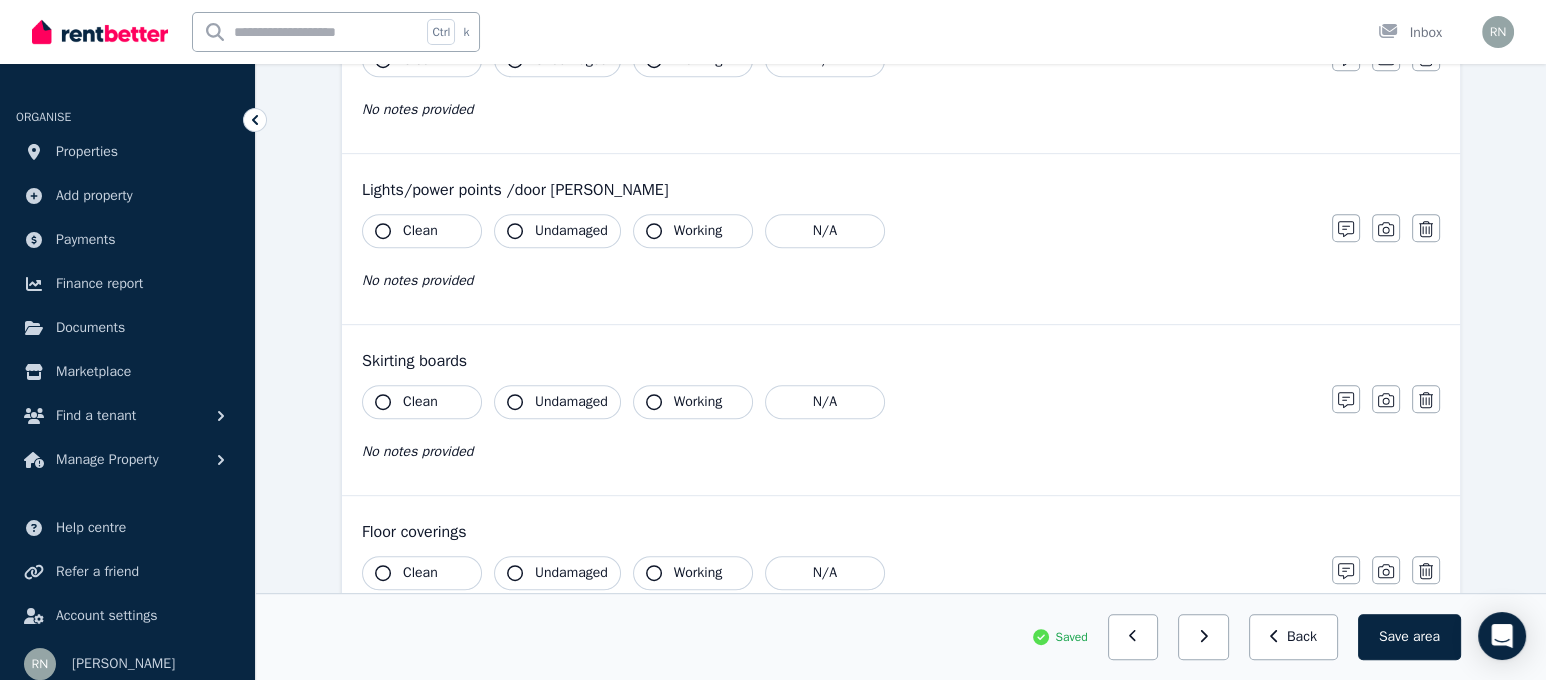 click 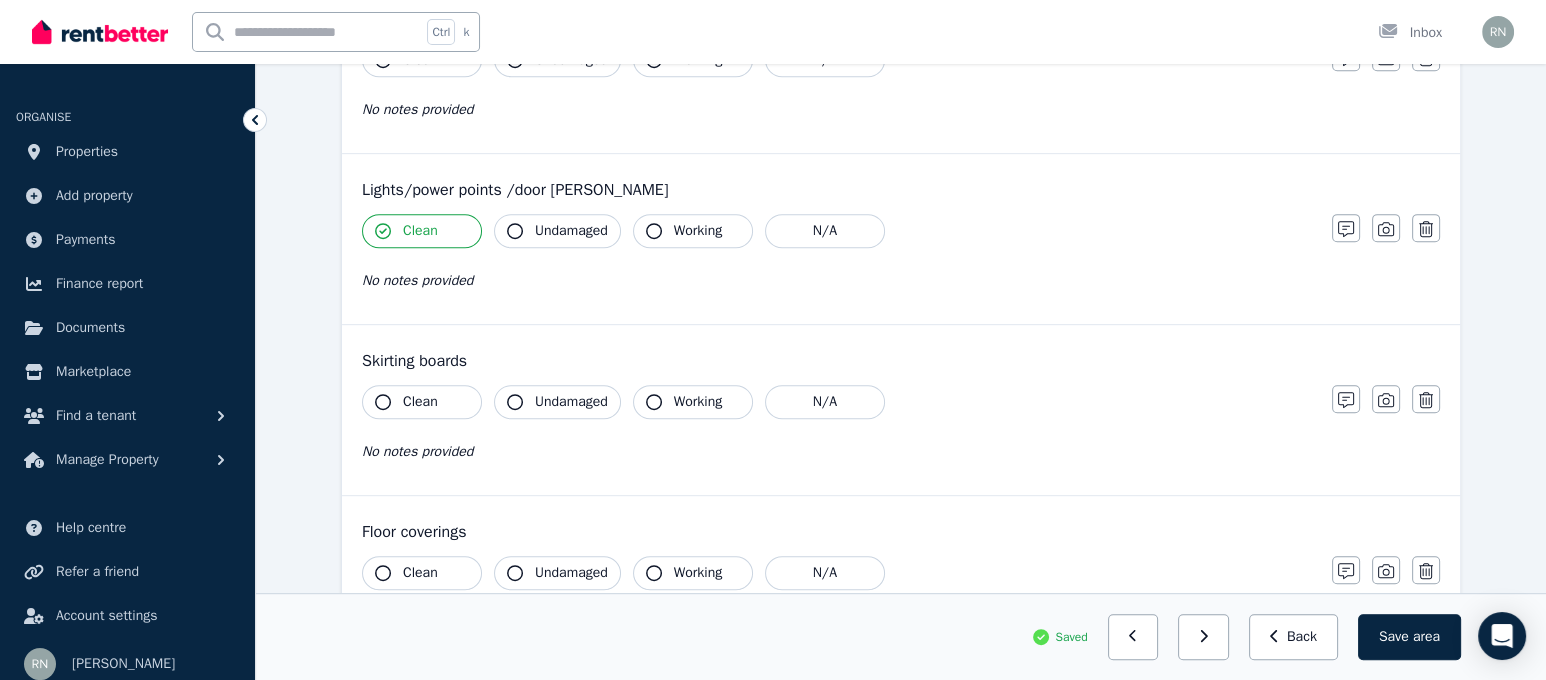click 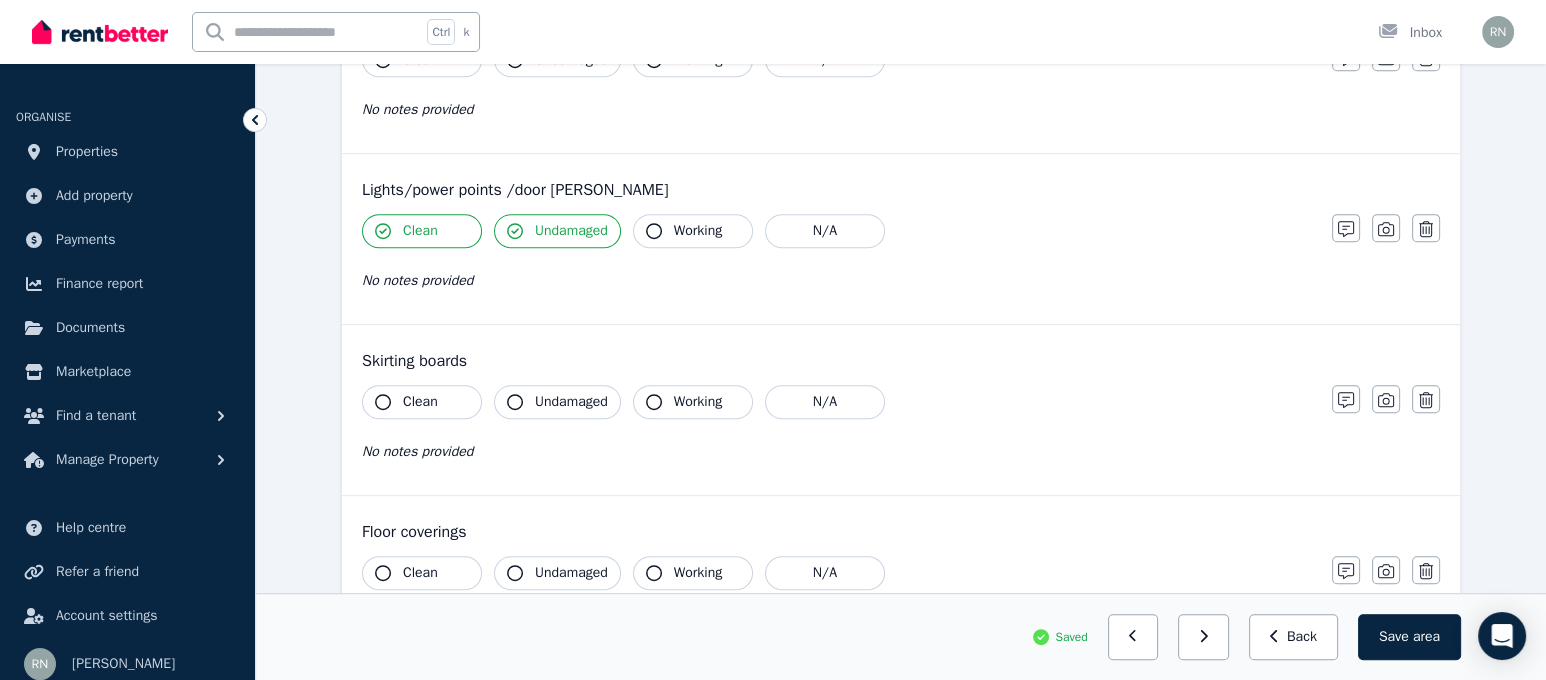 click 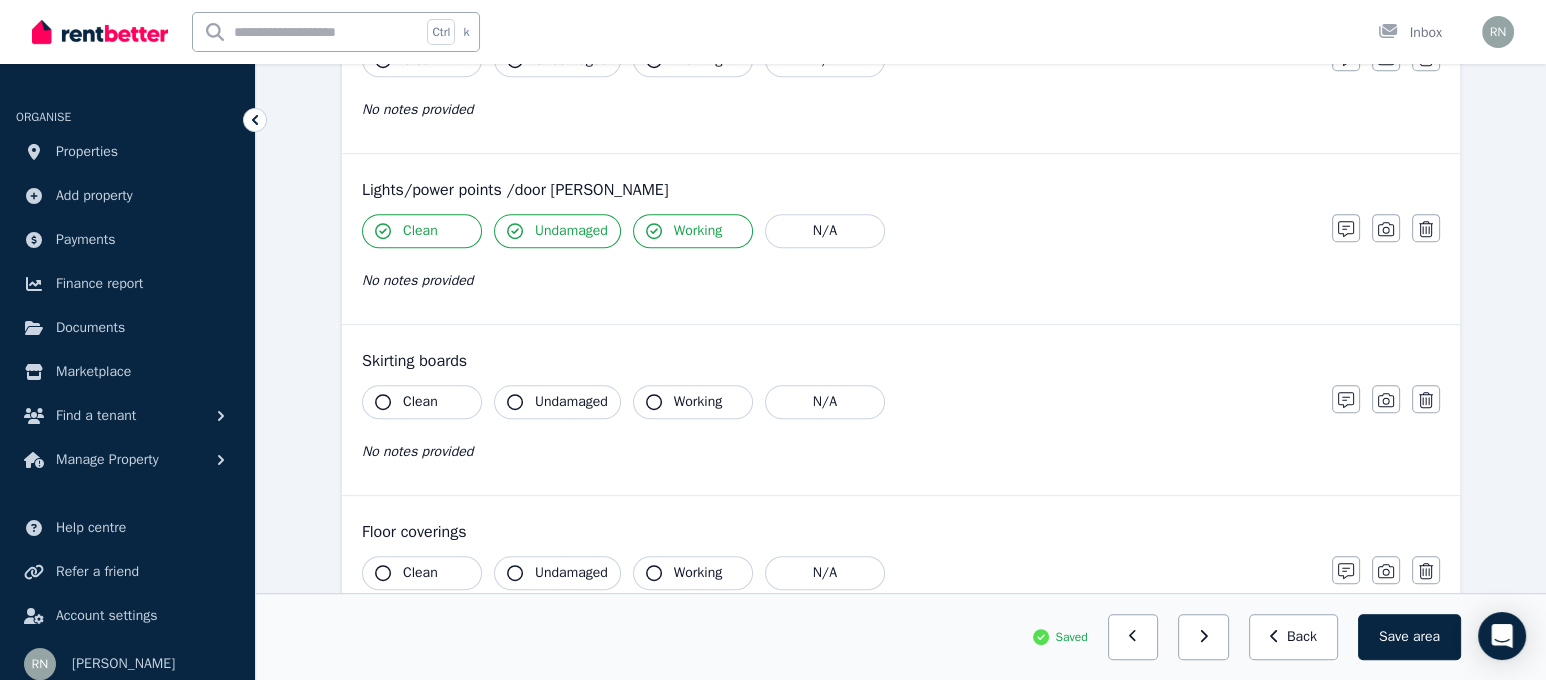 click 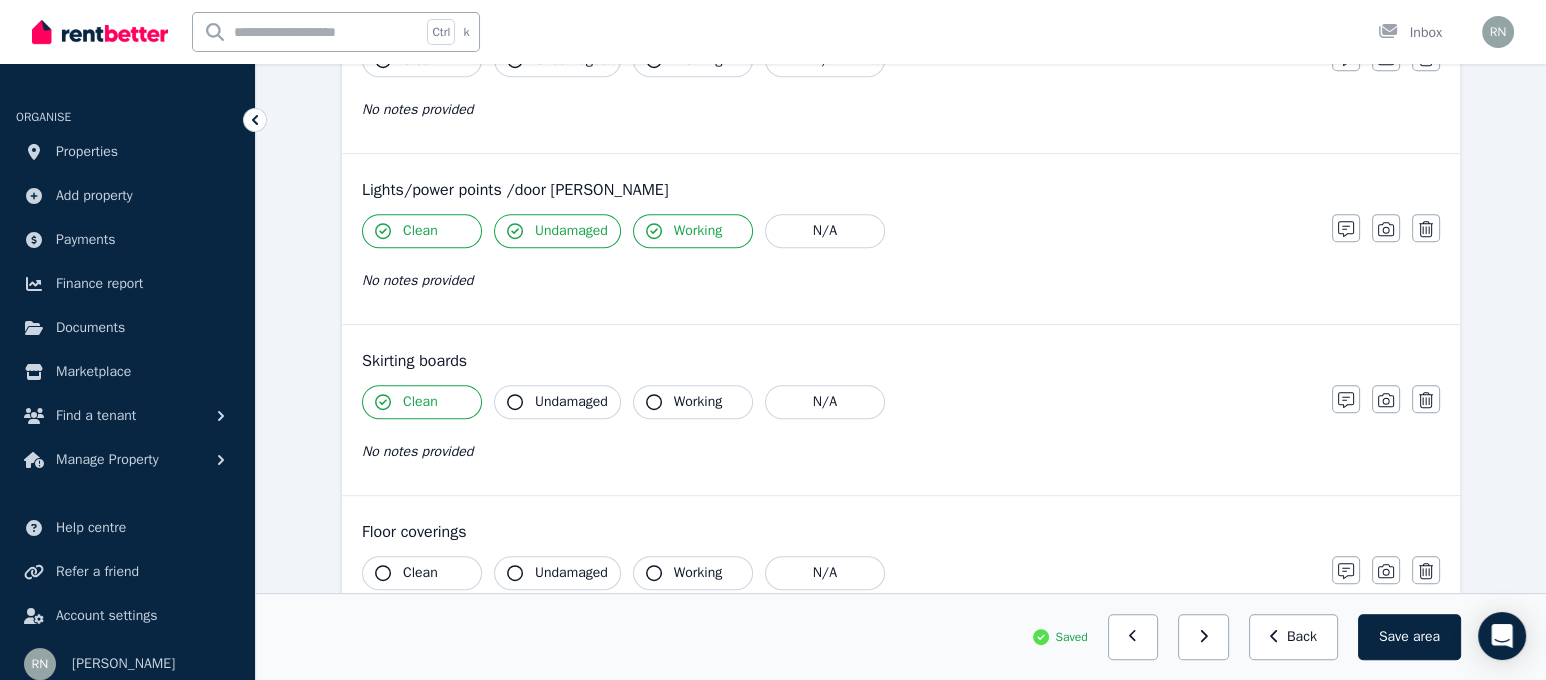click 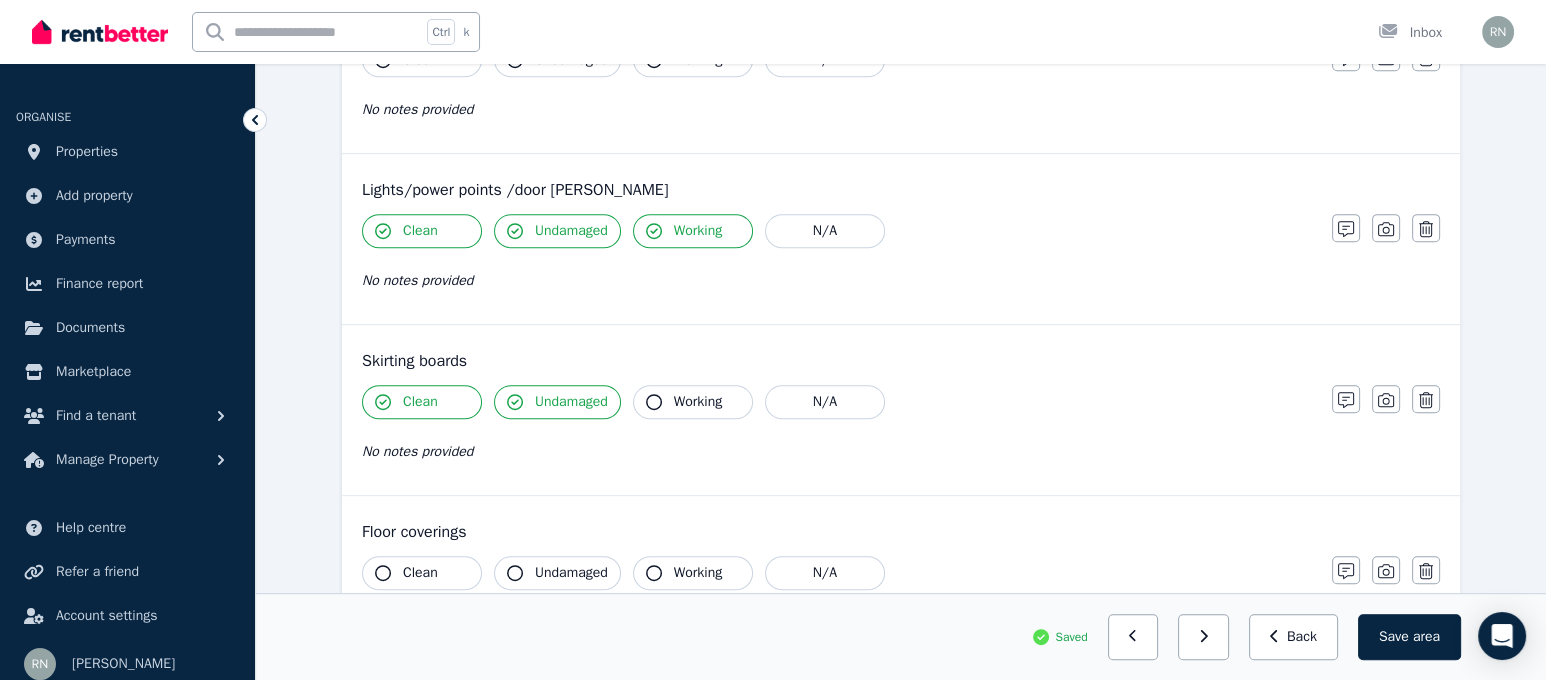 click 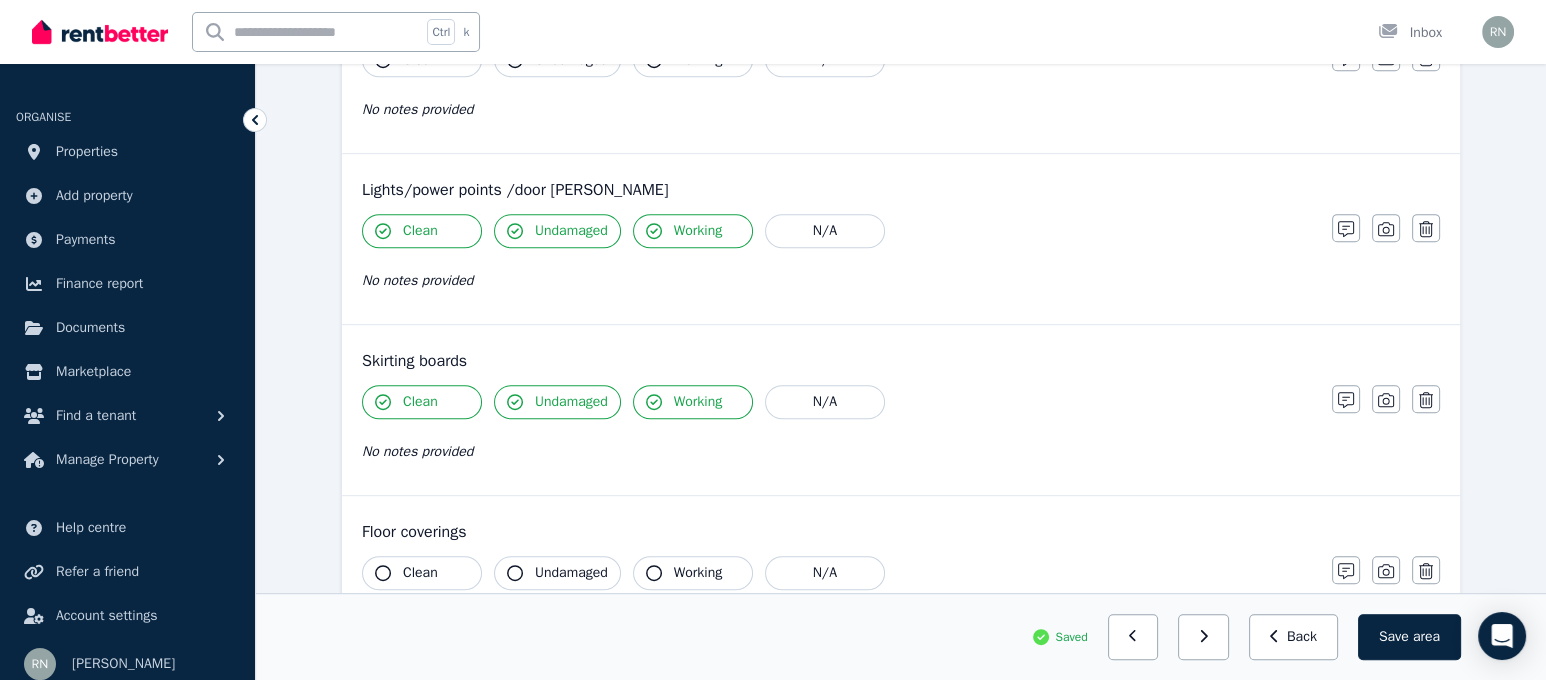 click 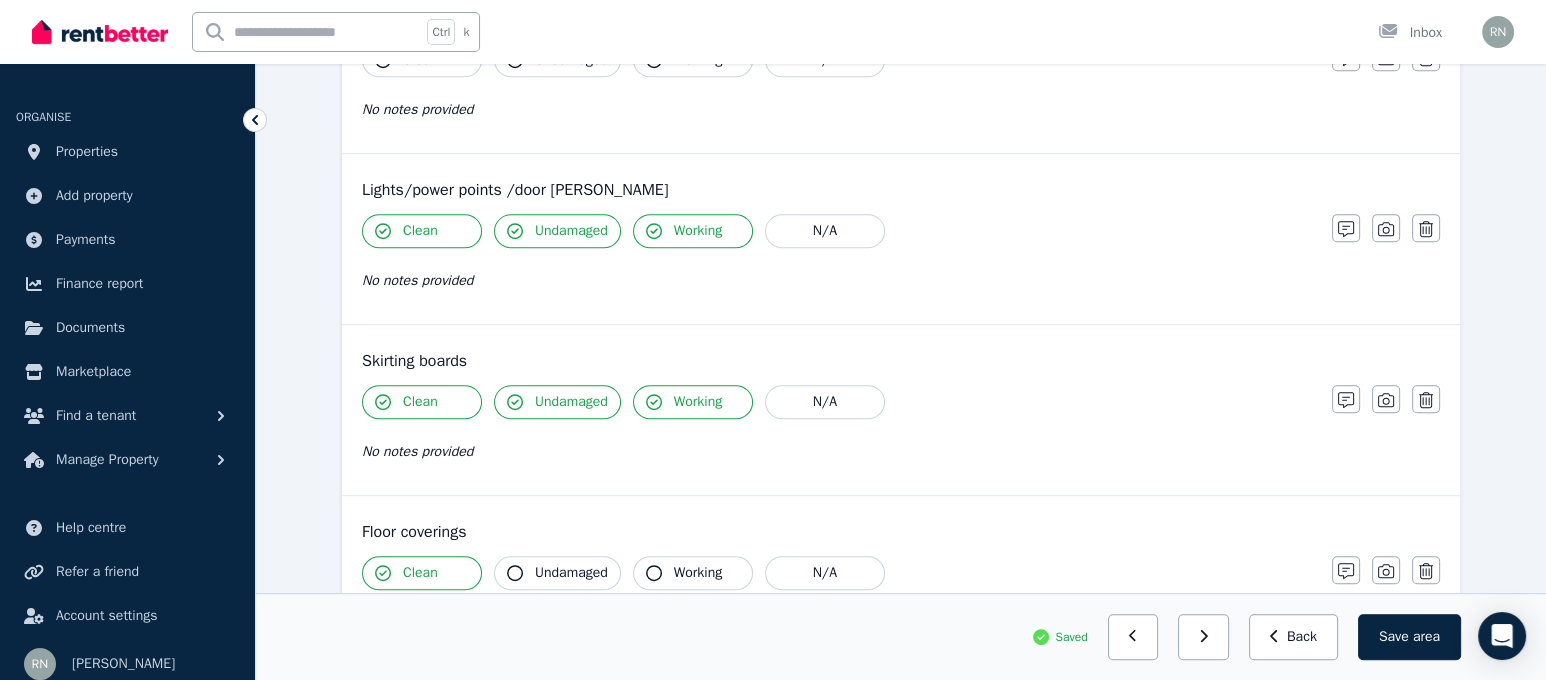 click 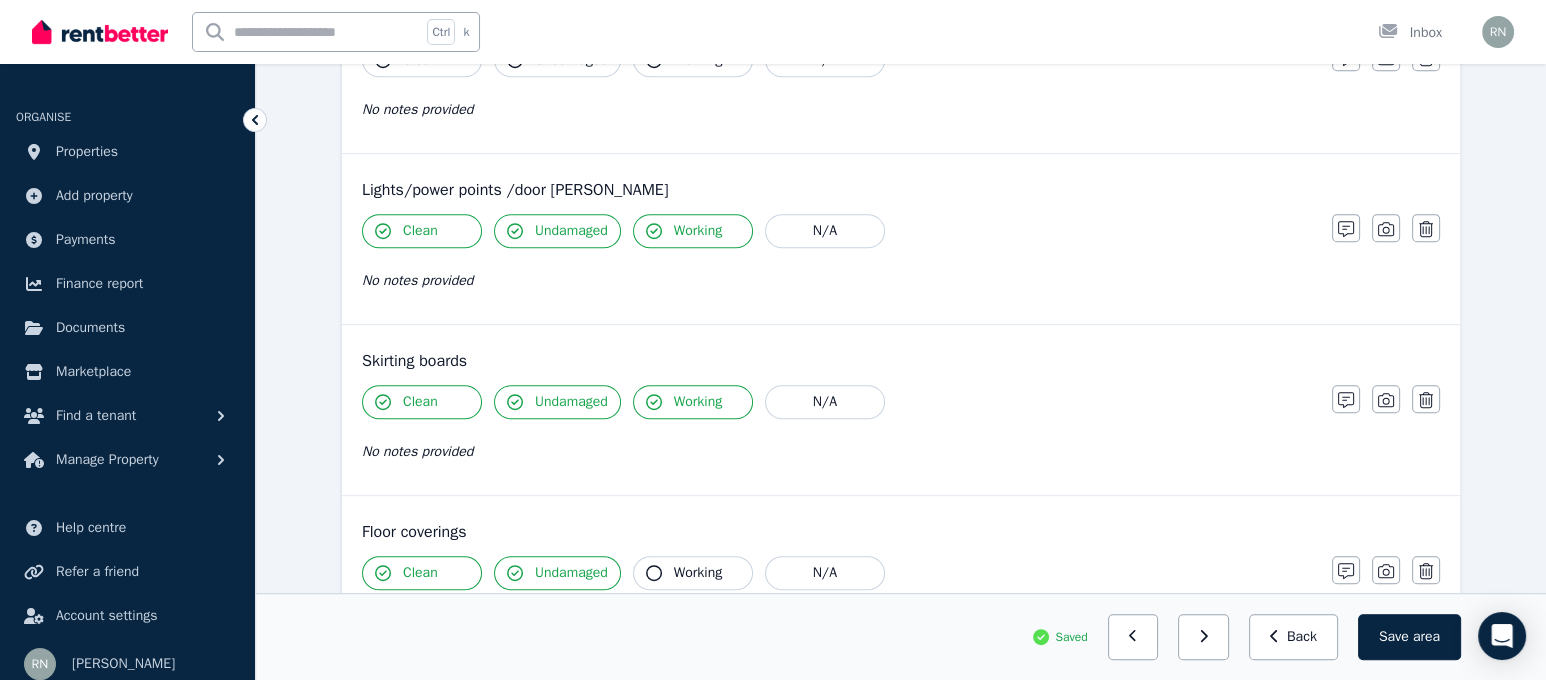 click 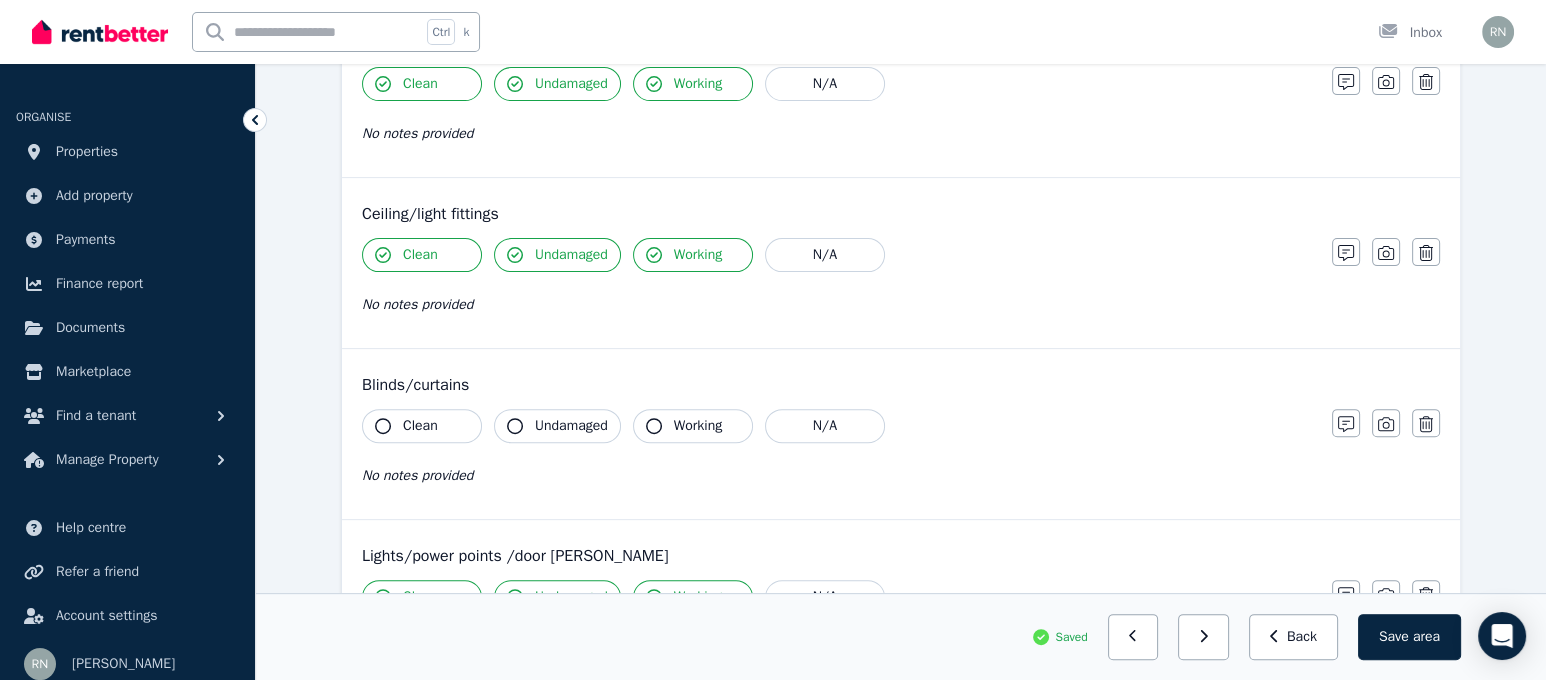 scroll, scrollTop: 229, scrollLeft: 0, axis: vertical 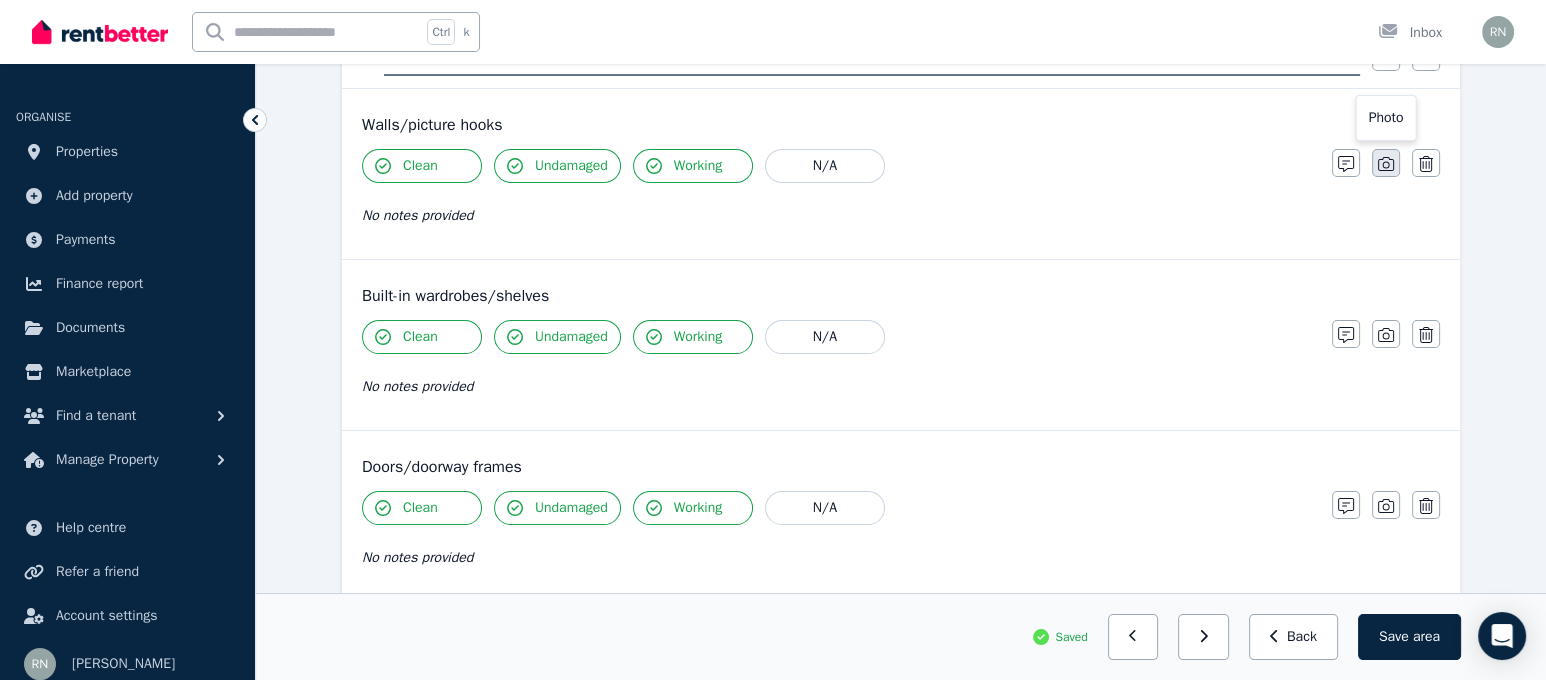 click 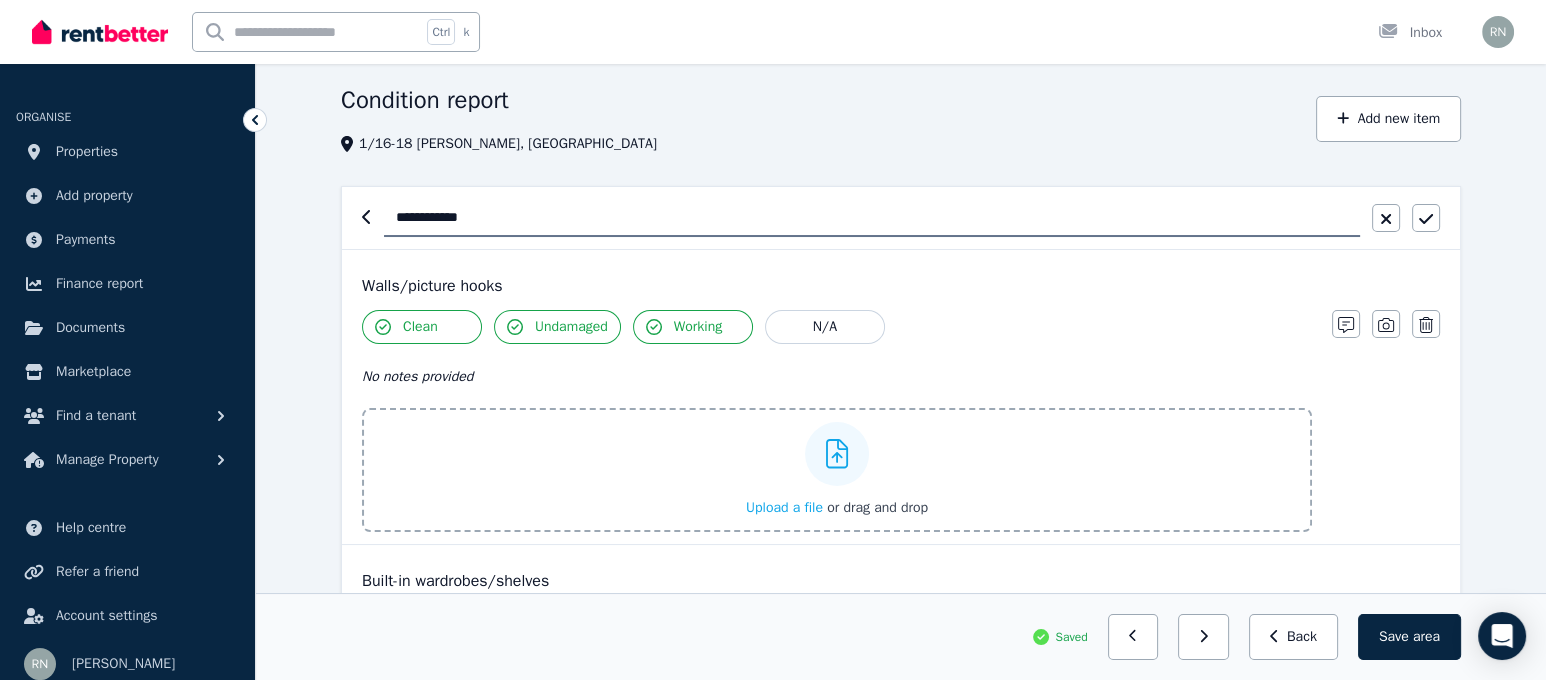 scroll, scrollTop: 219, scrollLeft: 0, axis: vertical 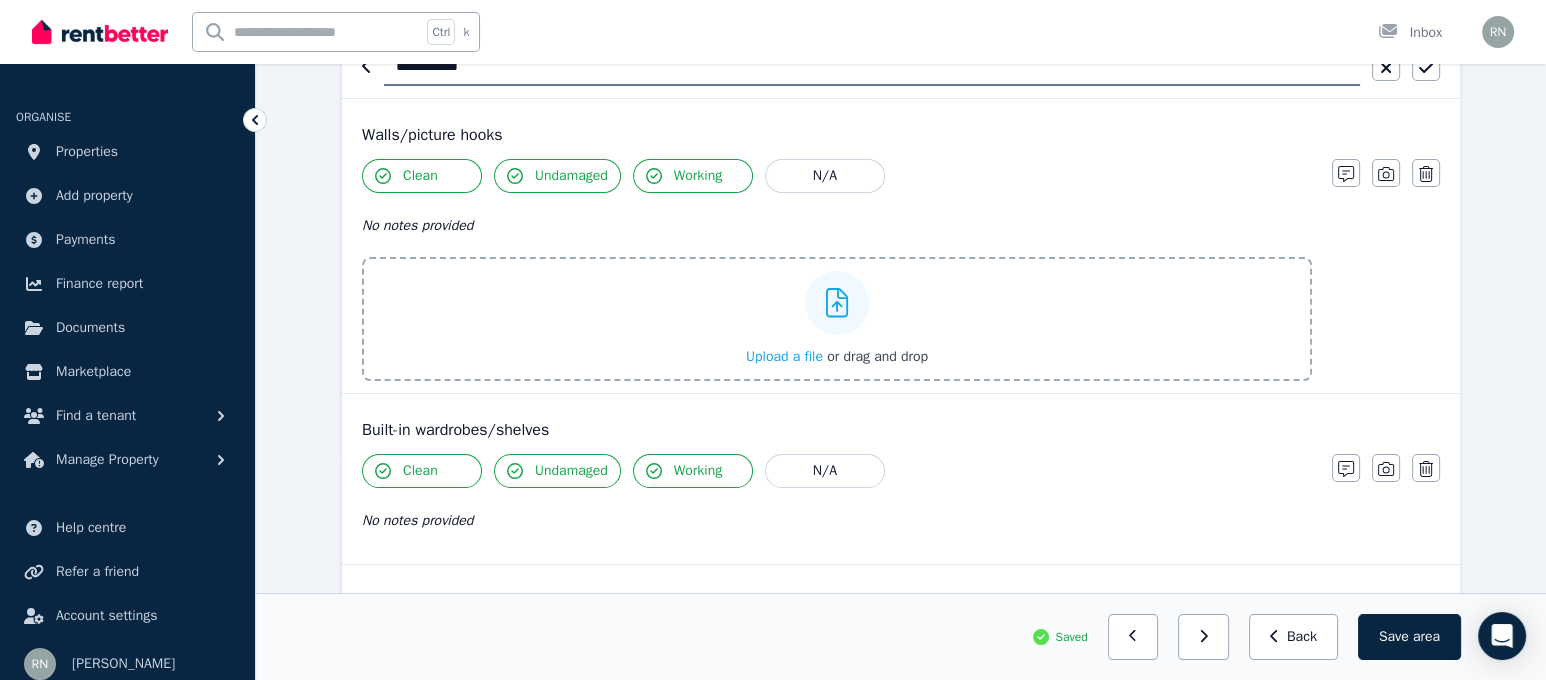 click on "Upload a file" at bounding box center (784, 356) 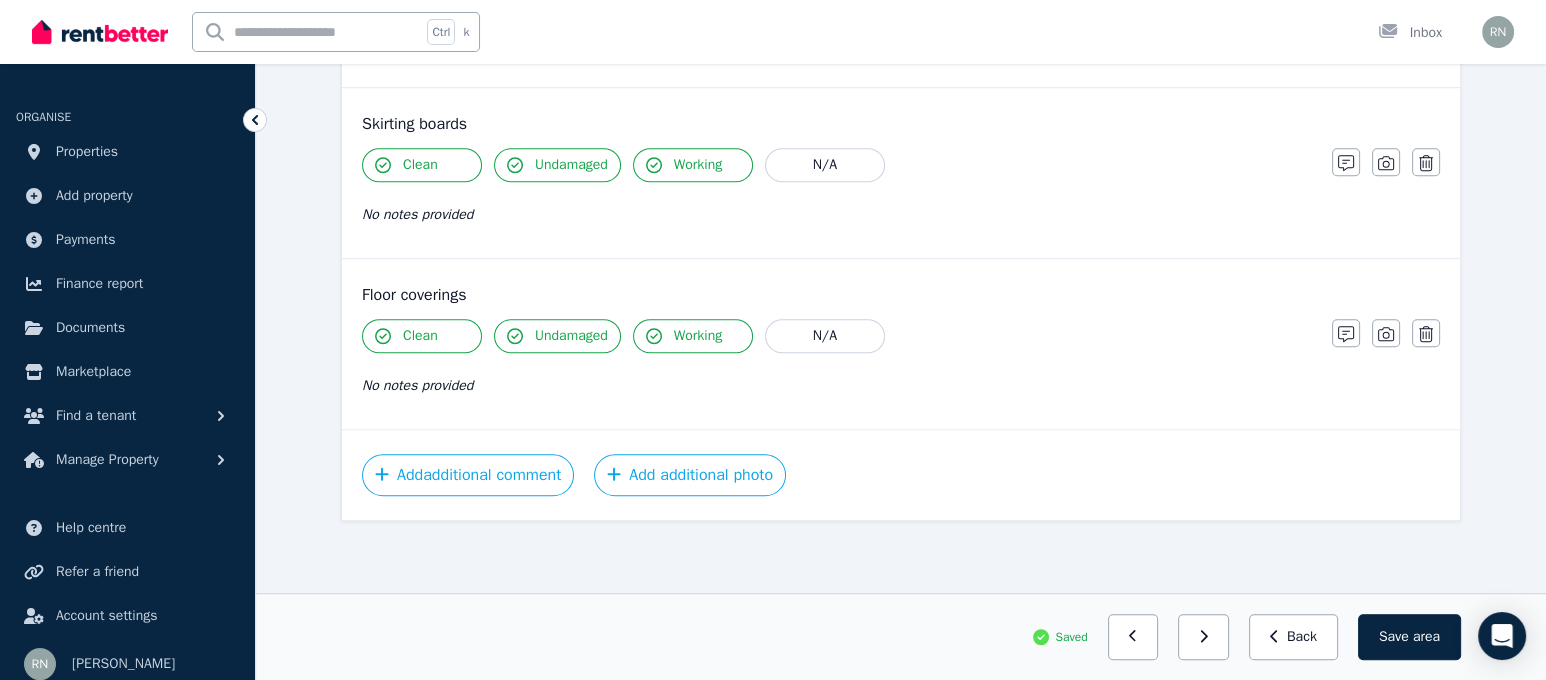 scroll, scrollTop: 1883, scrollLeft: 0, axis: vertical 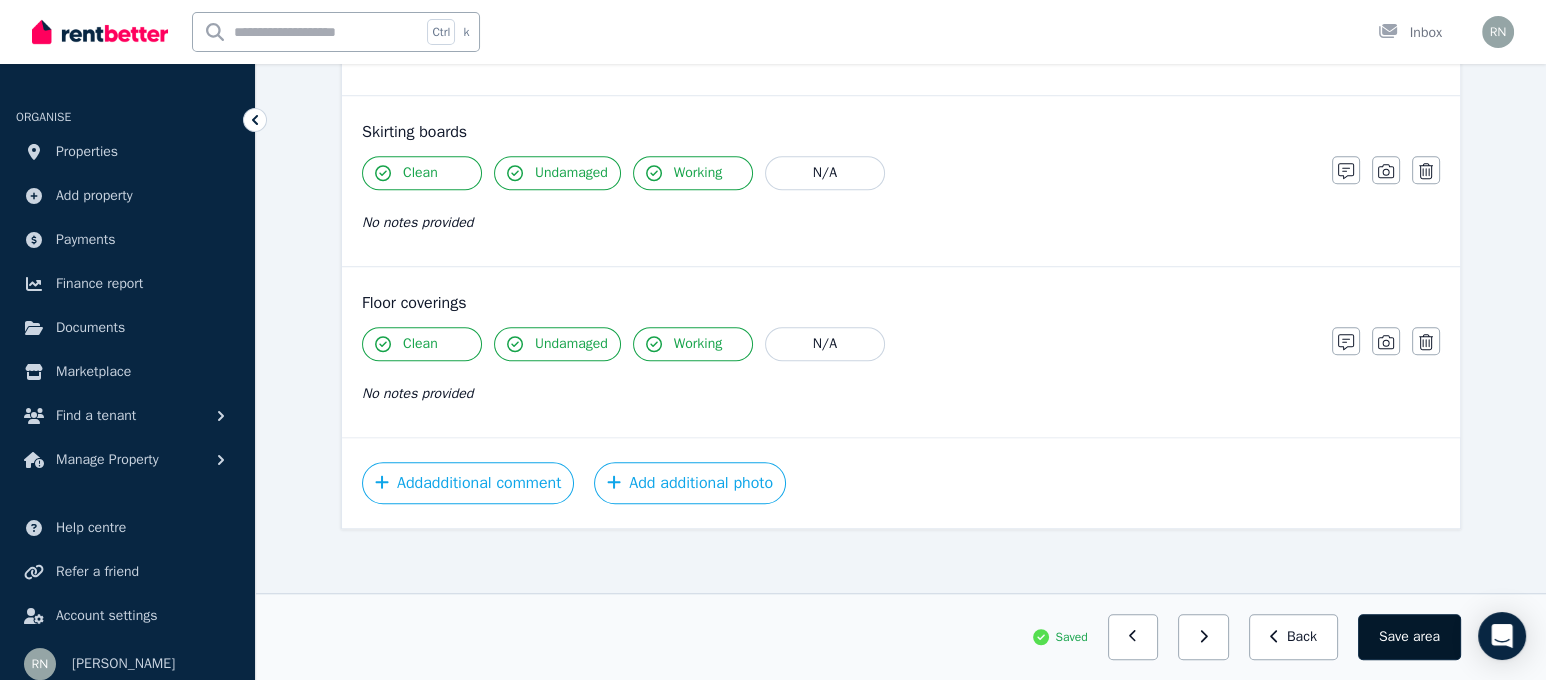 click on "Save   area" at bounding box center [1409, 637] 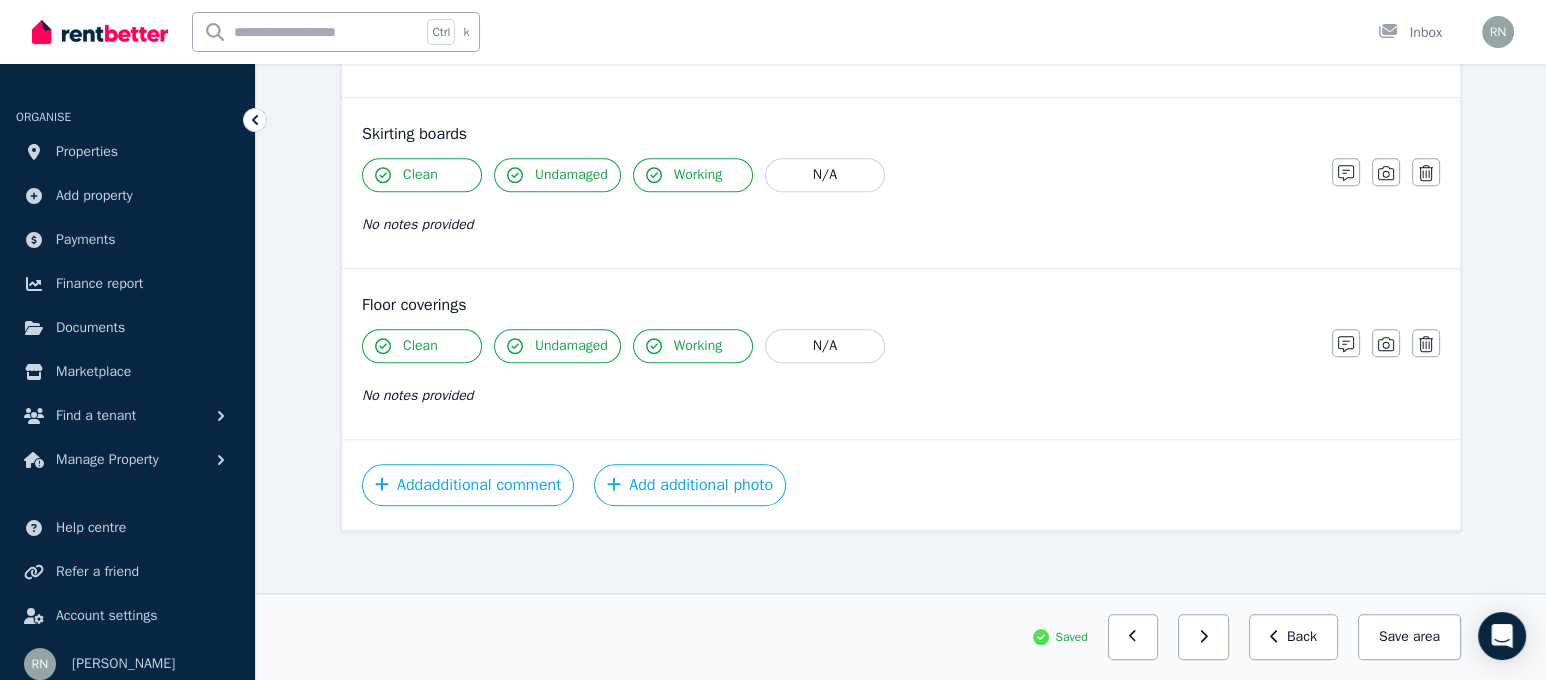 scroll, scrollTop: 1883, scrollLeft: 0, axis: vertical 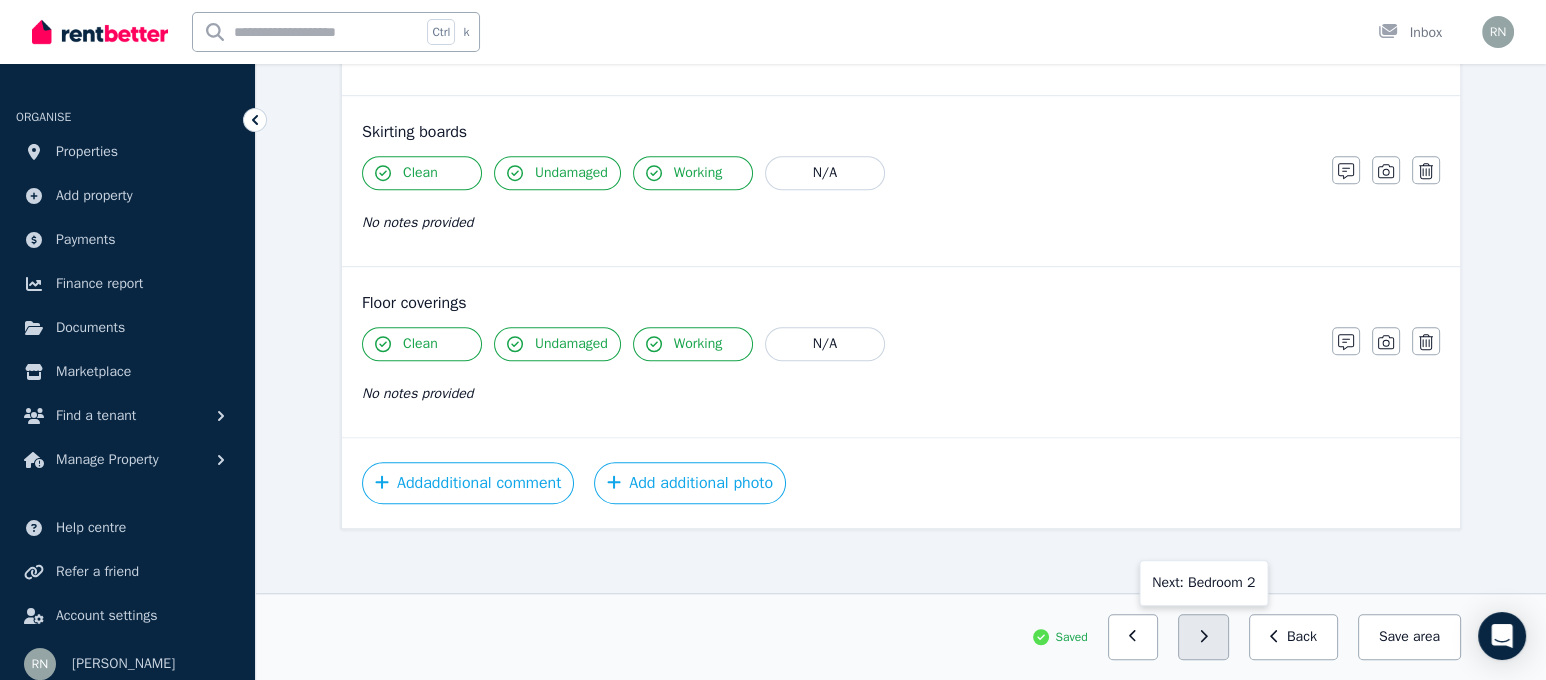 click 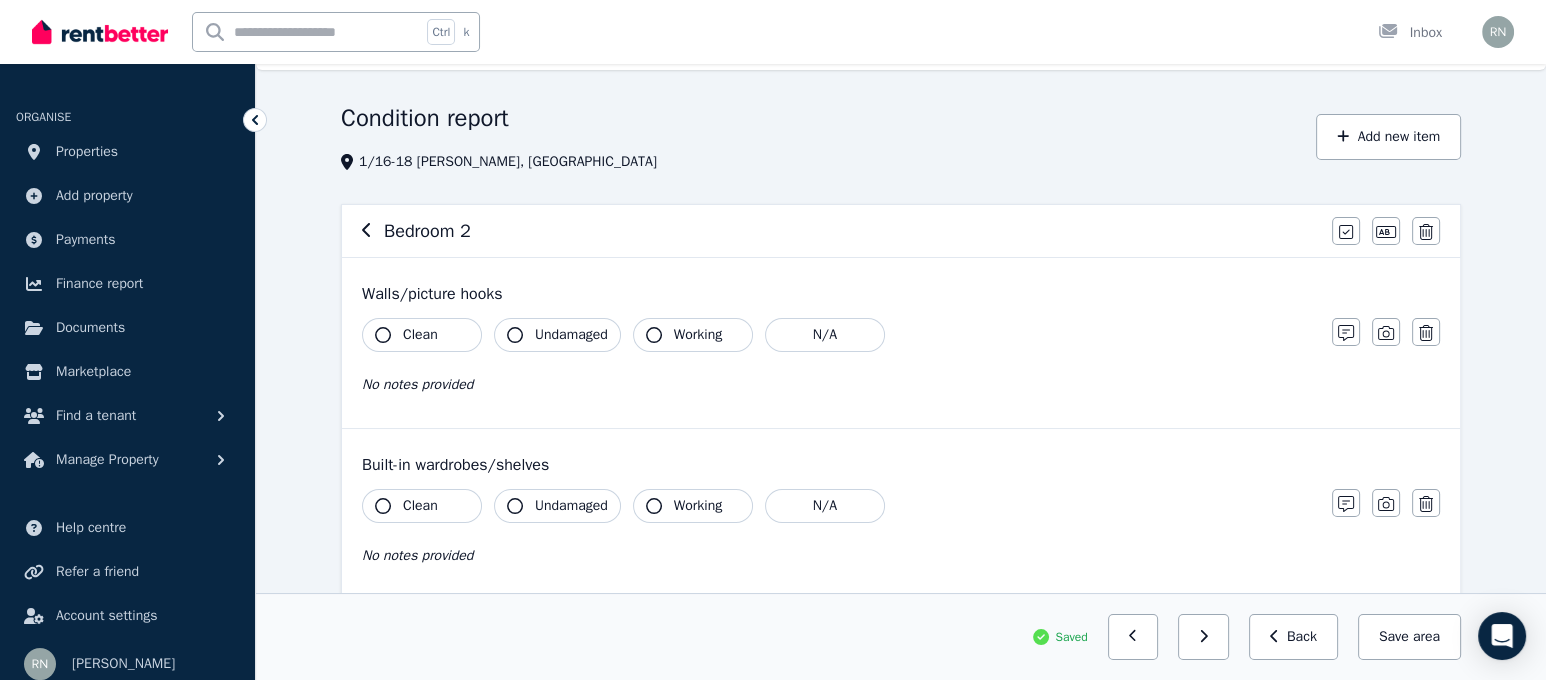 scroll, scrollTop: 0, scrollLeft: 0, axis: both 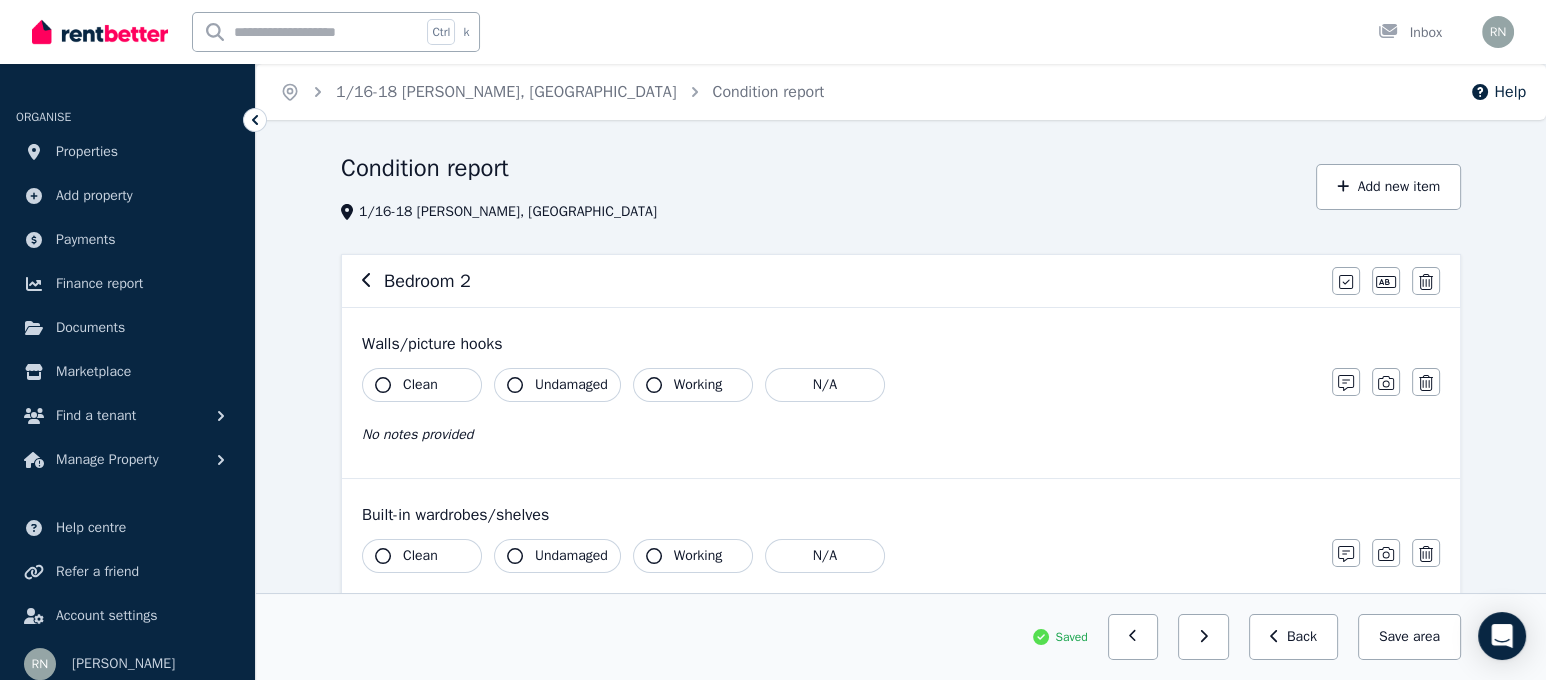 click on "Clean Undamaged Working N/A No notes provided" at bounding box center [837, 417] 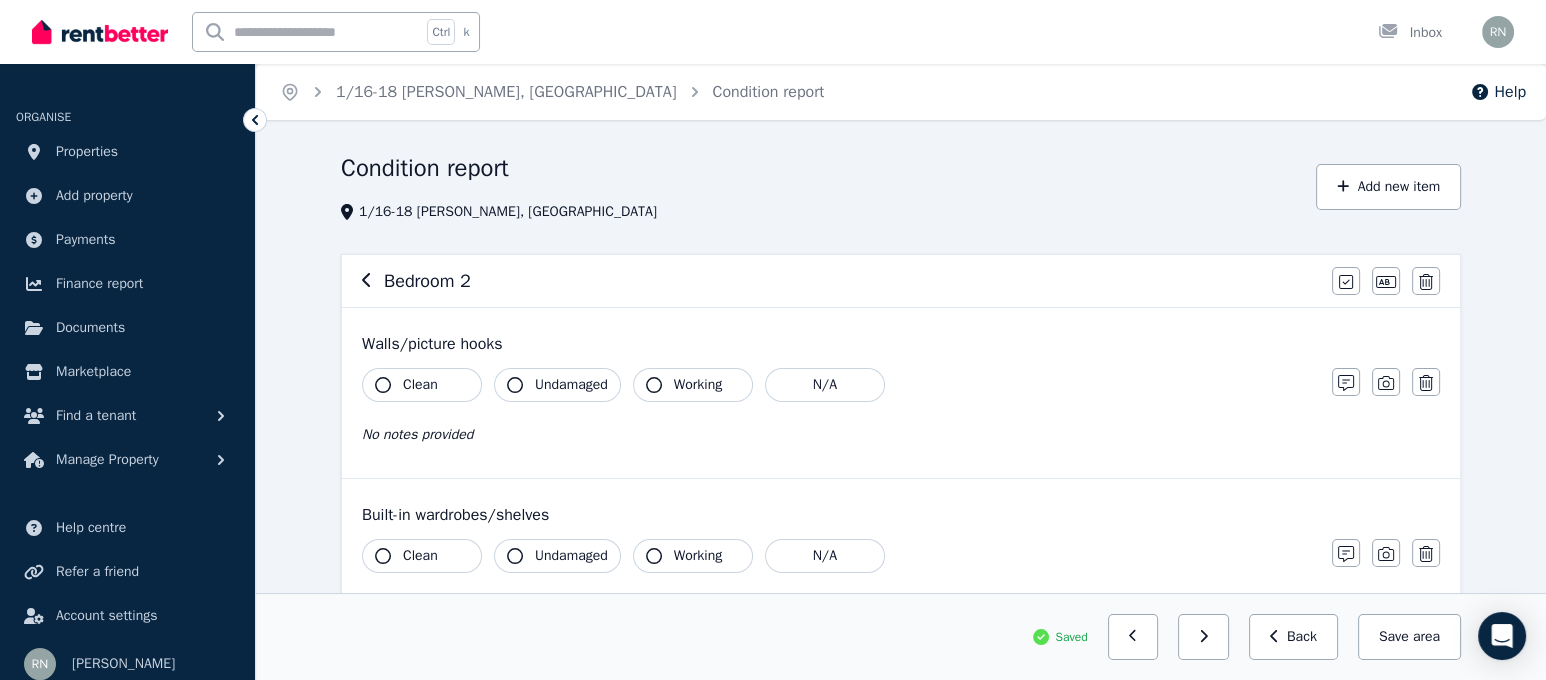 click 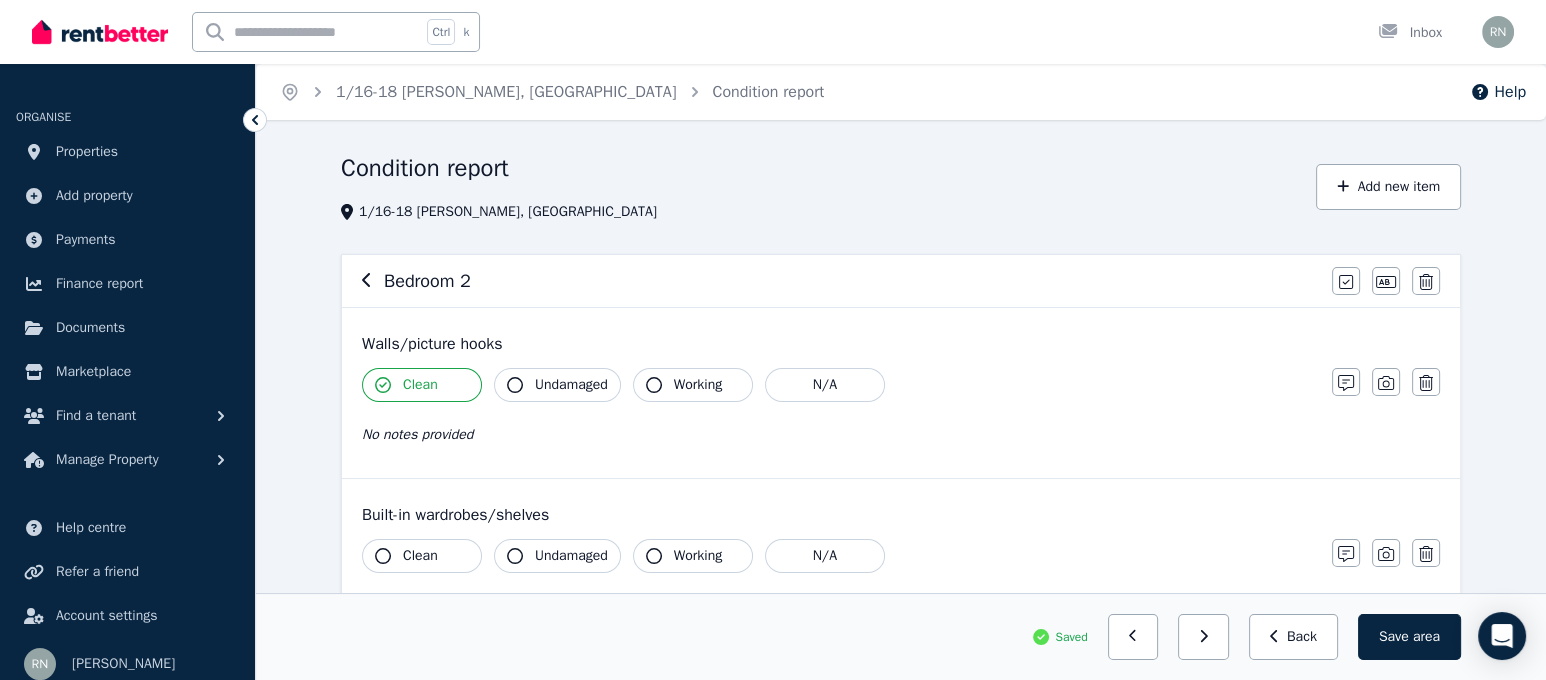 click 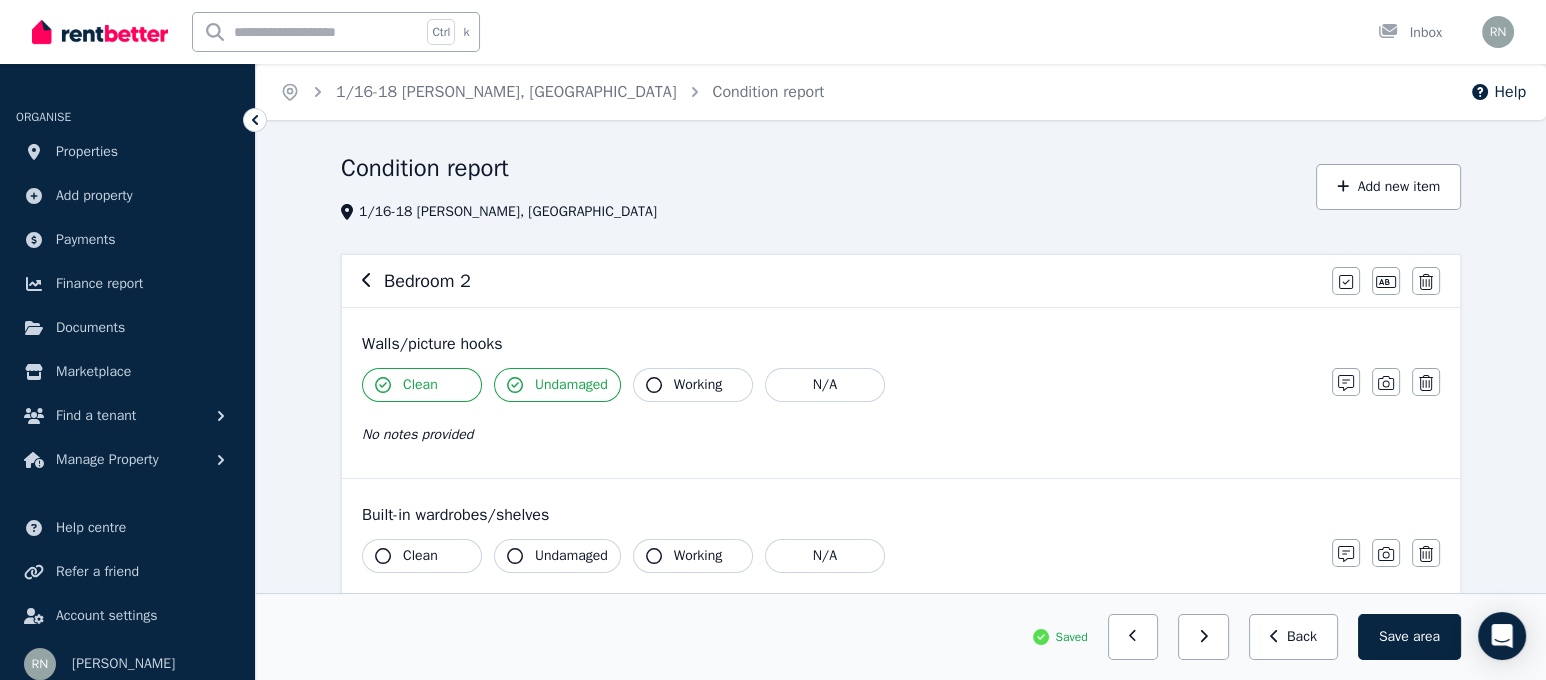 click on "Working" at bounding box center [693, 385] 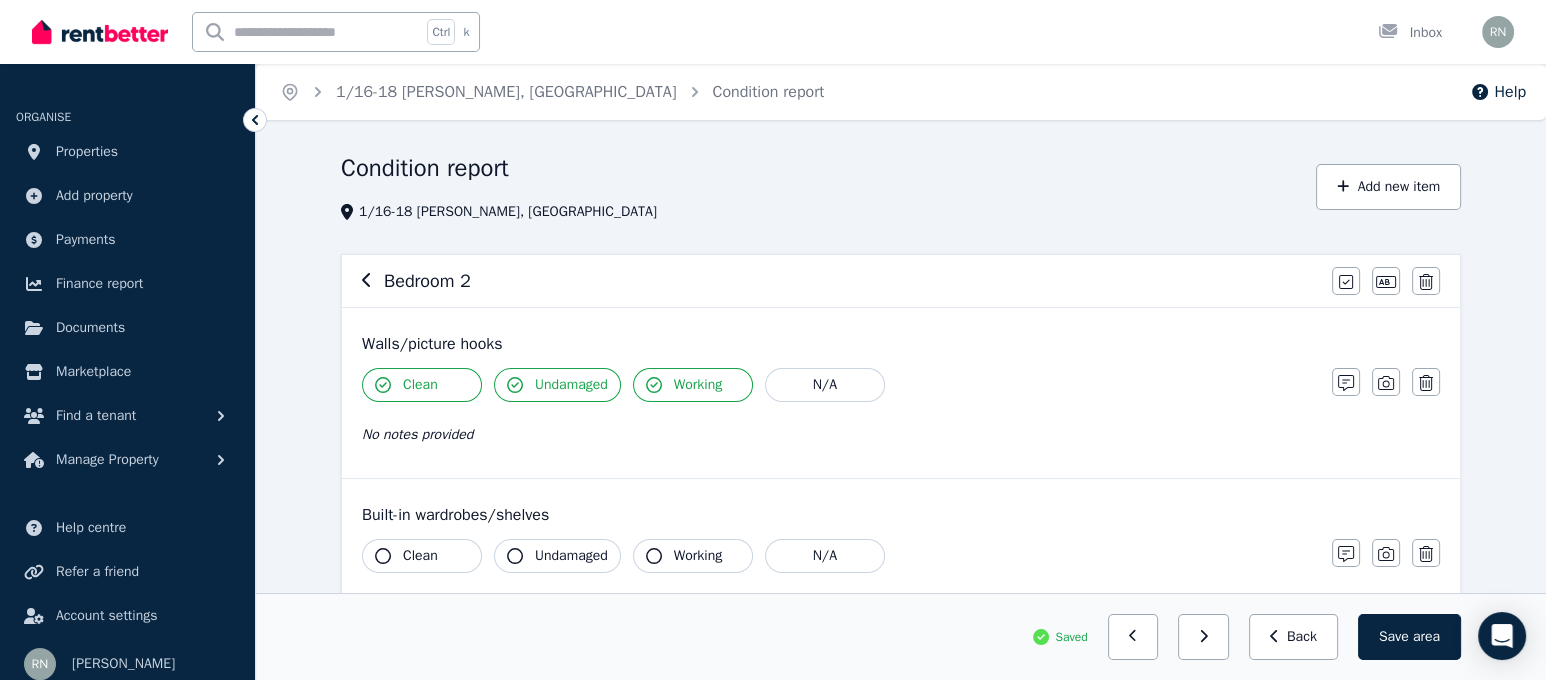 click 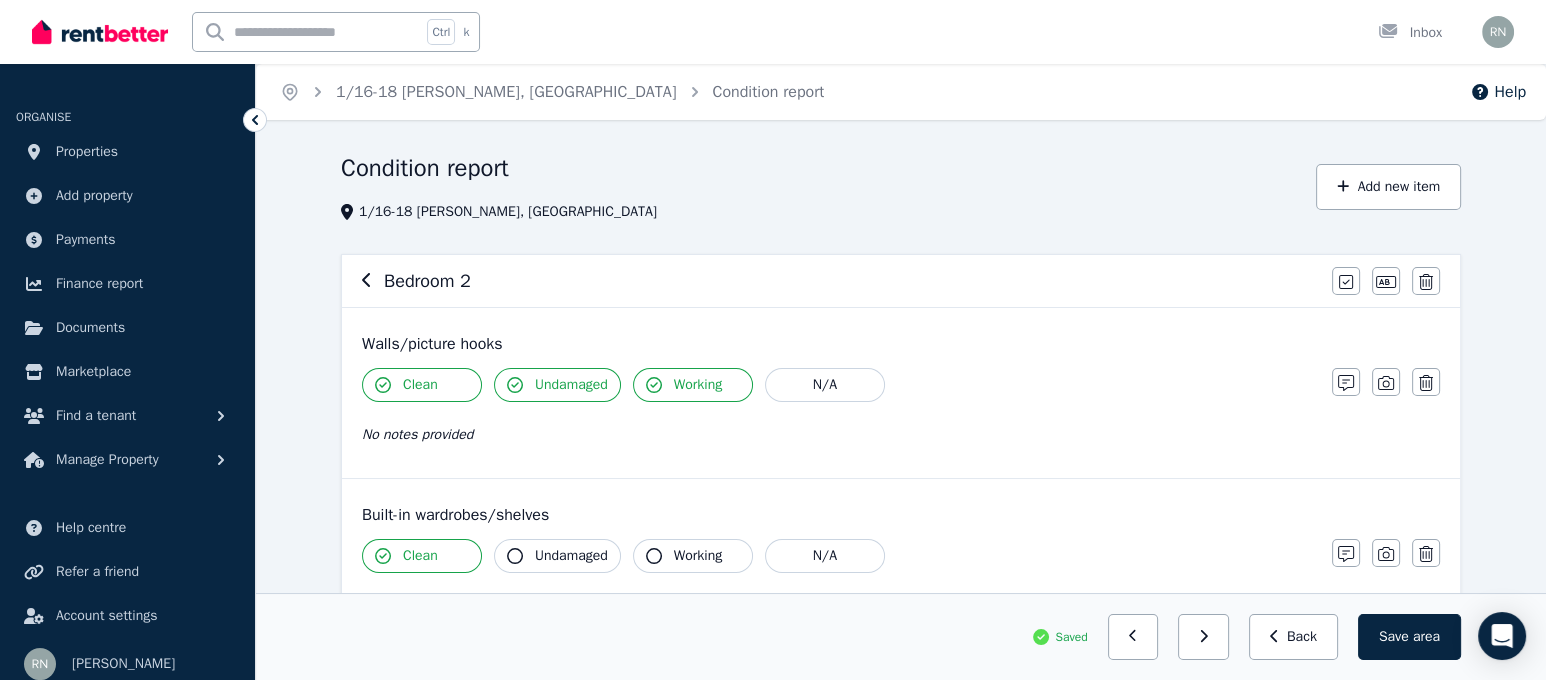 click 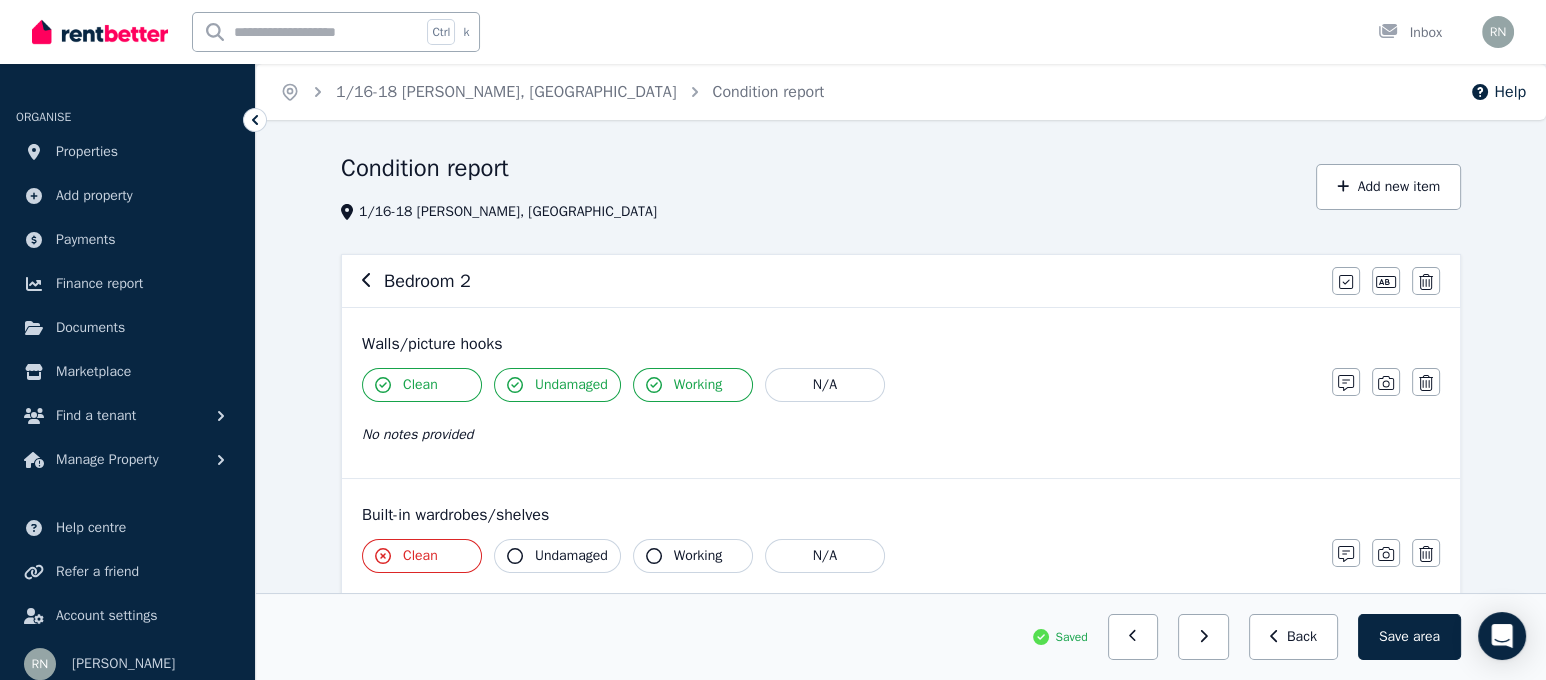 click on "Clean Undamaged Working N/A" at bounding box center [837, 556] 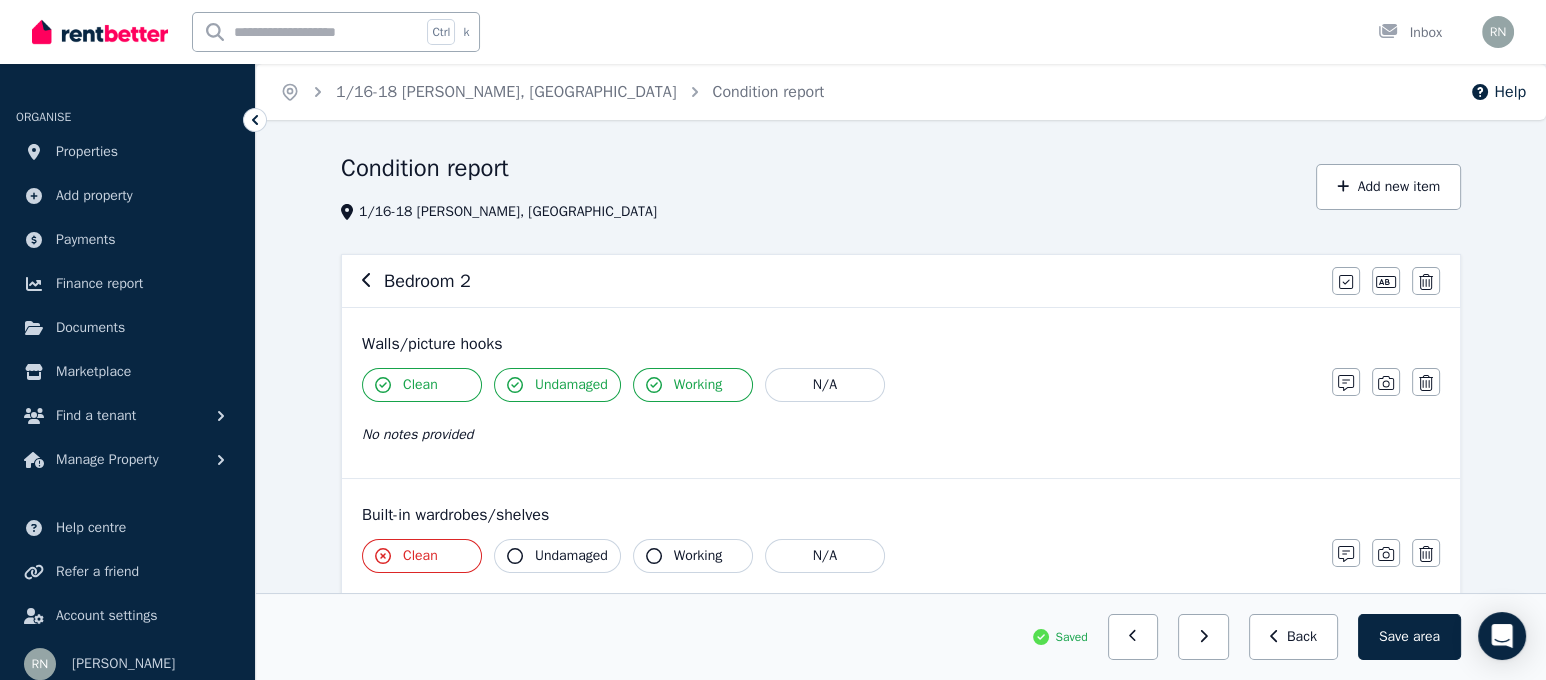 click 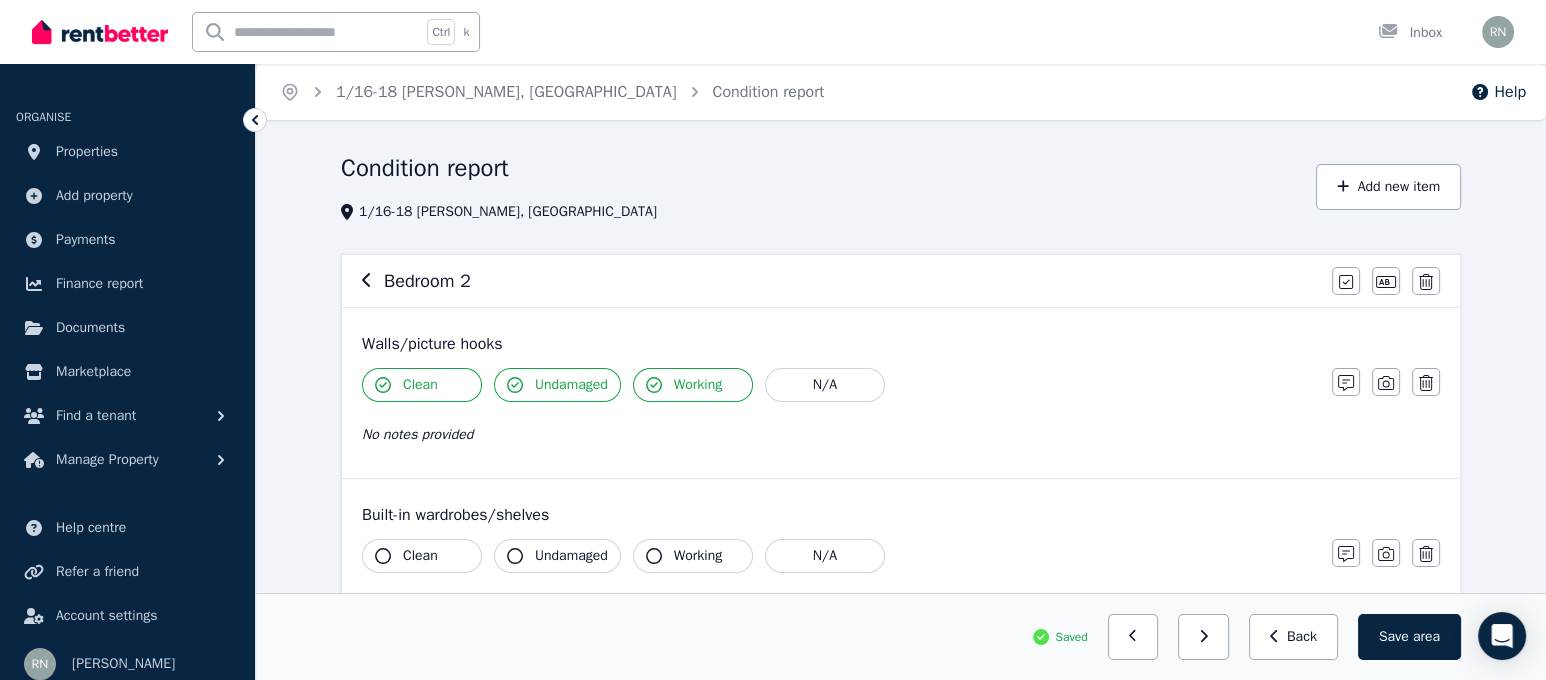 click 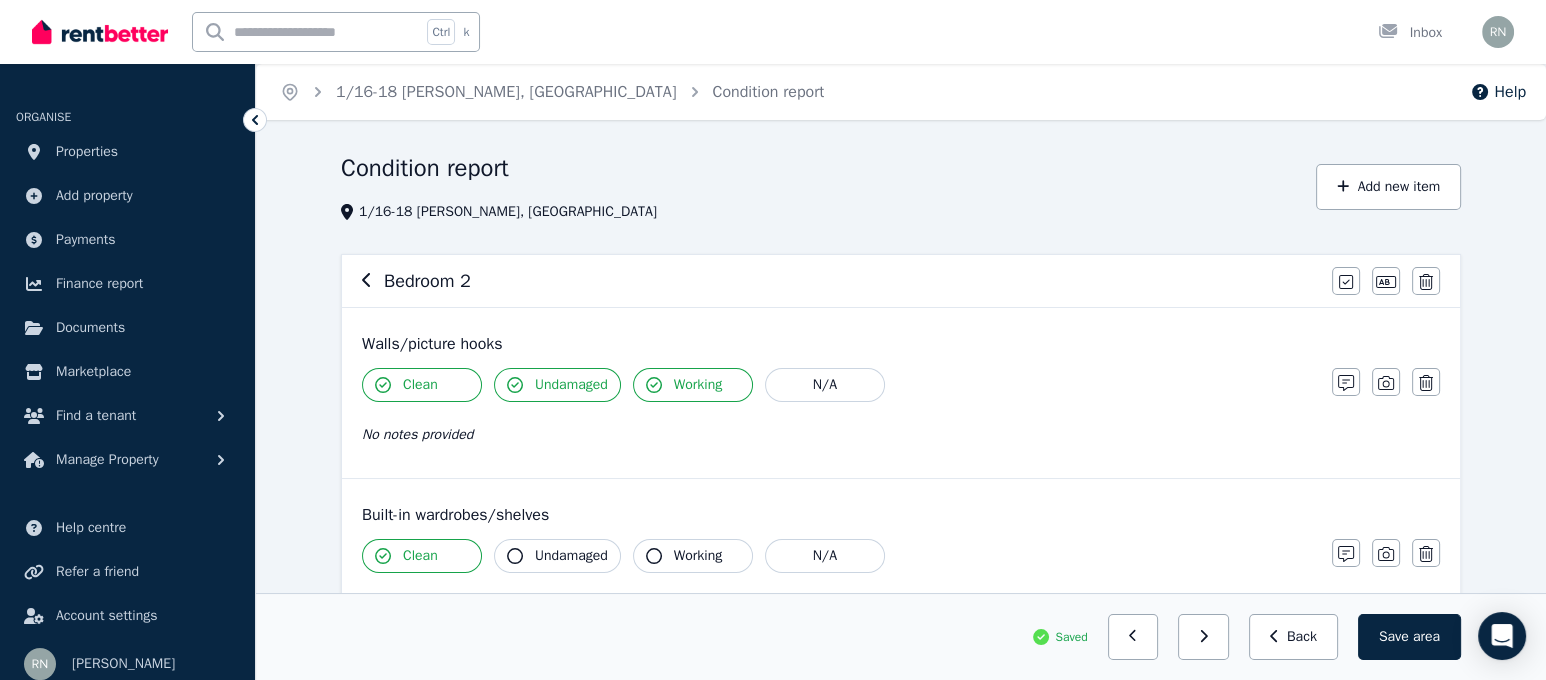 click 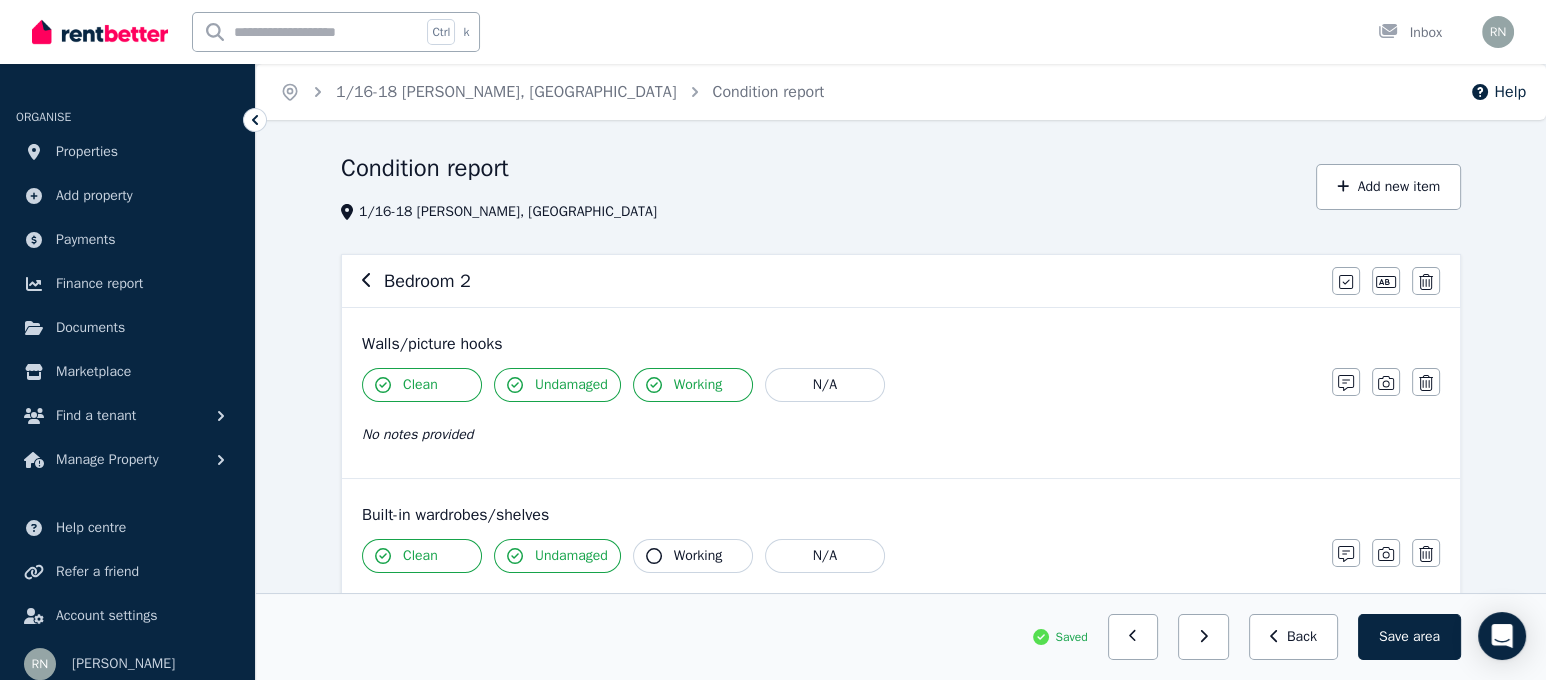 click 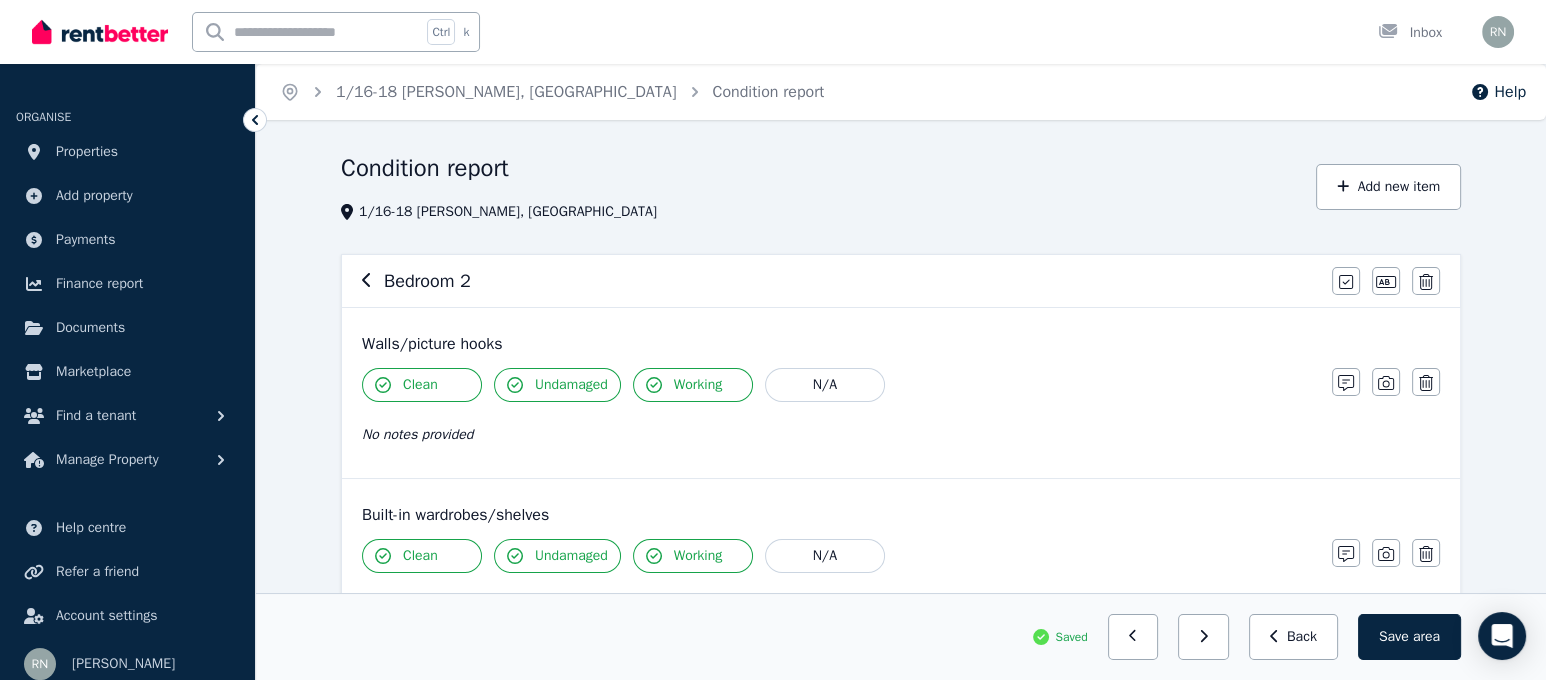 scroll, scrollTop: 595, scrollLeft: 0, axis: vertical 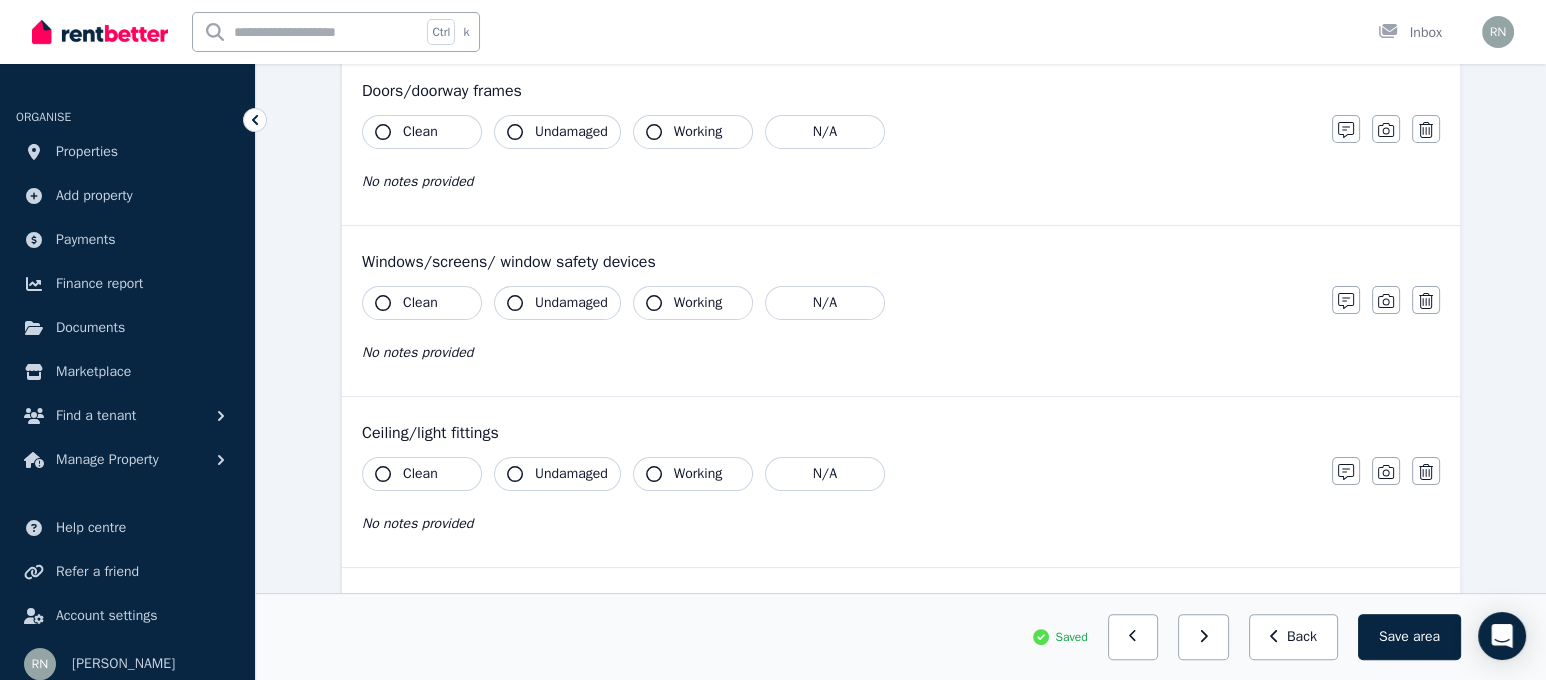 click on "Clean" at bounding box center [422, 132] 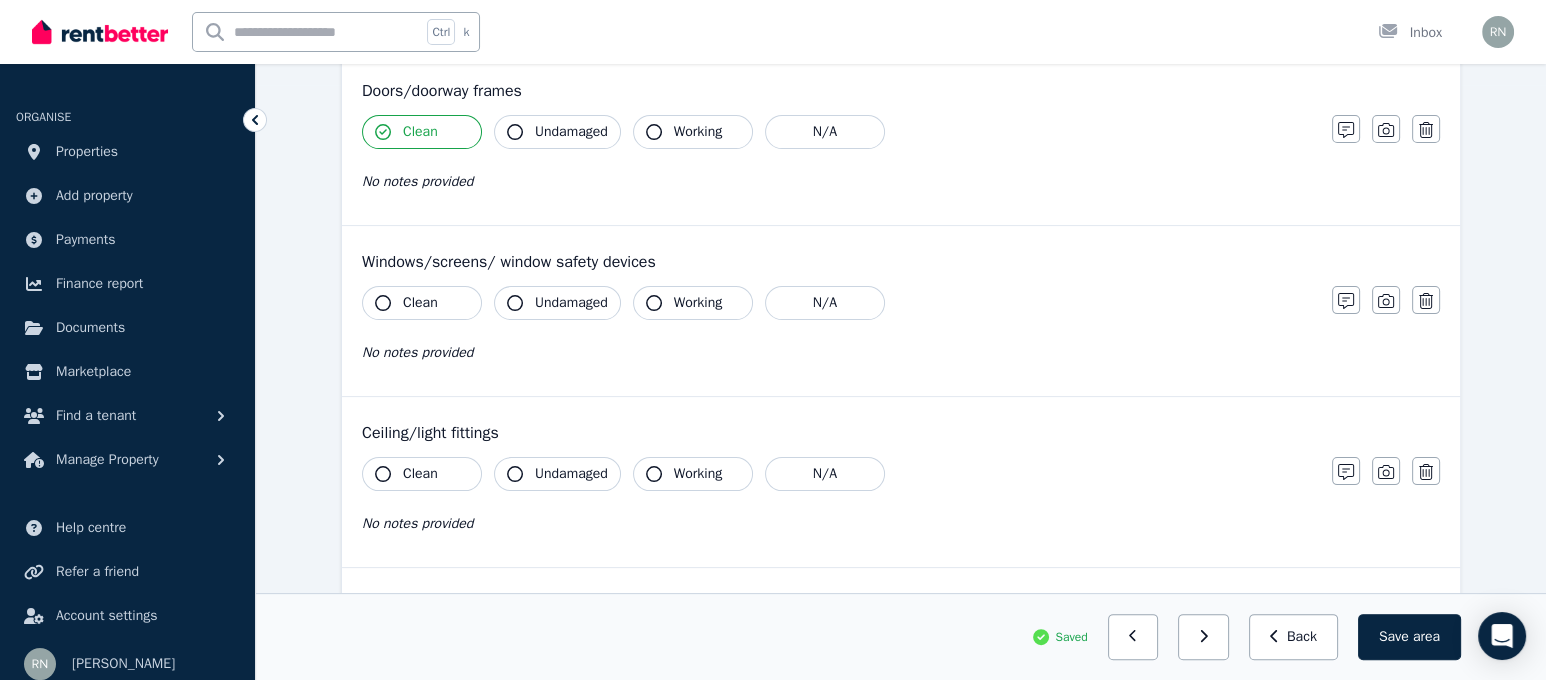 click on "Undamaged" at bounding box center (557, 132) 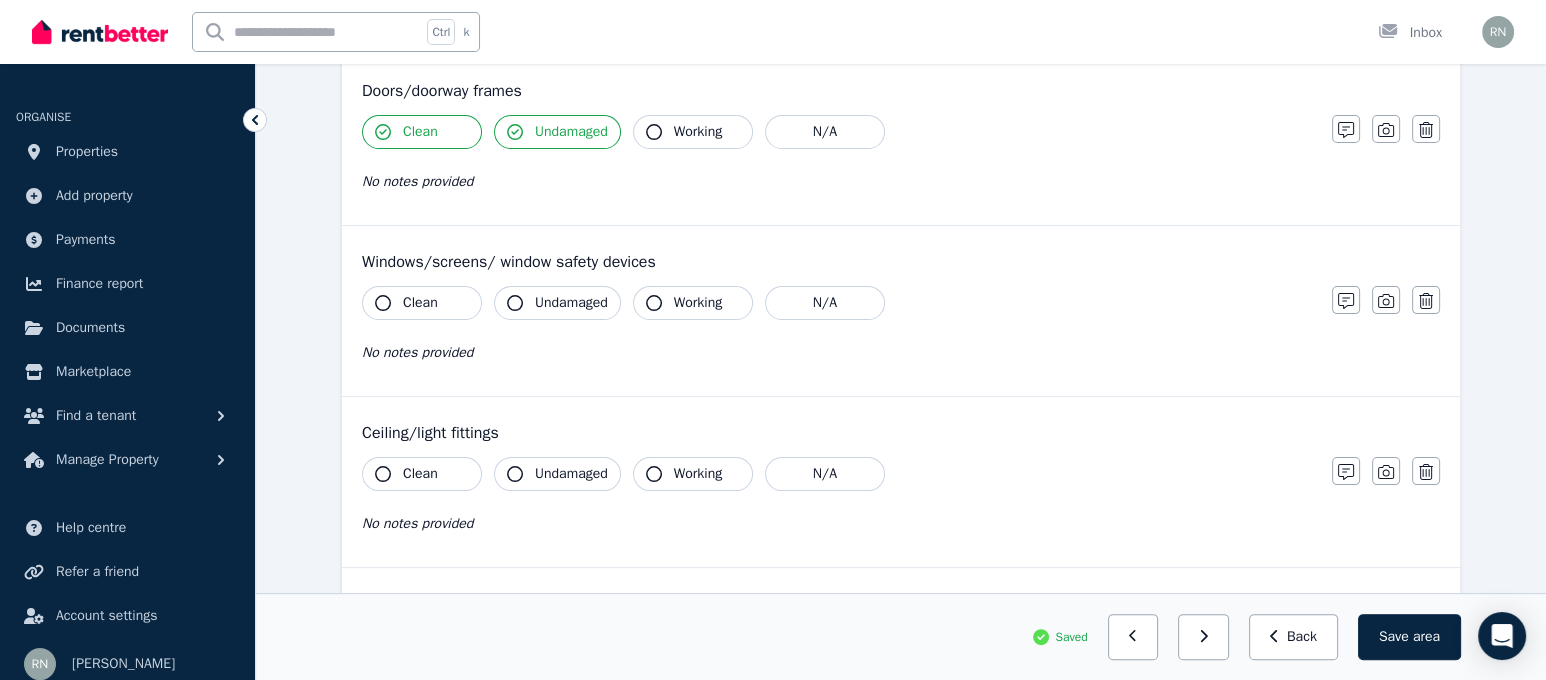 click on "Working" at bounding box center (698, 132) 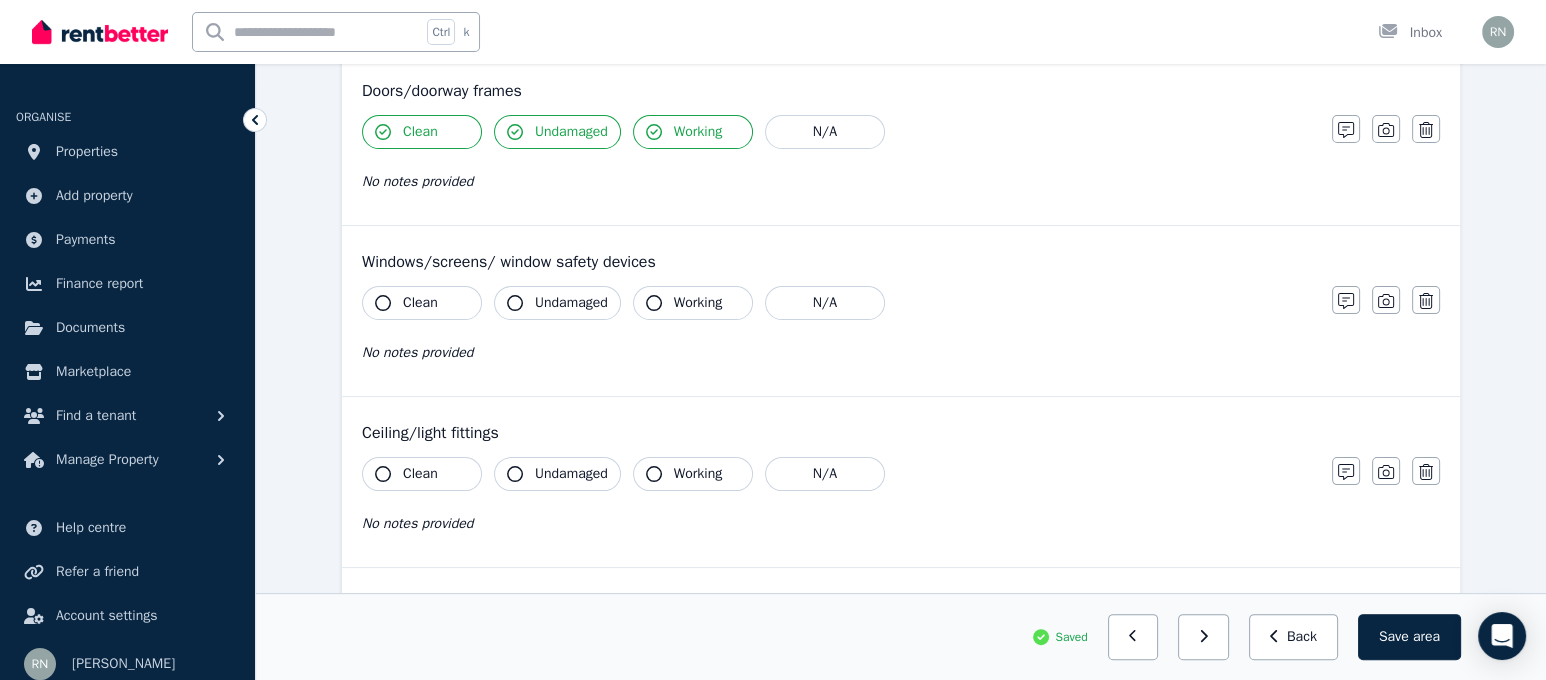 click 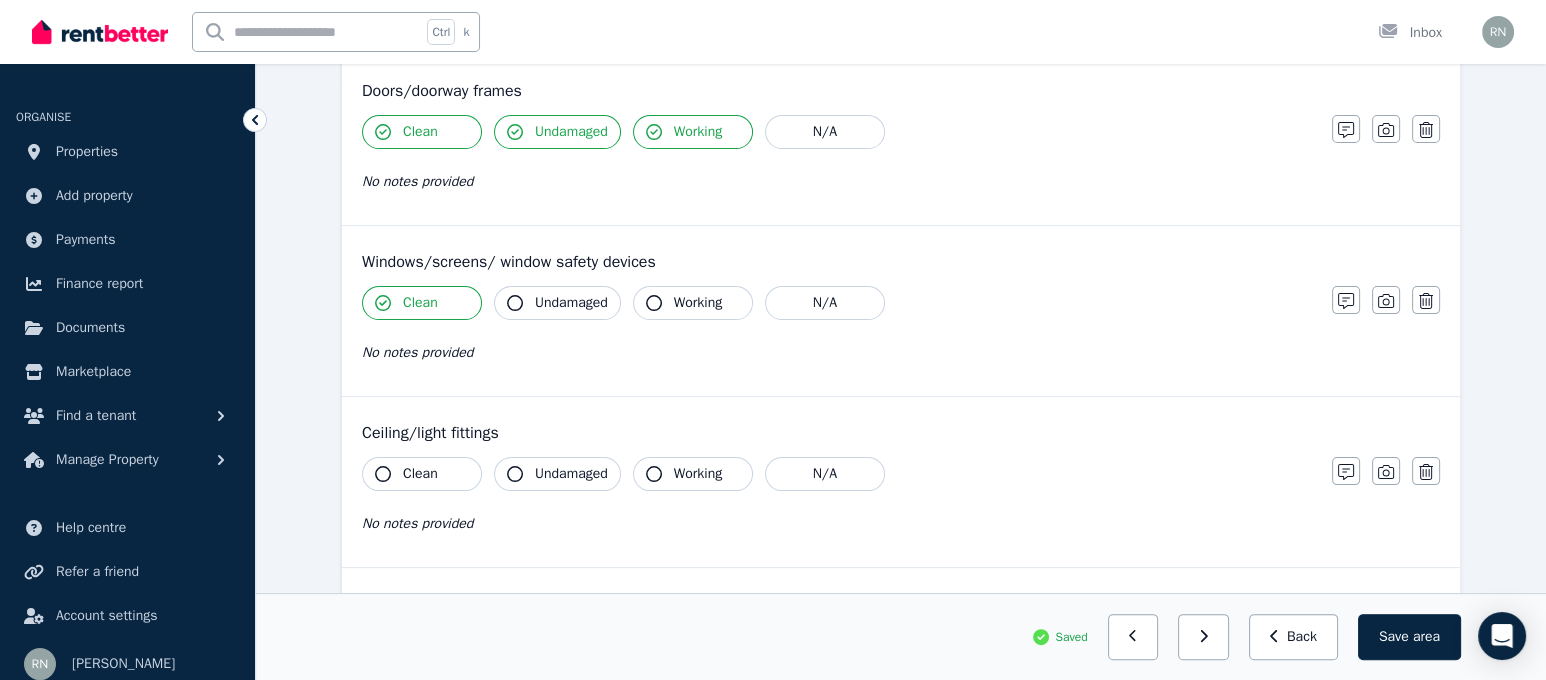 click on "Undamaged" at bounding box center [557, 303] 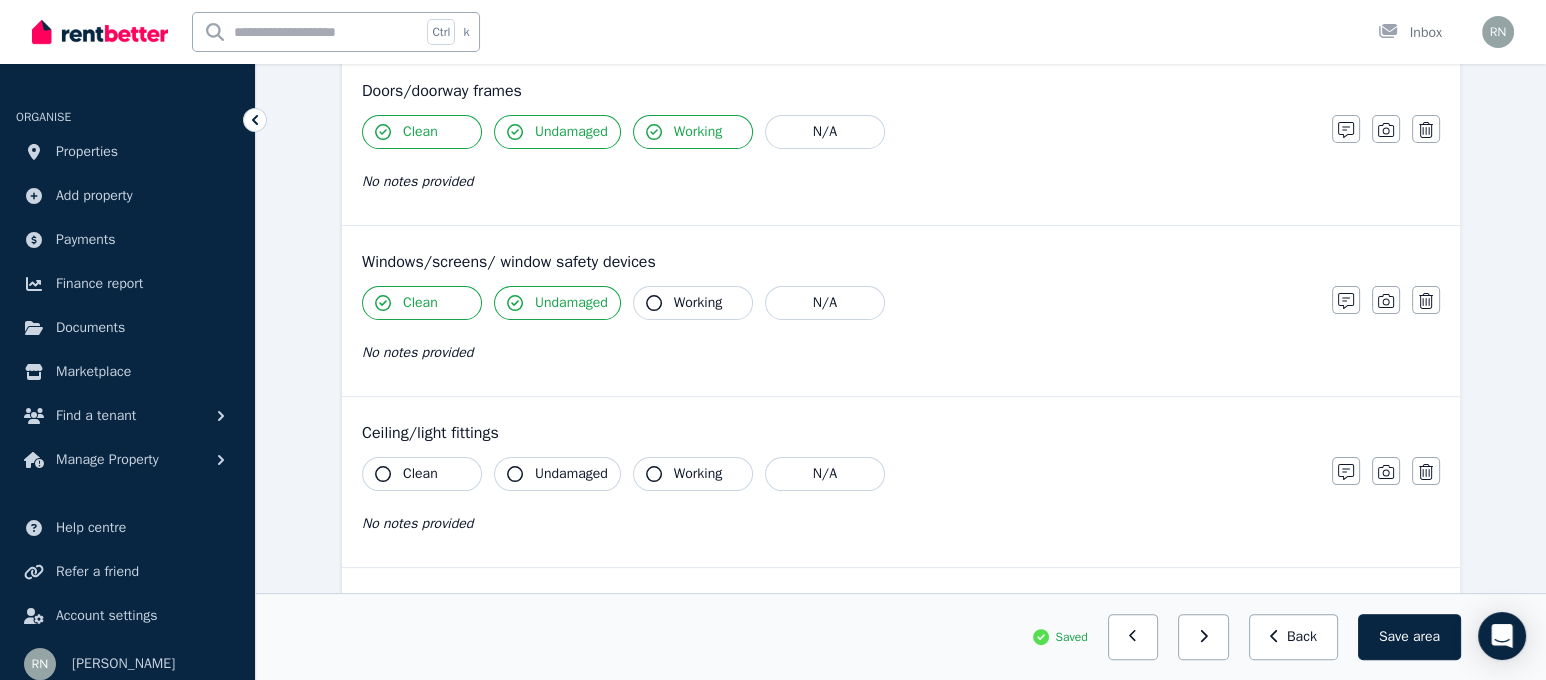 click 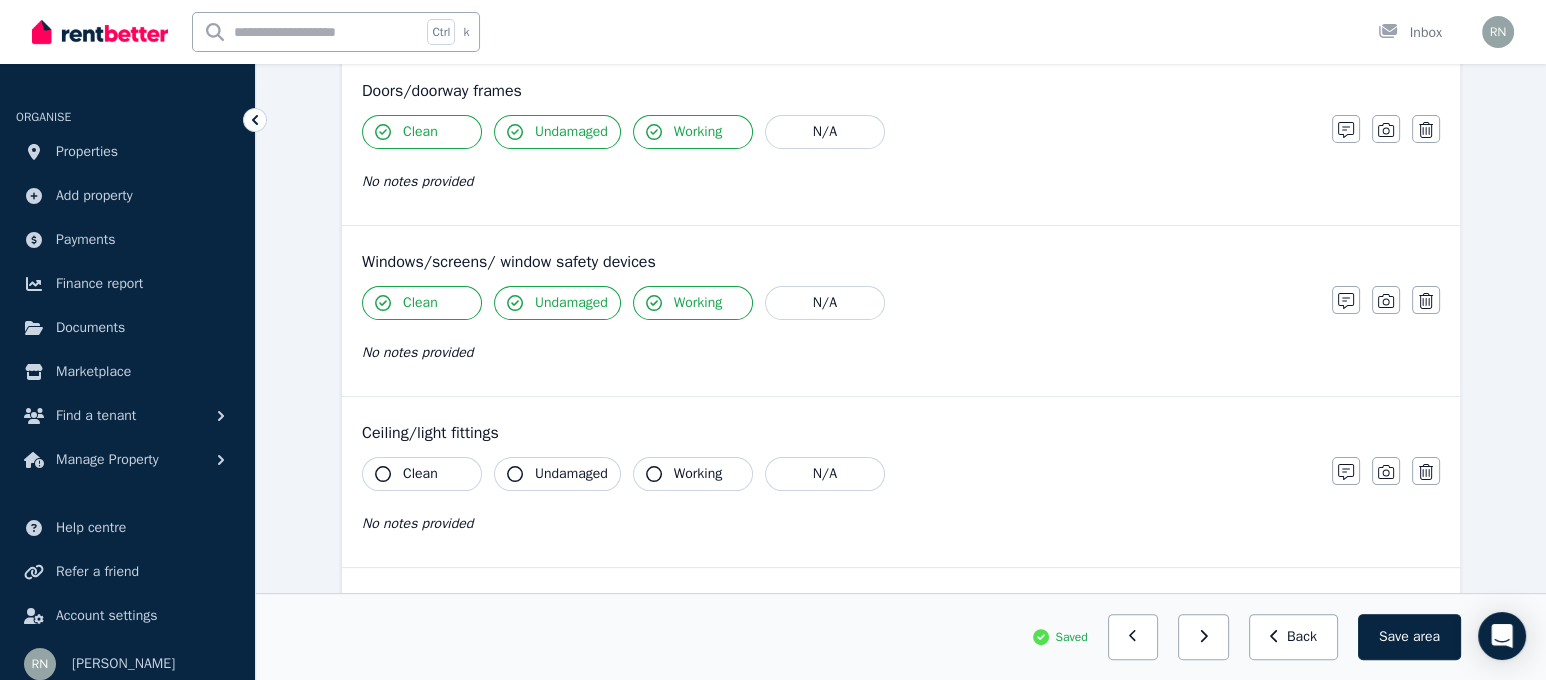 click 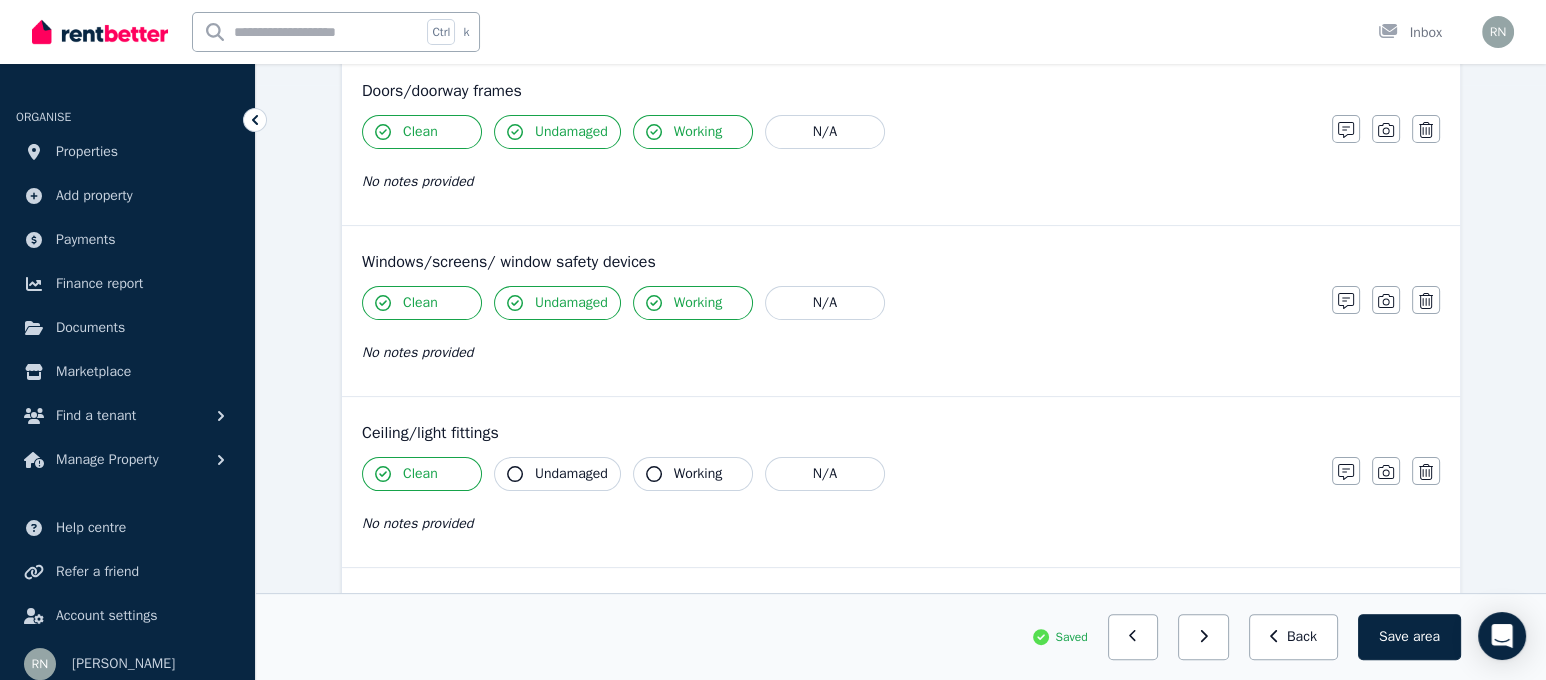 click 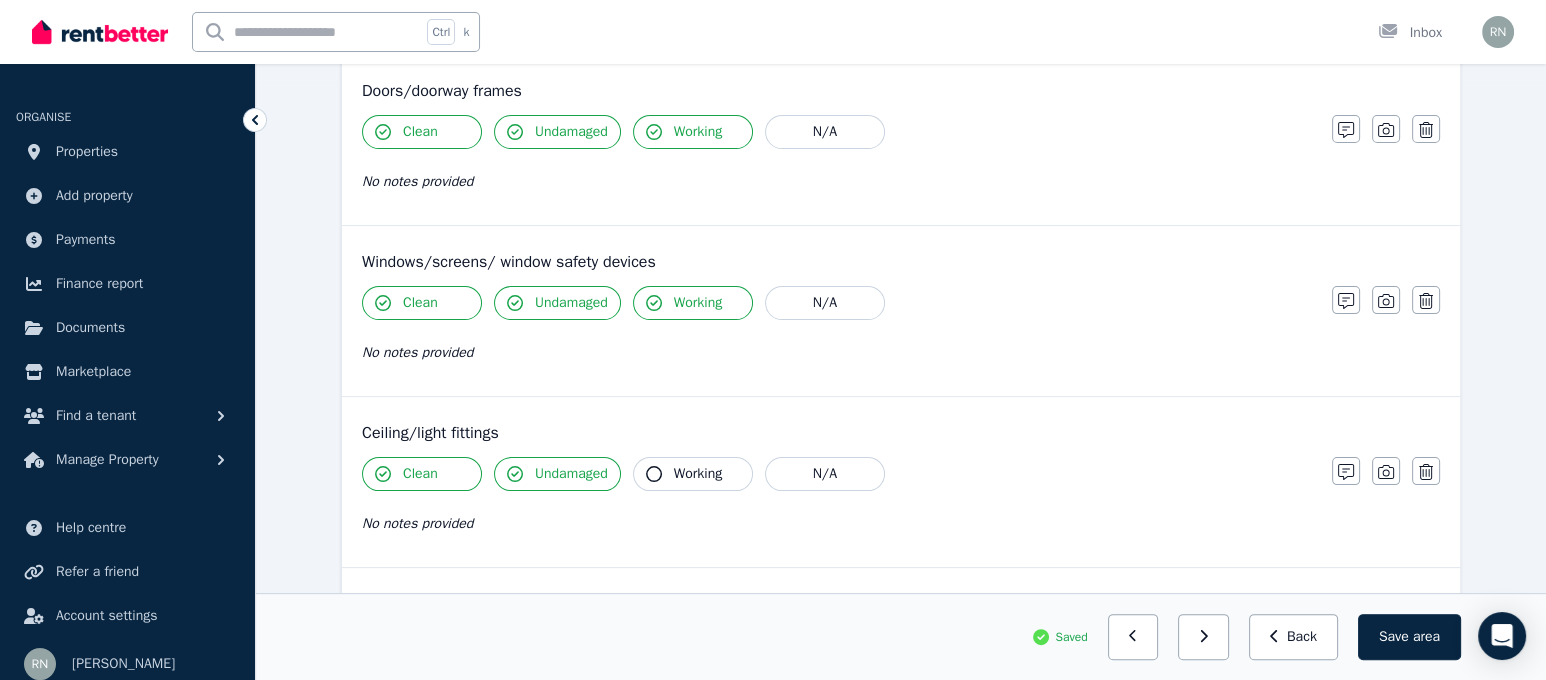 click on "Working" at bounding box center (693, 474) 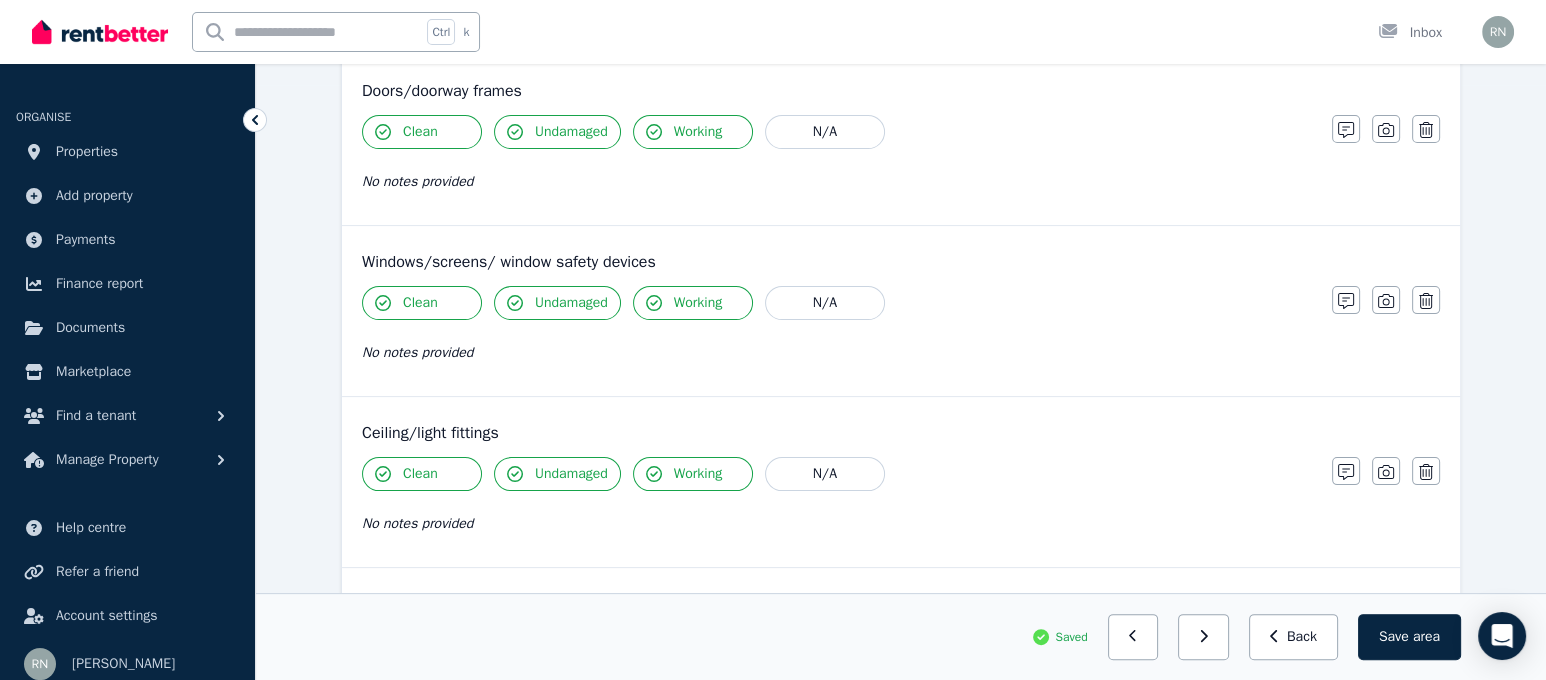 scroll, scrollTop: 1190, scrollLeft: 0, axis: vertical 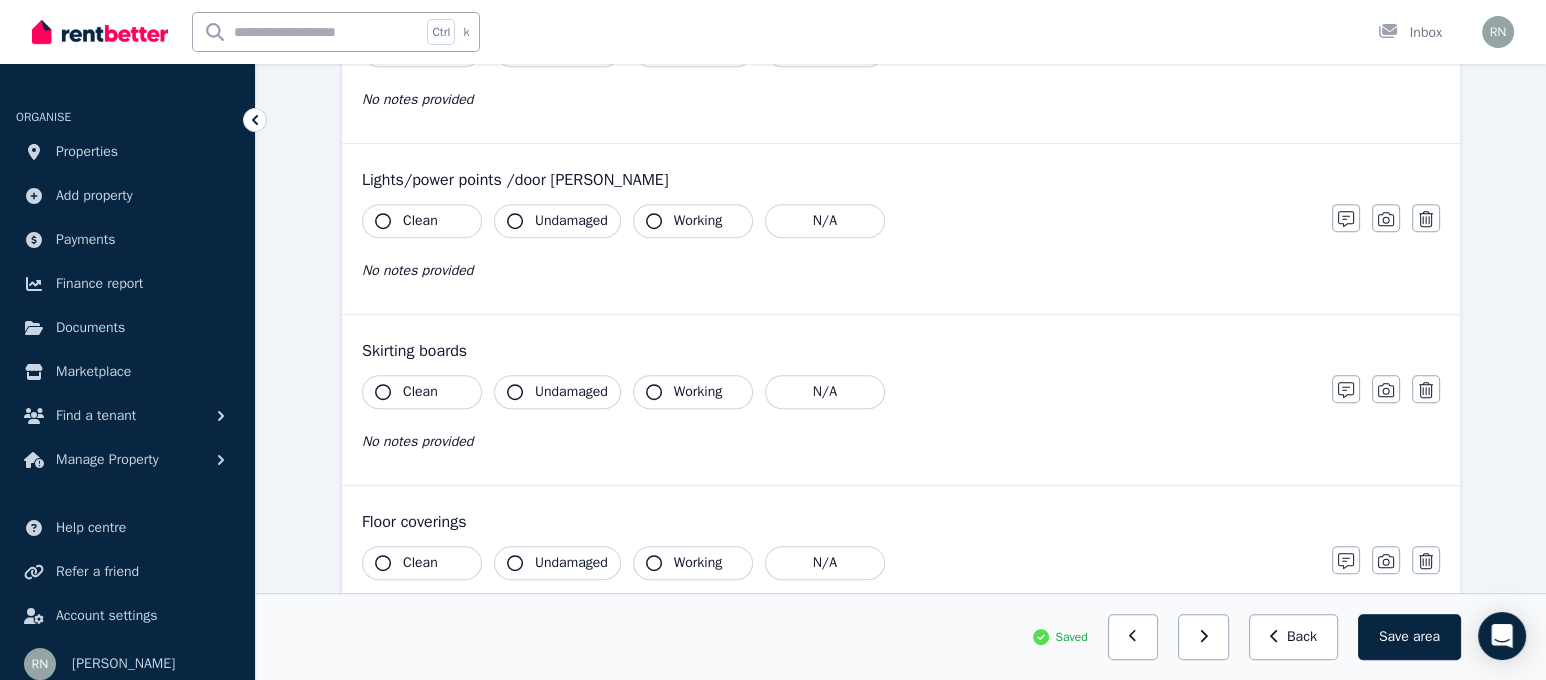 click on "Clean" at bounding box center [422, 221] 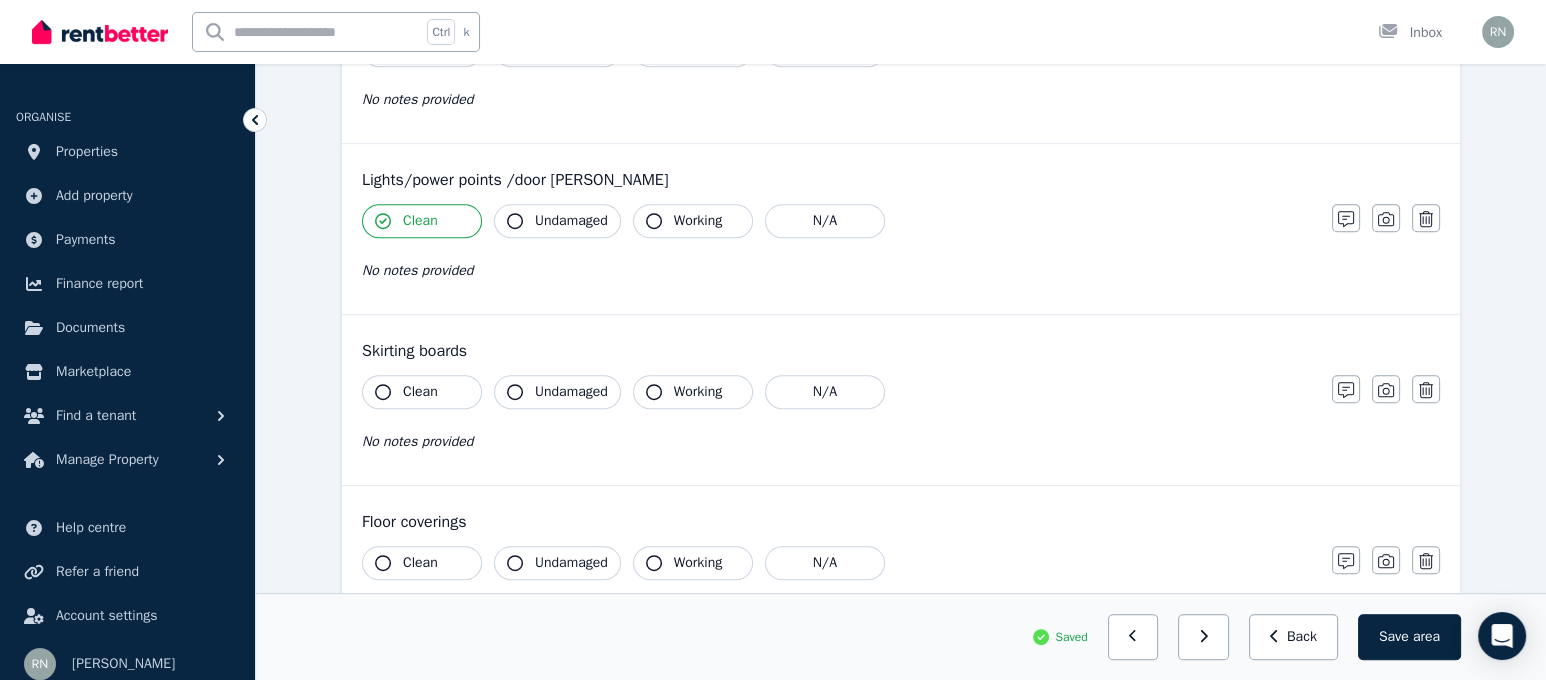 click on "Undamaged" at bounding box center (557, 221) 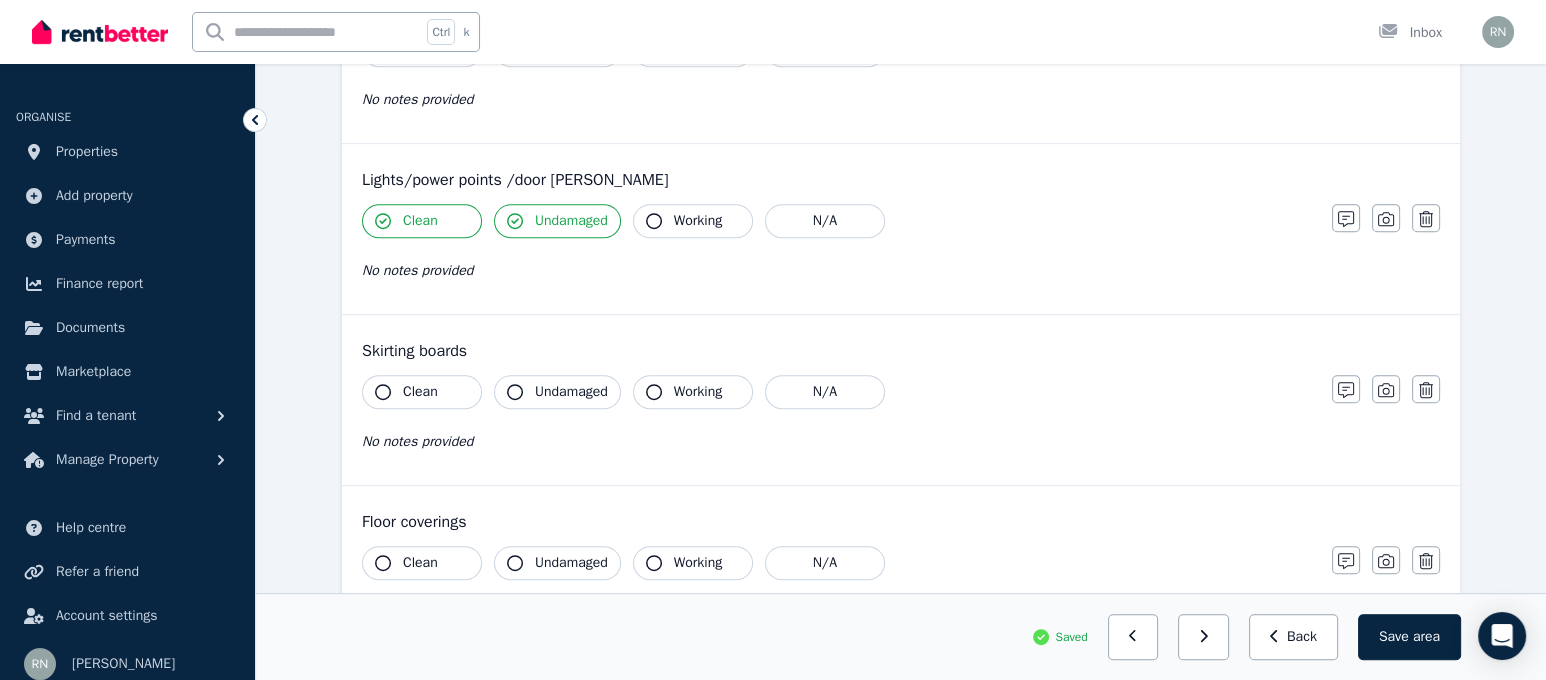 click 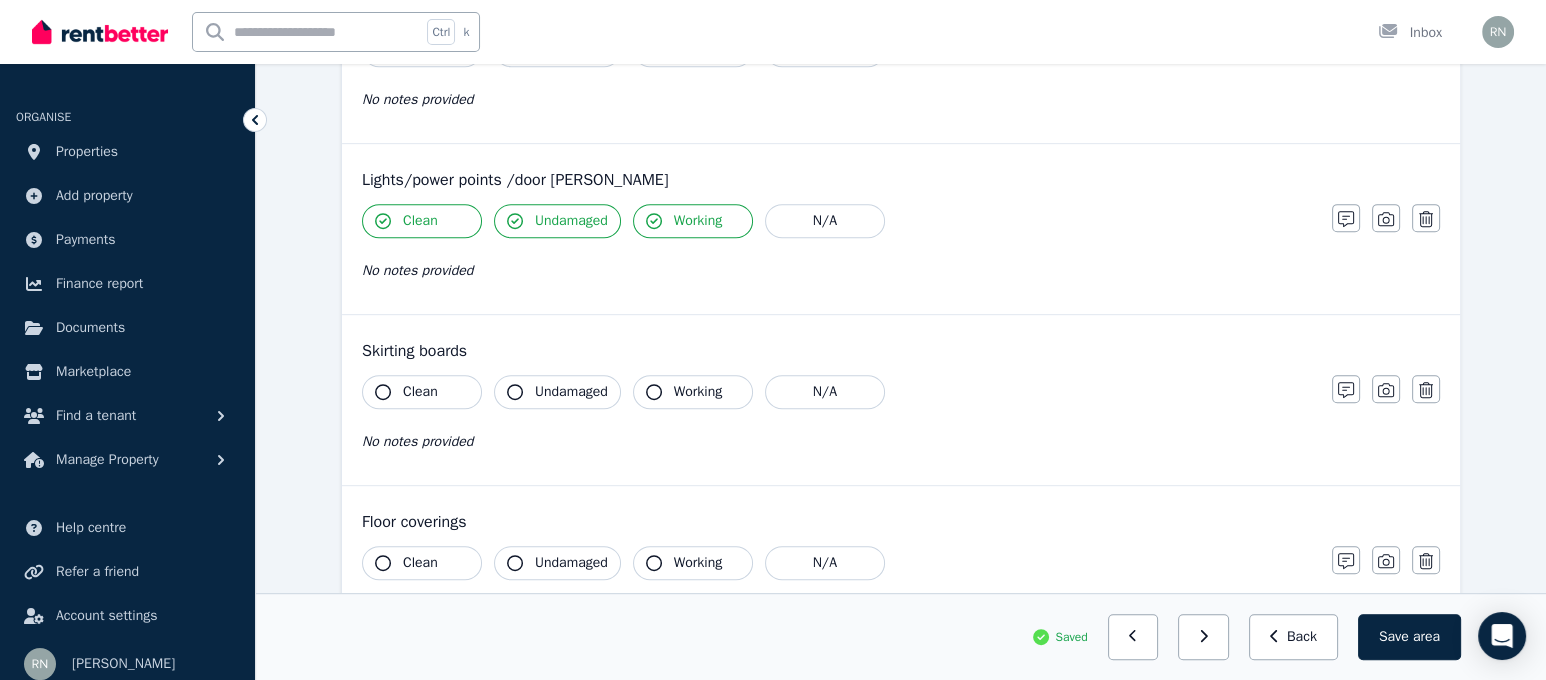 click 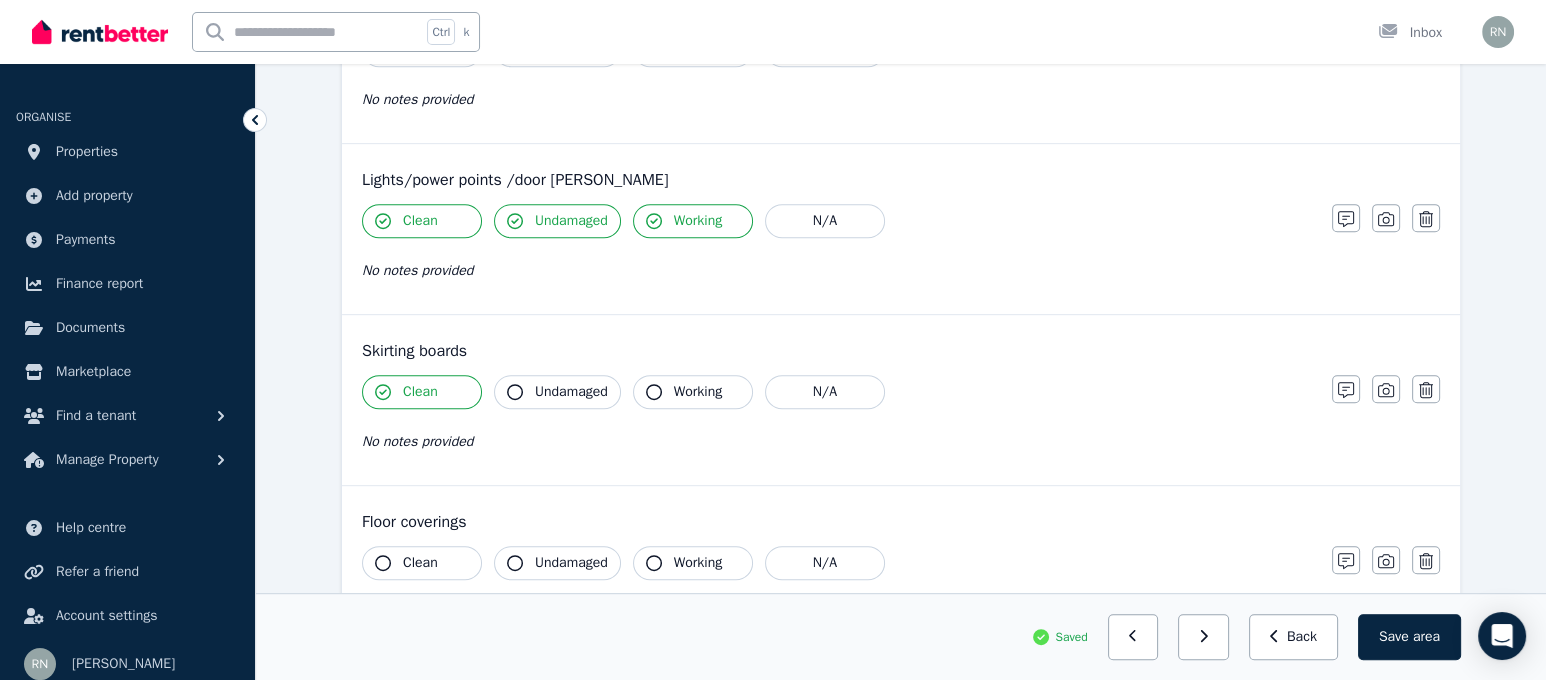 click 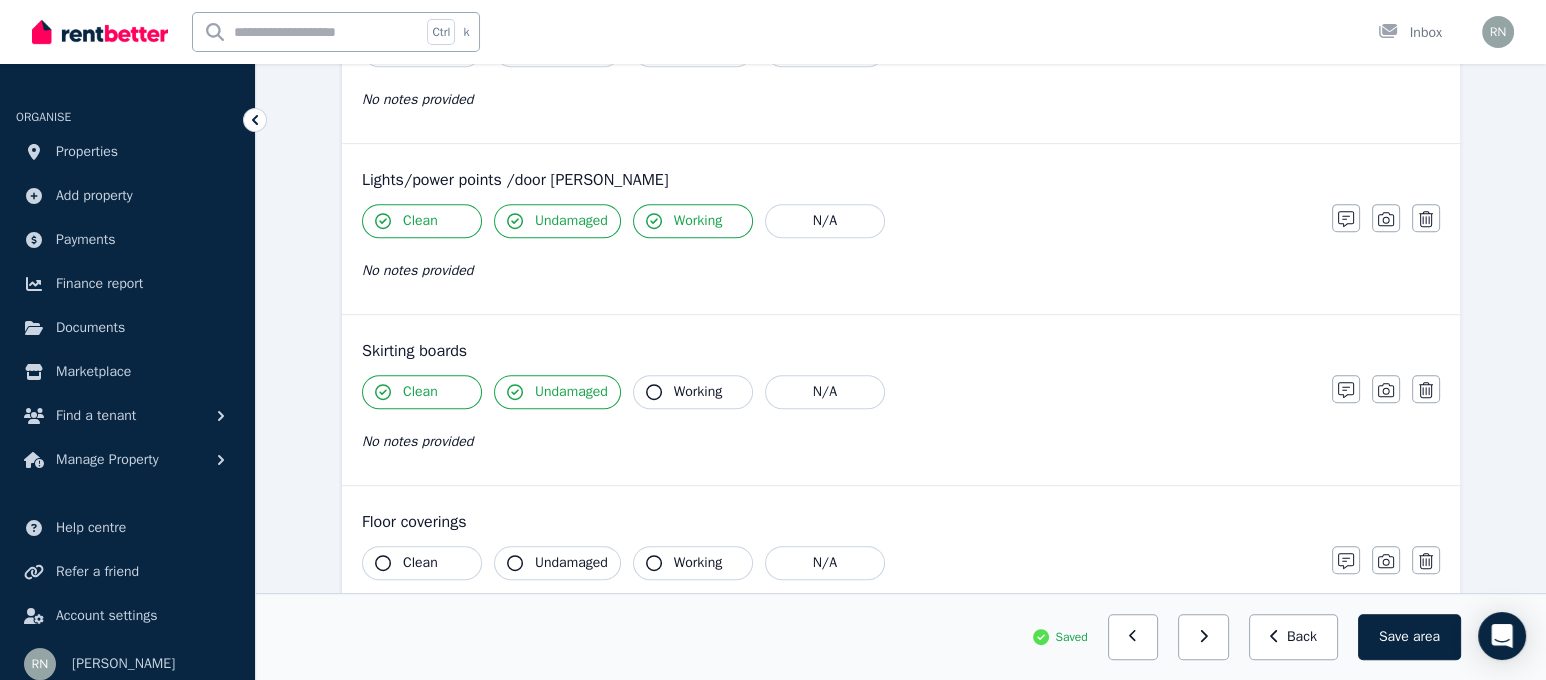 click 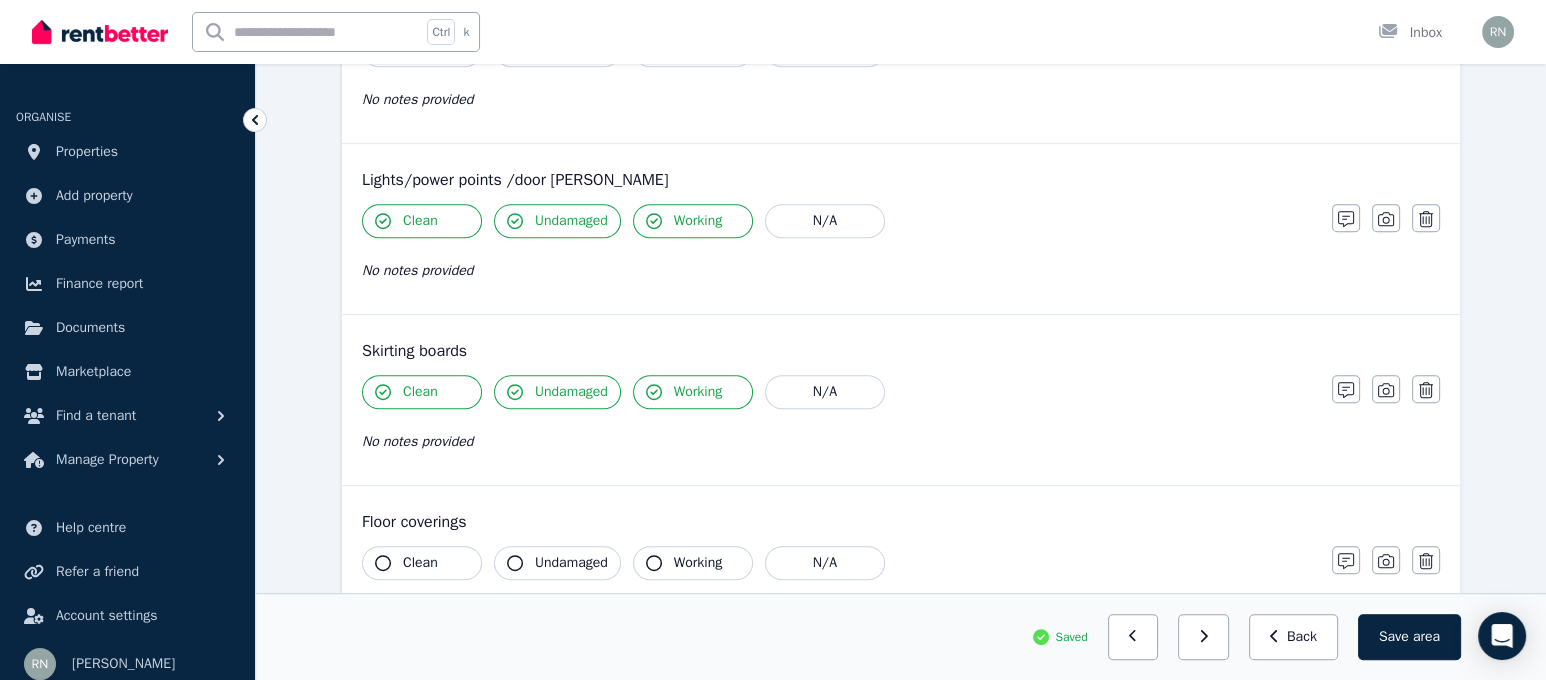 click on "Clean" at bounding box center (422, 563) 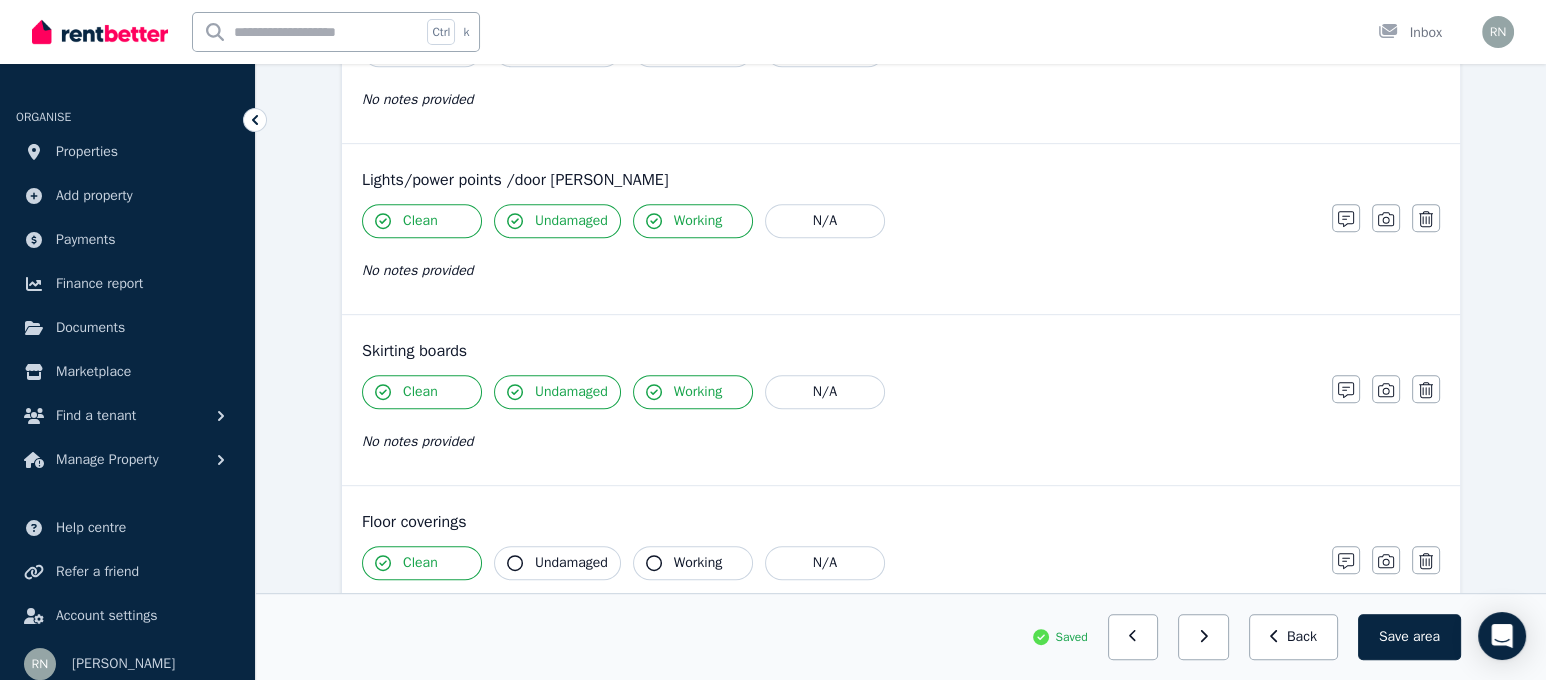 click on "Undamaged" at bounding box center [557, 563] 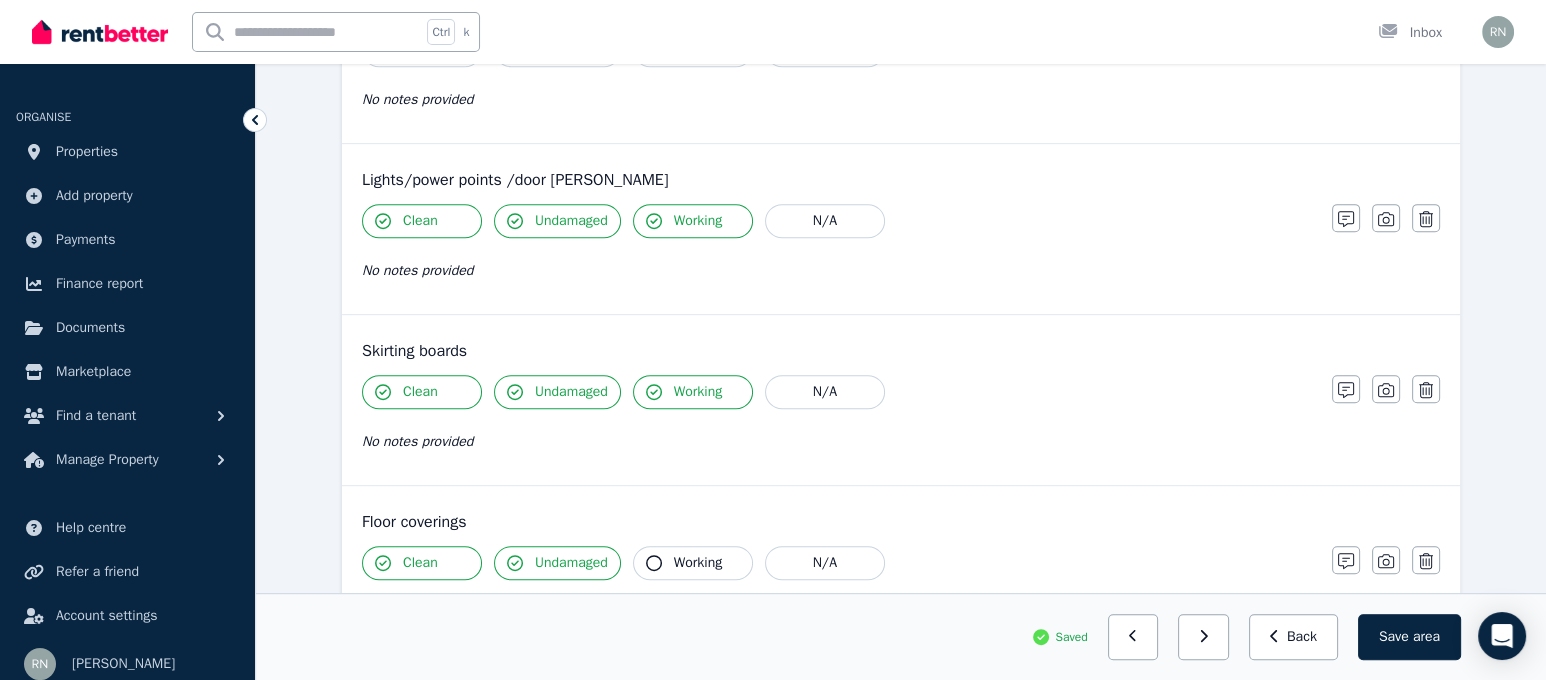 click on "Working" at bounding box center (693, 563) 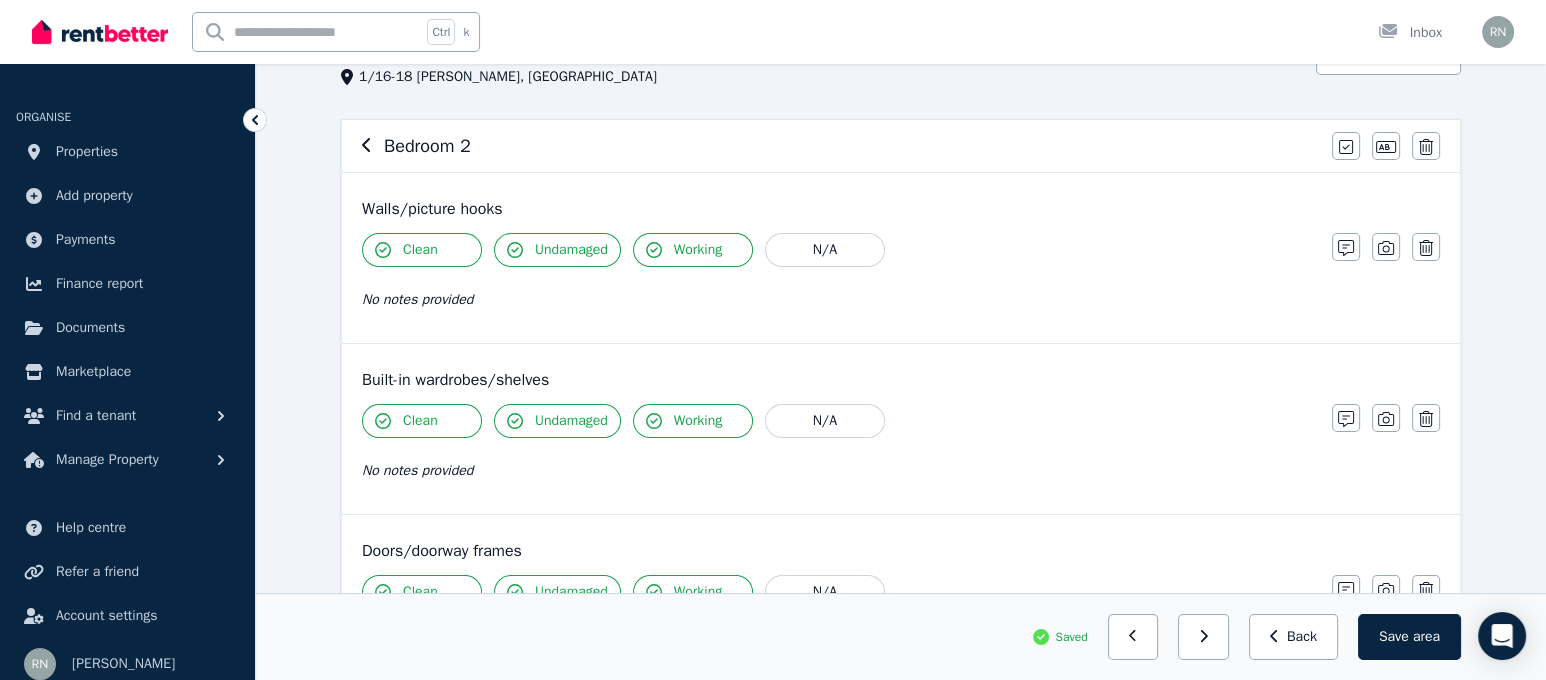 scroll, scrollTop: 165, scrollLeft: 0, axis: vertical 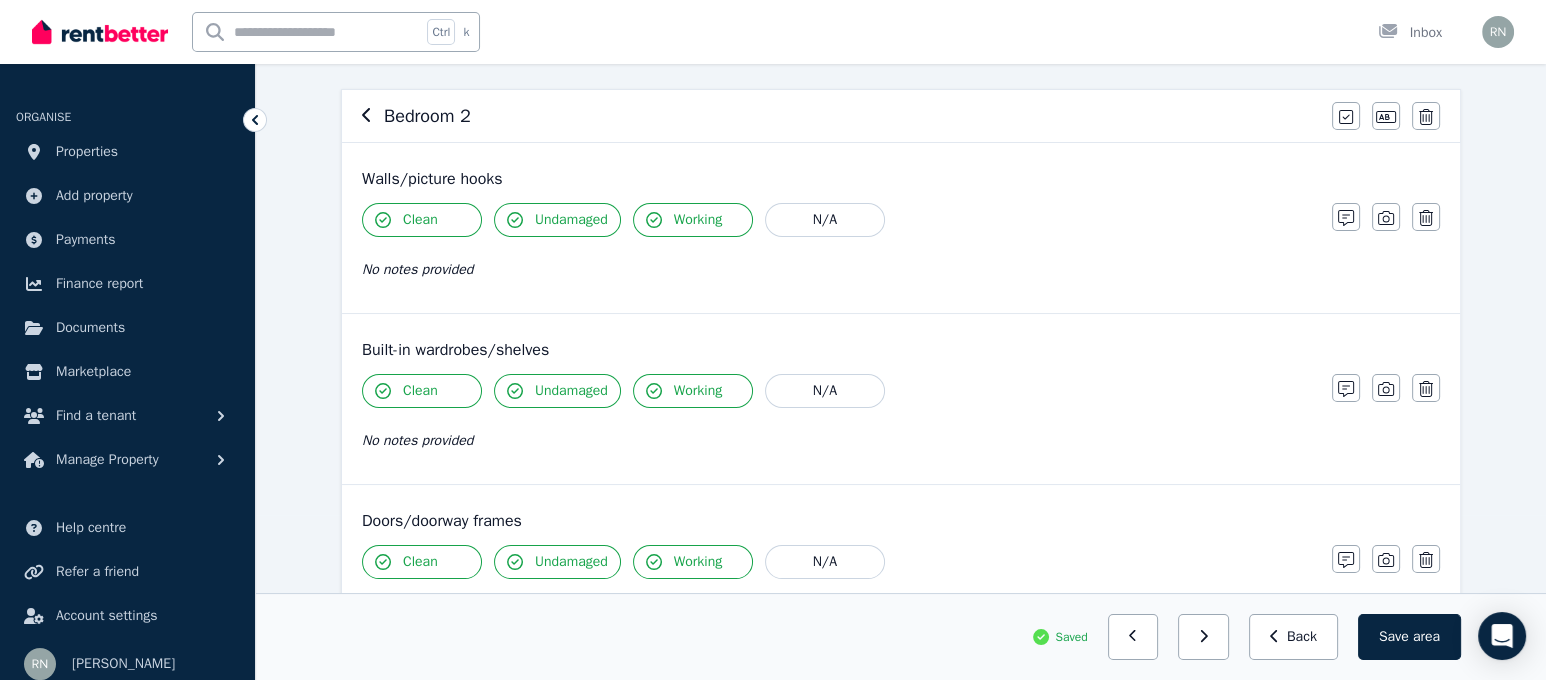 click on "Walls/picture hooks Clean Undamaged Working N/A No notes provided Notes Photo Delete" at bounding box center [901, 228] 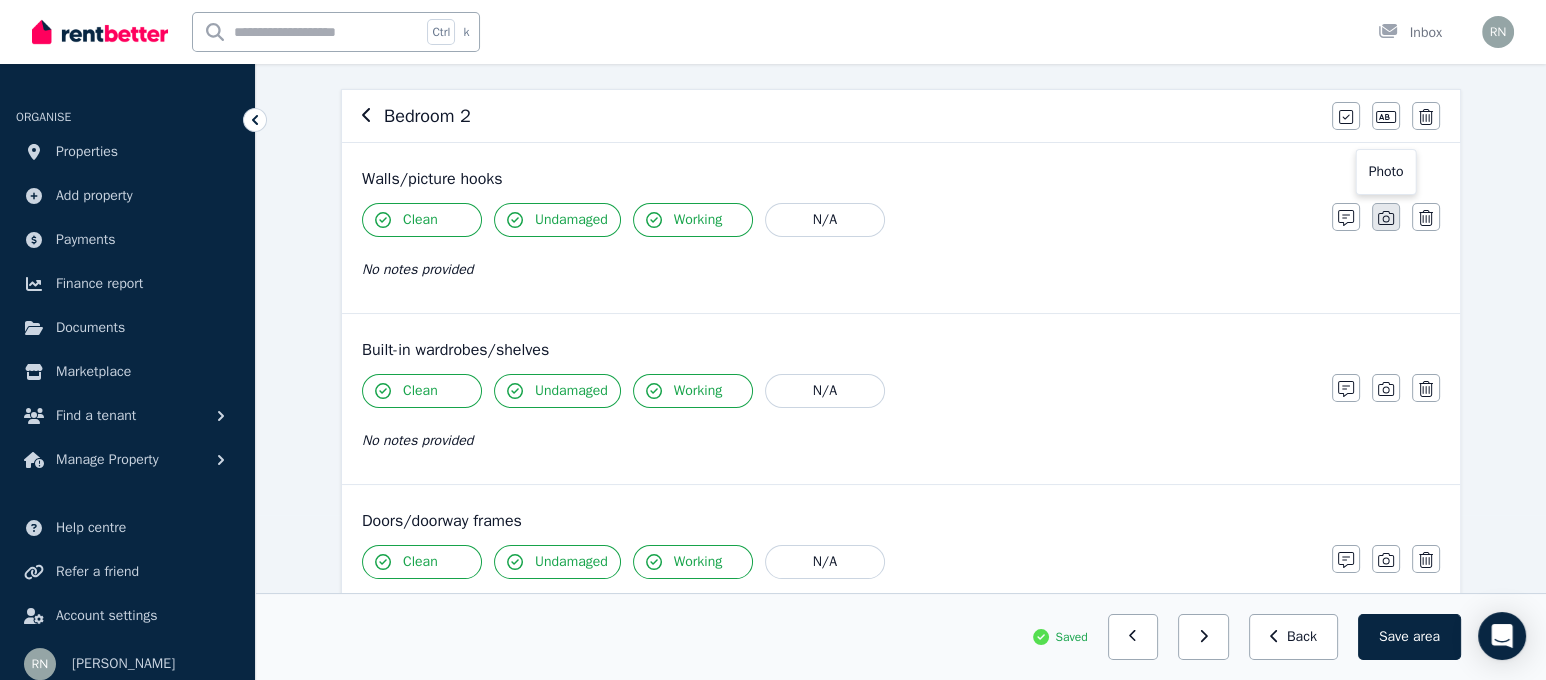 click 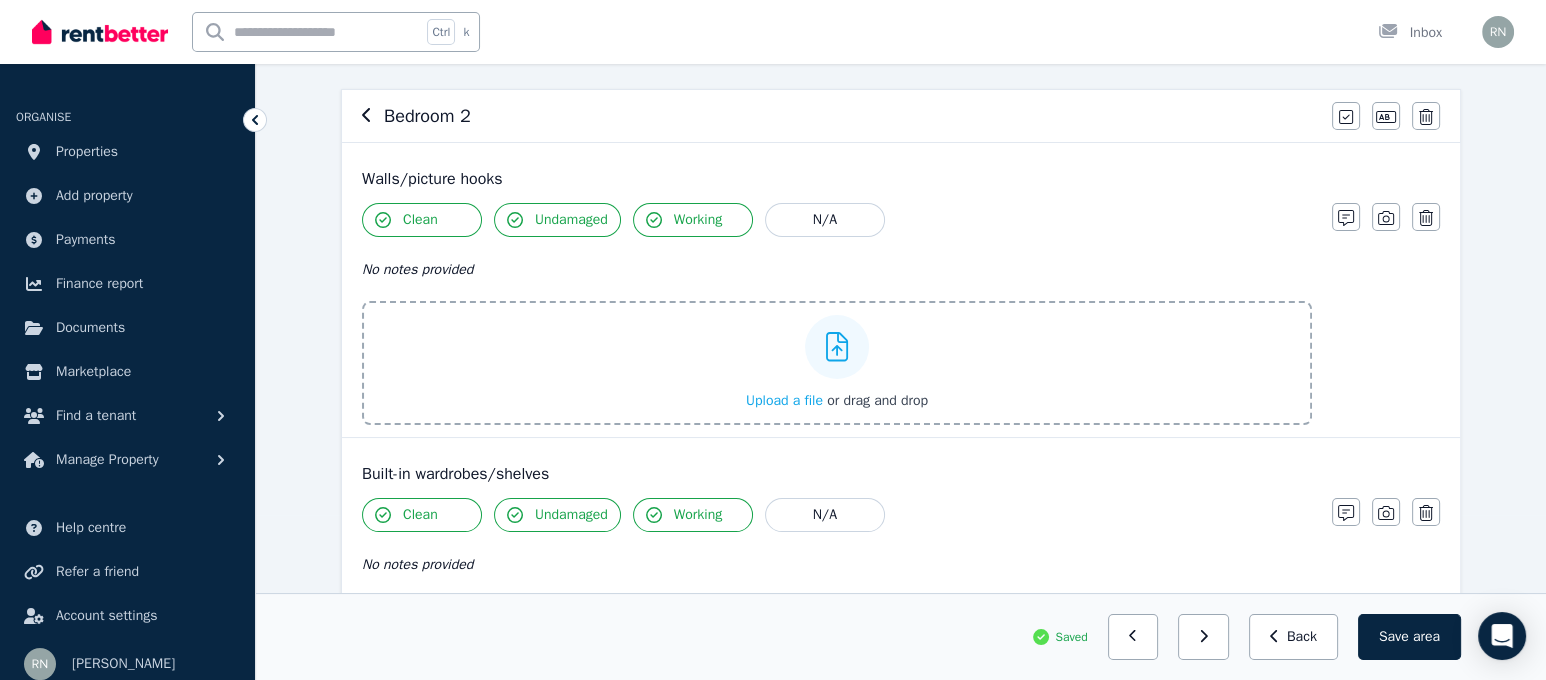 click on "Upload a file" at bounding box center (784, 400) 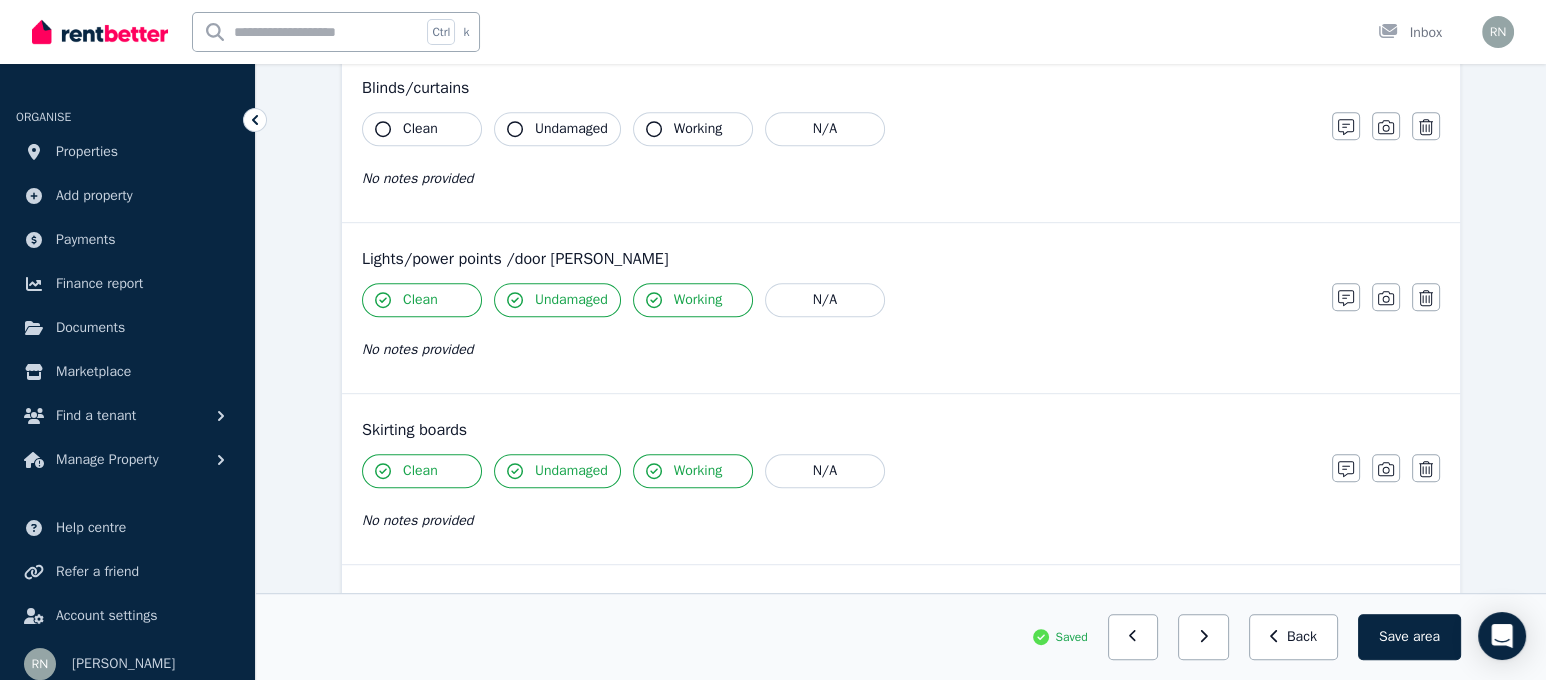 scroll, scrollTop: 1654, scrollLeft: 0, axis: vertical 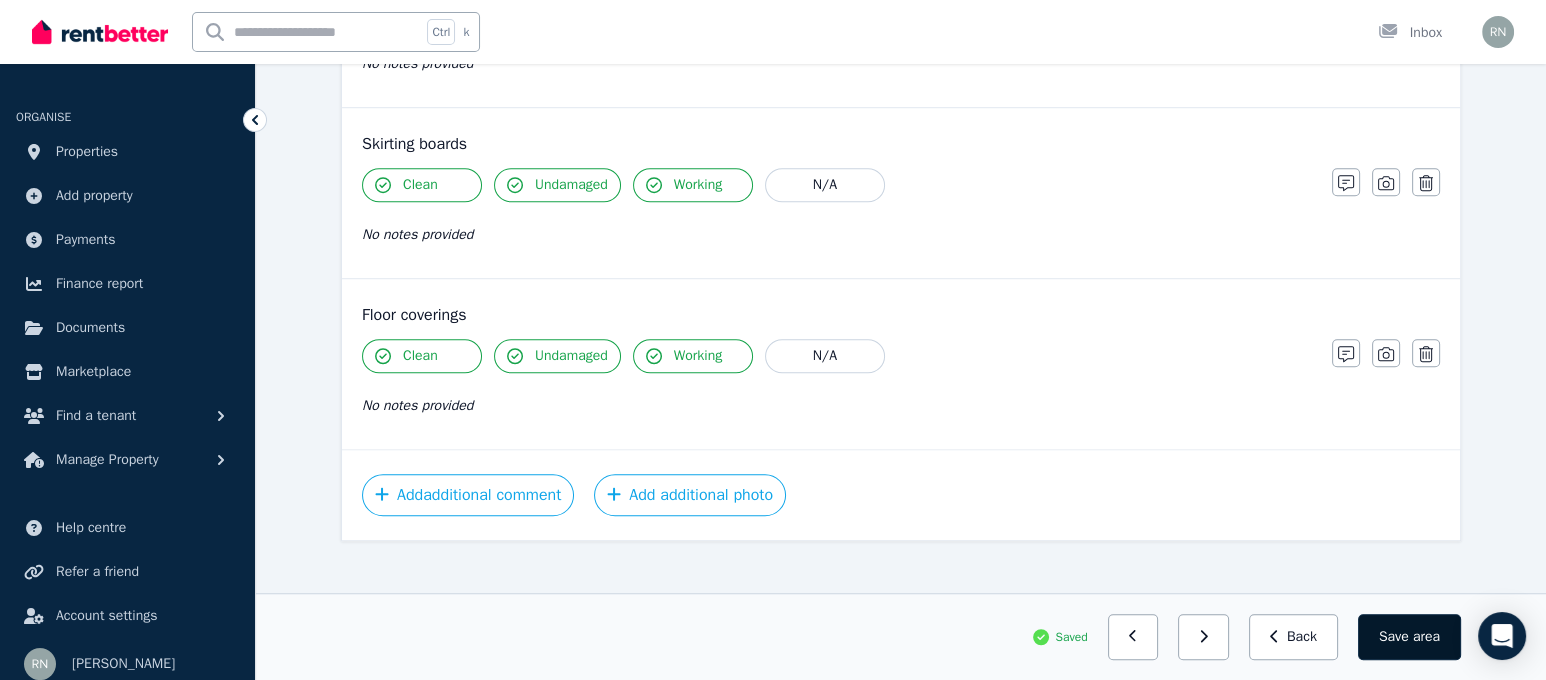 click on "Save   area" at bounding box center [1409, 637] 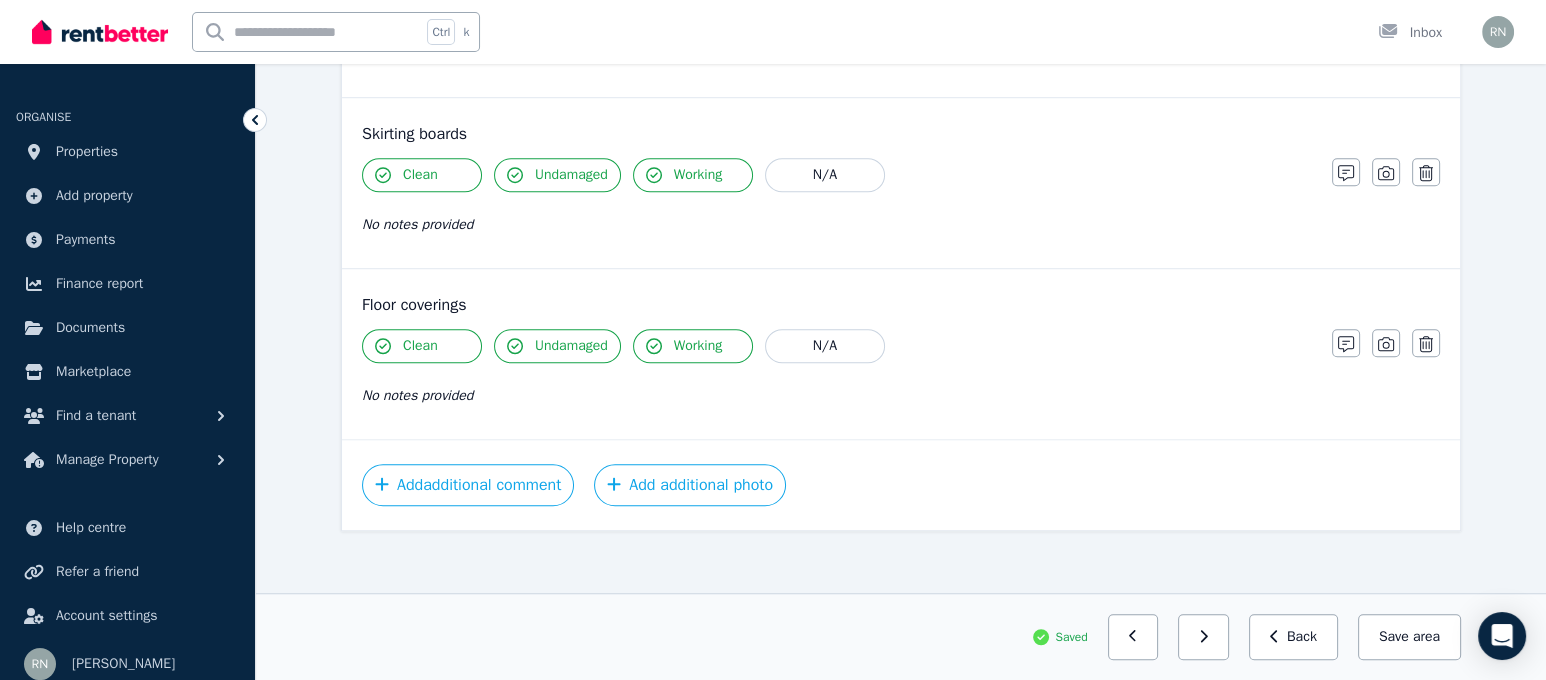 scroll, scrollTop: 1777, scrollLeft: 0, axis: vertical 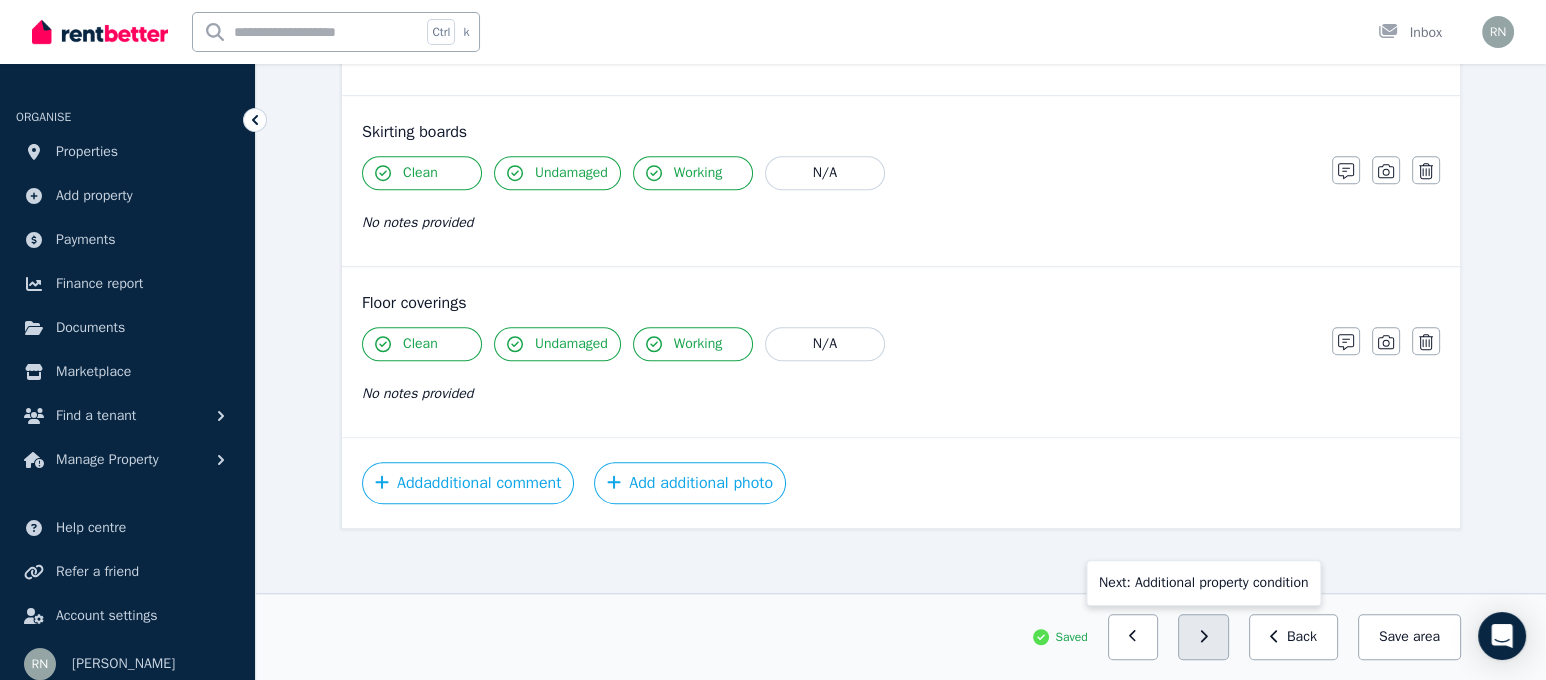 click 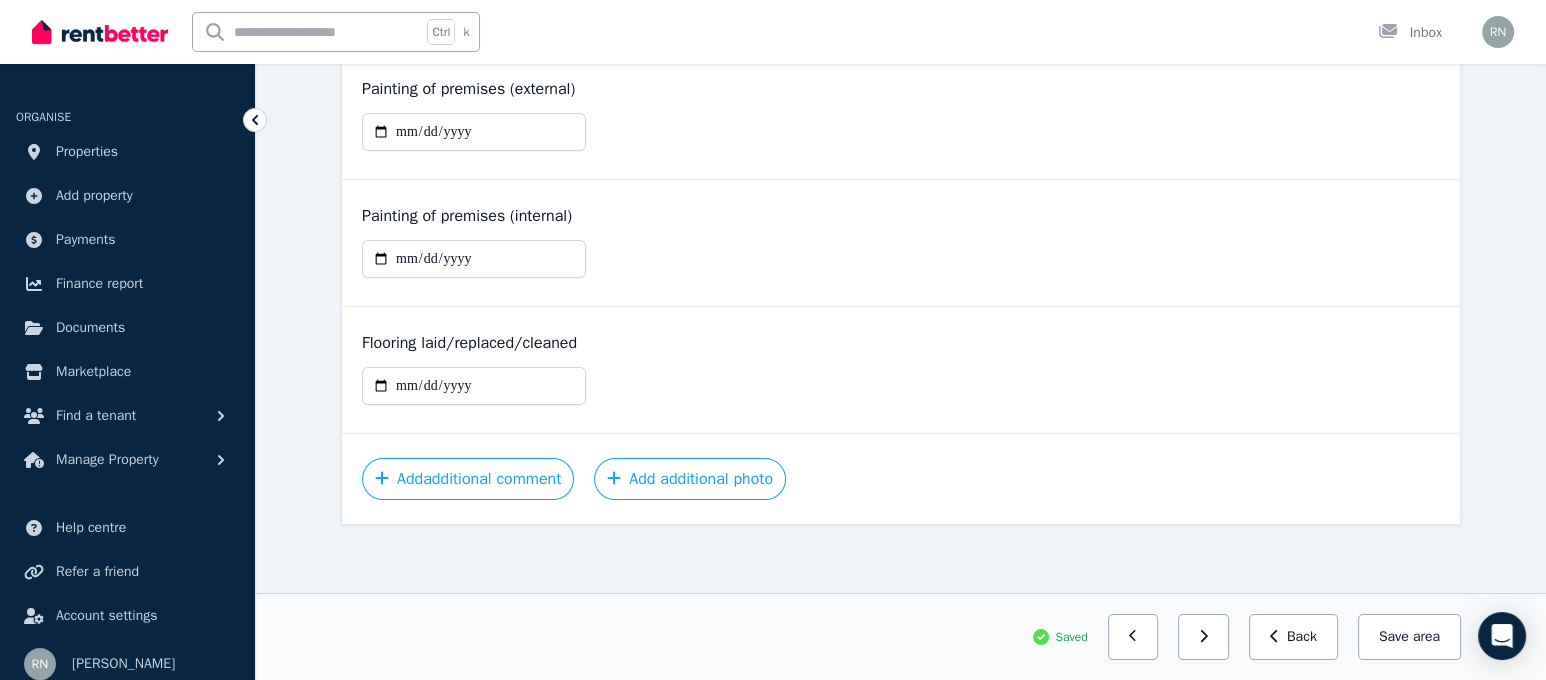 scroll, scrollTop: 0, scrollLeft: 0, axis: both 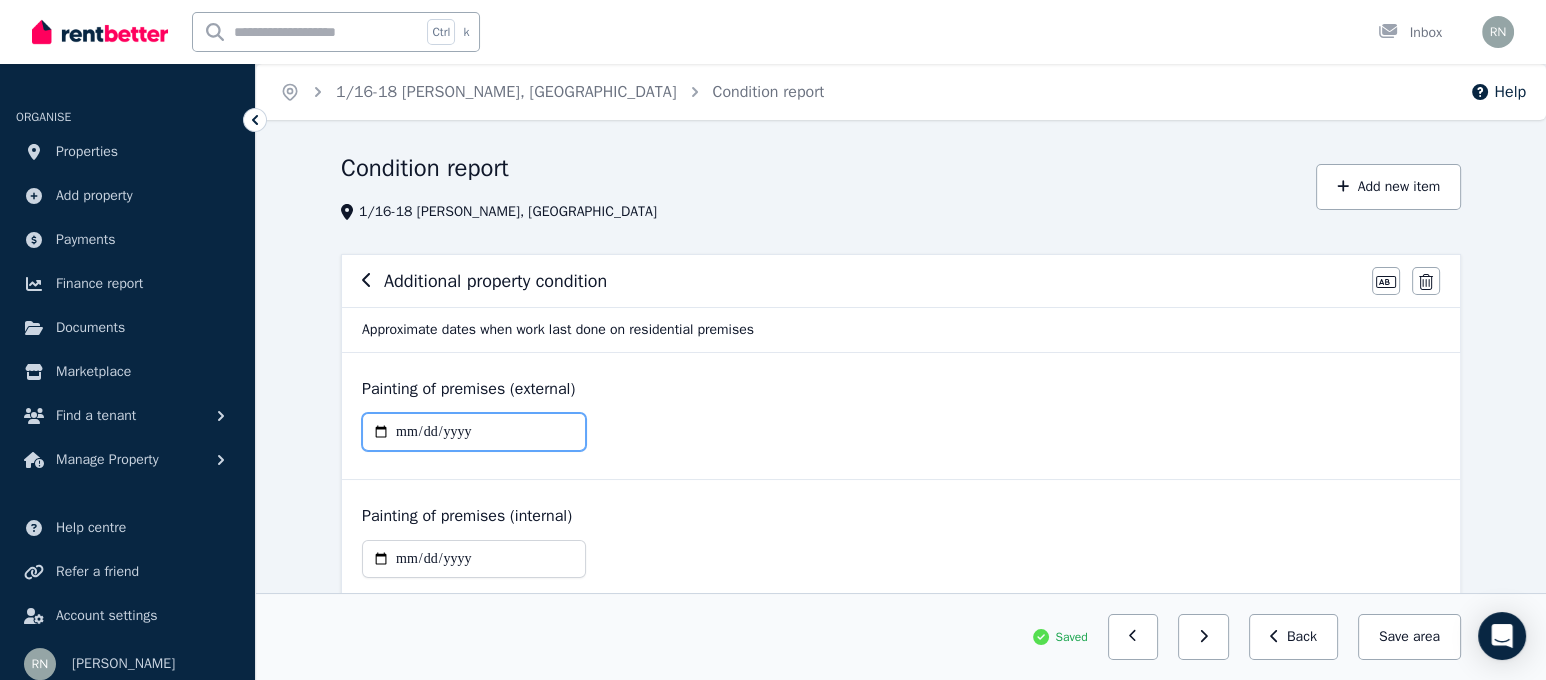 click at bounding box center [474, 432] 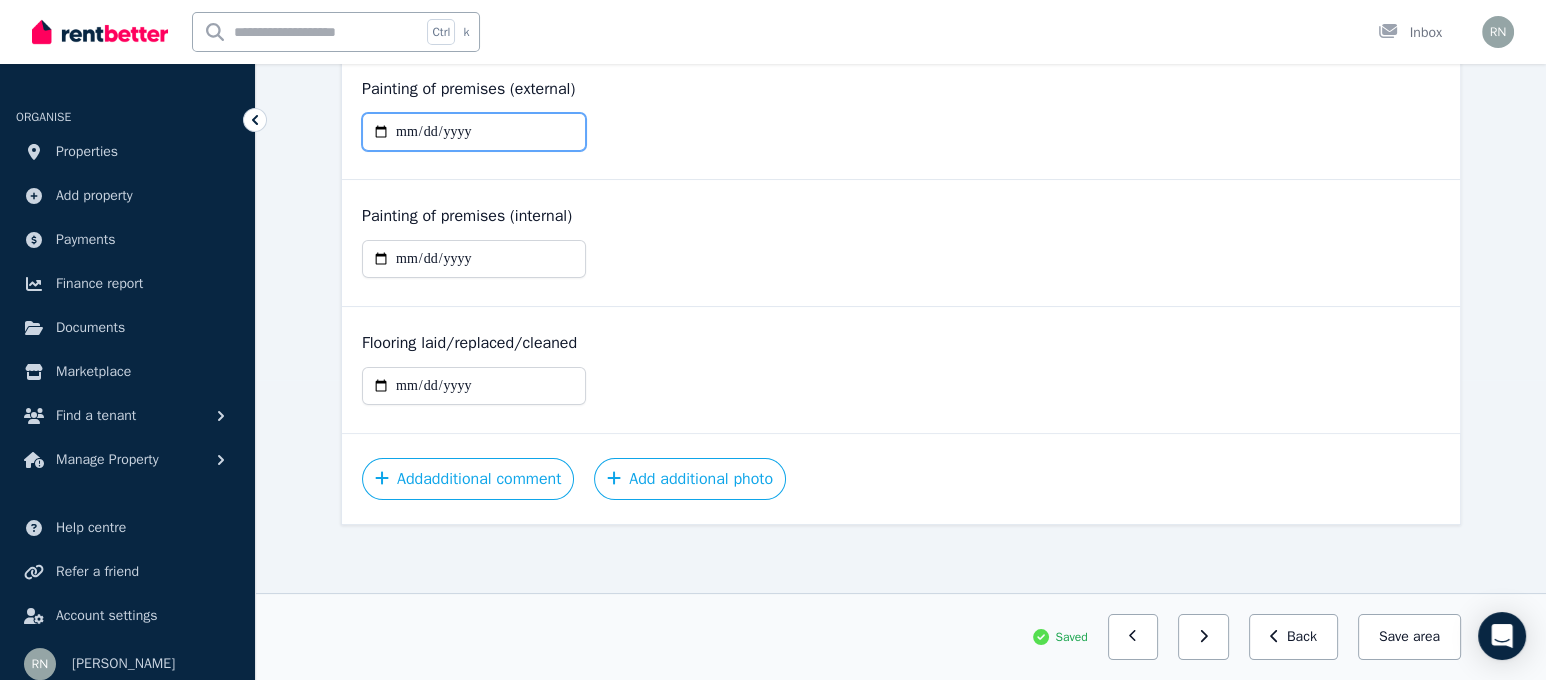 scroll, scrollTop: 0, scrollLeft: 0, axis: both 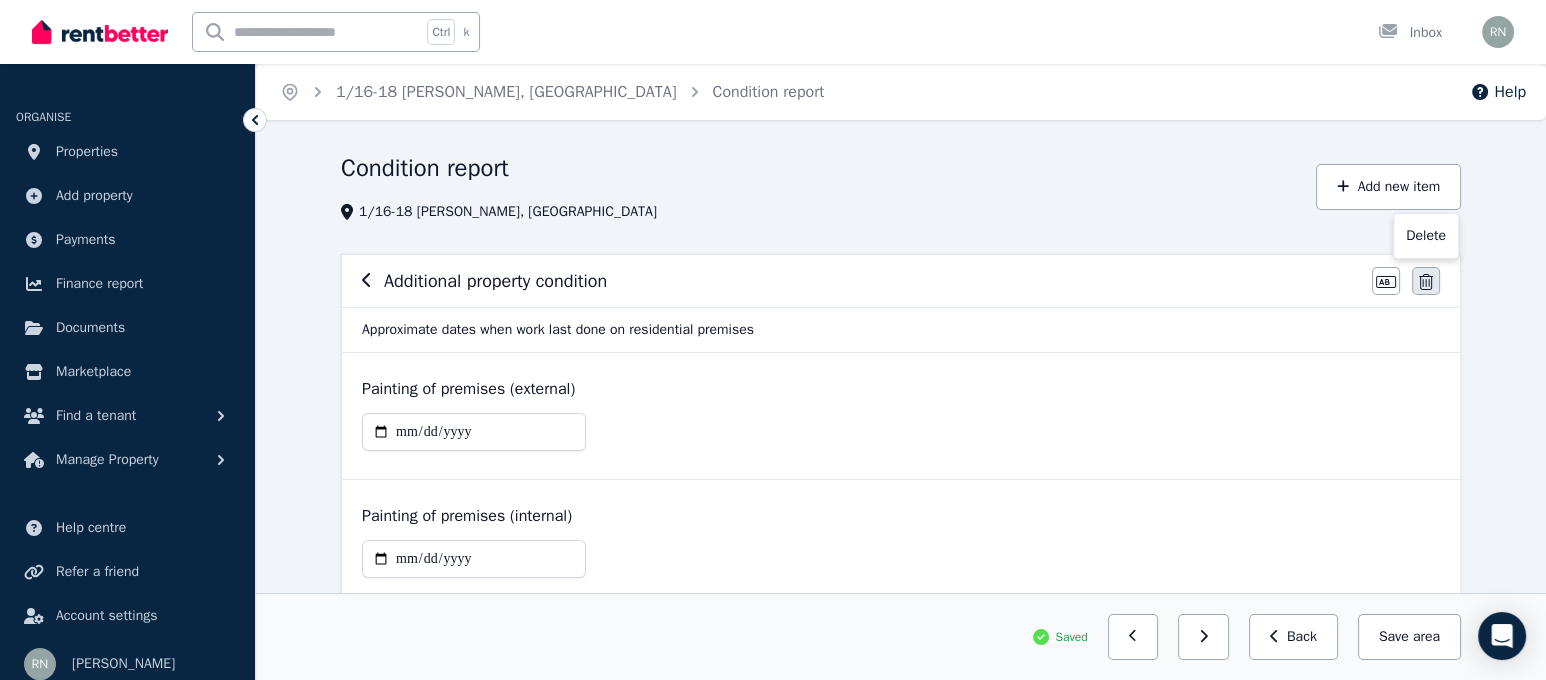 click 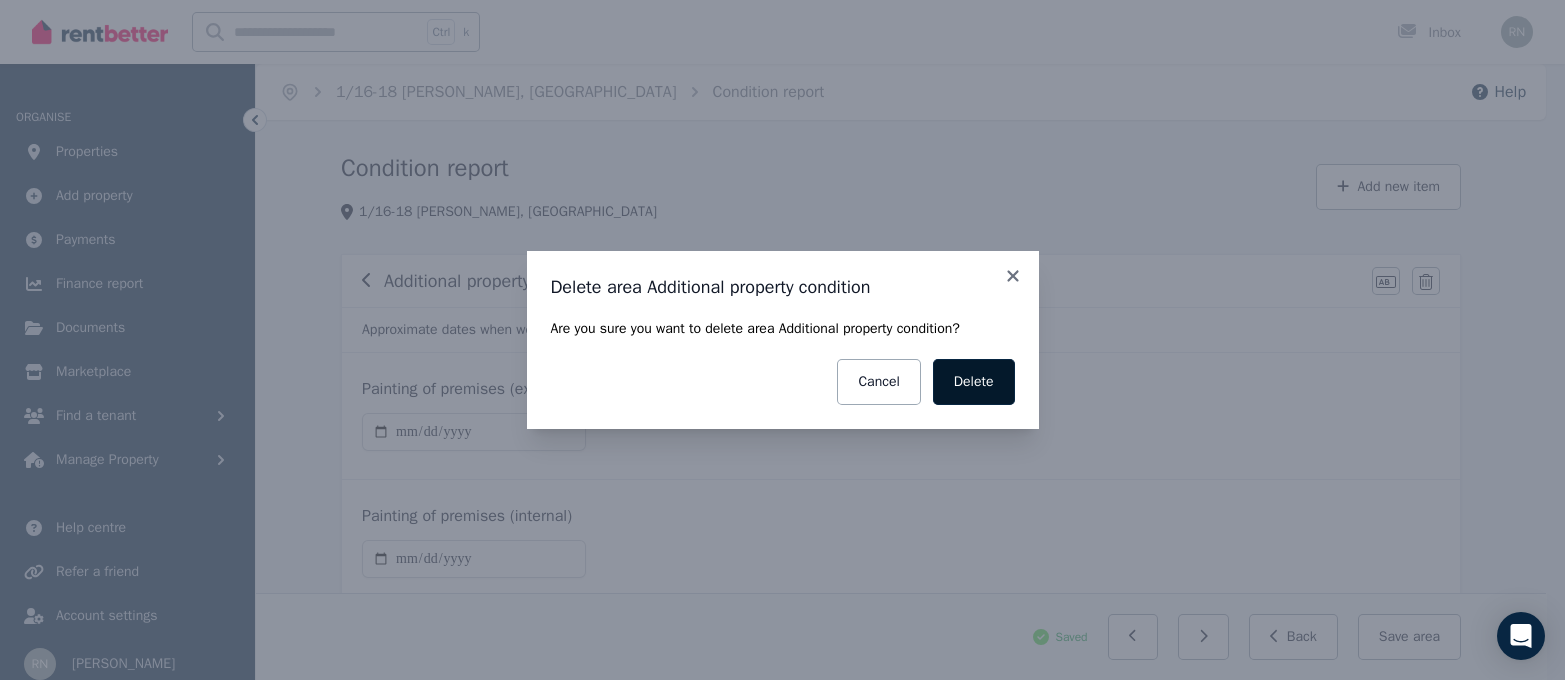 click on "Delete" at bounding box center (974, 382) 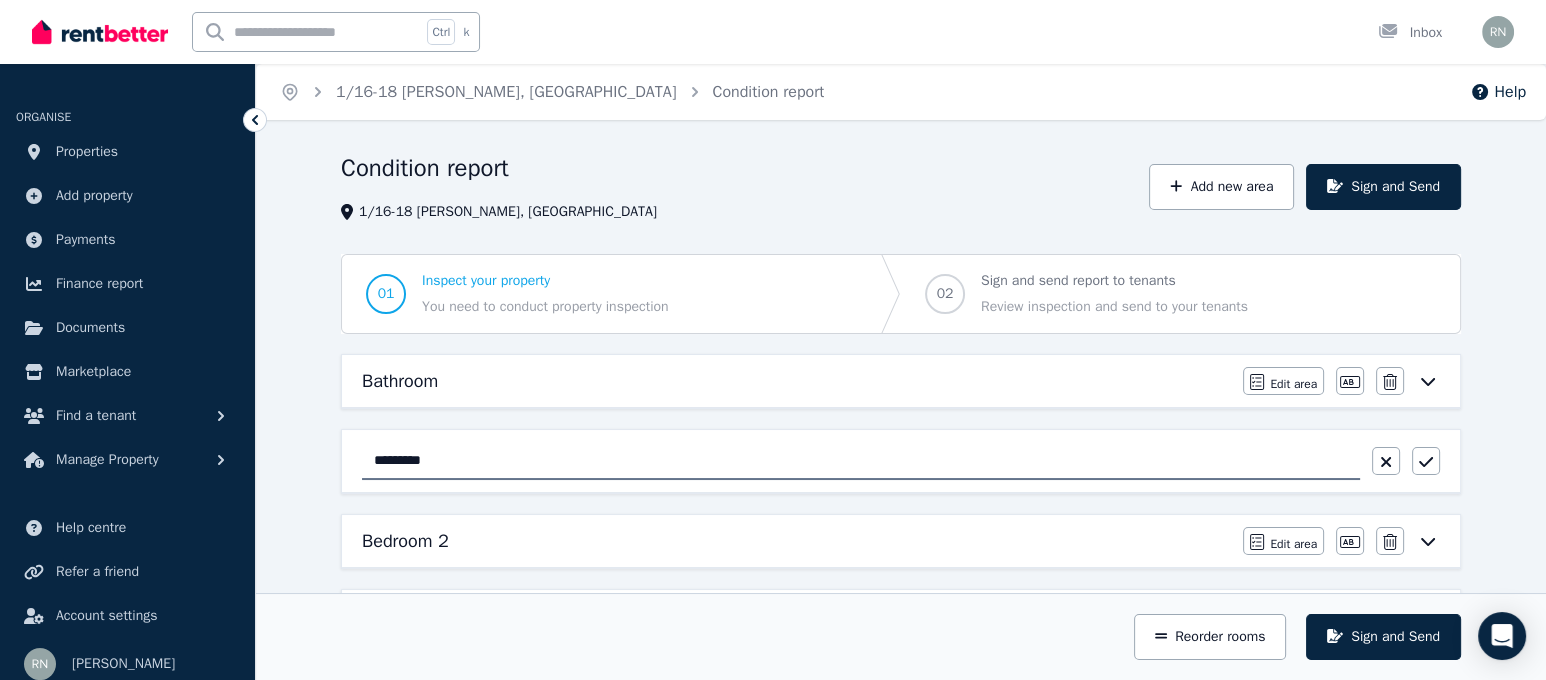 scroll, scrollTop: 455, scrollLeft: 0, axis: vertical 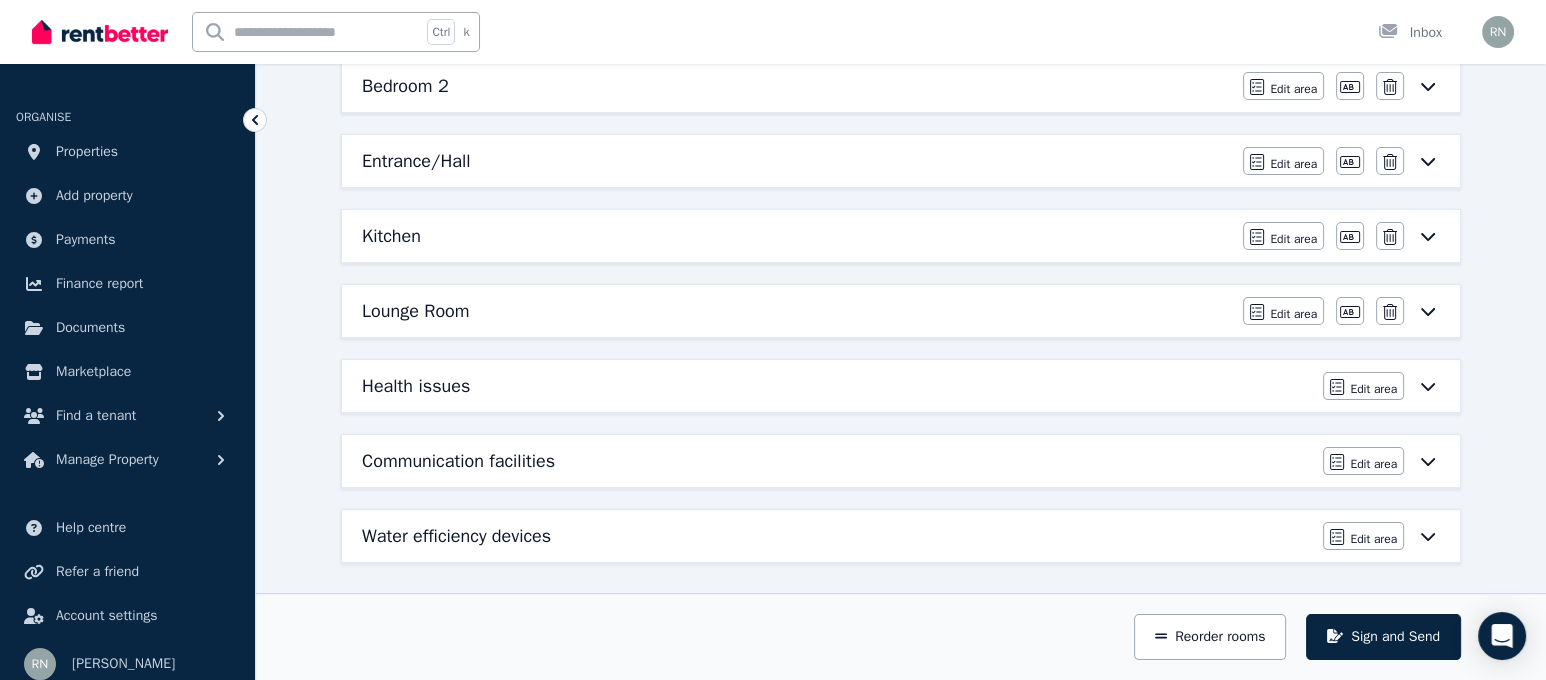 click 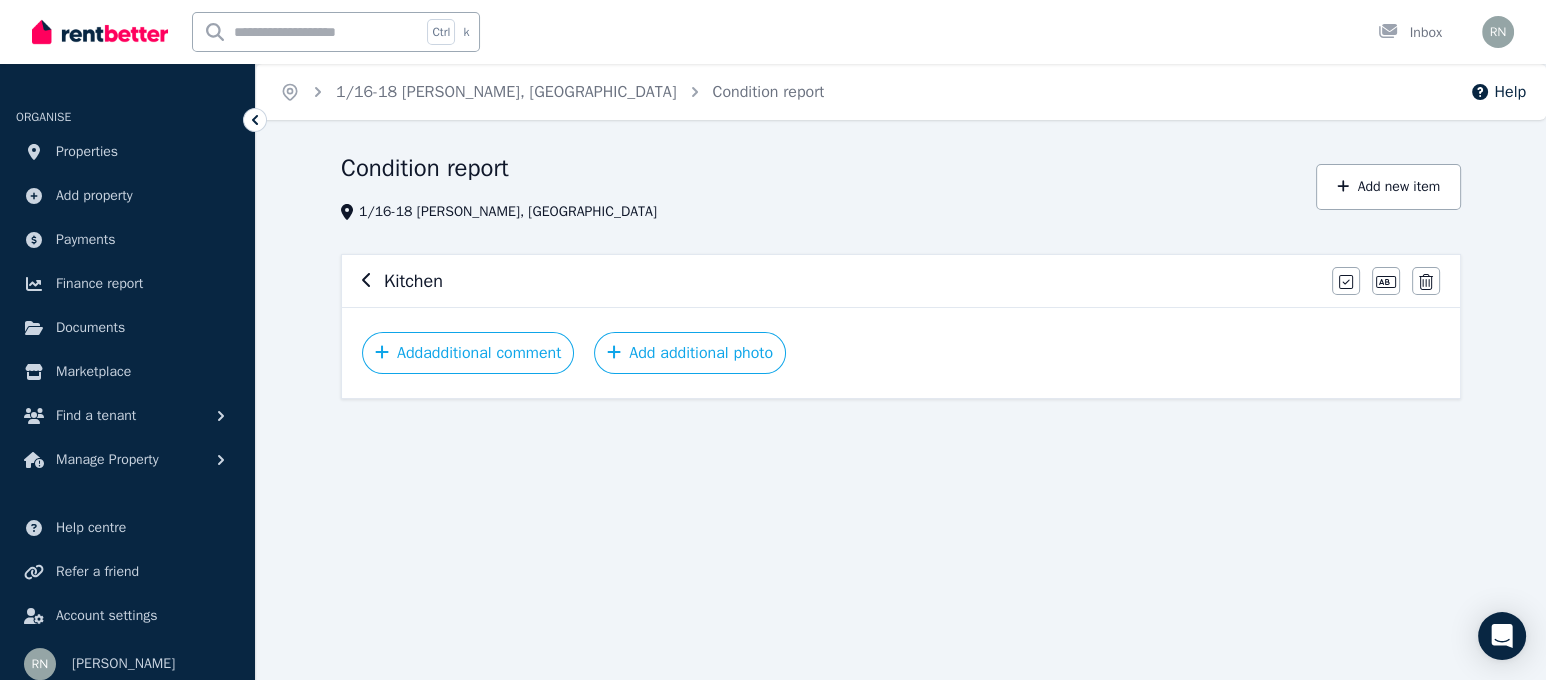 scroll, scrollTop: 0, scrollLeft: 0, axis: both 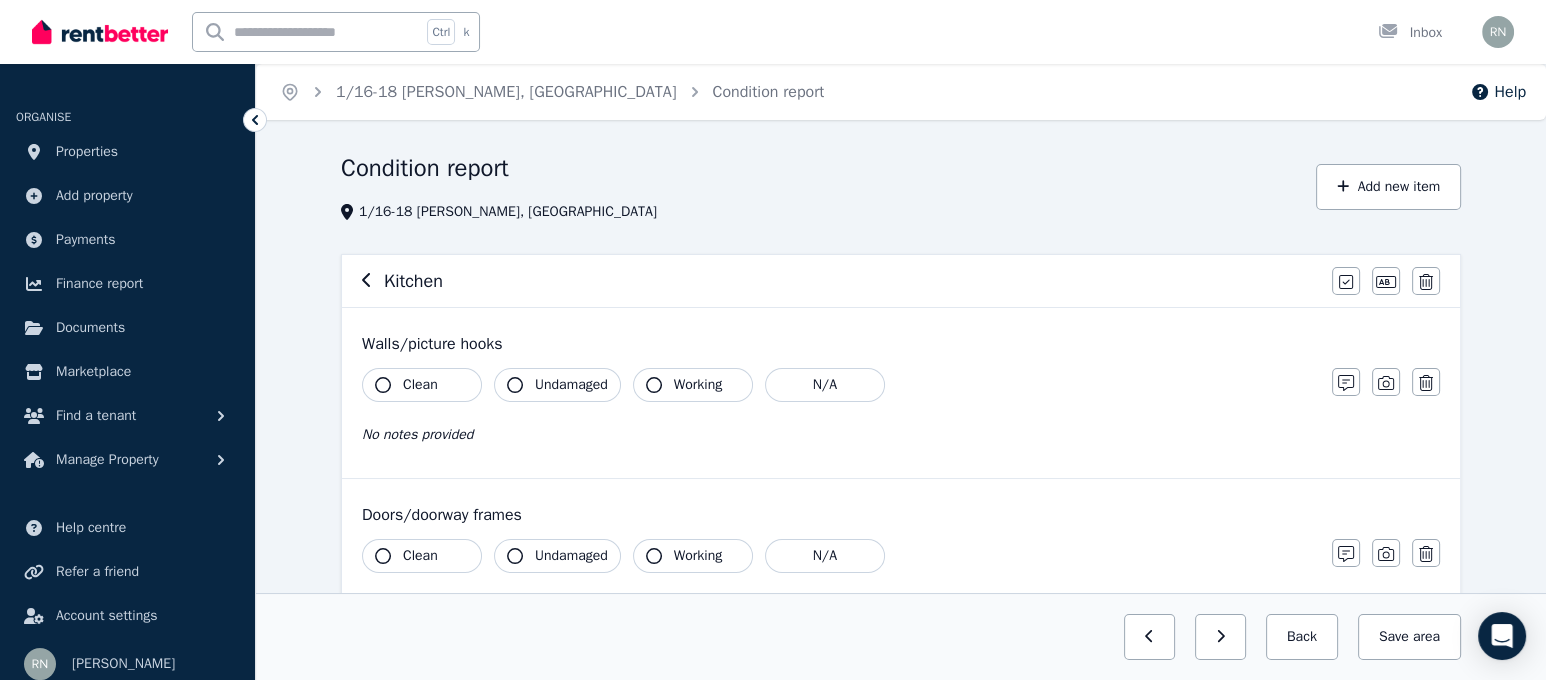 click on "Clean" at bounding box center (422, 385) 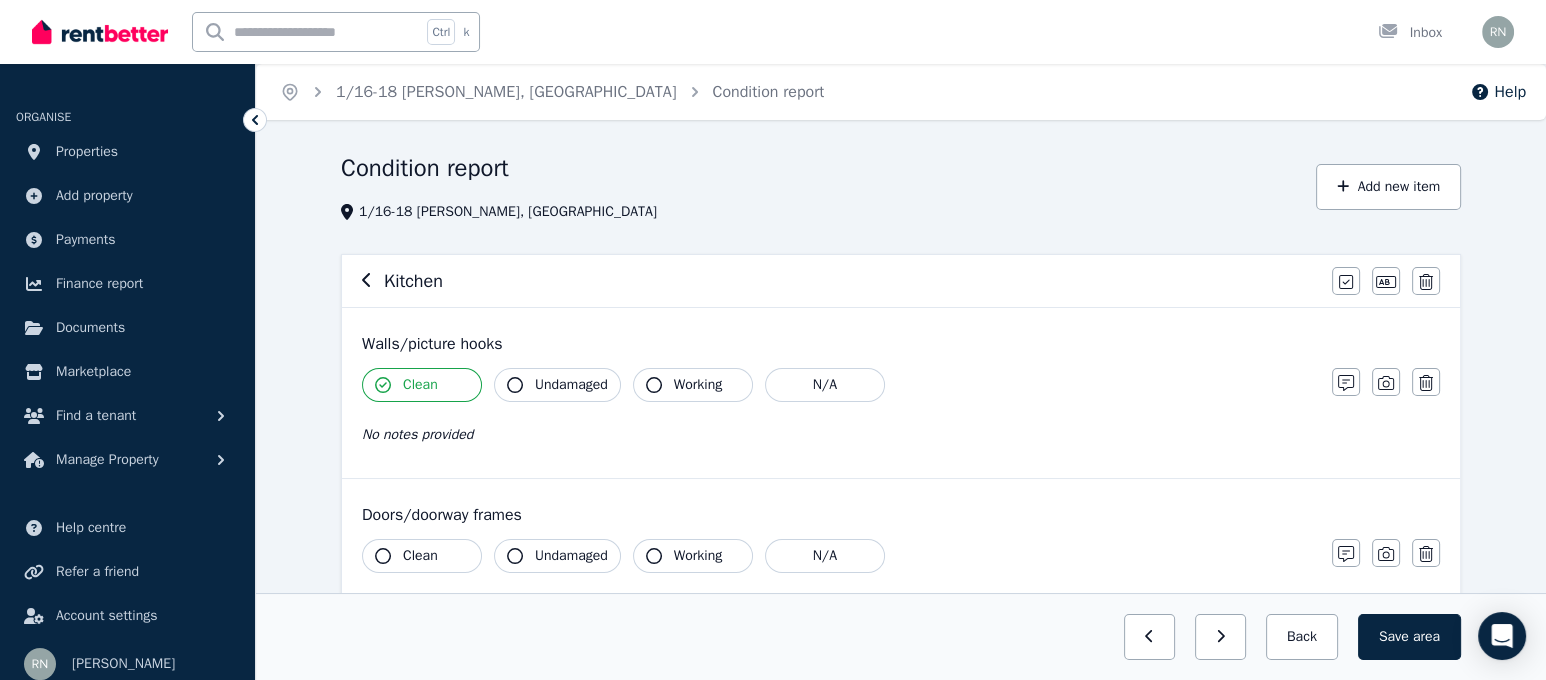 click on "Clean Undamaged Working N/A No notes provided" at bounding box center (837, 417) 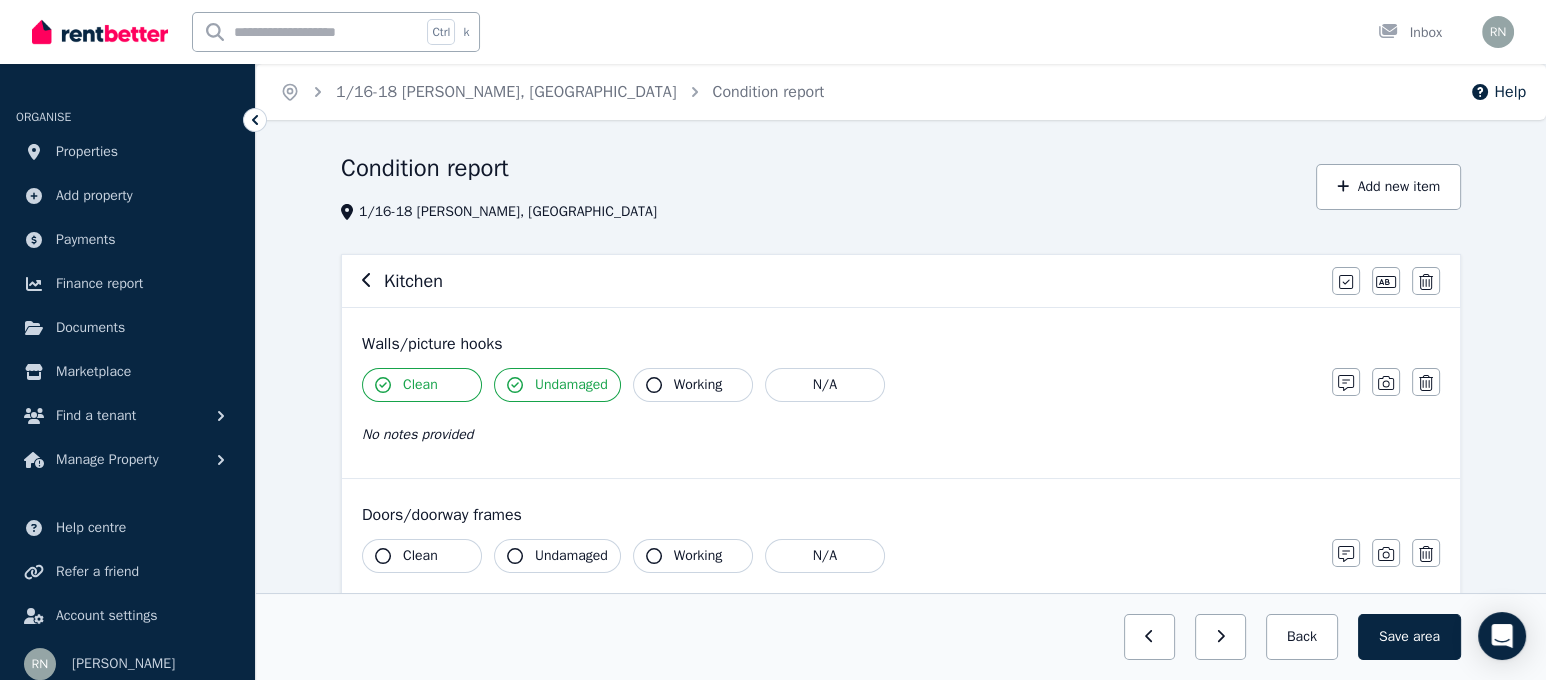 click on "Working" at bounding box center [693, 385] 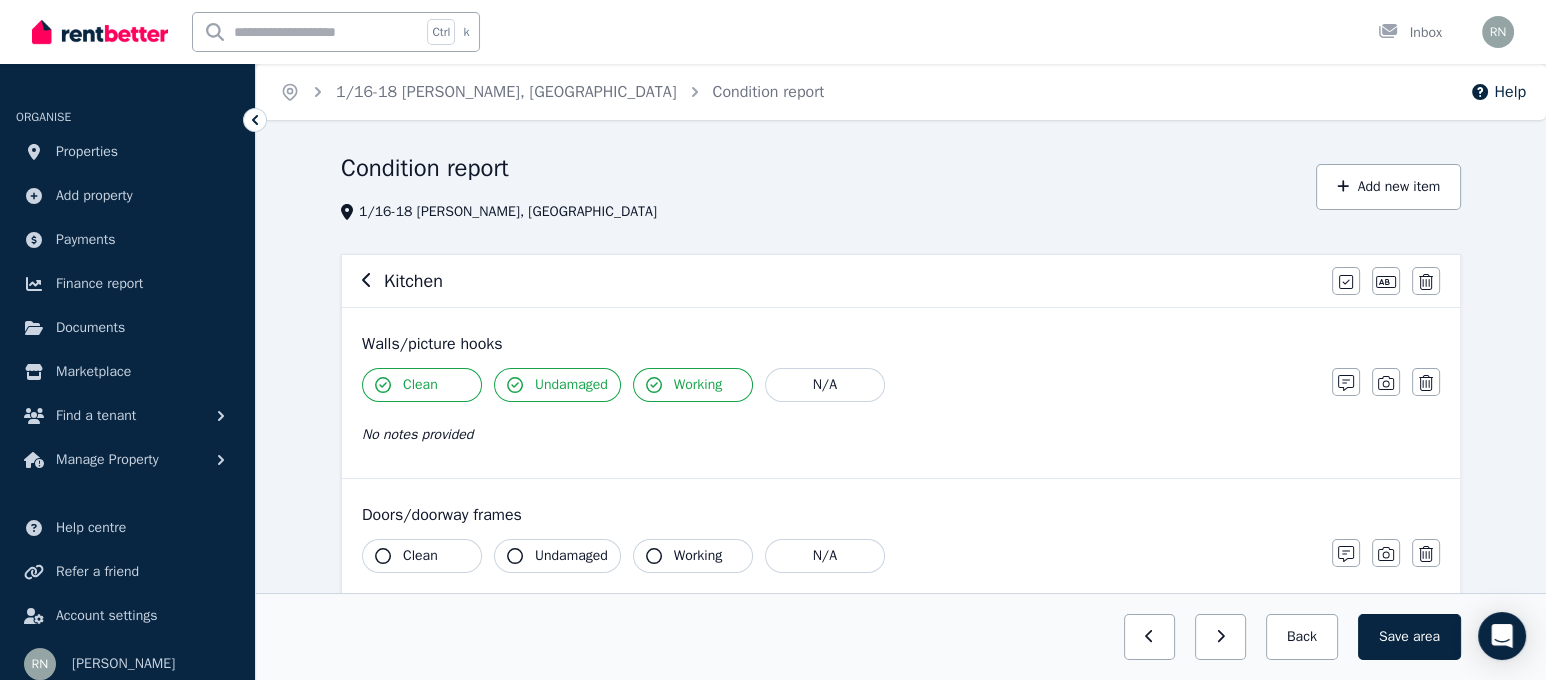 click on "Clean" at bounding box center (422, 556) 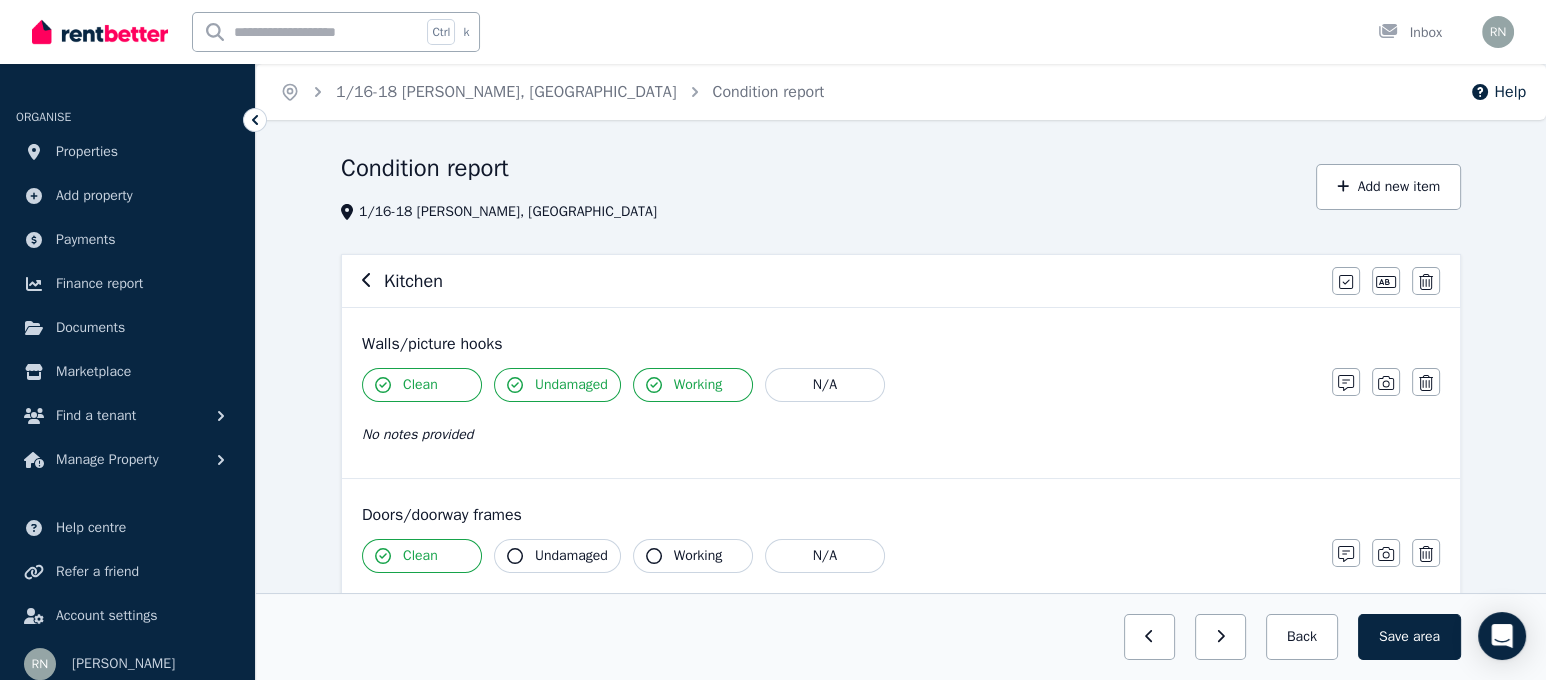 click on "Undamaged" at bounding box center (571, 556) 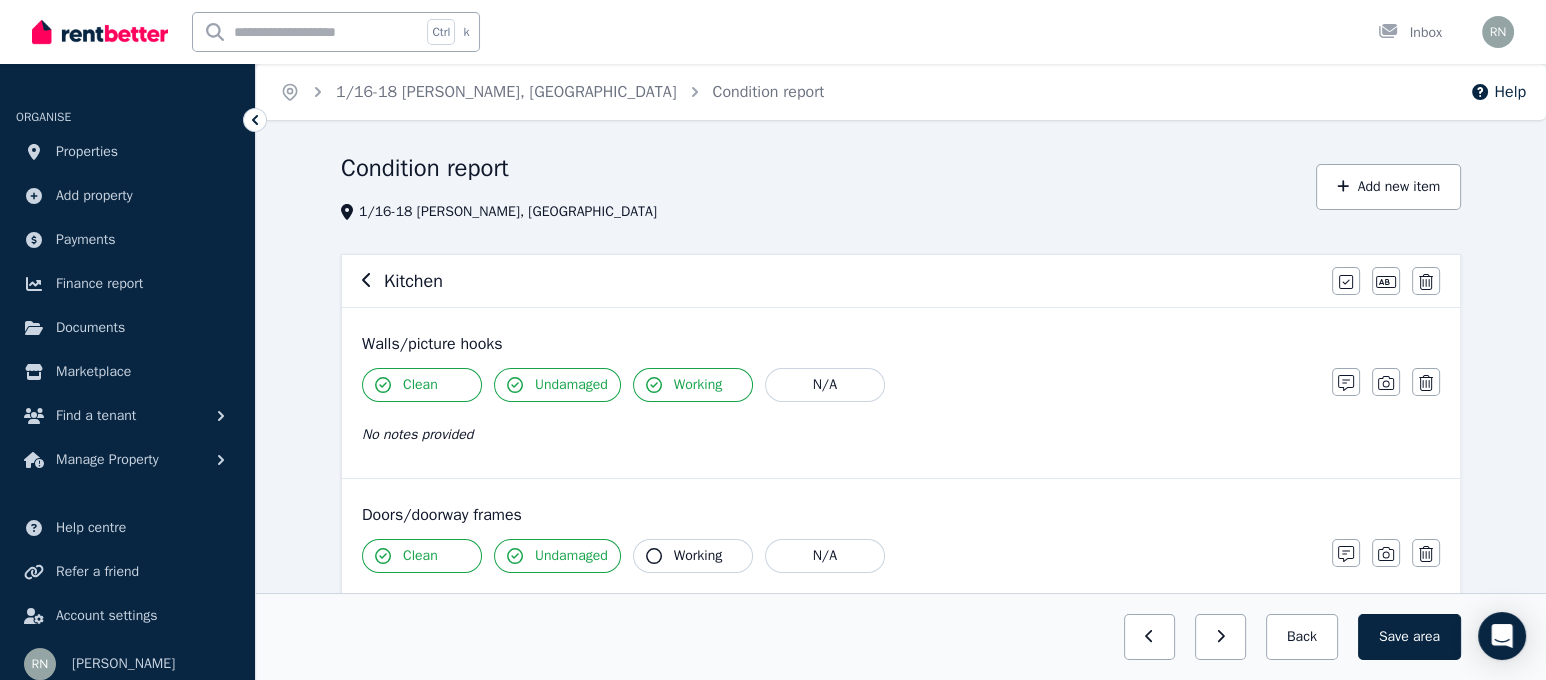 click on "Working" at bounding box center [693, 556] 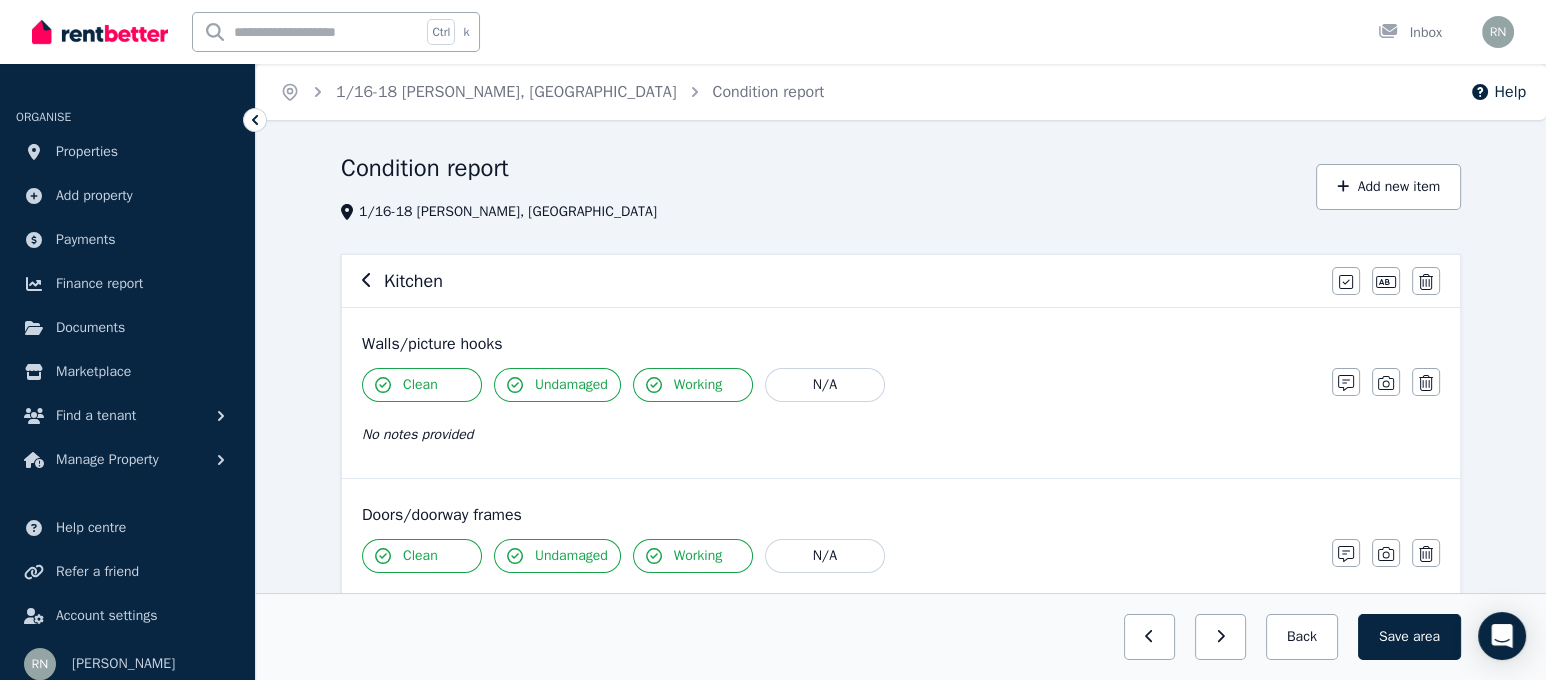 scroll, scrollTop: 595, scrollLeft: 0, axis: vertical 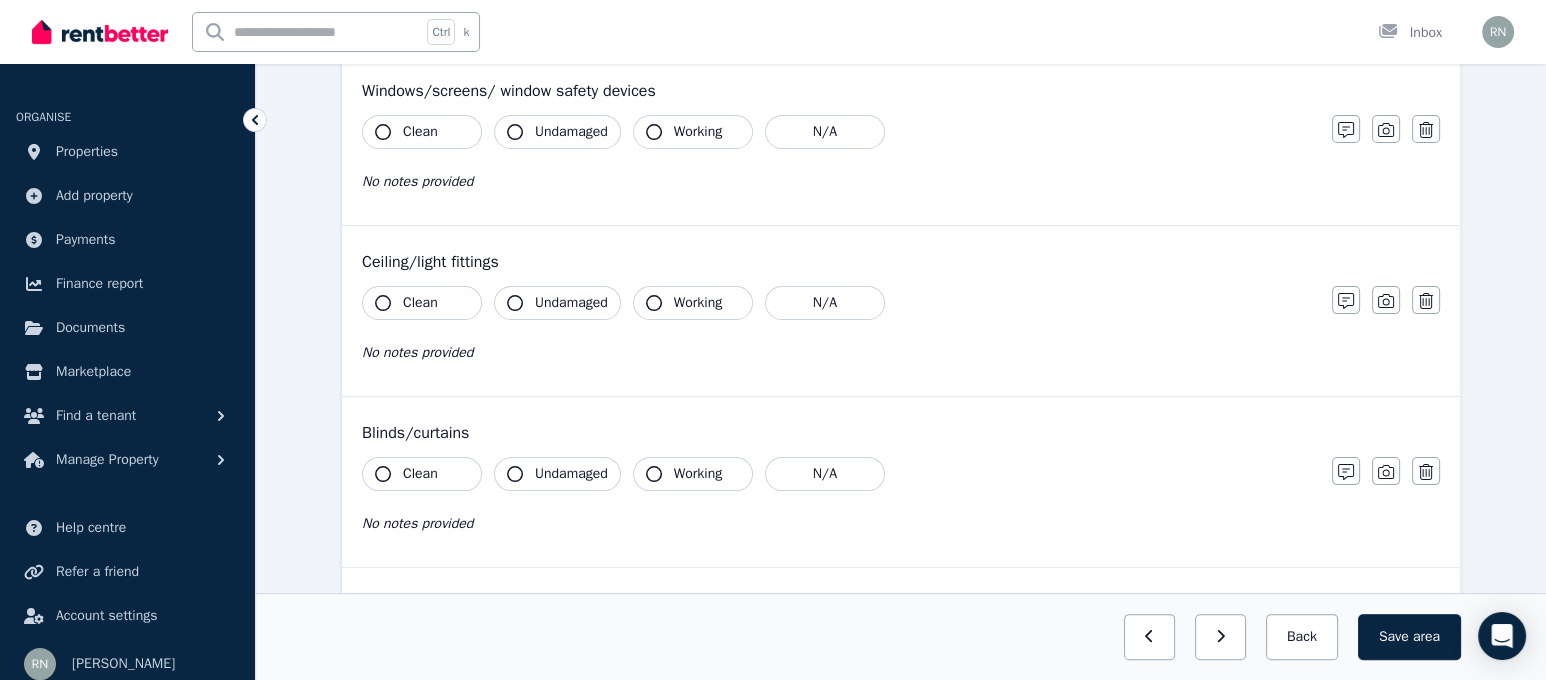 click on "Clean" at bounding box center (420, 132) 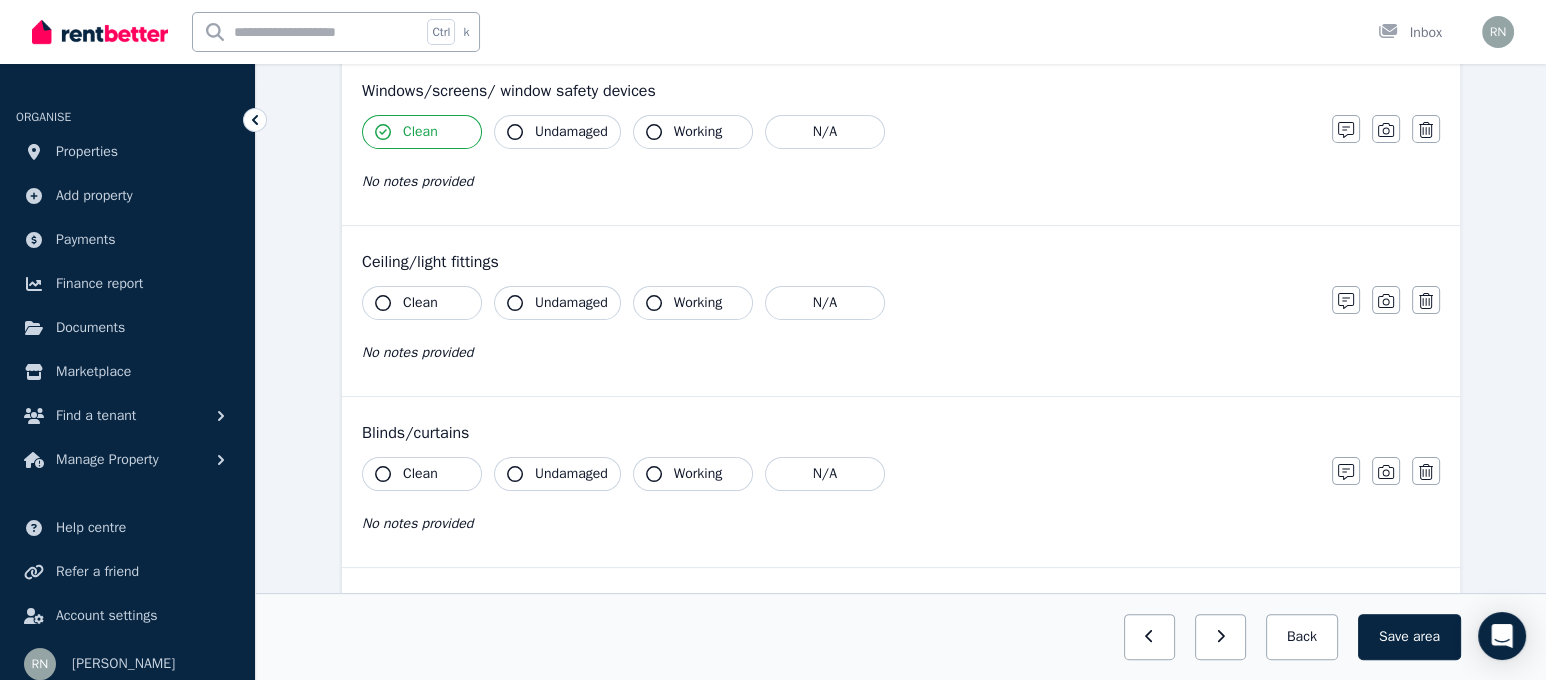 click on "Undamaged" at bounding box center [557, 132] 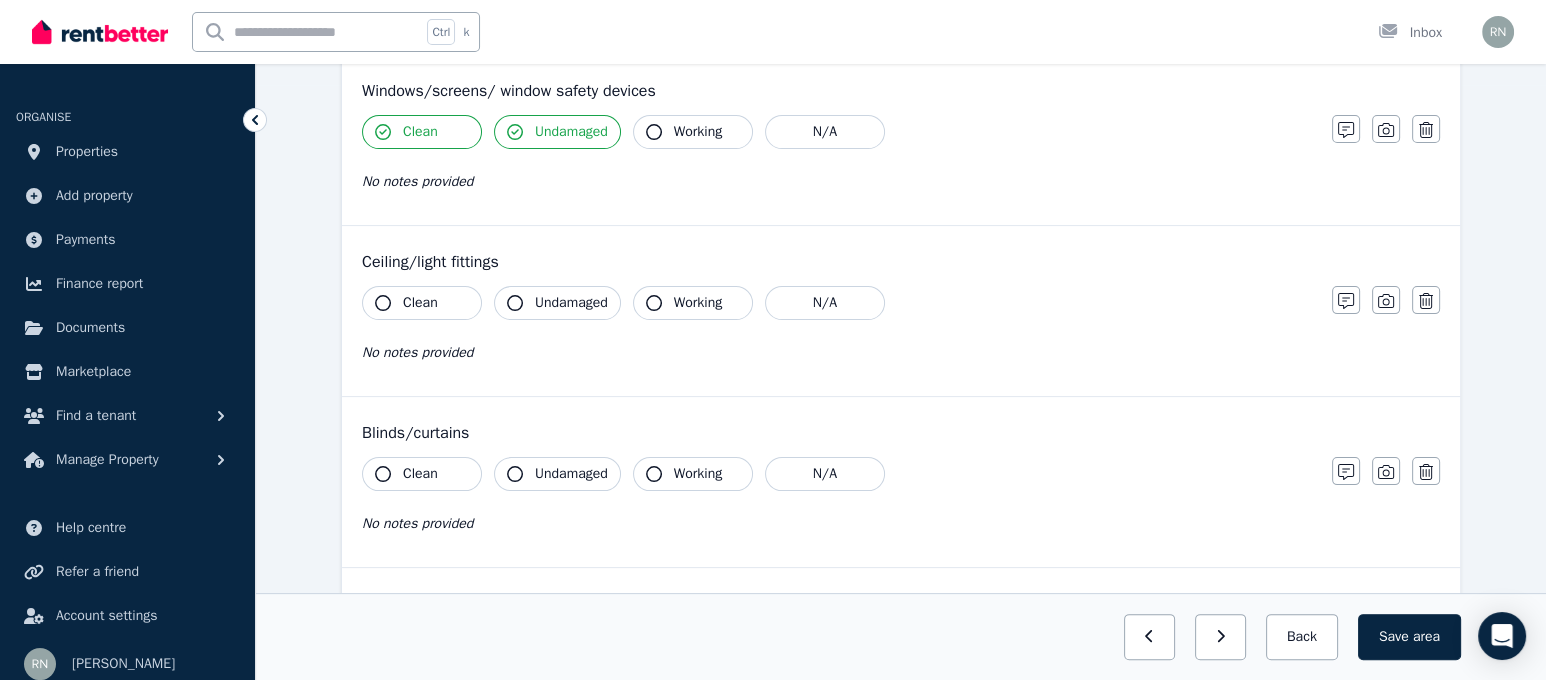 click 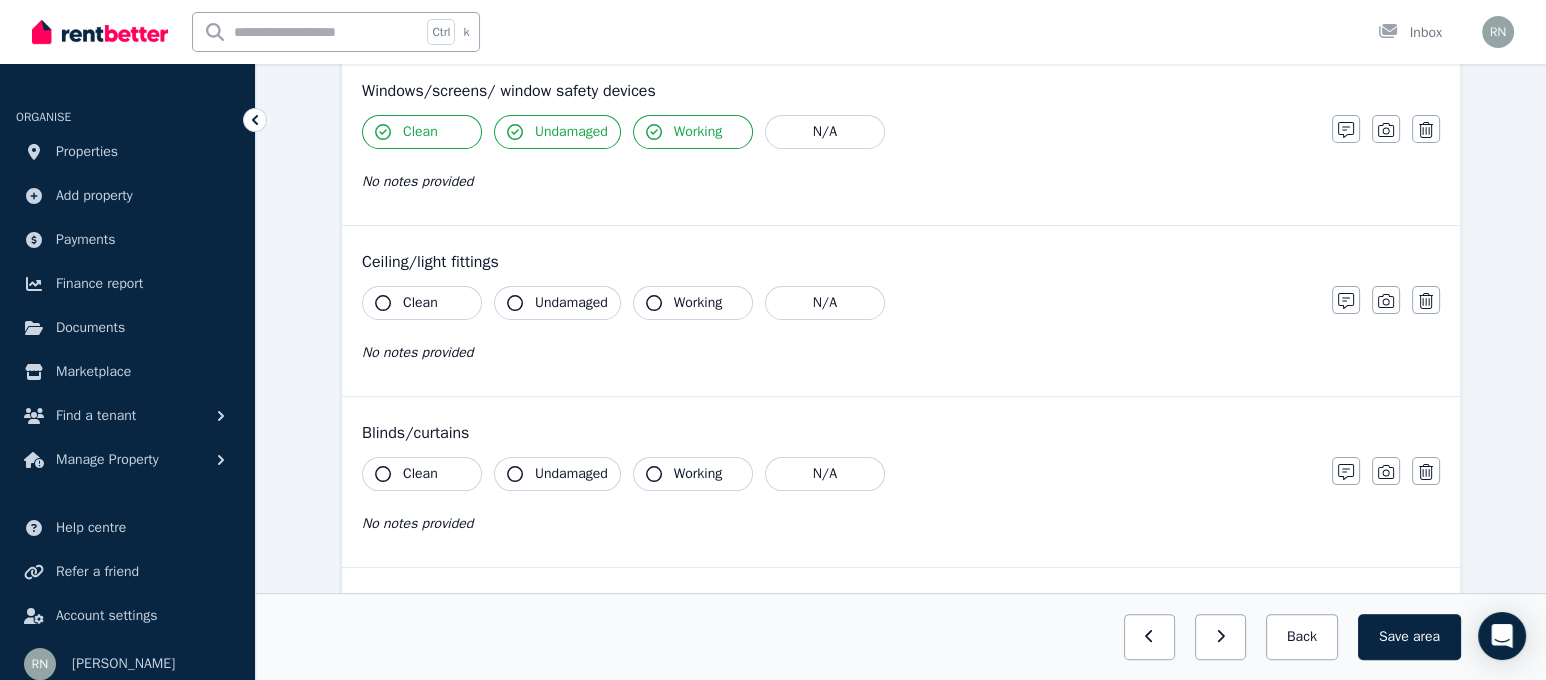 click on "Clean" at bounding box center [420, 303] 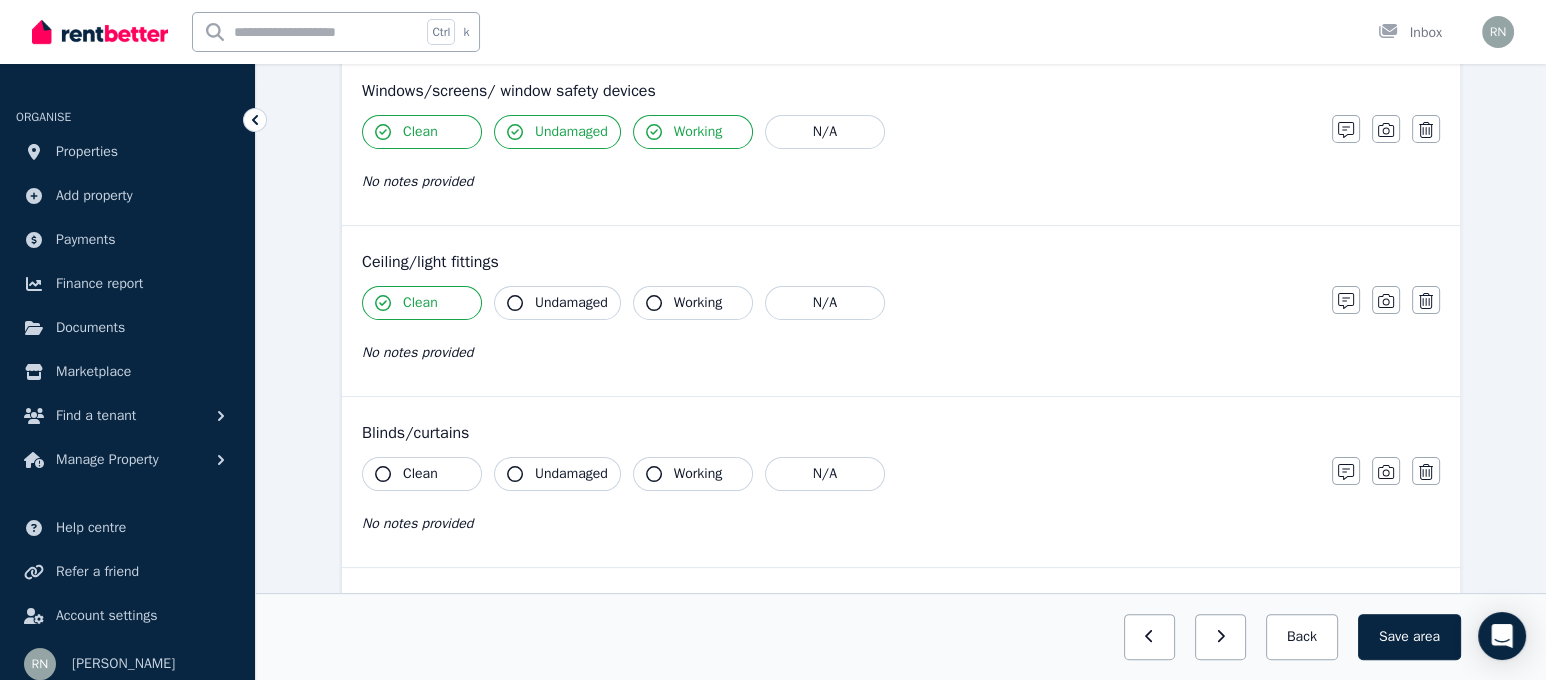 click on "Undamaged" at bounding box center (557, 303) 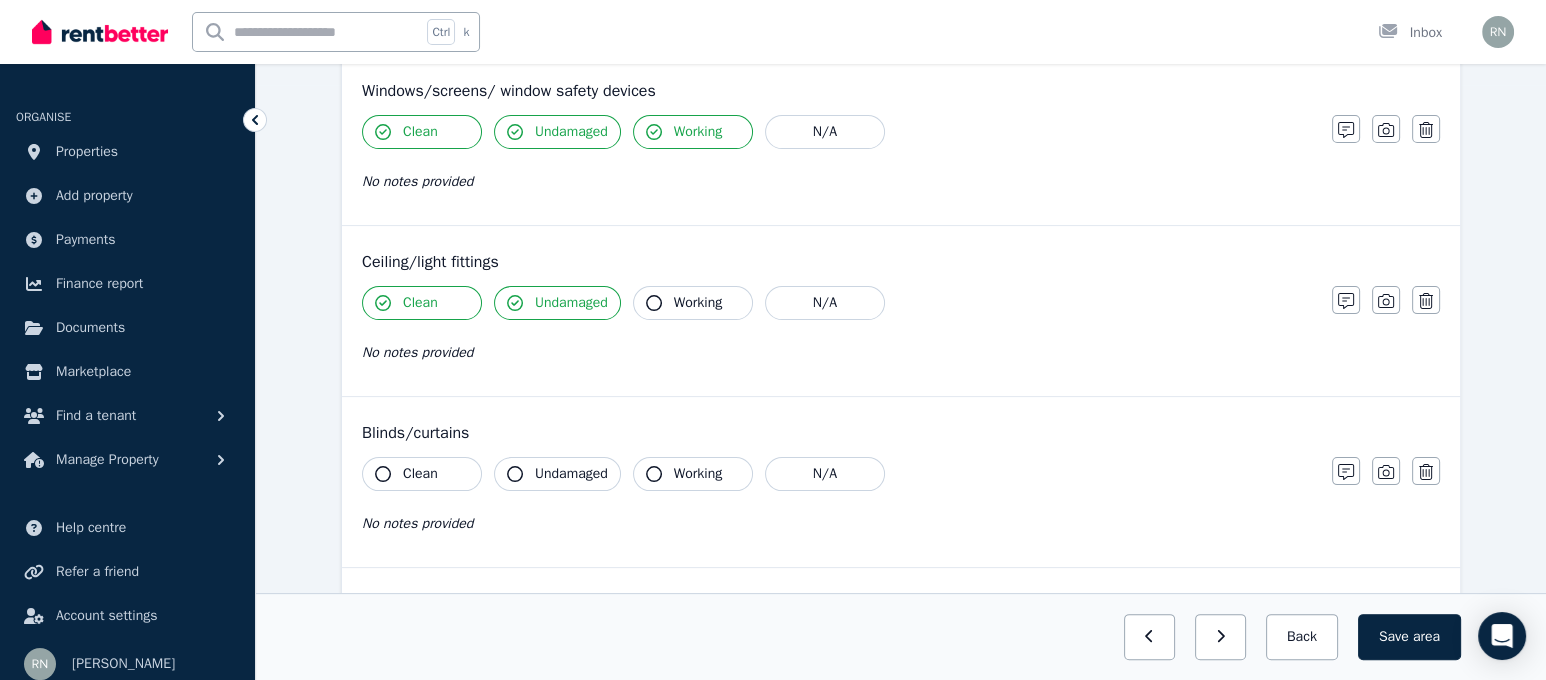 click on "Working" at bounding box center [693, 303] 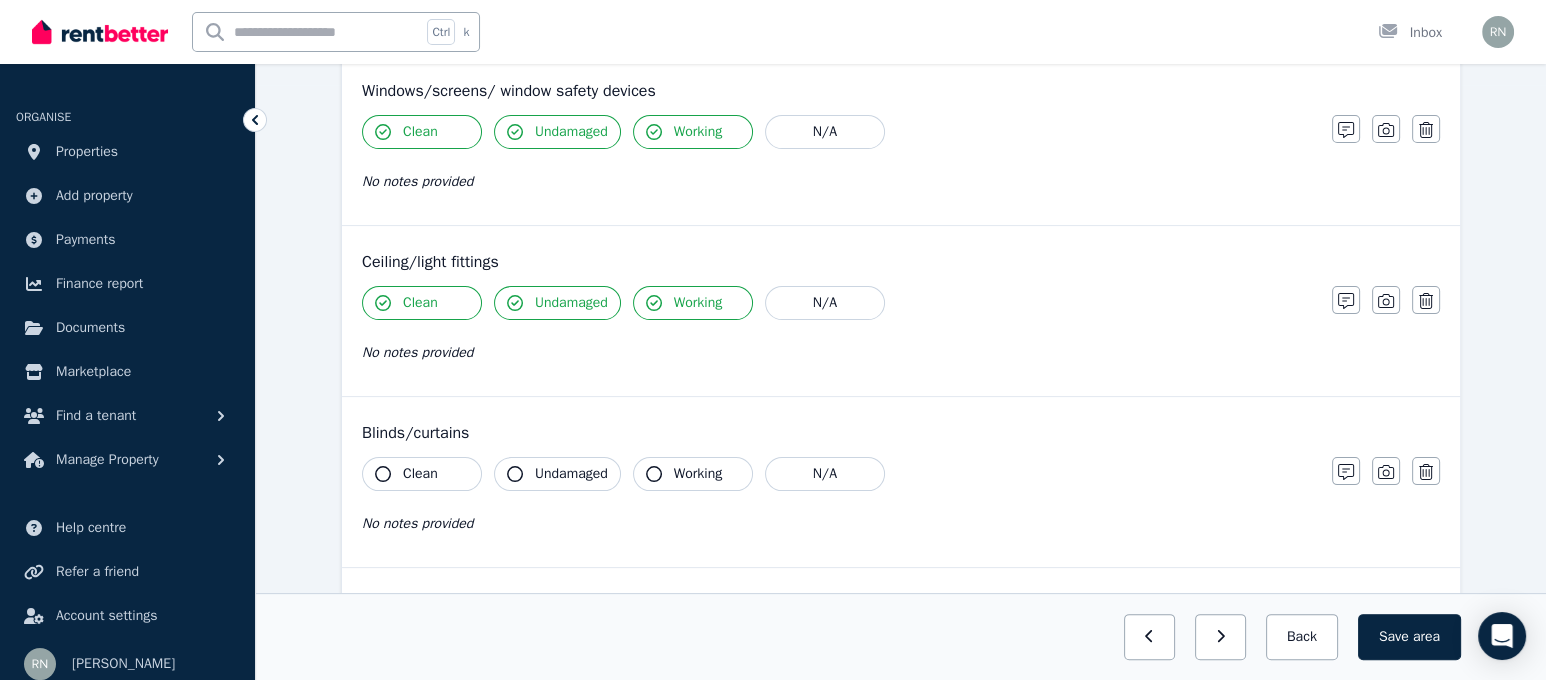 click on "Clean" at bounding box center [420, 474] 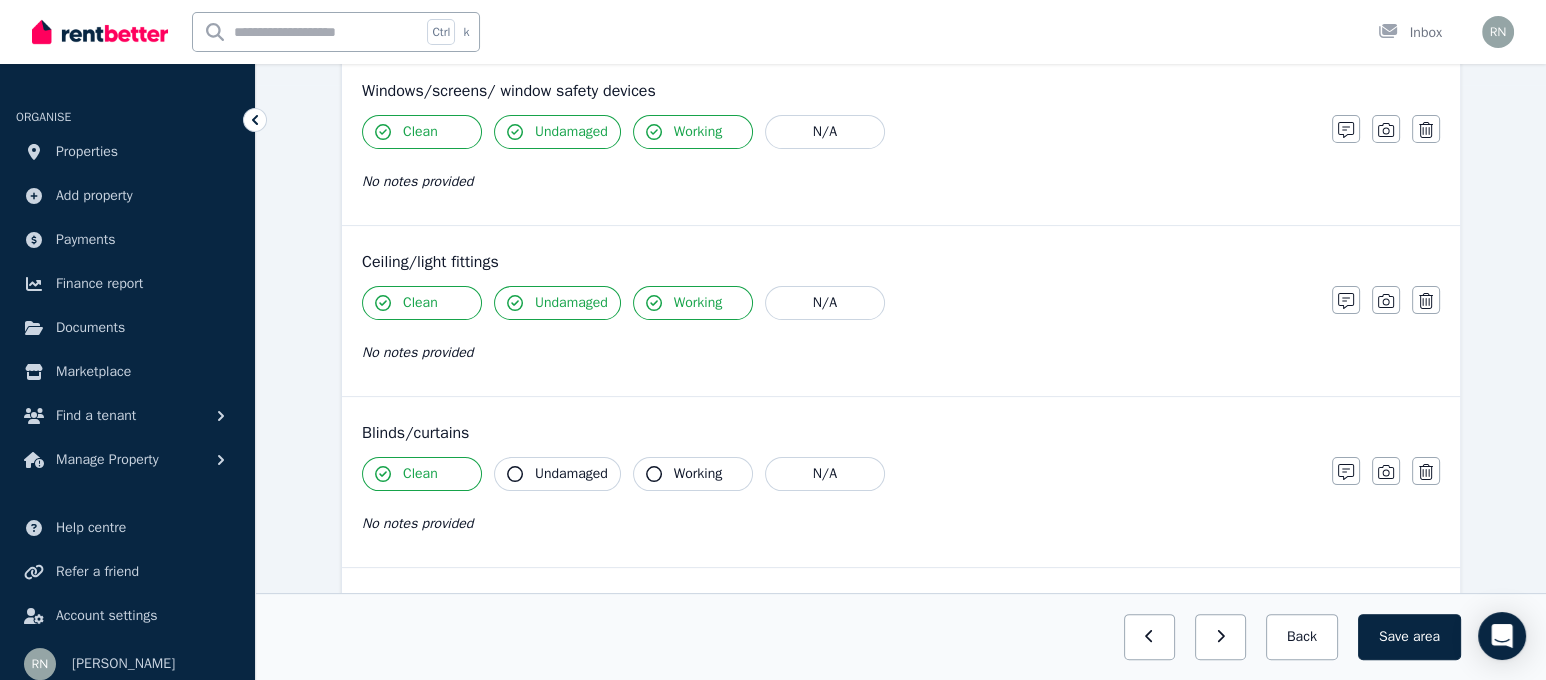 click on "Undamaged" at bounding box center [557, 474] 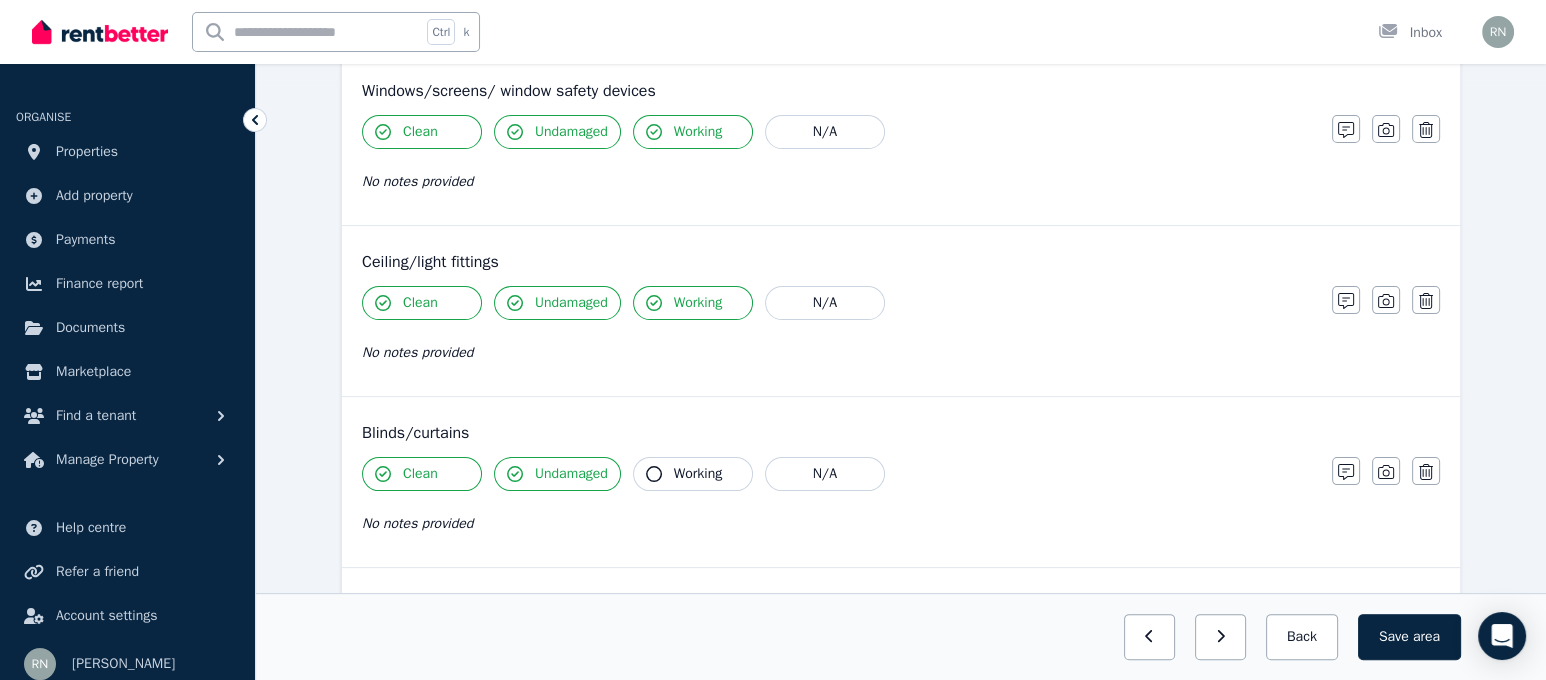 click 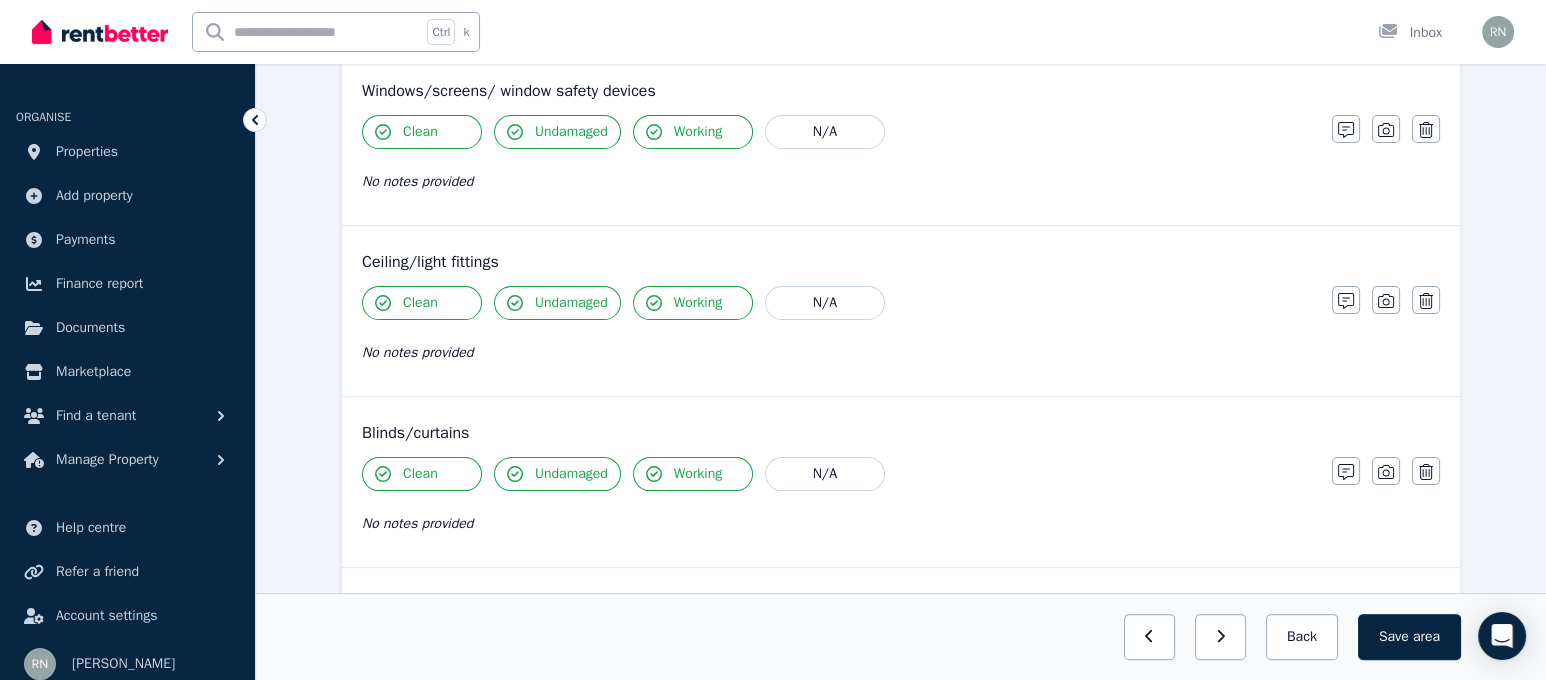 scroll, scrollTop: 1190, scrollLeft: 0, axis: vertical 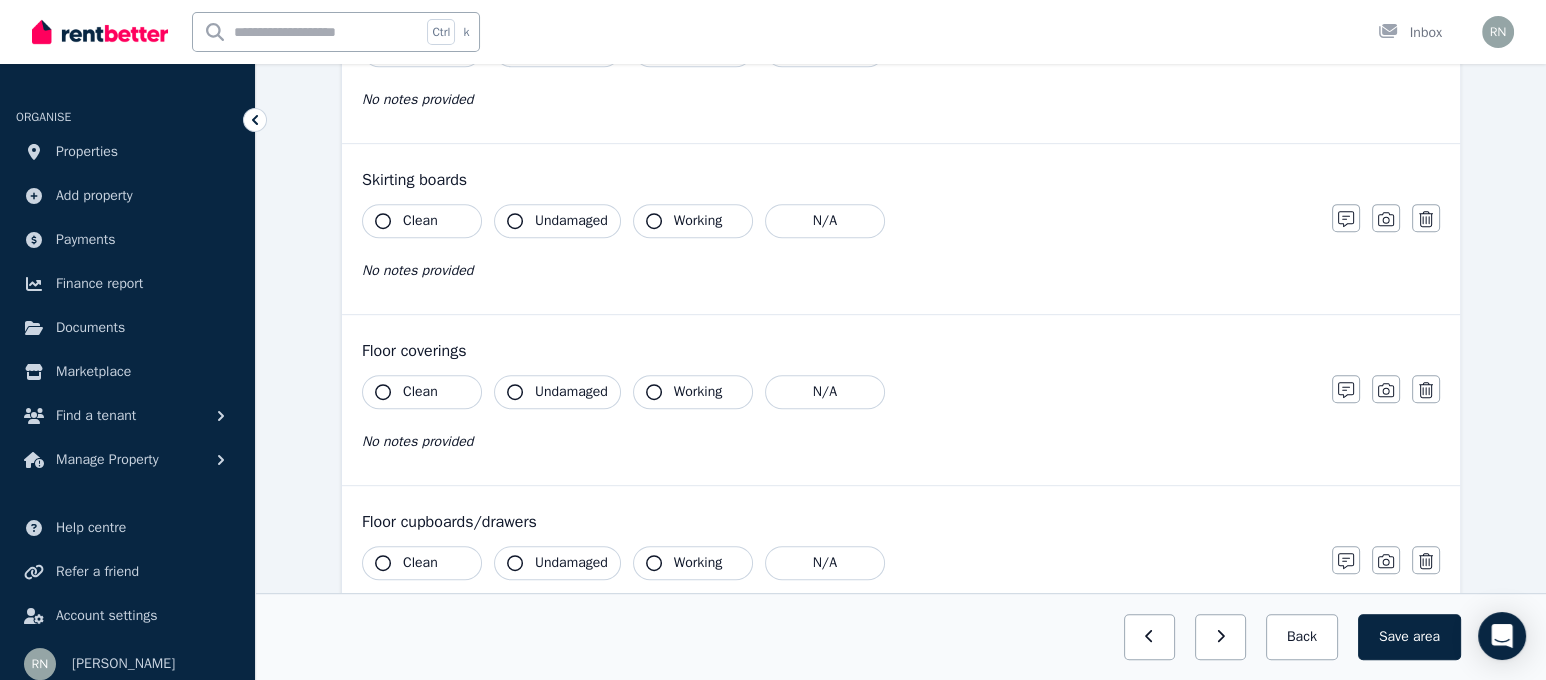 click on "Clean" at bounding box center [422, 221] 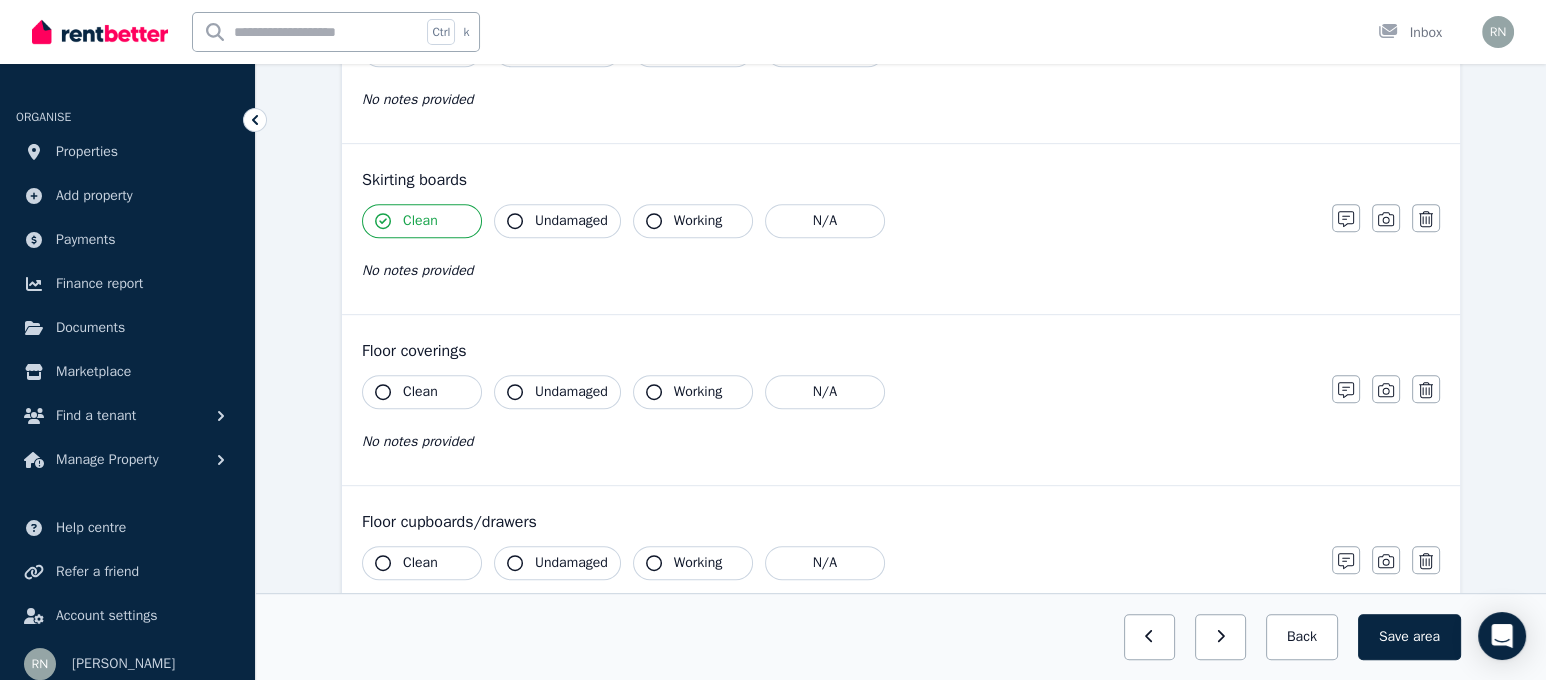 click on "Undamaged" at bounding box center (571, 221) 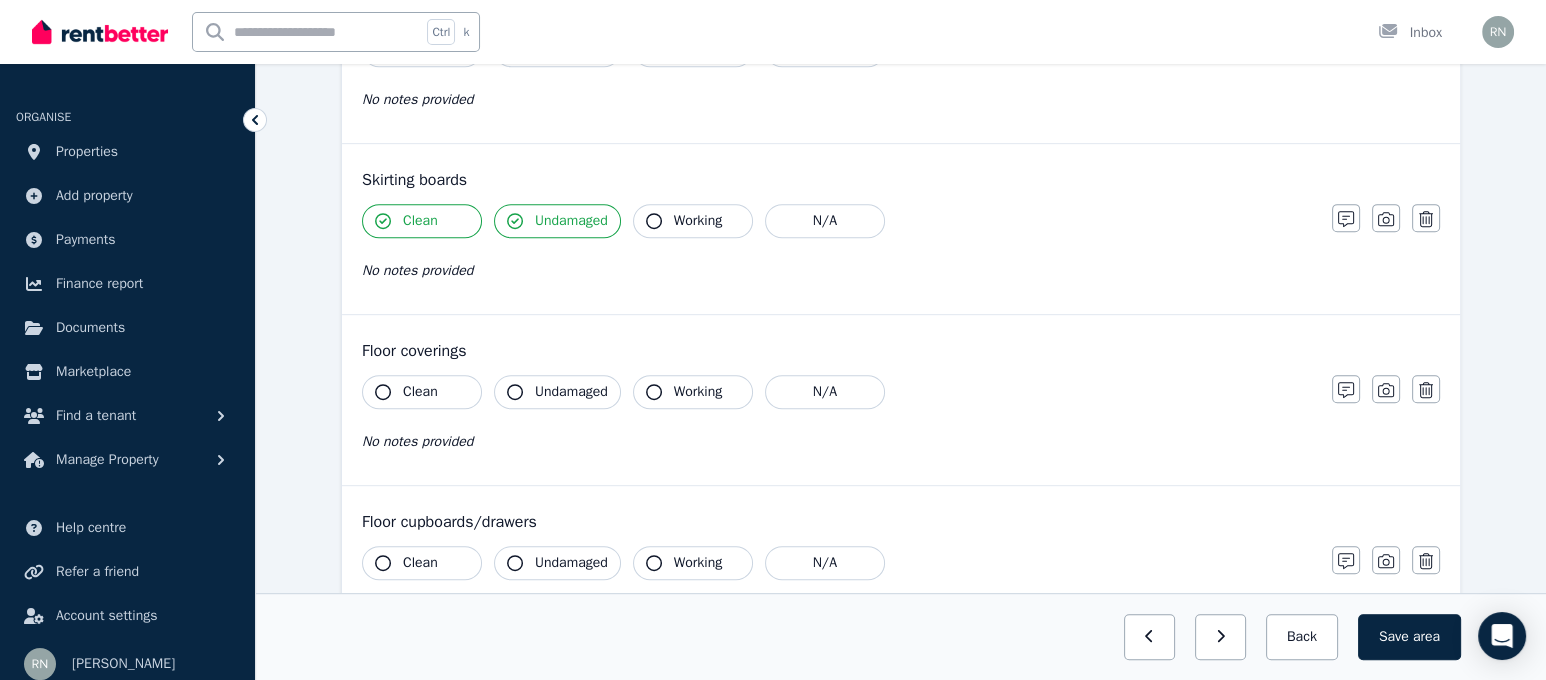 click on "Working" at bounding box center [693, 221] 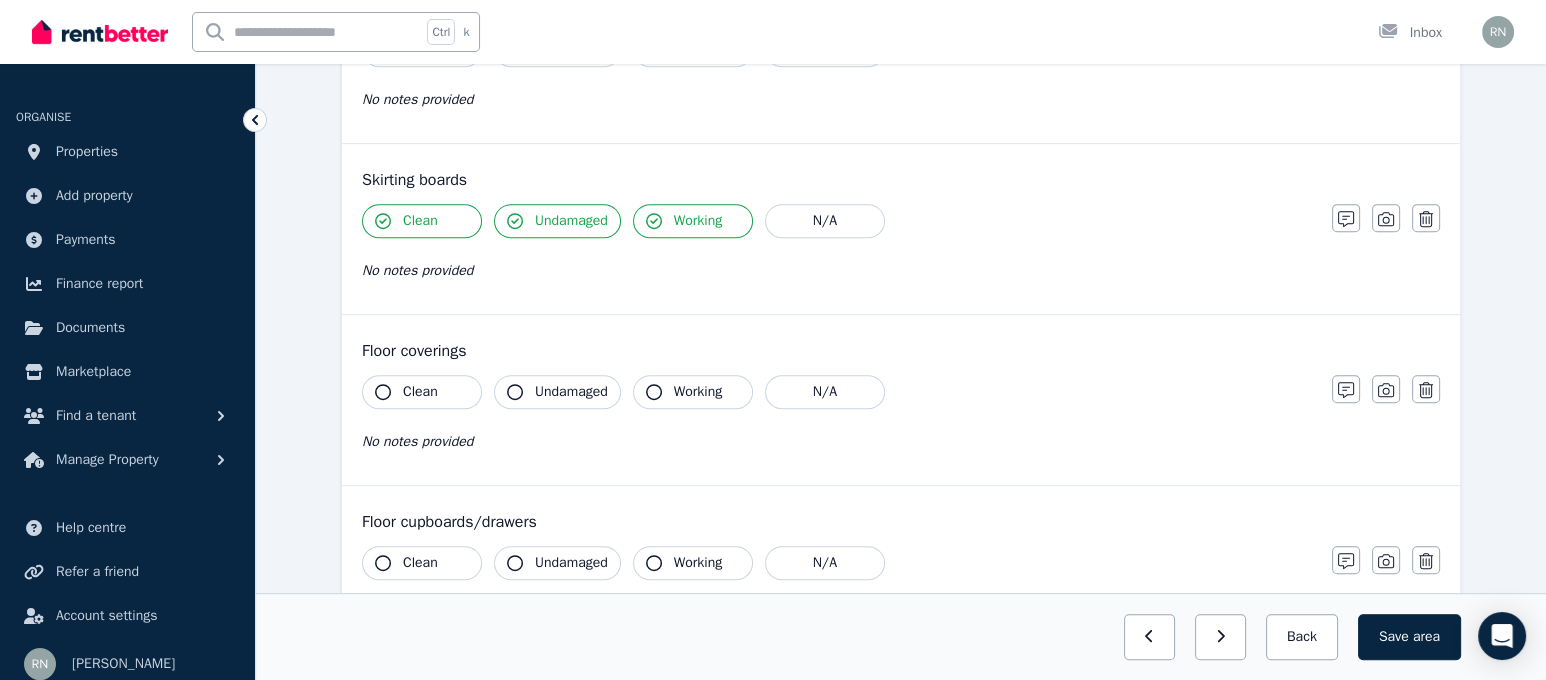 click 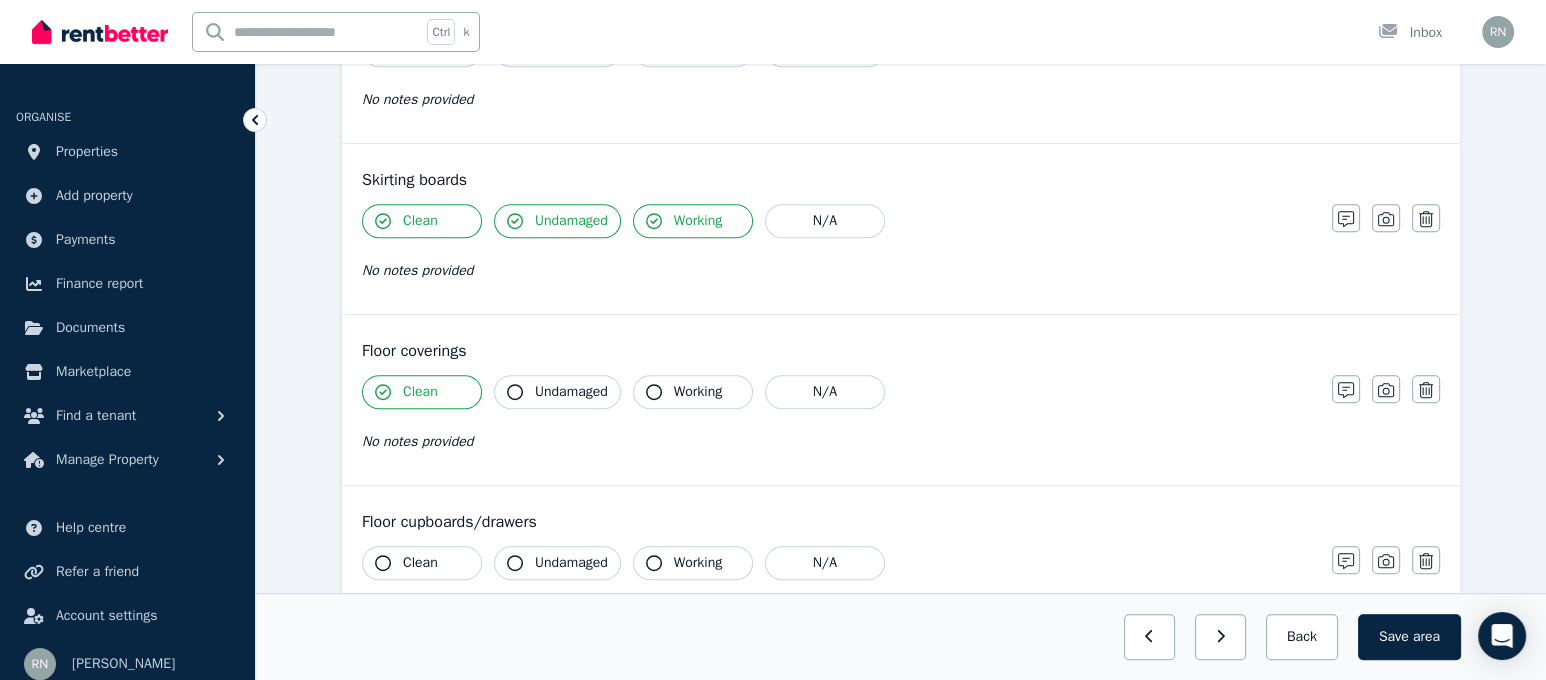 click on "Undamaged" at bounding box center (557, 392) 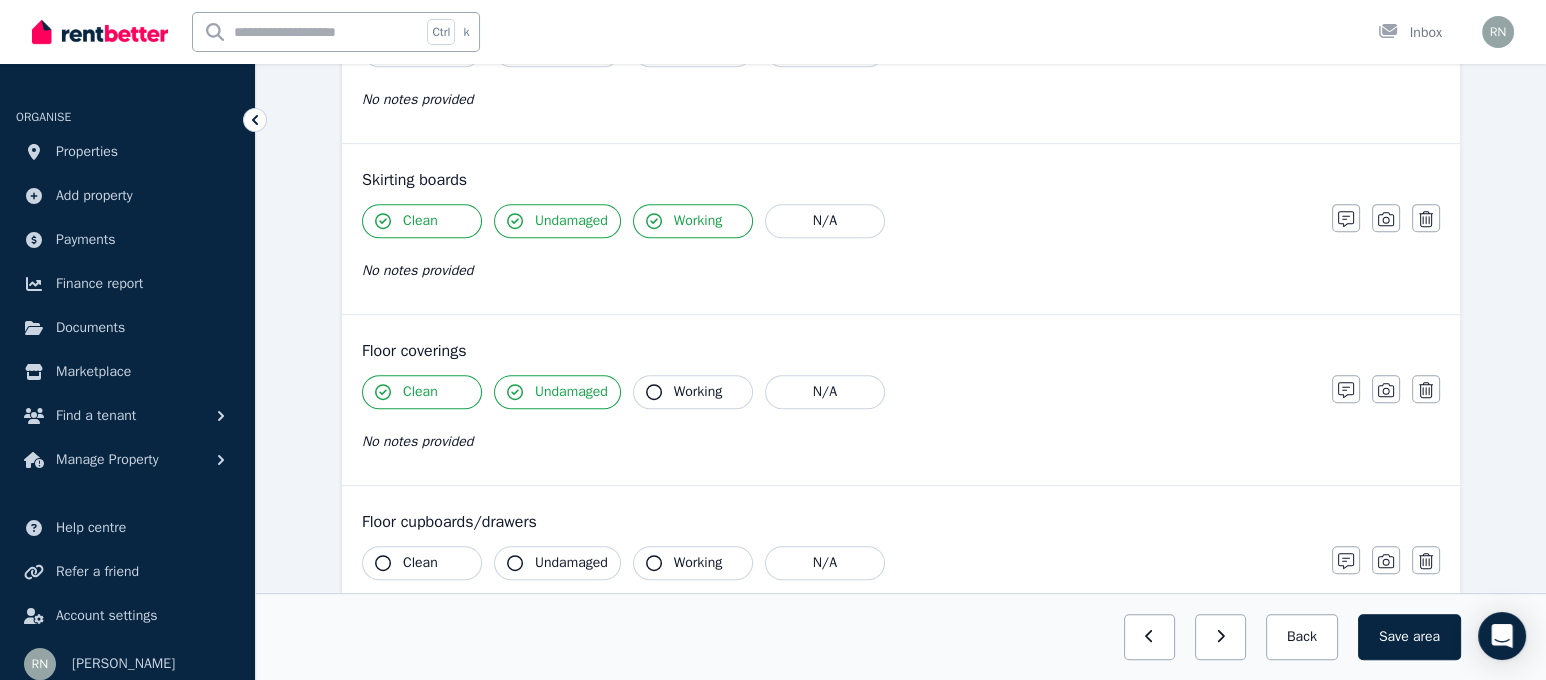 click on "Working" at bounding box center (698, 392) 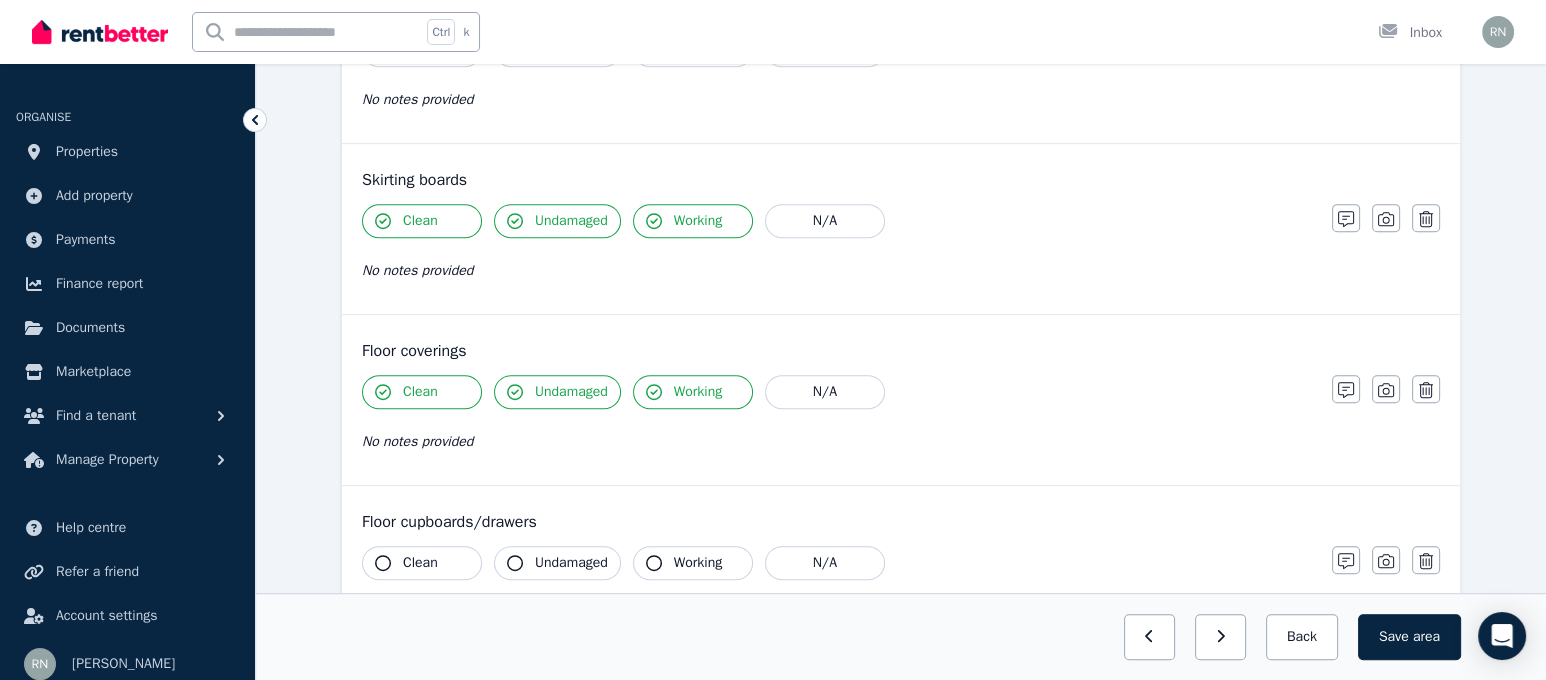click on "Clean" at bounding box center [422, 563] 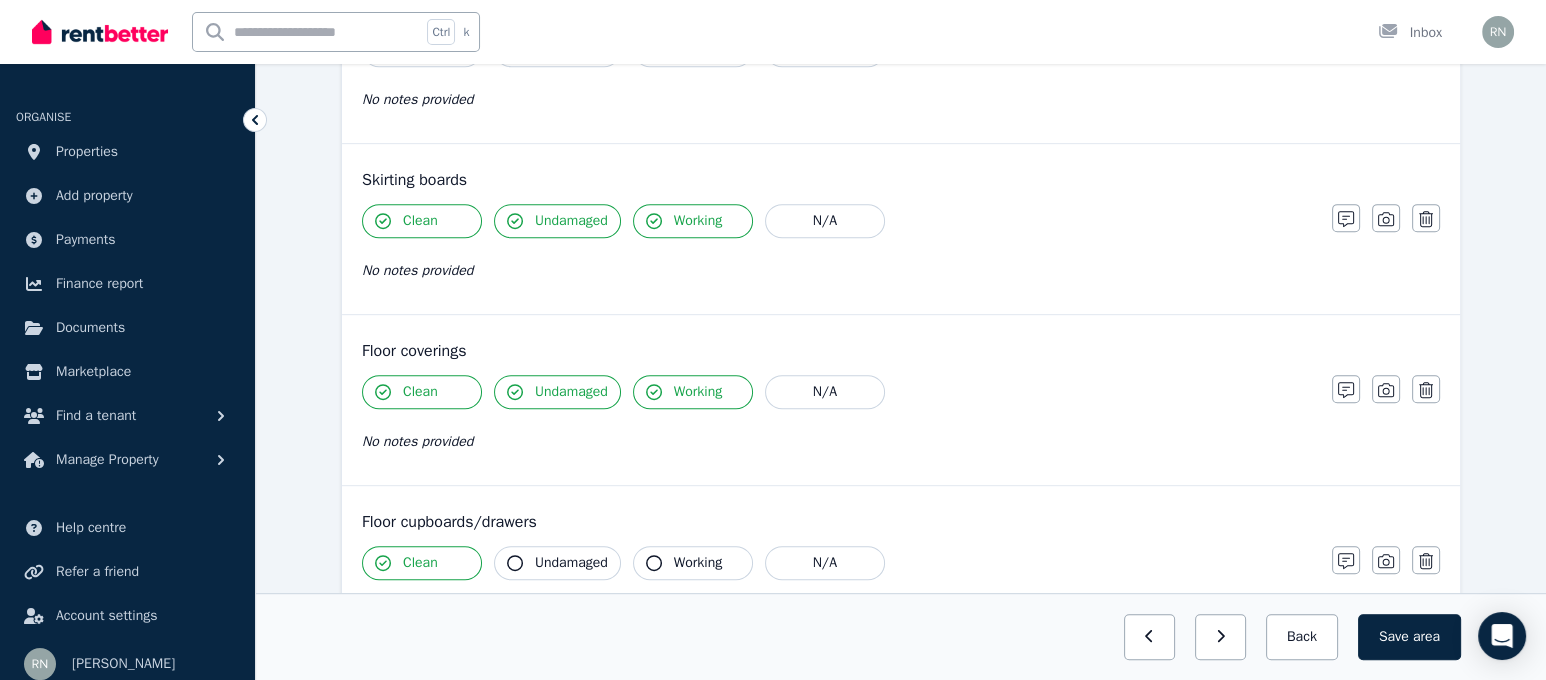 click 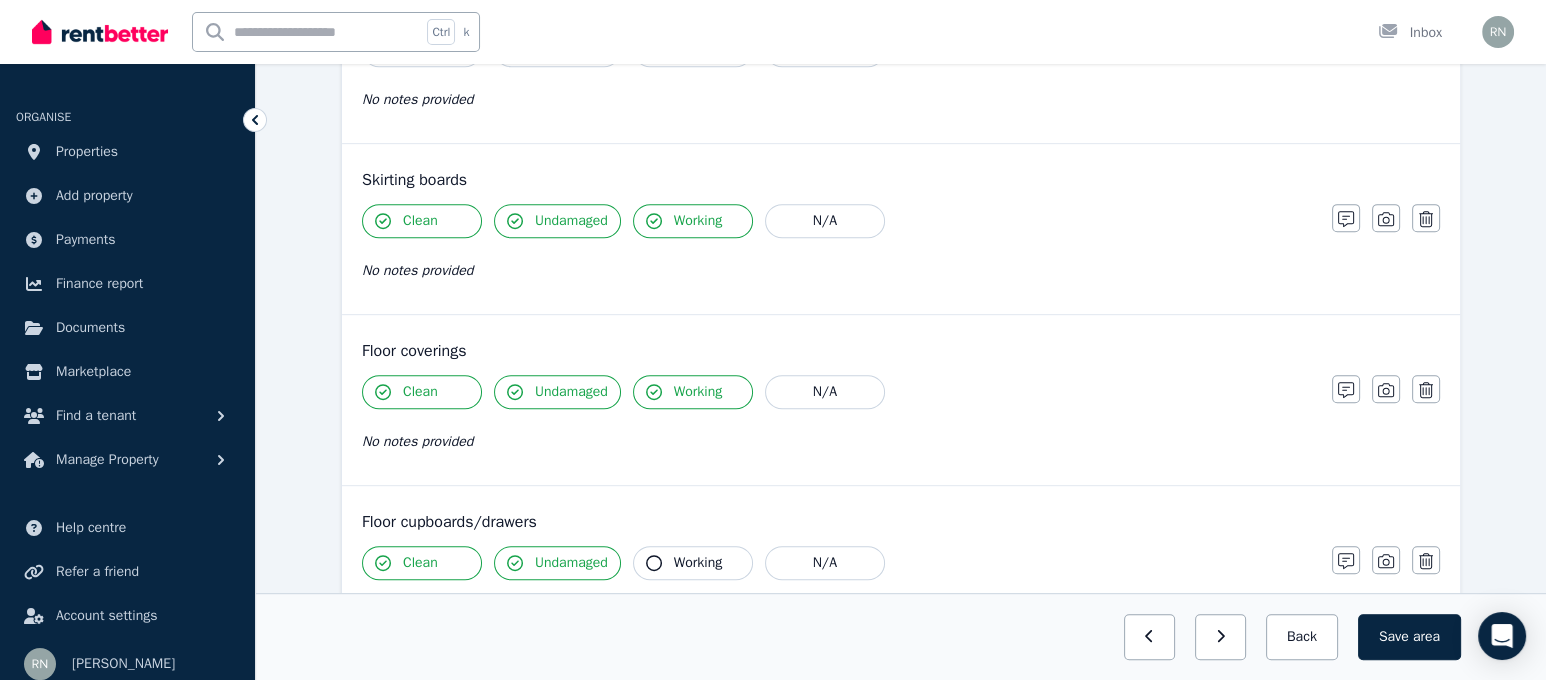 click on "Working" at bounding box center (693, 563) 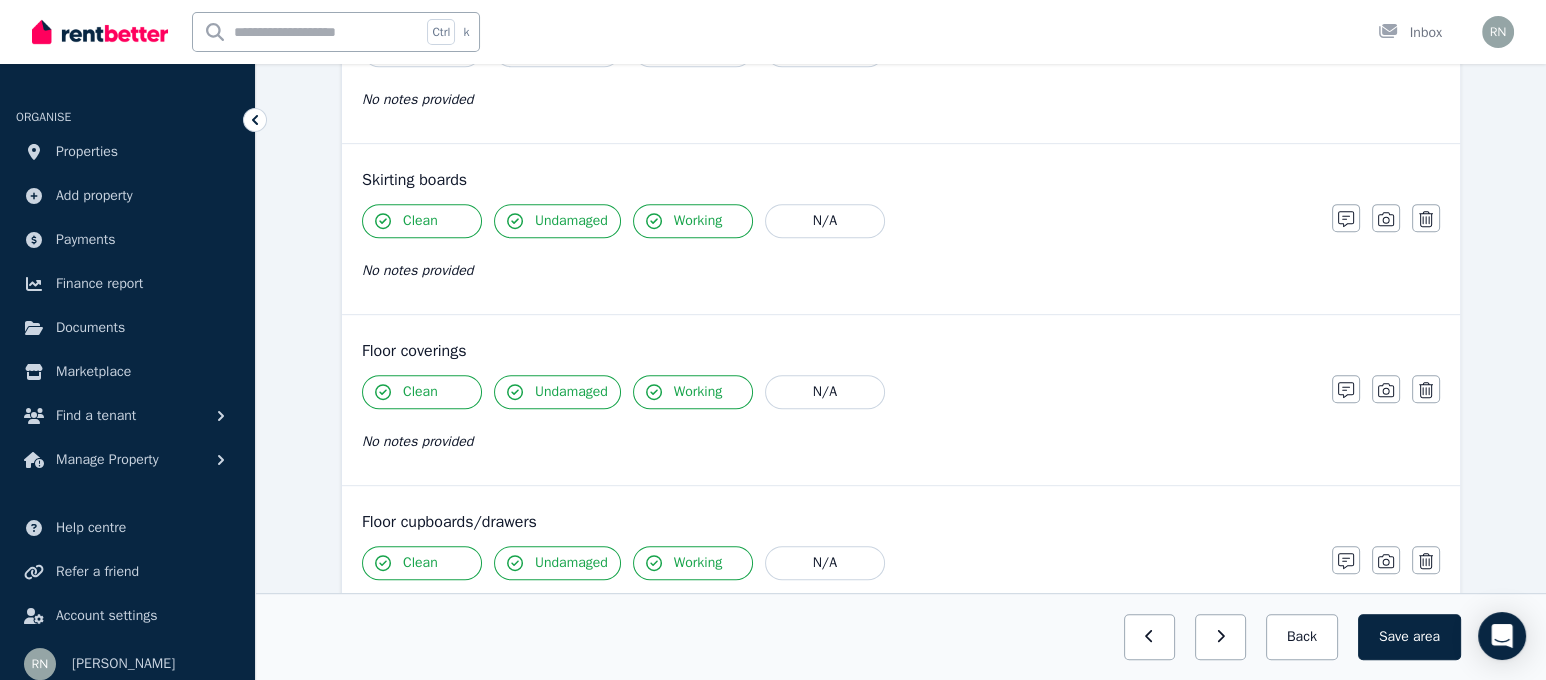 scroll, scrollTop: 1784, scrollLeft: 0, axis: vertical 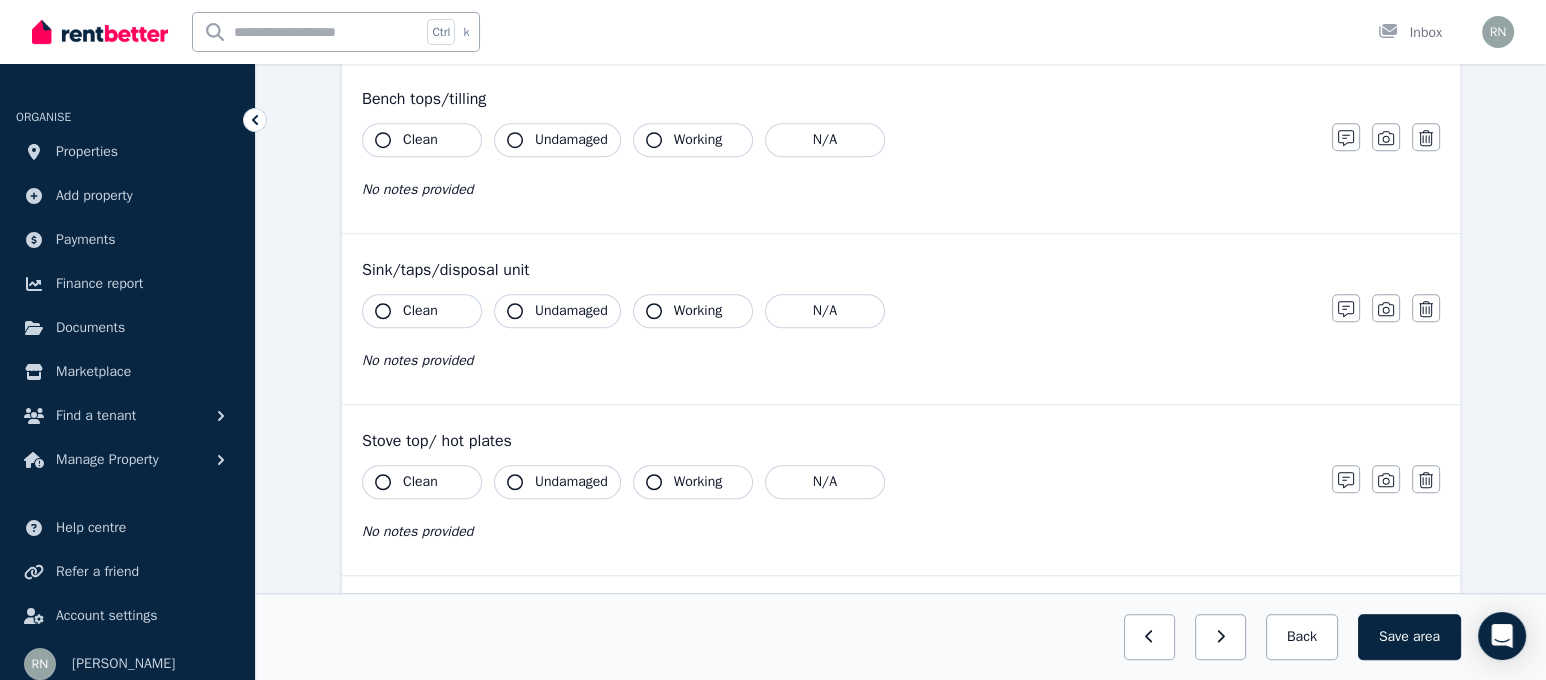 click on "Clean" at bounding box center (422, 140) 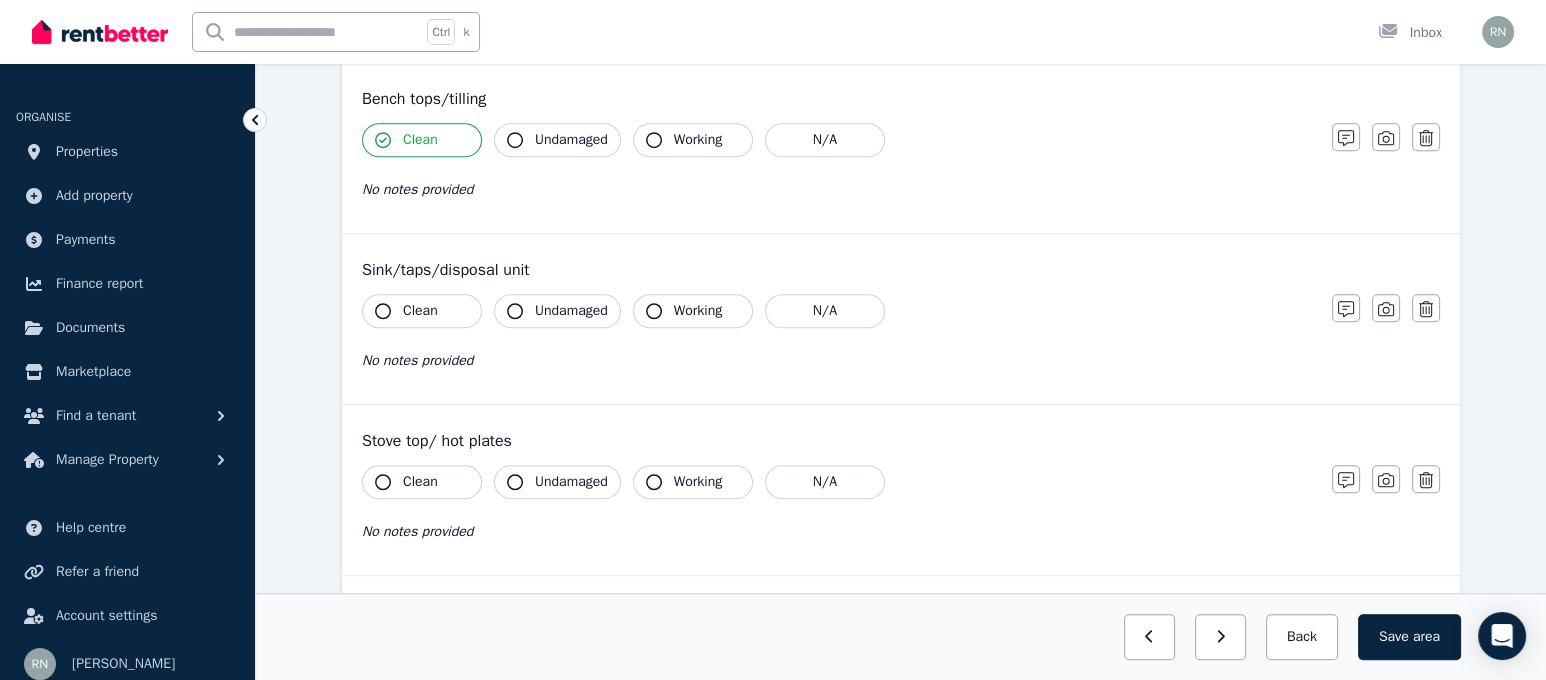 click on "Undamaged" at bounding box center [571, 140] 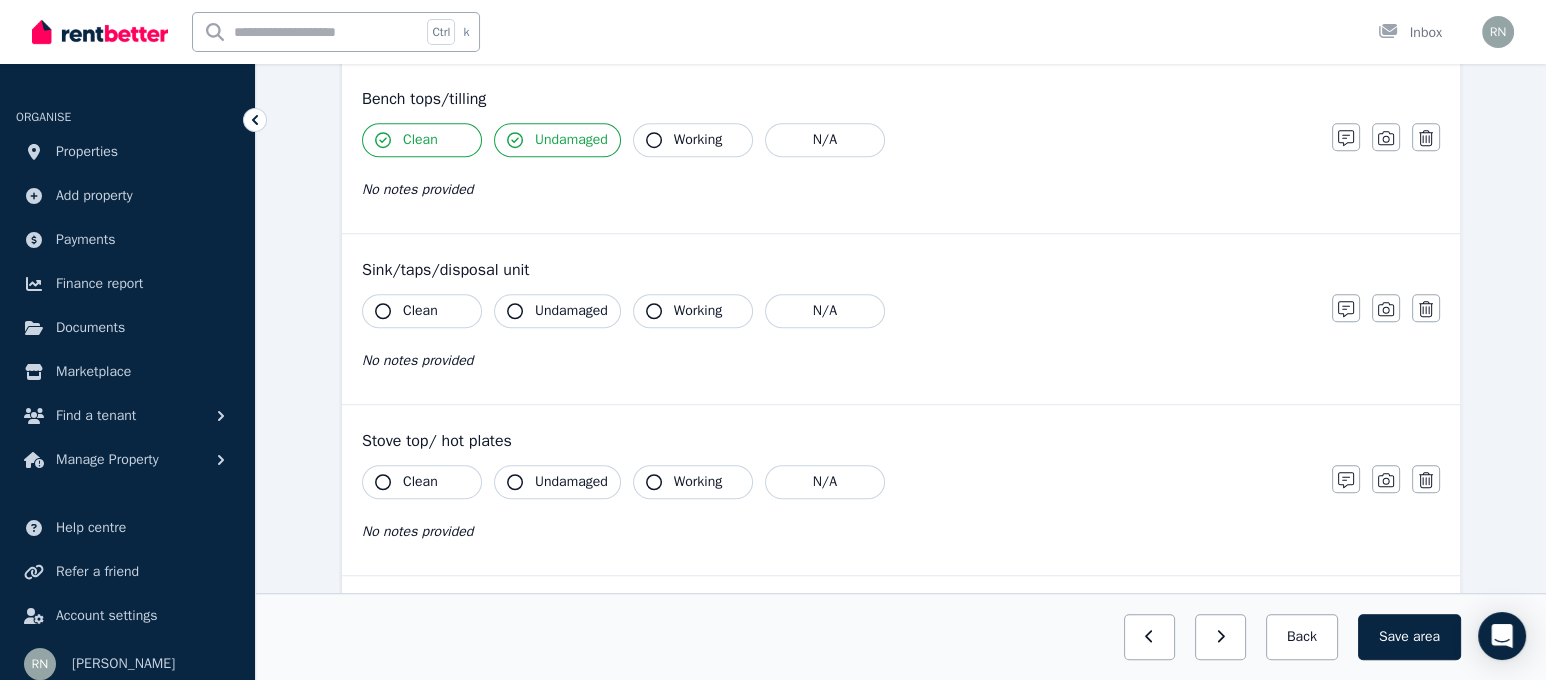 click on "Working" at bounding box center (698, 140) 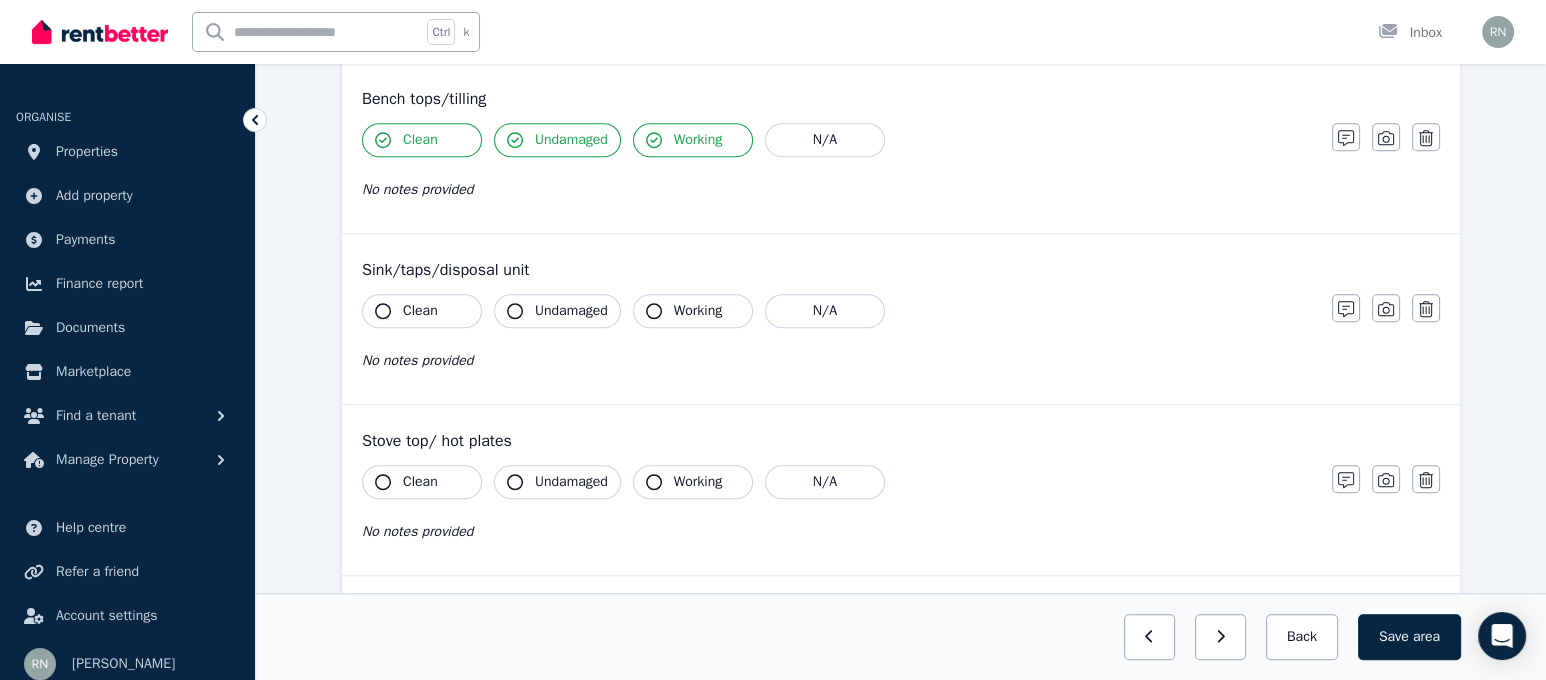 click on "Clean" at bounding box center [422, 311] 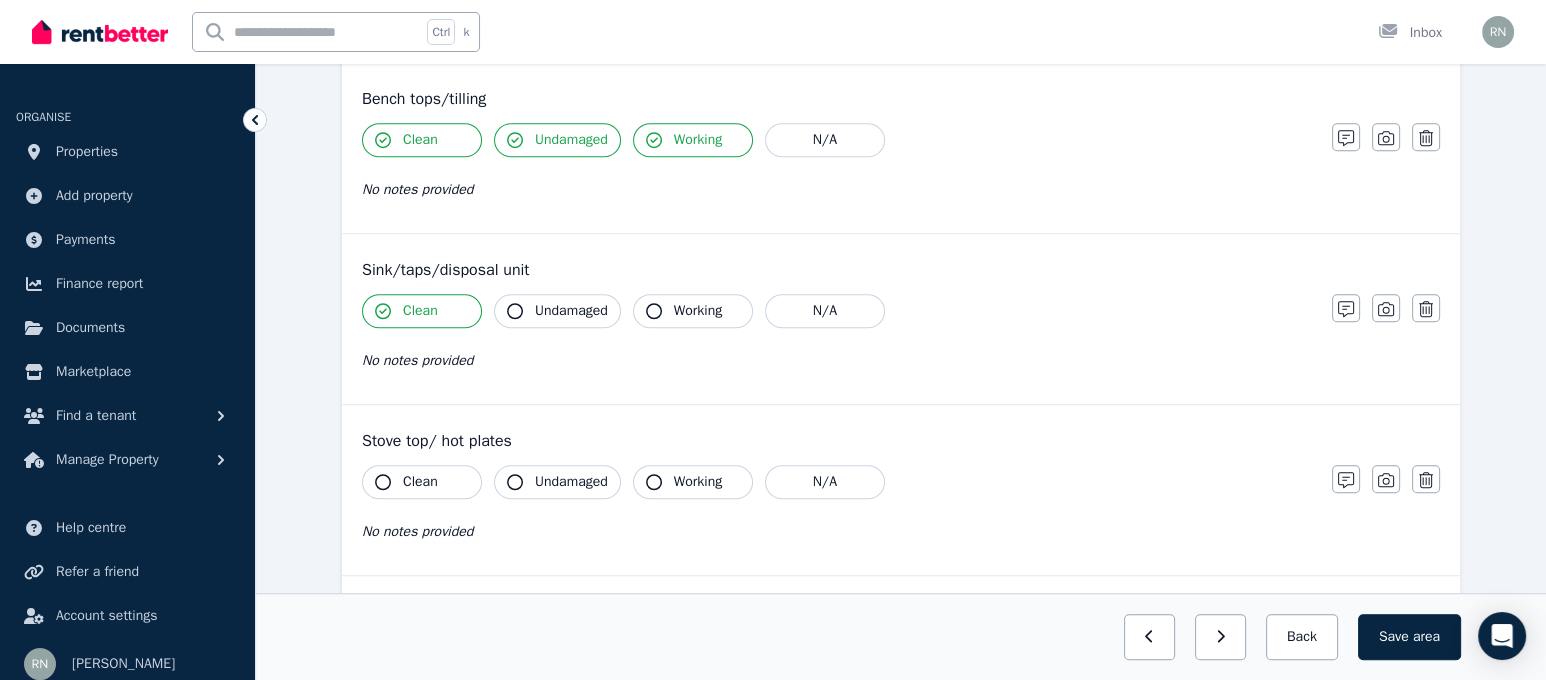 click on "Undamaged" at bounding box center (571, 311) 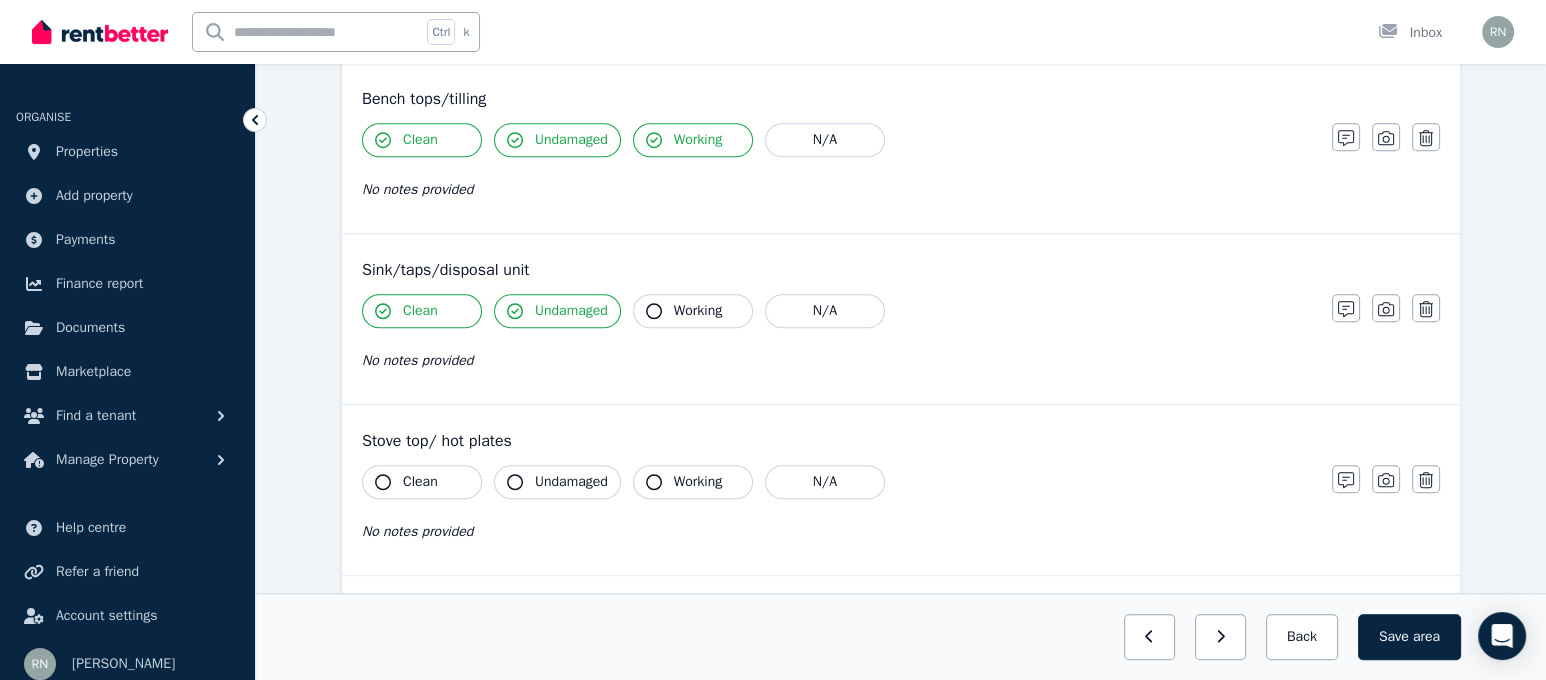 click on "Sink/taps/disposal unit Clean Undamaged Working N/A No notes provided Notes Photo Delete" at bounding box center [901, 319] 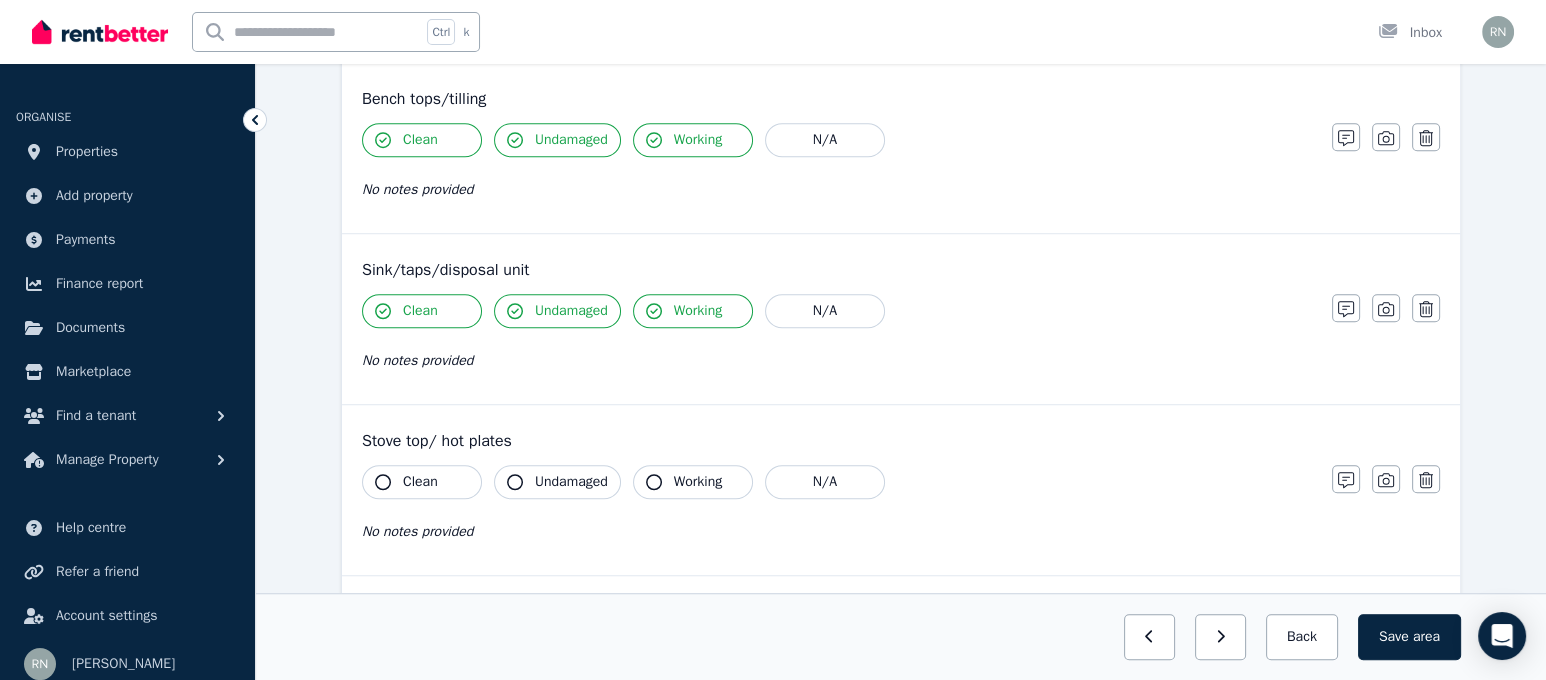 click on "Clean" at bounding box center [422, 482] 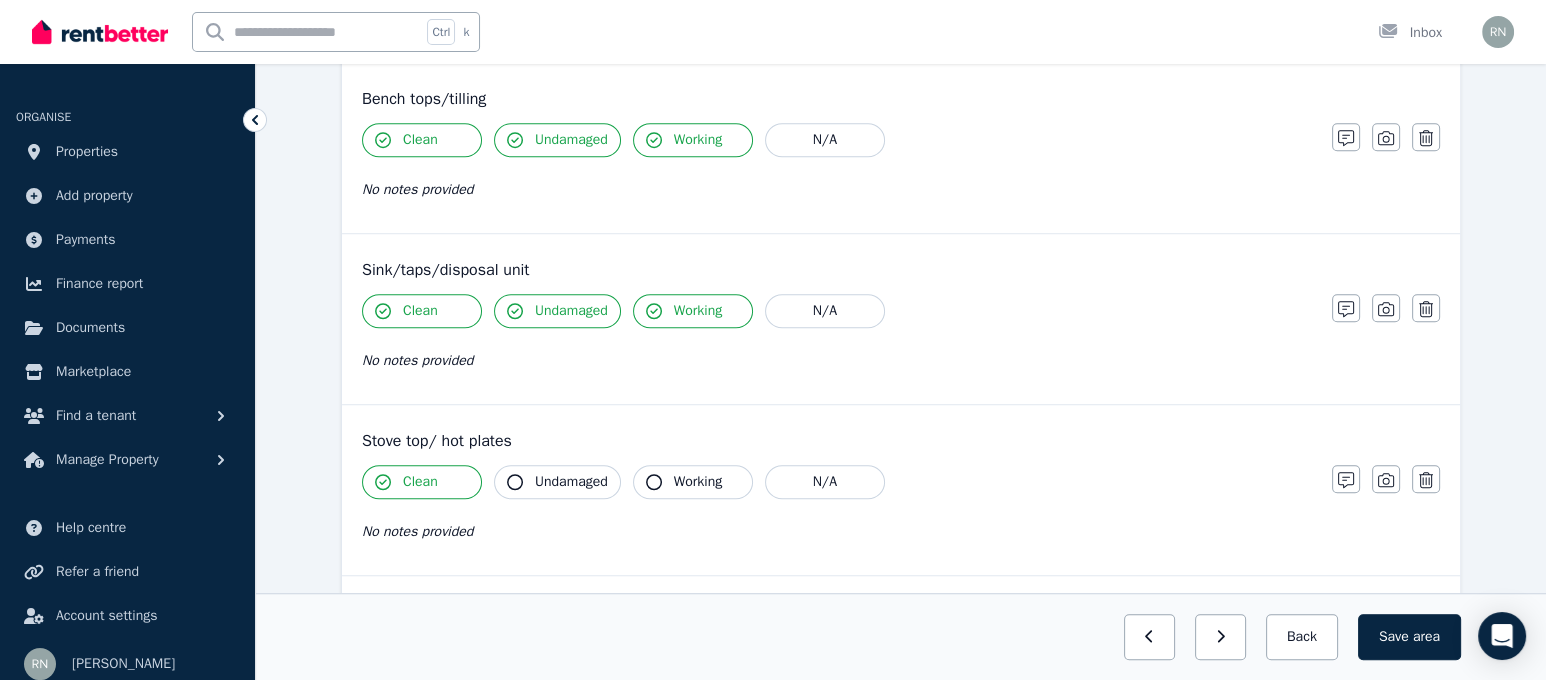 click on "Undamaged" at bounding box center [571, 482] 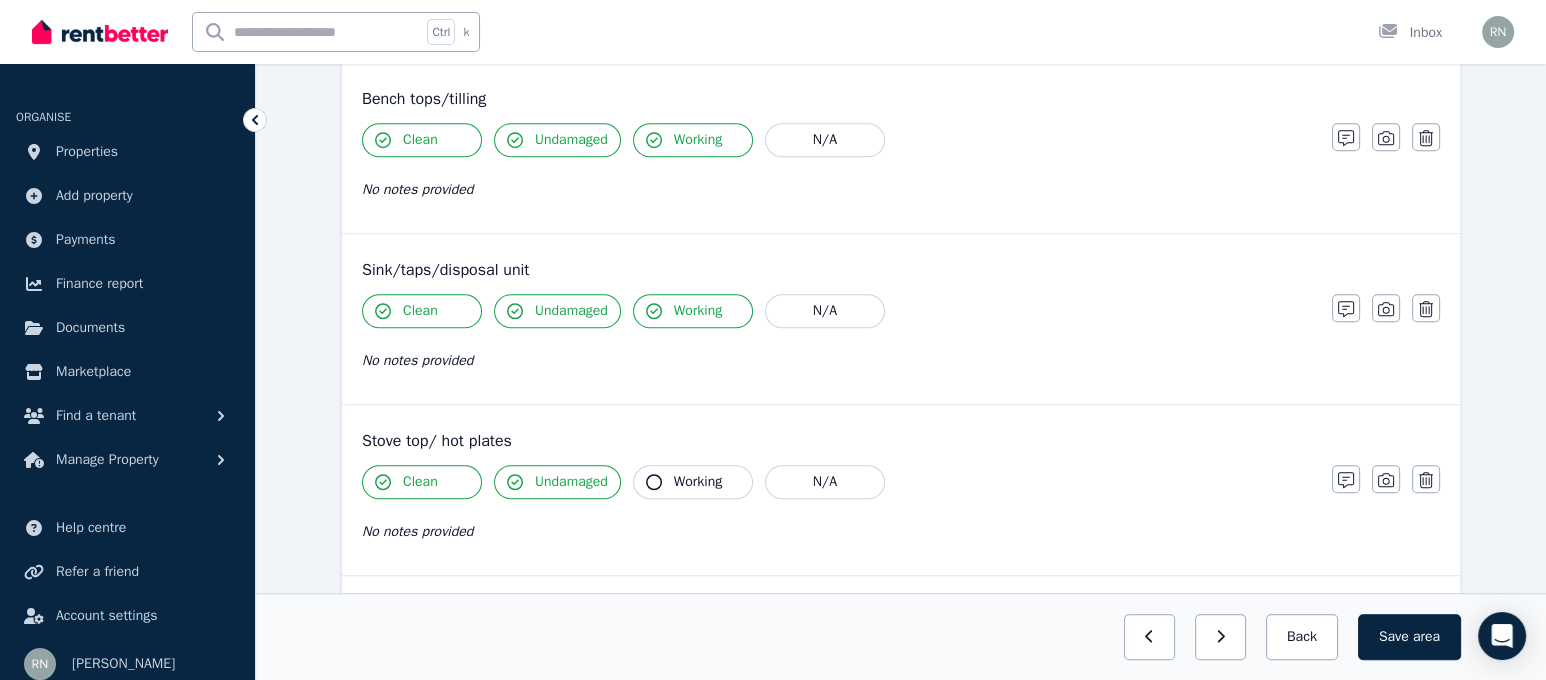 click on "Working" at bounding box center [693, 482] 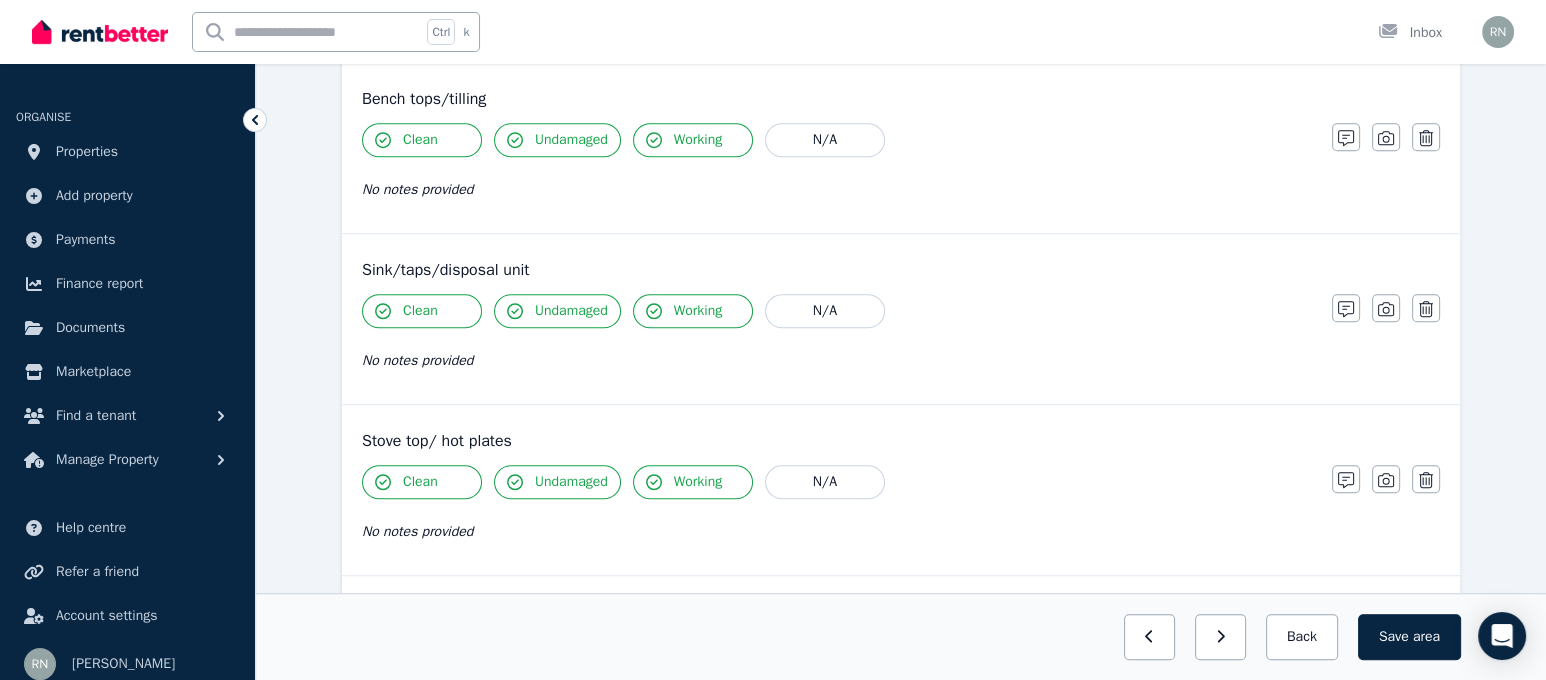 scroll, scrollTop: 2380, scrollLeft: 0, axis: vertical 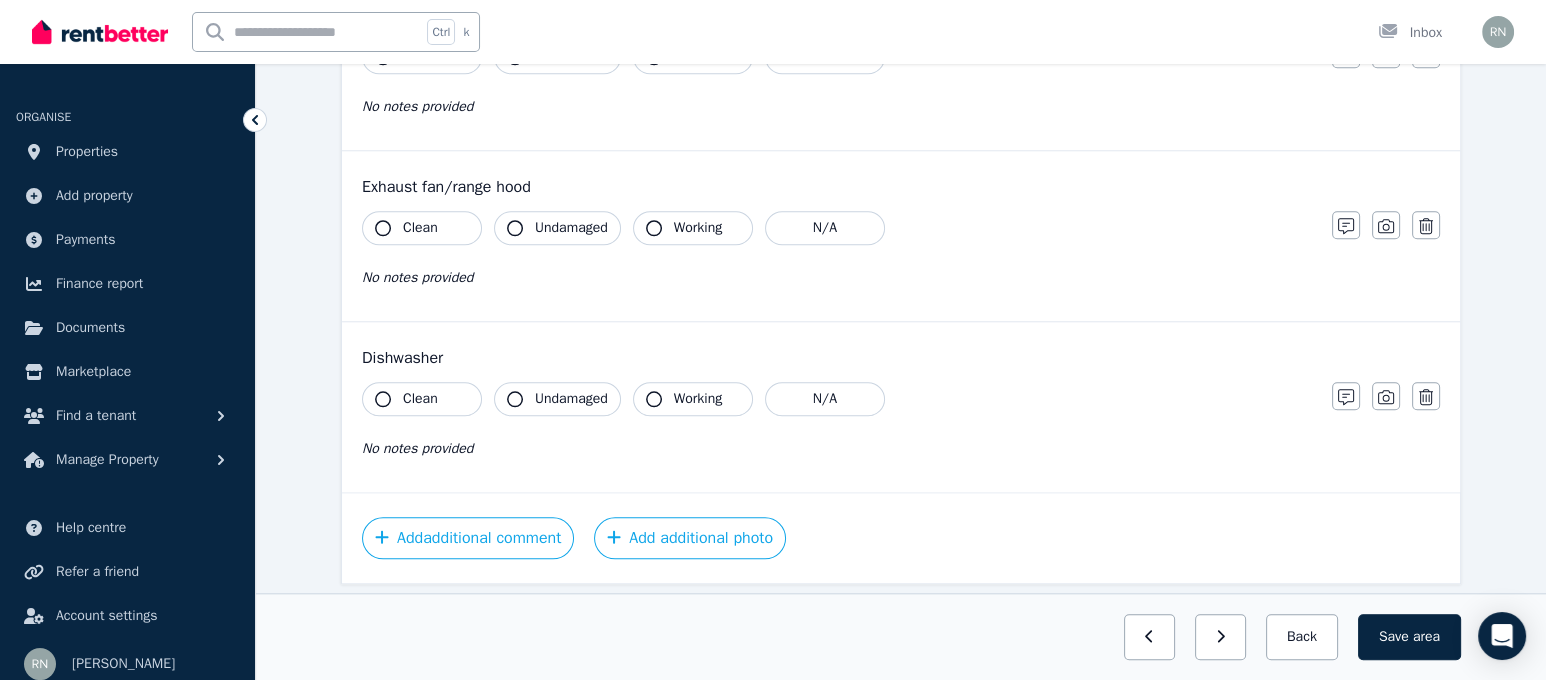 click on "Clean" at bounding box center [422, 228] 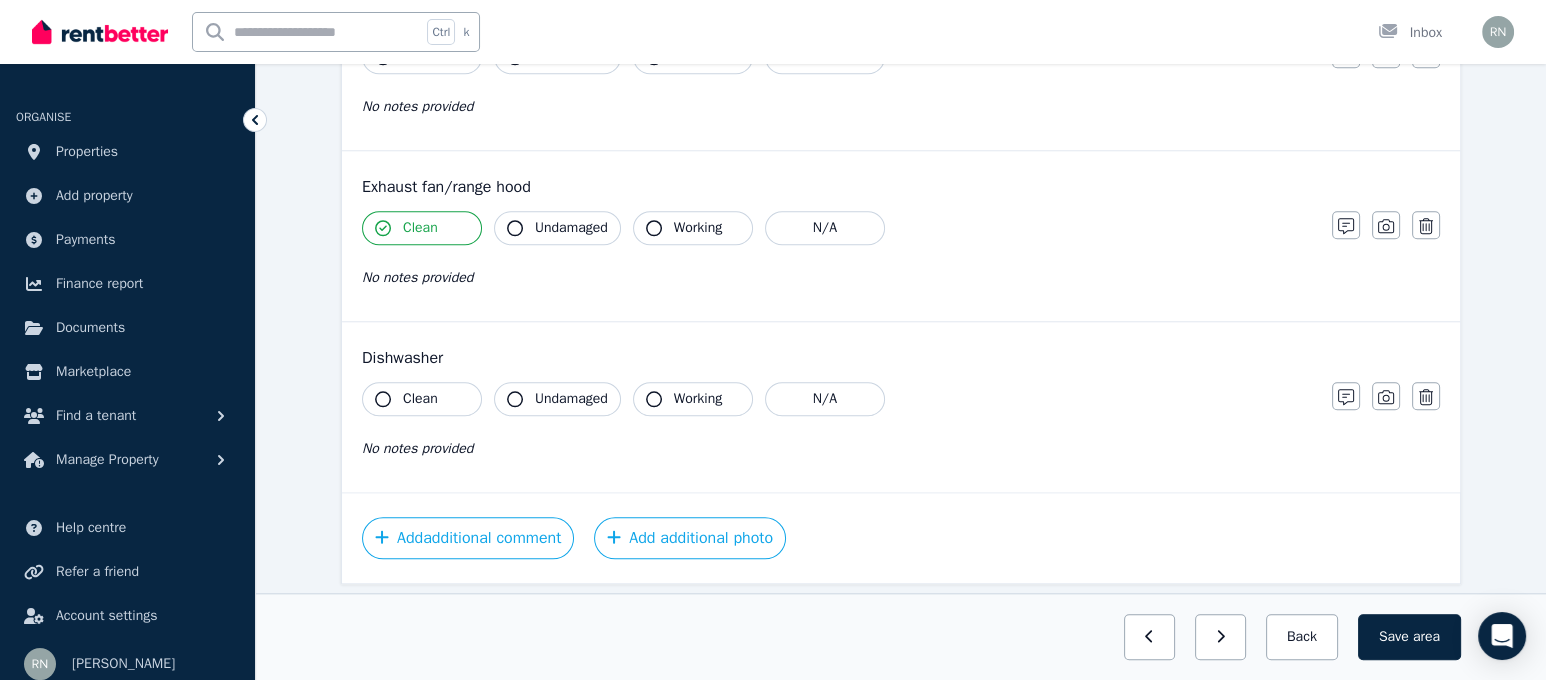 click on "Undamaged" at bounding box center (571, 228) 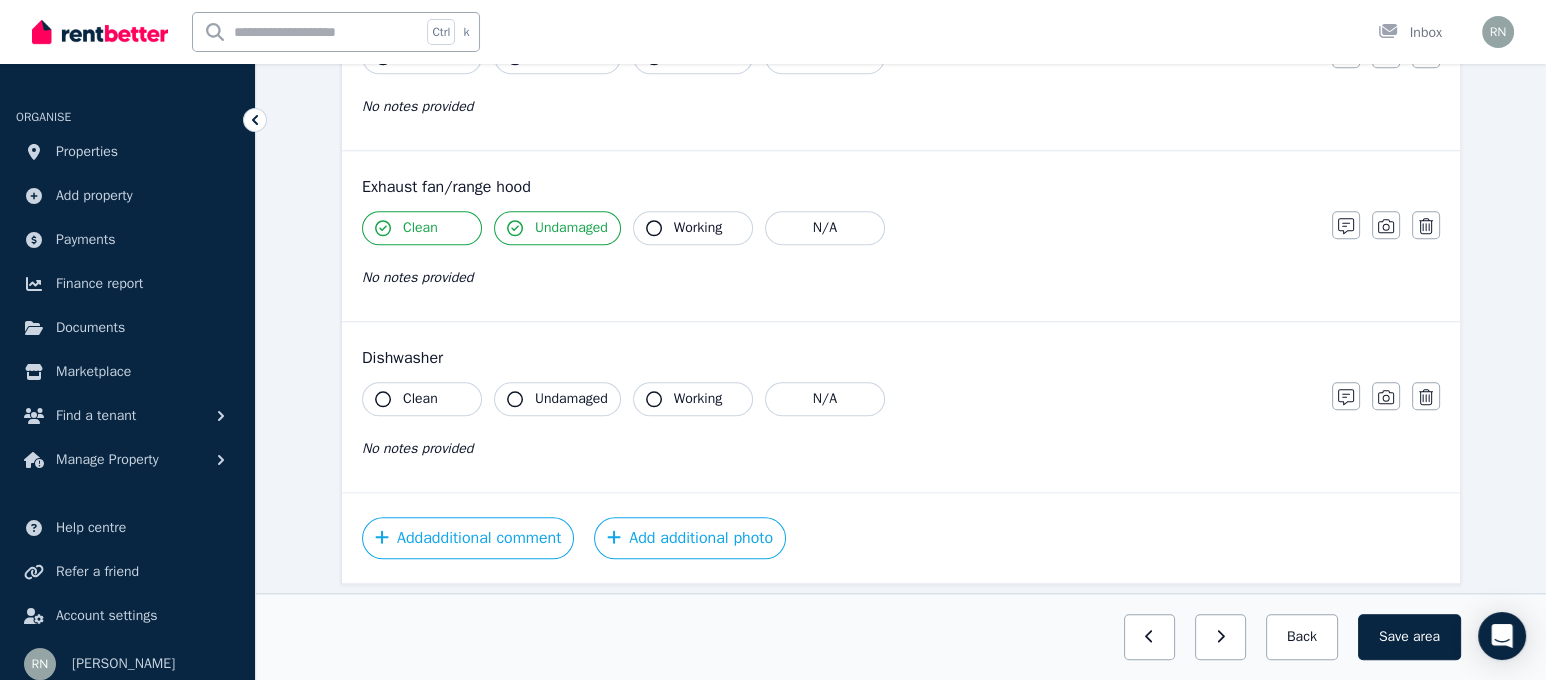 click on "Working" at bounding box center (698, 228) 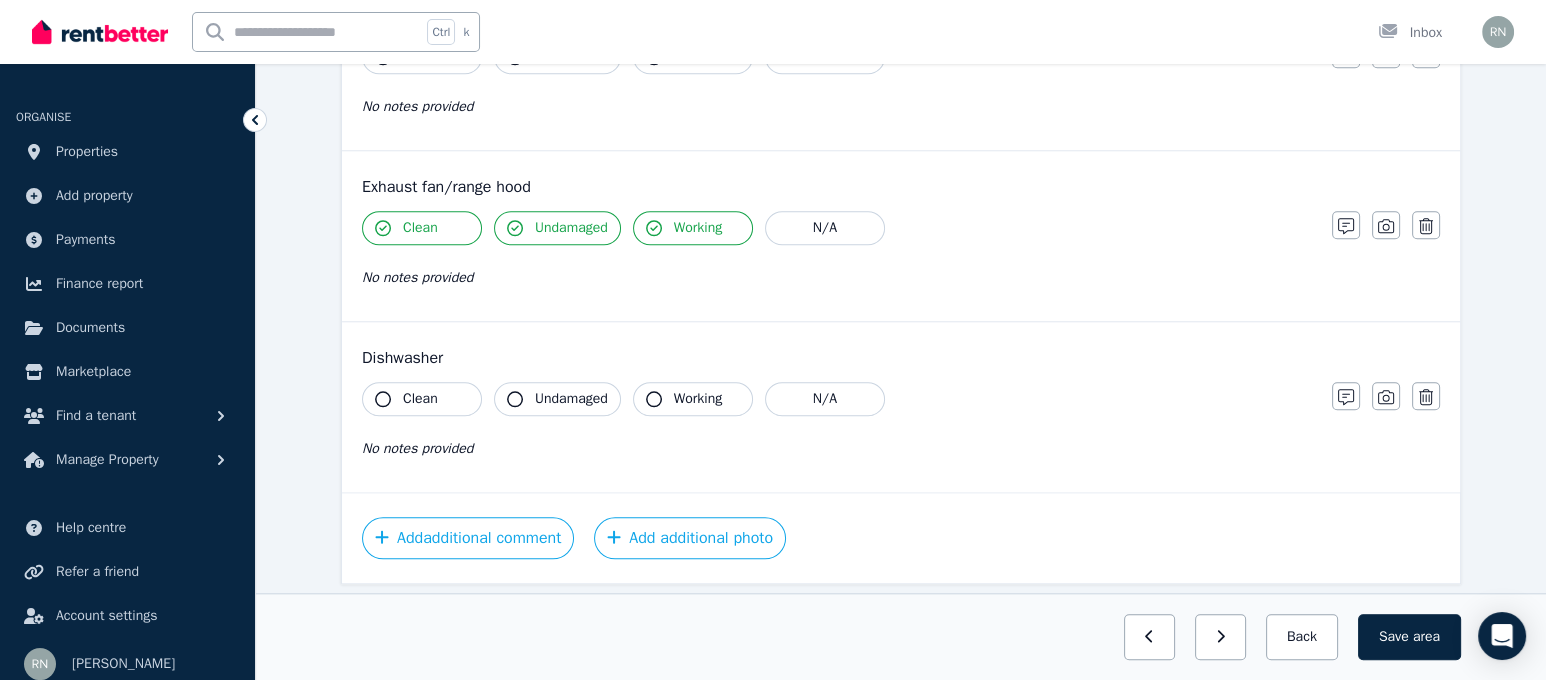 click on "Clean" at bounding box center [422, 399] 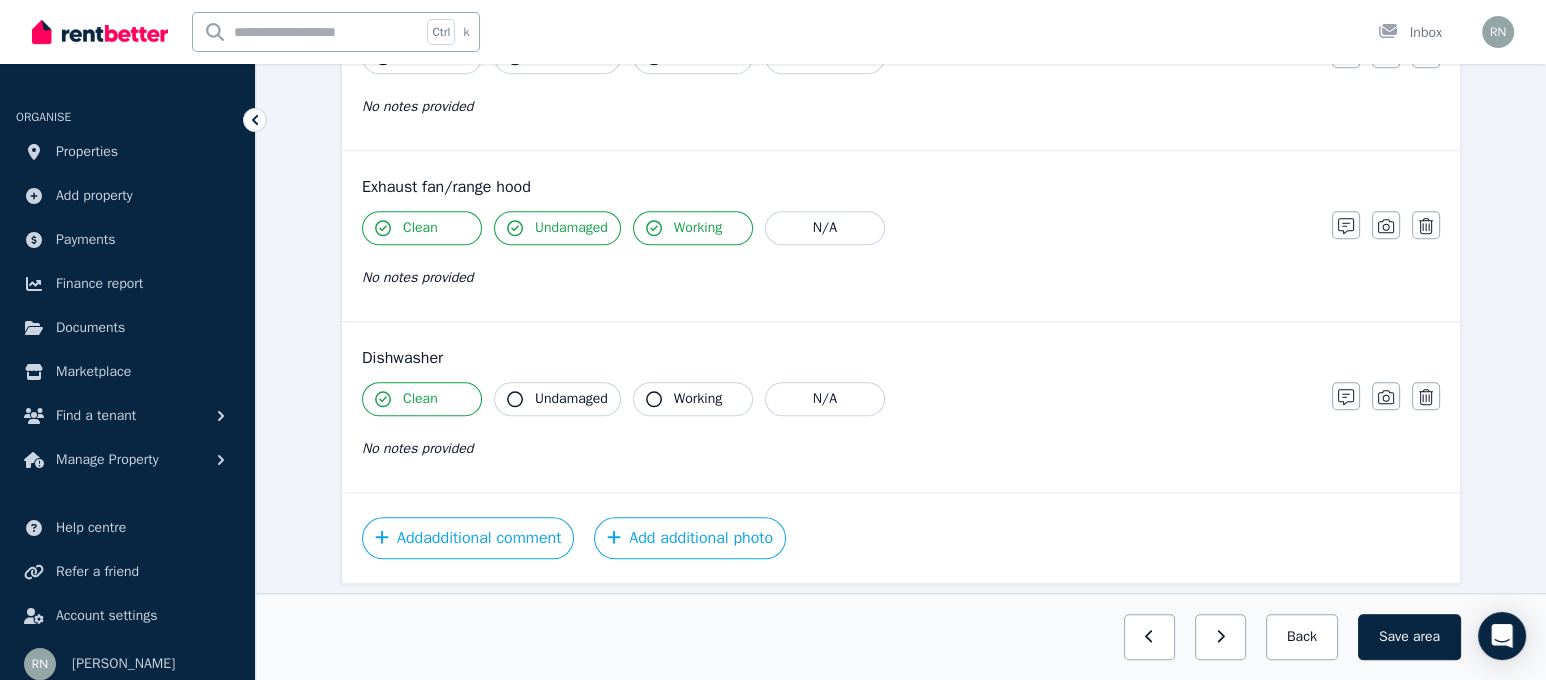click on "Undamaged" at bounding box center (557, 399) 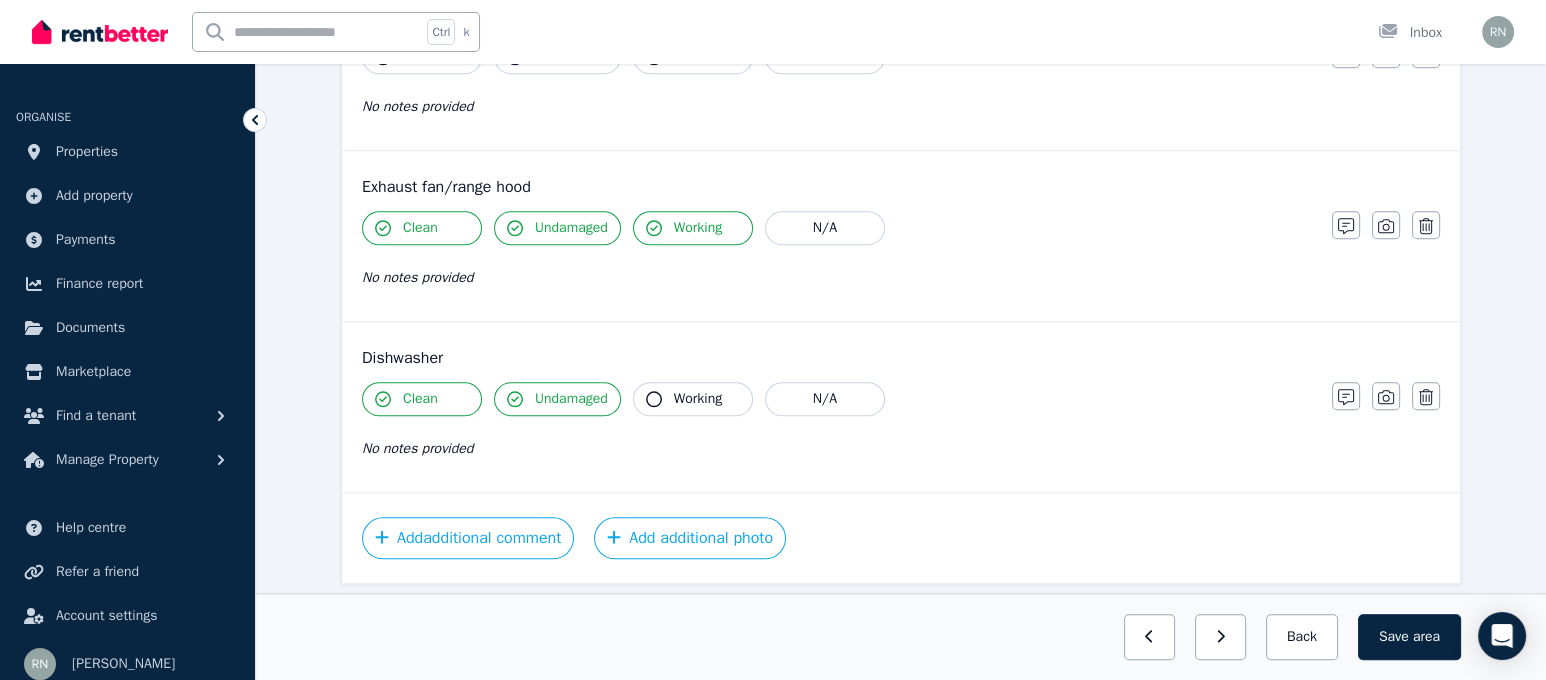 click on "Working" at bounding box center [693, 399] 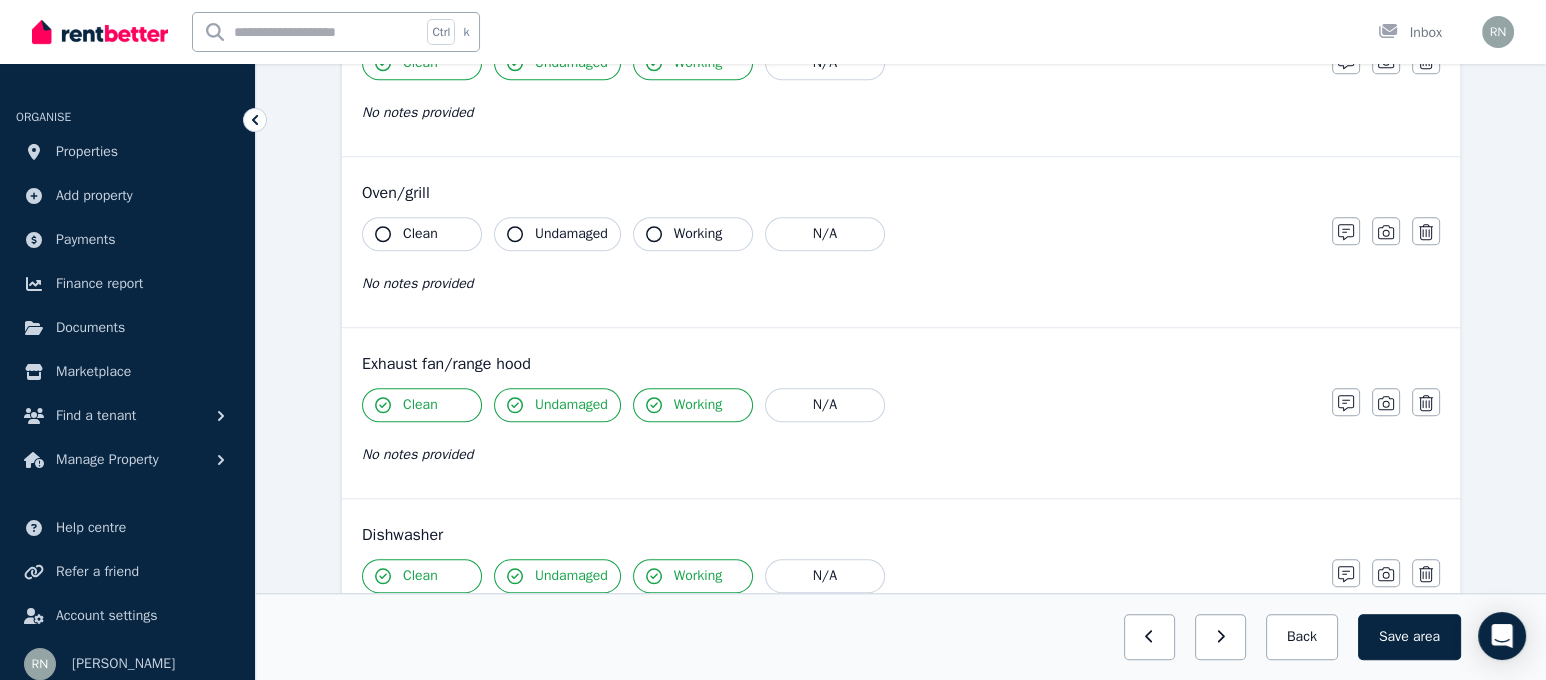 scroll, scrollTop: 2180, scrollLeft: 0, axis: vertical 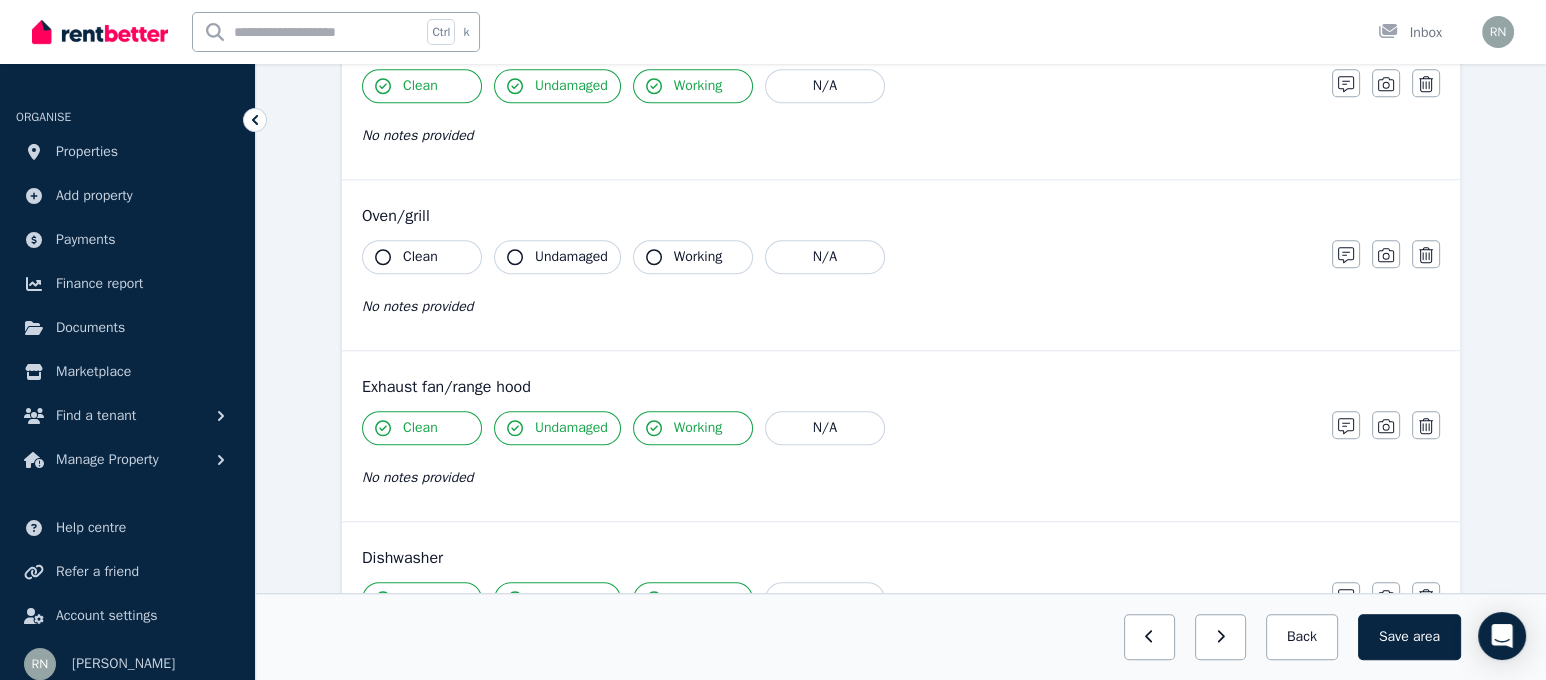 click on "Clean" at bounding box center [420, 257] 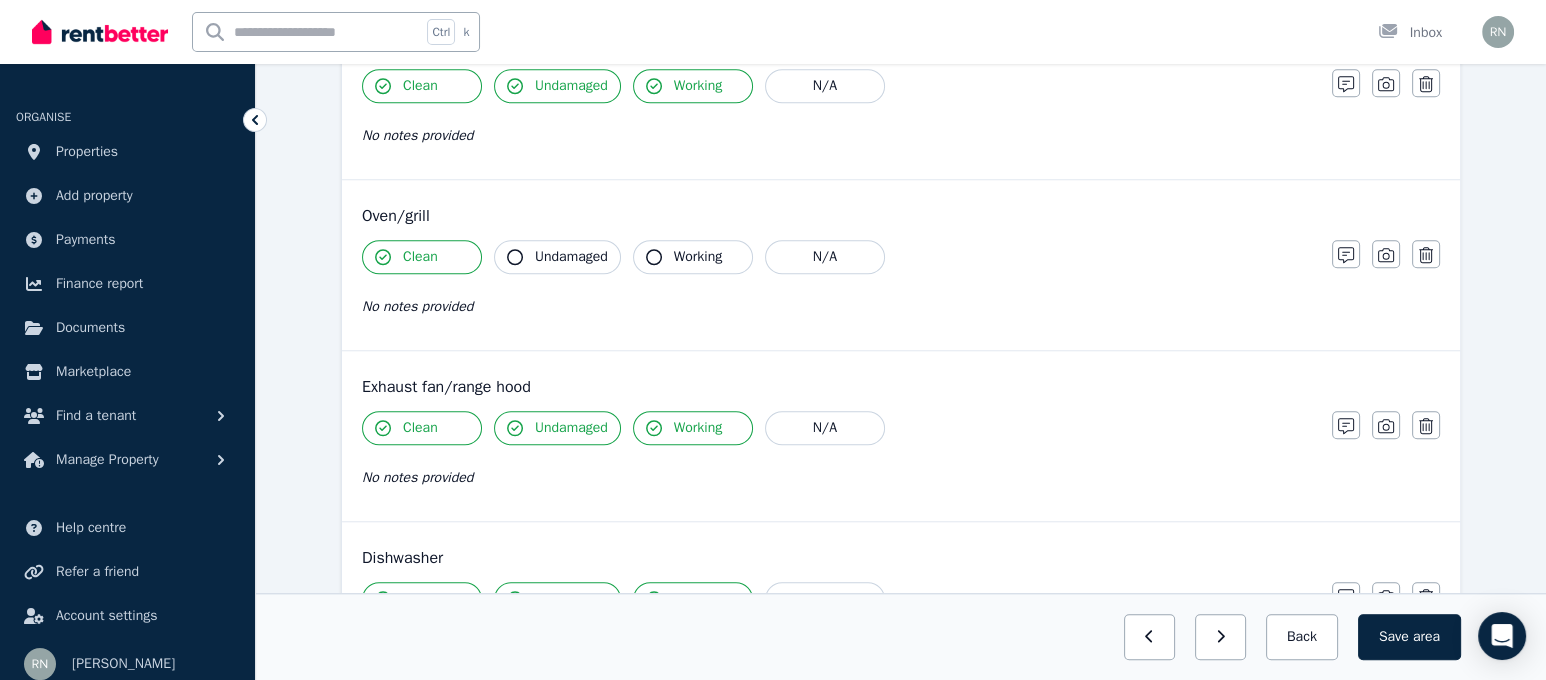 click on "Undamaged" at bounding box center (571, 257) 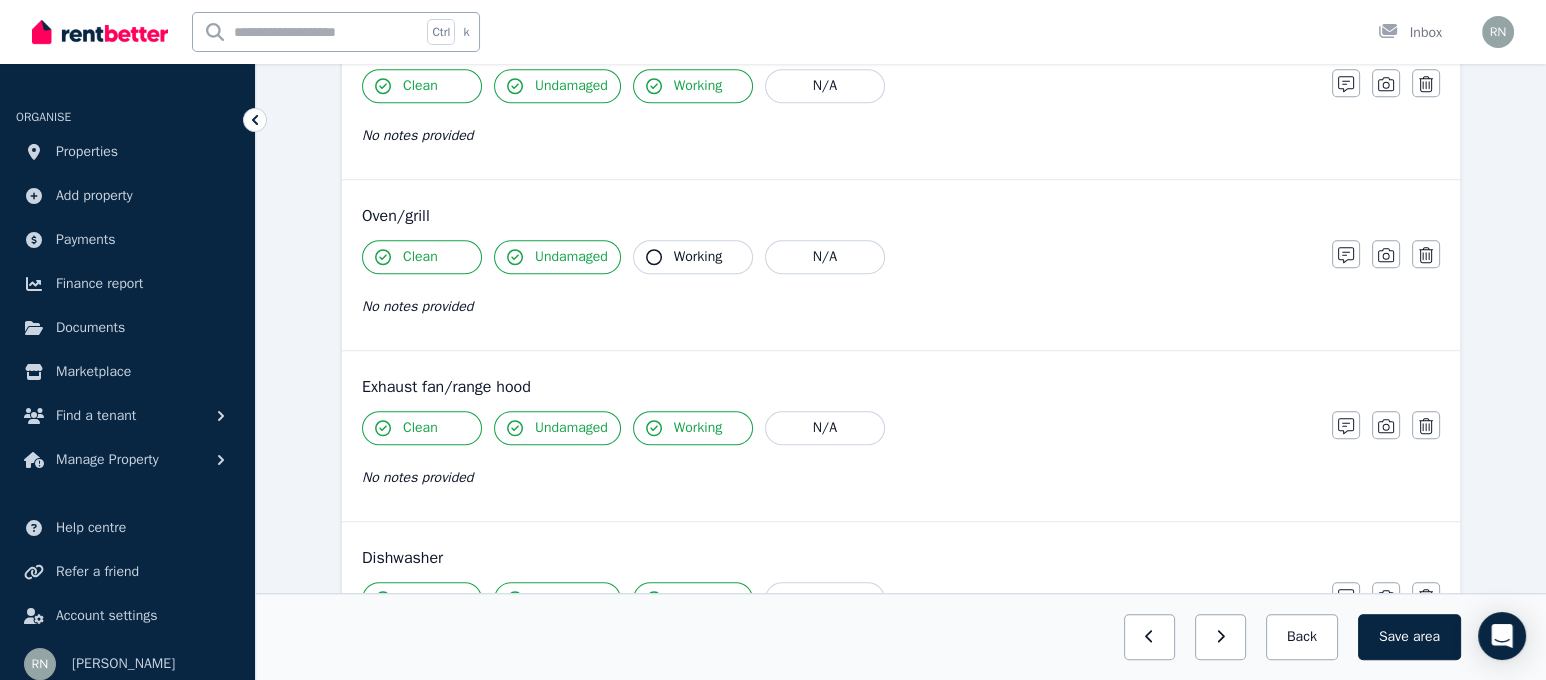 click on "Working" at bounding box center [693, 257] 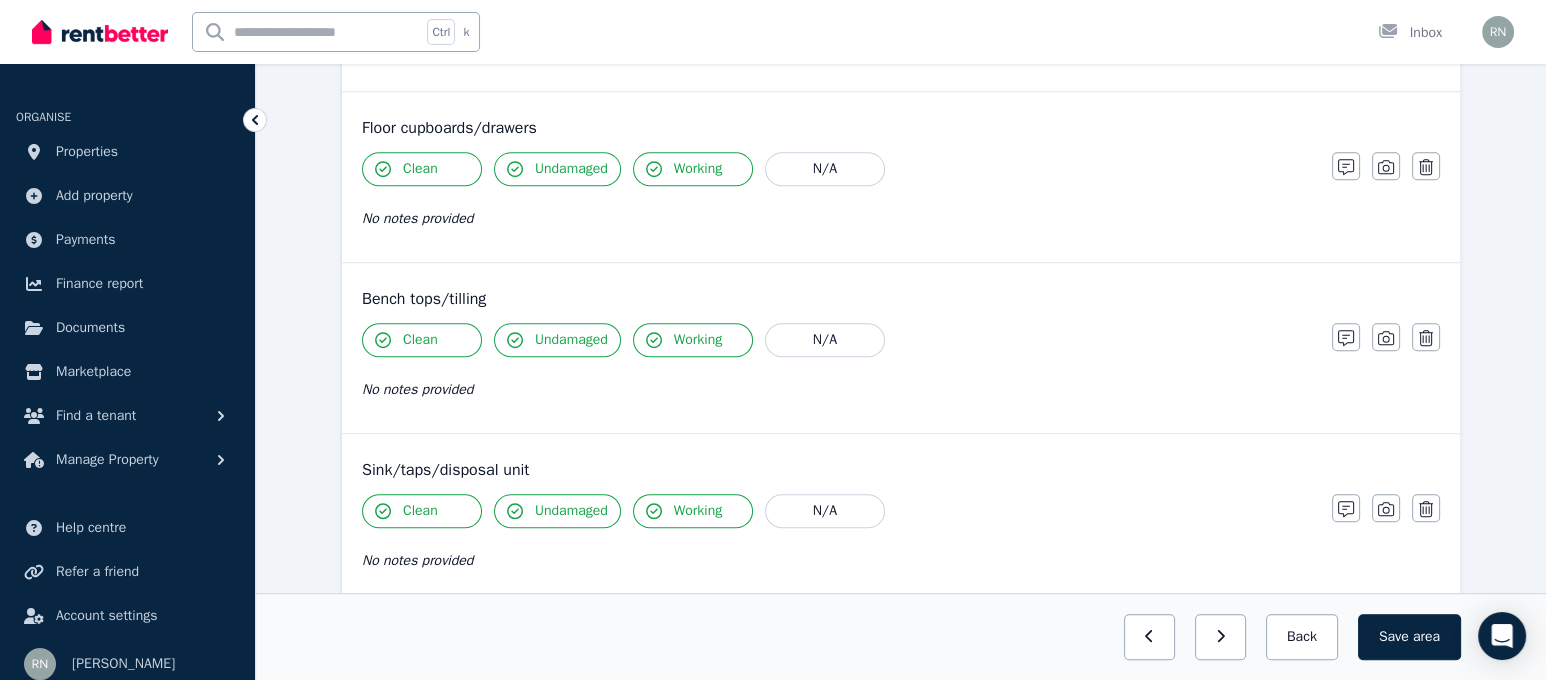 scroll, scrollTop: 0, scrollLeft: 0, axis: both 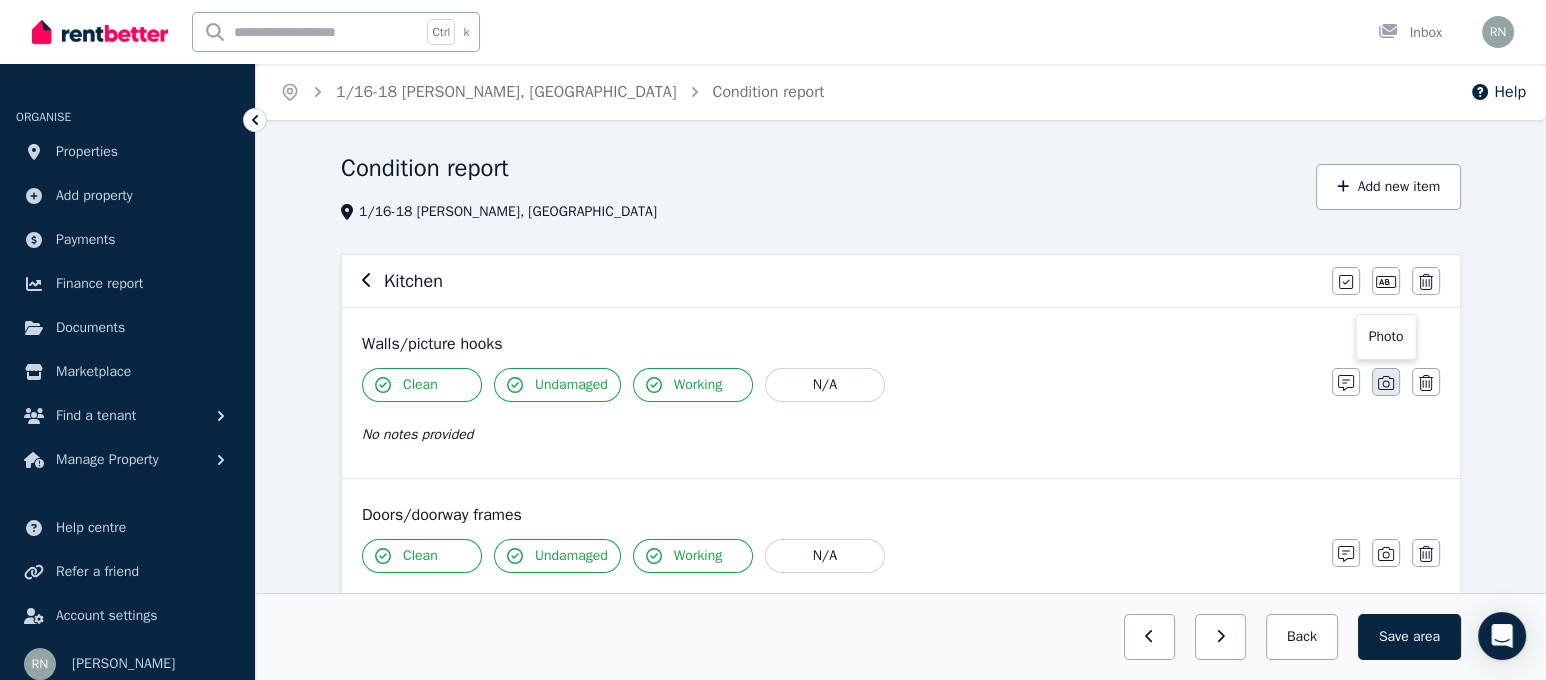 click at bounding box center (1386, 382) 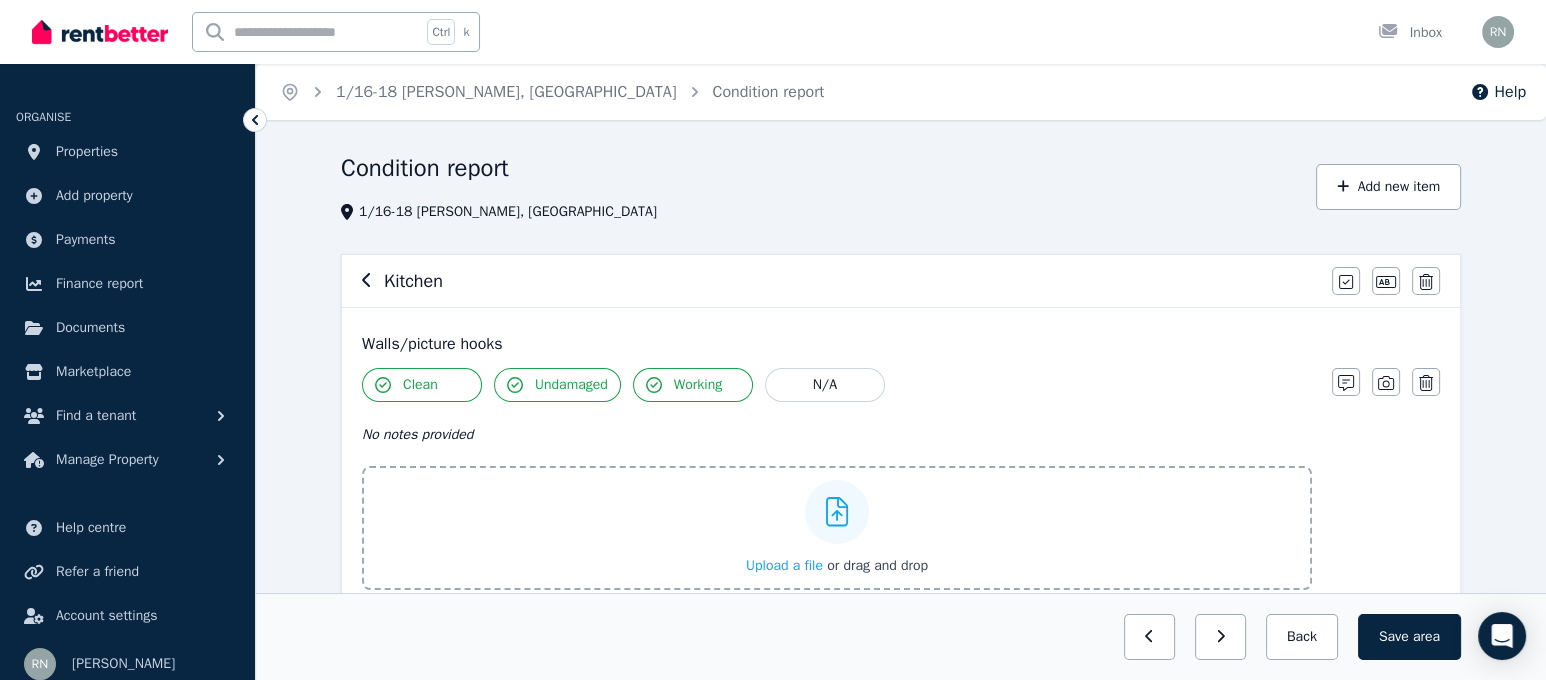 click on "Upload a file" at bounding box center (784, 565) 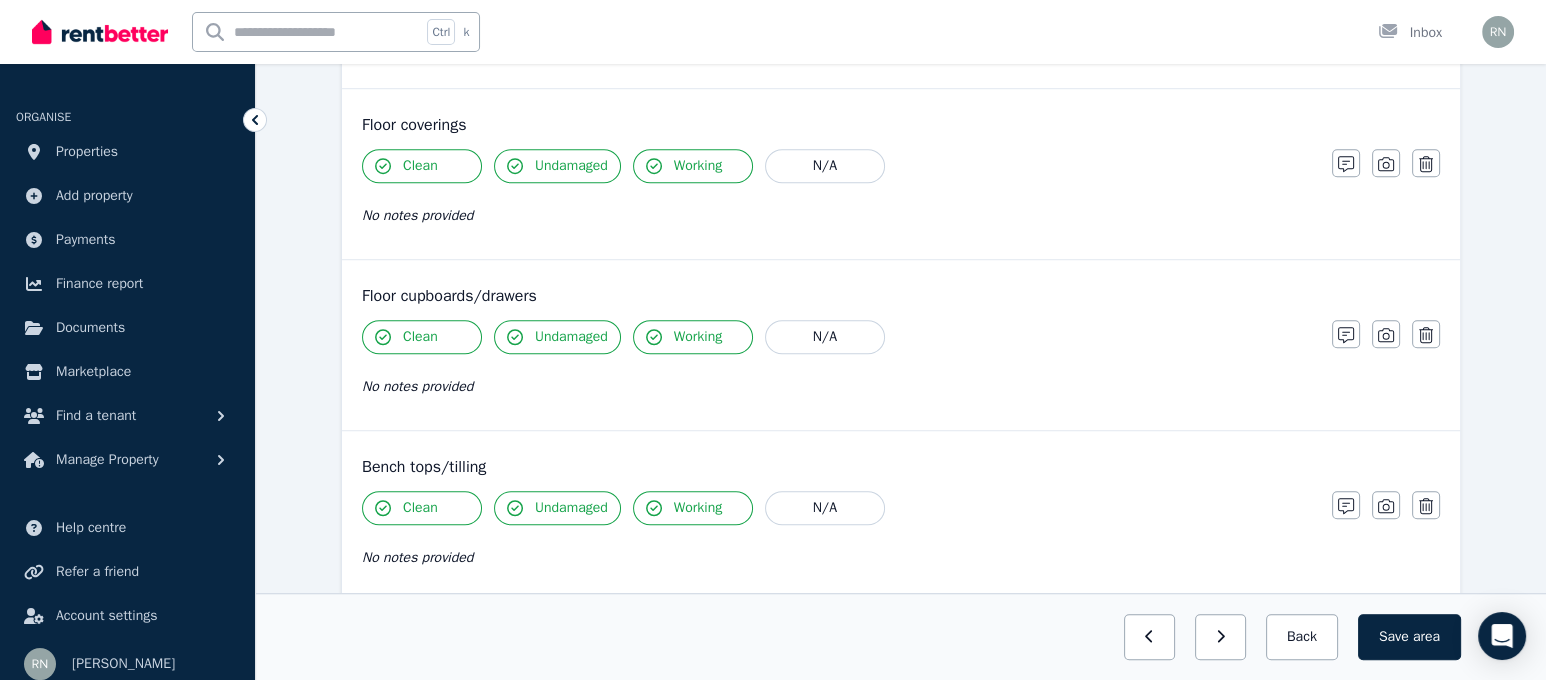 scroll, scrollTop: 1190, scrollLeft: 0, axis: vertical 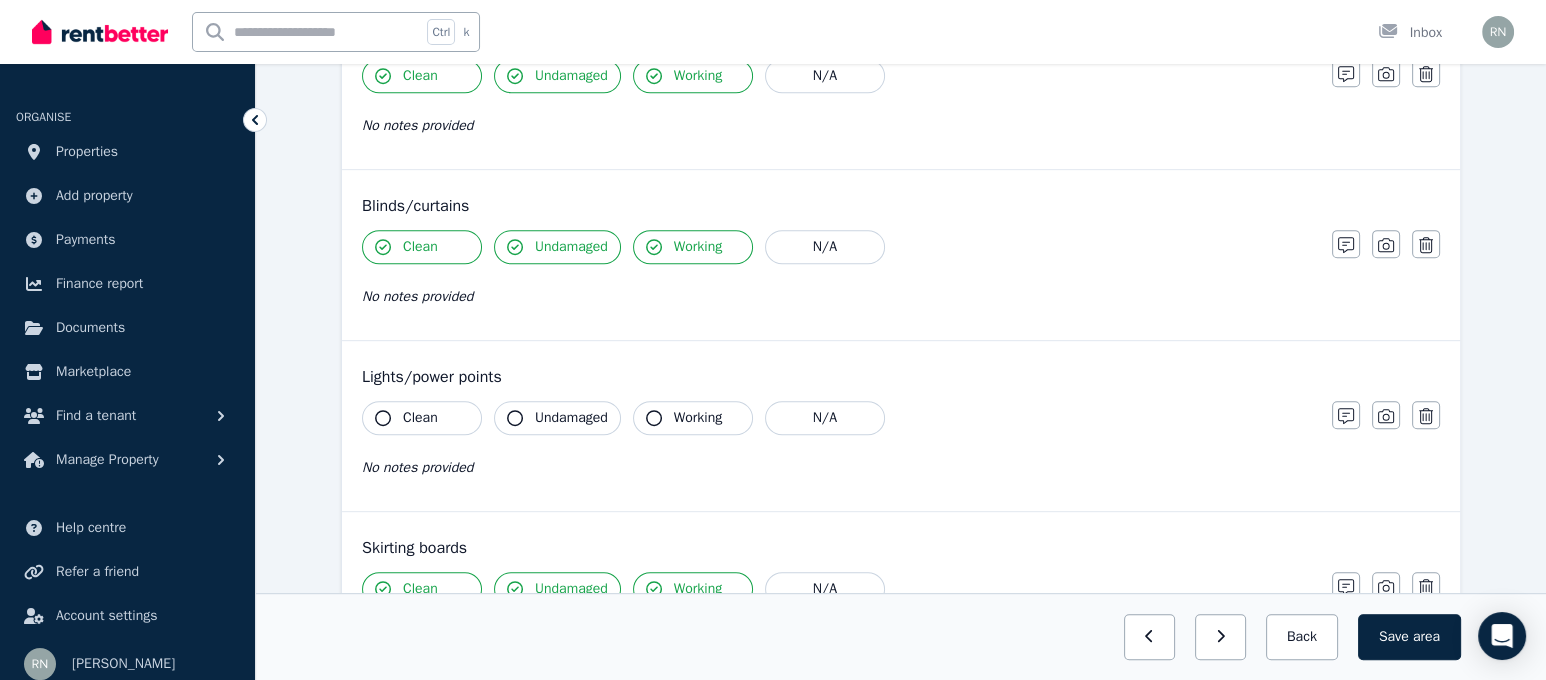 click on "Clean" at bounding box center (422, 418) 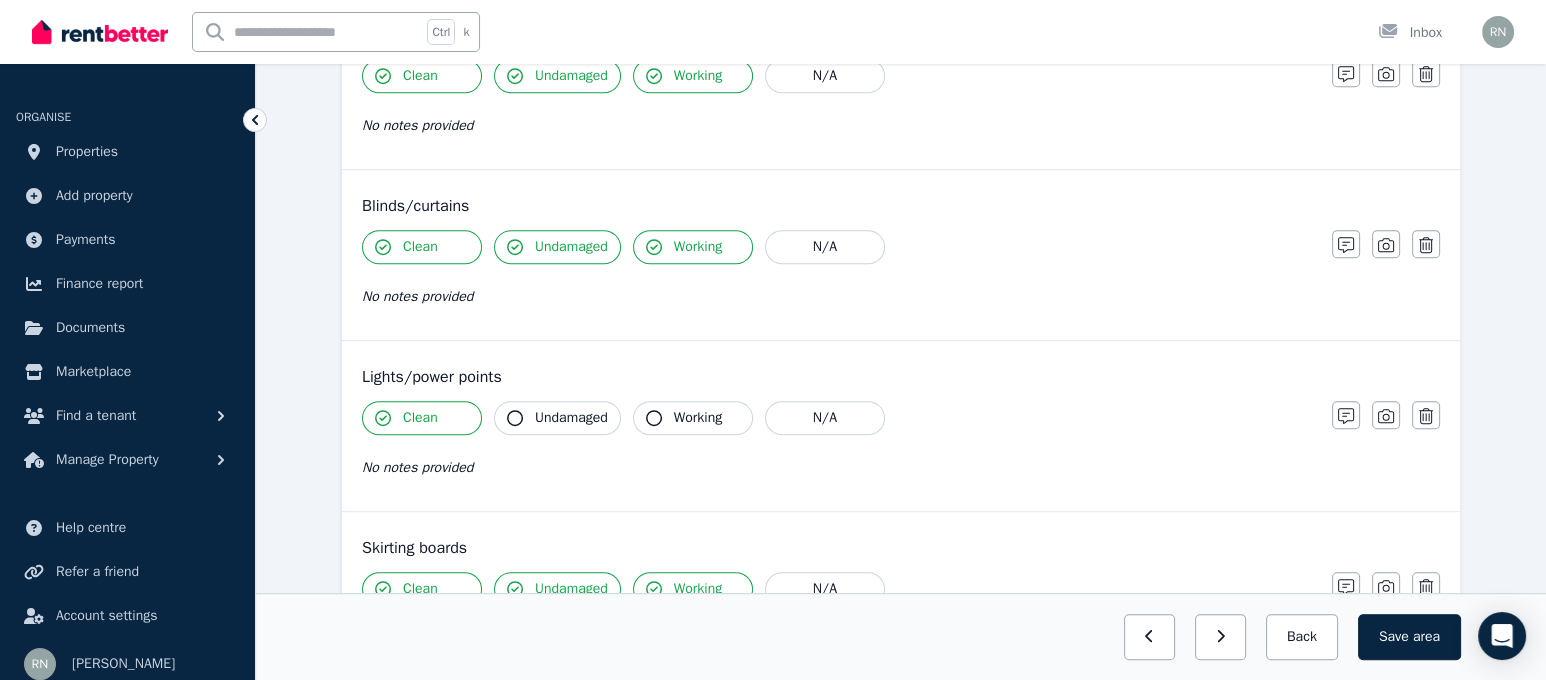 click on "Undamaged" at bounding box center [571, 418] 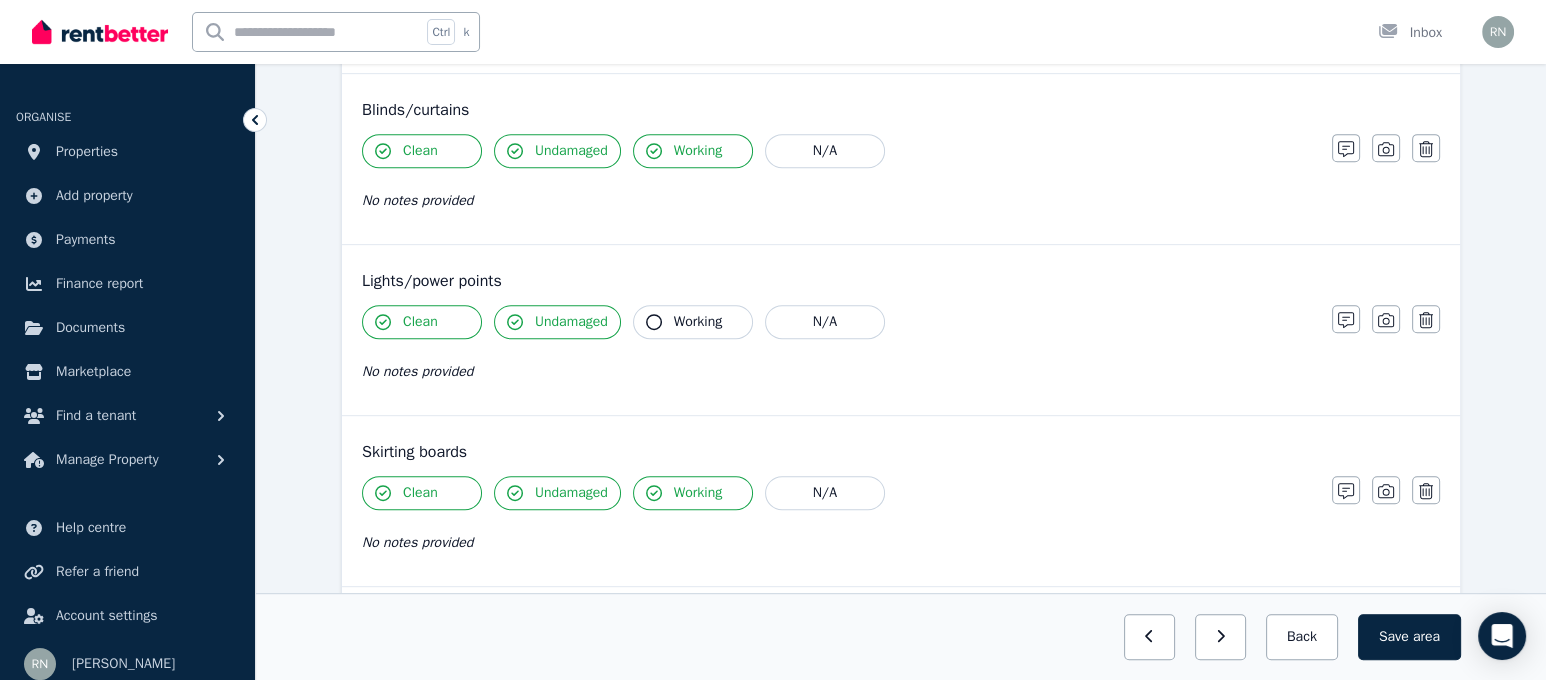 click on "Working" at bounding box center (698, 322) 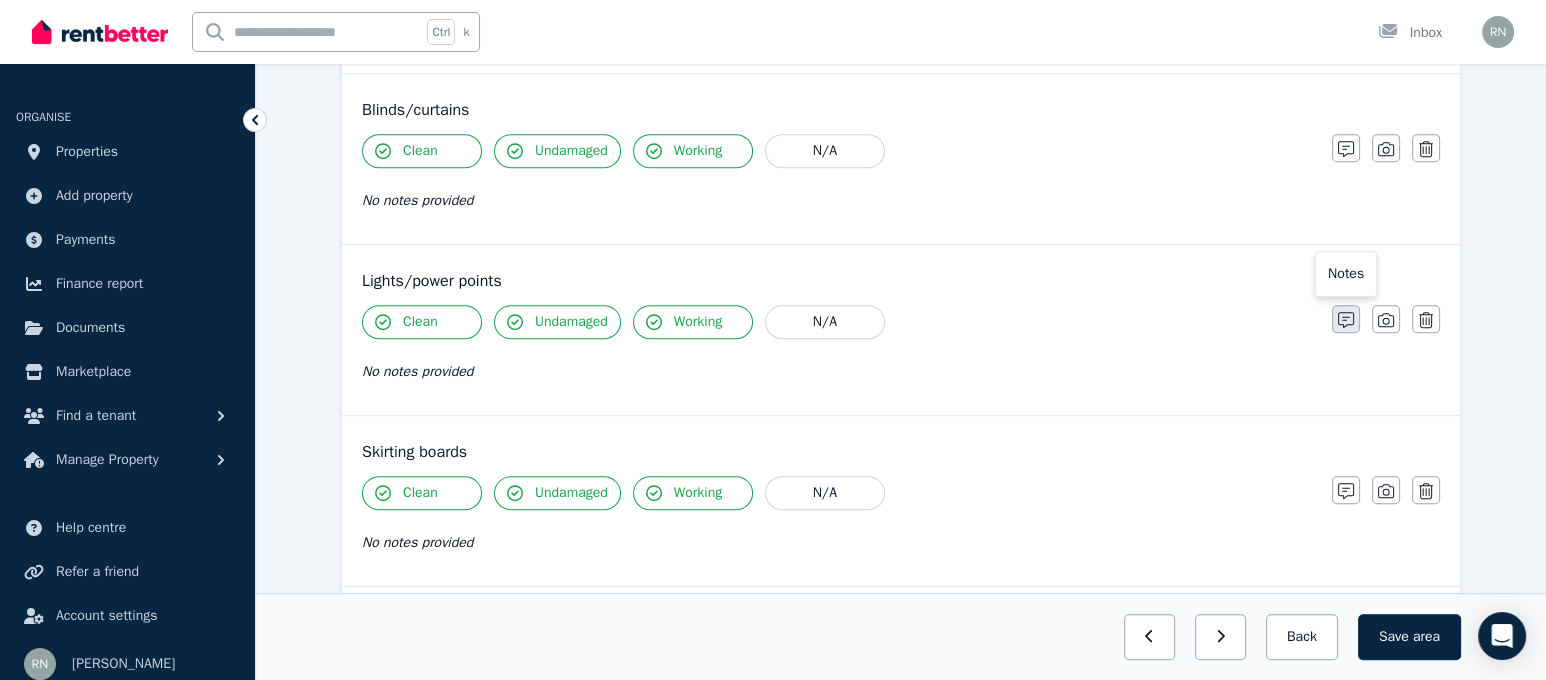 click 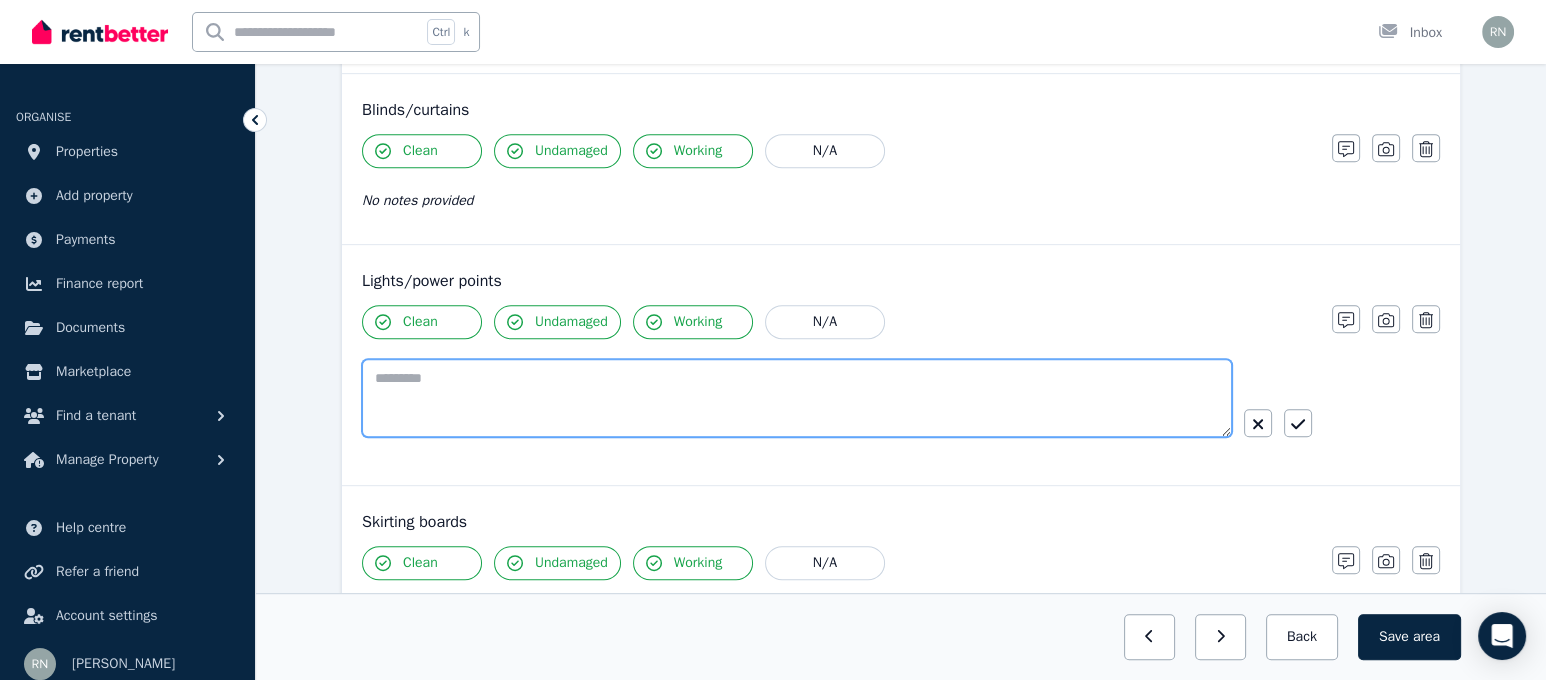 click at bounding box center [797, 398] 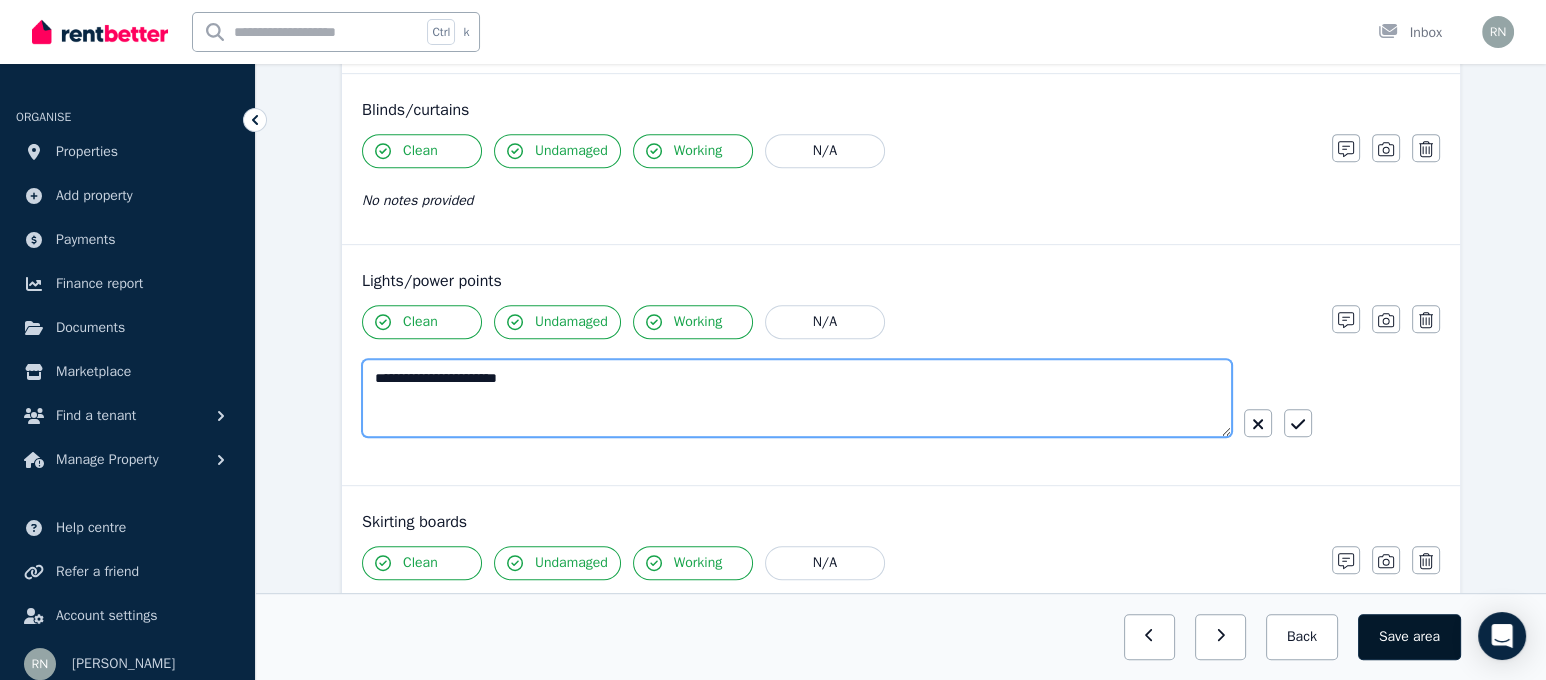 type on "**********" 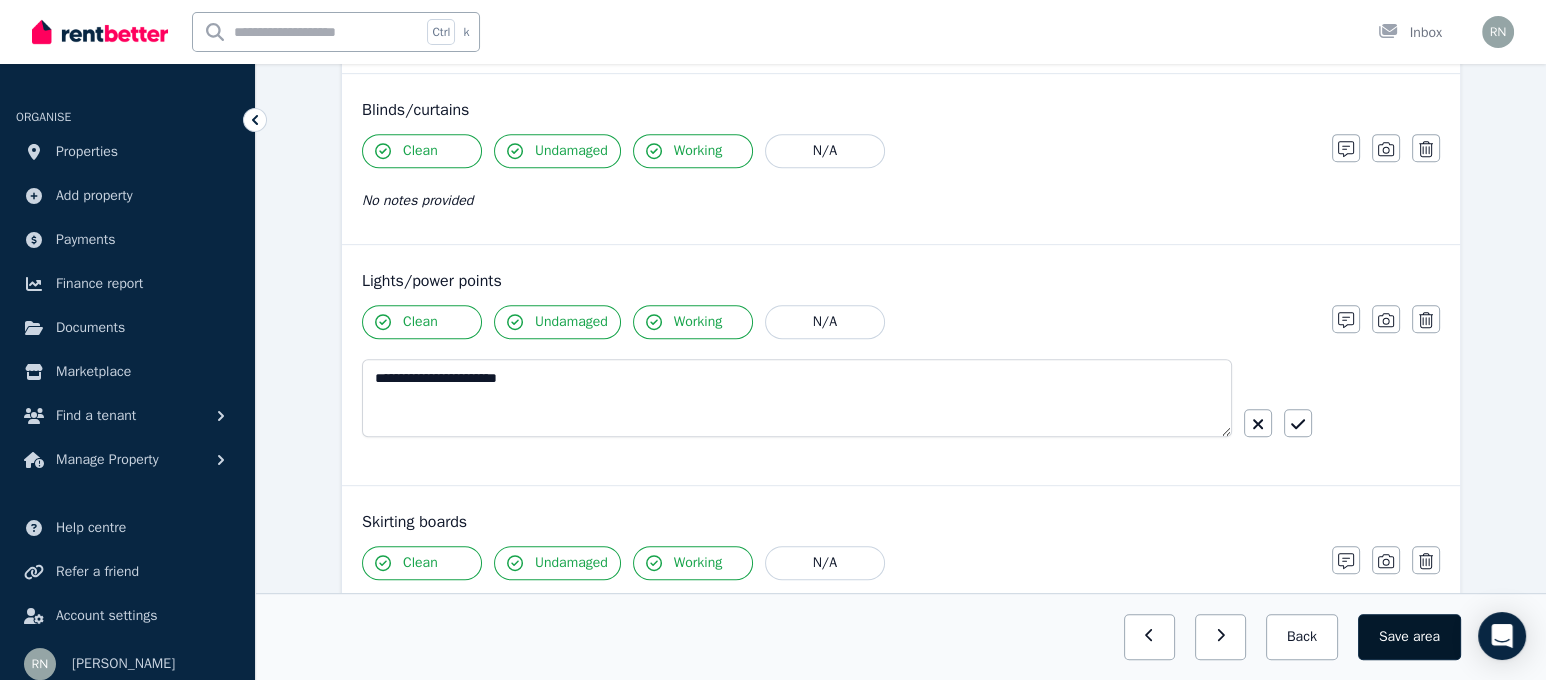 click on "Save   area" at bounding box center [1409, 637] 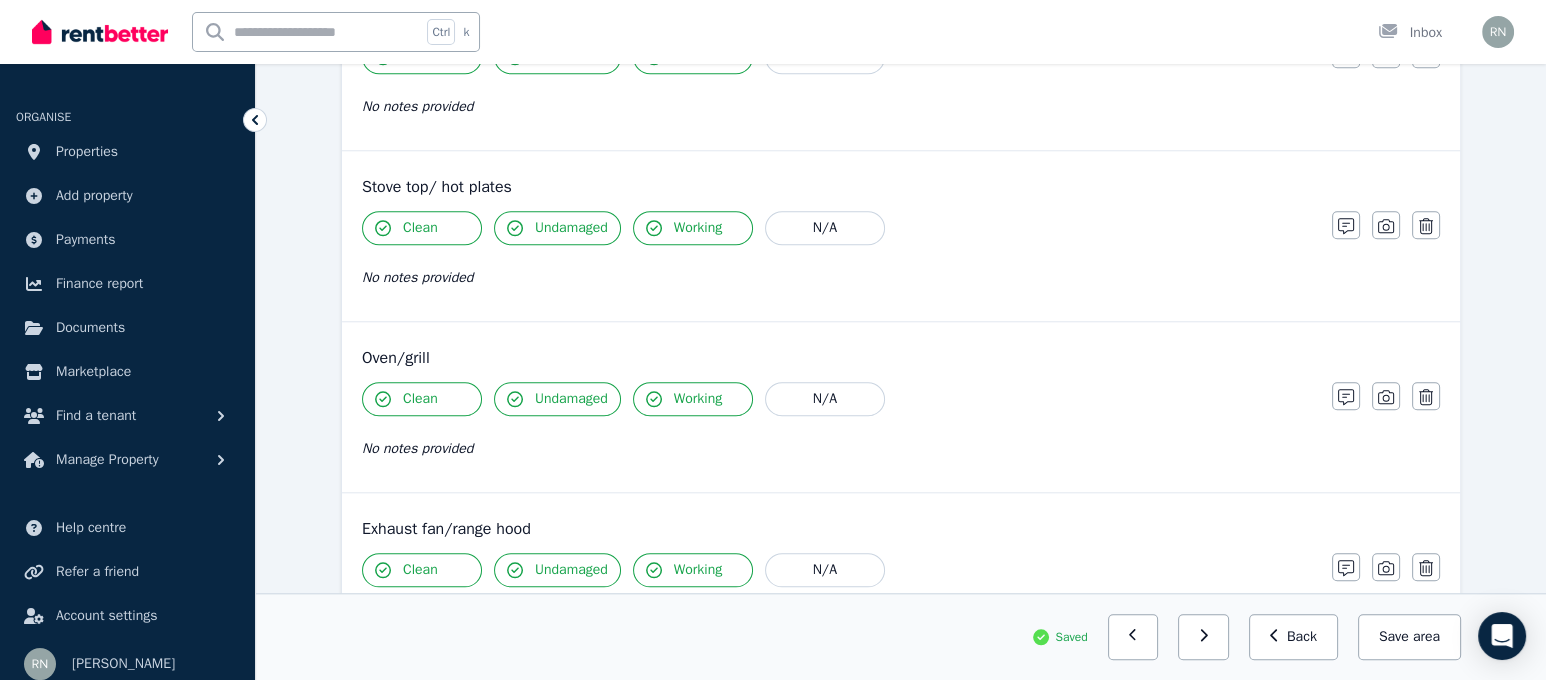 scroll, scrollTop: 2774, scrollLeft: 0, axis: vertical 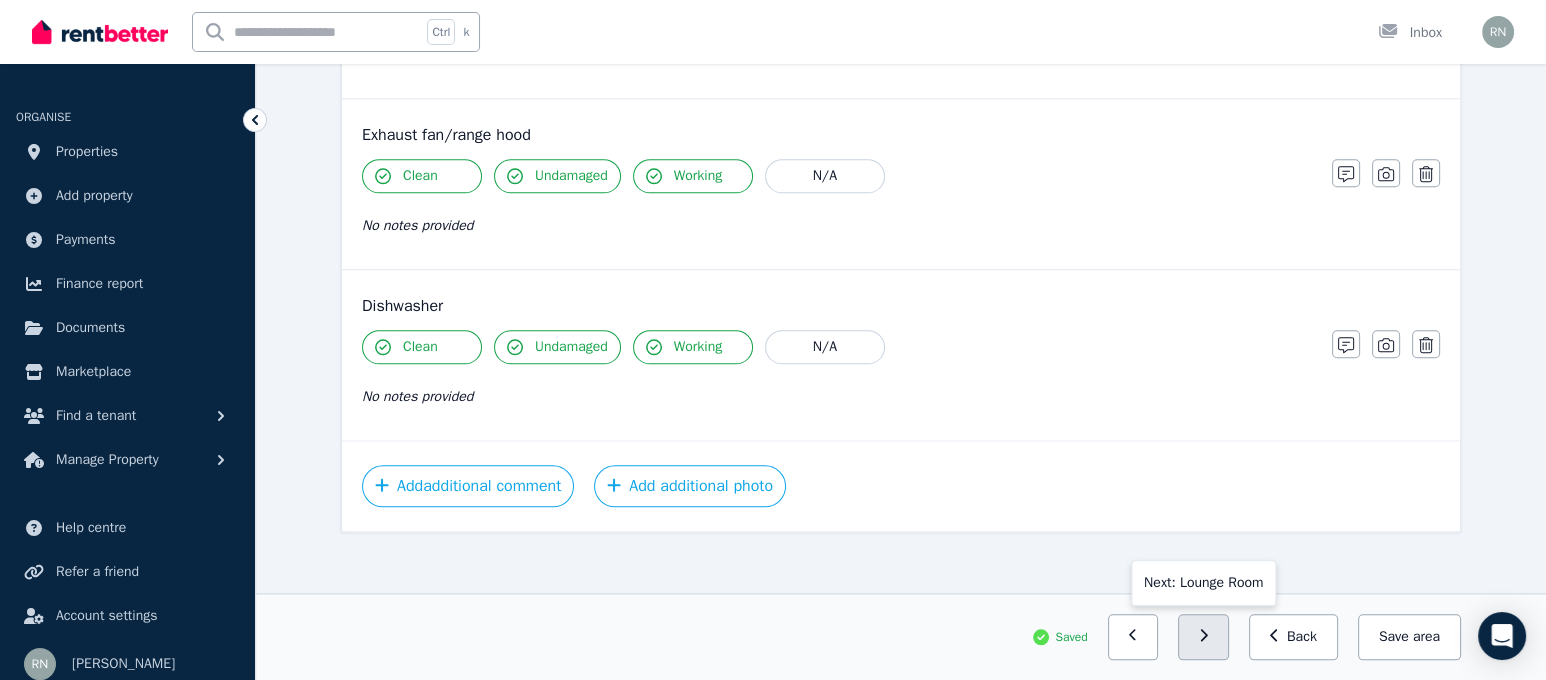 click at bounding box center [1203, 637] 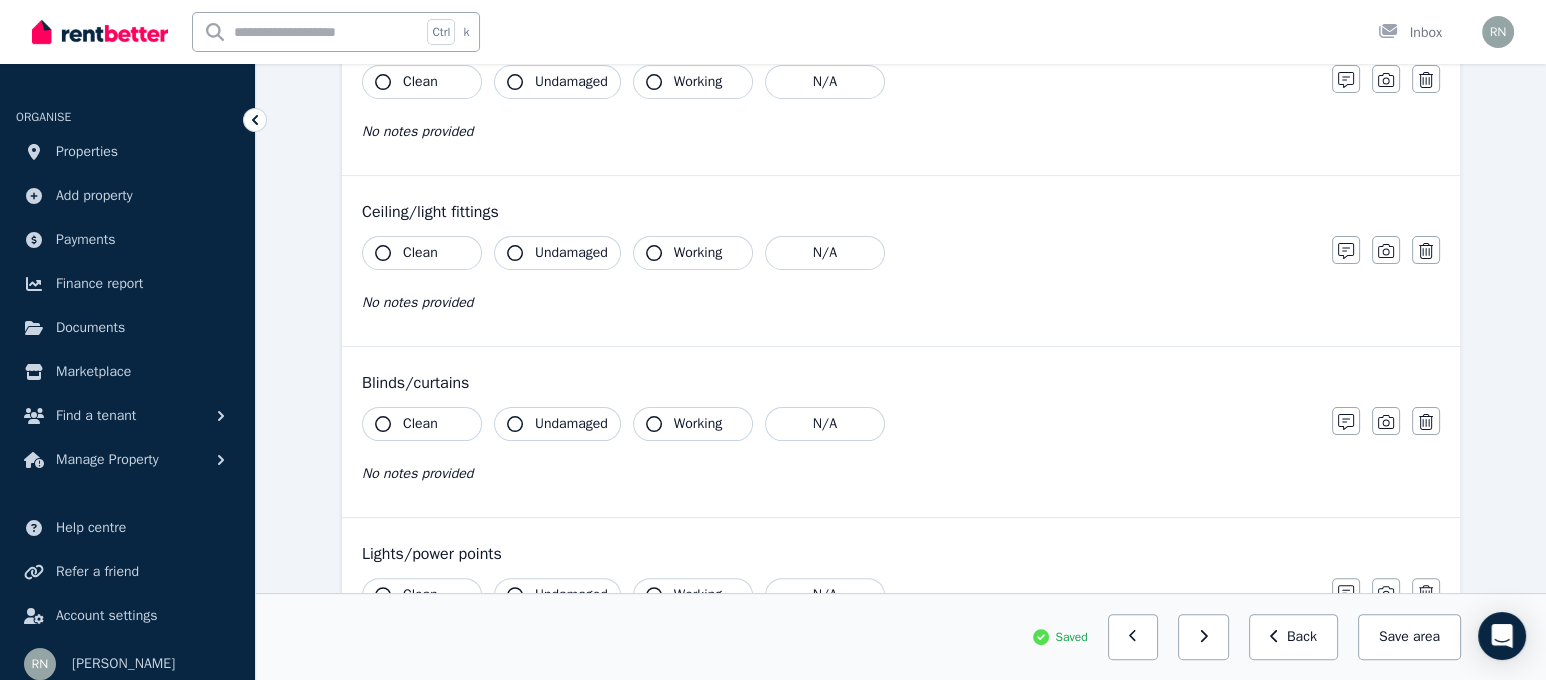 scroll, scrollTop: 49, scrollLeft: 0, axis: vertical 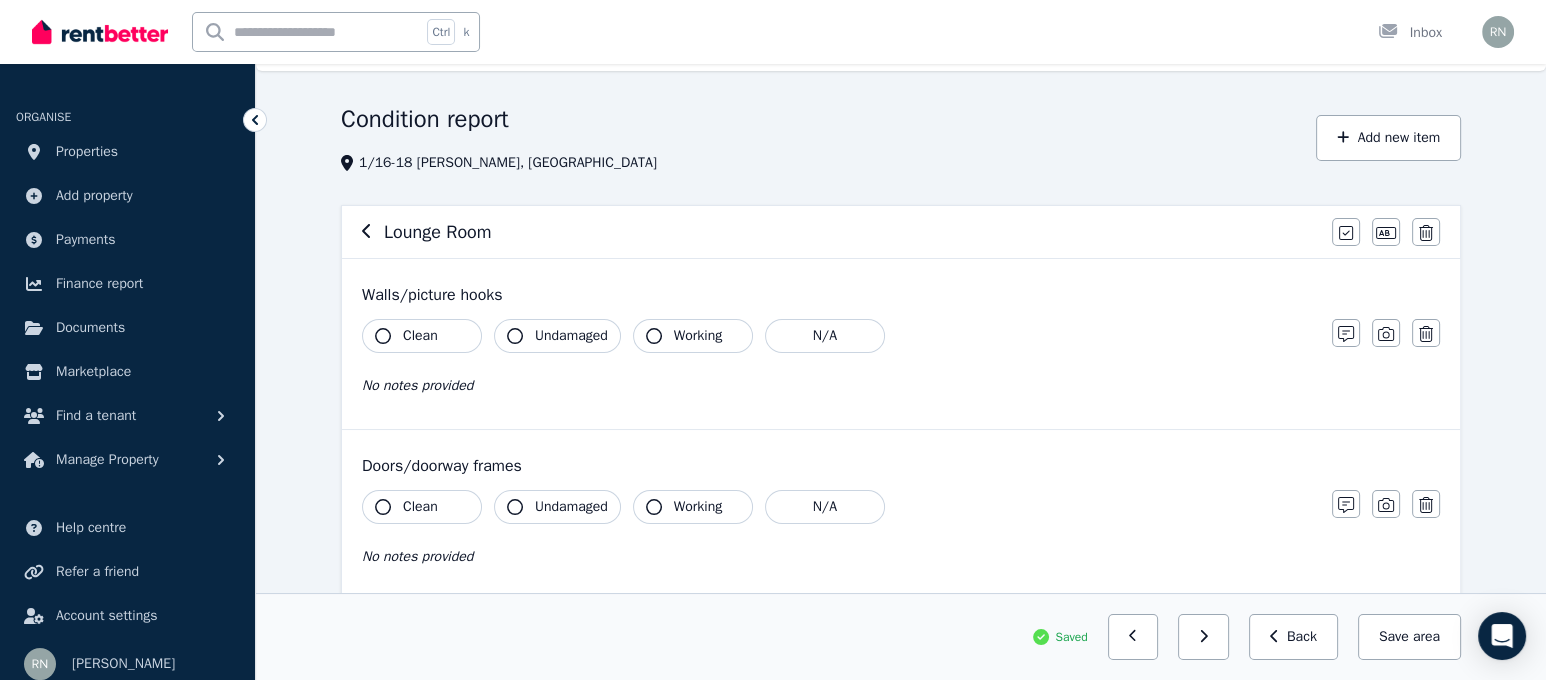 click on "Clean" at bounding box center [422, 336] 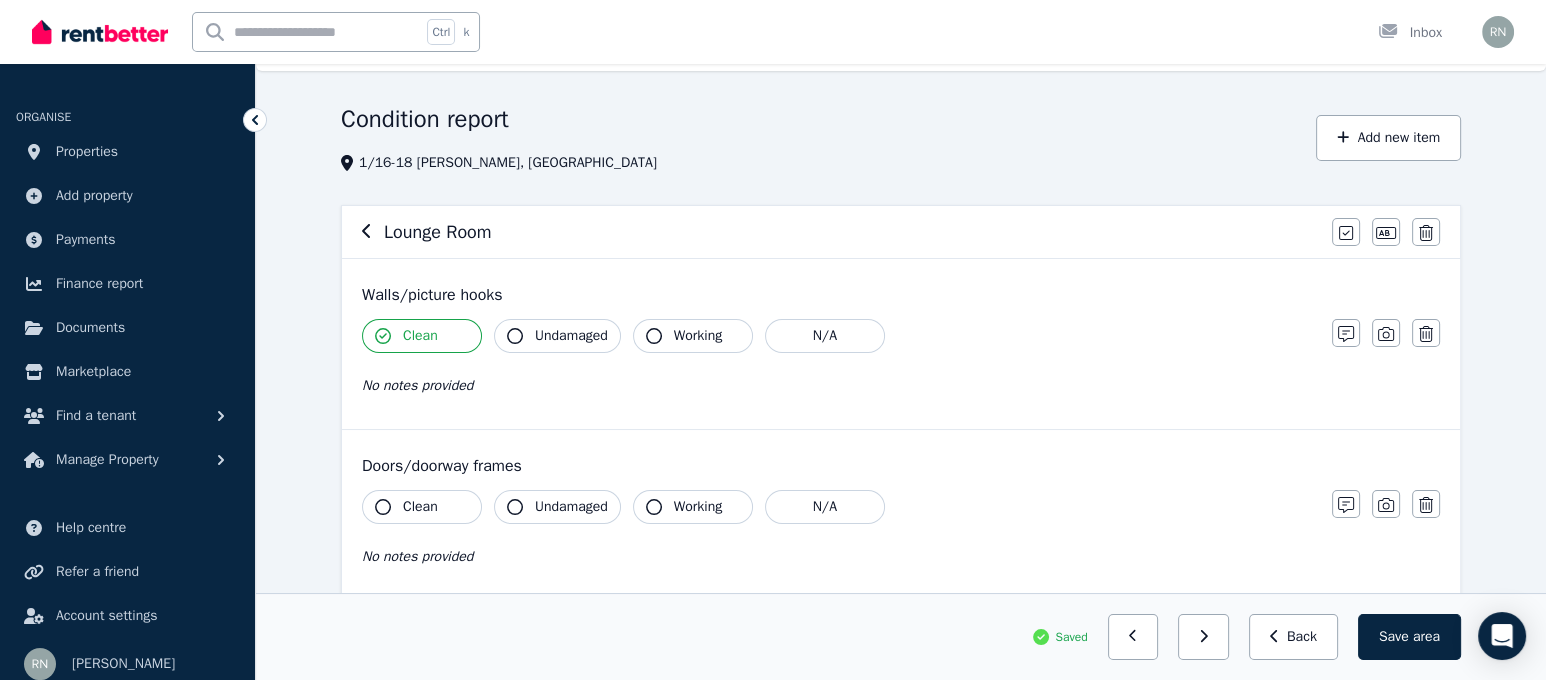 click on "Undamaged" at bounding box center [571, 336] 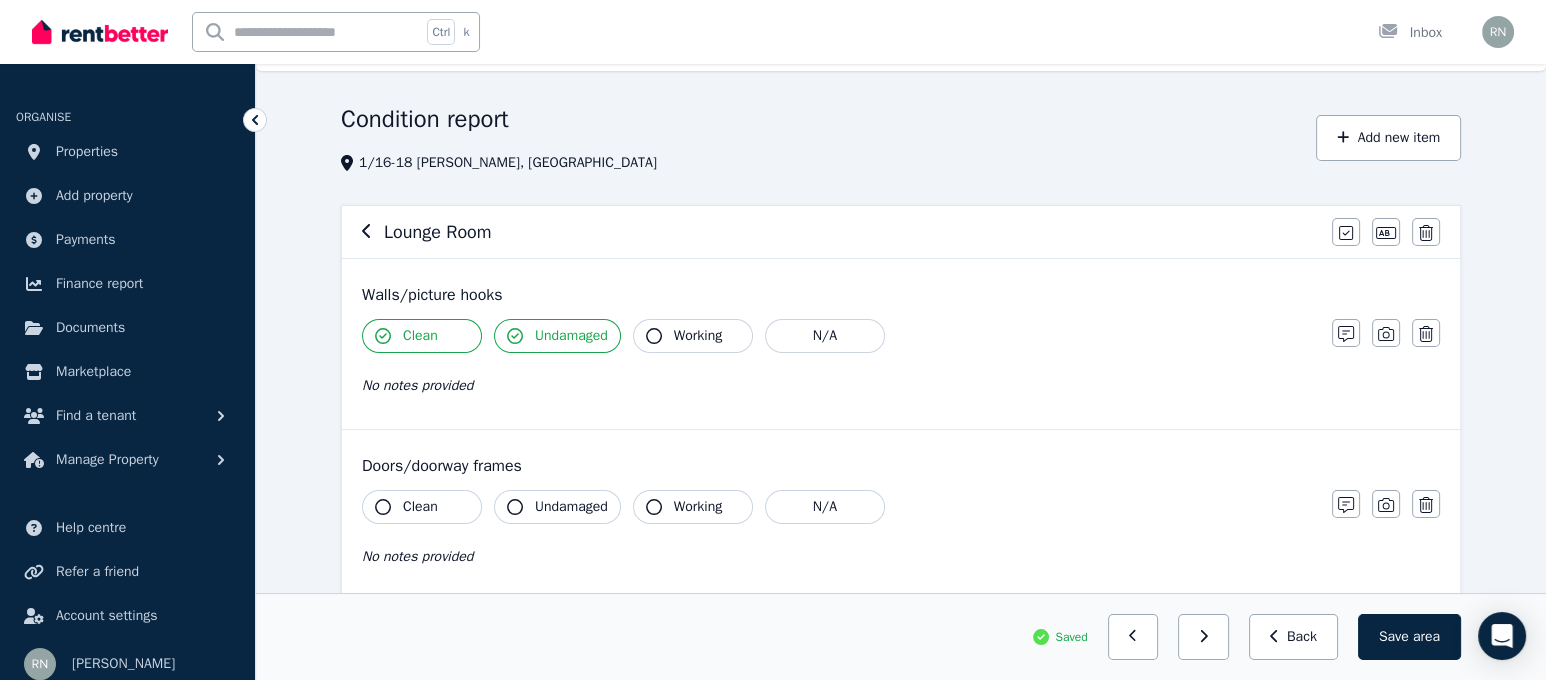 click on "Working" at bounding box center (698, 336) 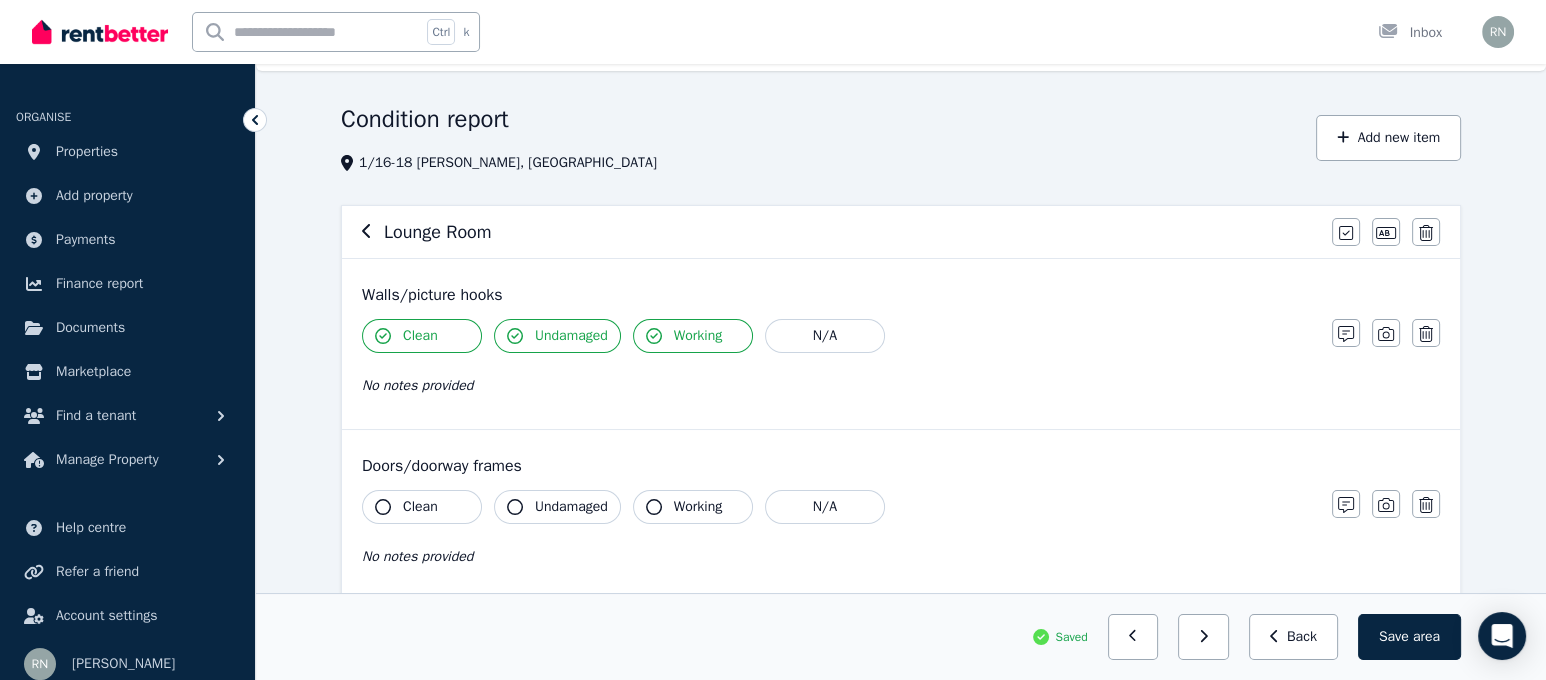 click on "Clean" at bounding box center [422, 507] 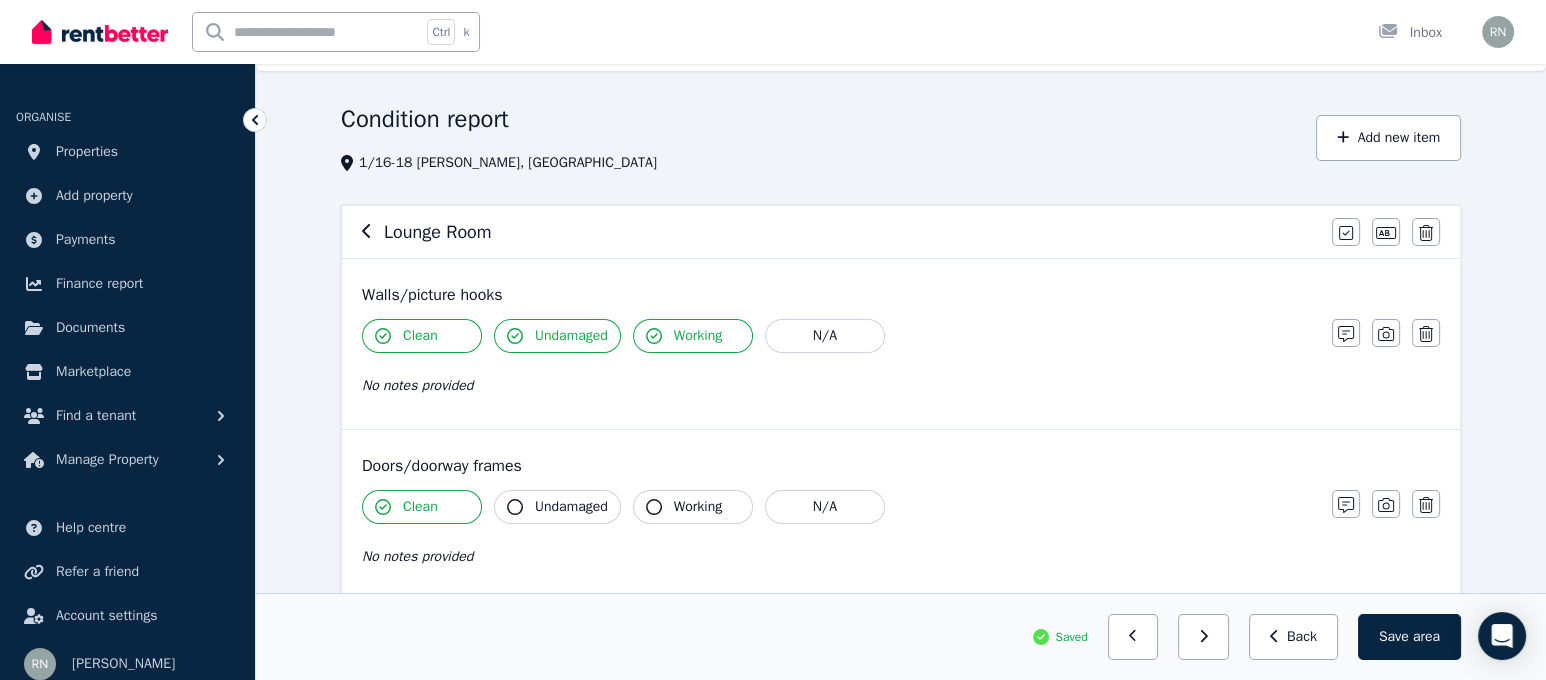 click on "Undamaged" at bounding box center (557, 507) 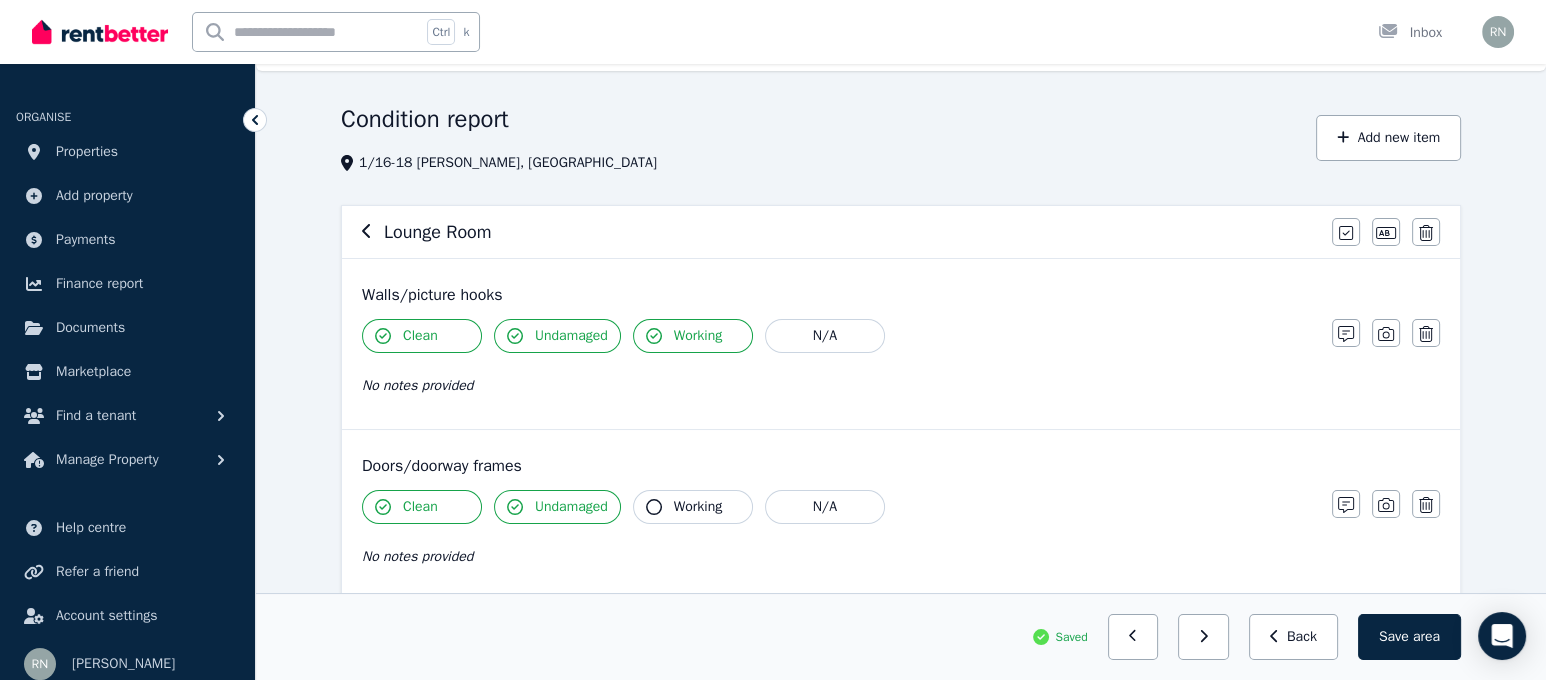 click on "Working" at bounding box center [698, 507] 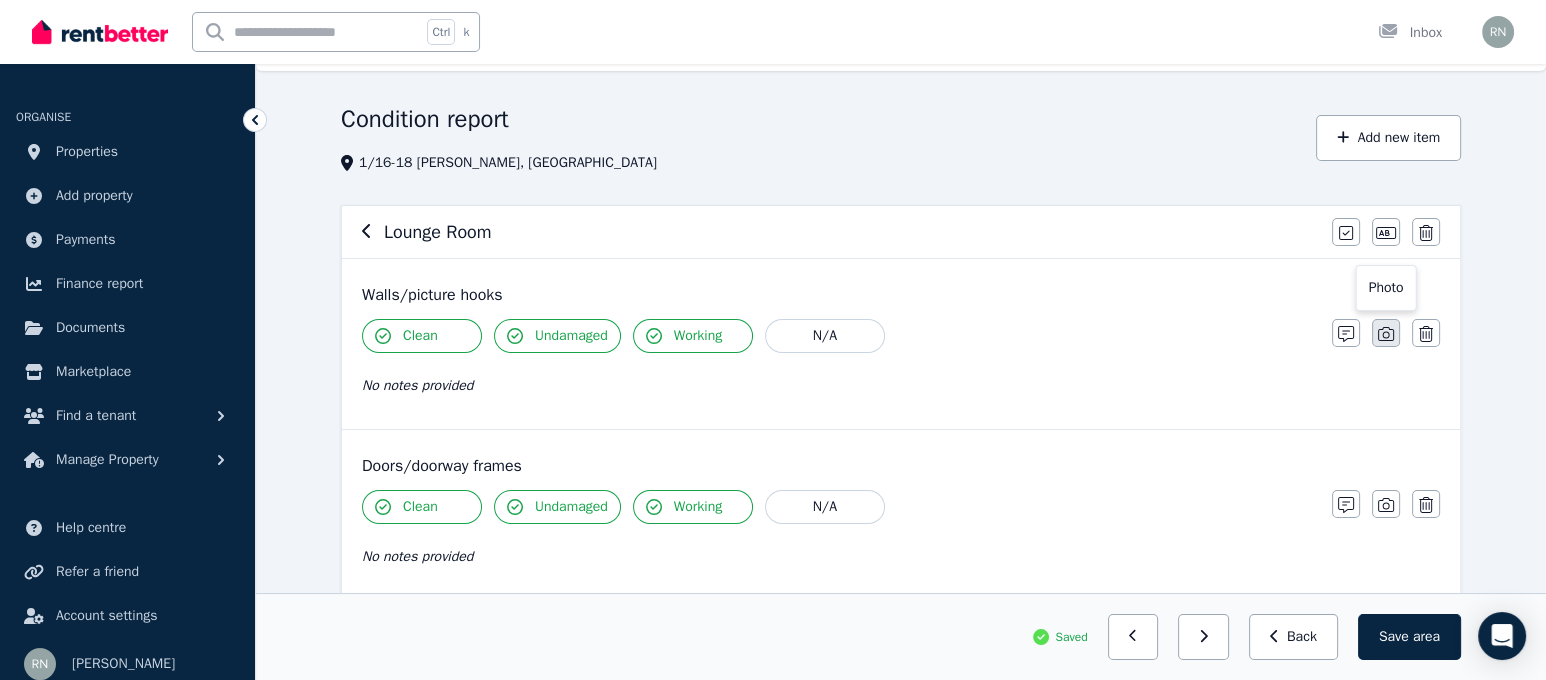 click 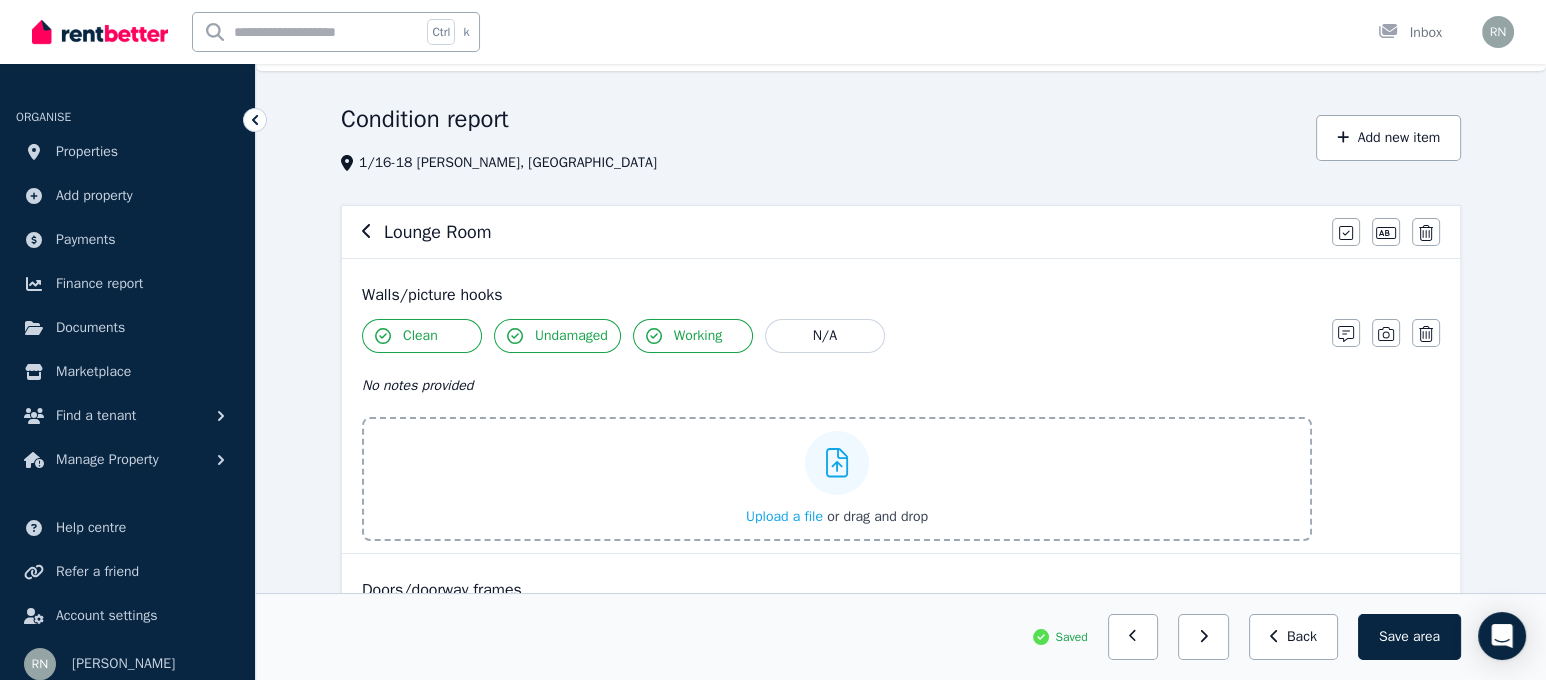 click on "Upload a file   or drag and drop" at bounding box center (837, 517) 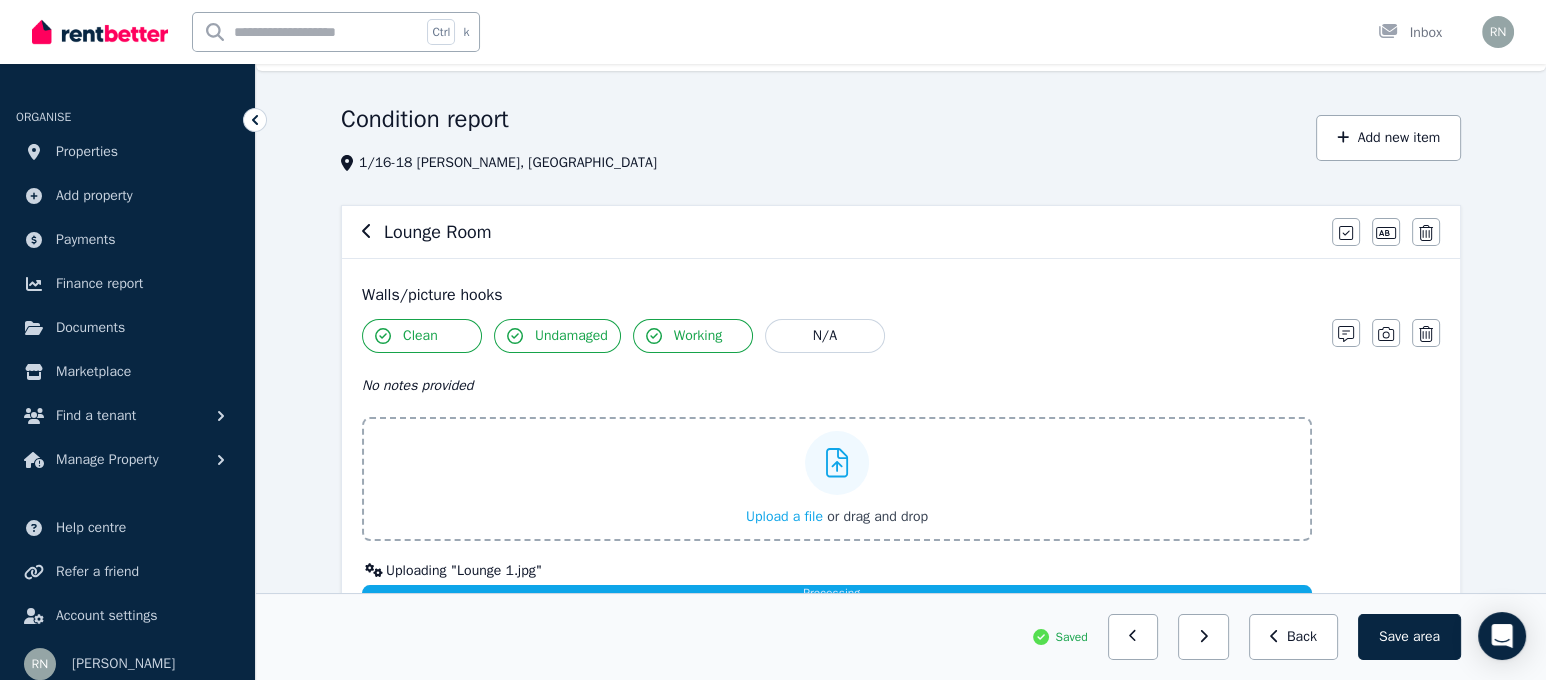 scroll, scrollTop: 645, scrollLeft: 0, axis: vertical 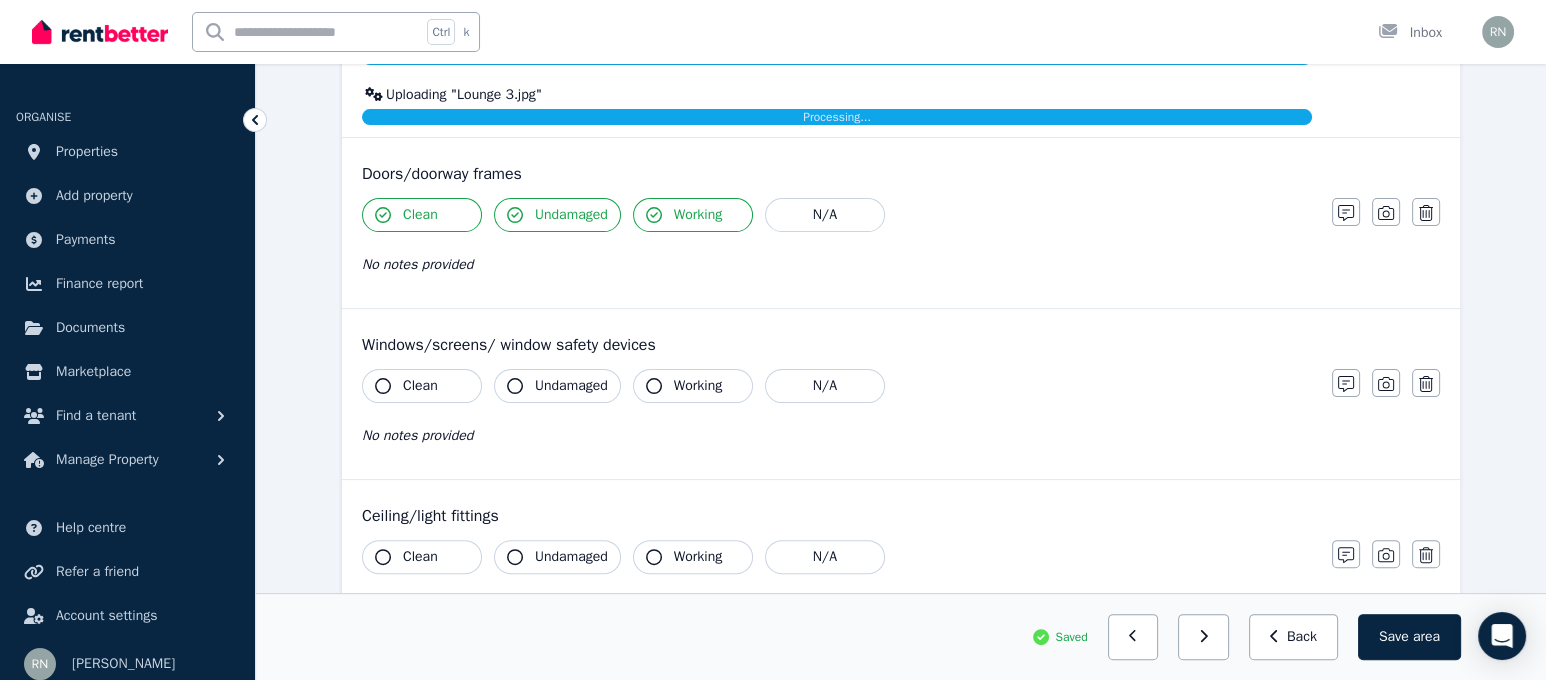 click on "Clean Undamaged Working N/A No notes provided" at bounding box center [837, 247] 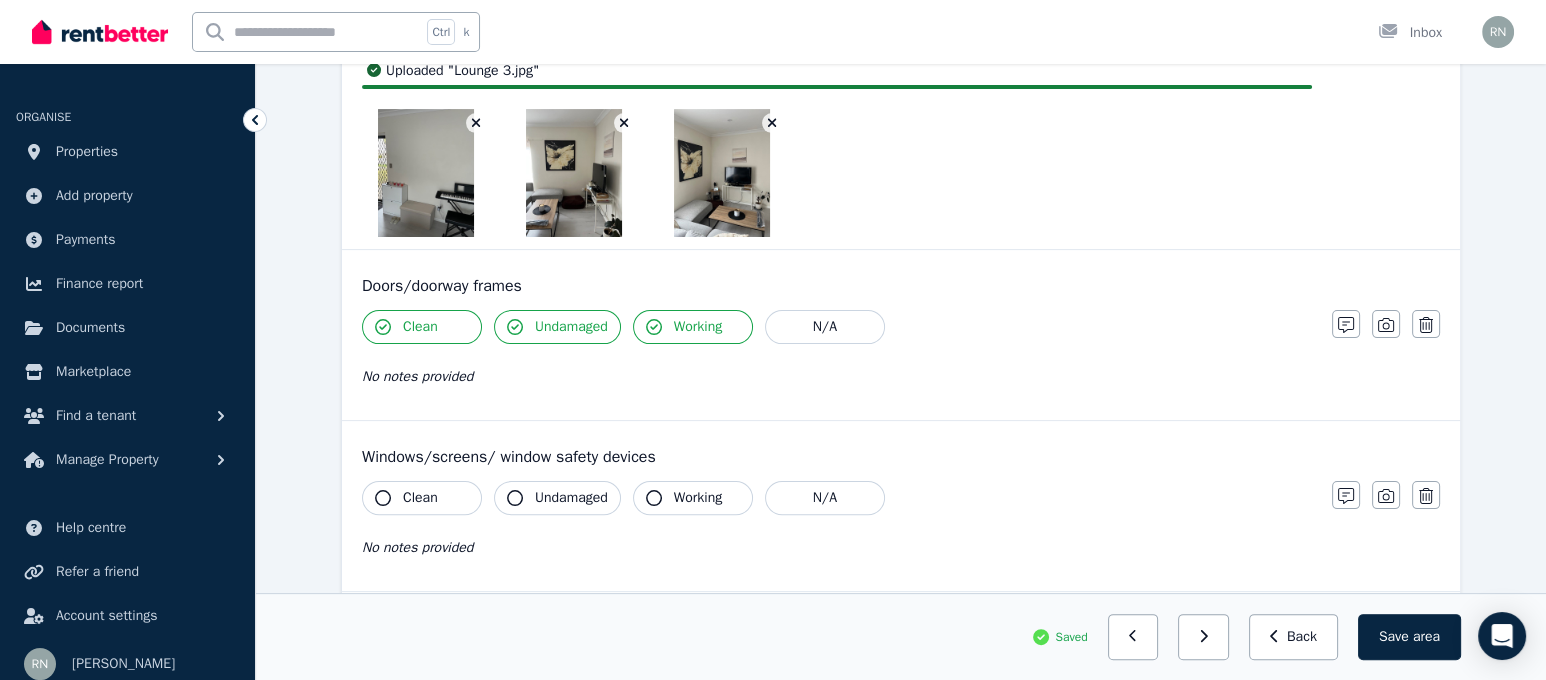click on "Clean" at bounding box center [422, 498] 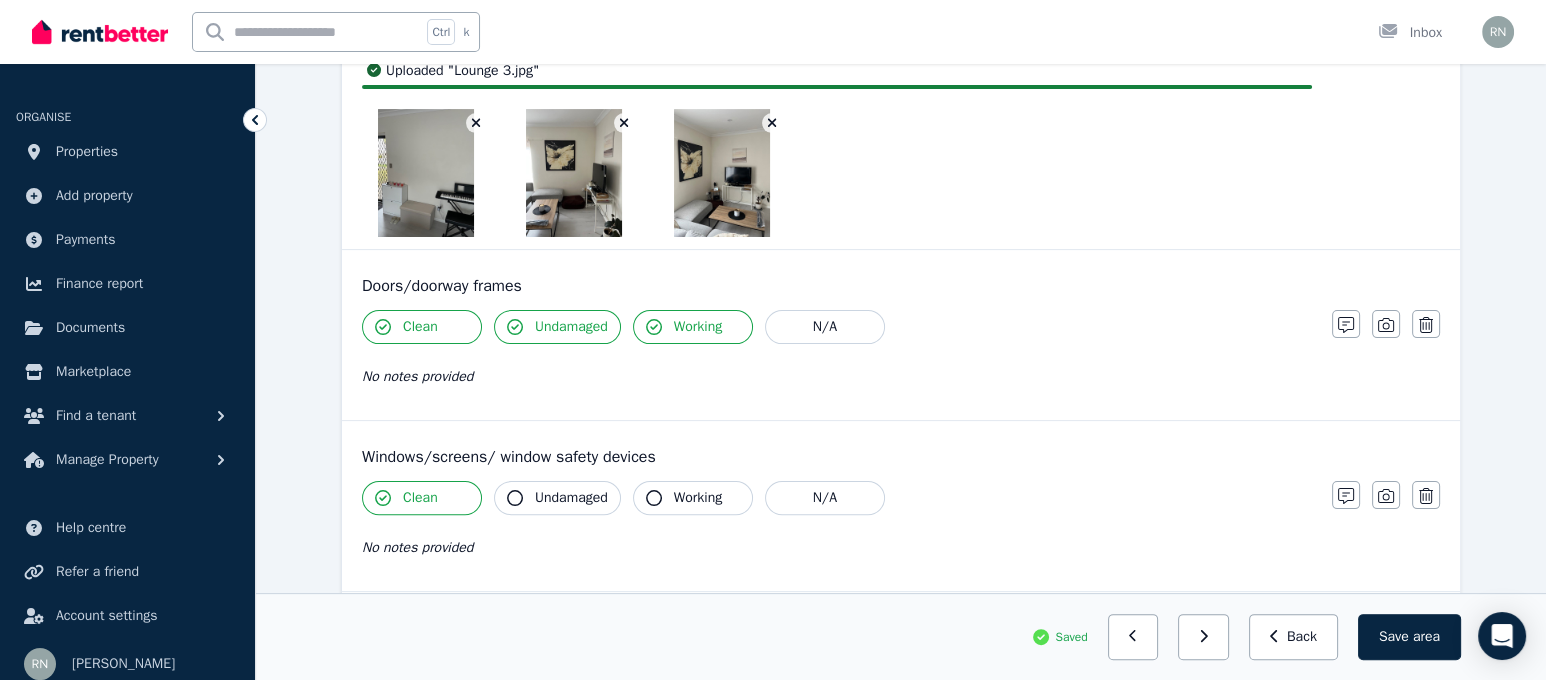 click on "Undamaged" at bounding box center [571, 498] 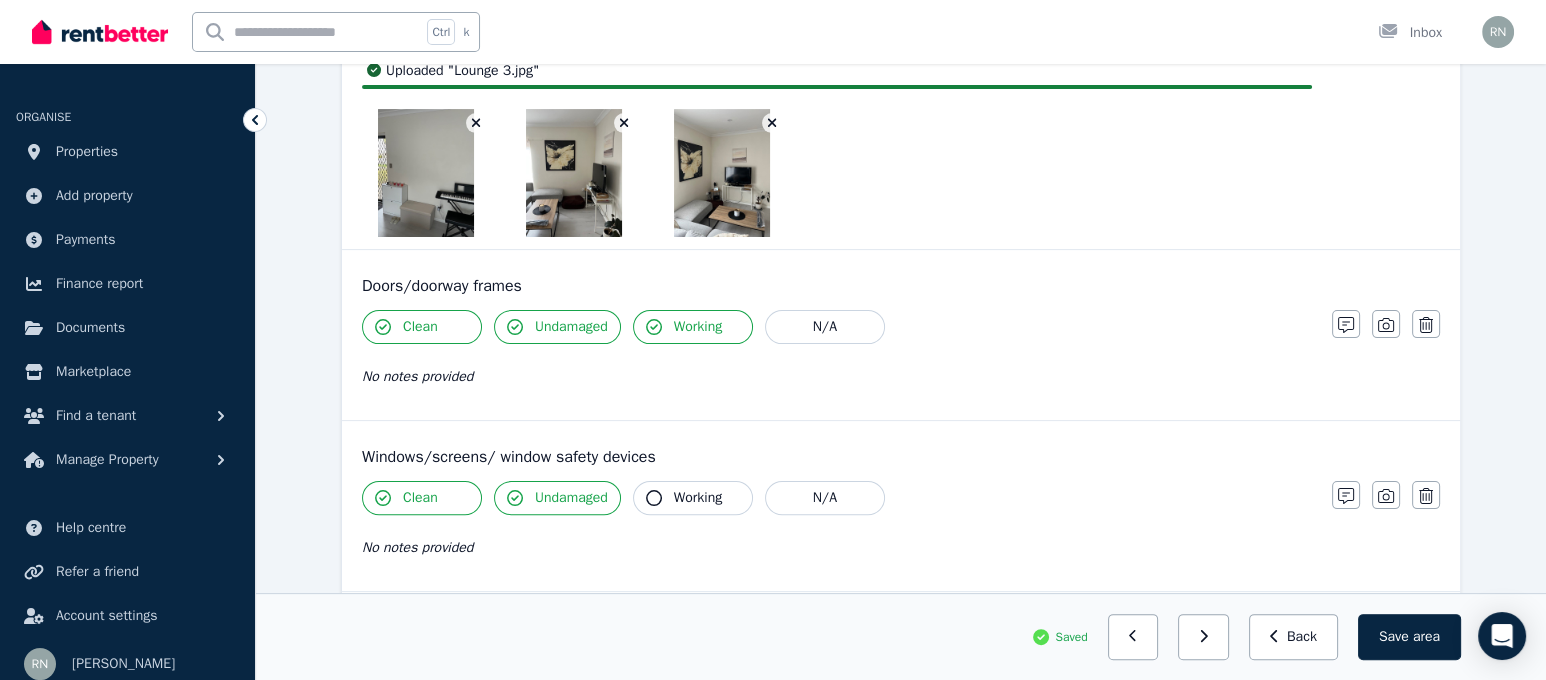 click on "Working" at bounding box center [698, 498] 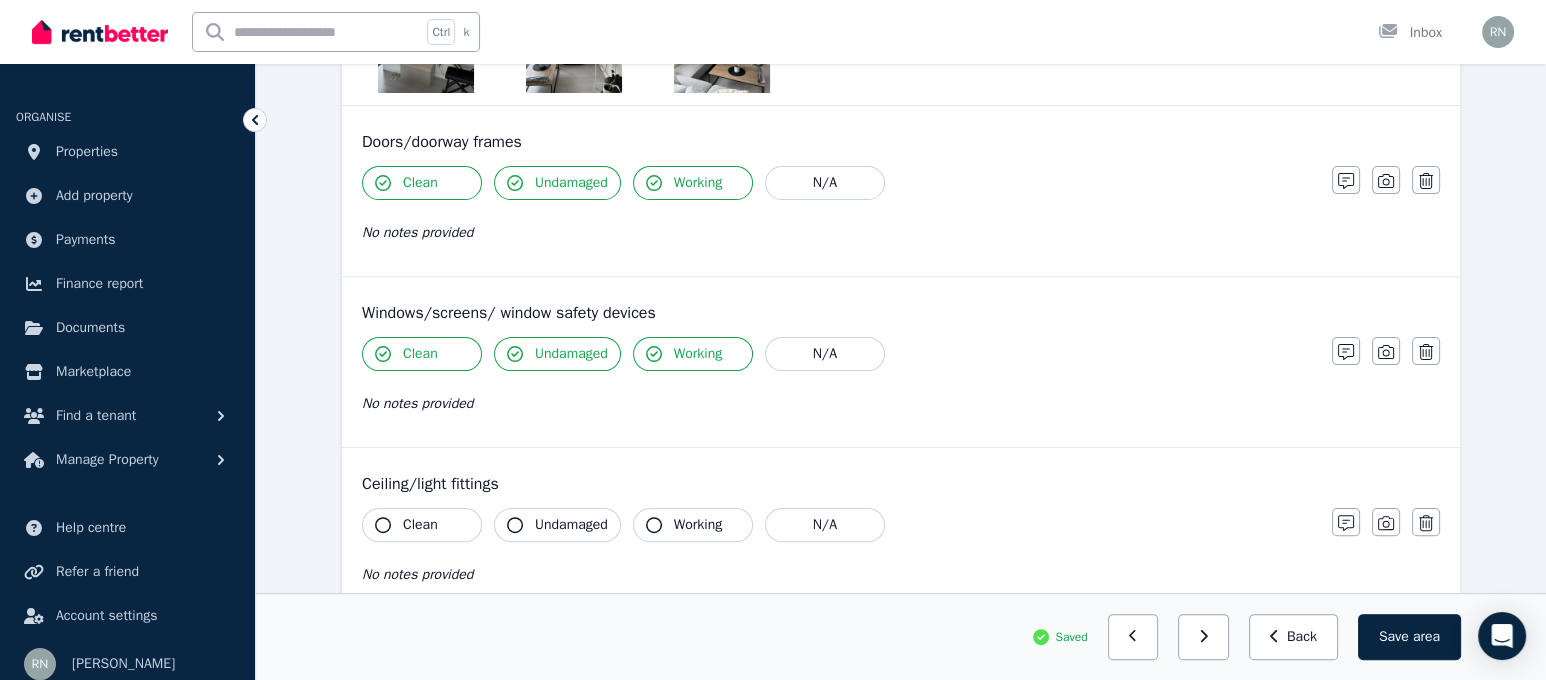scroll, scrollTop: 1240, scrollLeft: 0, axis: vertical 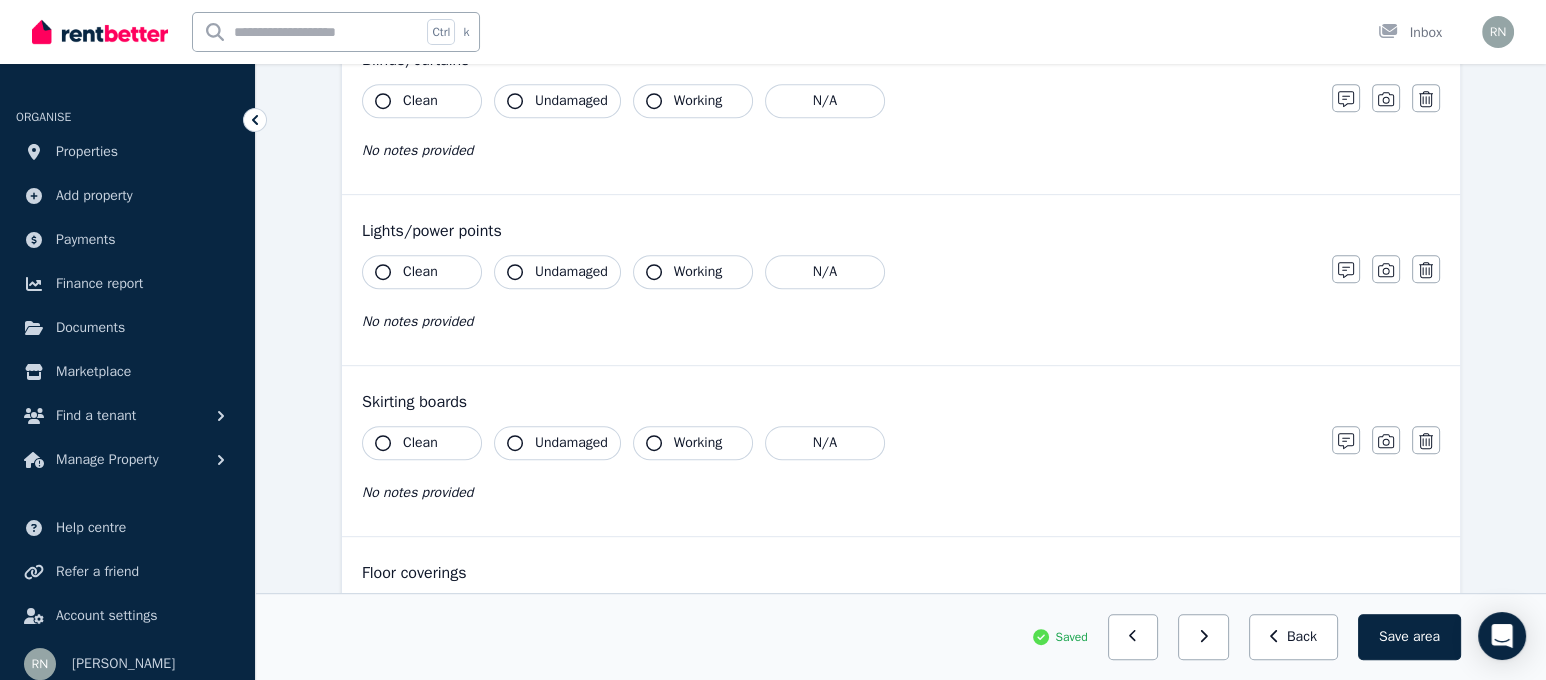 click on "Clean" at bounding box center [420, 101] 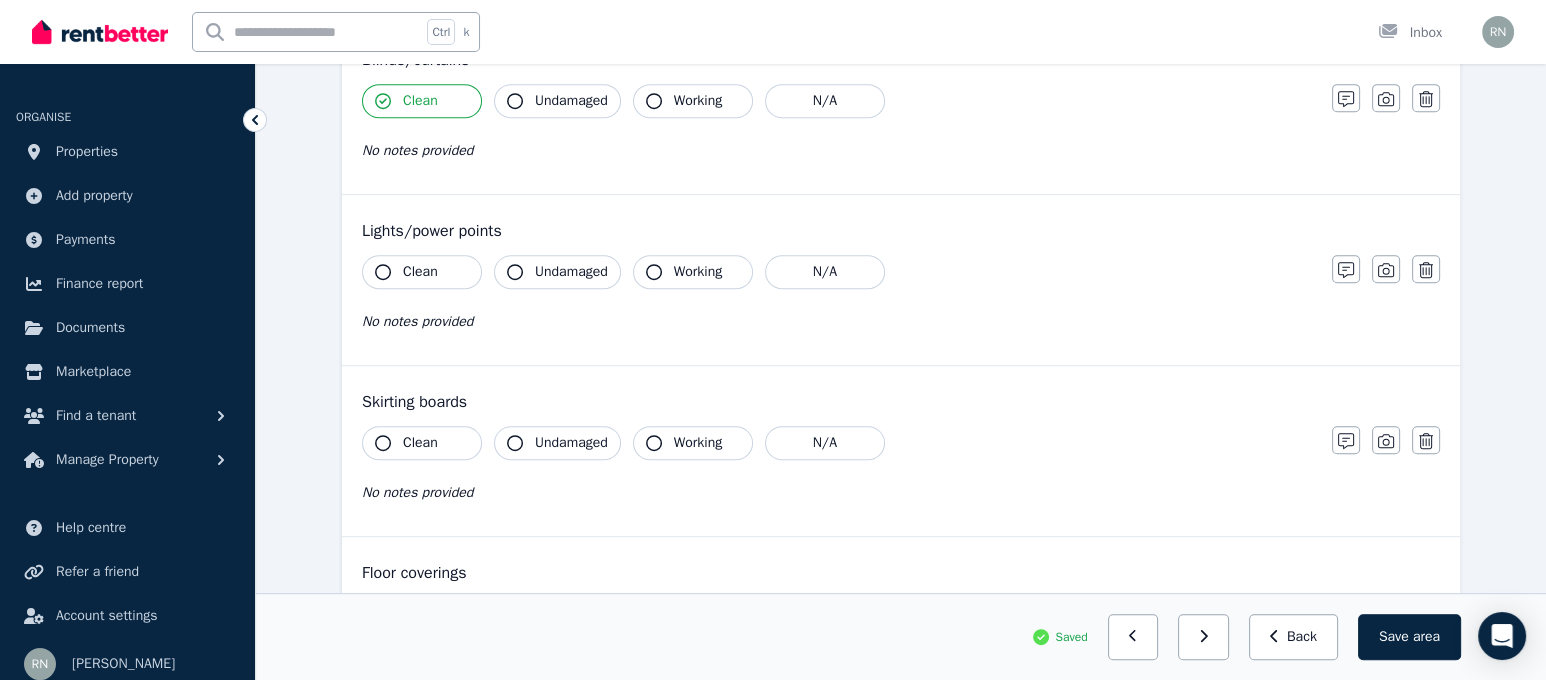 click on "Undamaged" at bounding box center [571, 101] 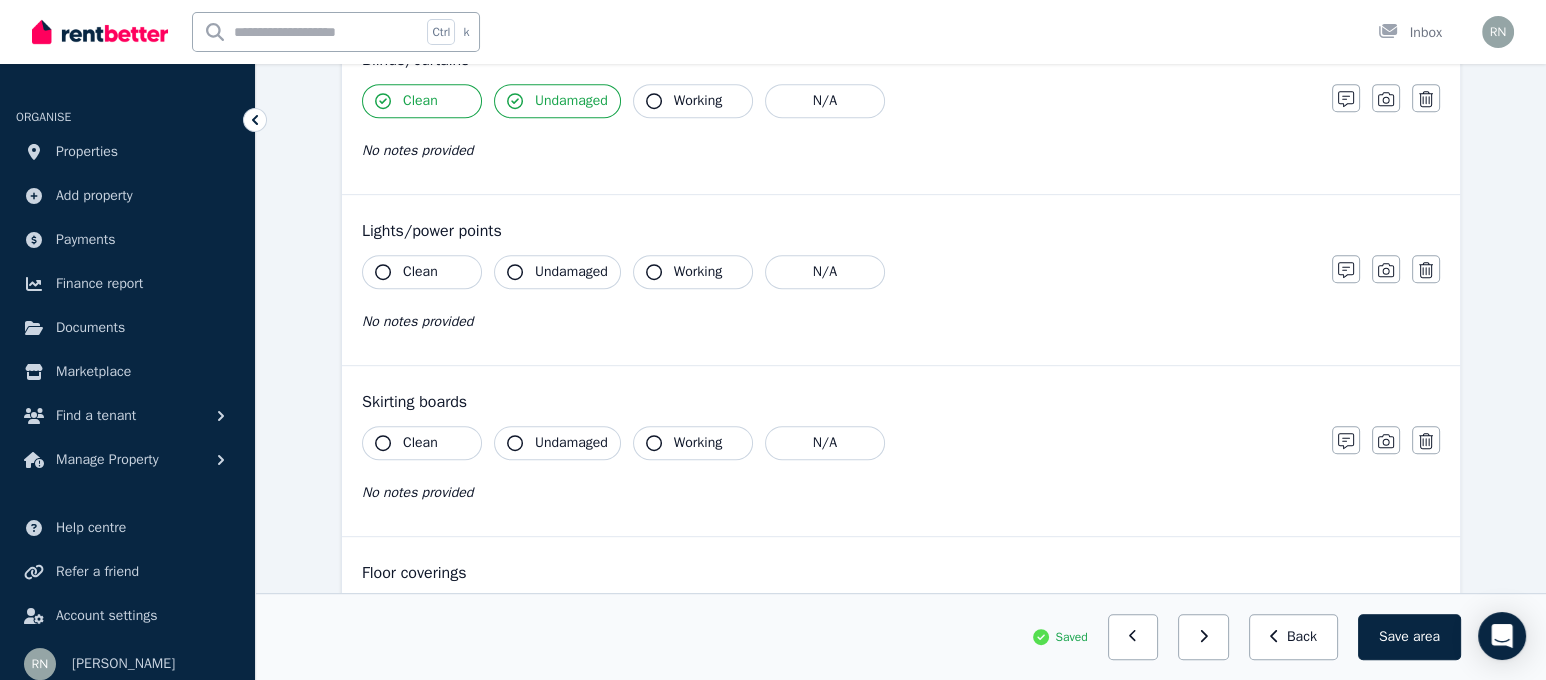 click on "Working" at bounding box center [698, 101] 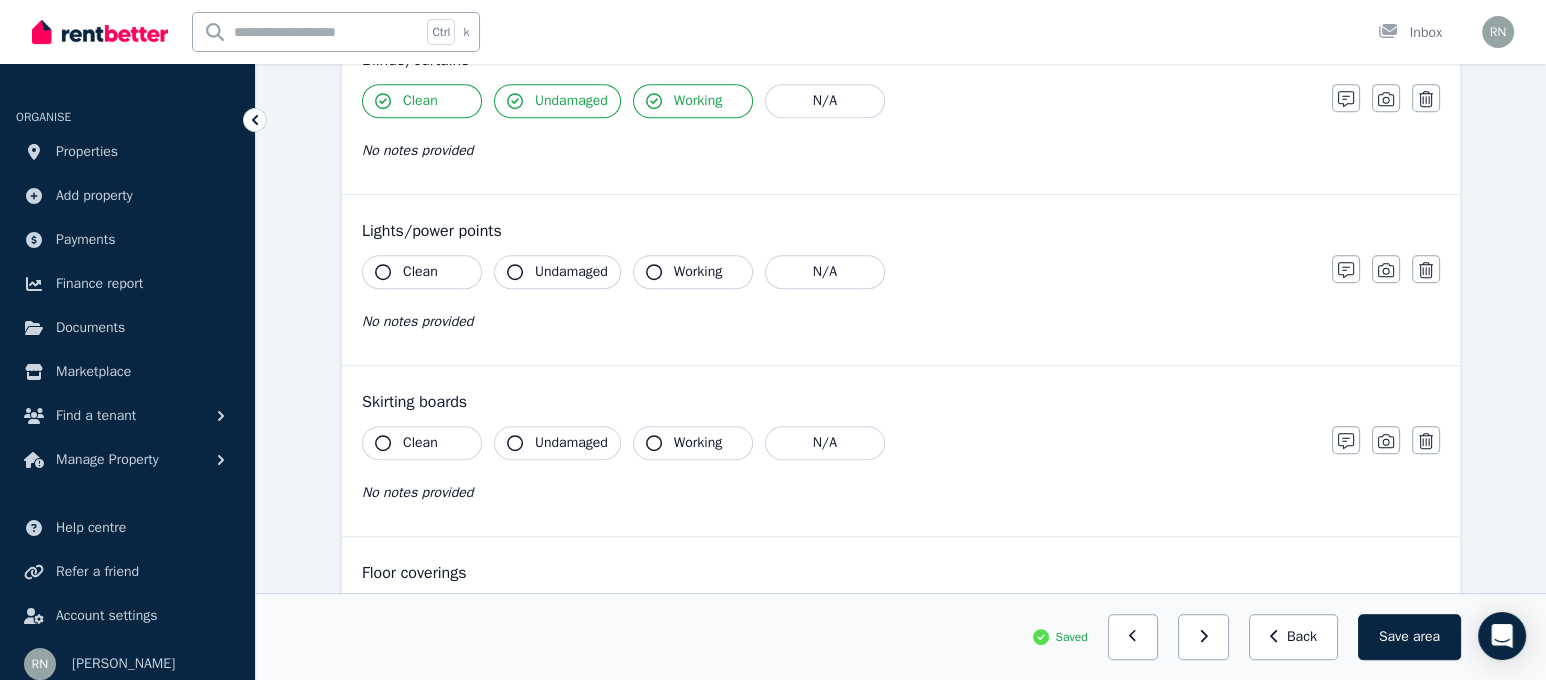 click on "Clean" at bounding box center [420, 272] 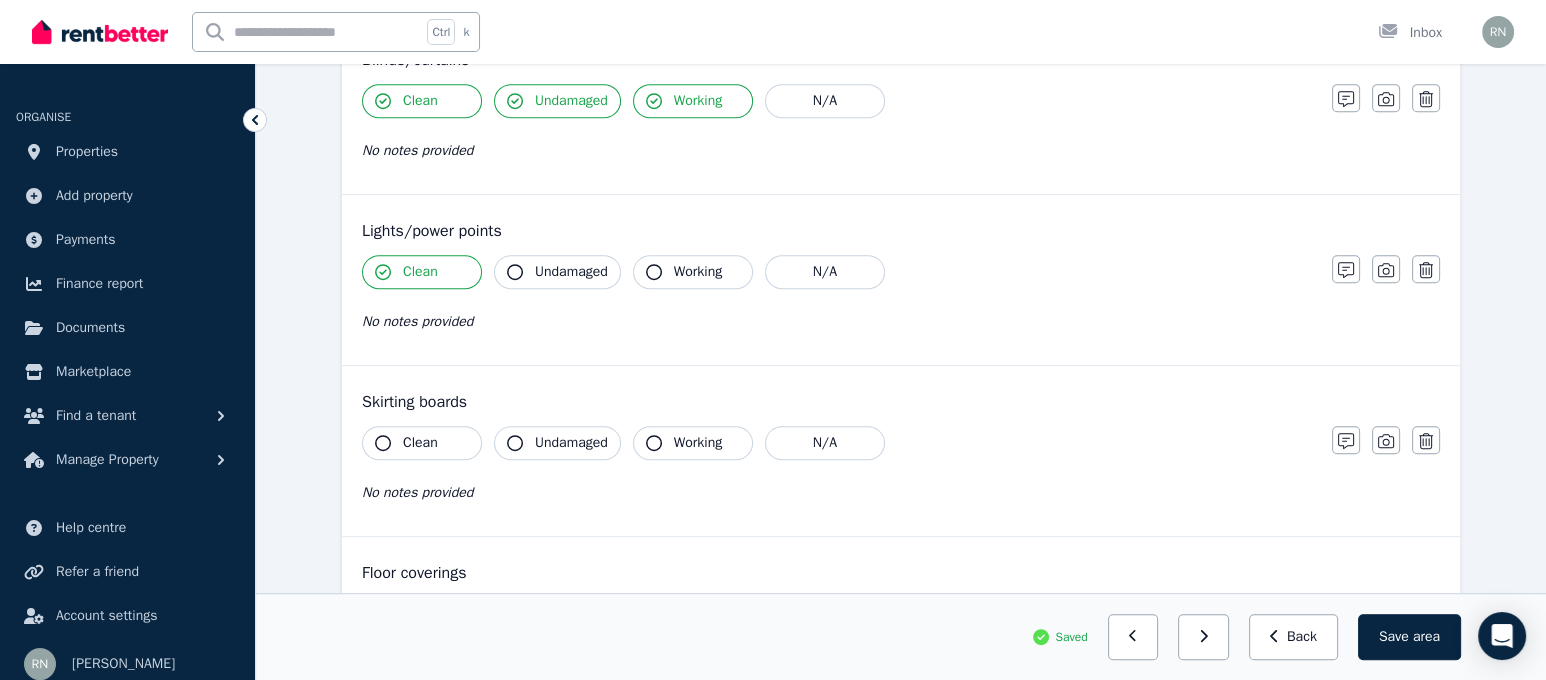 click on "Undamaged" at bounding box center [557, 272] 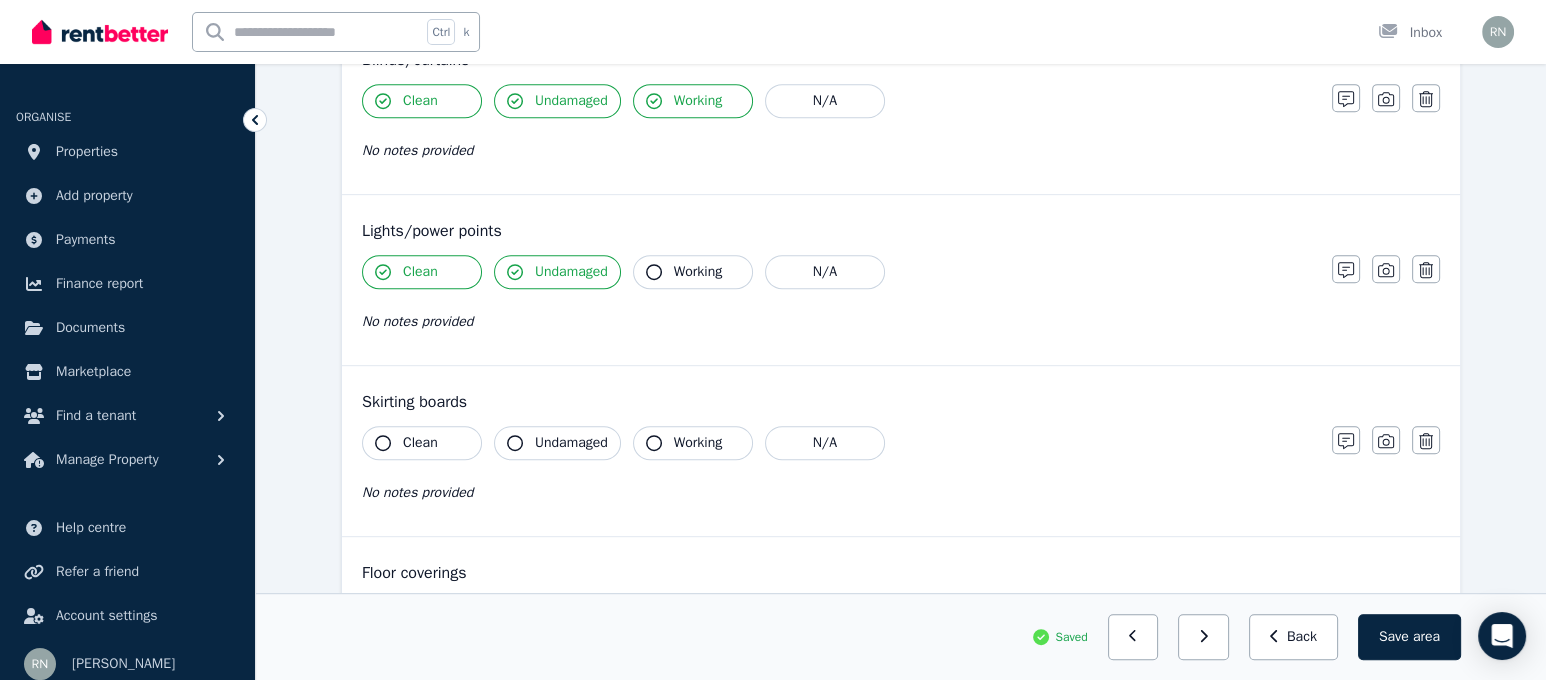 click on "Working" at bounding box center (698, 272) 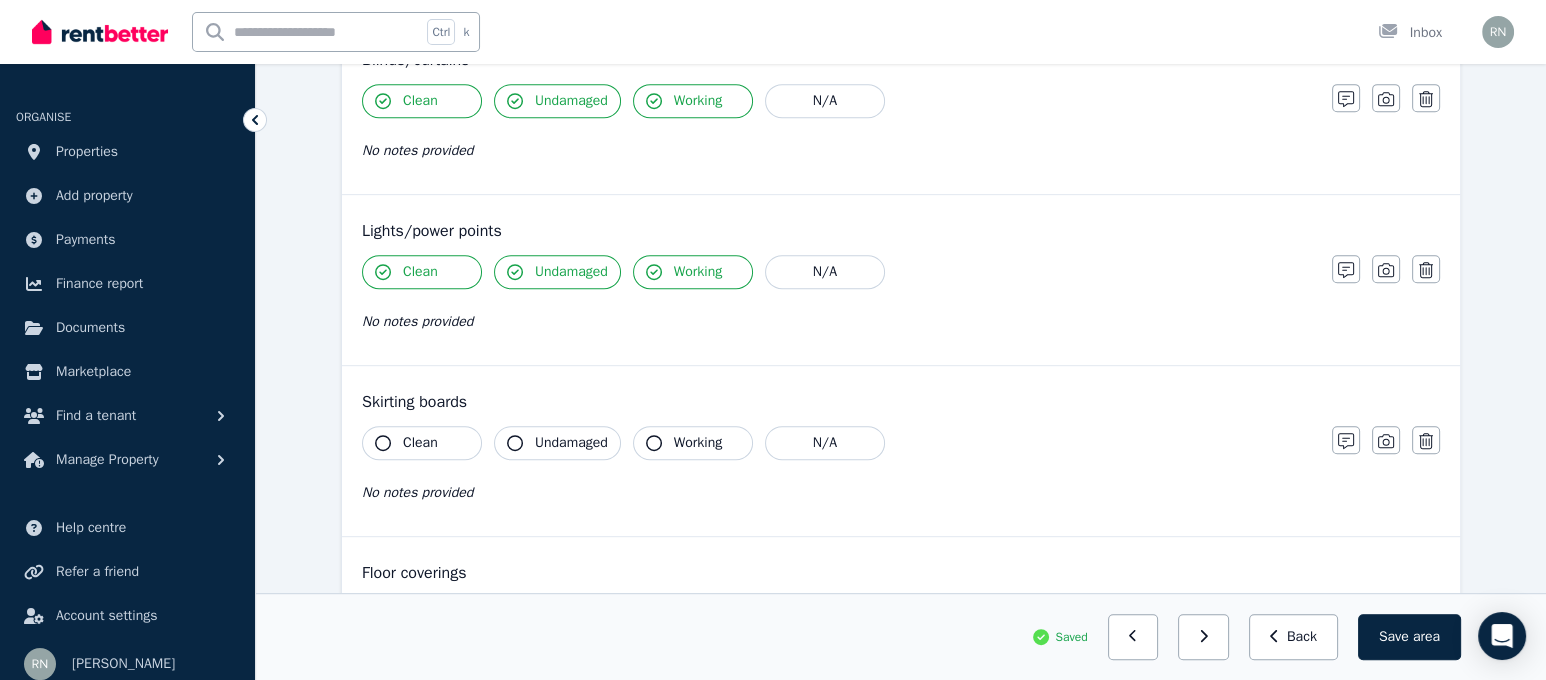 click on "Clean" at bounding box center (422, 443) 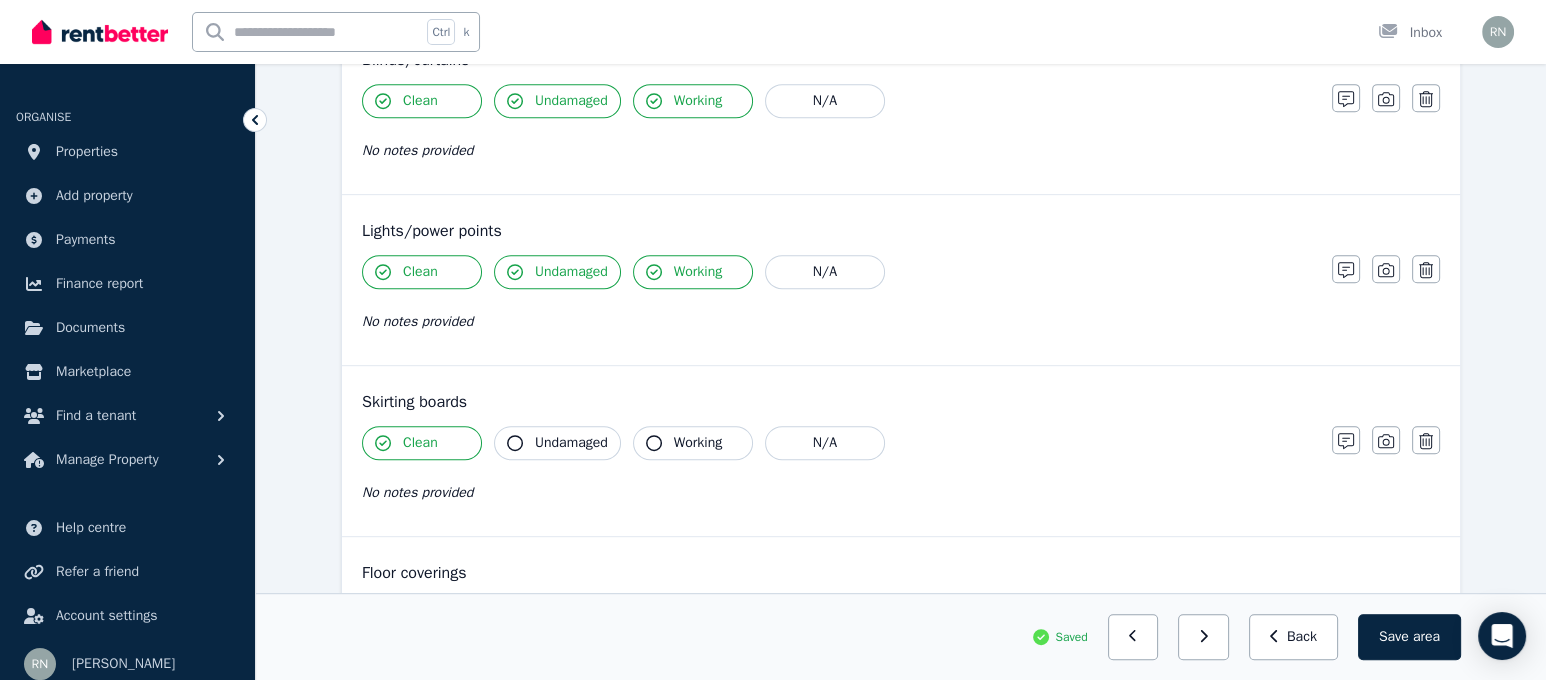 click on "Undamaged" at bounding box center (571, 443) 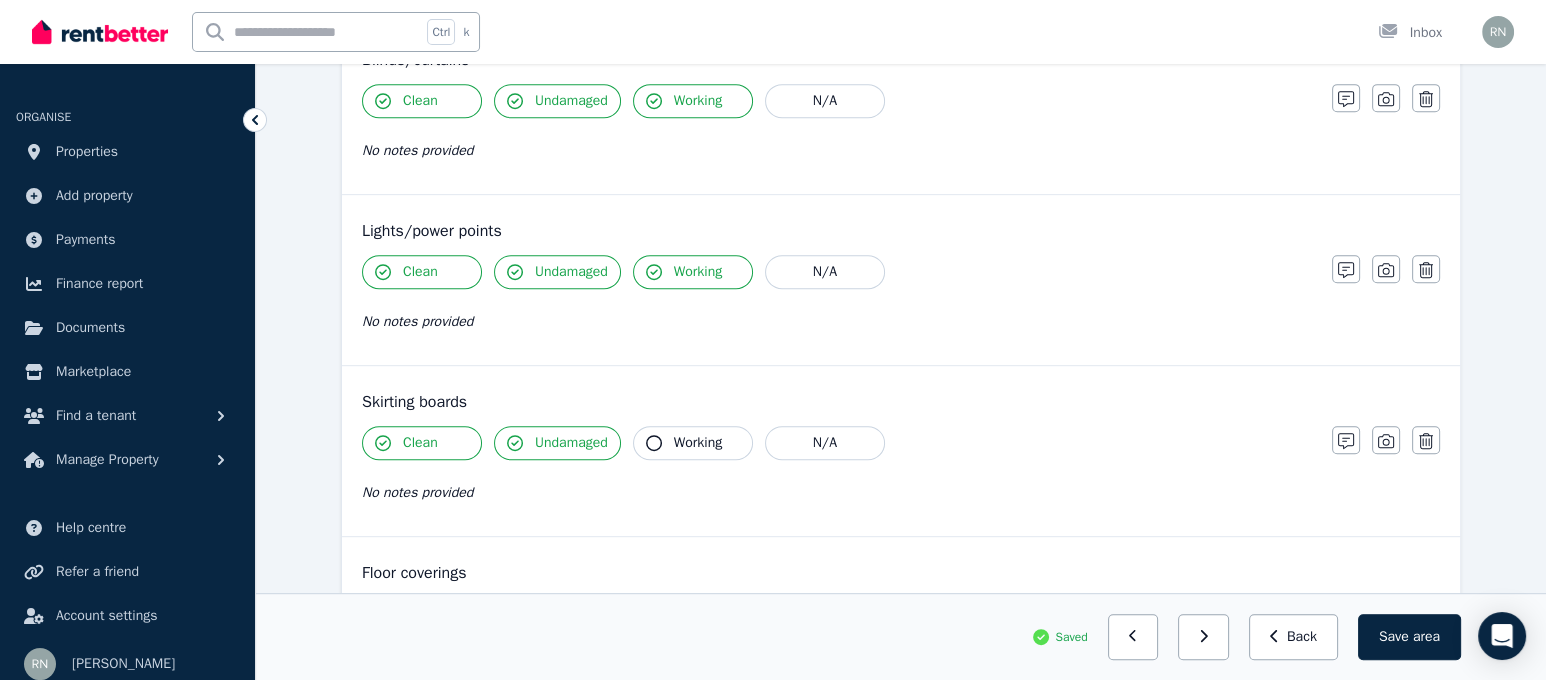 click on "Working" at bounding box center (698, 443) 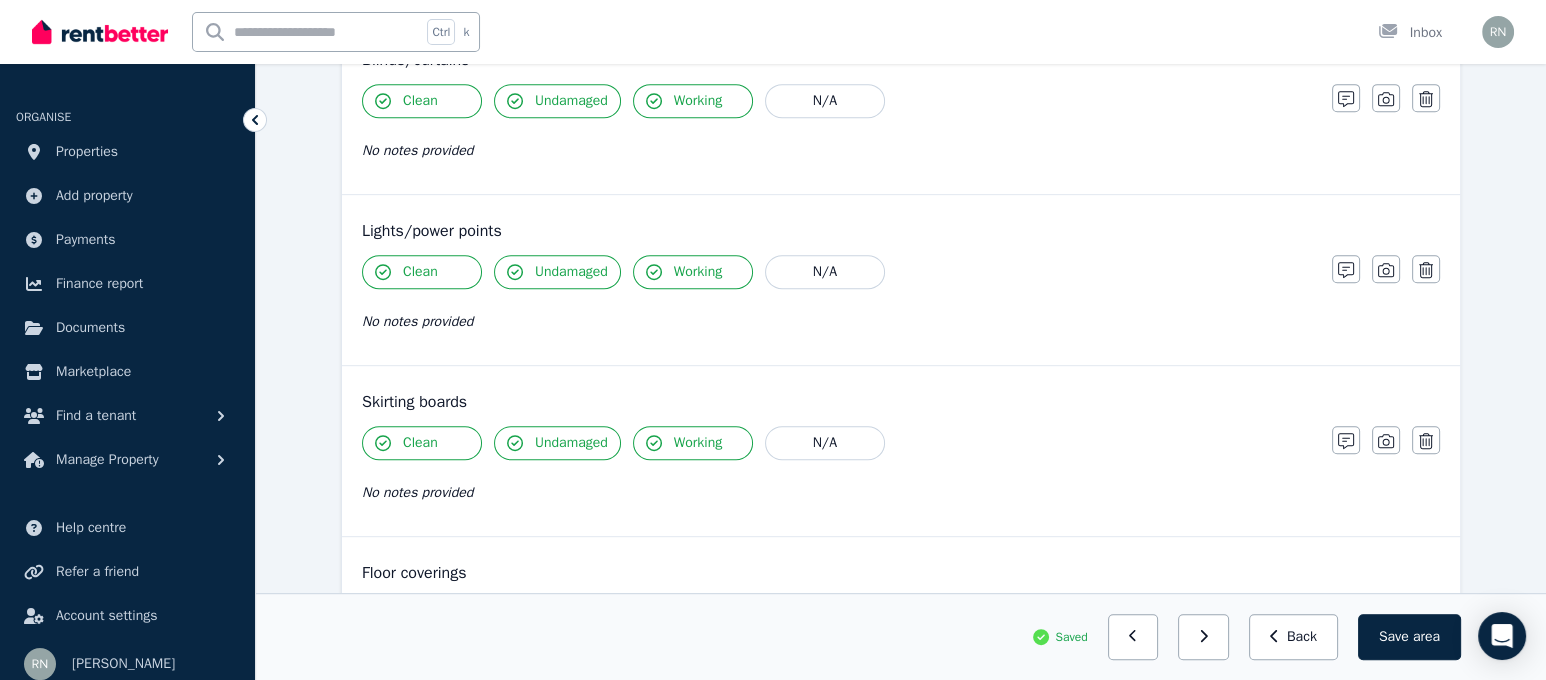 scroll, scrollTop: 1511, scrollLeft: 0, axis: vertical 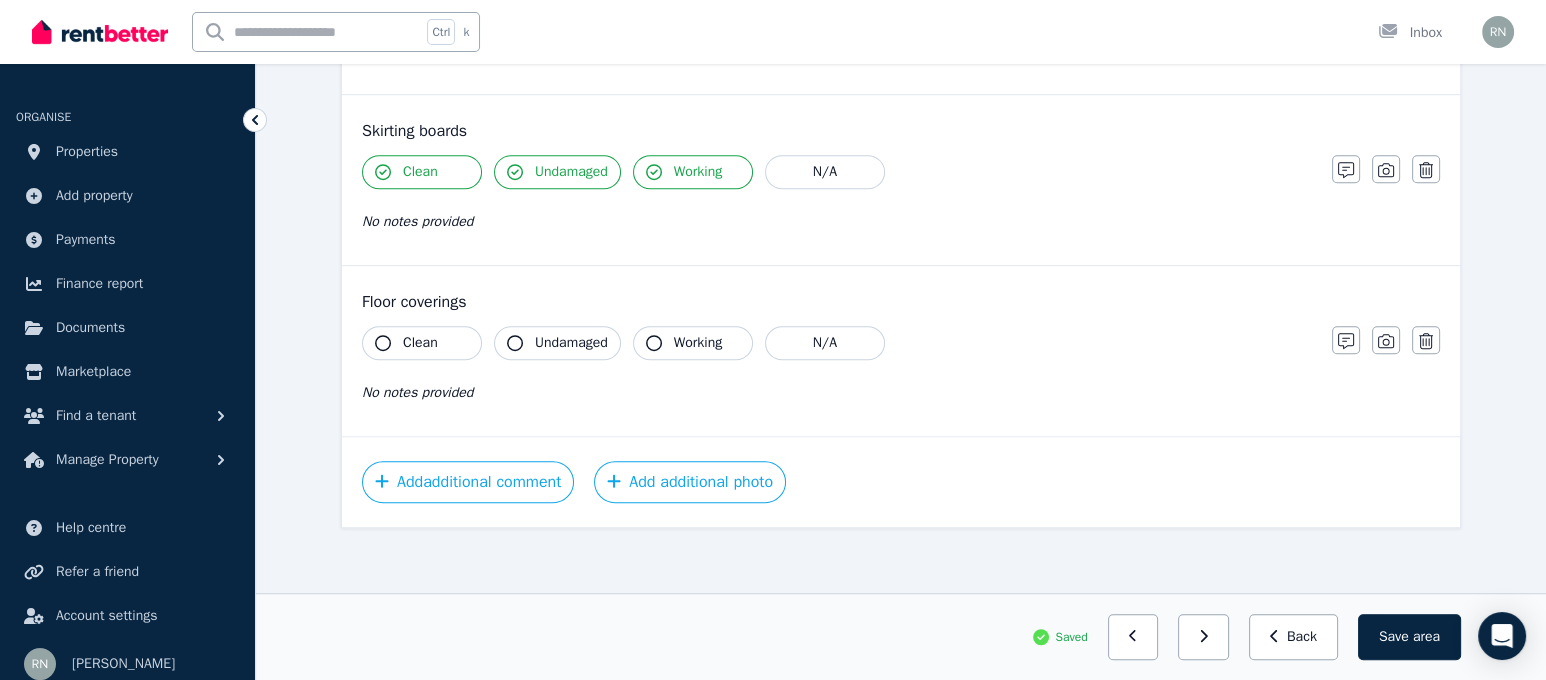 click on "Clean" at bounding box center (422, 343) 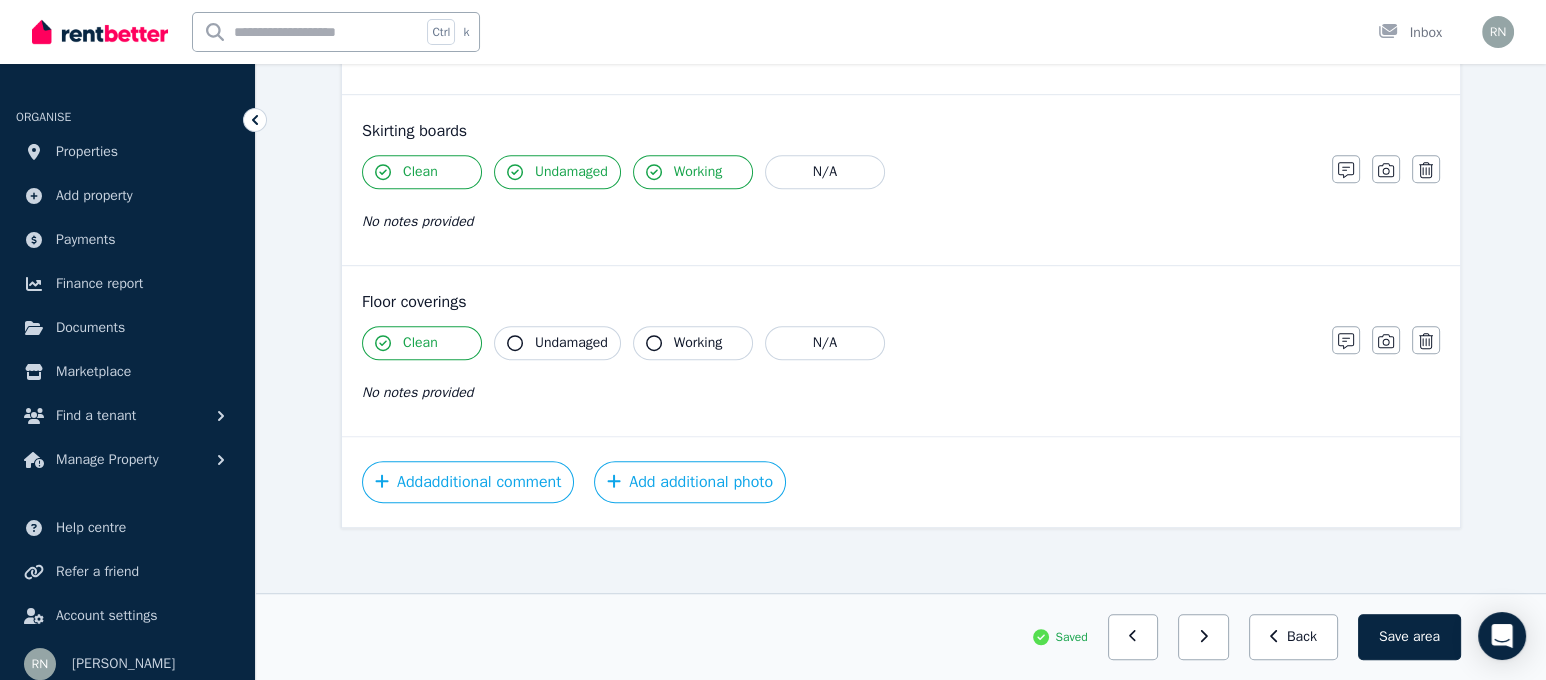 click on "Undamaged" at bounding box center [557, 343] 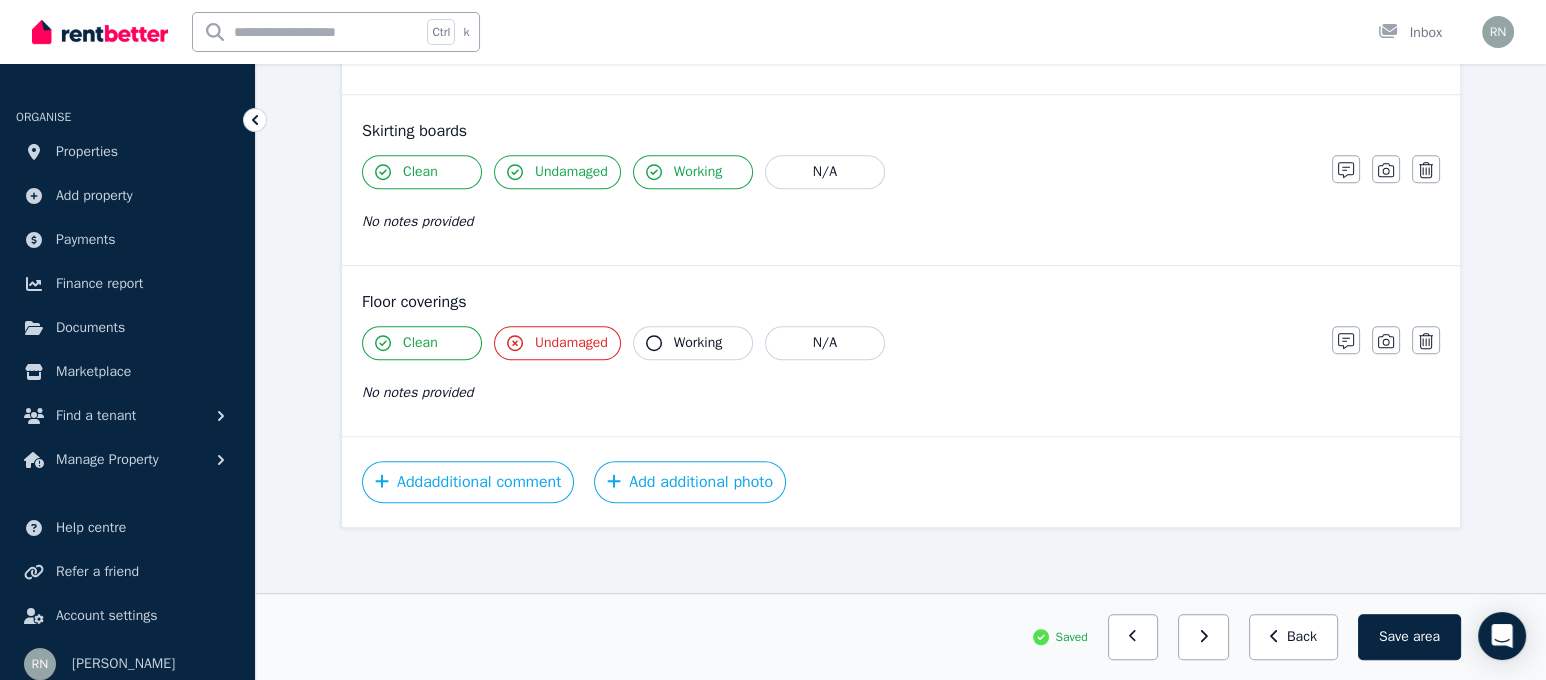 click on "Undamaged" at bounding box center (571, 343) 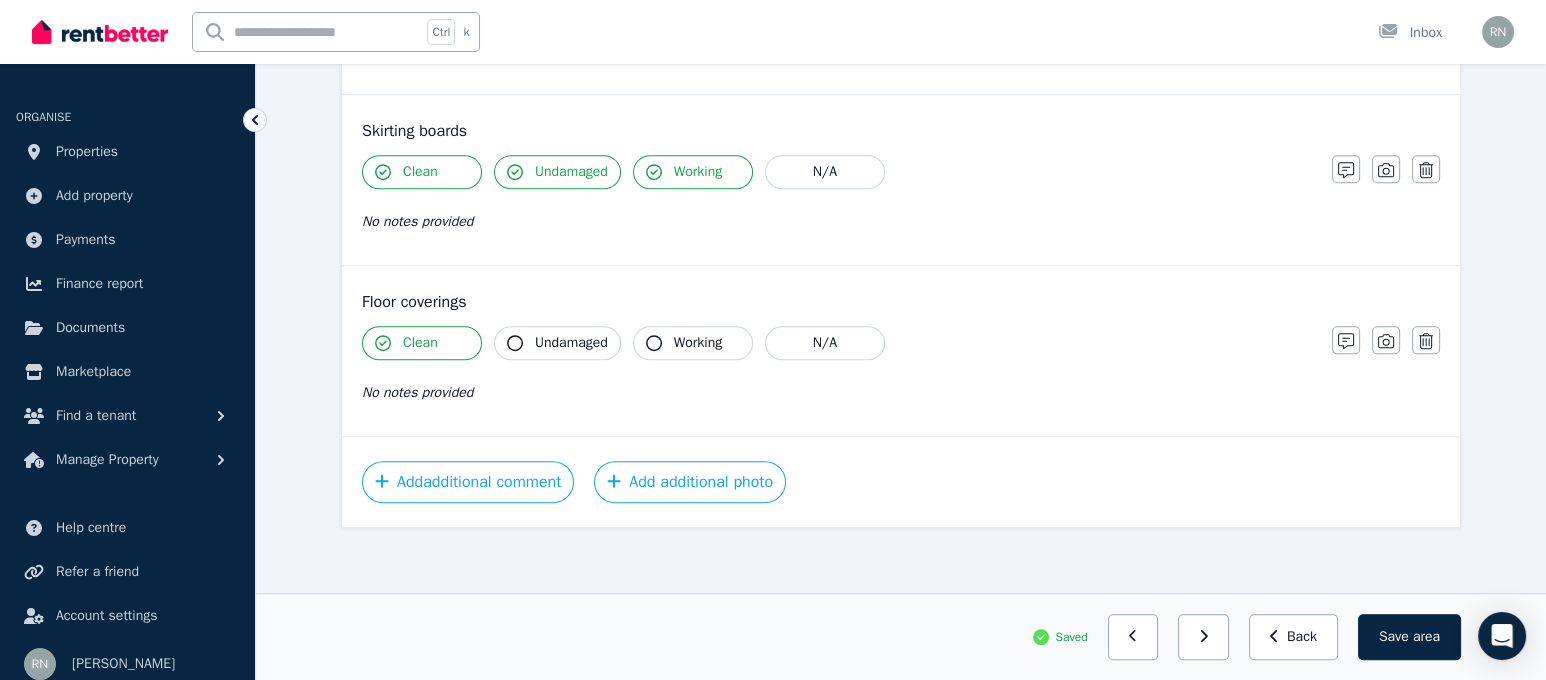 click 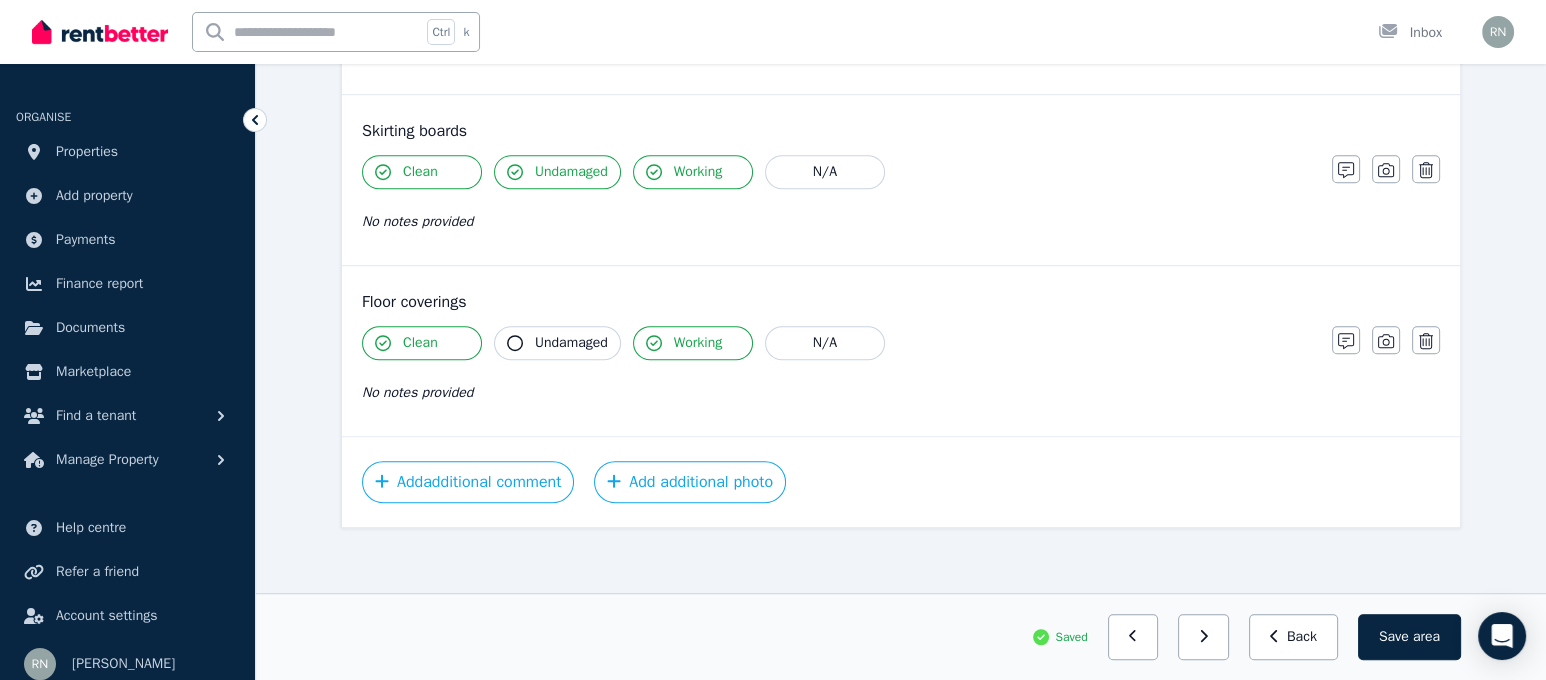 click on "Undamaged" at bounding box center (571, 343) 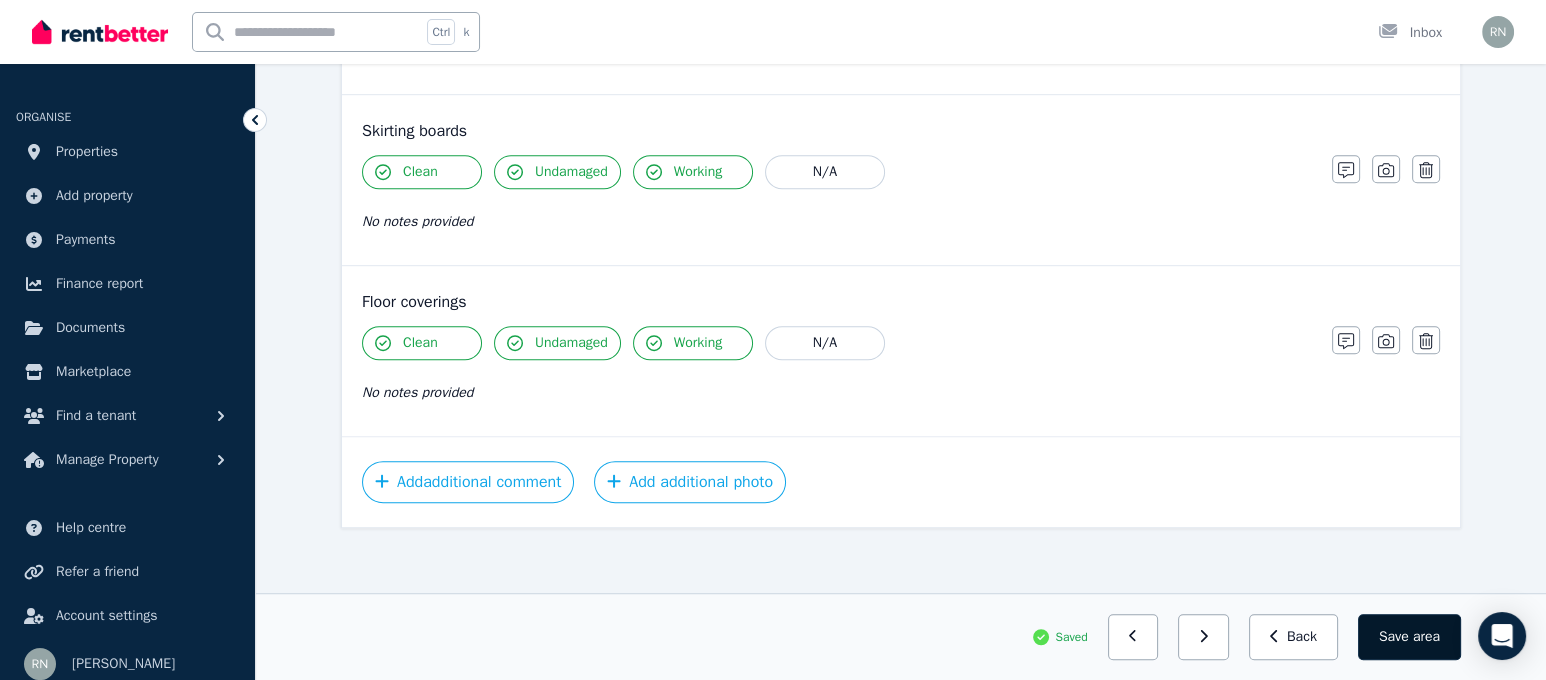click on "Save   area" at bounding box center (1409, 637) 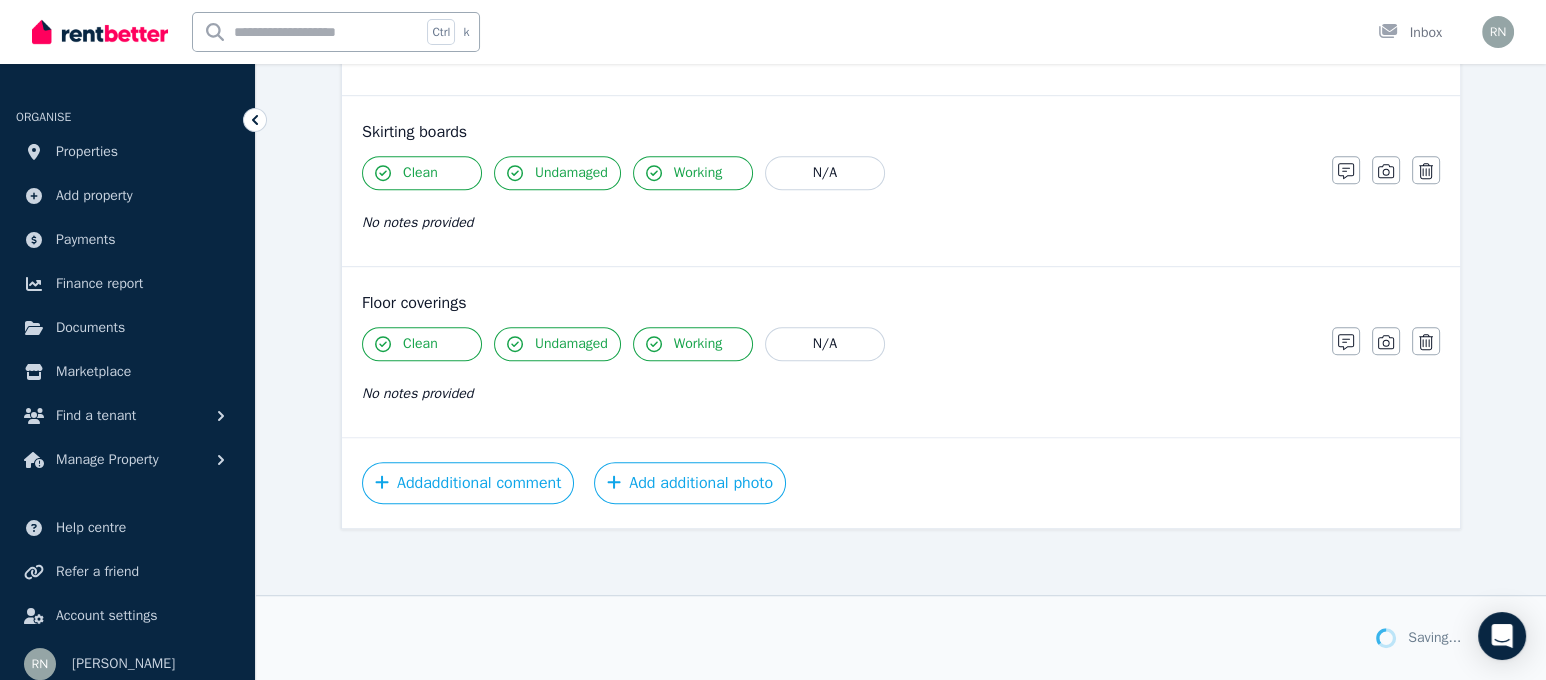 scroll, scrollTop: 1511, scrollLeft: 0, axis: vertical 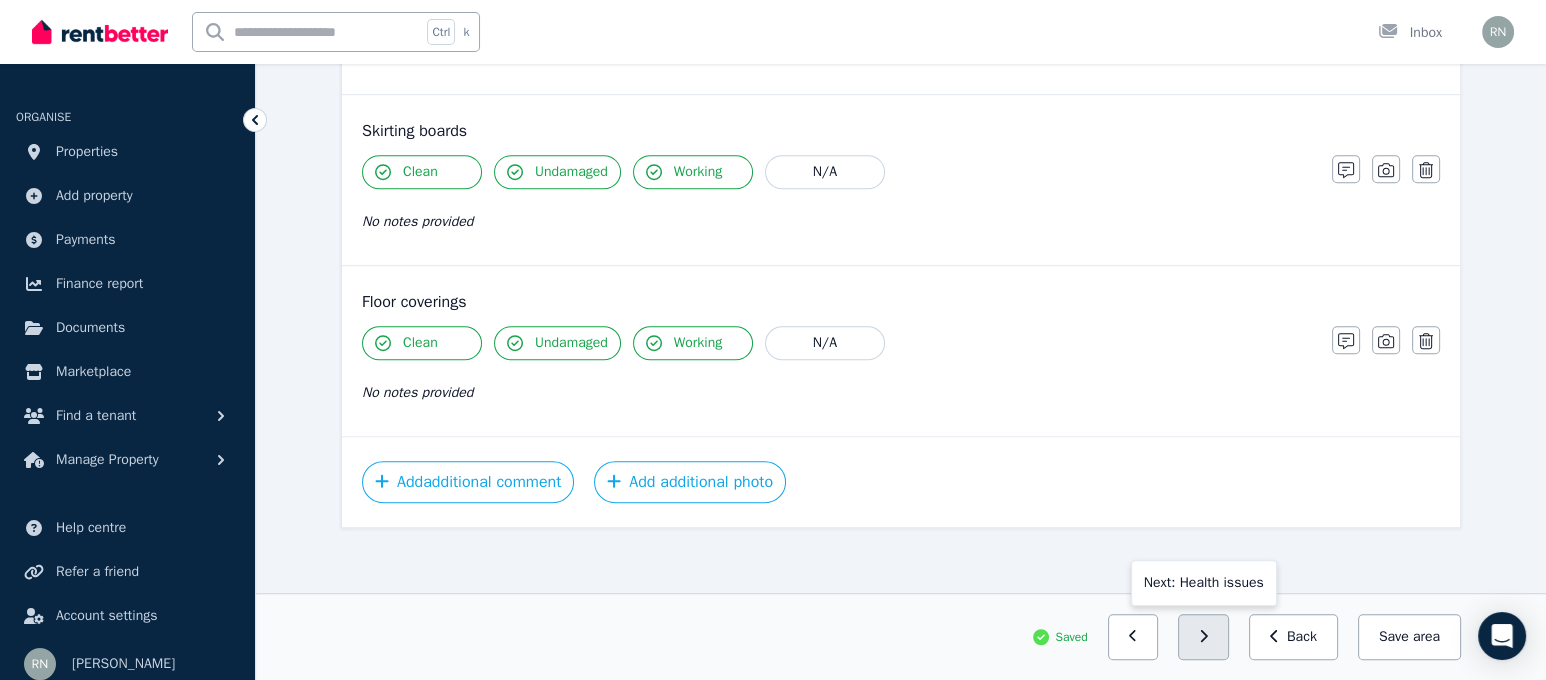 click at bounding box center [1203, 637] 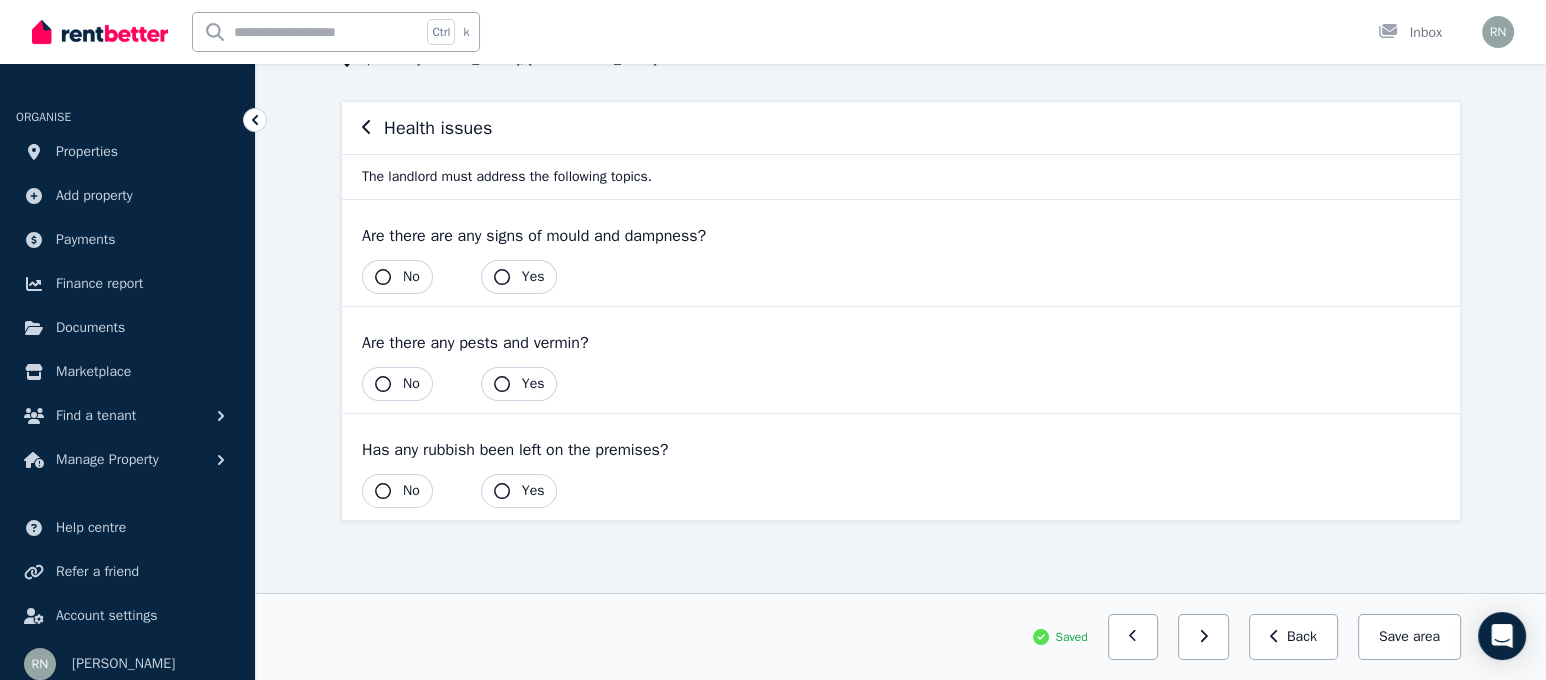 scroll, scrollTop: 150, scrollLeft: 0, axis: vertical 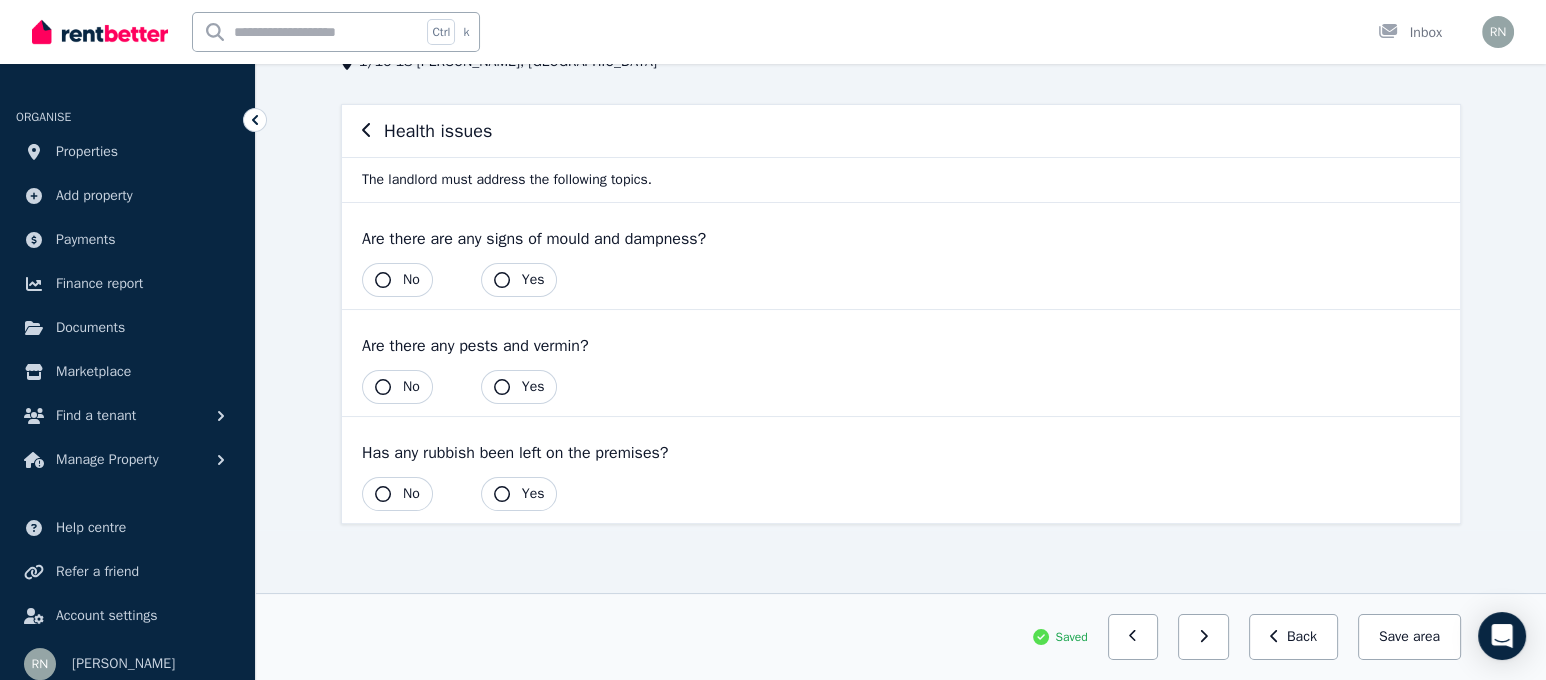 click 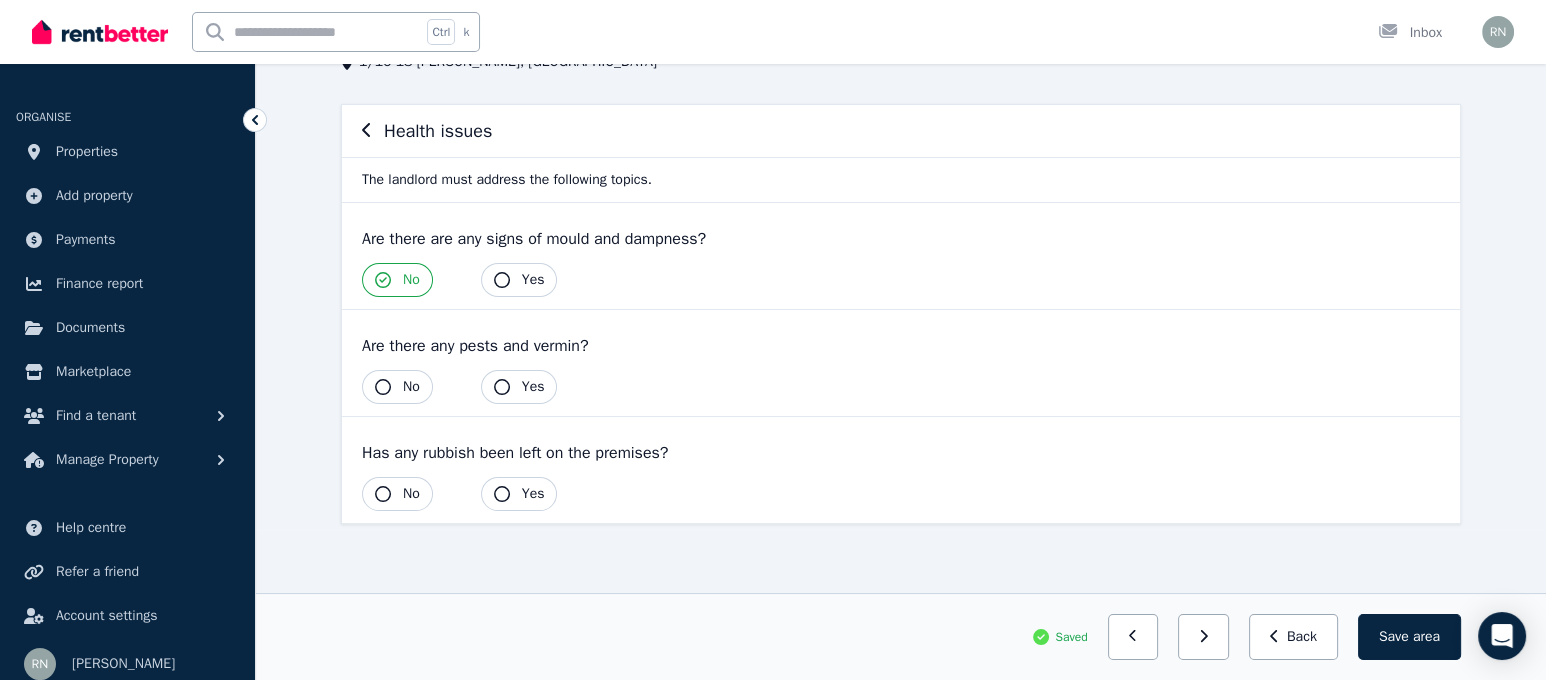 click on "No" at bounding box center [397, 387] 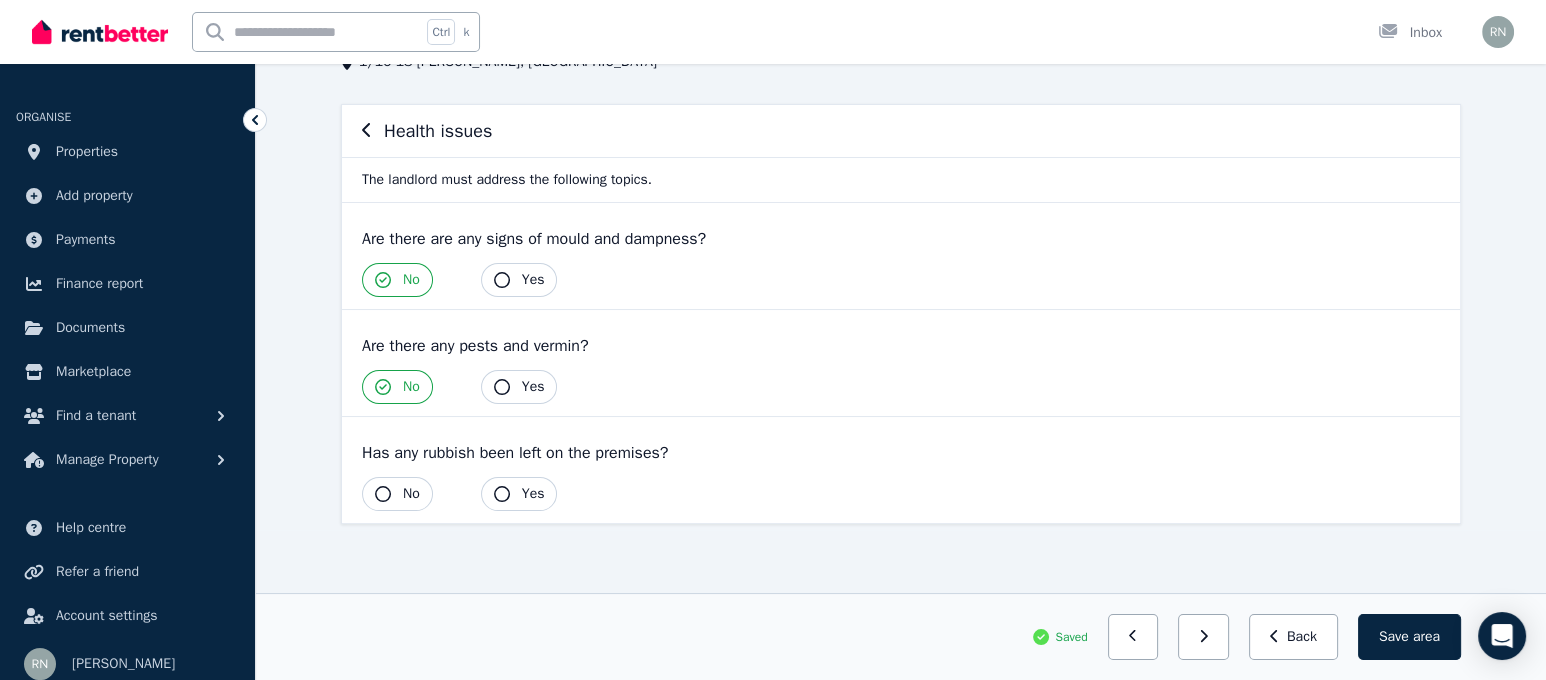 click on "No" at bounding box center [397, 494] 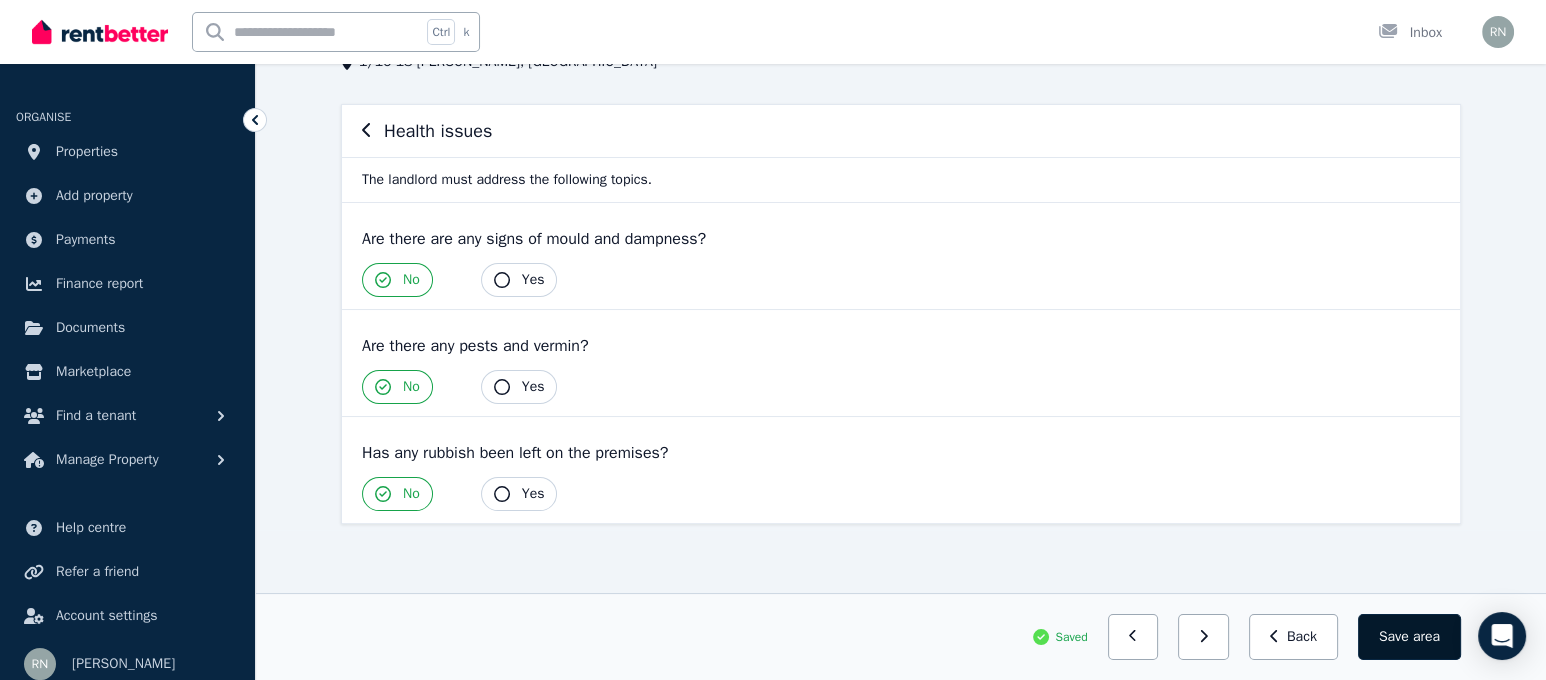 click on "Save   area" at bounding box center (1409, 637) 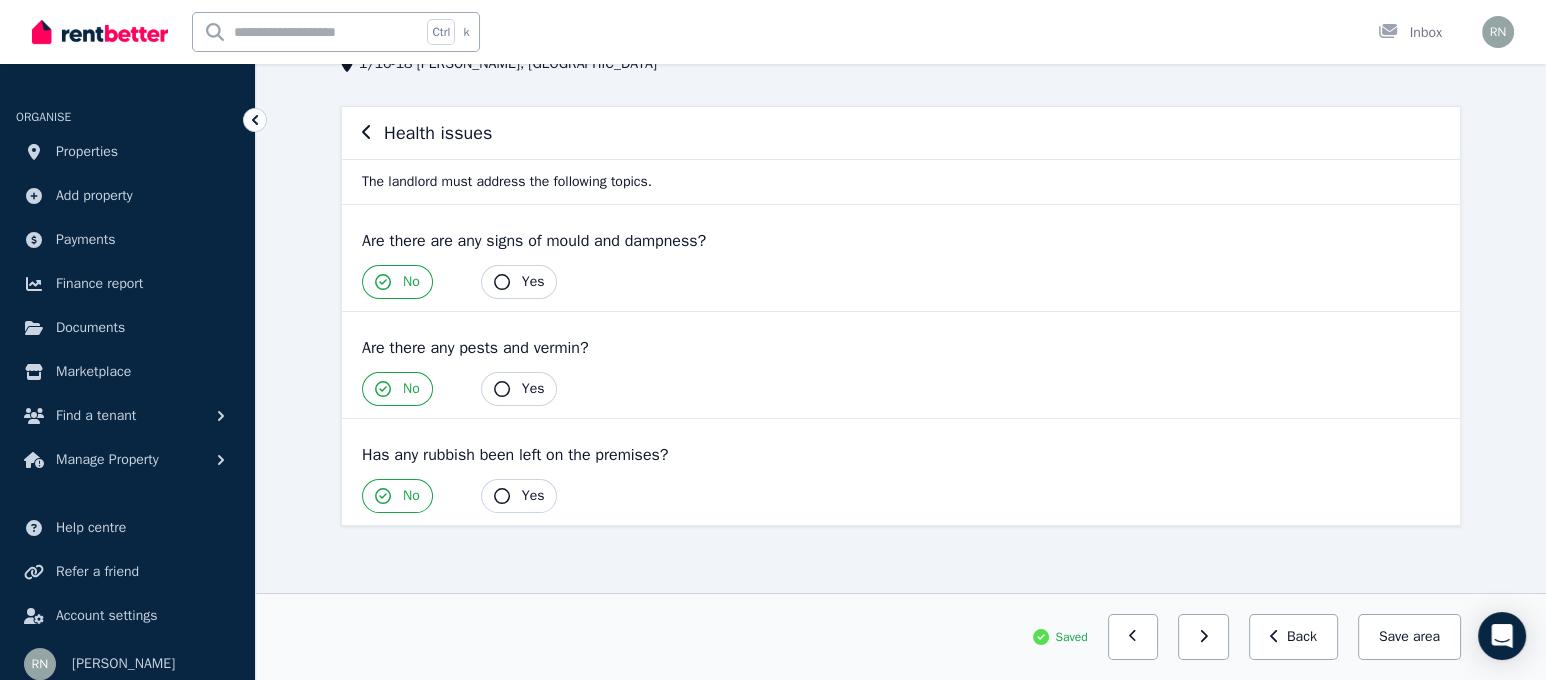 scroll, scrollTop: 150, scrollLeft: 0, axis: vertical 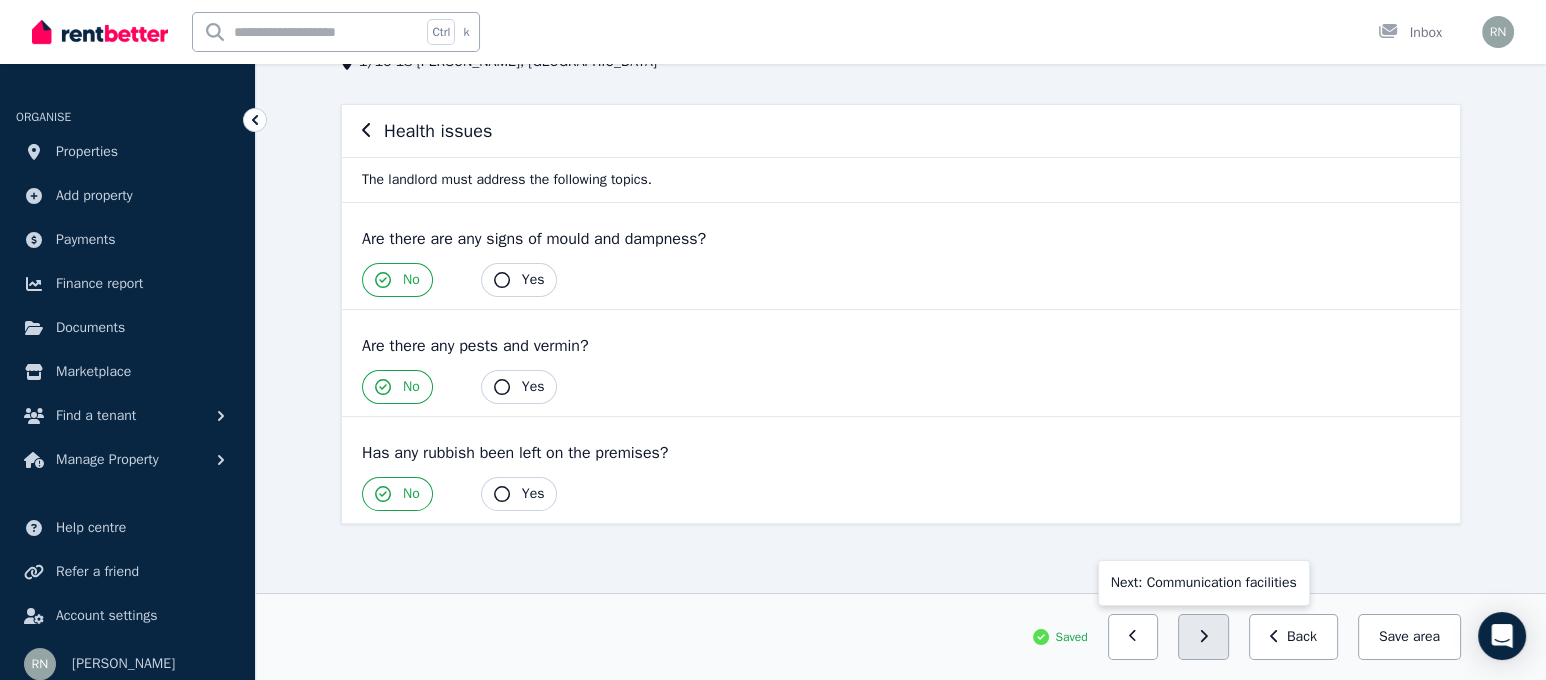 click at bounding box center (1203, 637) 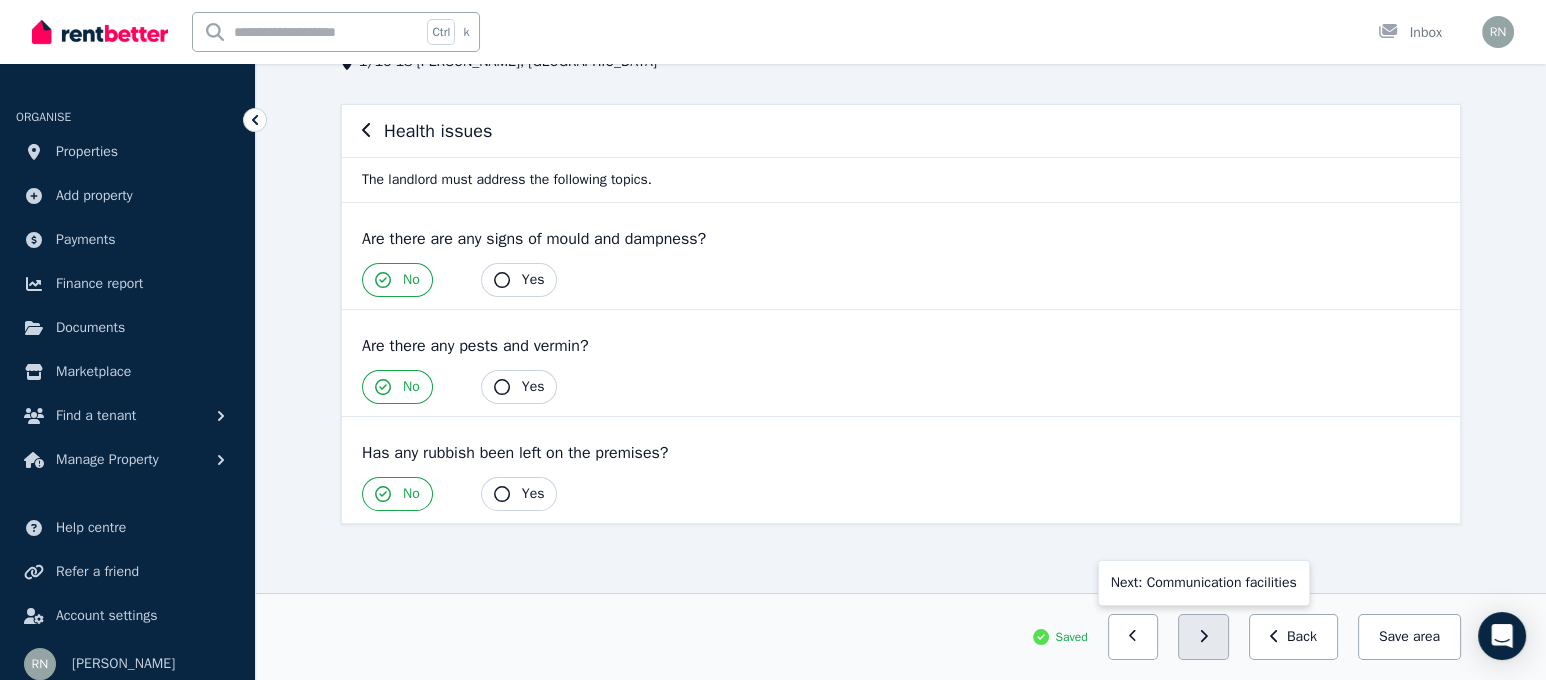 scroll, scrollTop: 0, scrollLeft: 0, axis: both 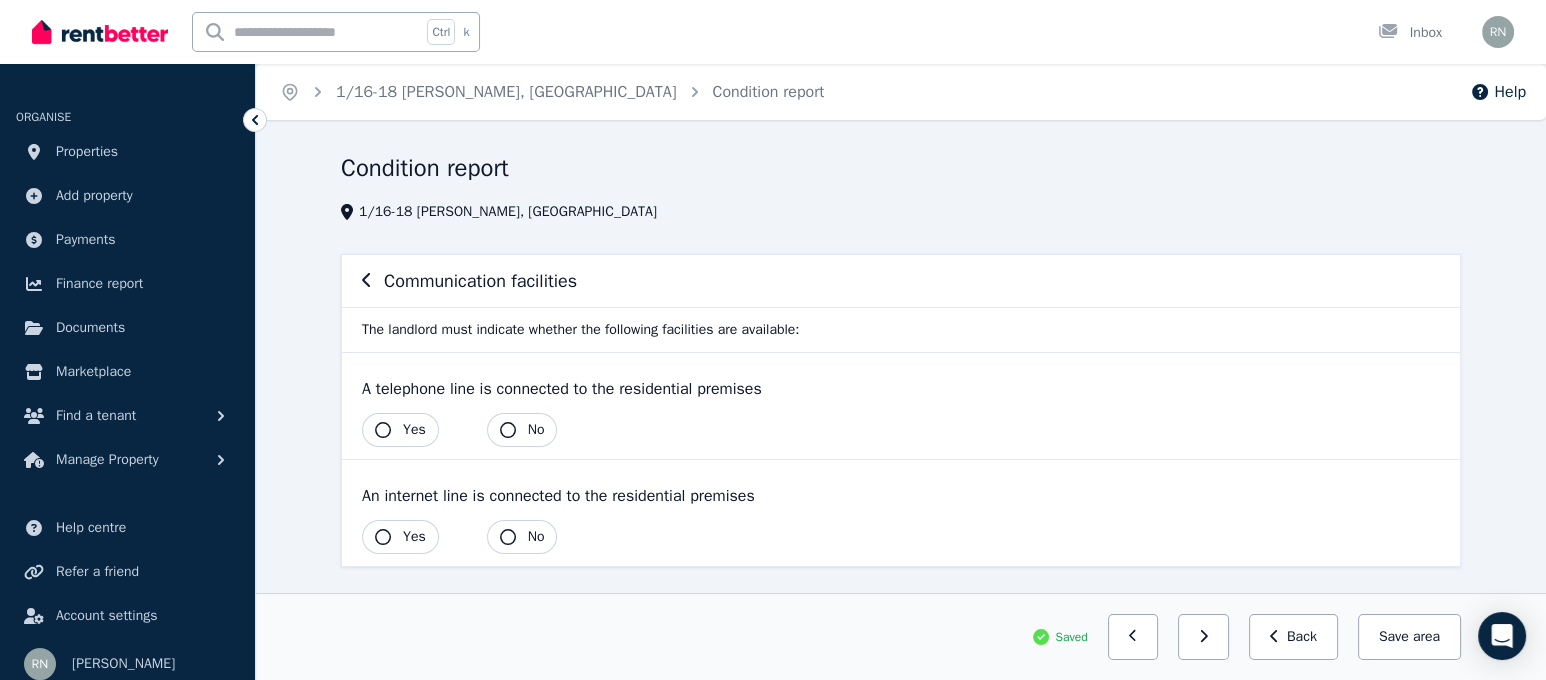 click on "Yes" at bounding box center [400, 430] 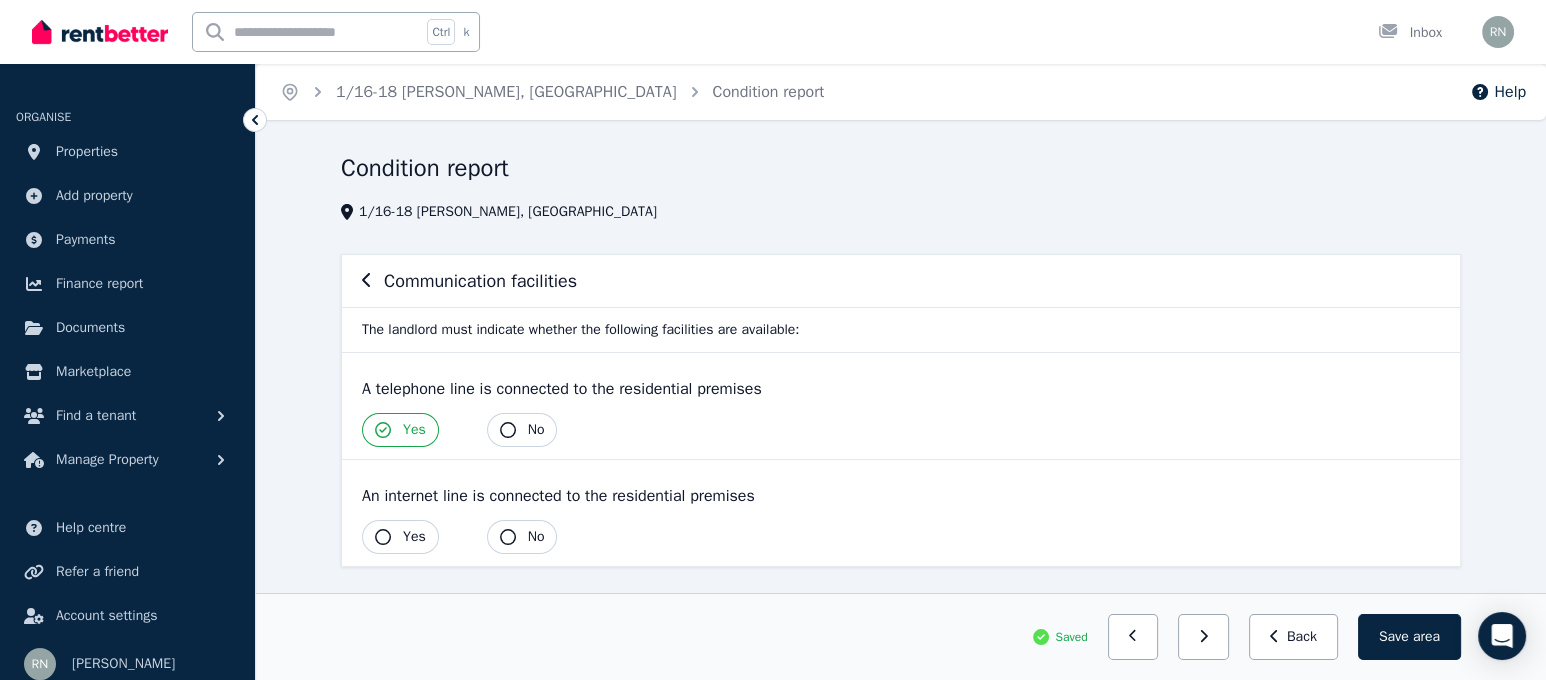 click on "An internet line is connected to the residential premises Yes No" at bounding box center [901, 513] 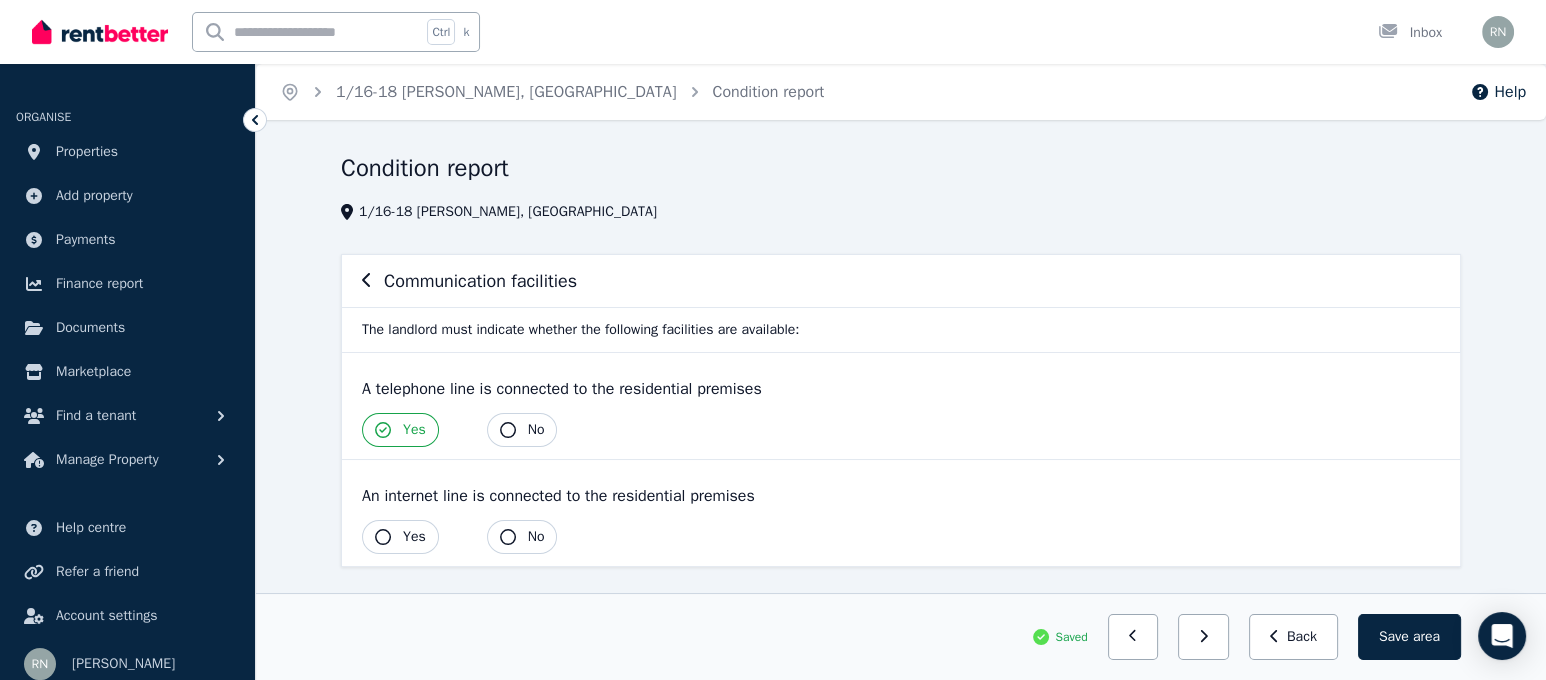 click on "Yes" at bounding box center (400, 537) 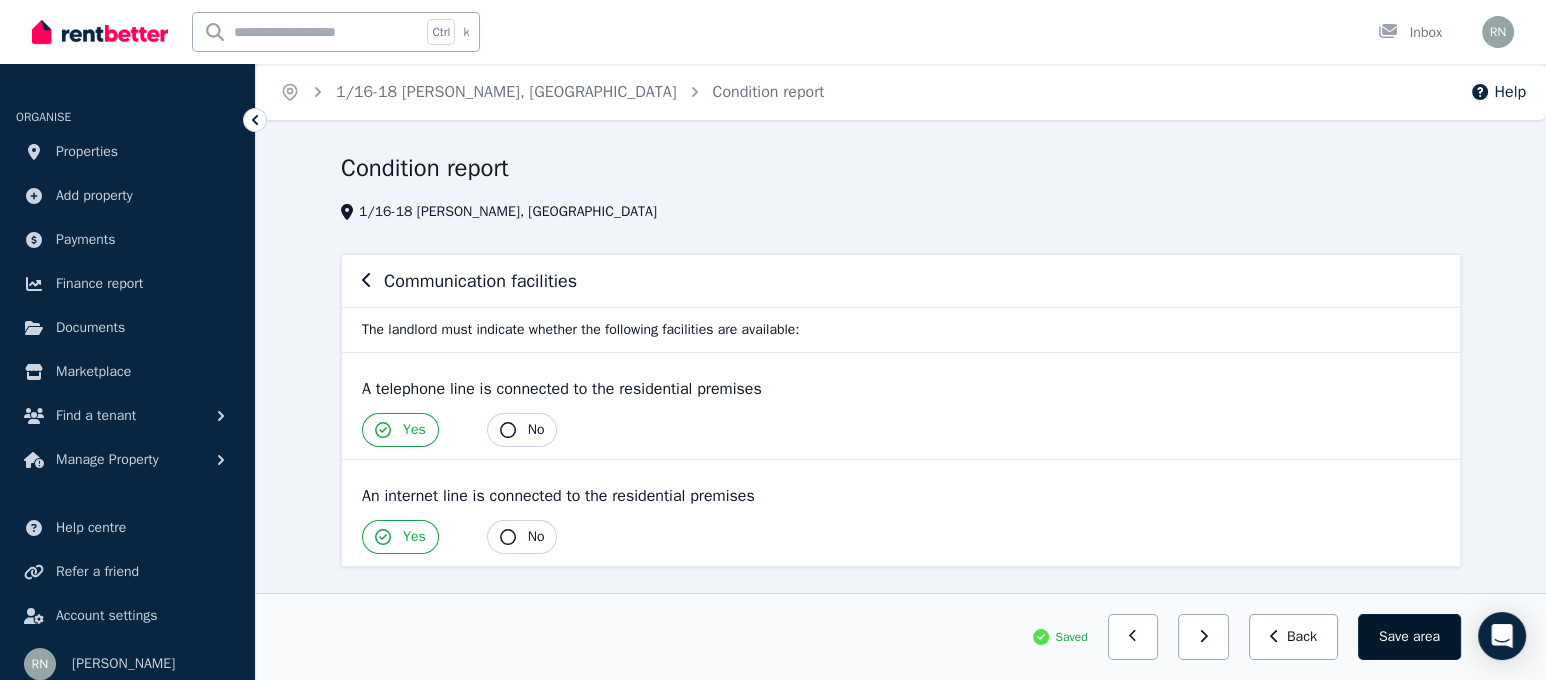 click on "Save   area" at bounding box center [1409, 637] 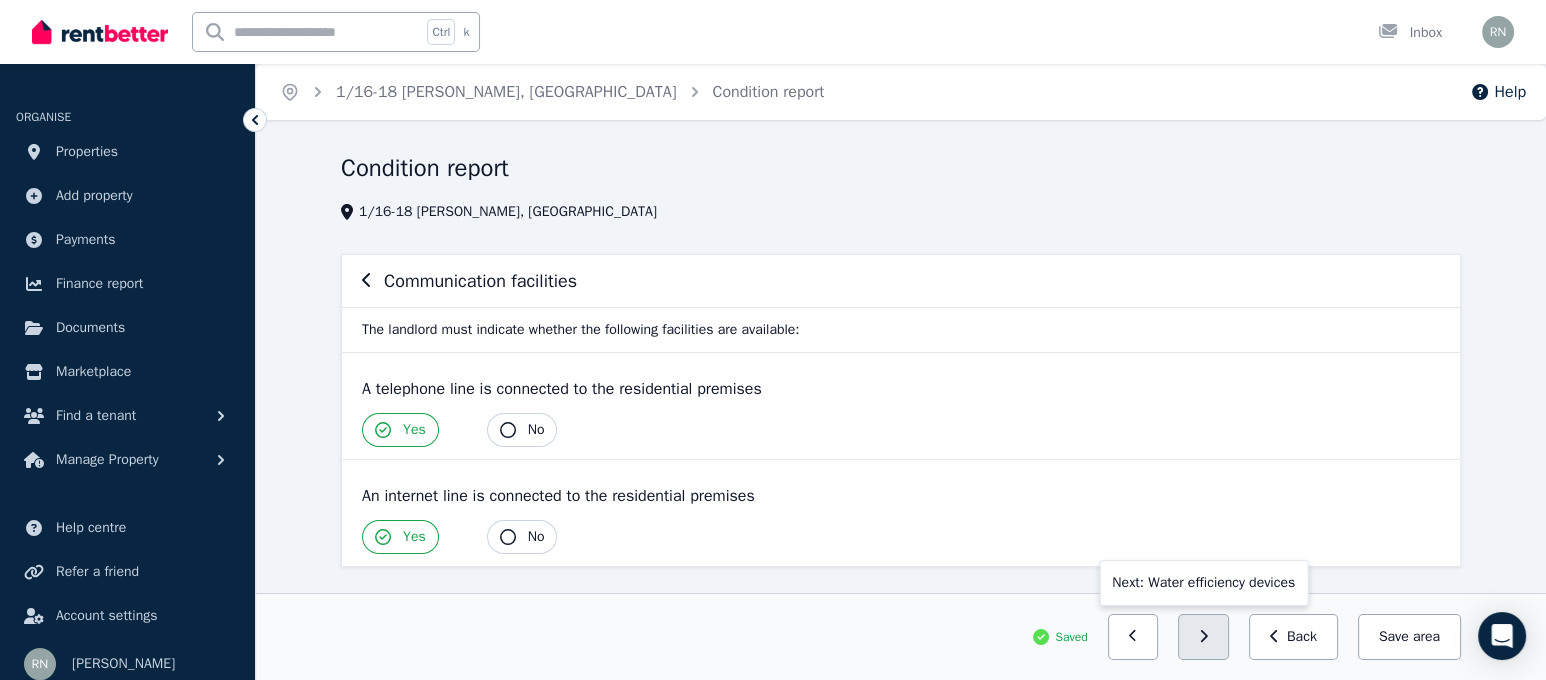 click at bounding box center (1203, 637) 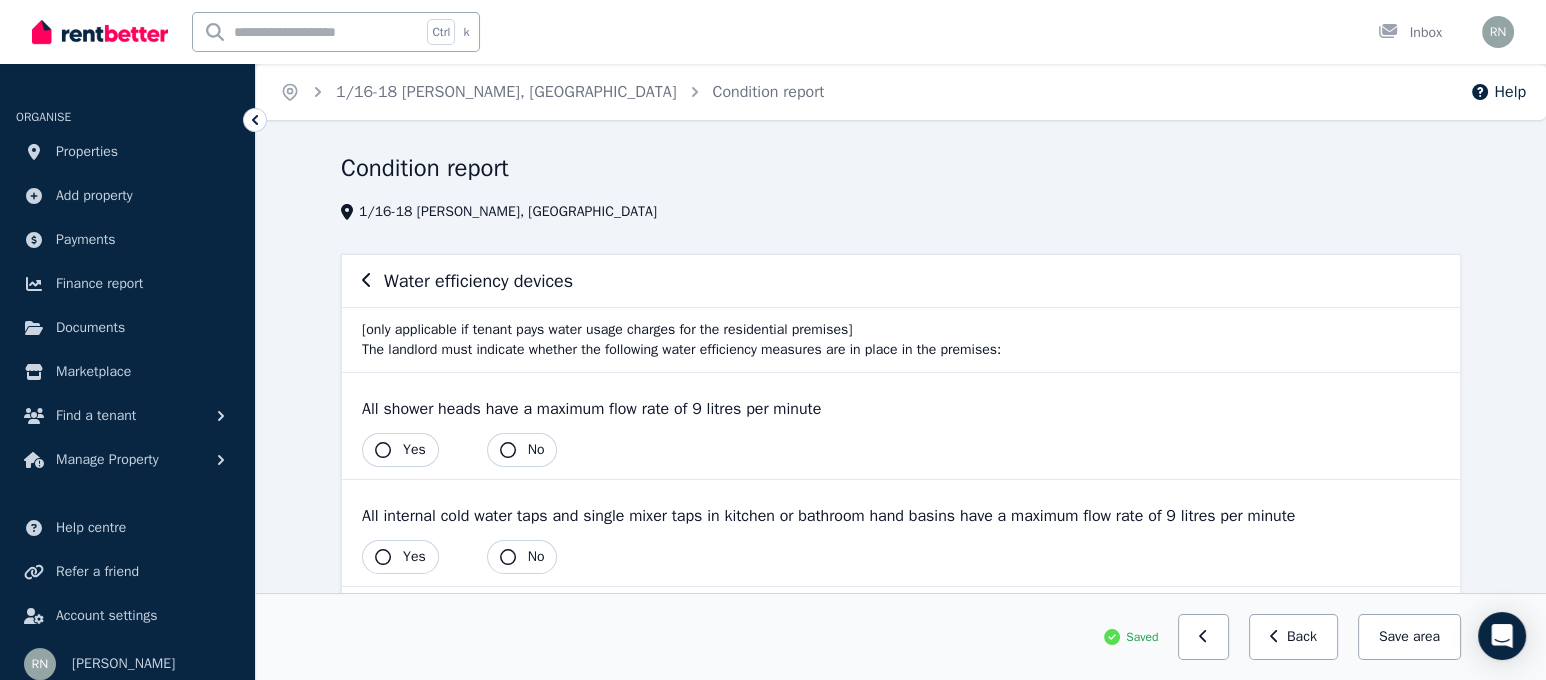 click on "Yes" at bounding box center (414, 450) 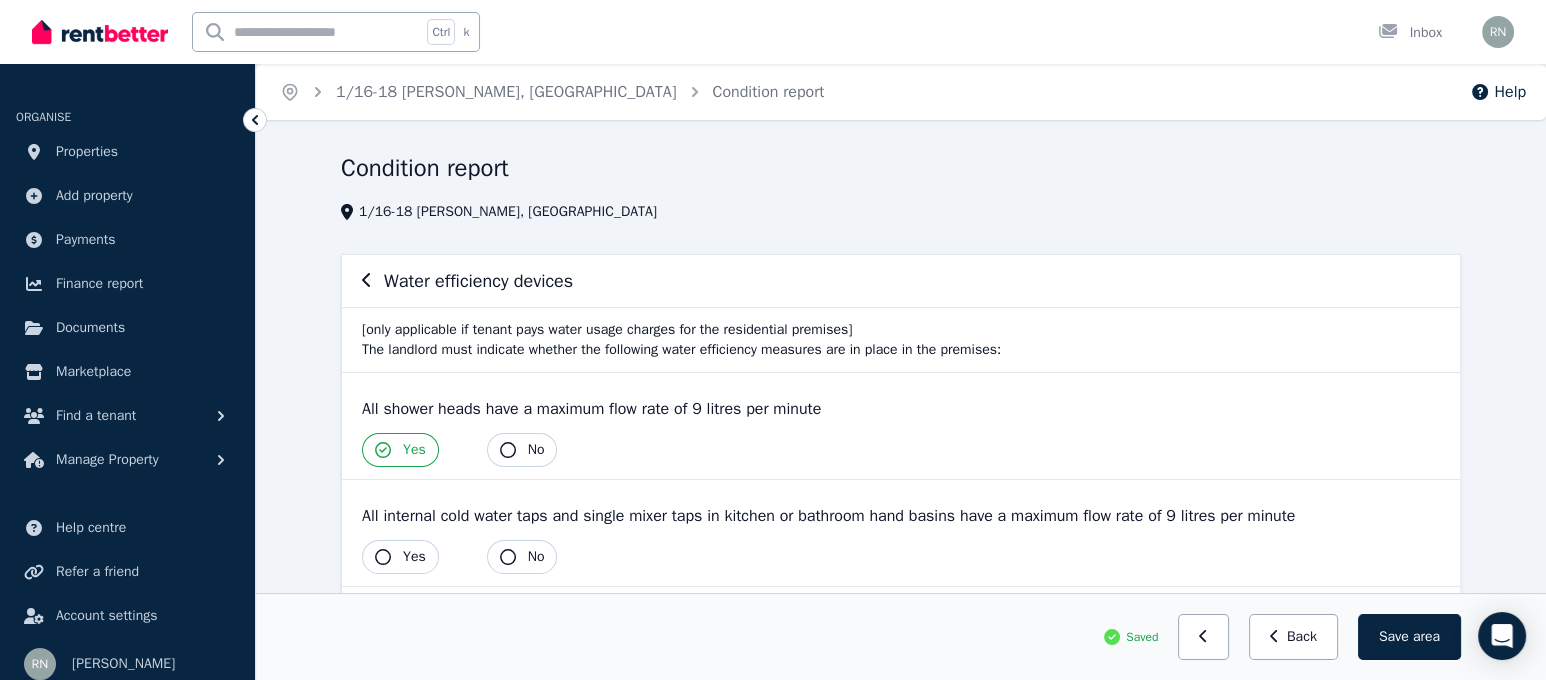 click on "Yes" at bounding box center (400, 557) 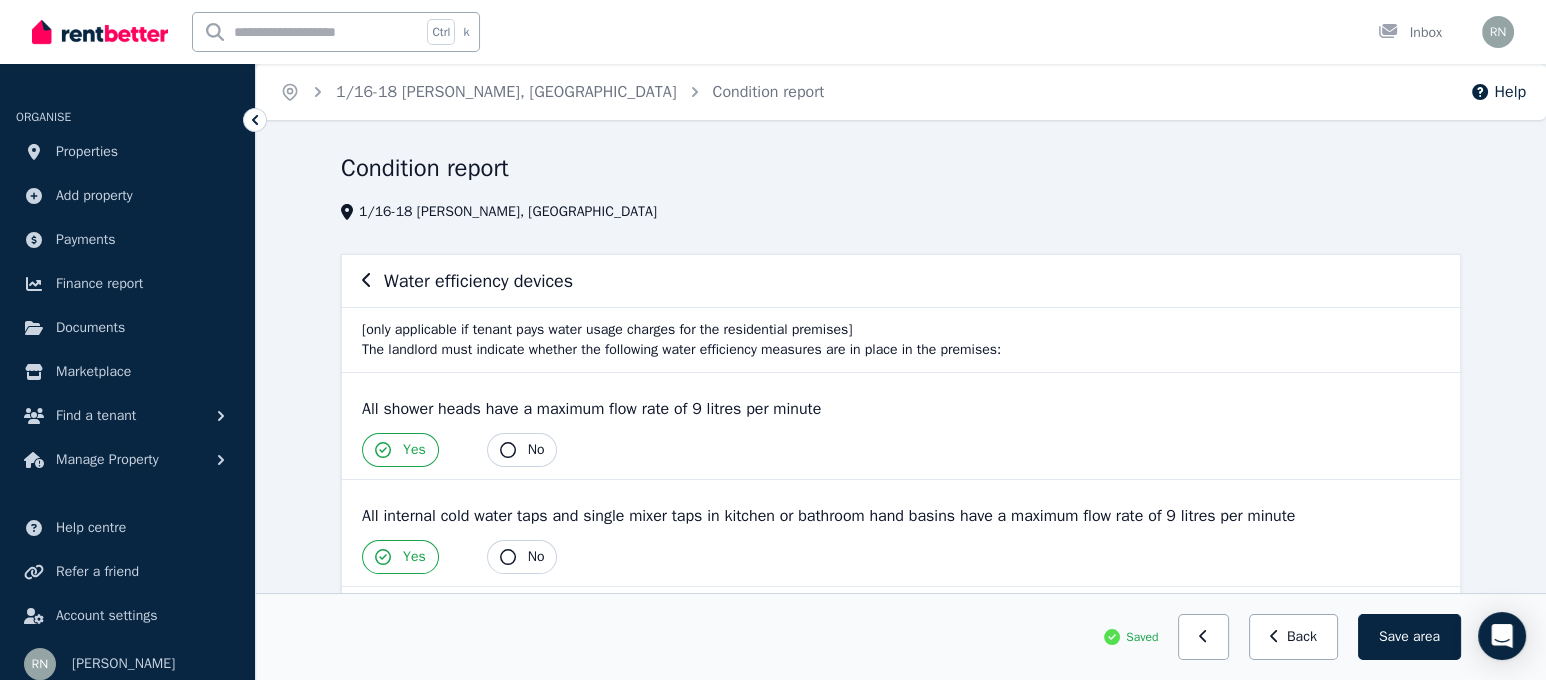 scroll, scrollTop: 439, scrollLeft: 0, axis: vertical 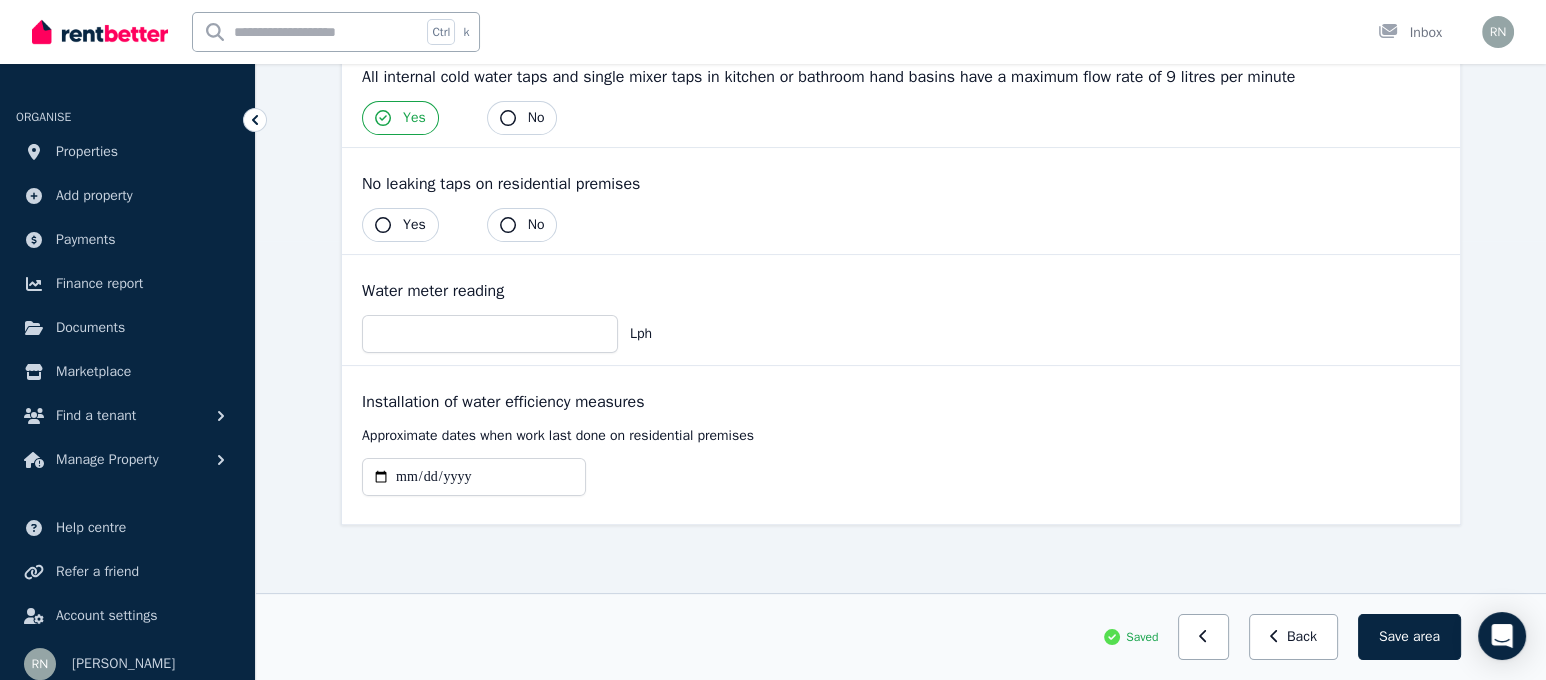 click 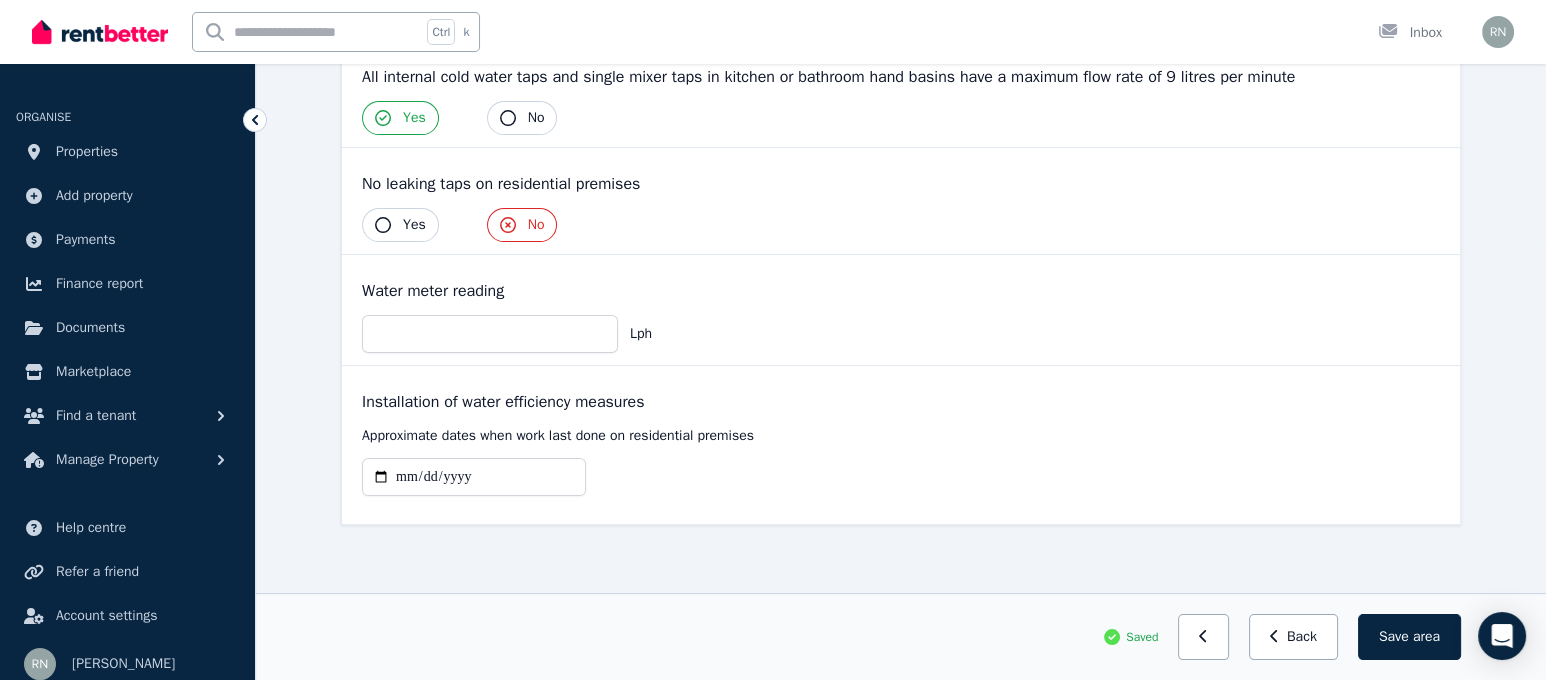 click on "Yes" at bounding box center [414, 225] 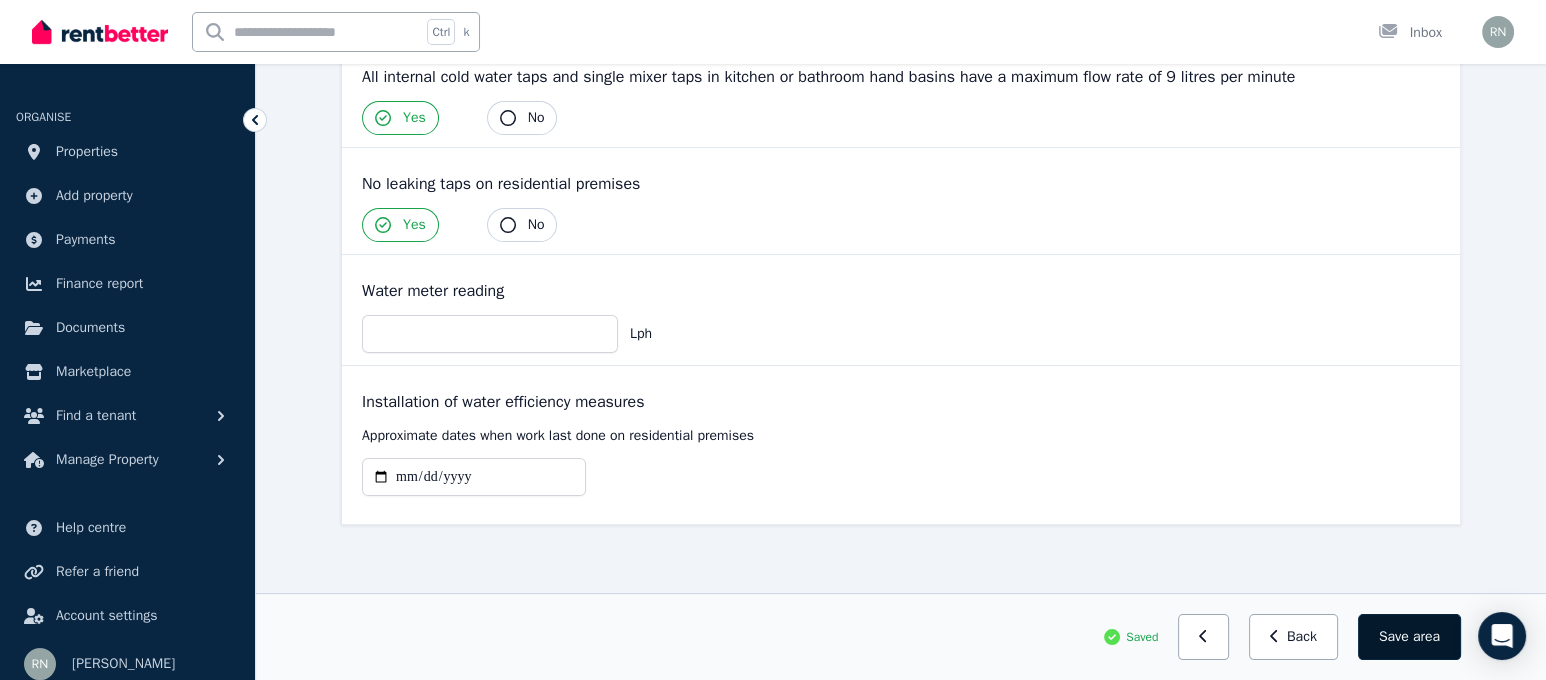 click on "Save   area" at bounding box center [1409, 637] 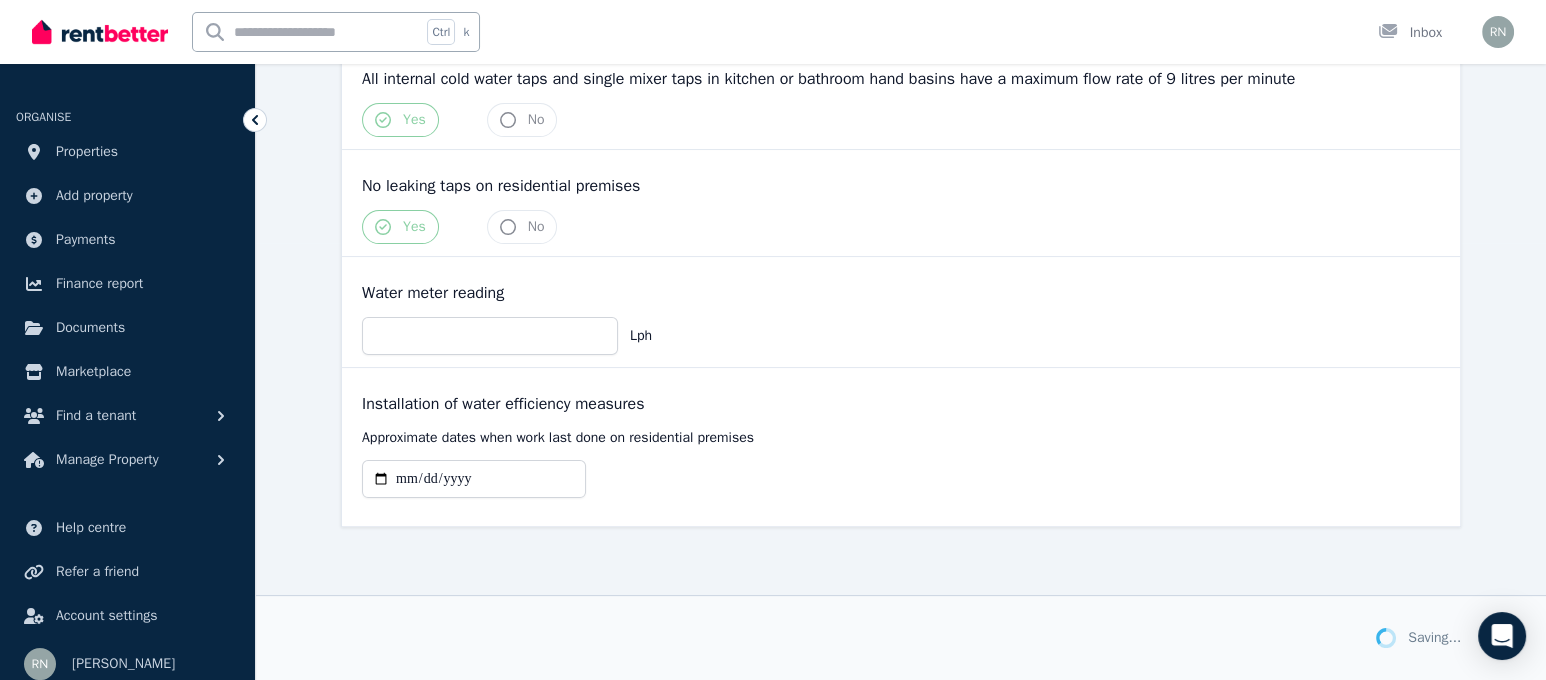 scroll, scrollTop: 439, scrollLeft: 0, axis: vertical 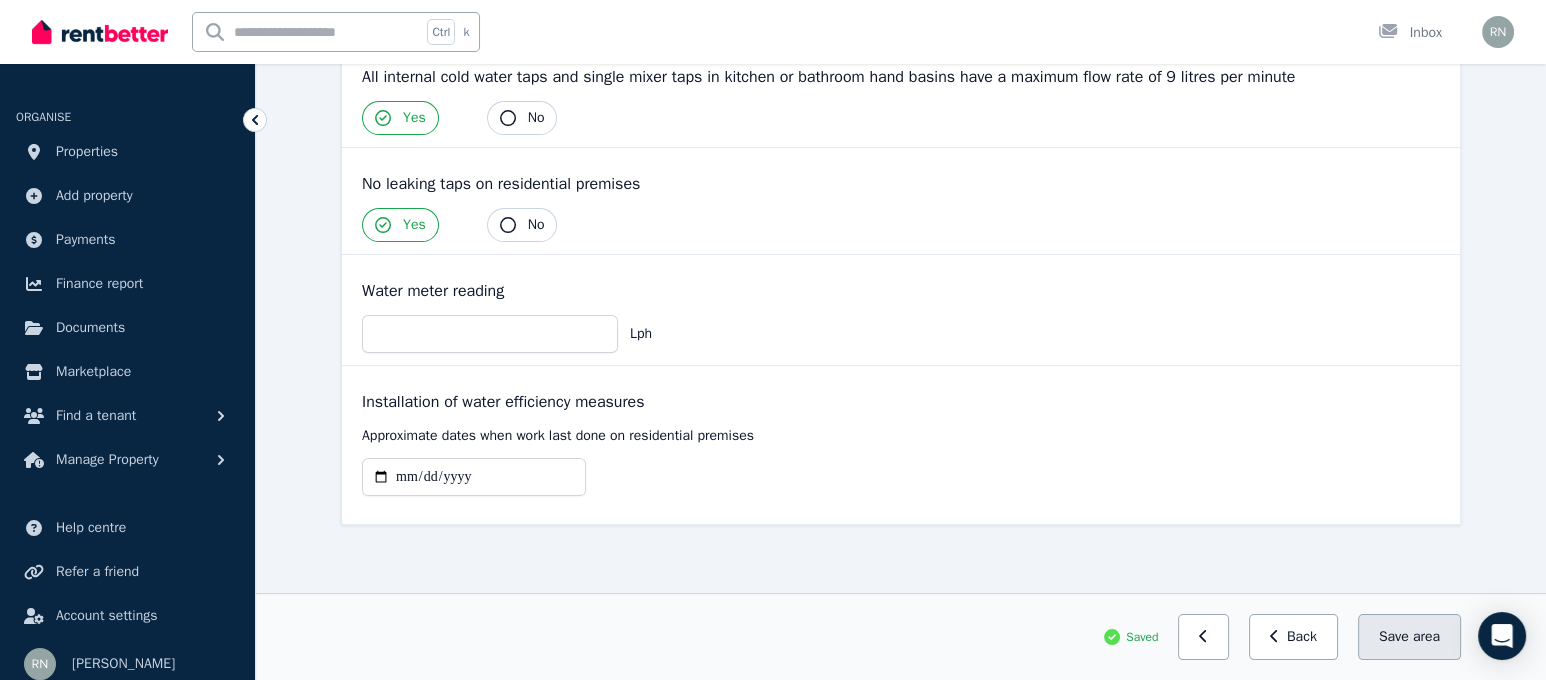 click on "area" at bounding box center [1426, 637] 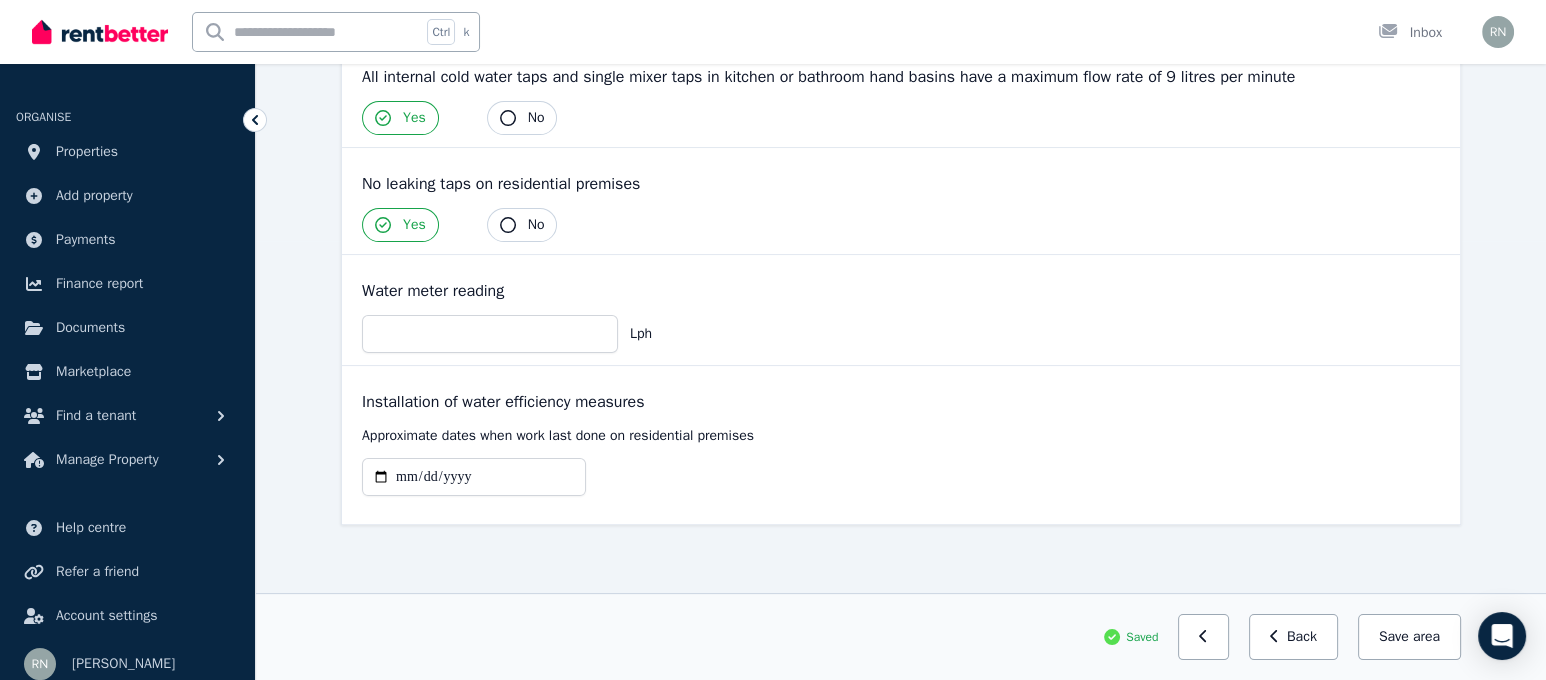 scroll, scrollTop: 0, scrollLeft: 0, axis: both 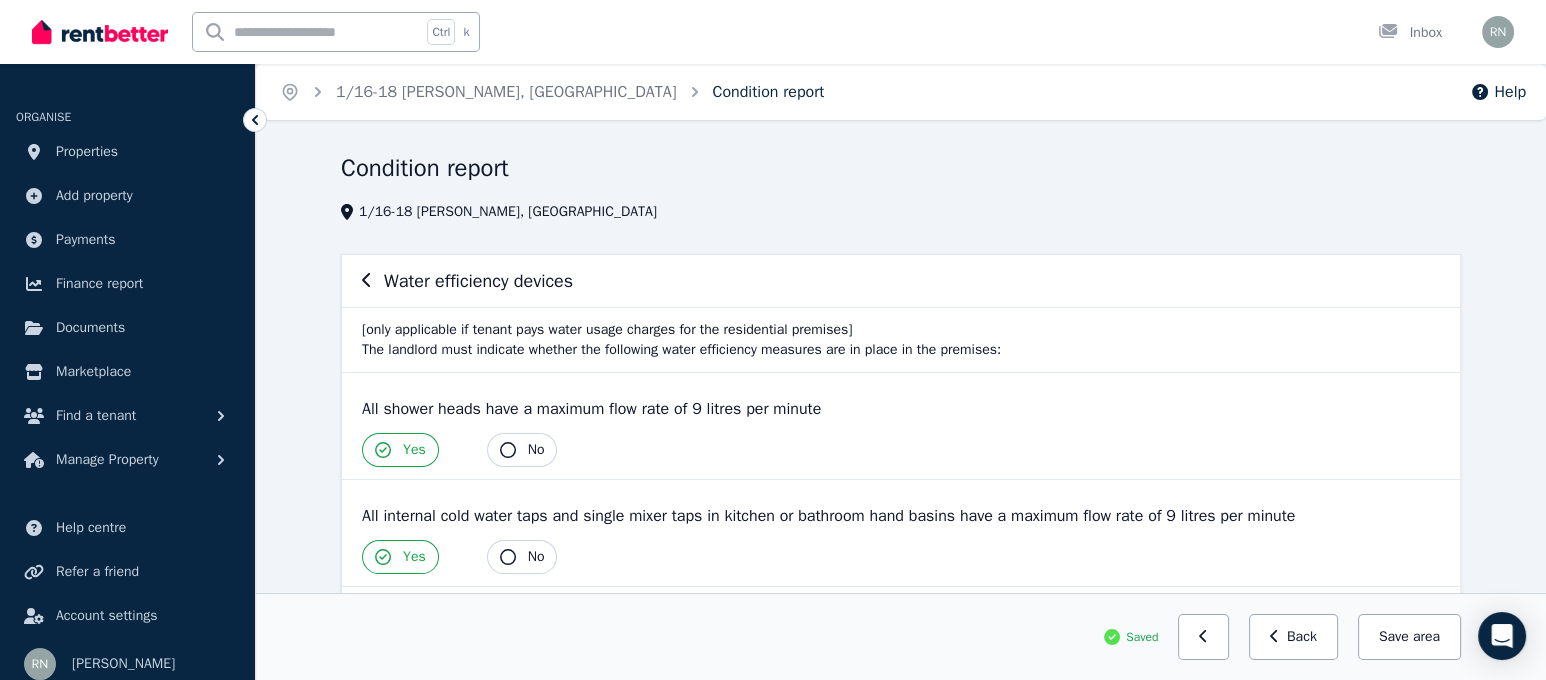 click on "Condition report" at bounding box center (769, 92) 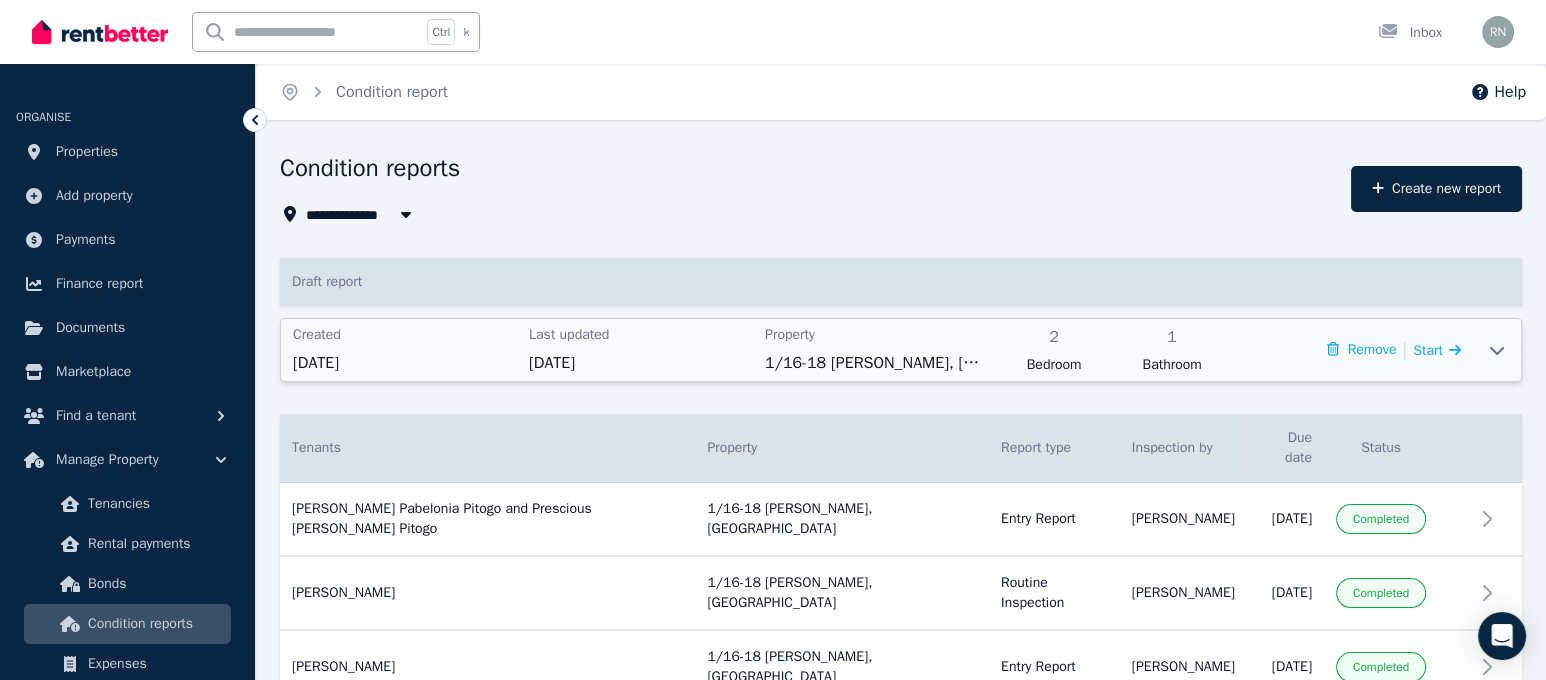 click 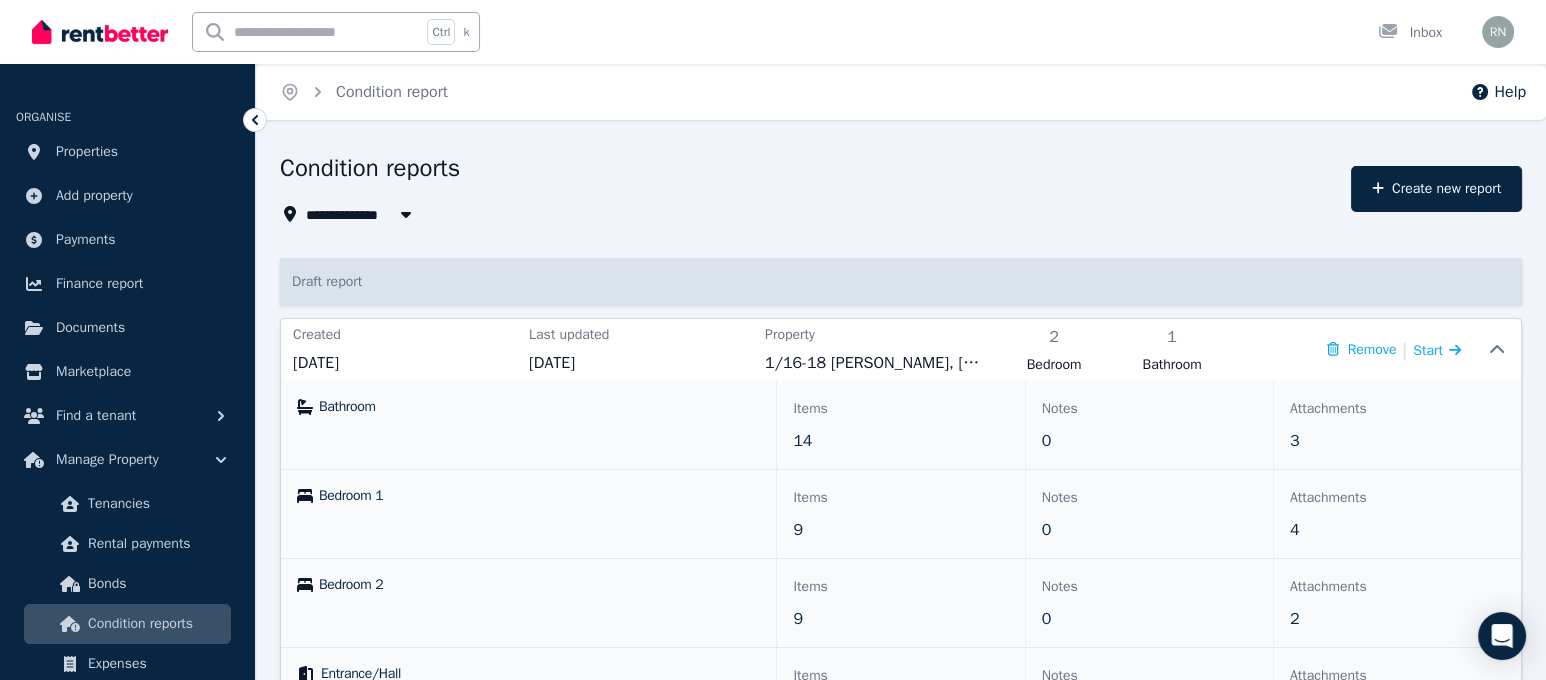 scroll, scrollTop: 595, scrollLeft: 0, axis: vertical 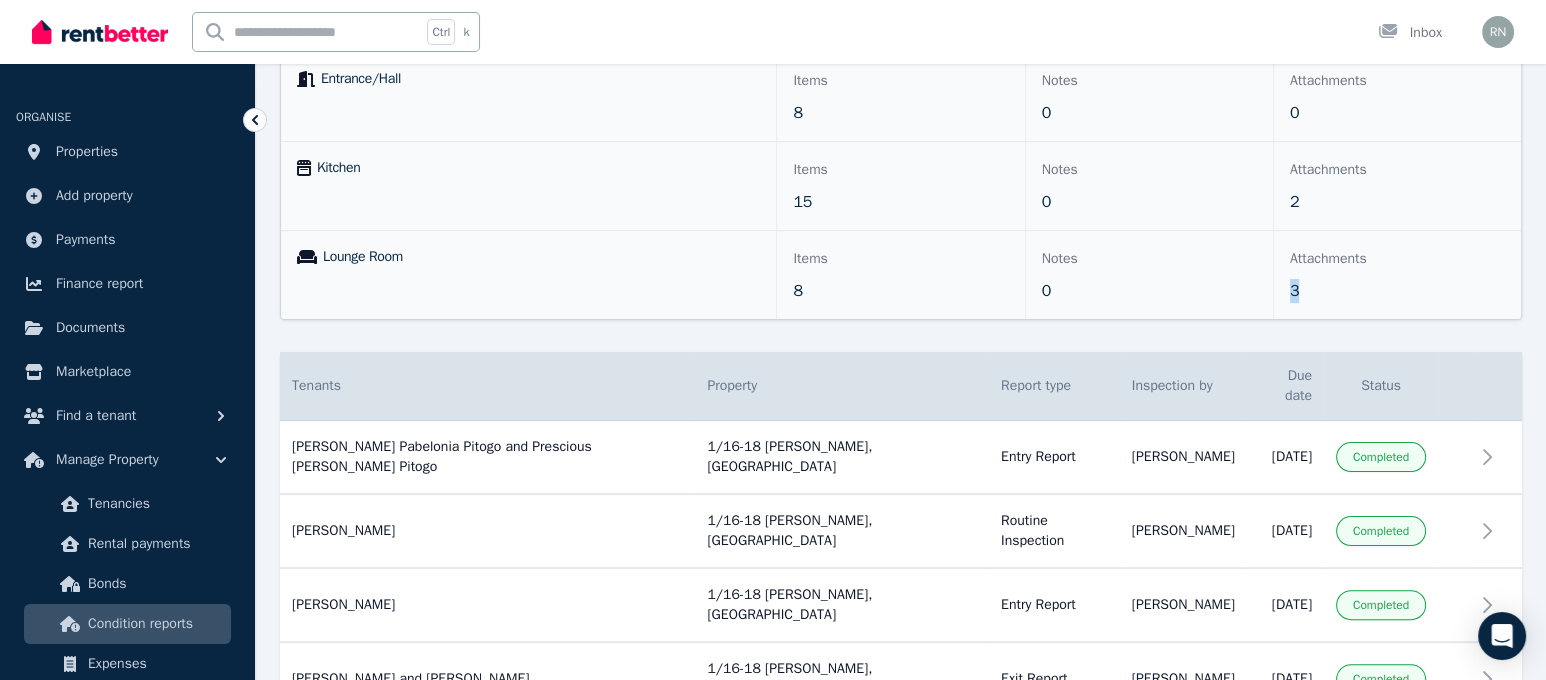 drag, startPoint x: 1545, startPoint y: 377, endPoint x: 1525, endPoint y: 237, distance: 141.42136 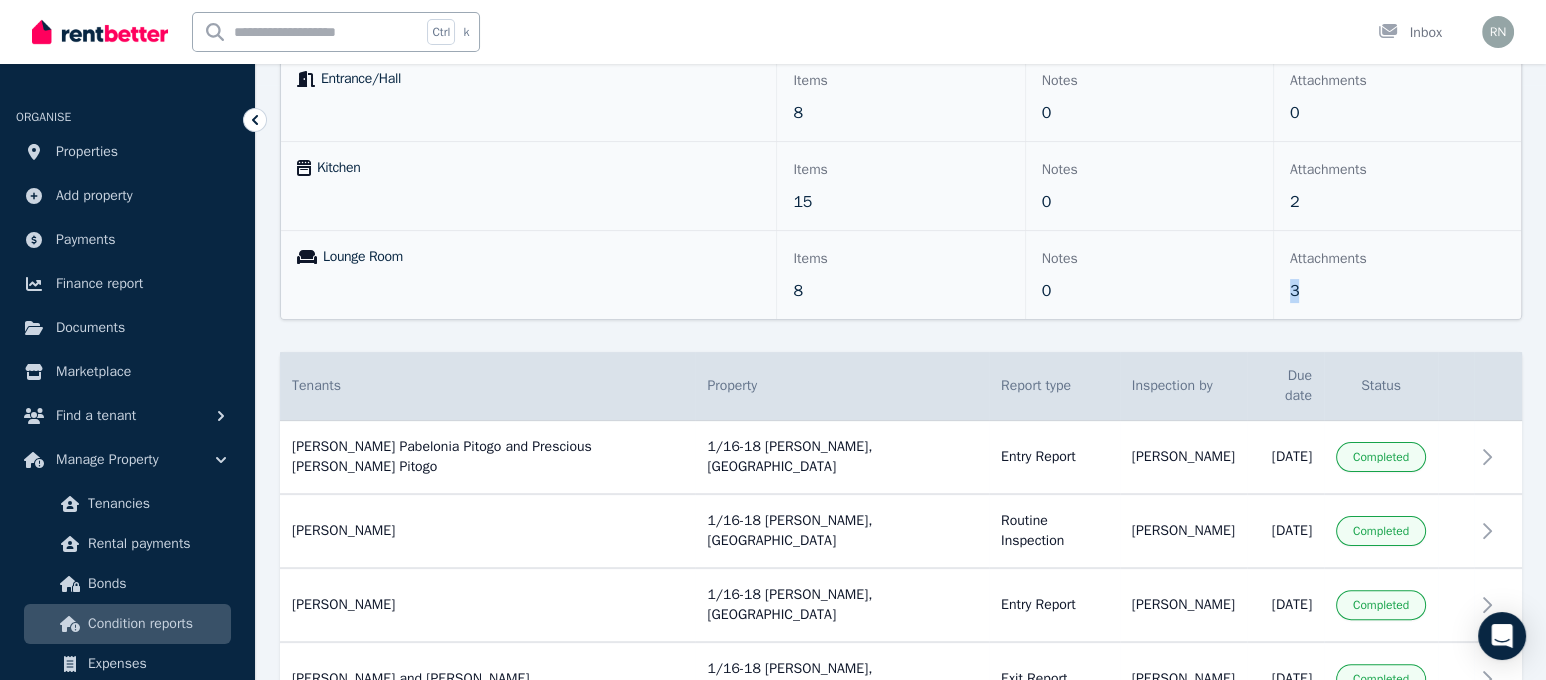 scroll, scrollTop: 546, scrollLeft: 0, axis: vertical 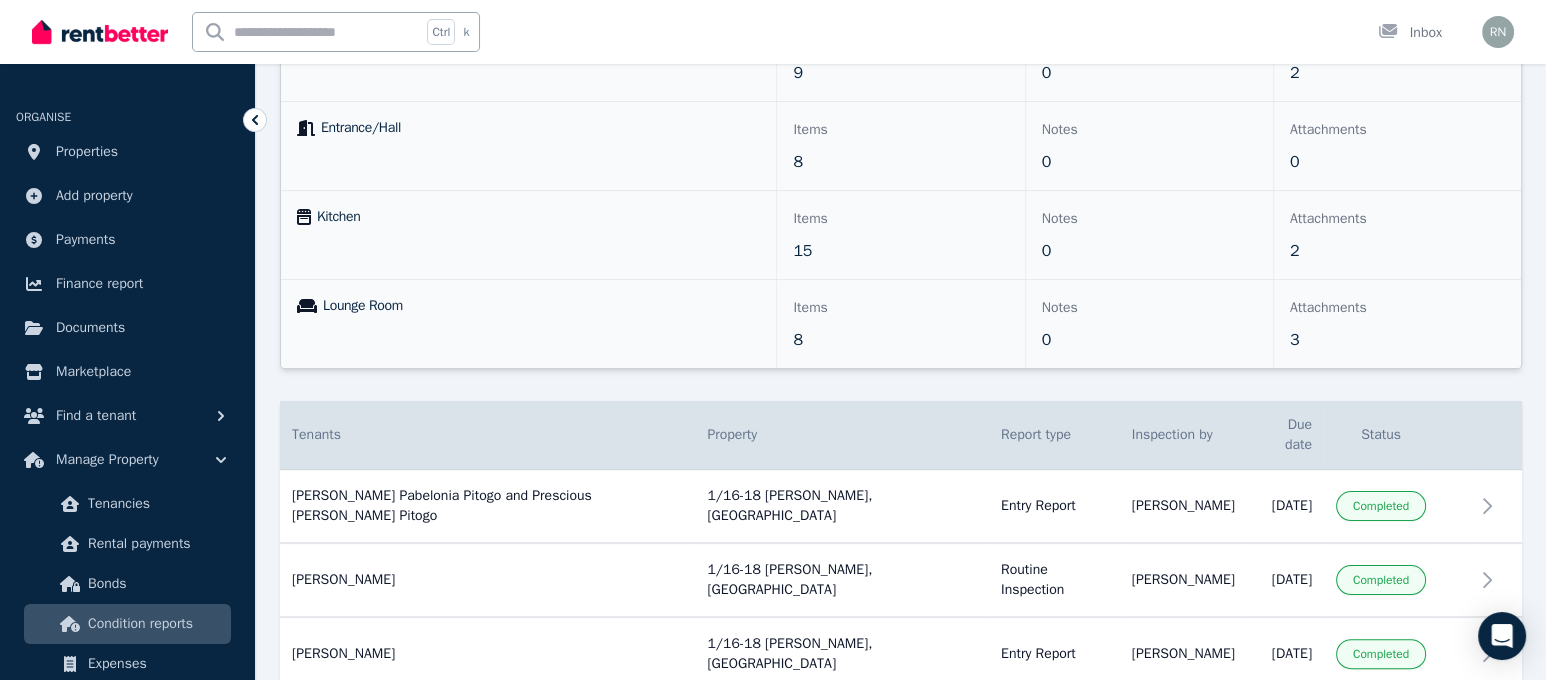 click on "2" at bounding box center [1397, 251] 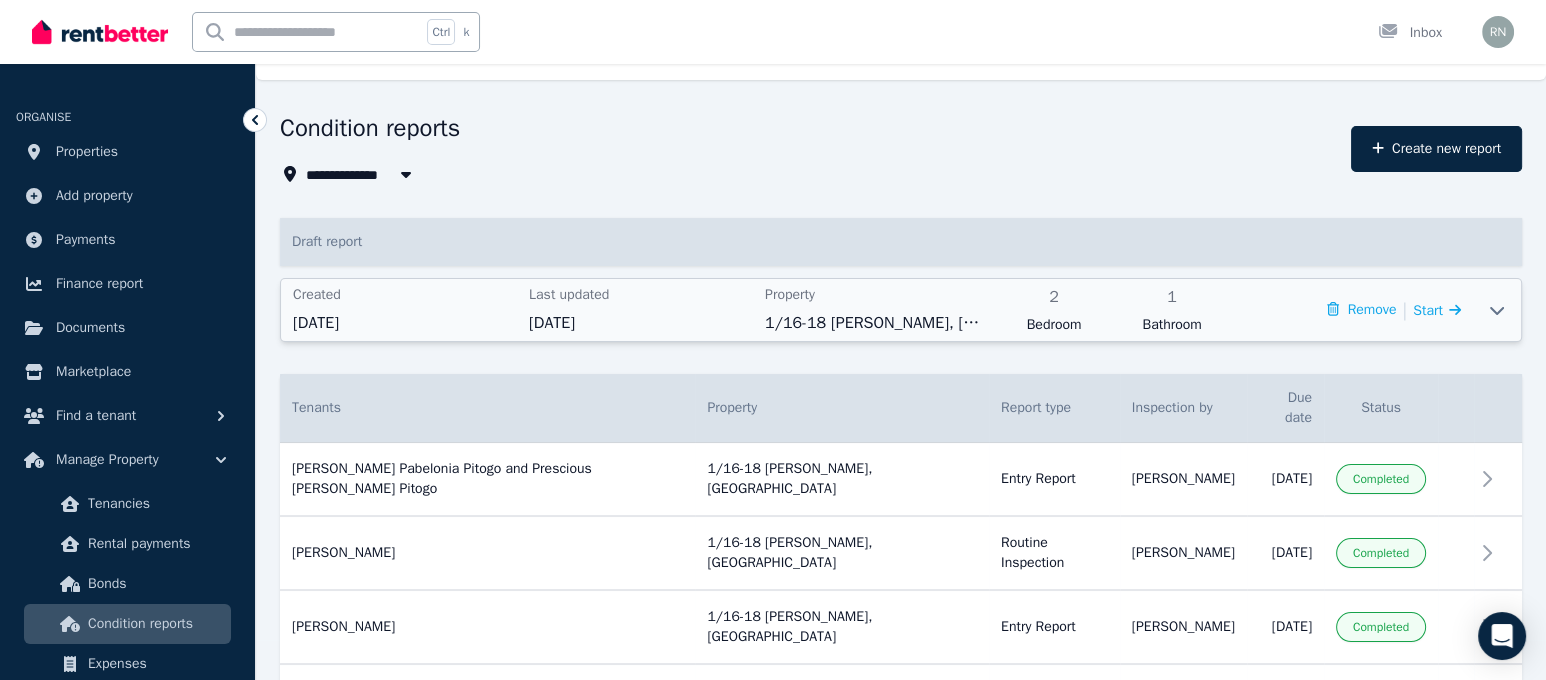 scroll, scrollTop: 30, scrollLeft: 0, axis: vertical 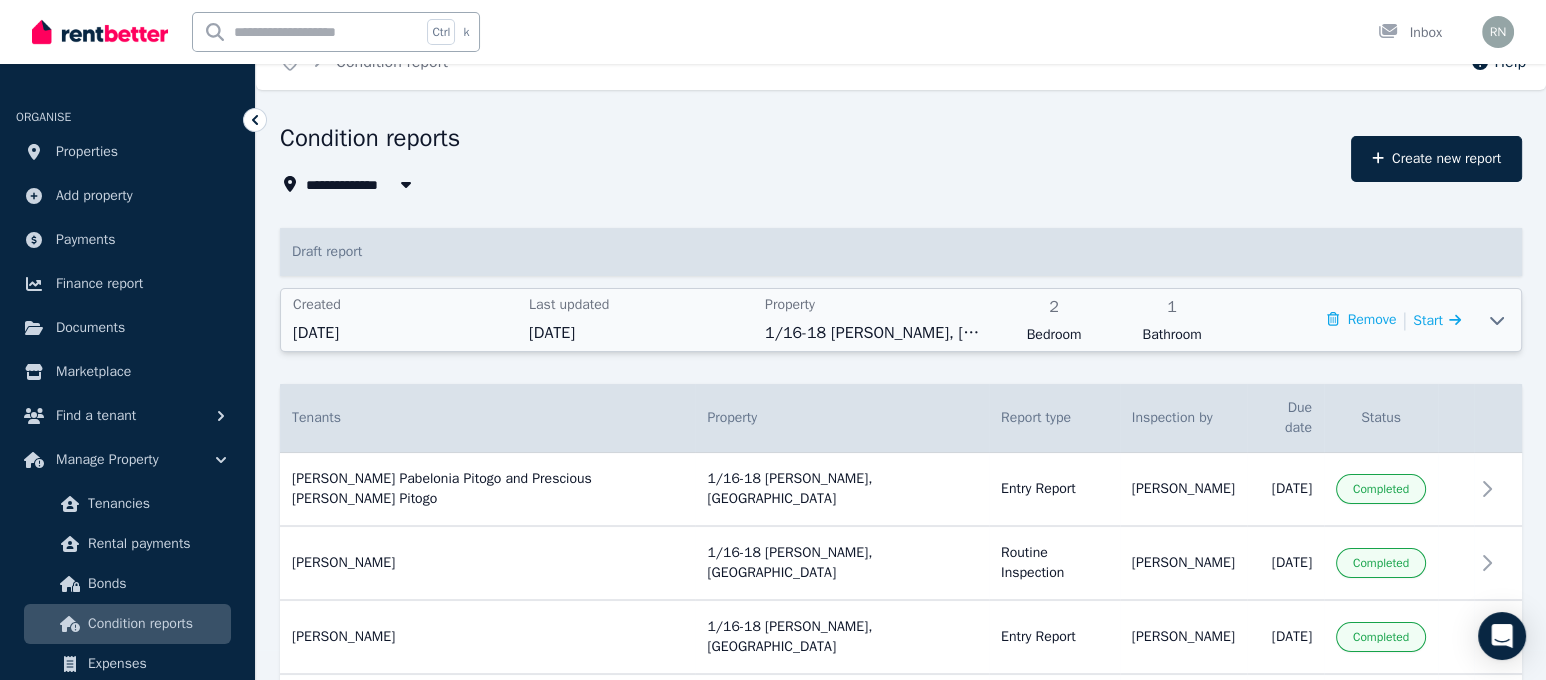 click on "Created [DATE] Last updated [DATE] Property 1/16-18 [PERSON_NAME], [GEOGRAPHIC_DATA] 2 Bedroom 1 Bathroom Remove | Start" at bounding box center (877, 320) 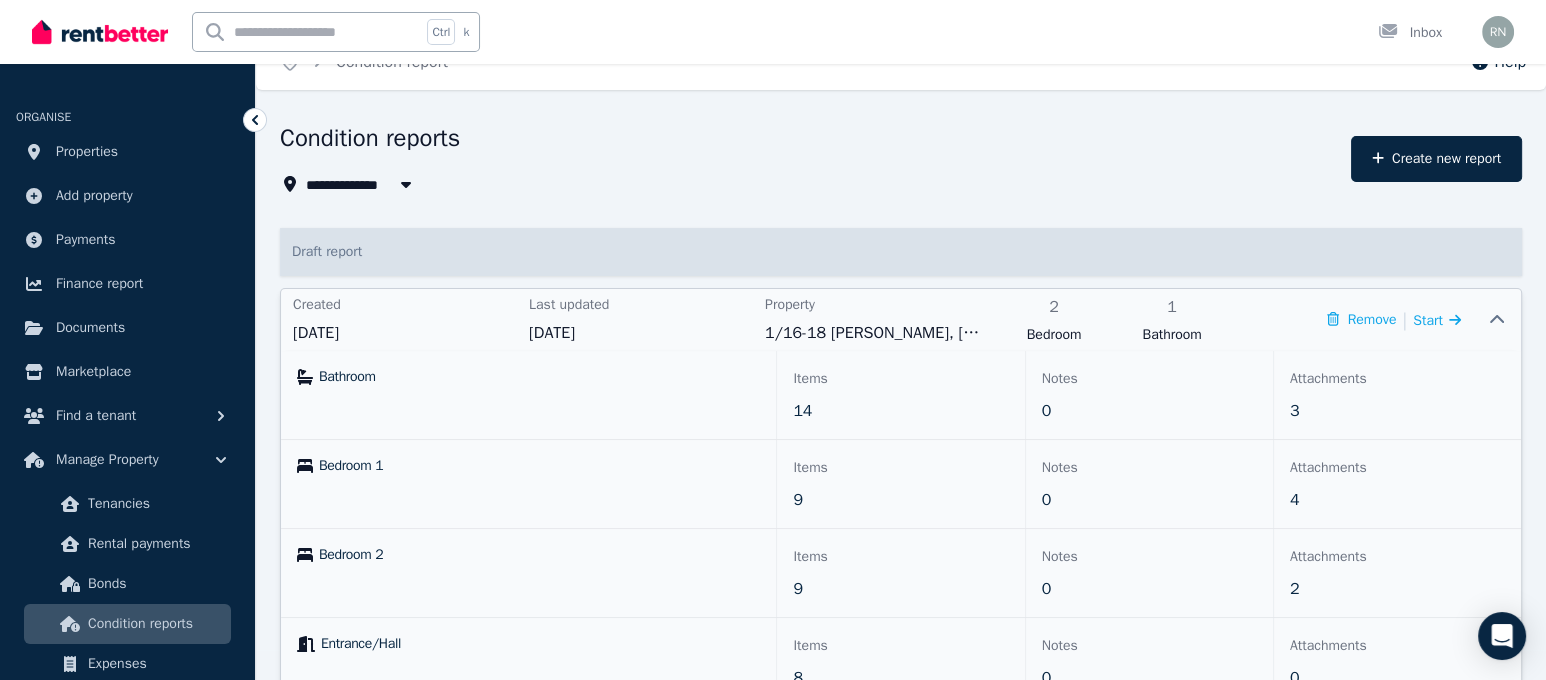 click on "Created [DATE] Last updated [DATE] Property 1/16-18 [PERSON_NAME], [GEOGRAPHIC_DATA] 2 Bedroom 1 Bathroom Remove | Start" at bounding box center (877, 320) 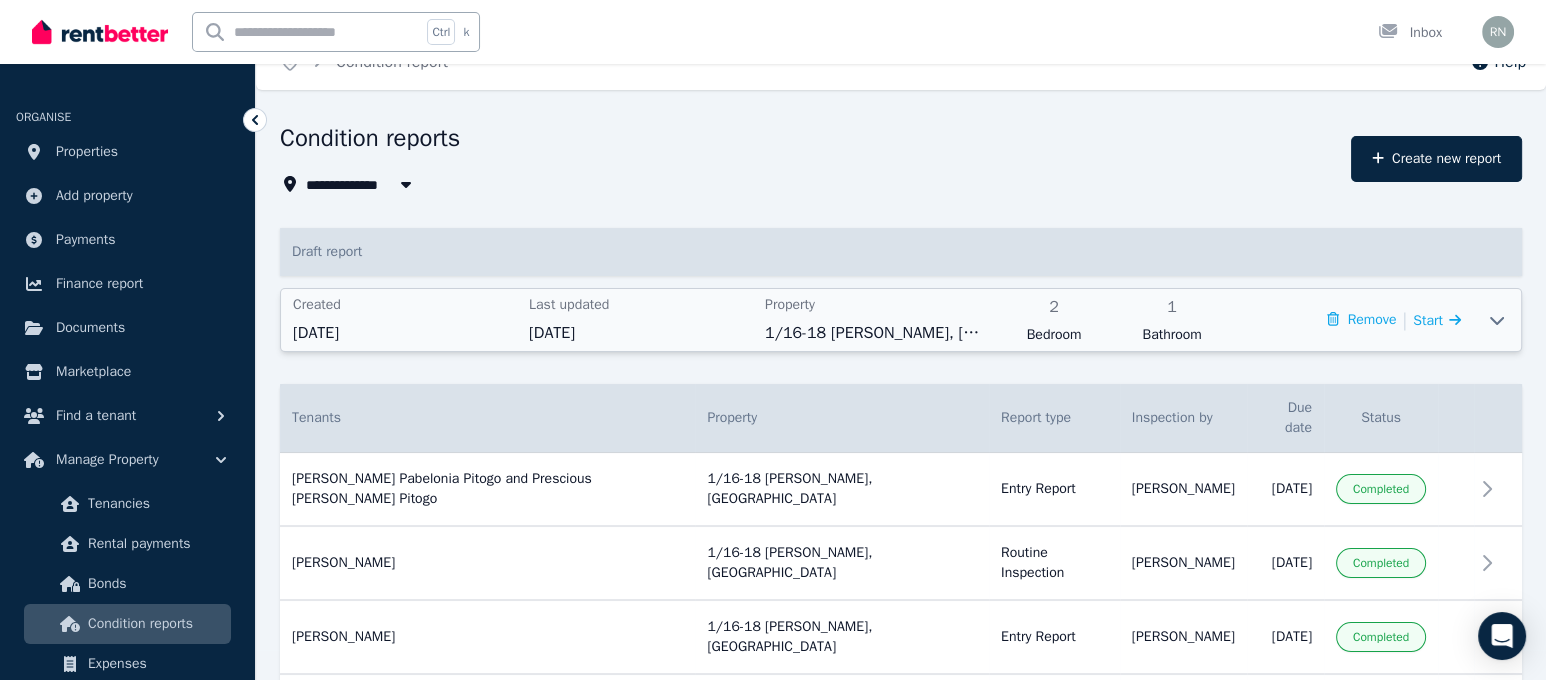 click on "Created [DATE] Last updated [DATE] Property 1/16-18 [PERSON_NAME], [GEOGRAPHIC_DATA] 2 Bedroom 1 Bathroom Remove | Start" at bounding box center [877, 320] 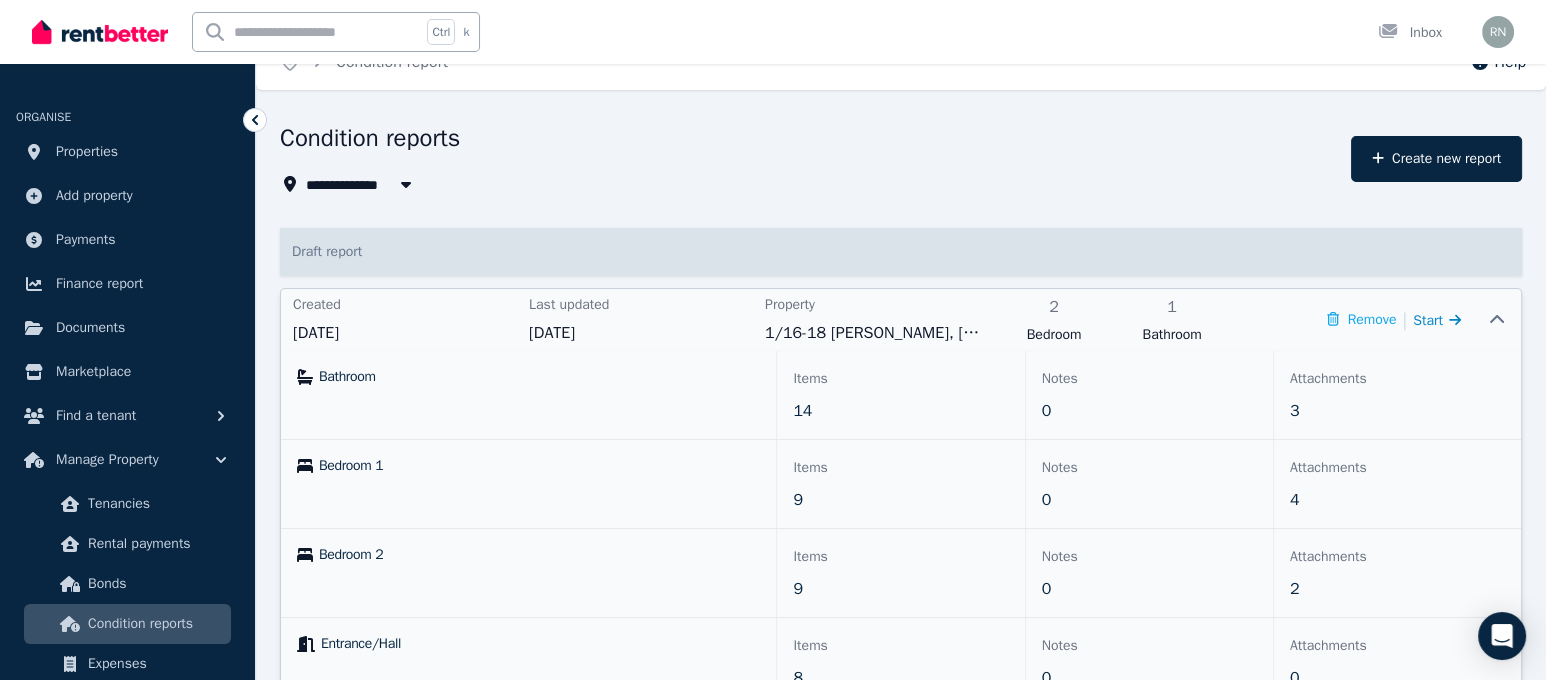 click on "Start" at bounding box center (1428, 320) 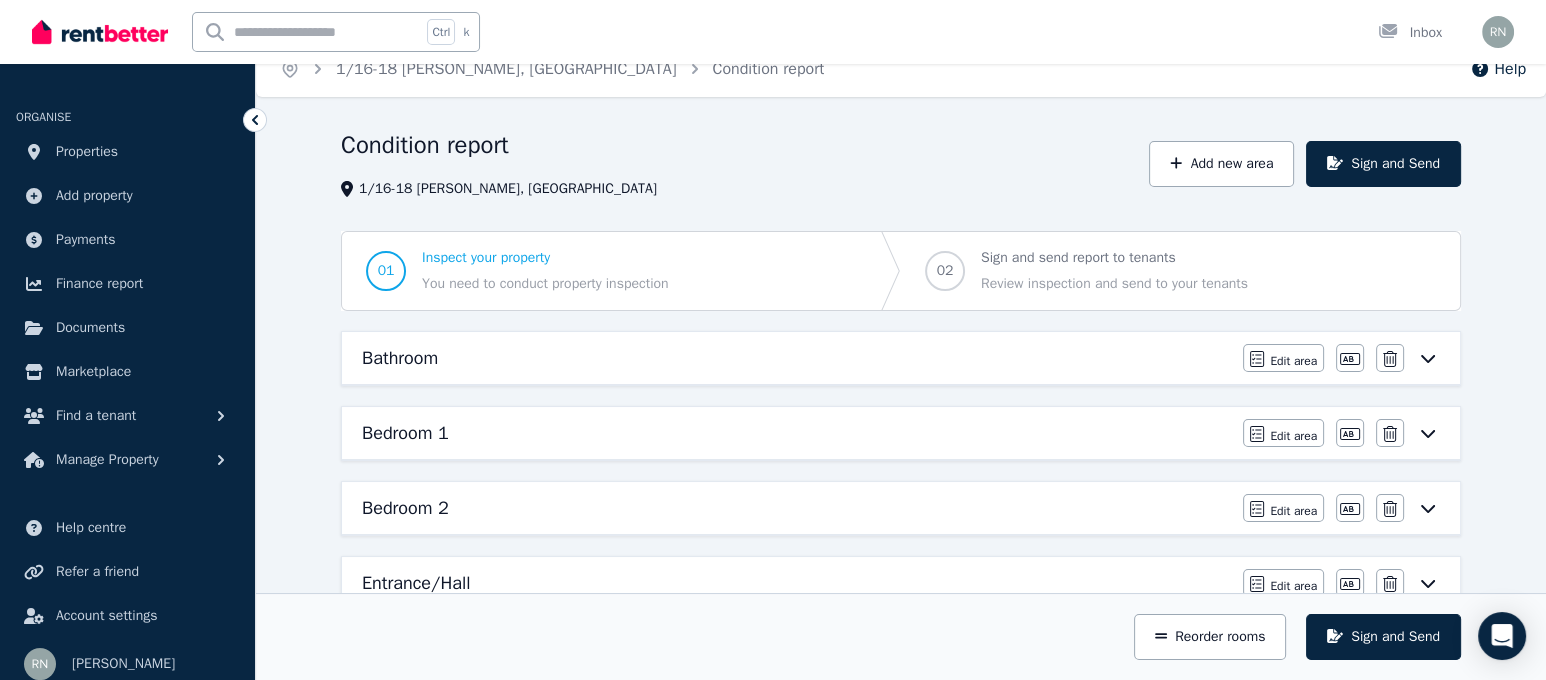 scroll, scrollTop: 21, scrollLeft: 0, axis: vertical 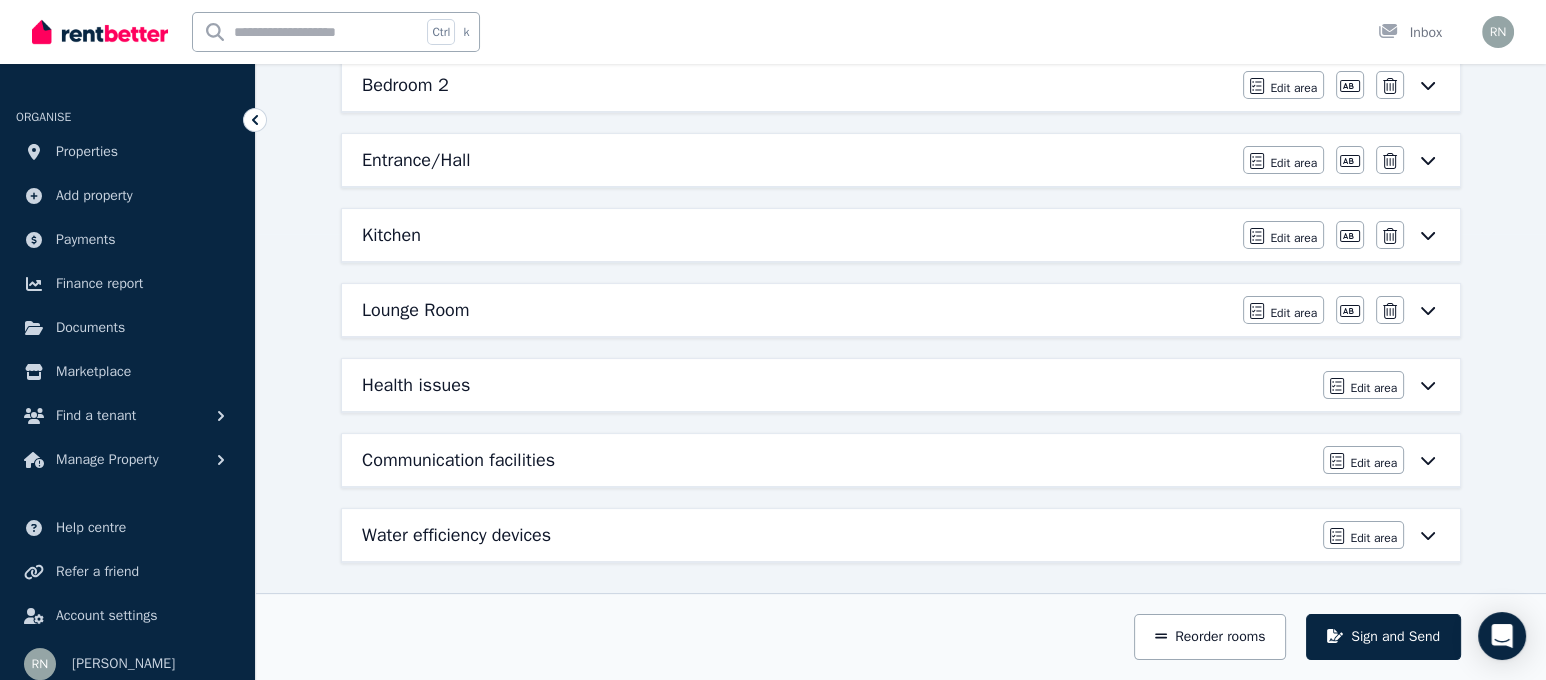 click on "Edit area Edit area" at bounding box center (1381, 385) 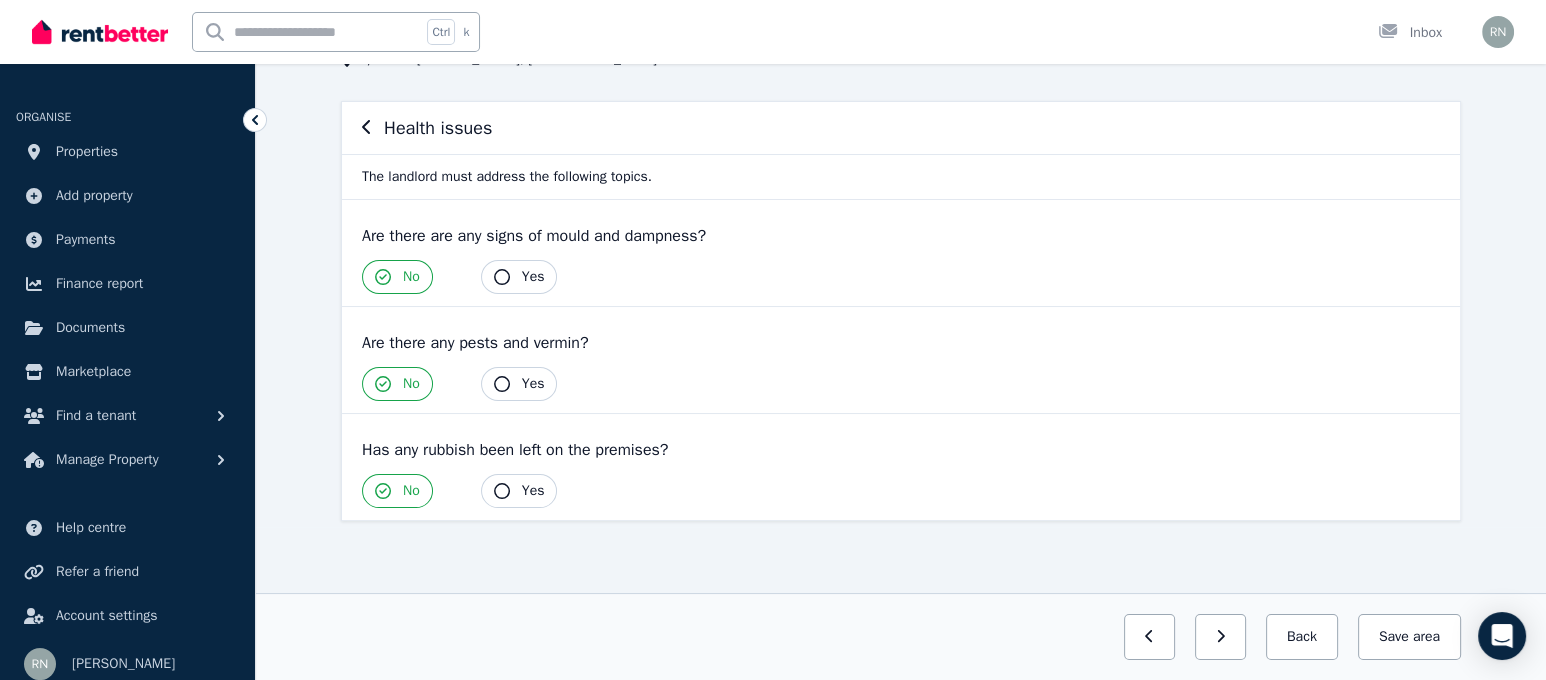 scroll, scrollTop: 0, scrollLeft: 0, axis: both 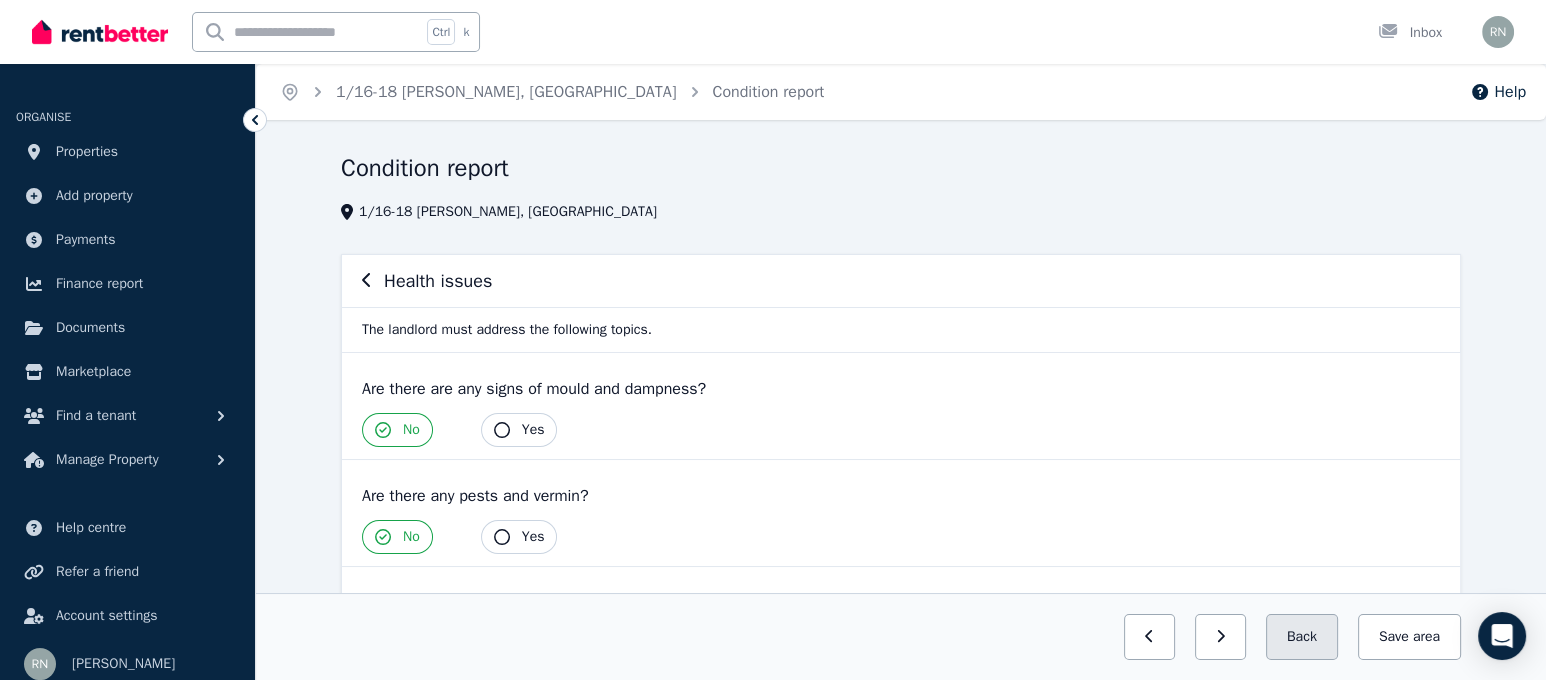 click on "Back" at bounding box center [1302, 637] 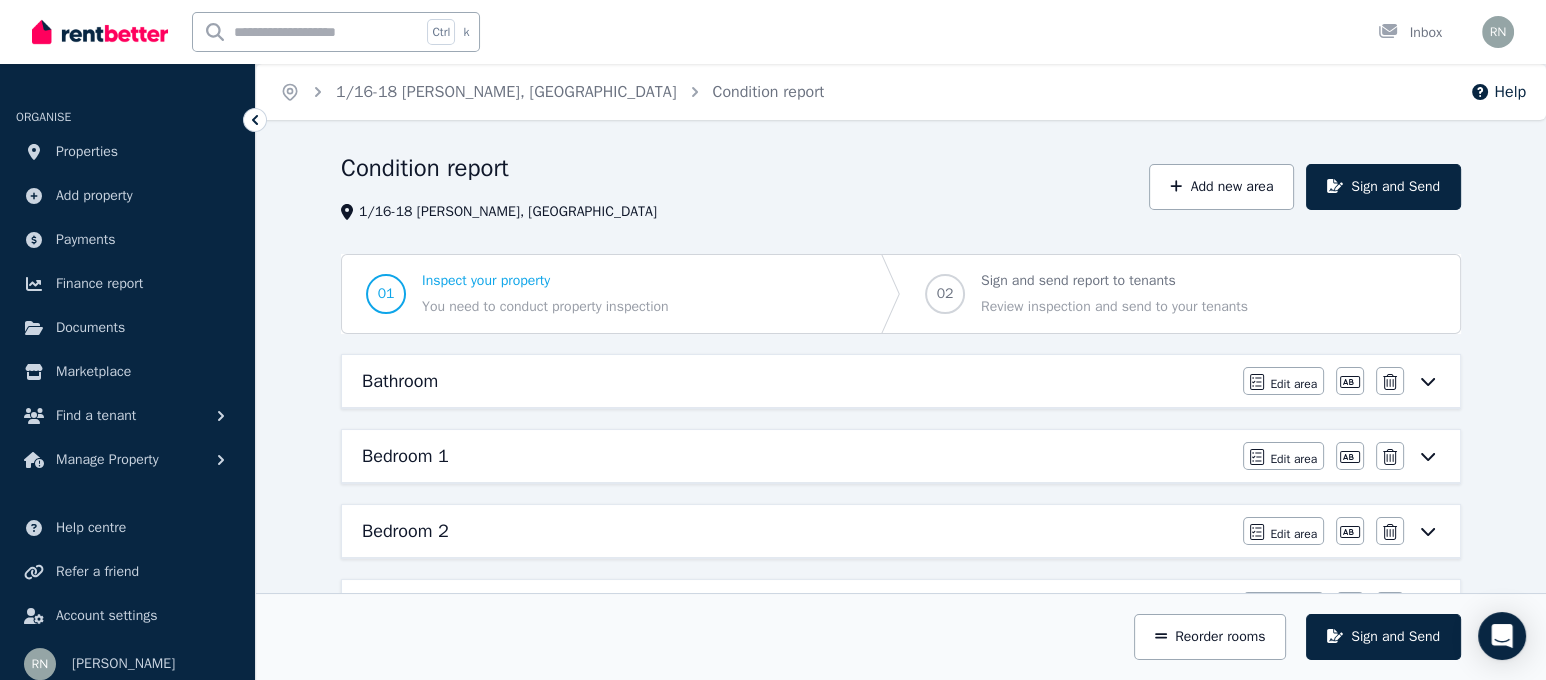 click on "Inspect your property" at bounding box center [545, 281] 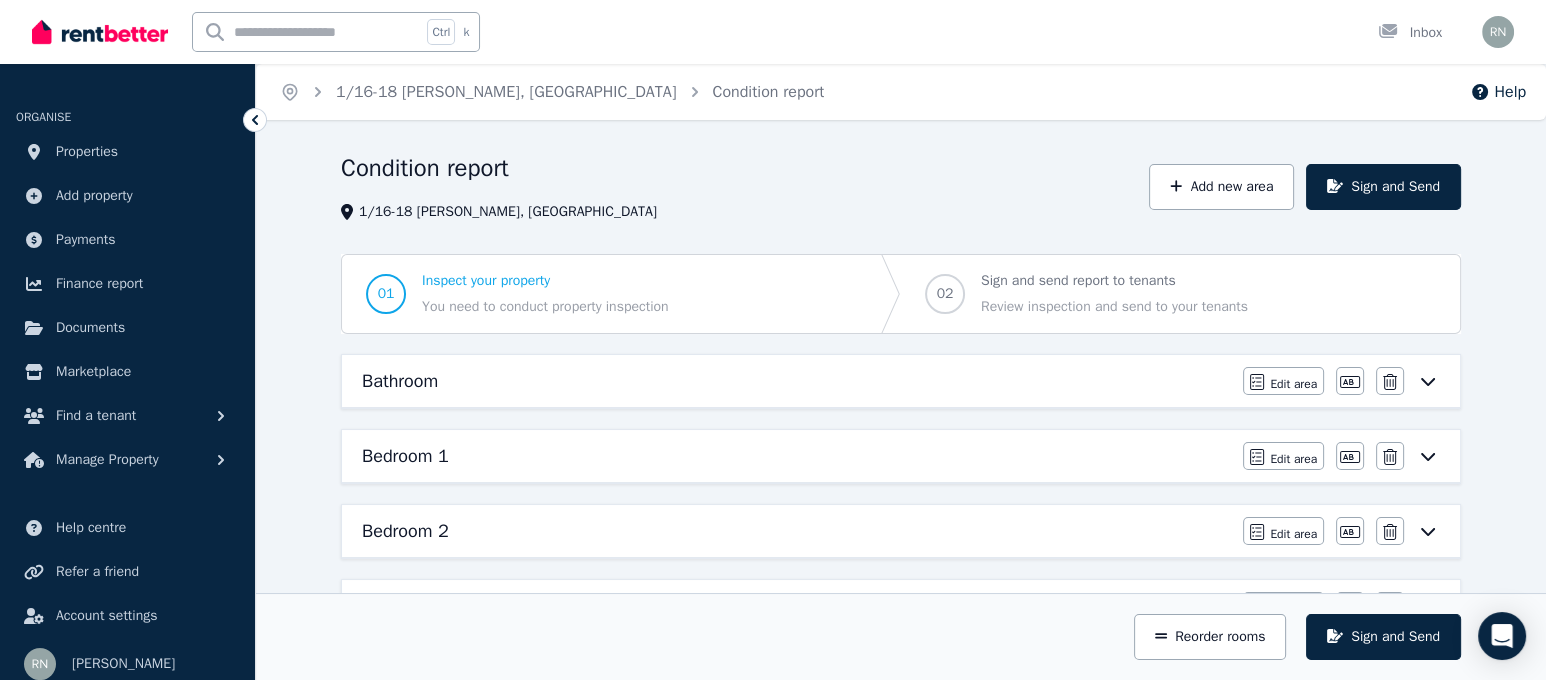 click on "Inspect your property" at bounding box center (545, 281) 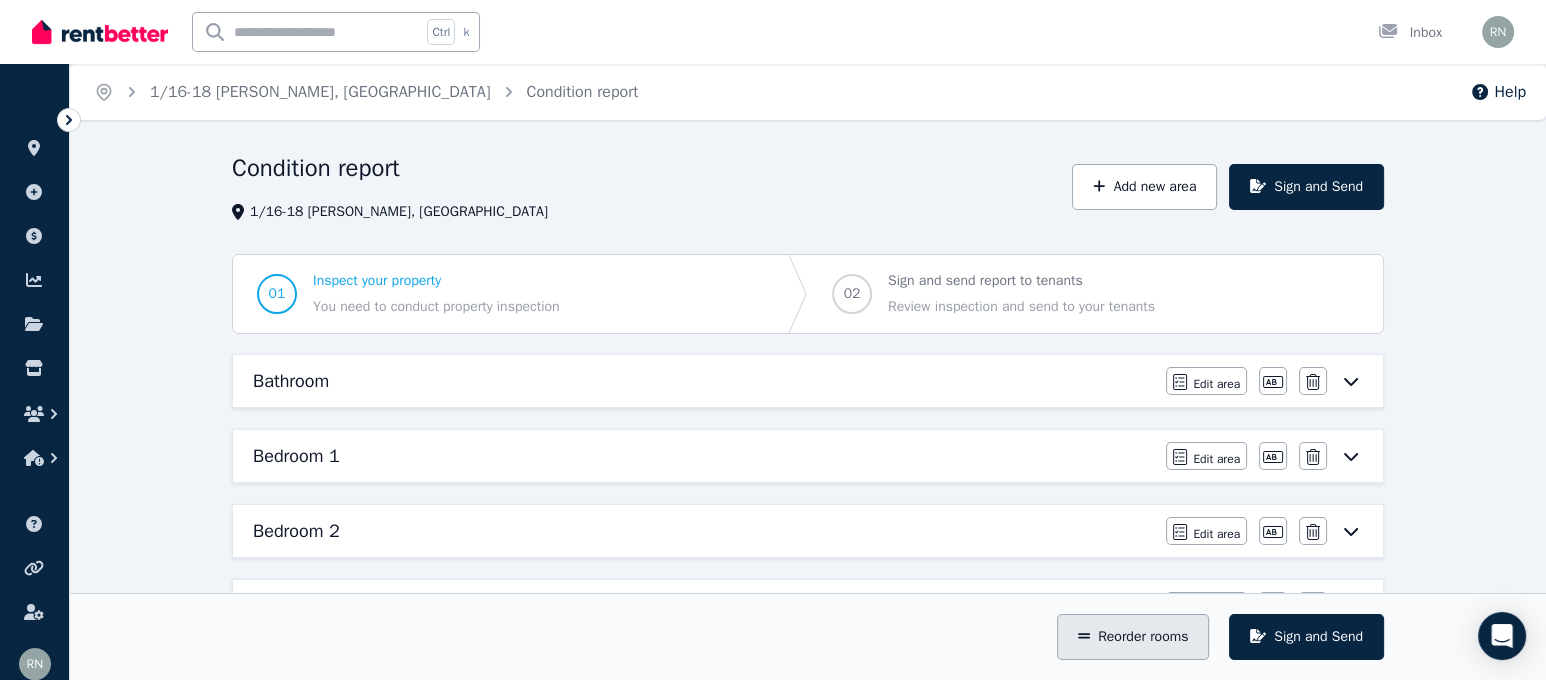 click on "Reorder rooms" at bounding box center (1133, 637) 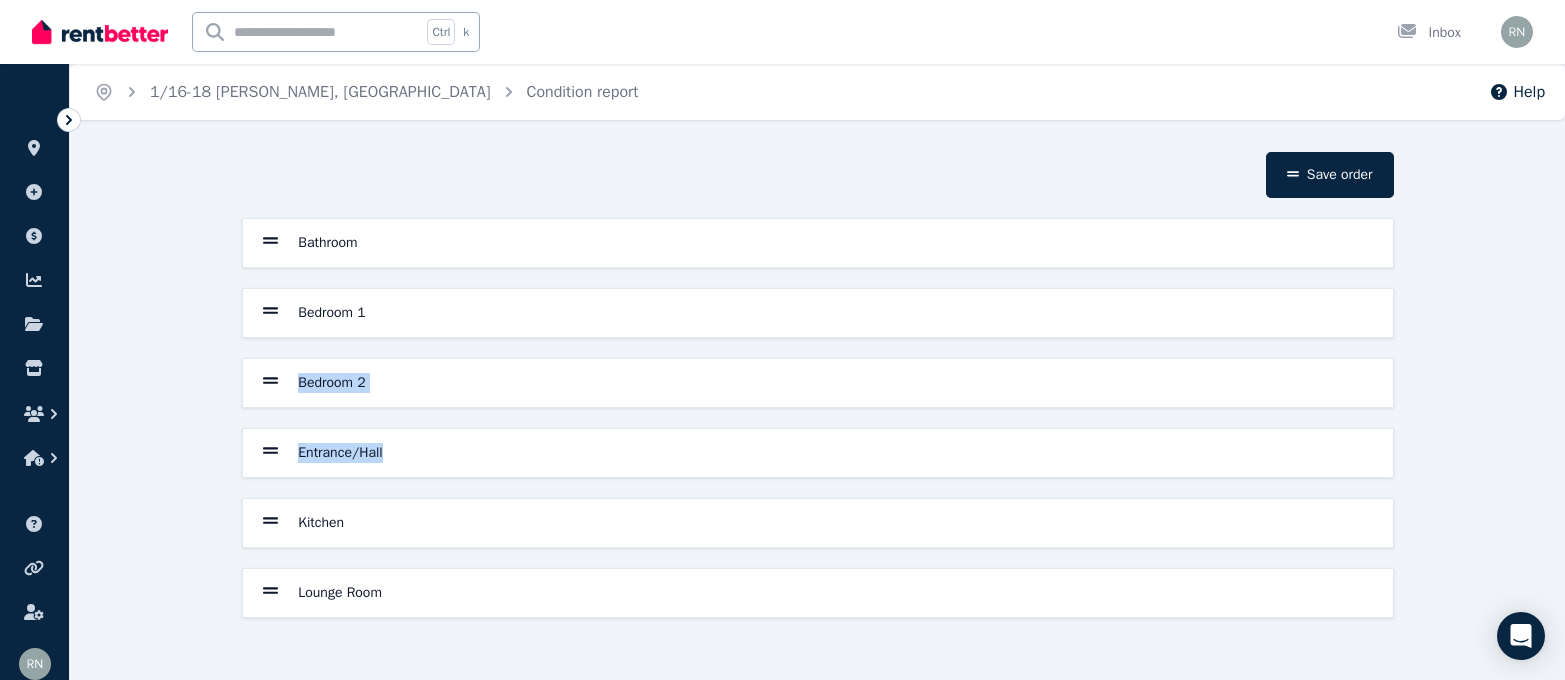 drag, startPoint x: 406, startPoint y: 467, endPoint x: 400, endPoint y: 314, distance: 153.1176 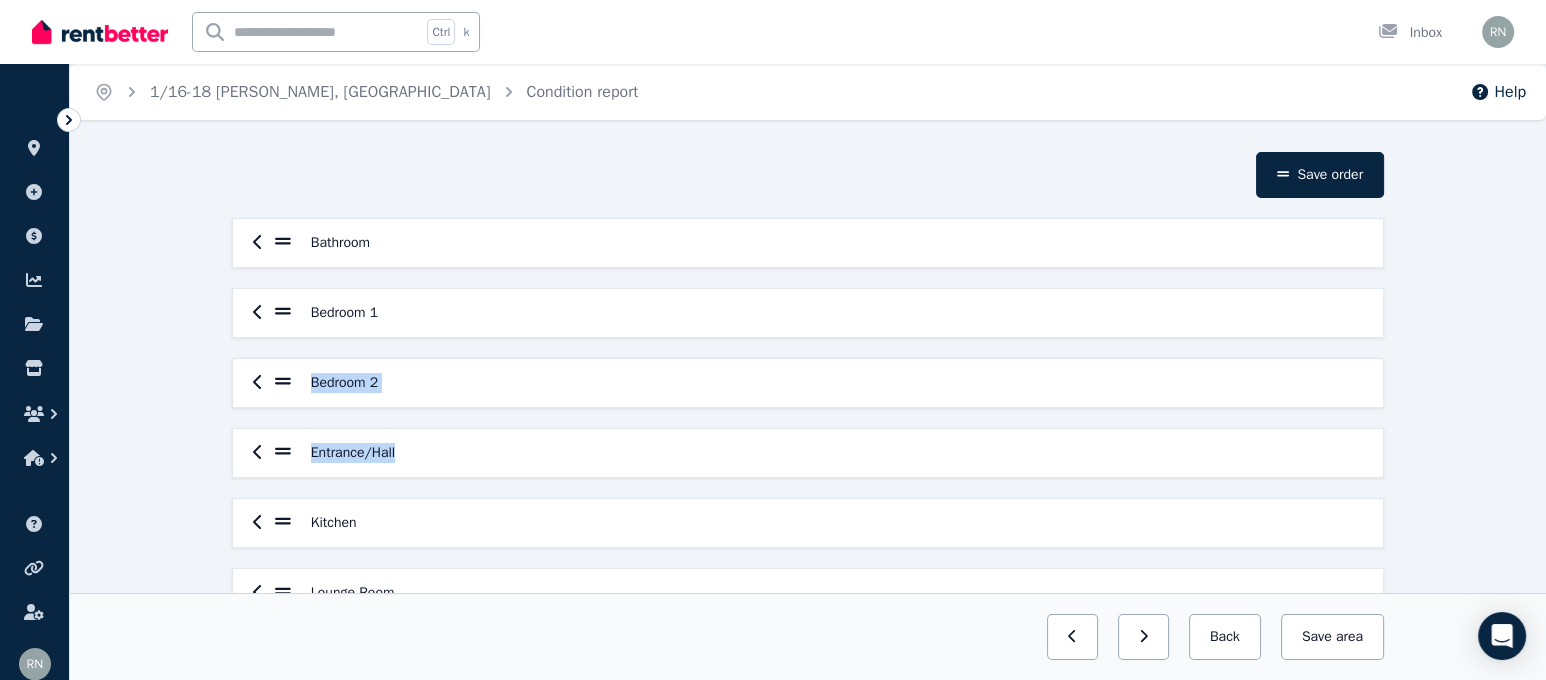 click 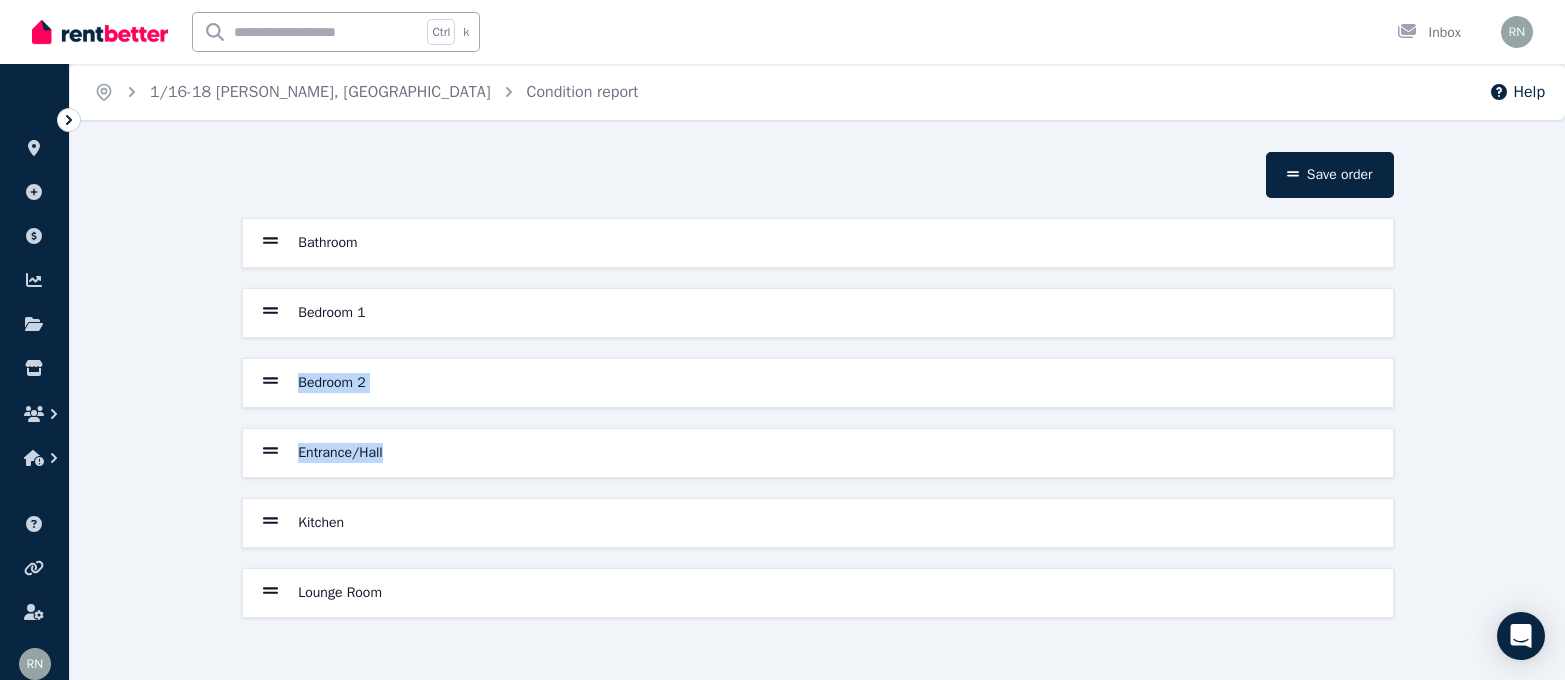 click on "Entrance/Hall" at bounding box center [818, 453] 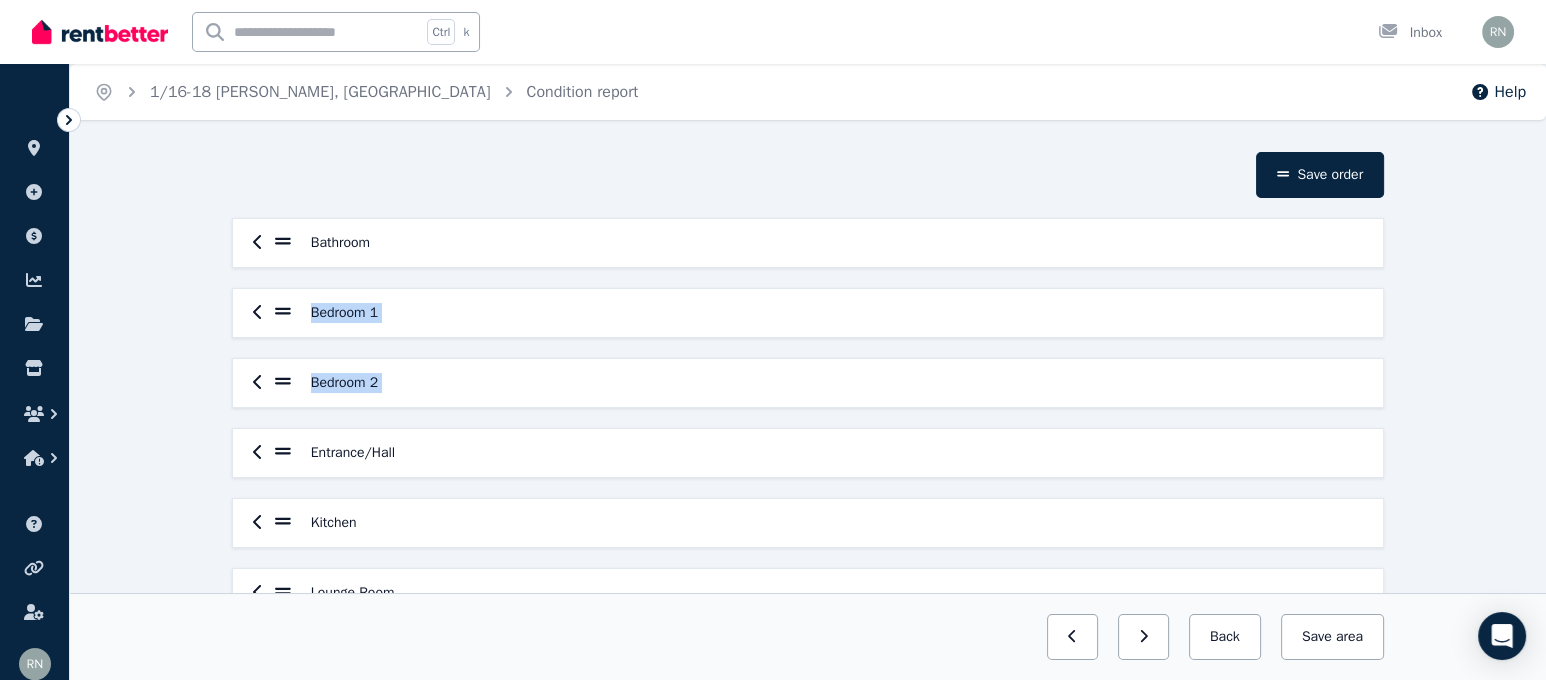drag, startPoint x: 290, startPoint y: 449, endPoint x: 270, endPoint y: 322, distance: 128.56516 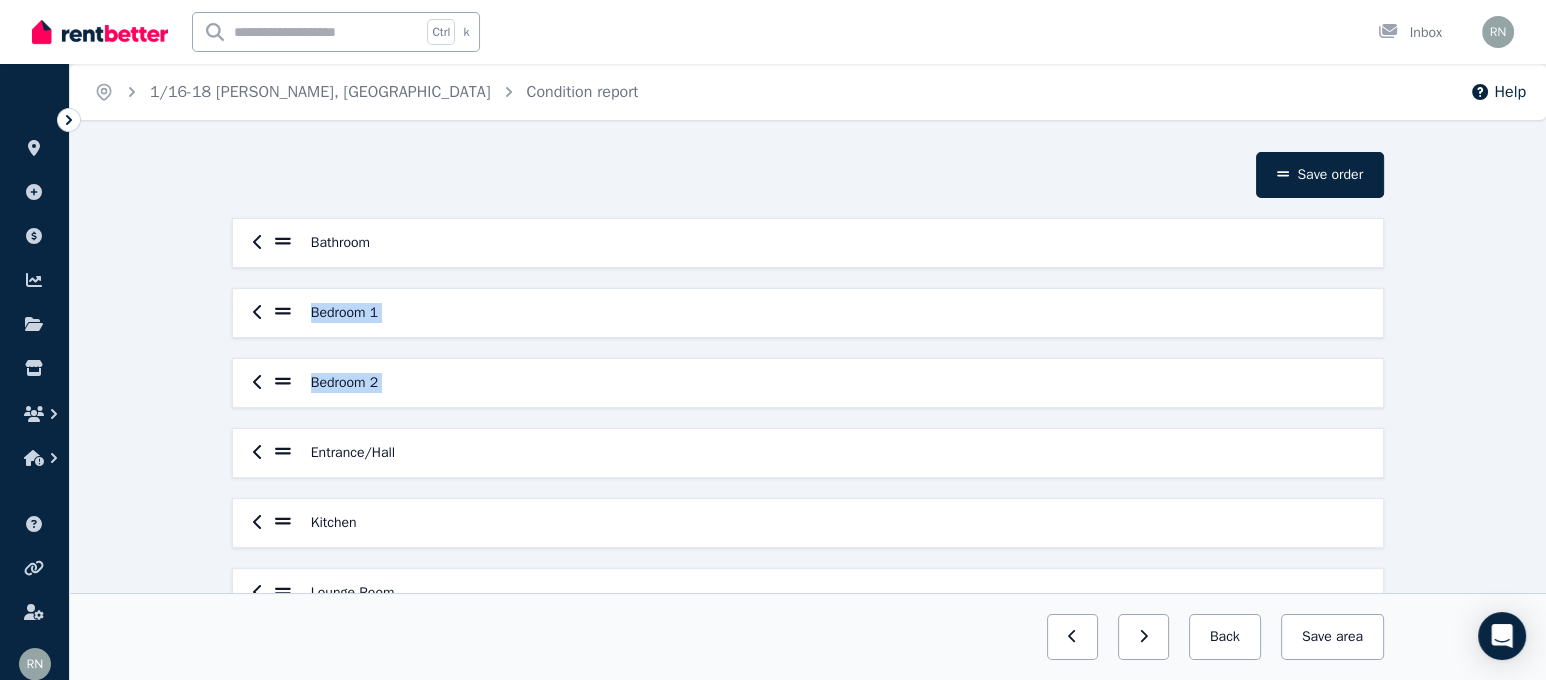 click on "Bathroom Bedroom 1 Bedroom 2 Entrance/Hall Kitchen Lounge Room" at bounding box center [808, 418] 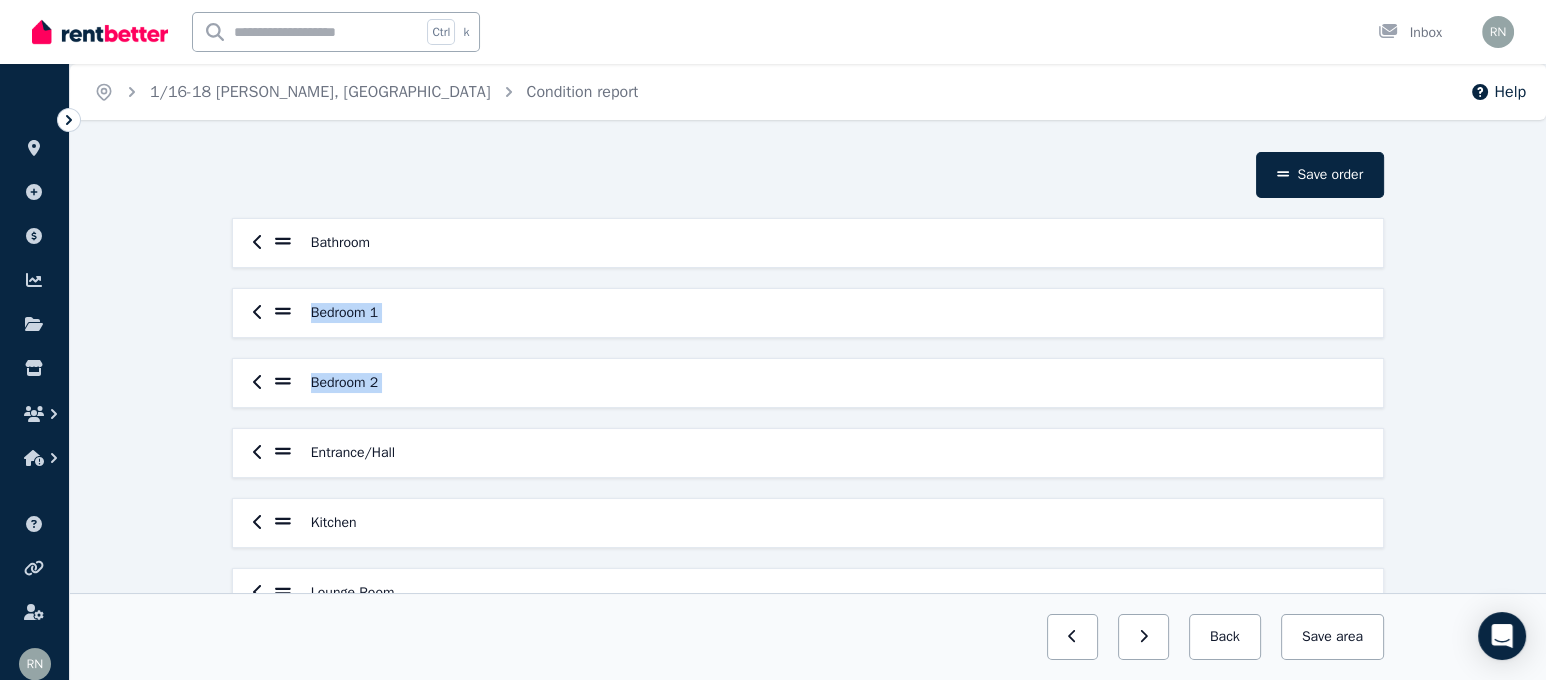 click on "Entrance/Hall" at bounding box center (808, 453) 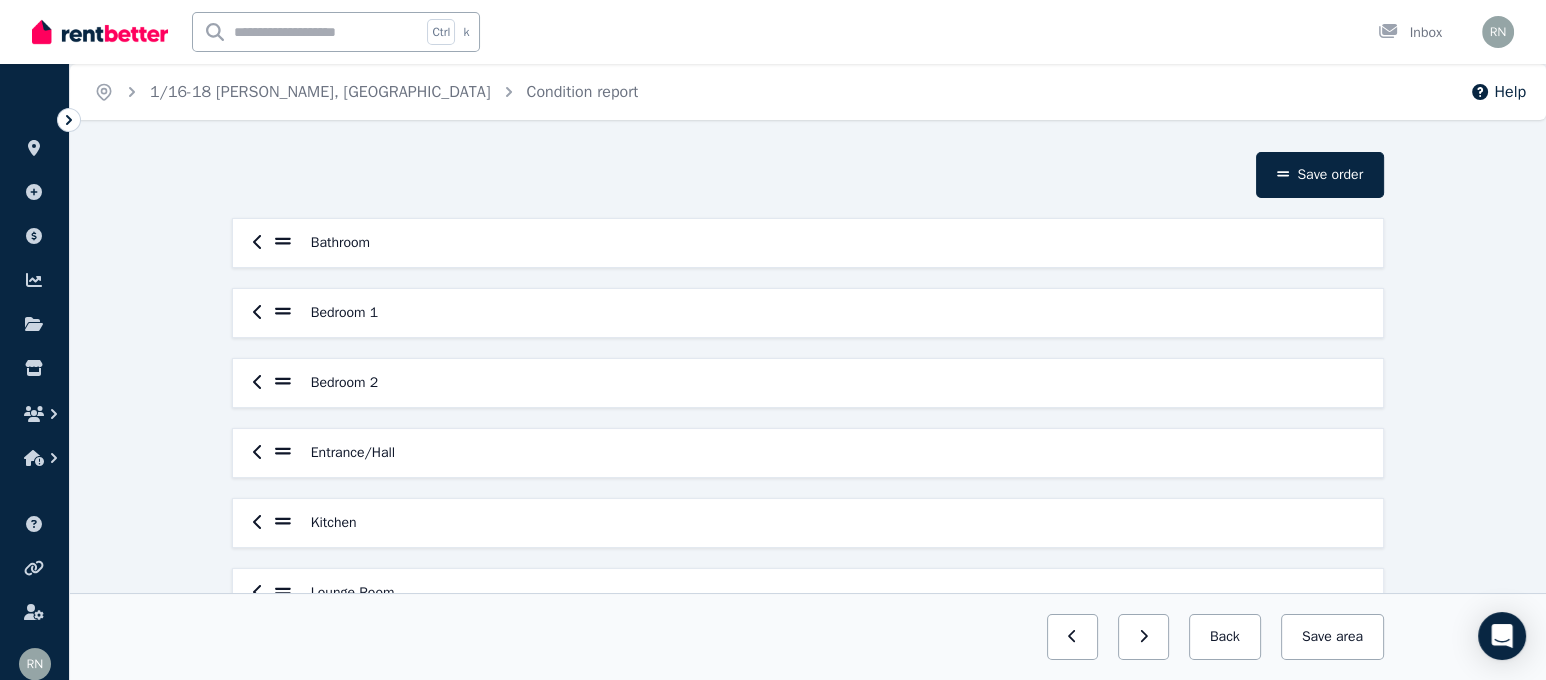 click 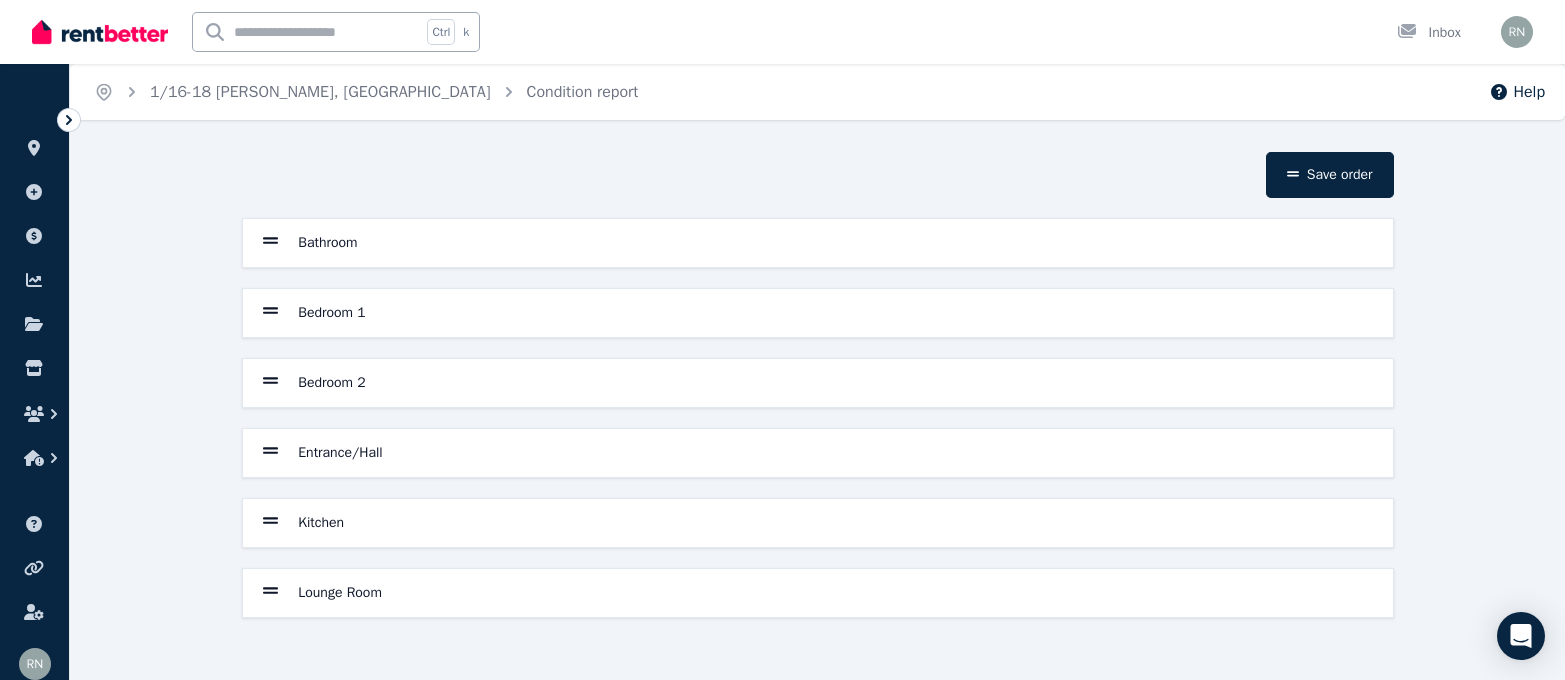 click 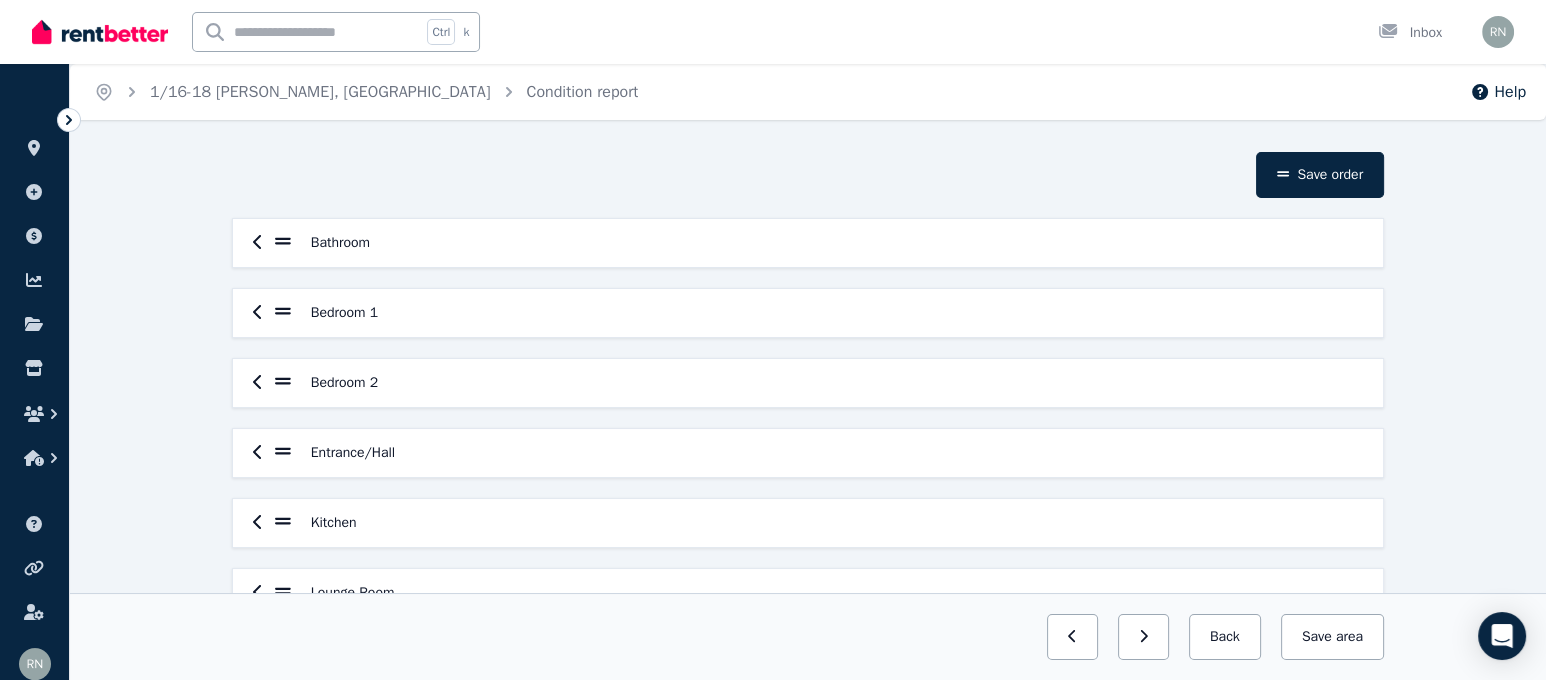 click 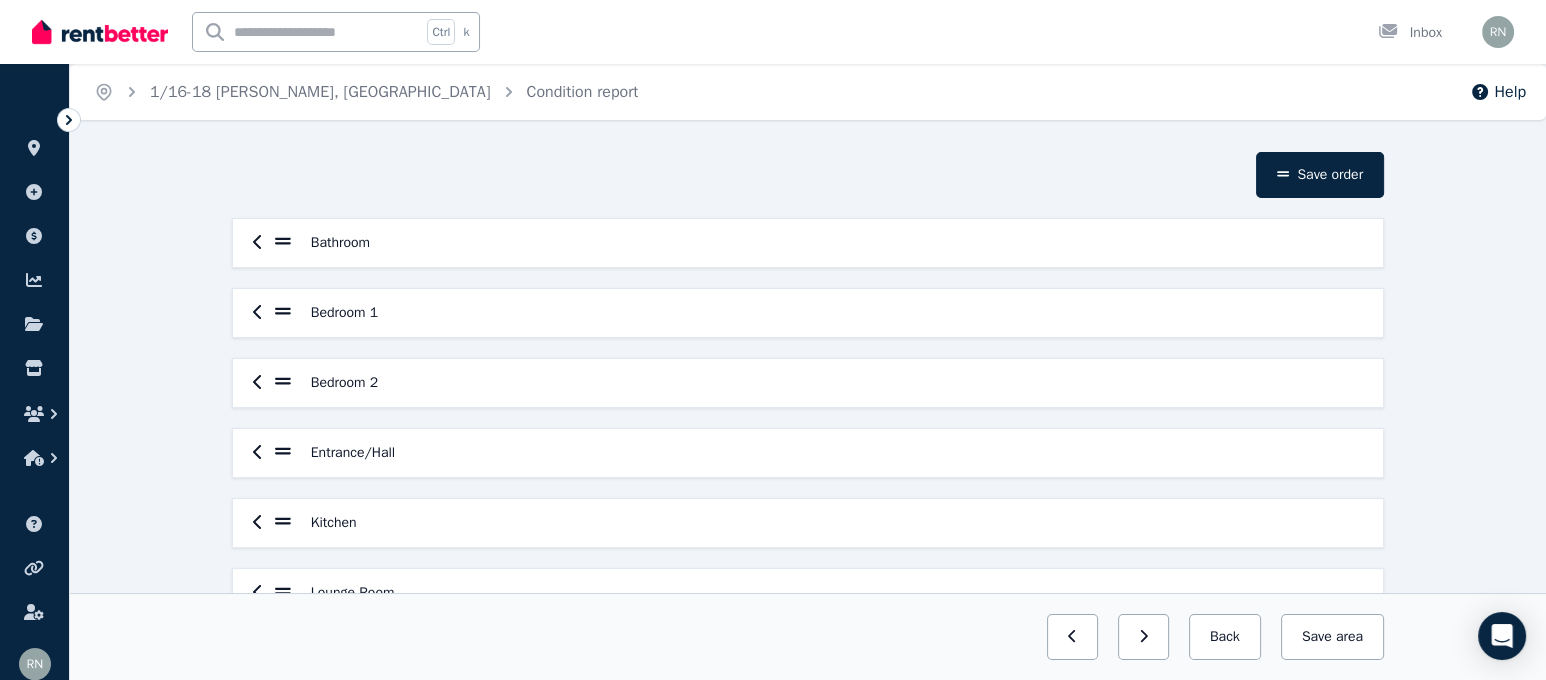 drag, startPoint x: 520, startPoint y: 447, endPoint x: 535, endPoint y: 464, distance: 22.671568 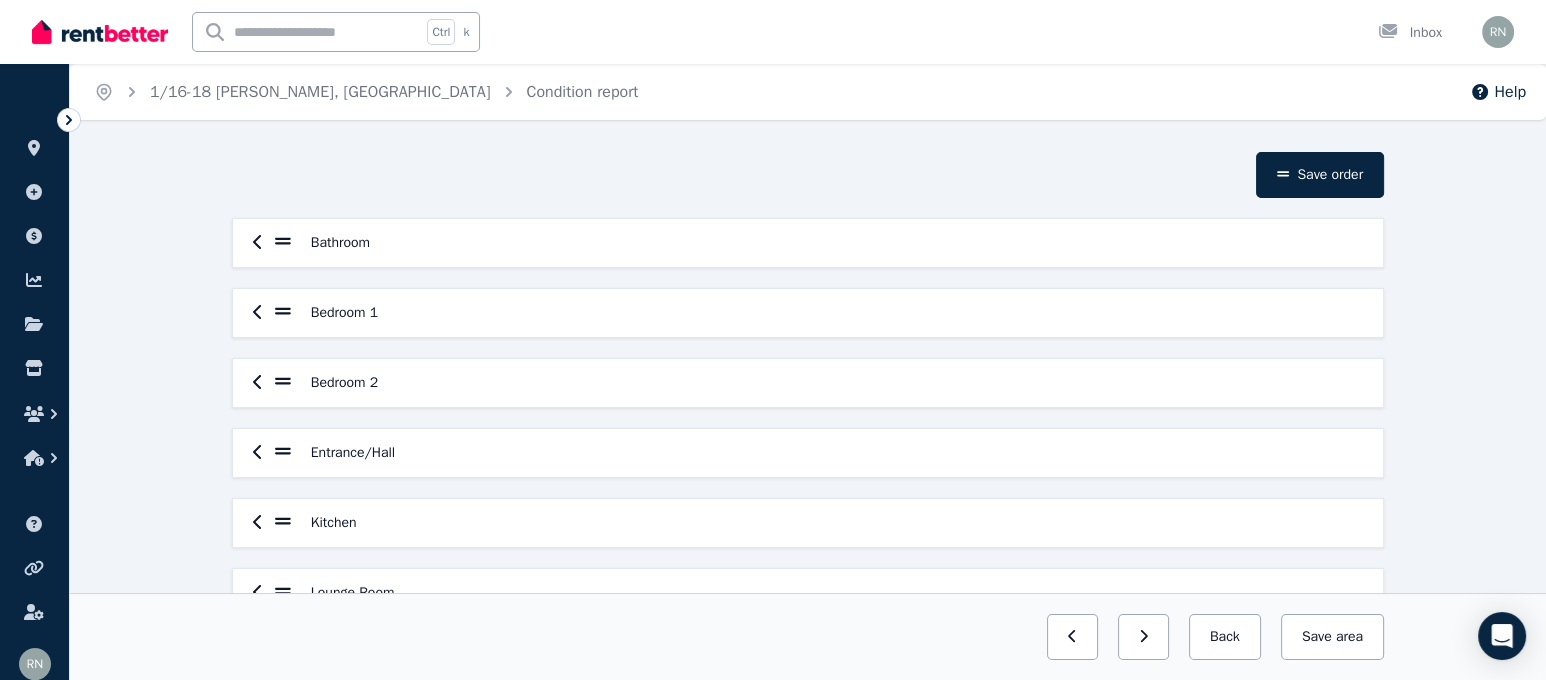 click on "Entrance/Hall" at bounding box center (808, 453) 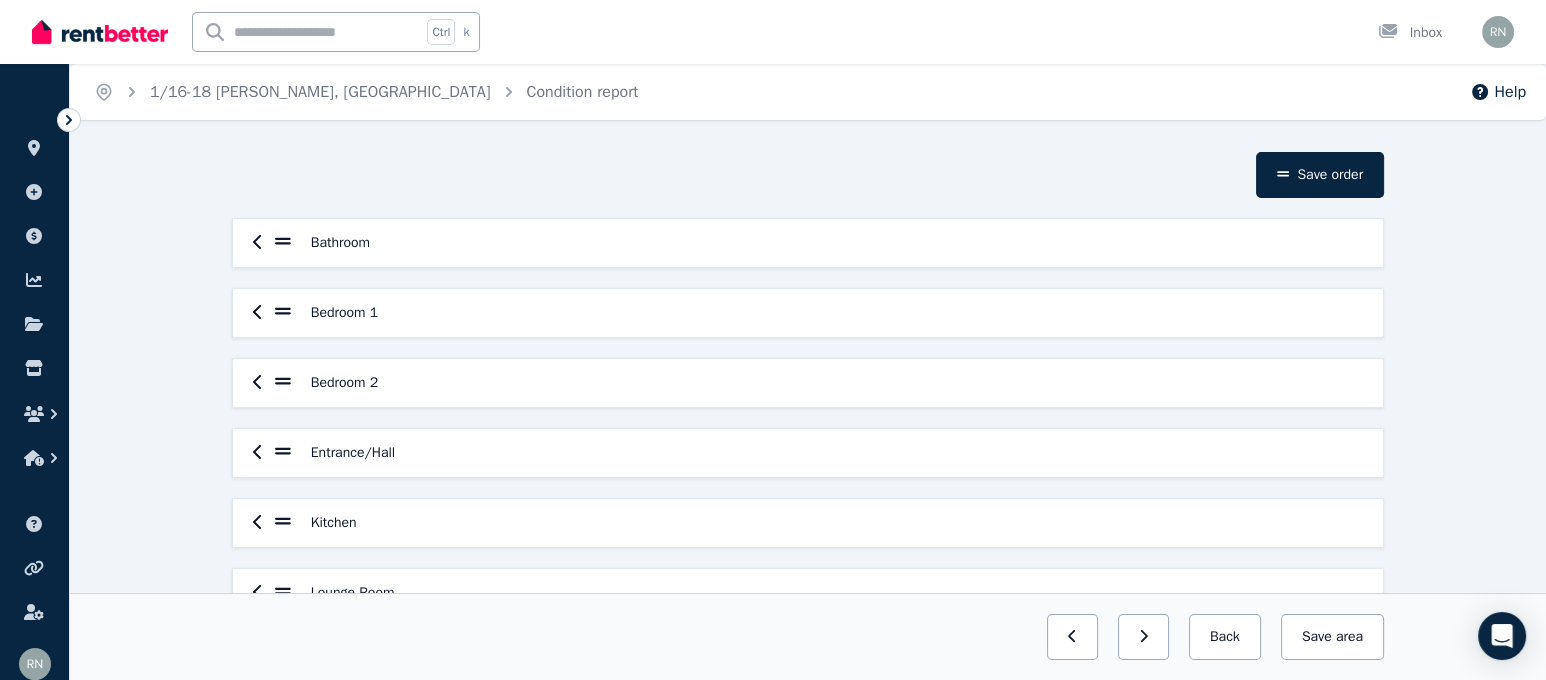scroll, scrollTop: 58, scrollLeft: 0, axis: vertical 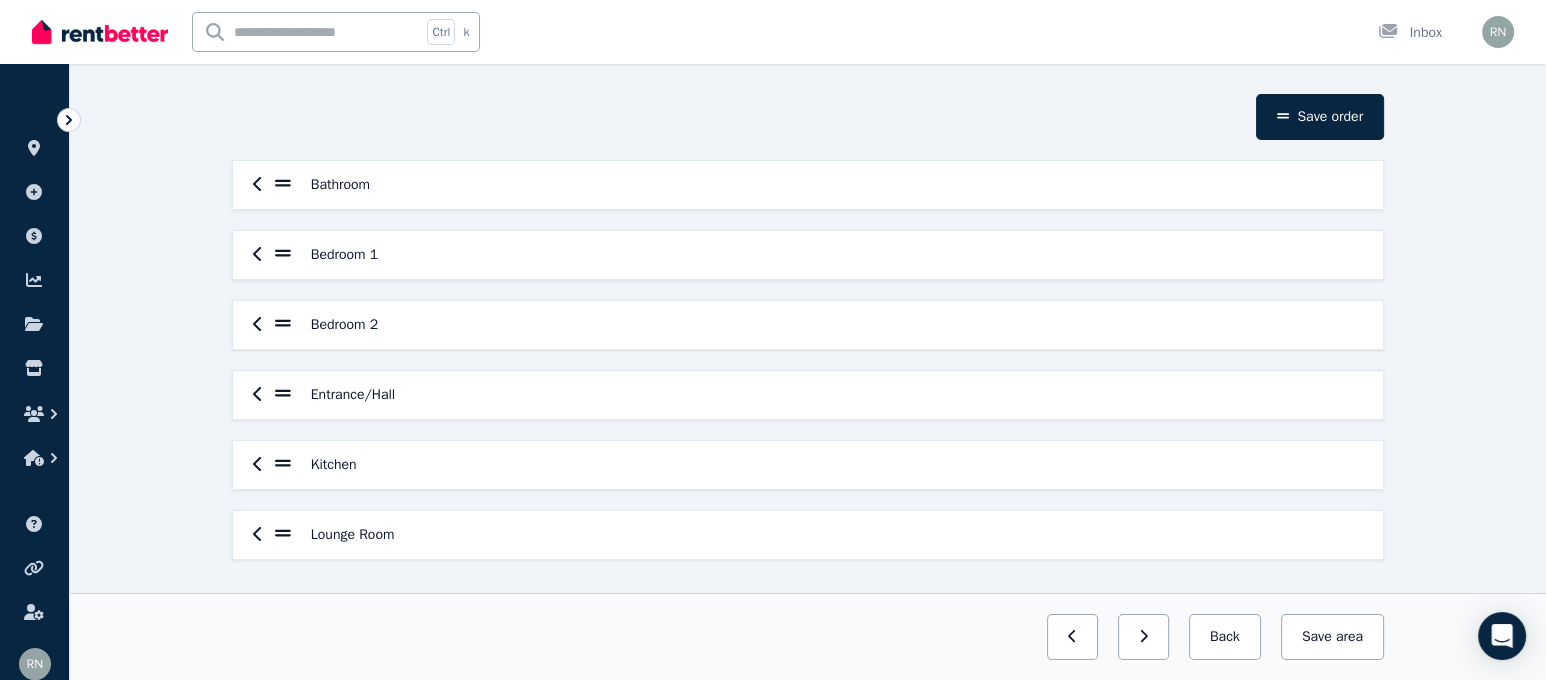 click on "Bathroom" at bounding box center (808, 185) 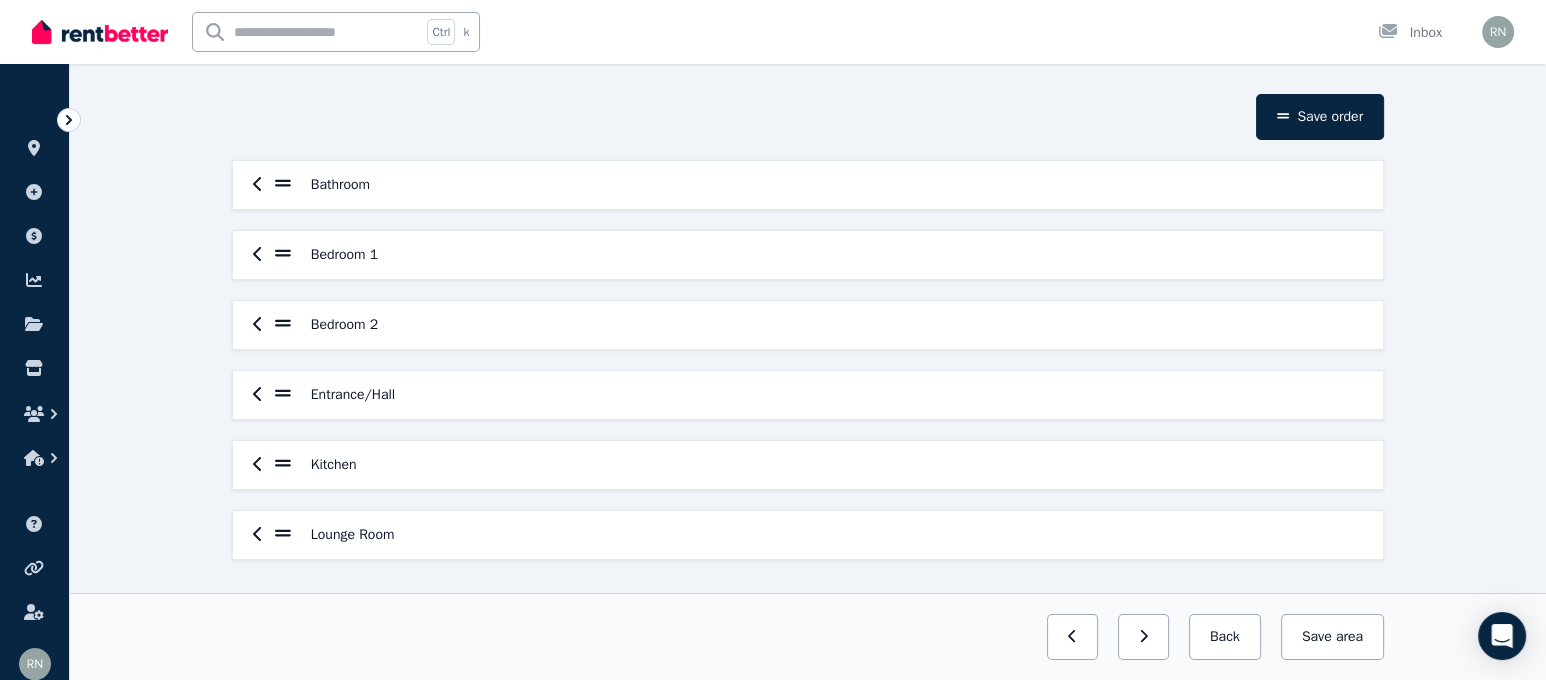 click on "Bathroom" at bounding box center (808, 185) 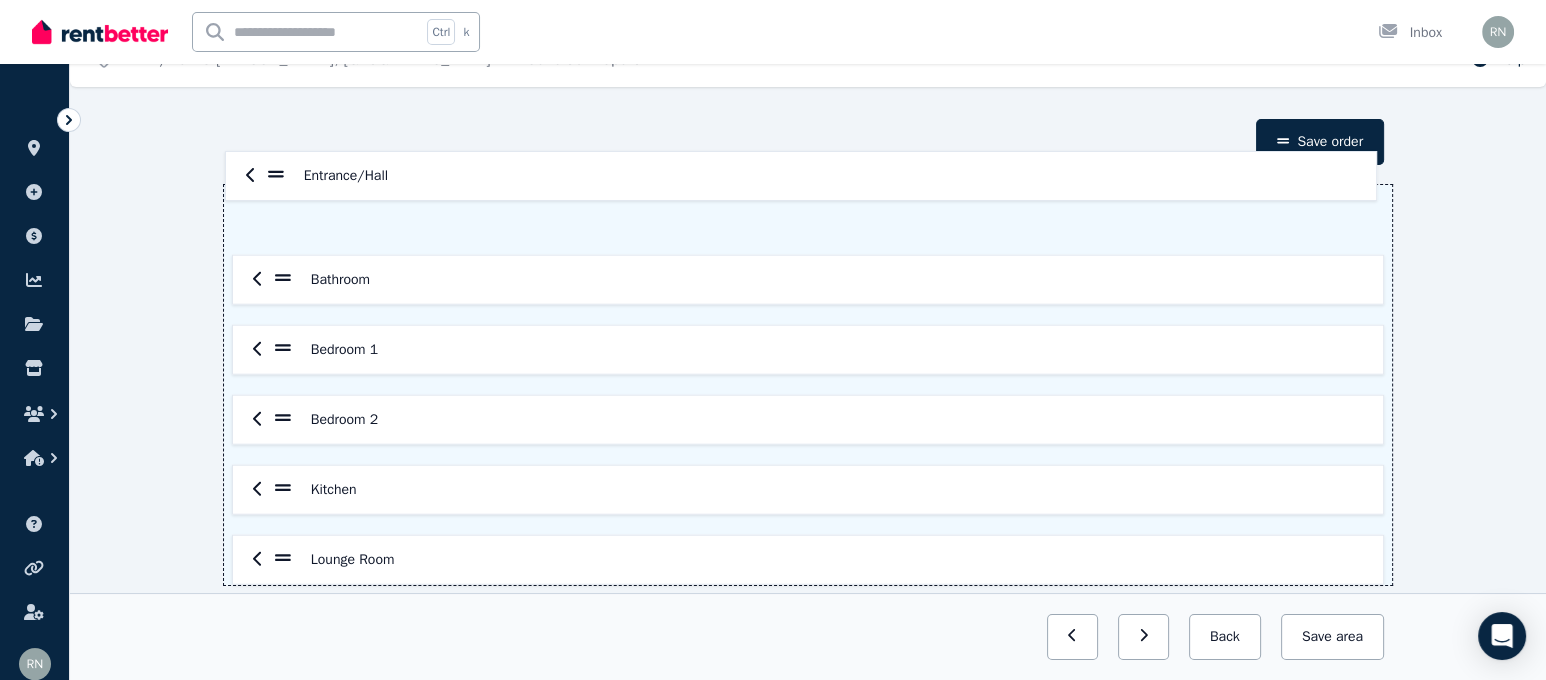 scroll, scrollTop: 32, scrollLeft: 0, axis: vertical 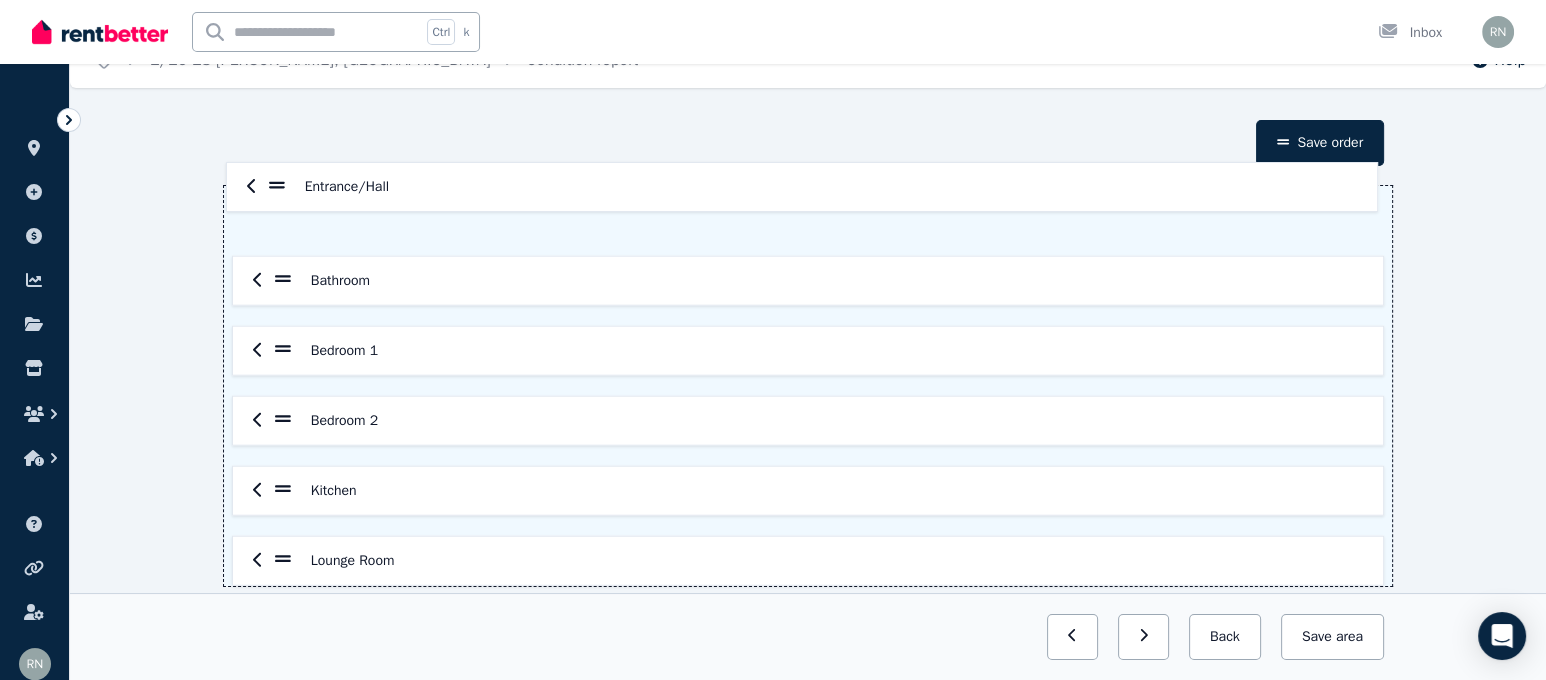 drag, startPoint x: 278, startPoint y: 391, endPoint x: 269, endPoint y: 172, distance: 219.18486 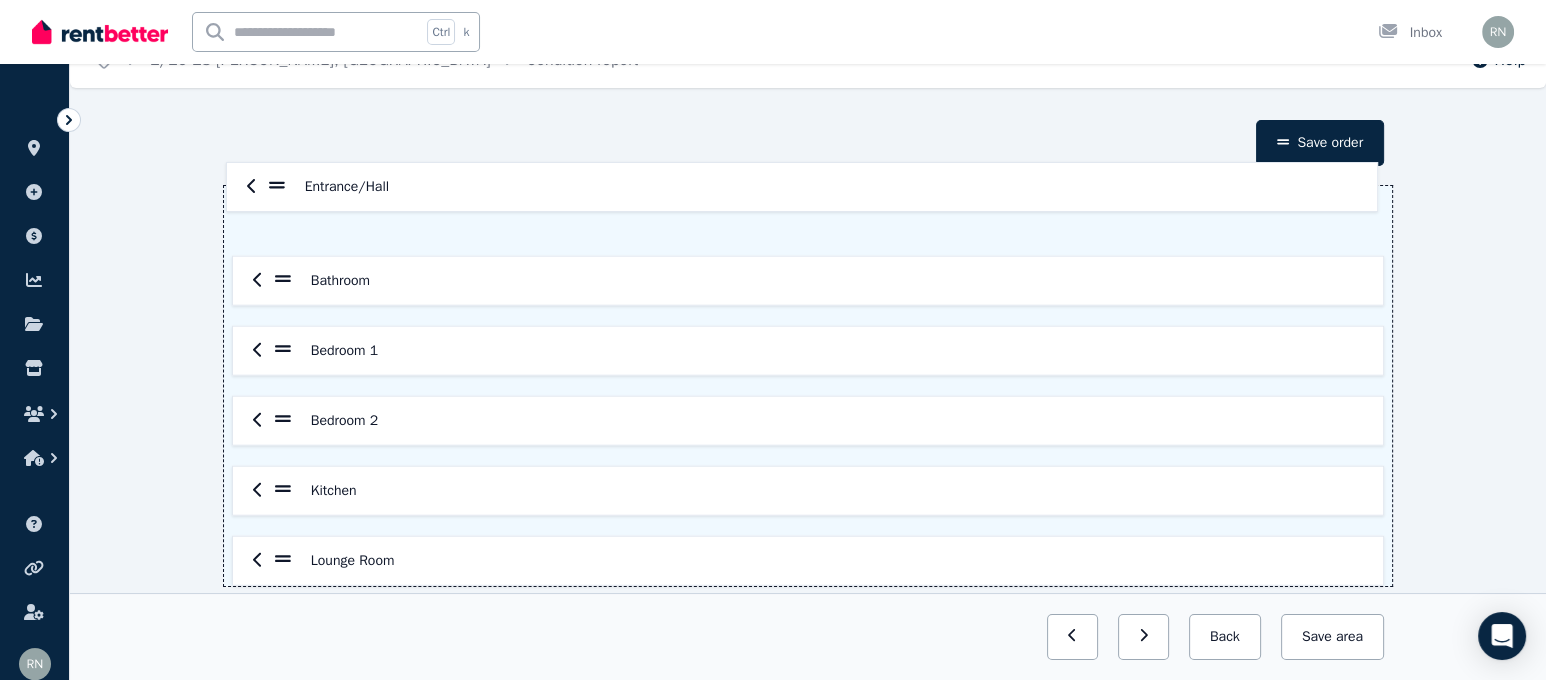 click on "Save order Bathroom Bedroom 1 Bedroom 2 Entrance/Hall Kitchen Lounge Room" at bounding box center (808, 371) 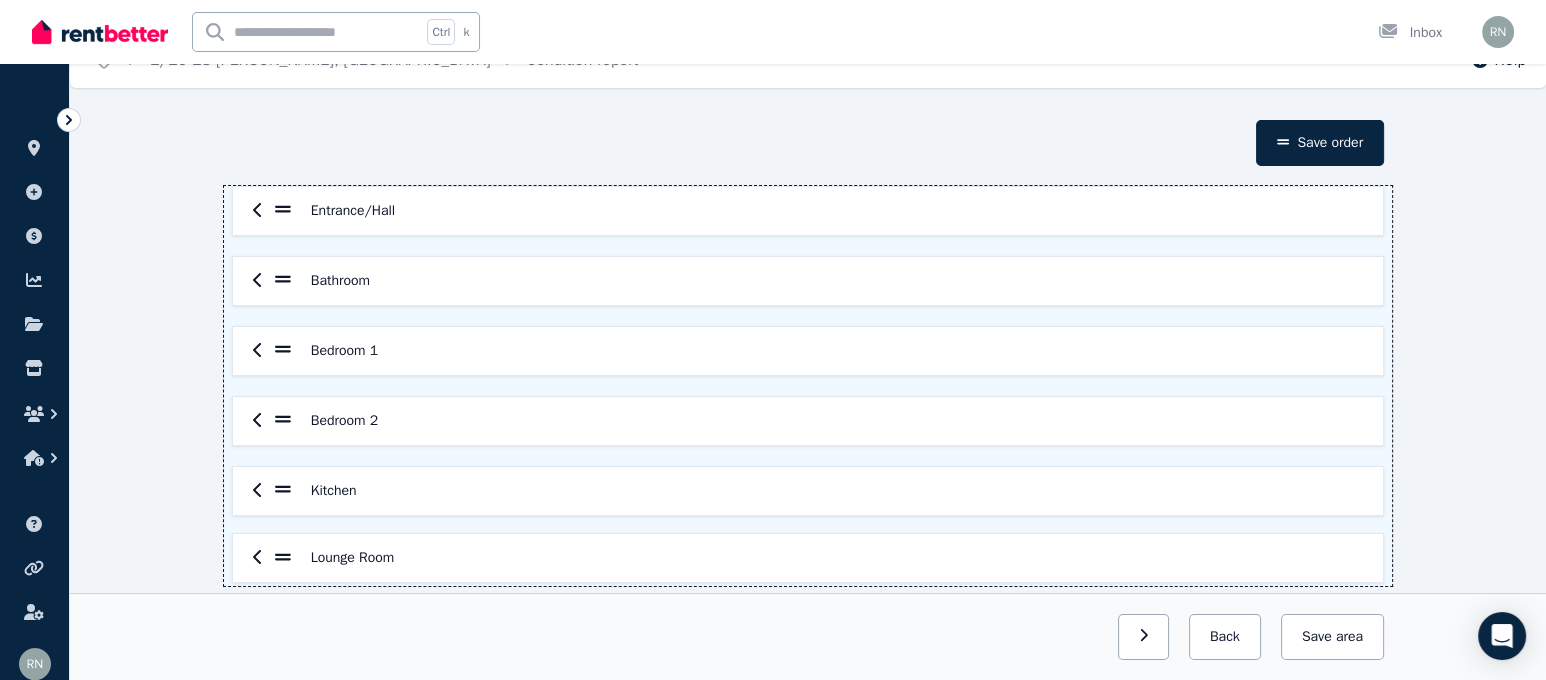 scroll, scrollTop: 35, scrollLeft: 0, axis: vertical 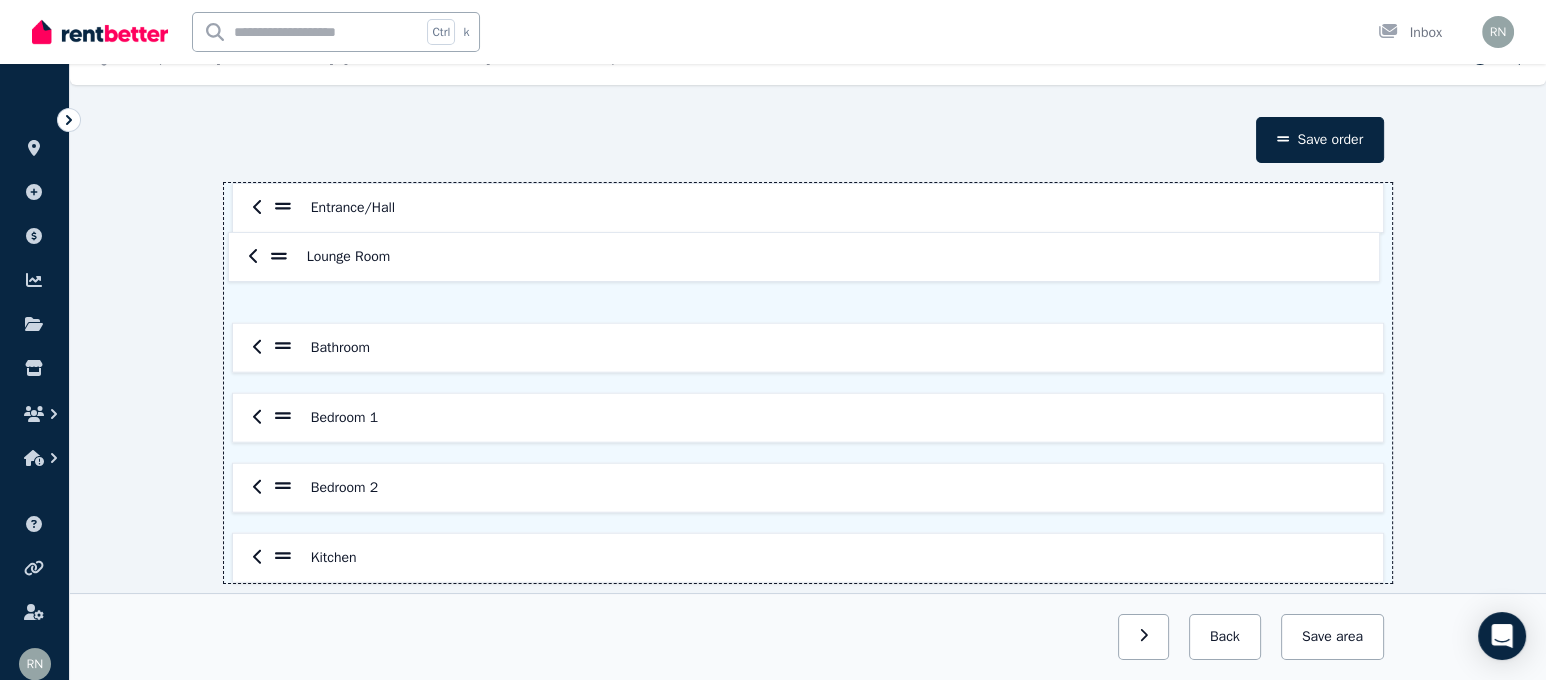 drag, startPoint x: 278, startPoint y: 565, endPoint x: 275, endPoint y: 258, distance: 307.01465 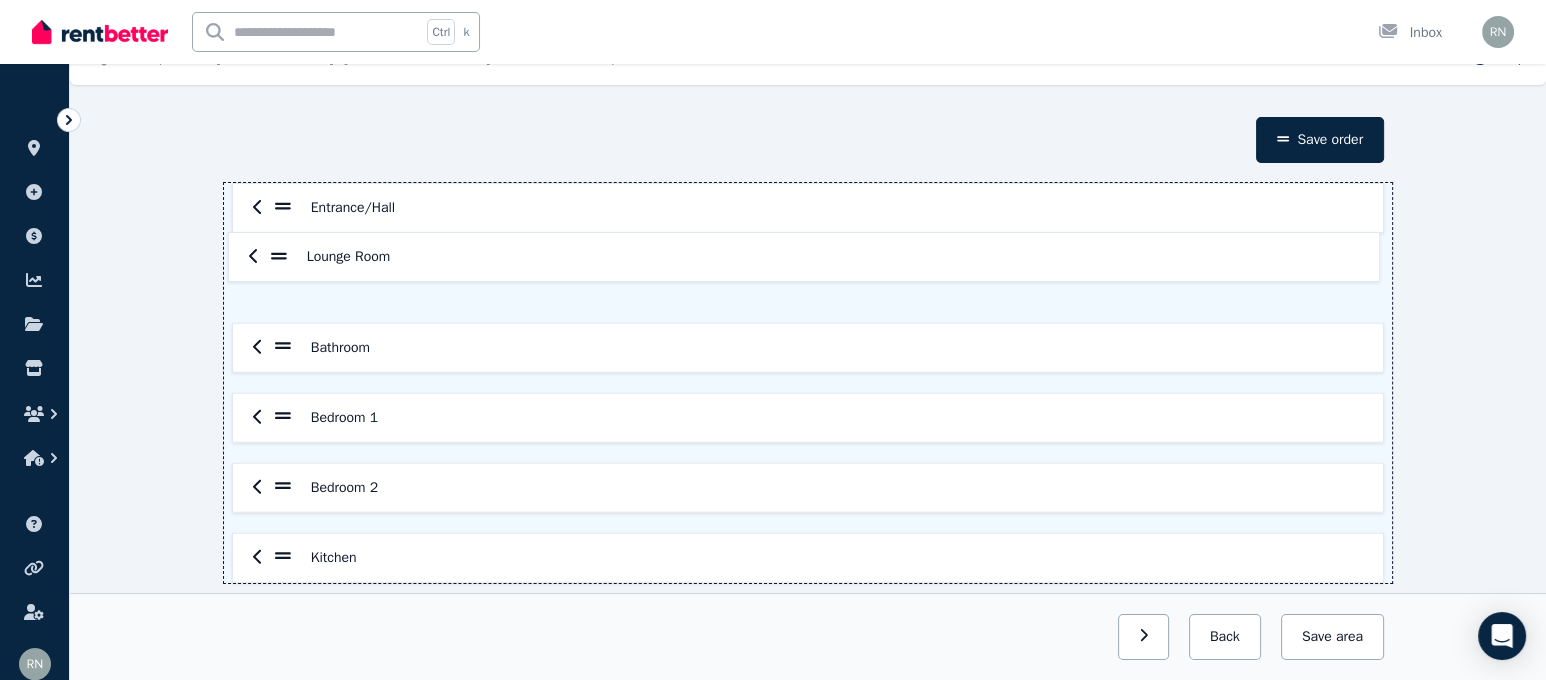 click on "Entrance/Hall Bathroom Bedroom 1 Bedroom 2 Kitchen Lounge Room" at bounding box center (808, 383) 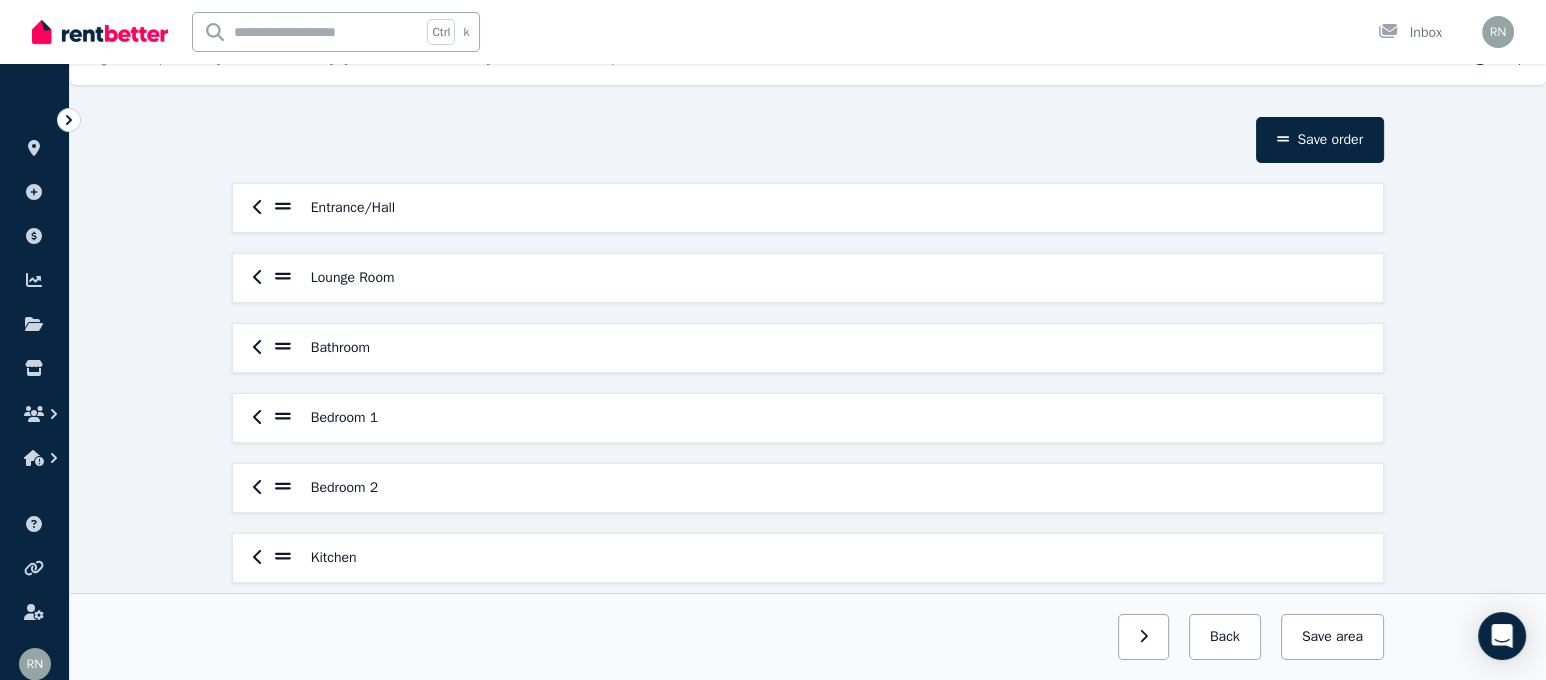 click at bounding box center (283, 558) 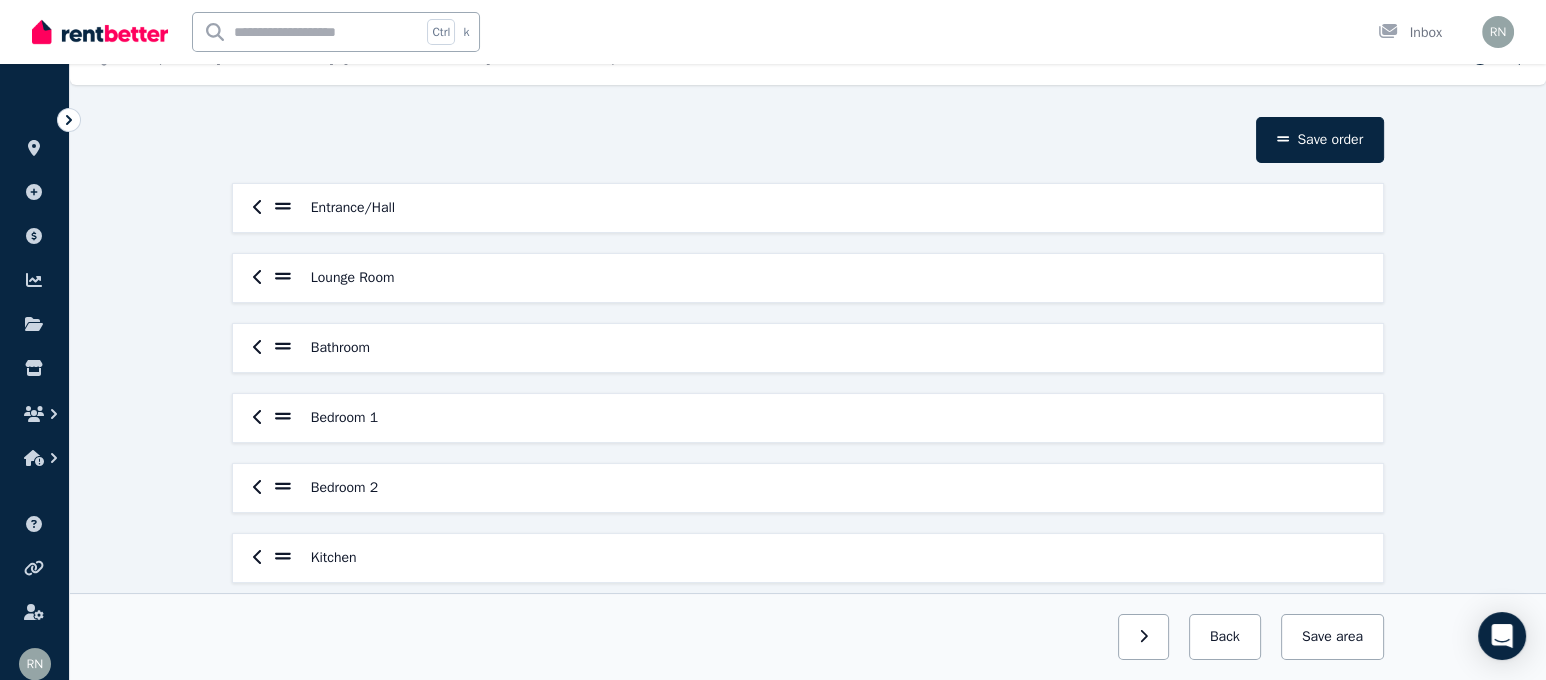 click at bounding box center [258, 558] 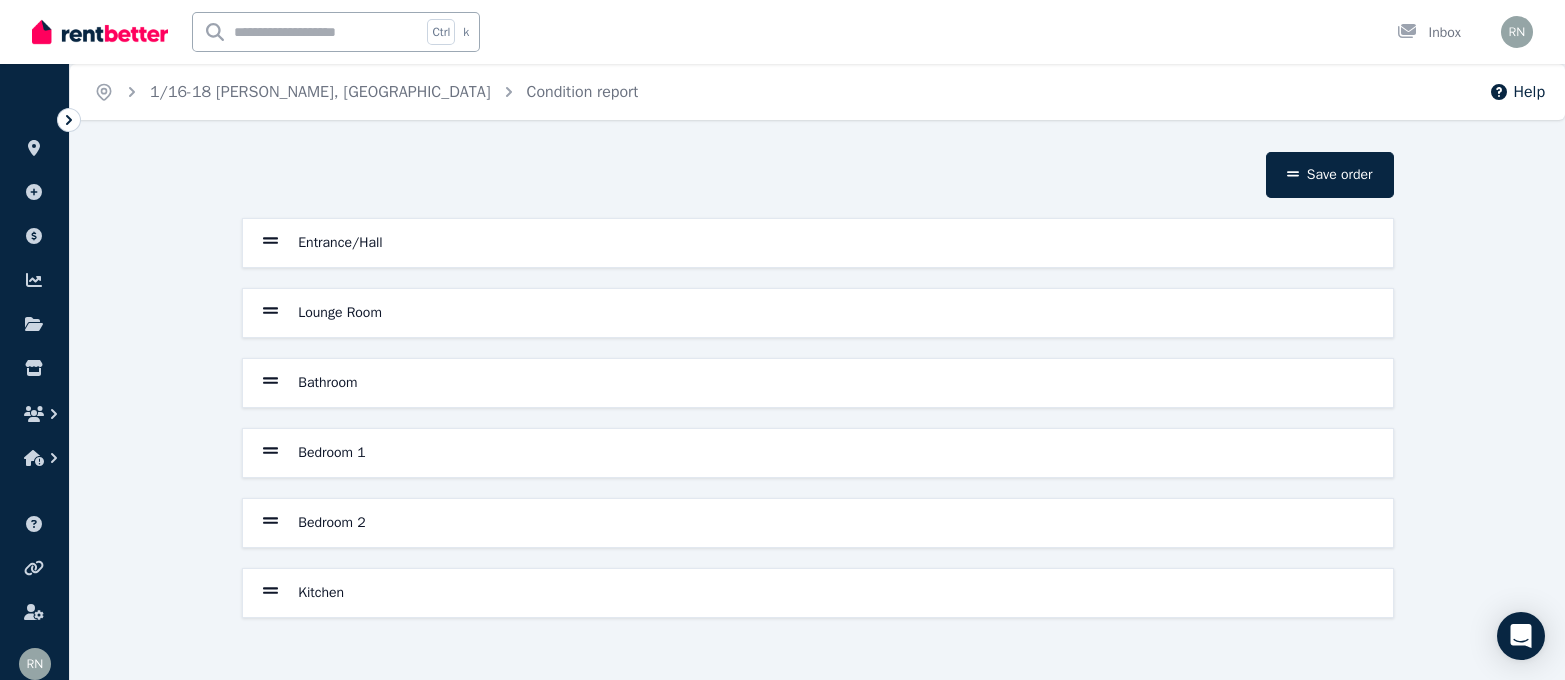 click on "Kitchen" at bounding box center [818, 593] 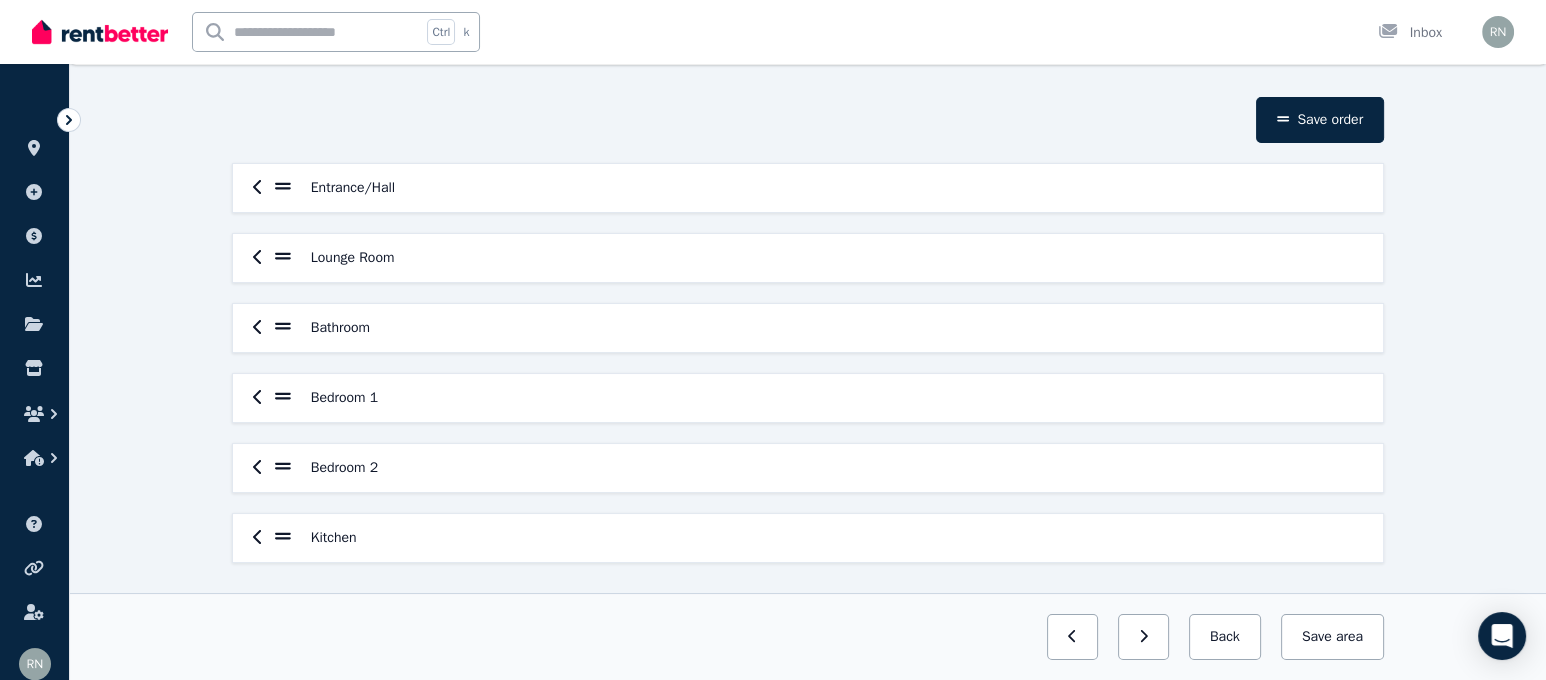 scroll, scrollTop: 58, scrollLeft: 0, axis: vertical 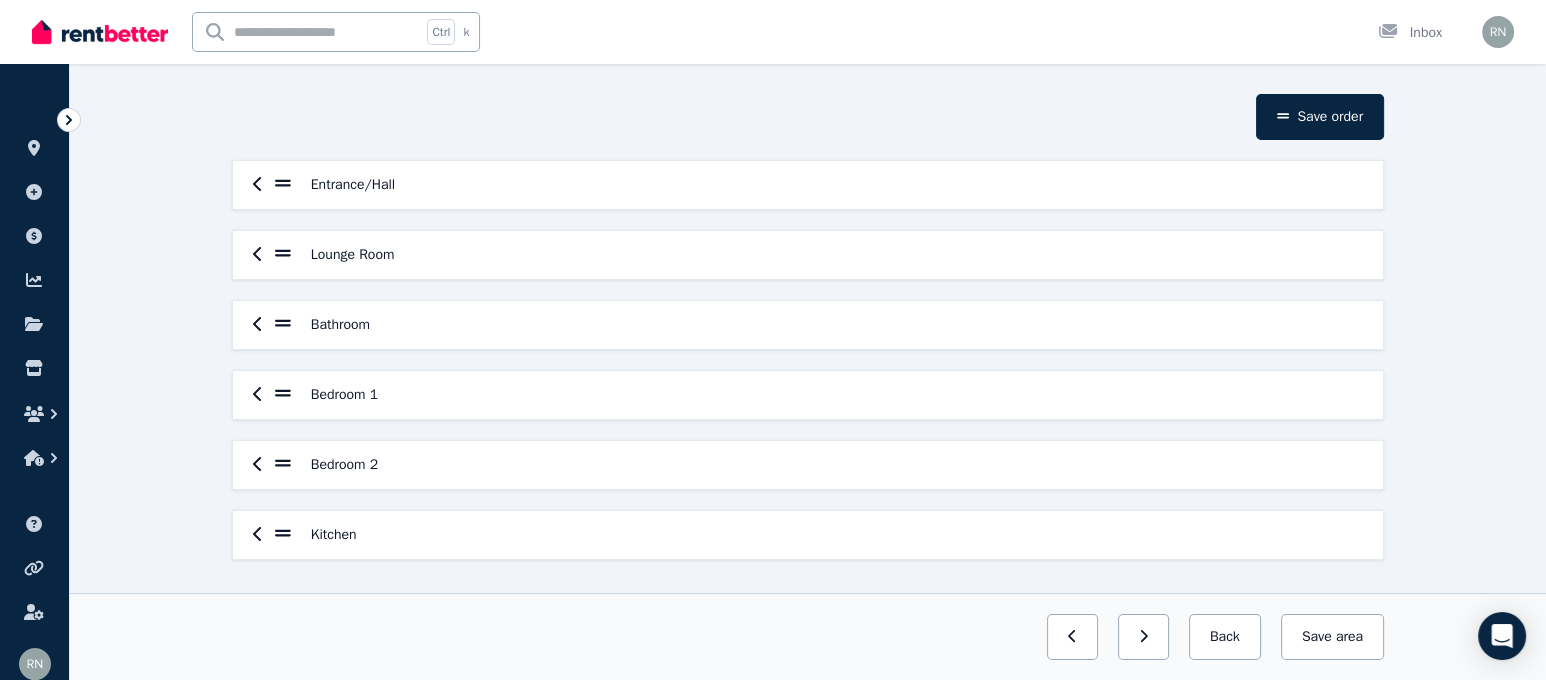 click on "Kitchen" at bounding box center (808, 535) 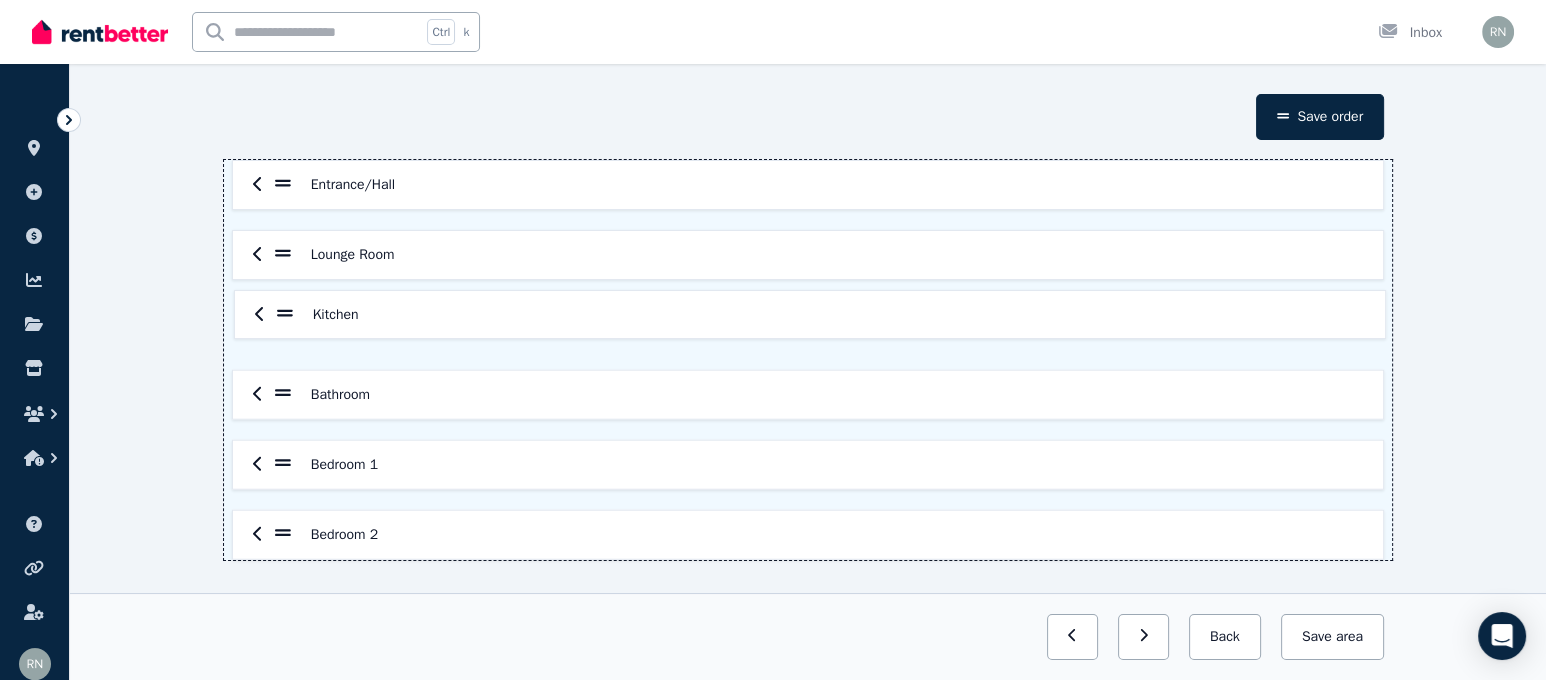 drag, startPoint x: 288, startPoint y: 527, endPoint x: 289, endPoint y: 296, distance: 231.00217 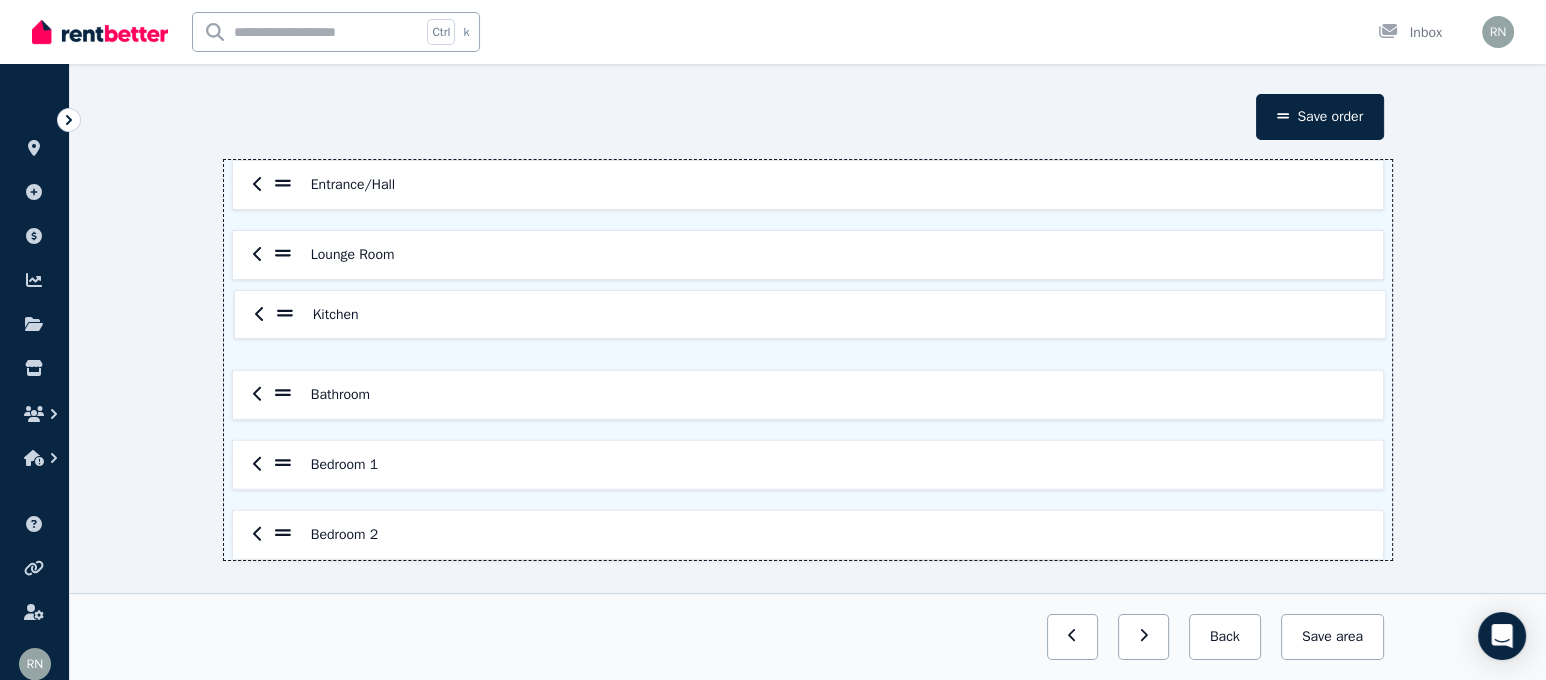 click on "Entrance/Hall Lounge Room Bathroom Bedroom 1 Bedroom 2 Kitchen" at bounding box center (808, 360) 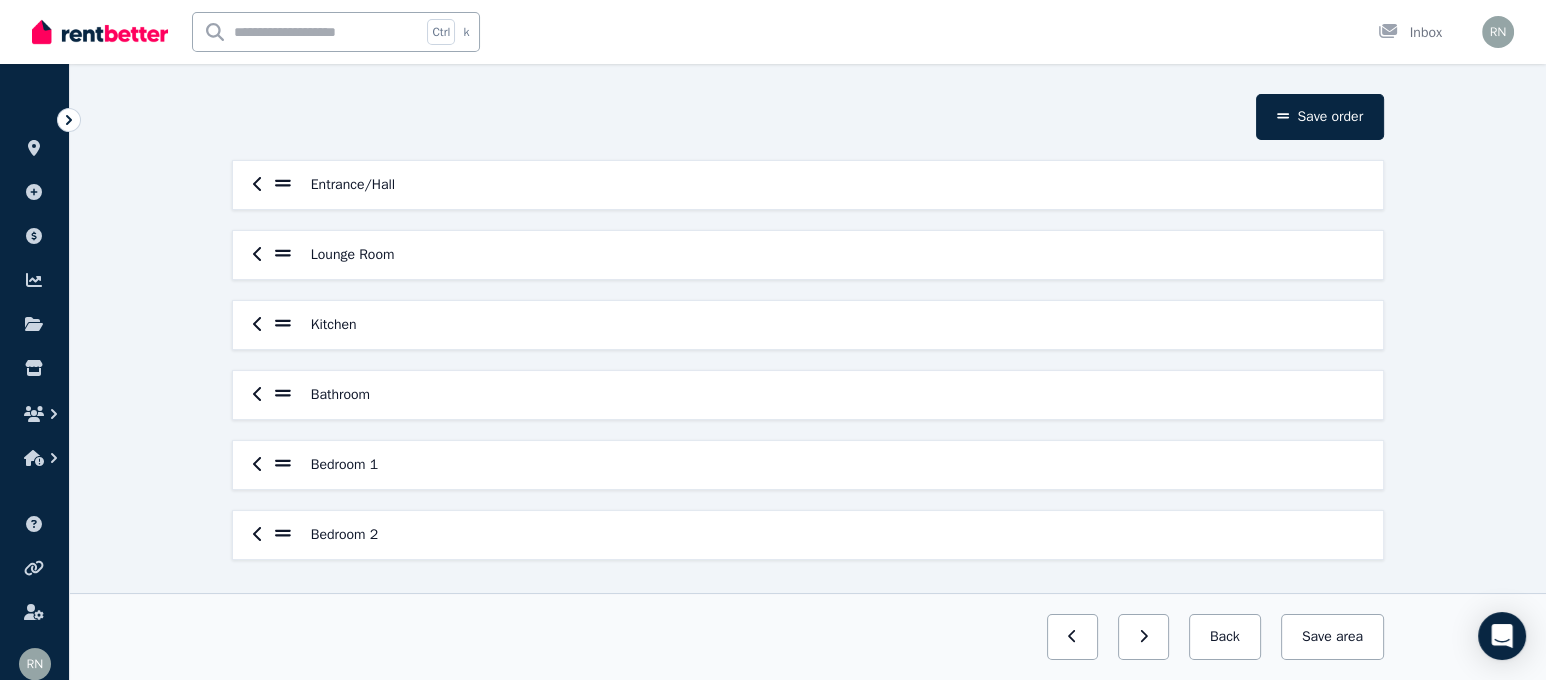 click on "Bedroom 2" at bounding box center [808, 535] 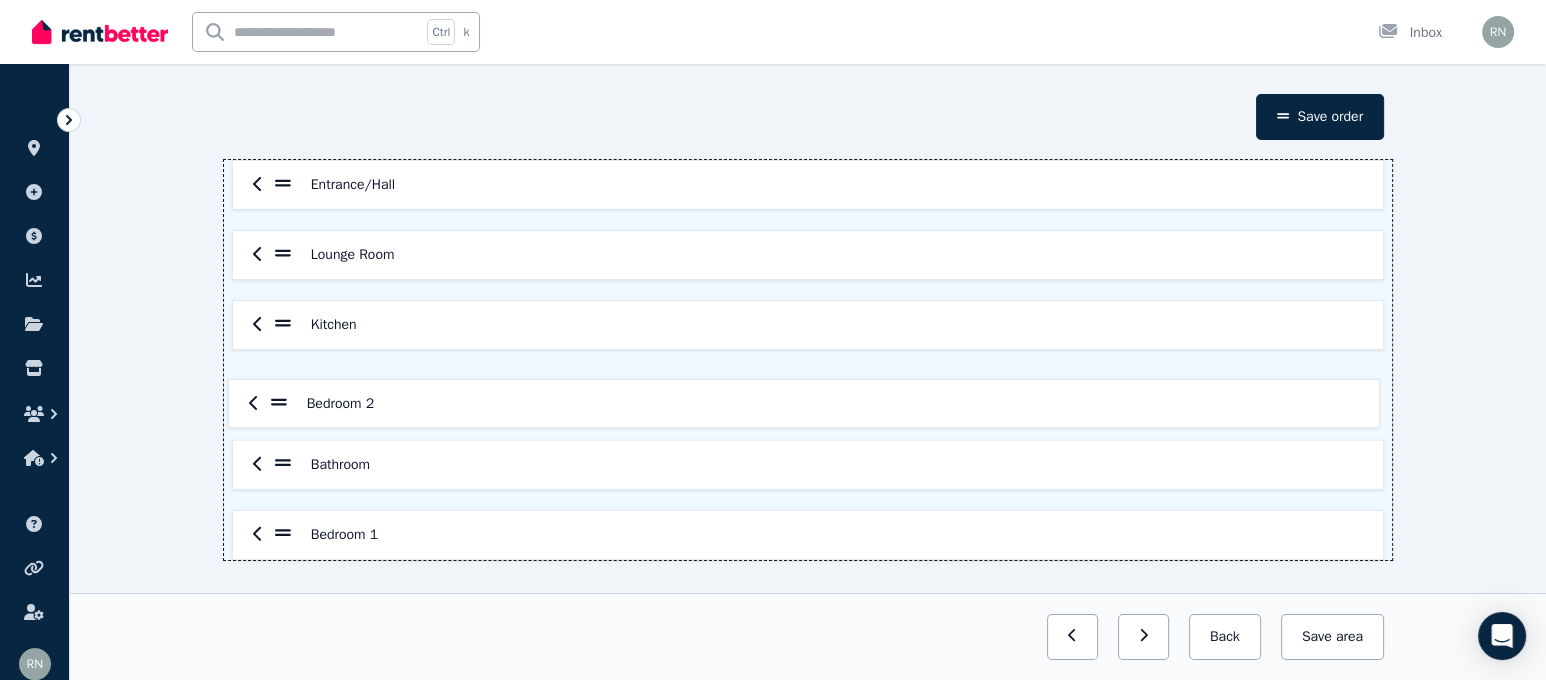drag, startPoint x: 278, startPoint y: 524, endPoint x: 271, endPoint y: 387, distance: 137.17871 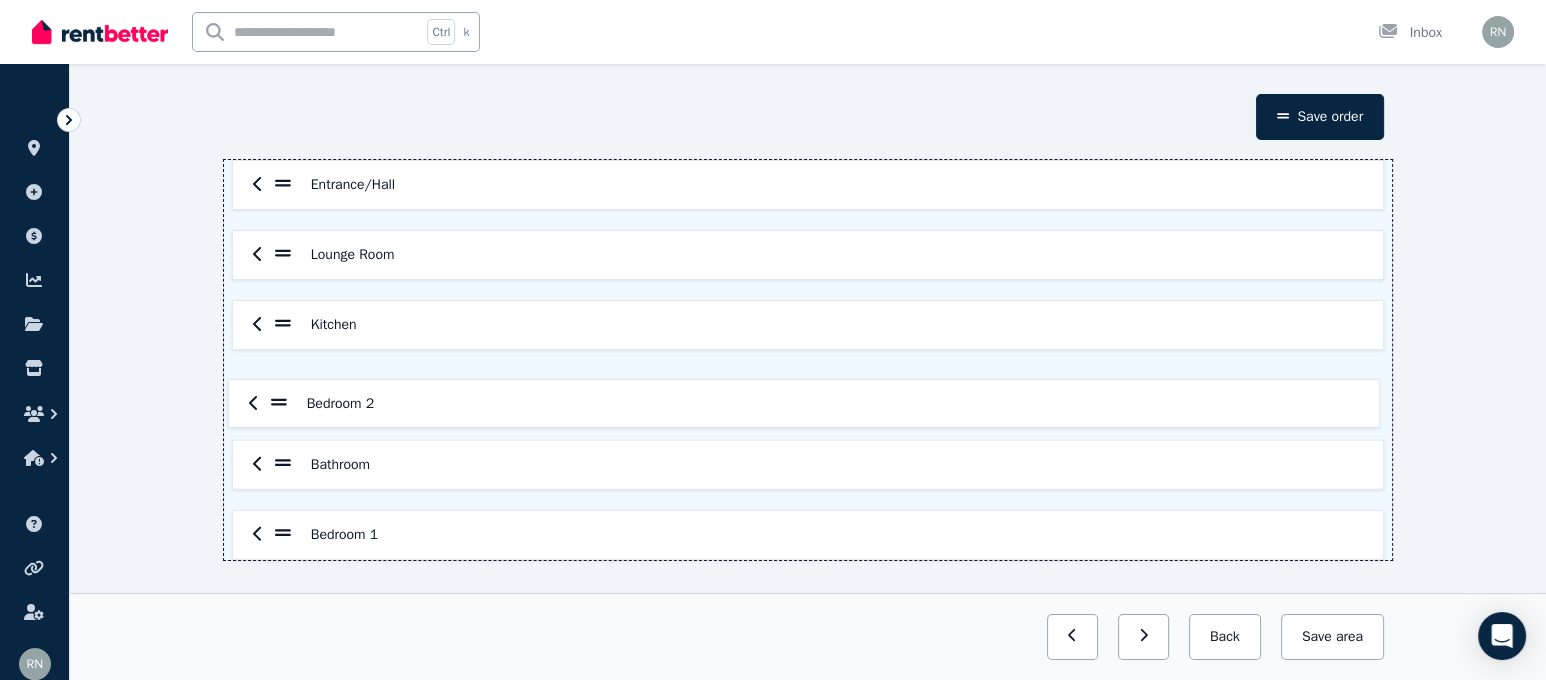 click on "Entrance/Hall Lounge Room Kitchen Bathroom Bedroom 1 Bedroom 2" at bounding box center [808, 360] 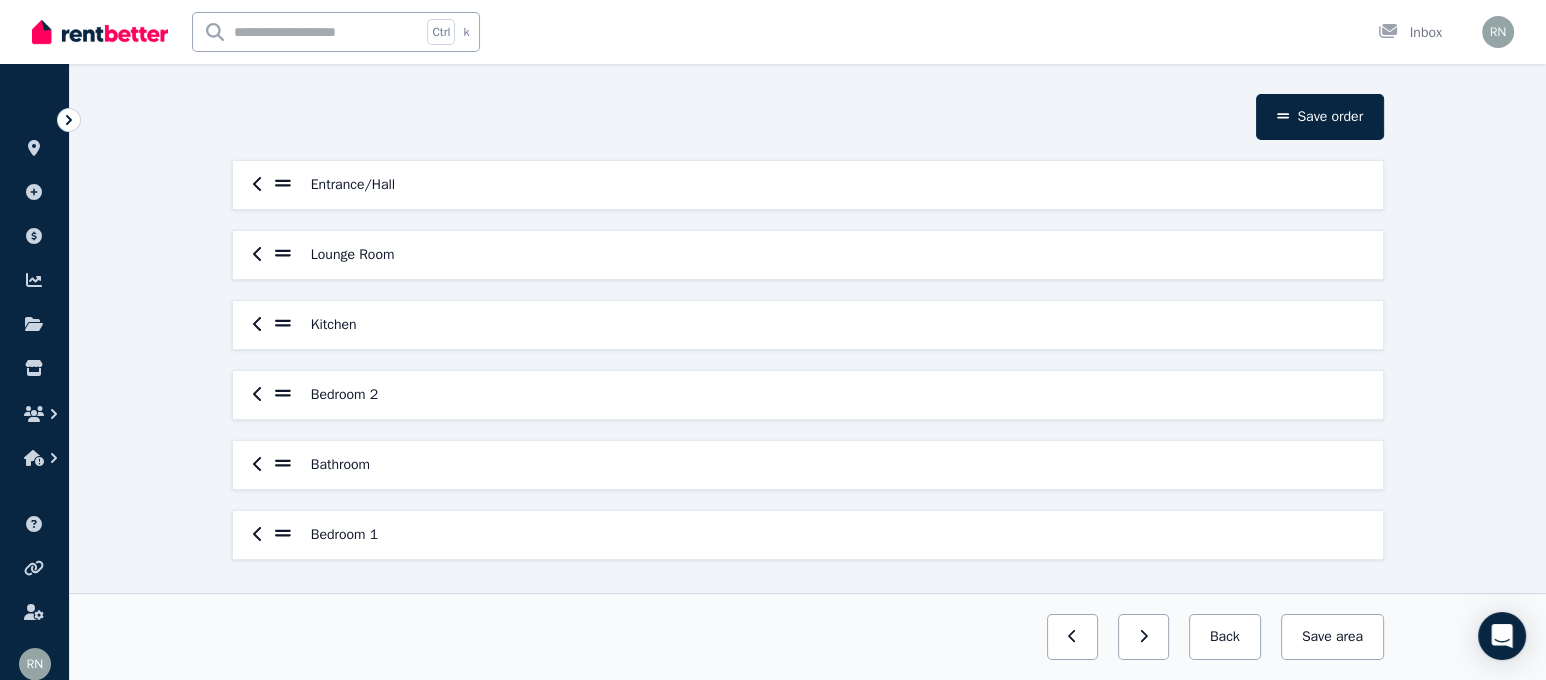 click on "Bedroom 1" at bounding box center (326, 535) 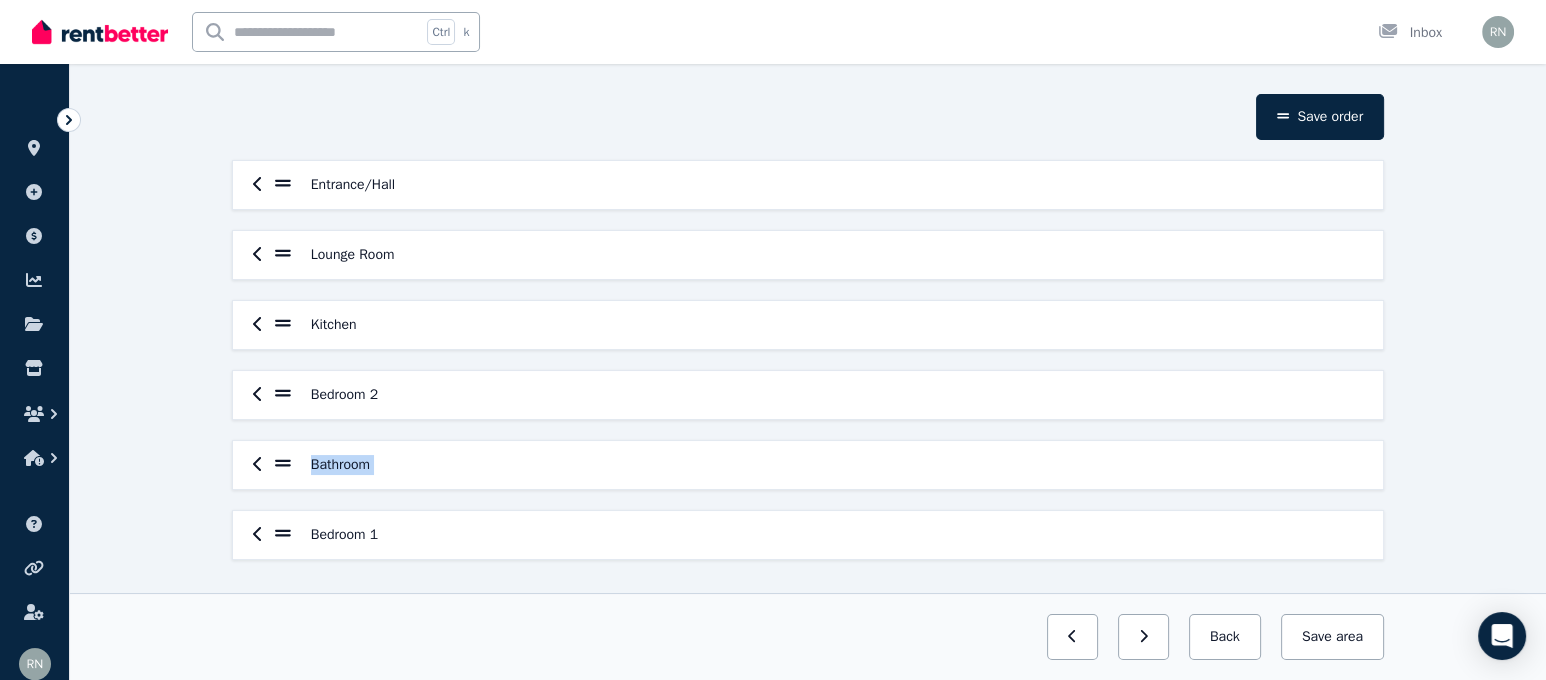 drag, startPoint x: 294, startPoint y: 525, endPoint x: 282, endPoint y: 487, distance: 39.849716 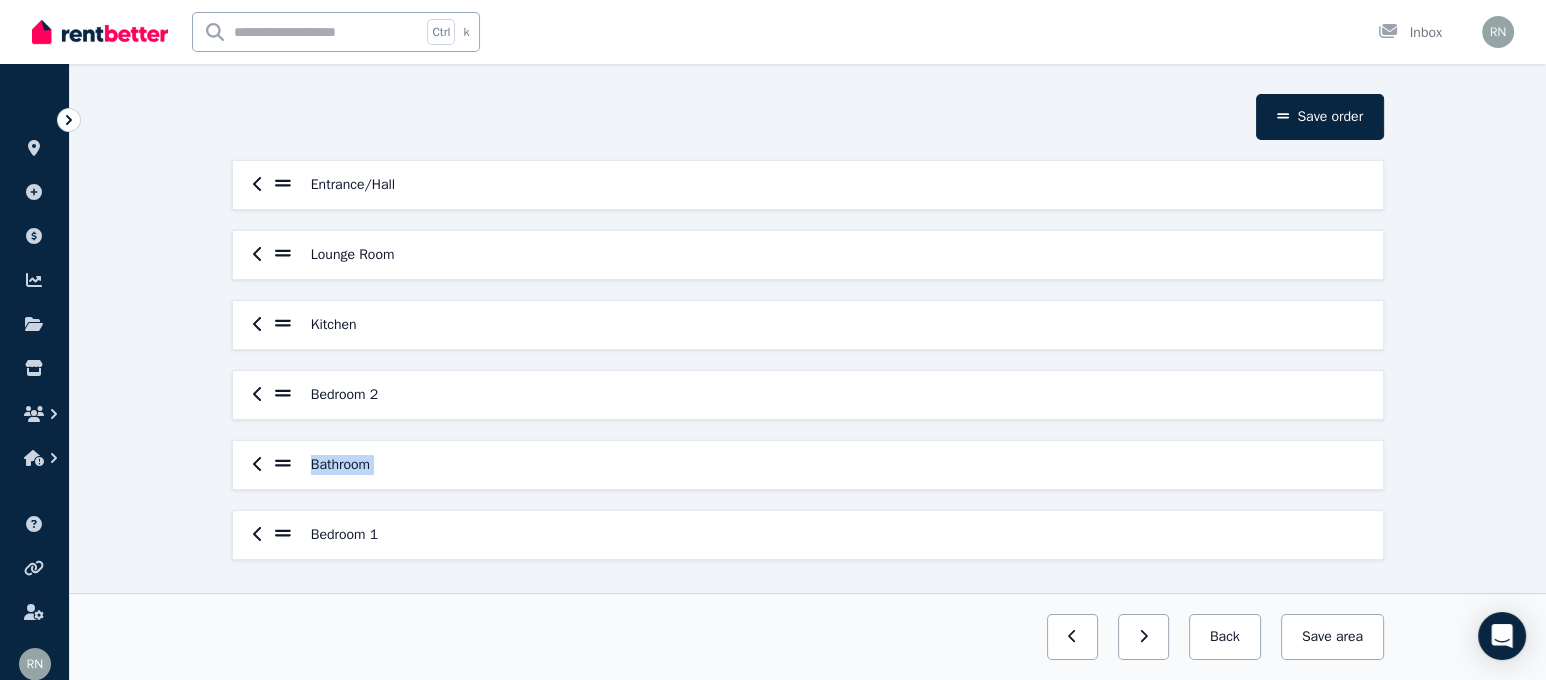 click on "Entrance/Hall Lounge Room Kitchen Bedroom 2 Bathroom Bedroom 1" at bounding box center [808, 360] 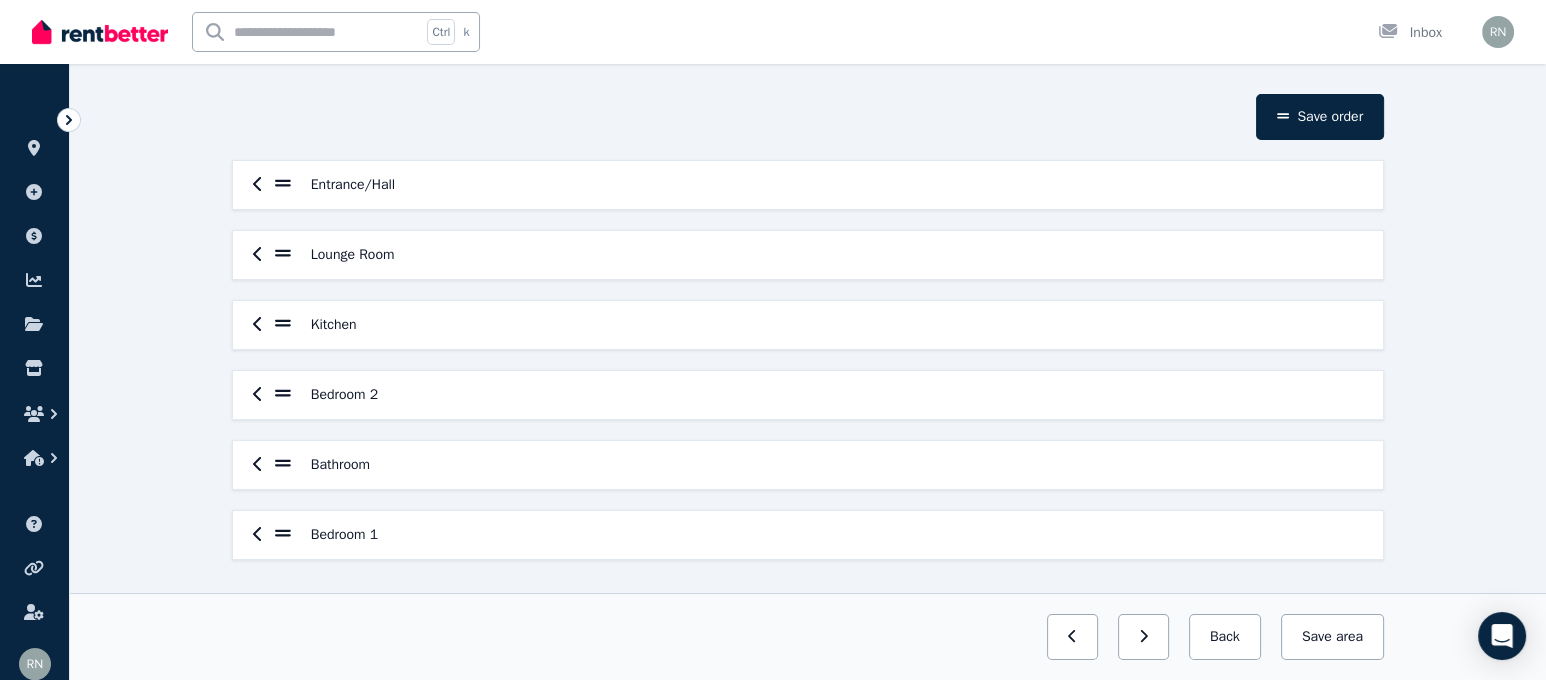 click on "Bedroom 1" at bounding box center (344, 535) 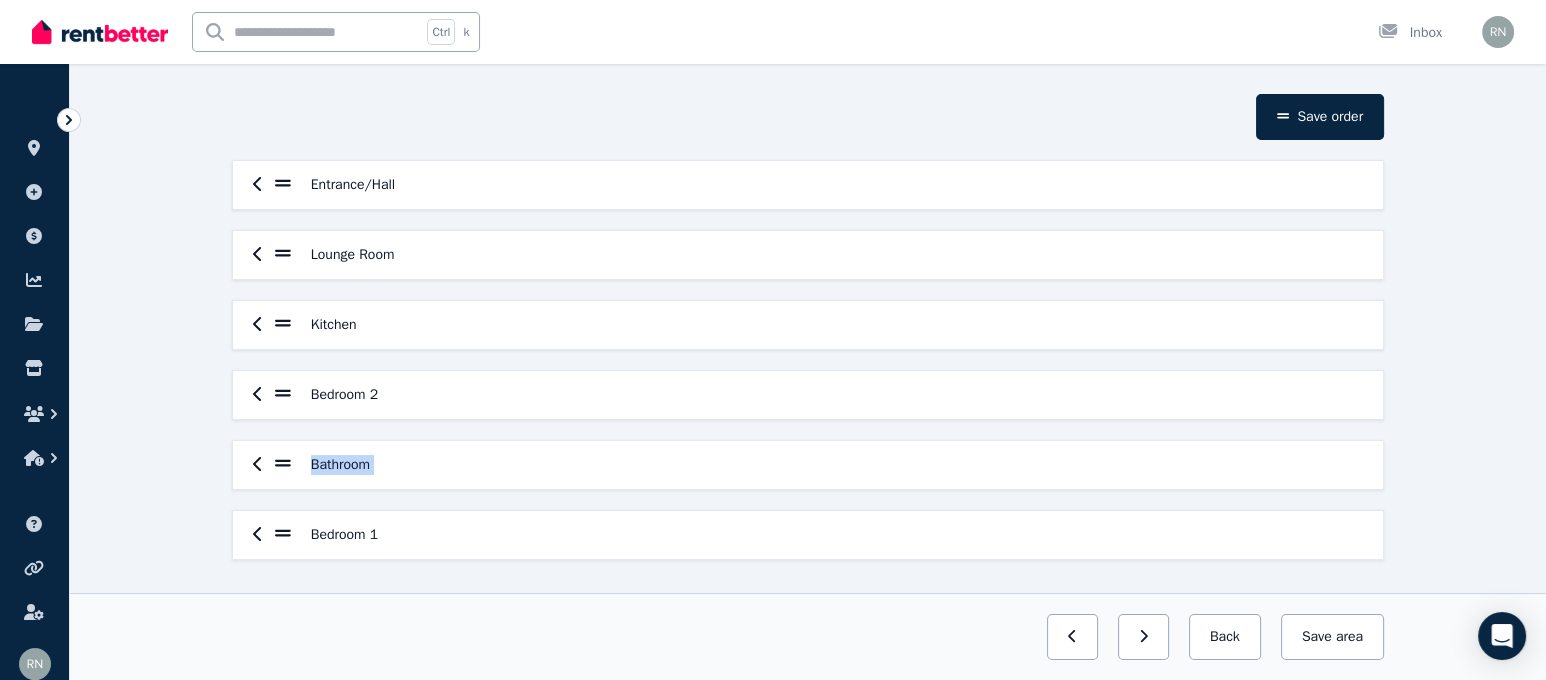drag, startPoint x: 305, startPoint y: 531, endPoint x: 284, endPoint y: 490, distance: 46.06517 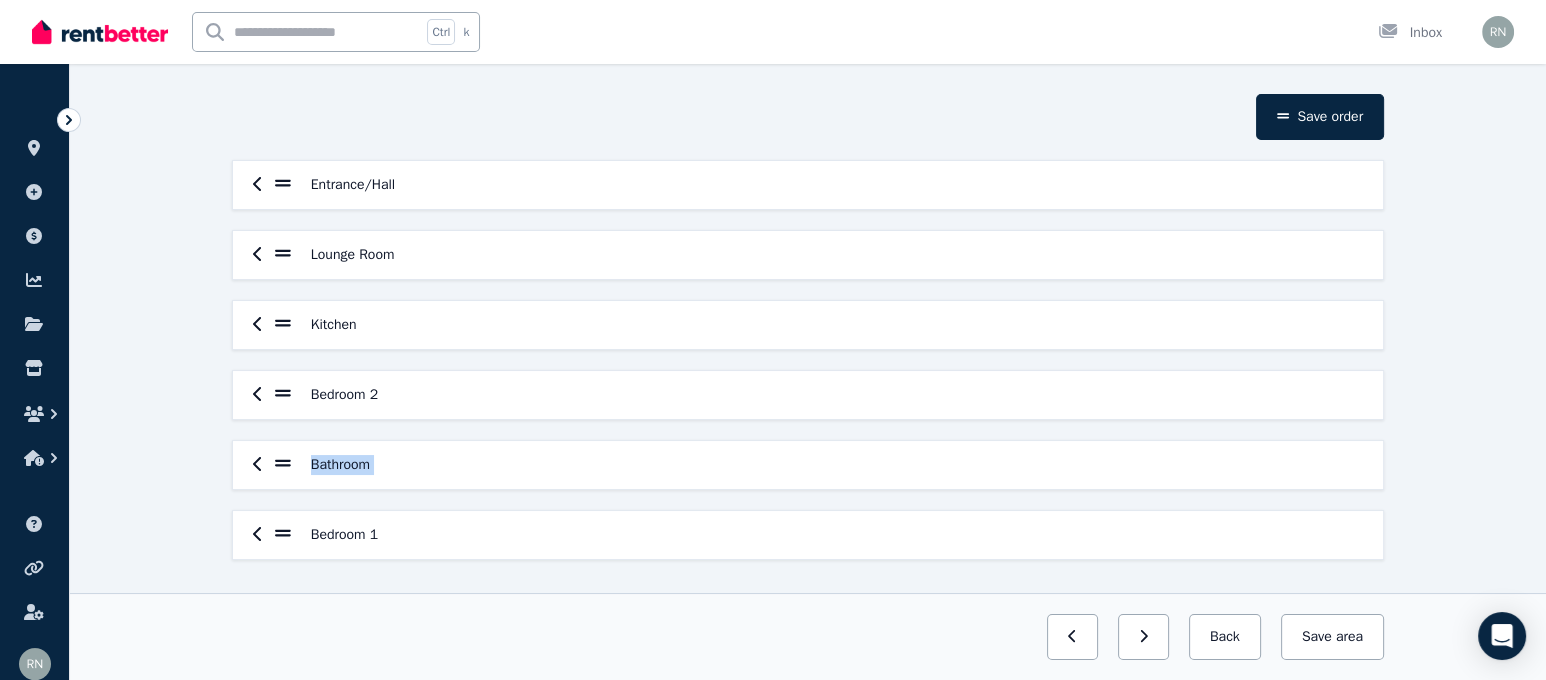 click on "Entrance/Hall Lounge Room Kitchen Bedroom 2 Bathroom Bedroom 1" at bounding box center (808, 360) 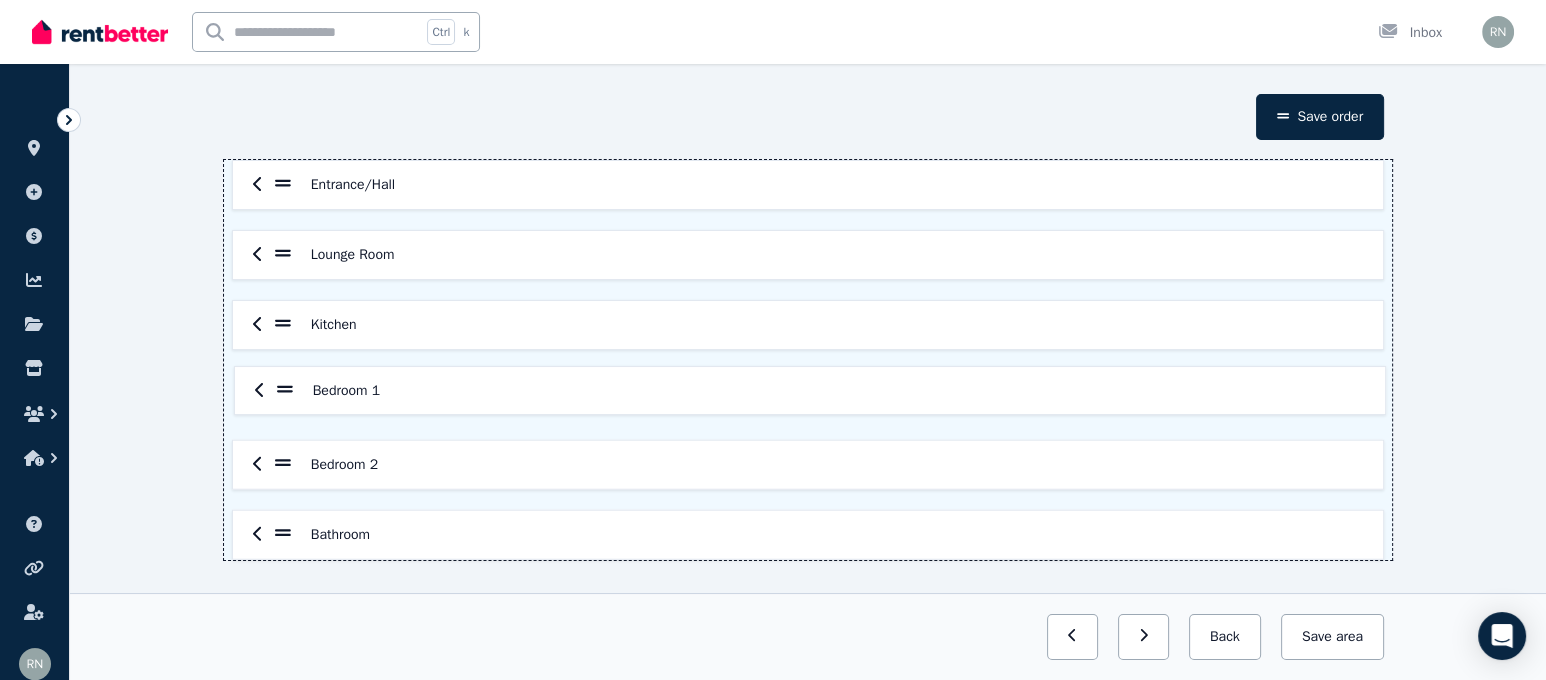 drag, startPoint x: 279, startPoint y: 523, endPoint x: 277, endPoint y: 364, distance: 159.01257 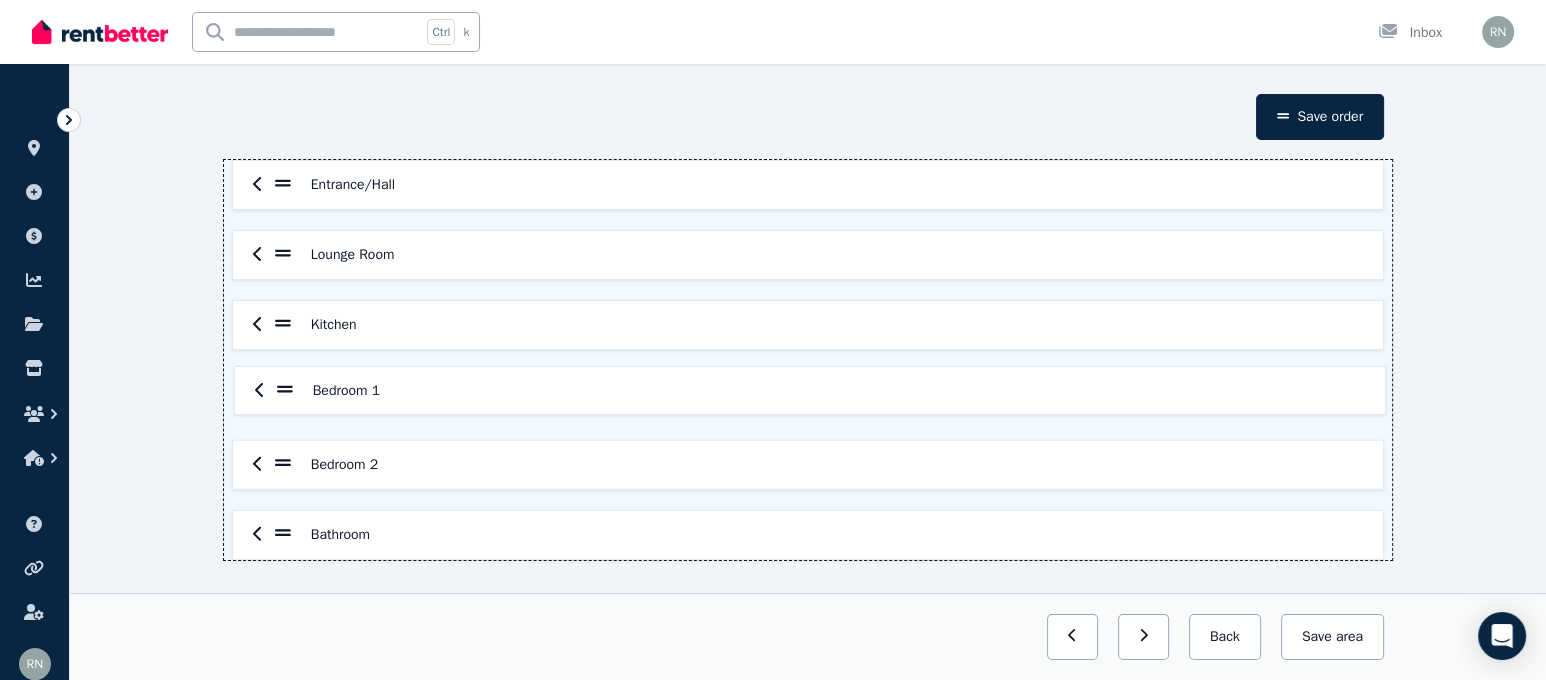 click on "Entrance/Hall Lounge Room Kitchen Bedroom 2 Bathroom Bedroom 1" at bounding box center (808, 360) 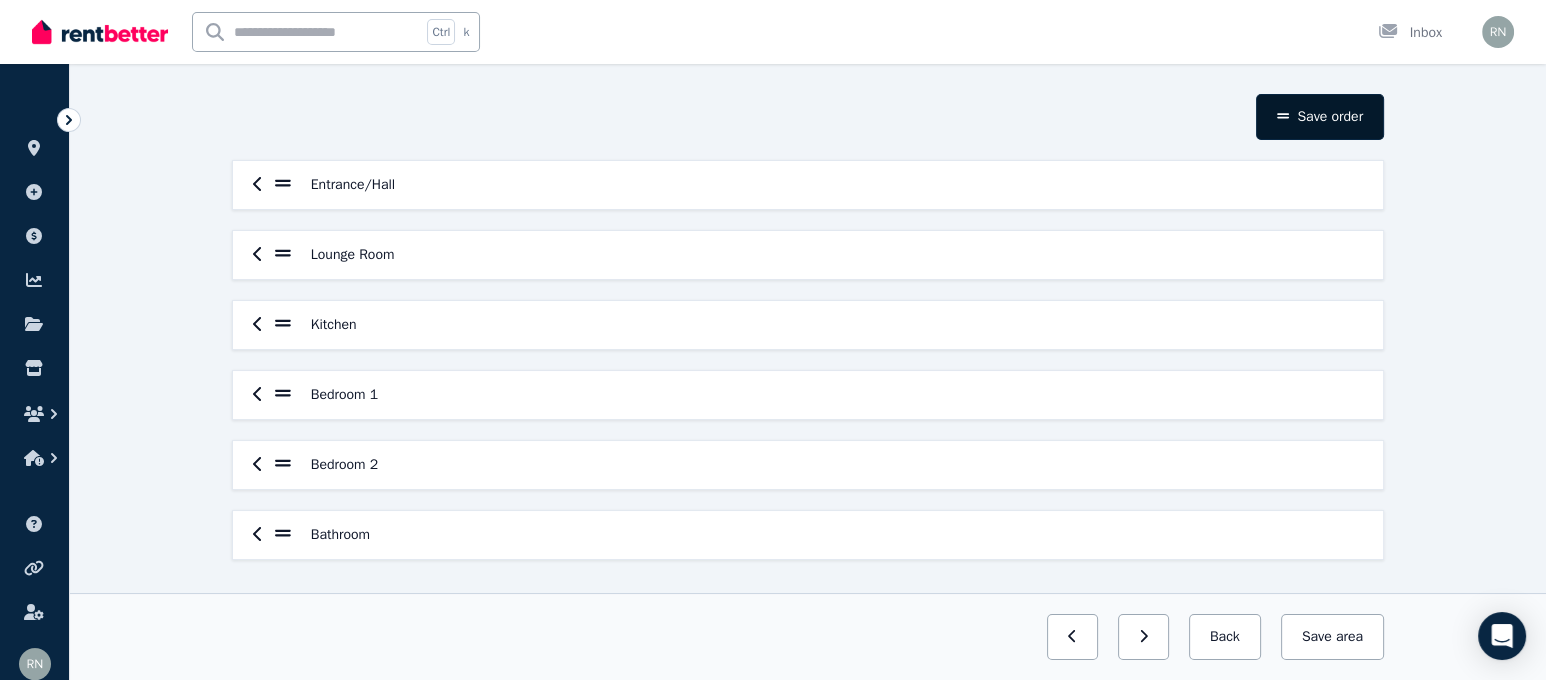 click on "Save order" at bounding box center [1320, 117] 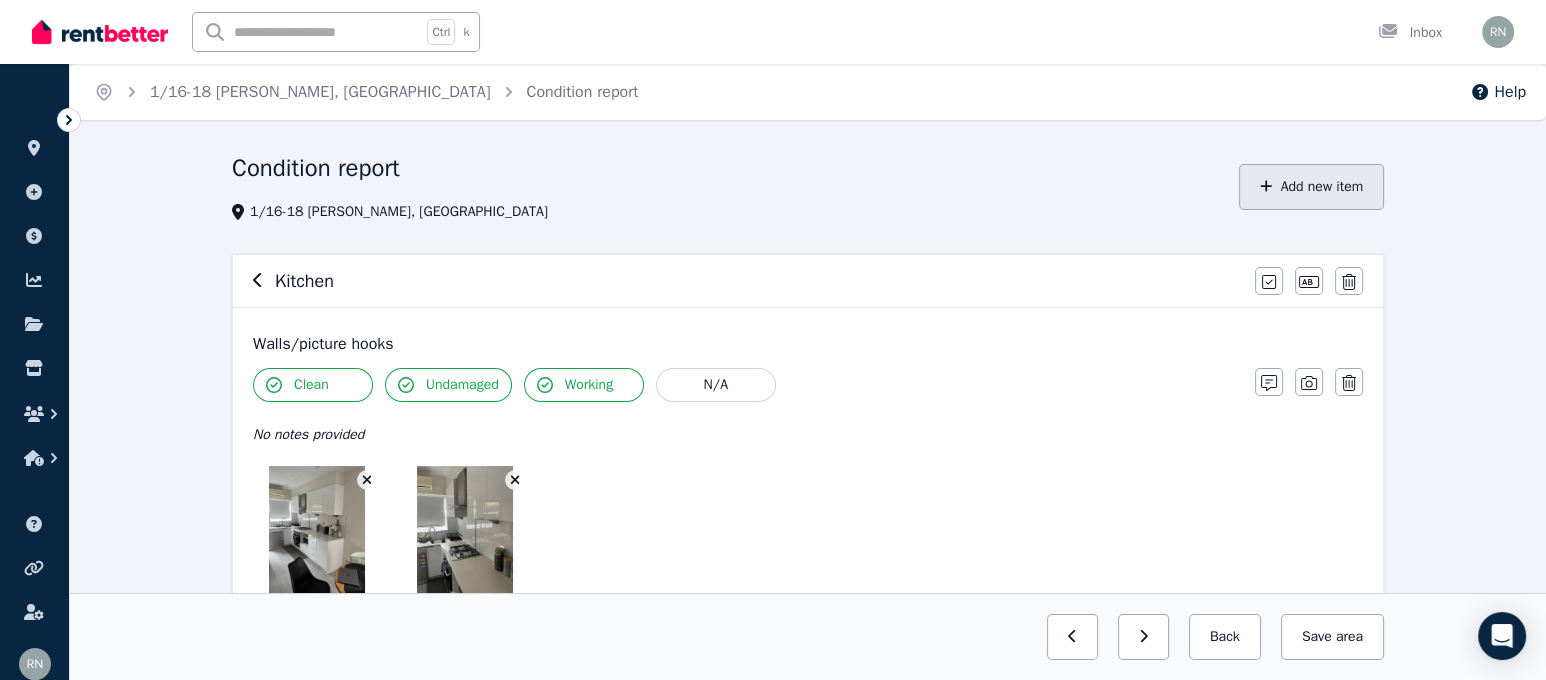 click on "Add new item" at bounding box center [1311, 187] 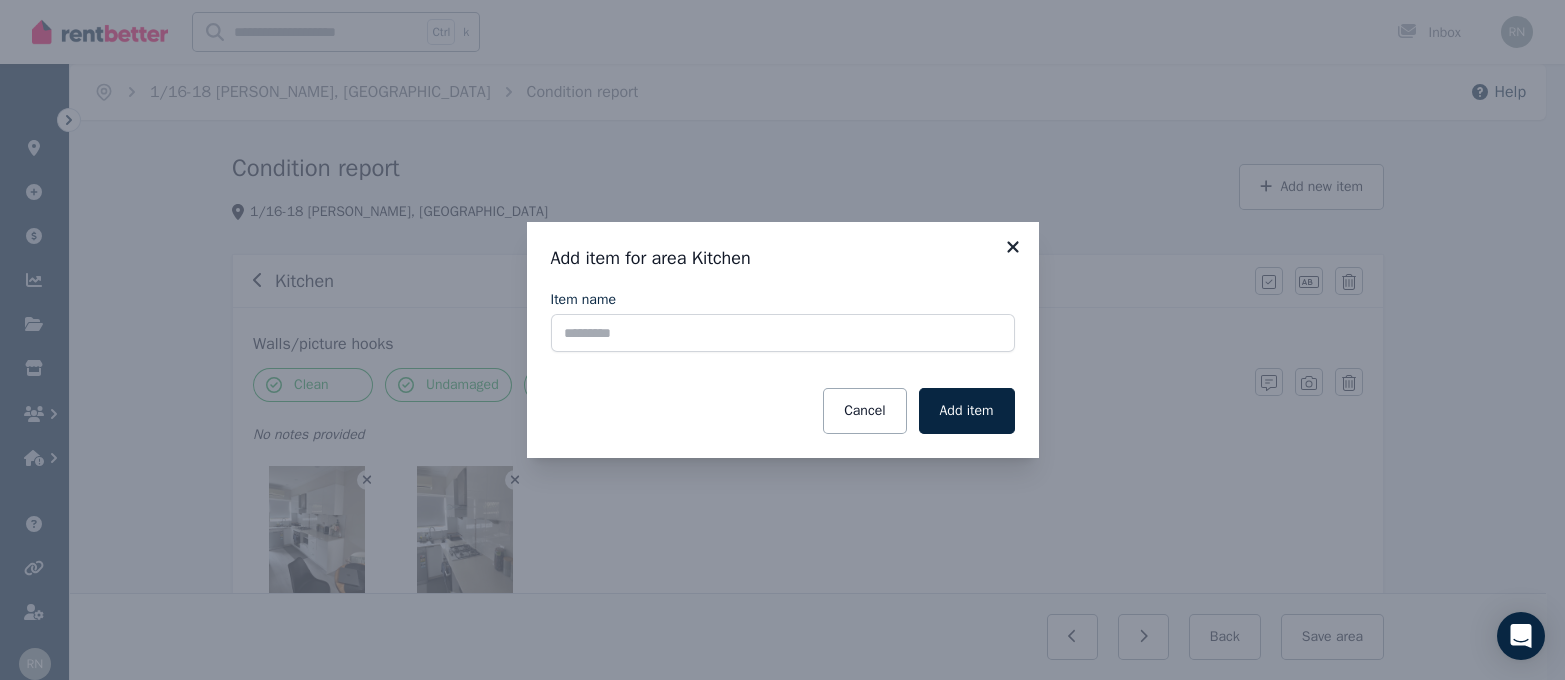 click 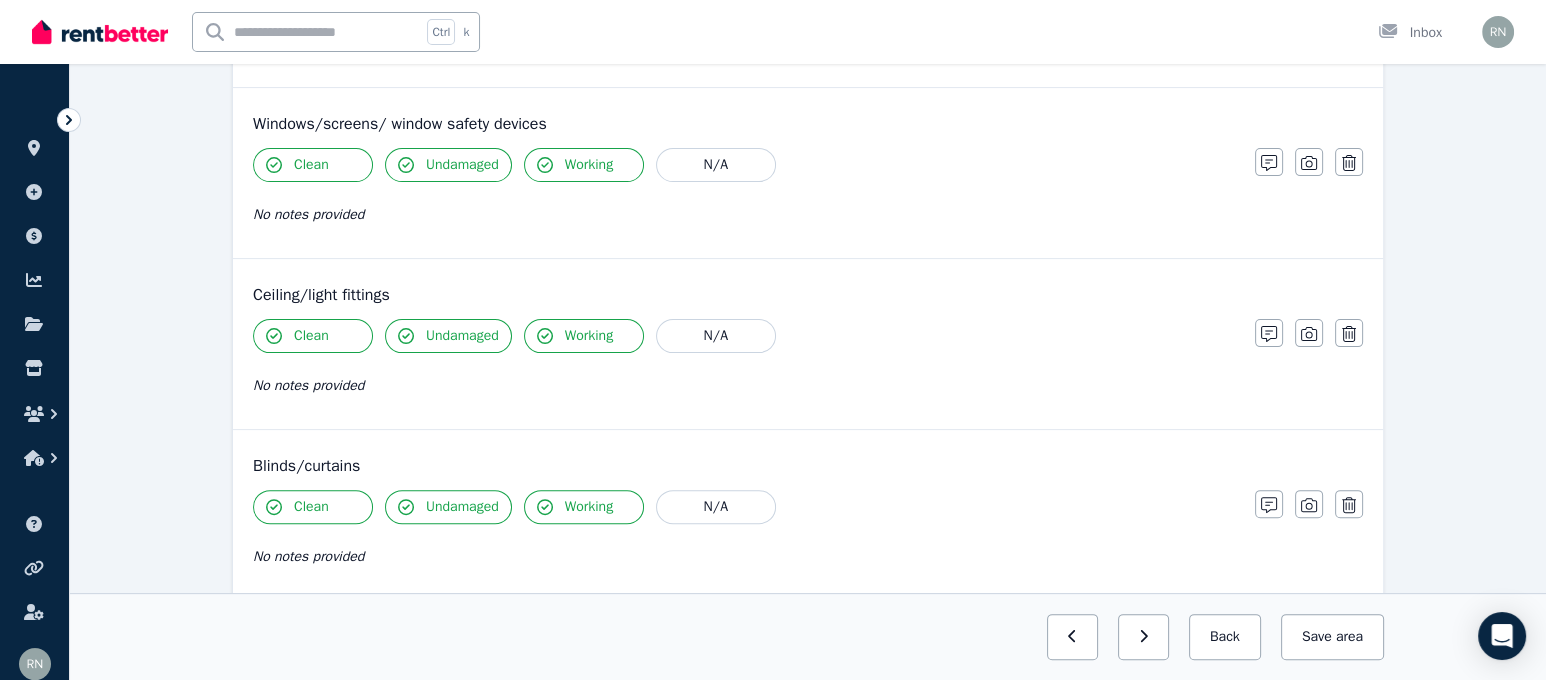 scroll, scrollTop: 0, scrollLeft: 0, axis: both 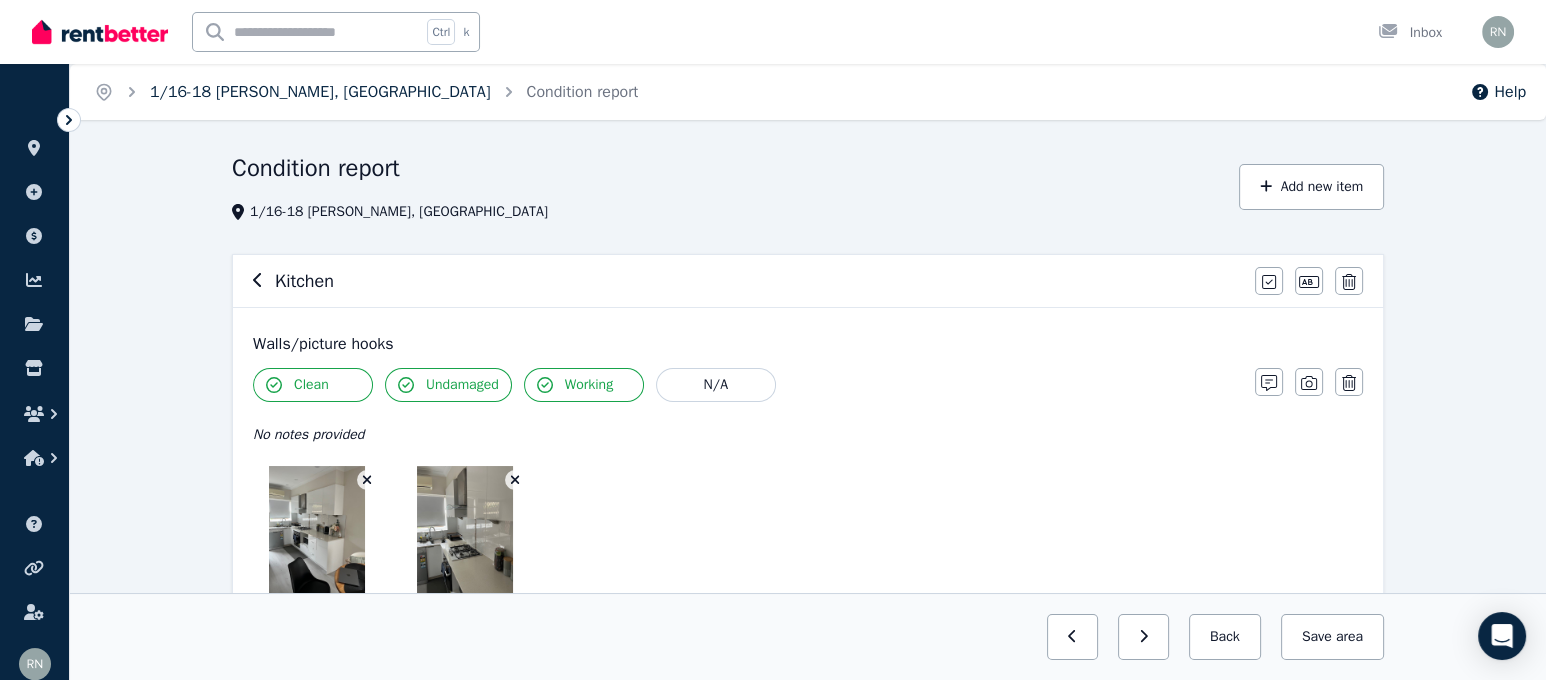 click on "1/16-18 [PERSON_NAME], [GEOGRAPHIC_DATA]" at bounding box center [320, 92] 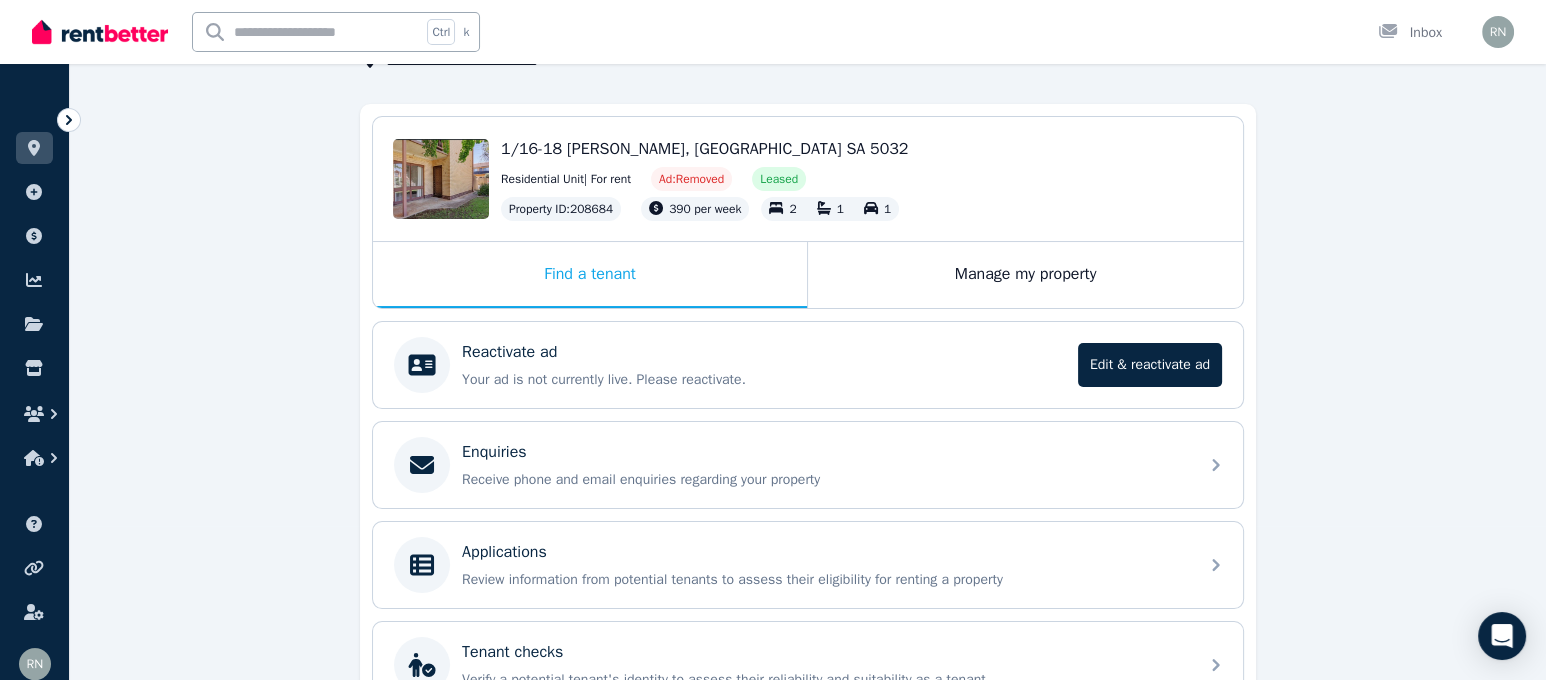 scroll, scrollTop: 151, scrollLeft: 0, axis: vertical 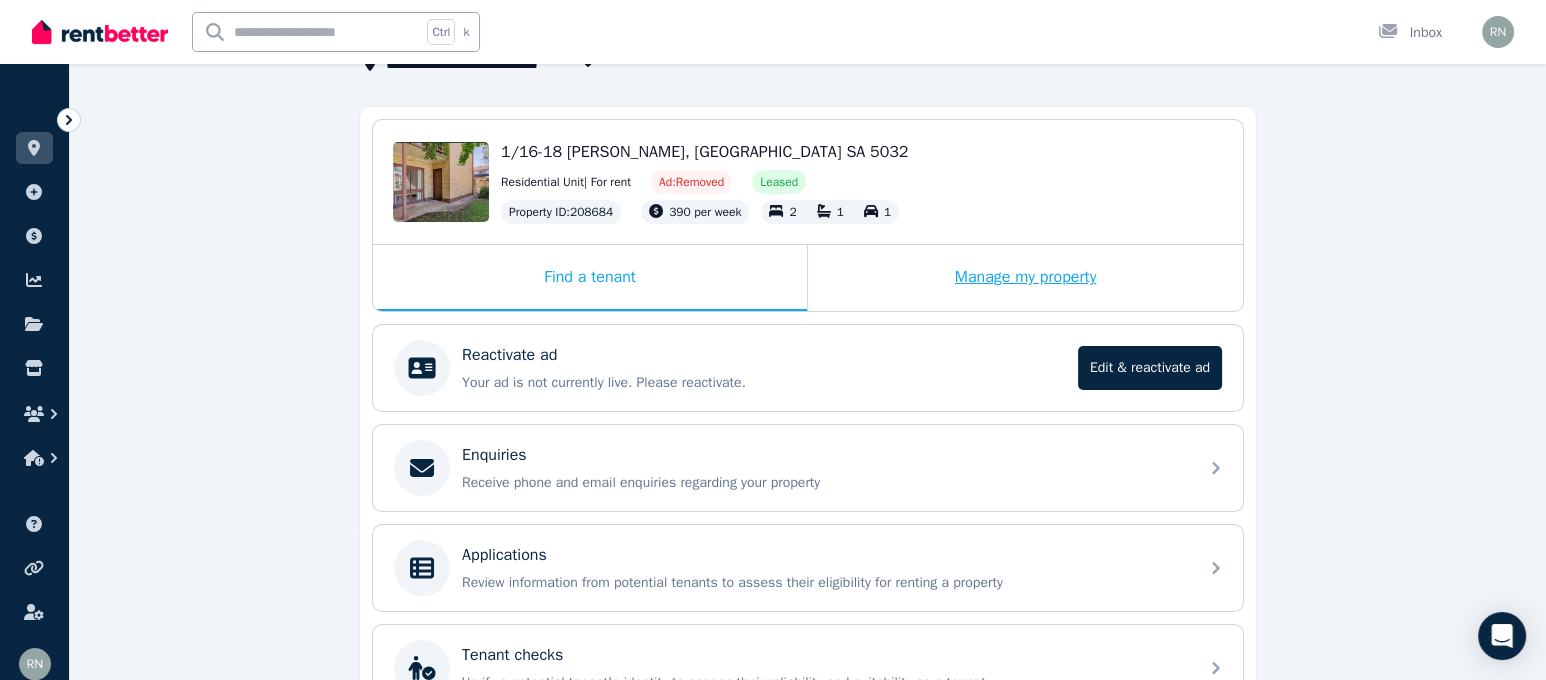 click on "Manage my property" at bounding box center [1025, 278] 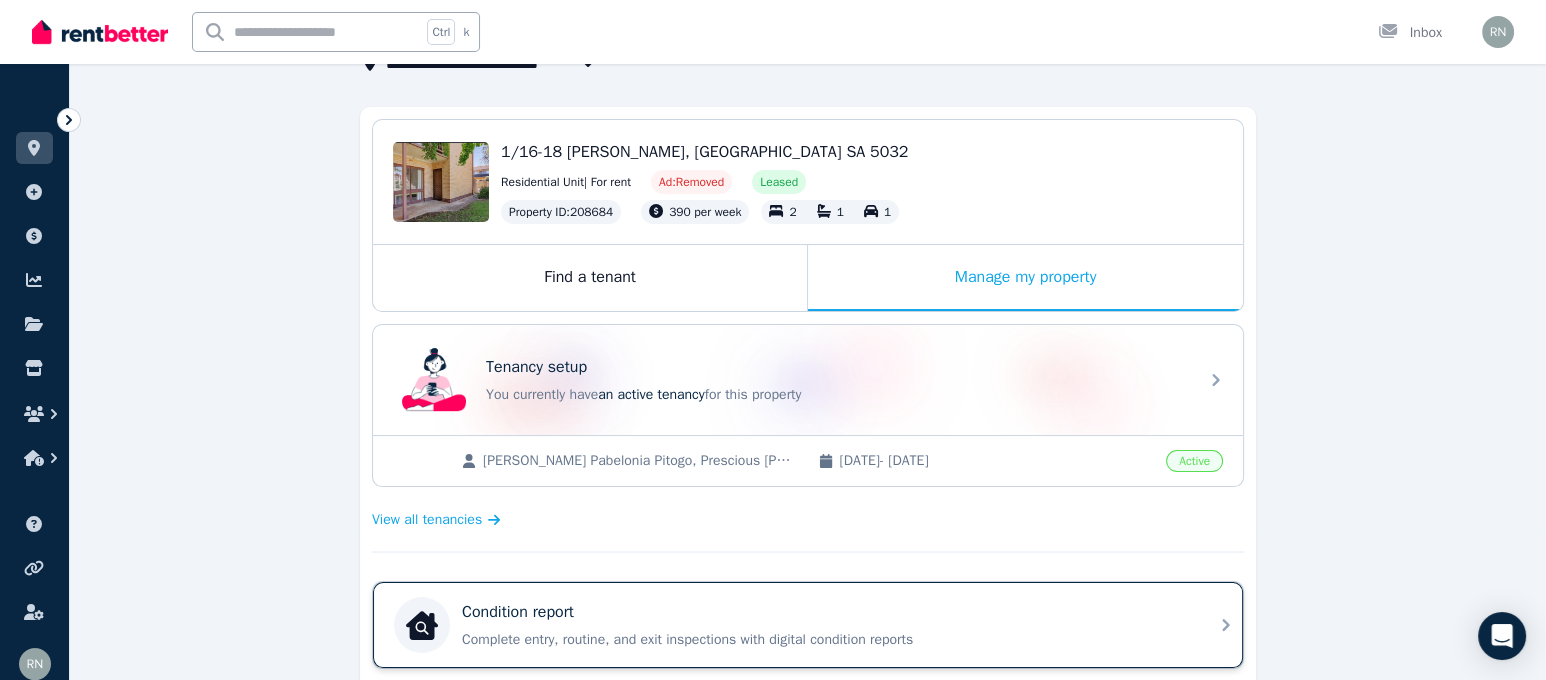 click on "Condition report Complete entry, routine, and exit inspections with digital condition reports" at bounding box center (808, 625) 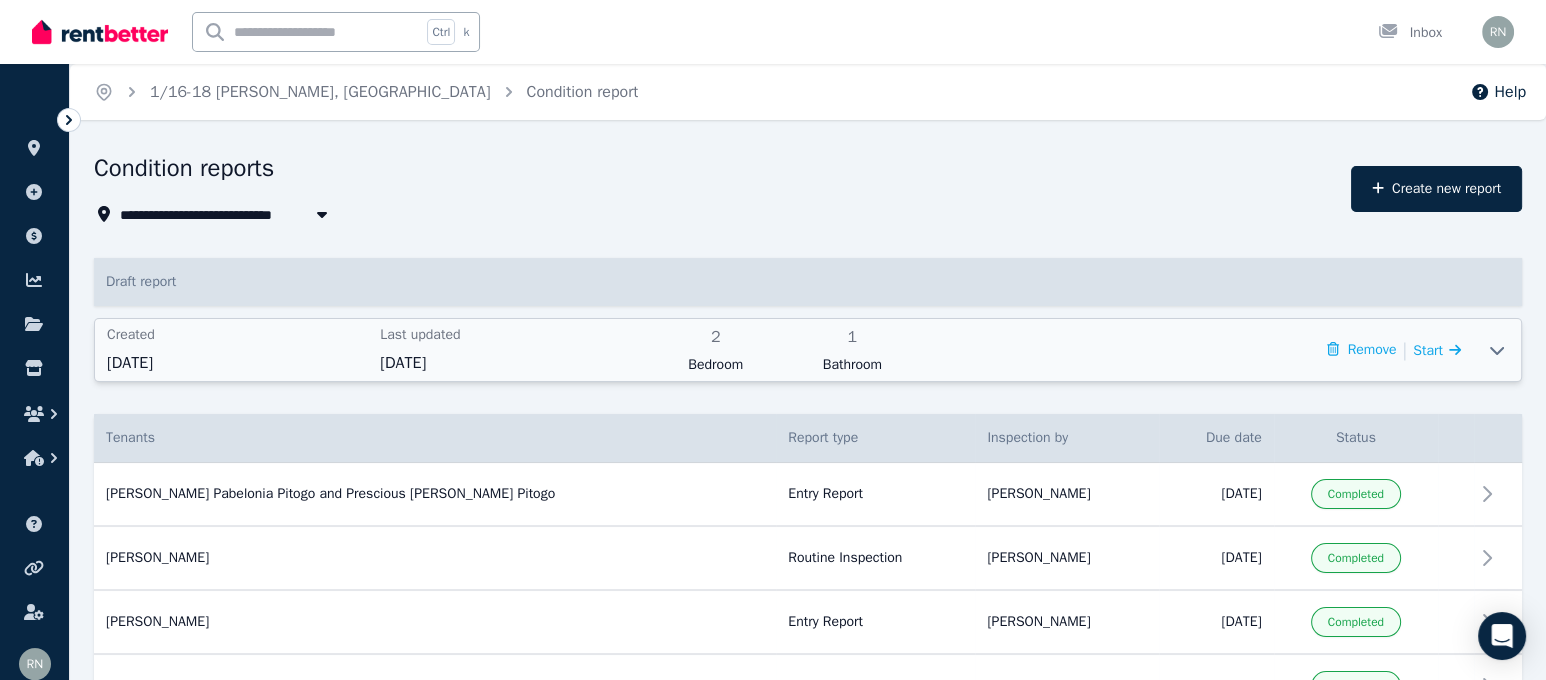 click 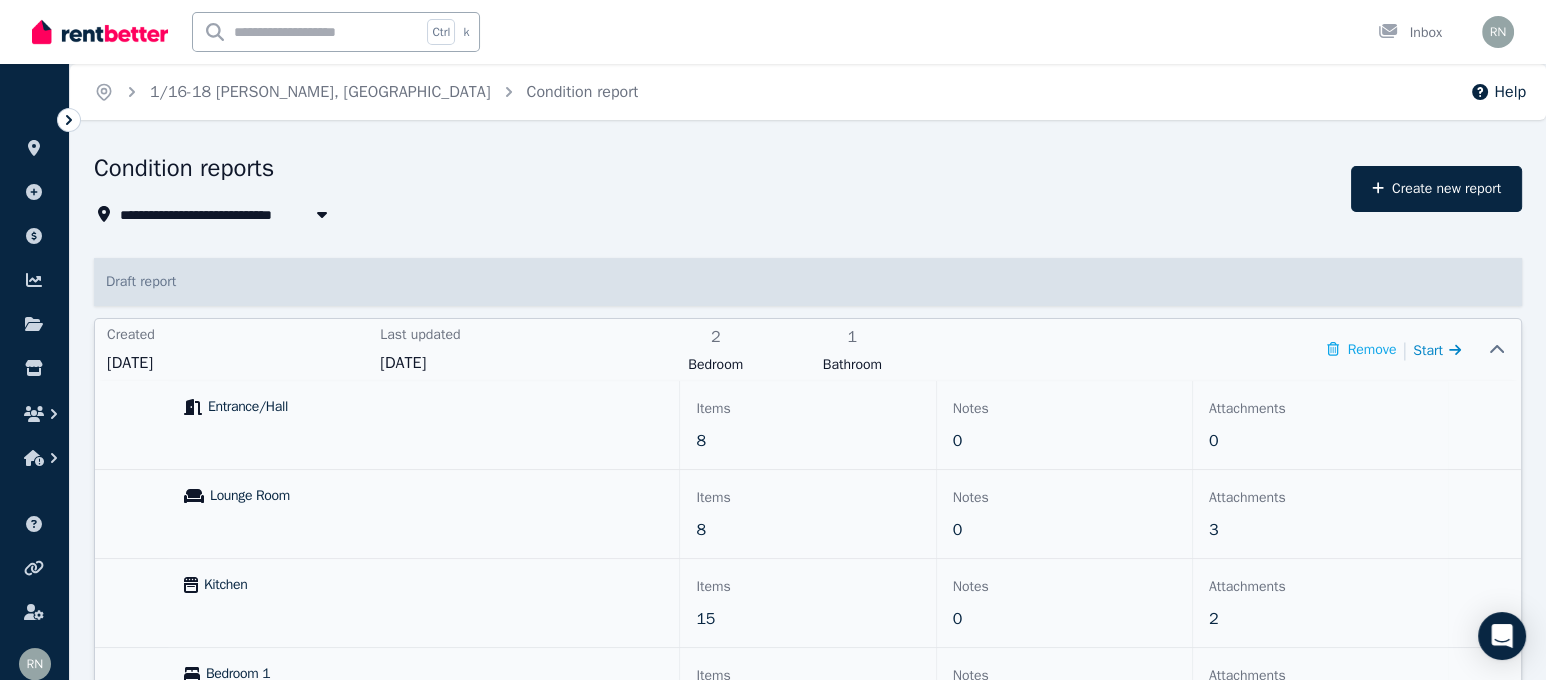 click on "Start" at bounding box center (1428, 350) 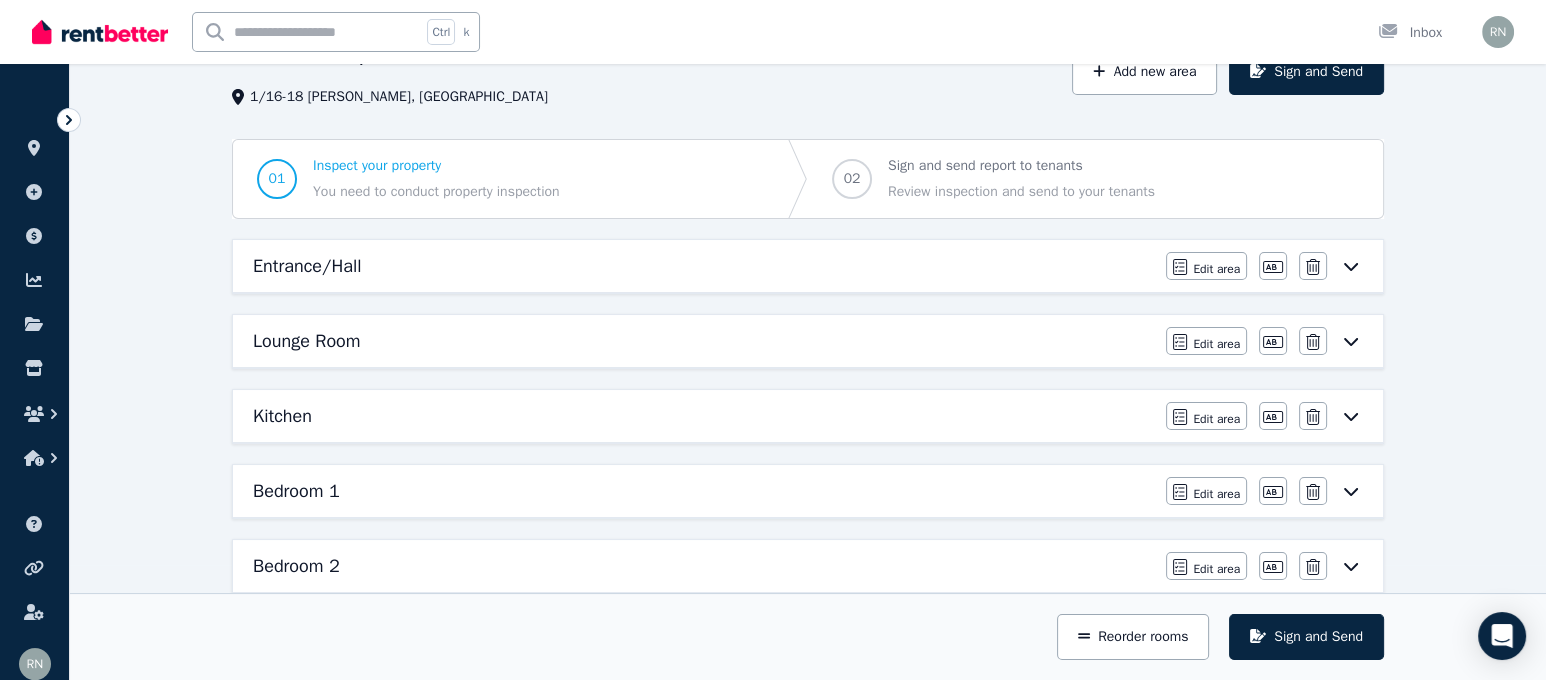 scroll, scrollTop: 2, scrollLeft: 0, axis: vertical 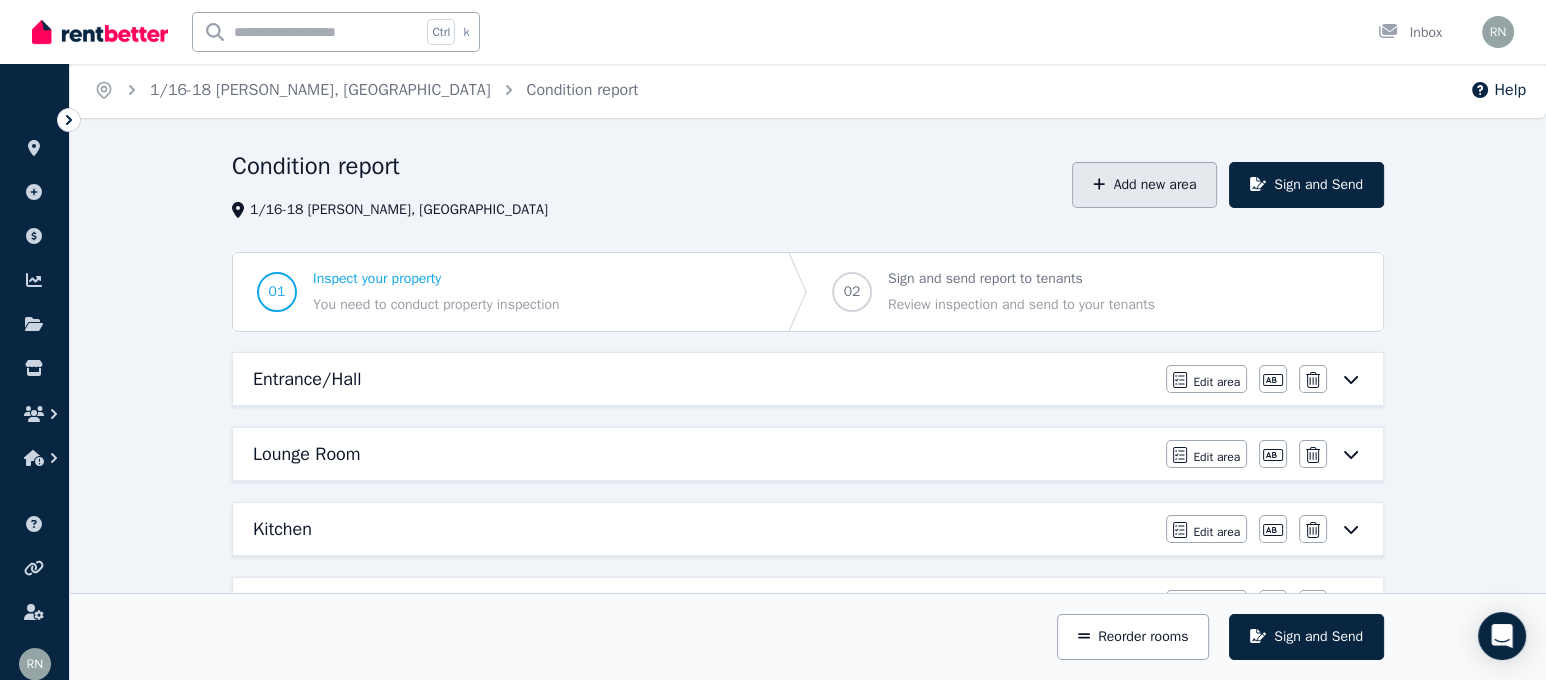 click on "Add new area" at bounding box center (1144, 185) 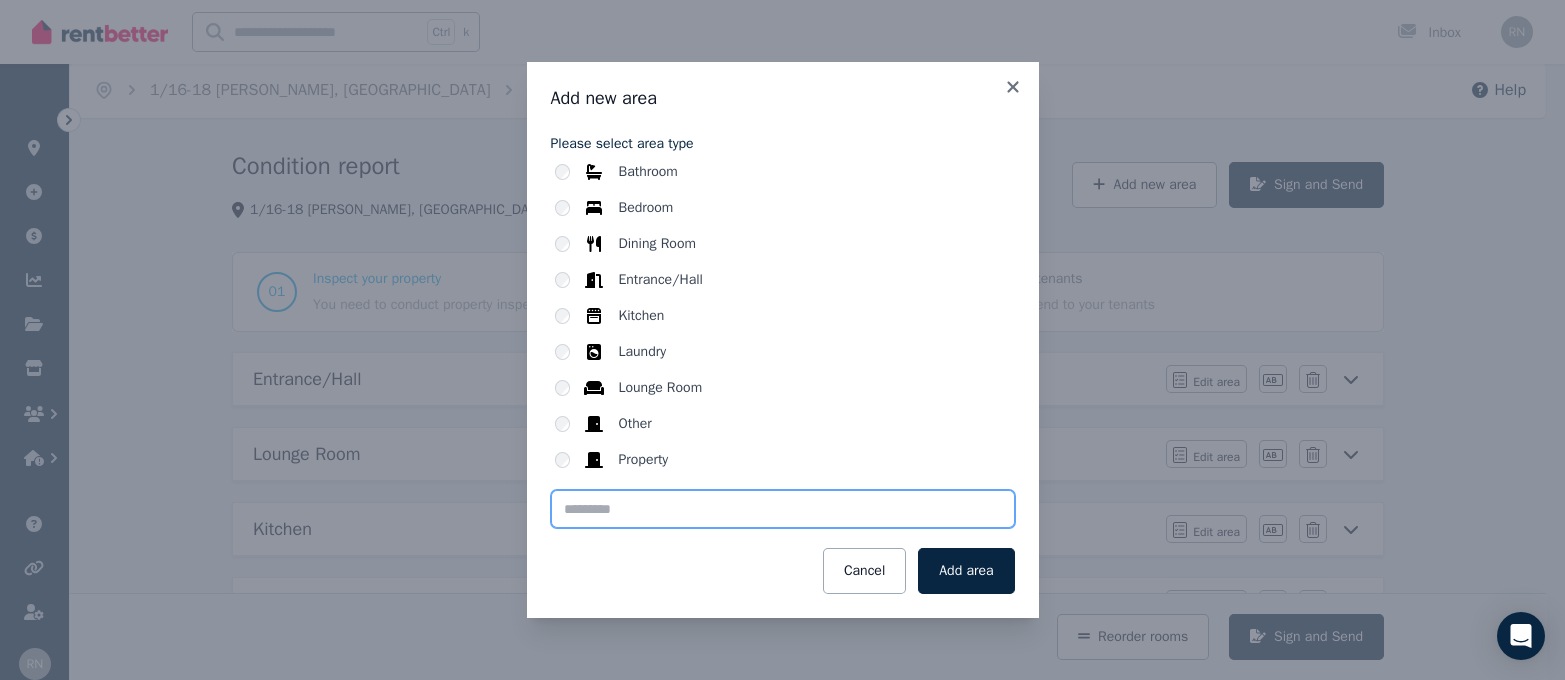 click at bounding box center (783, 509) 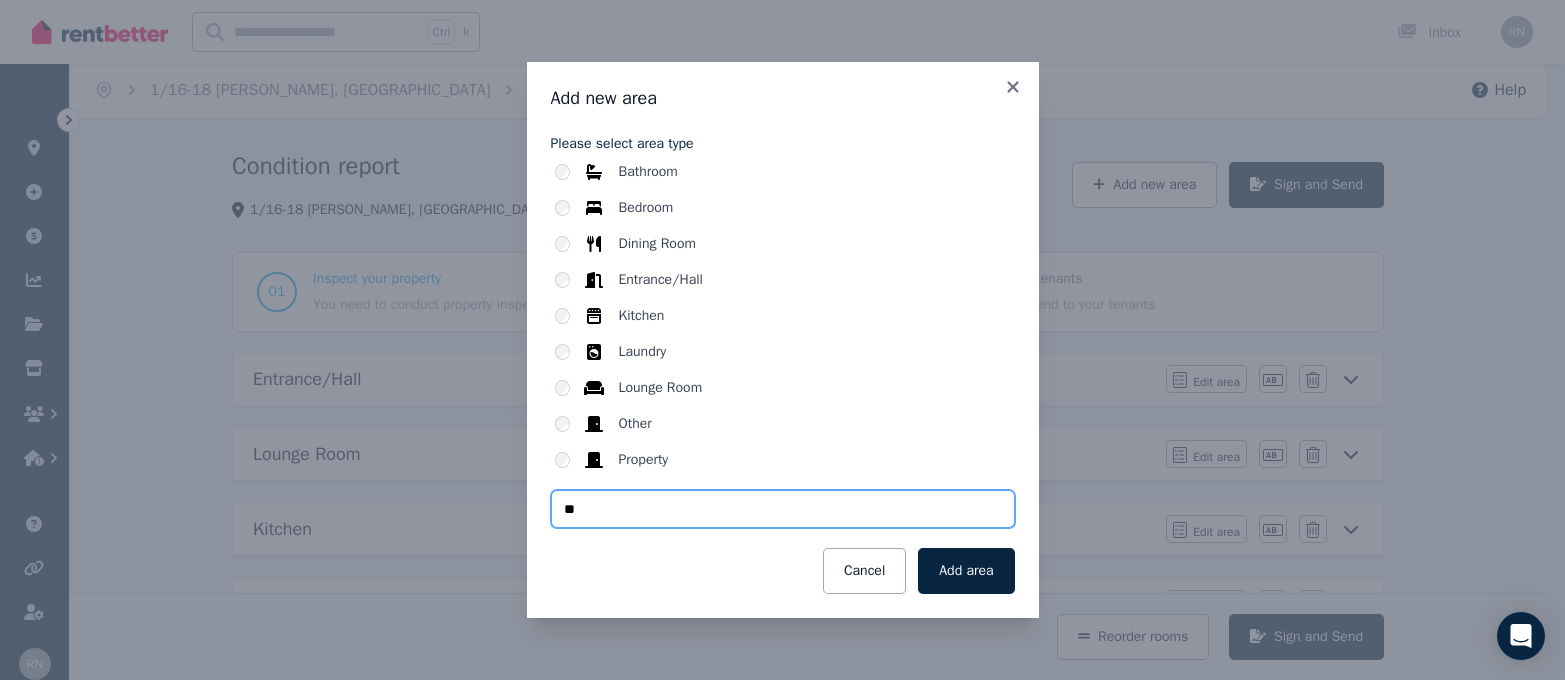 type on "*" 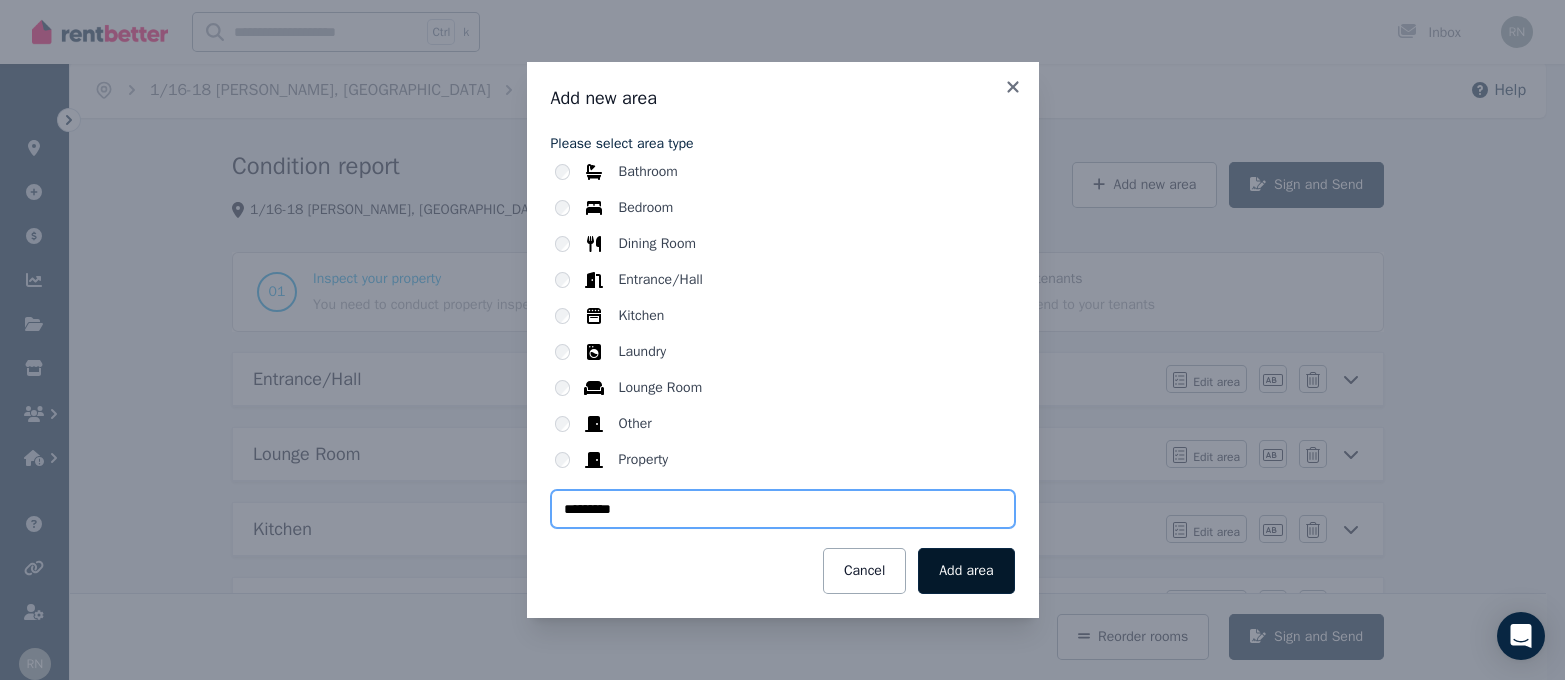 type on "********" 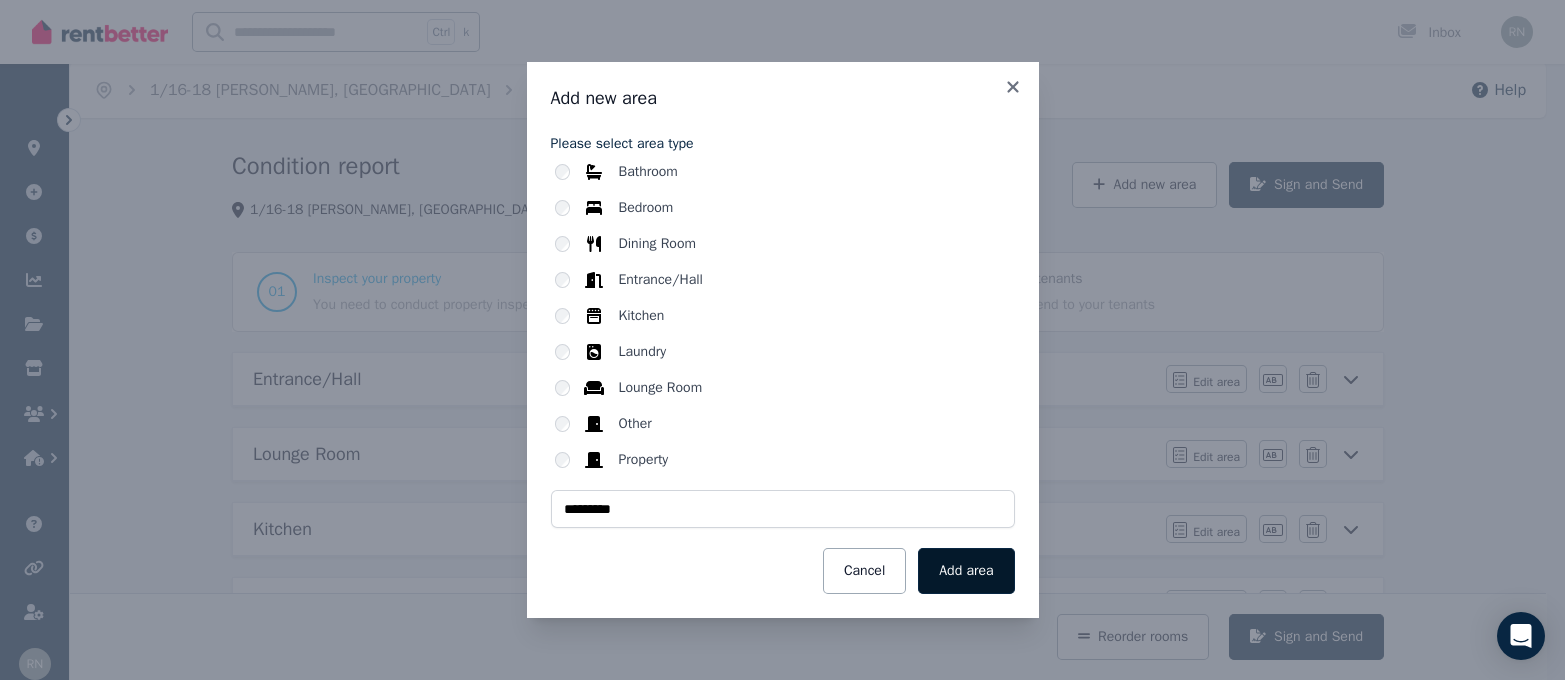 click on "Add area" at bounding box center [966, 571] 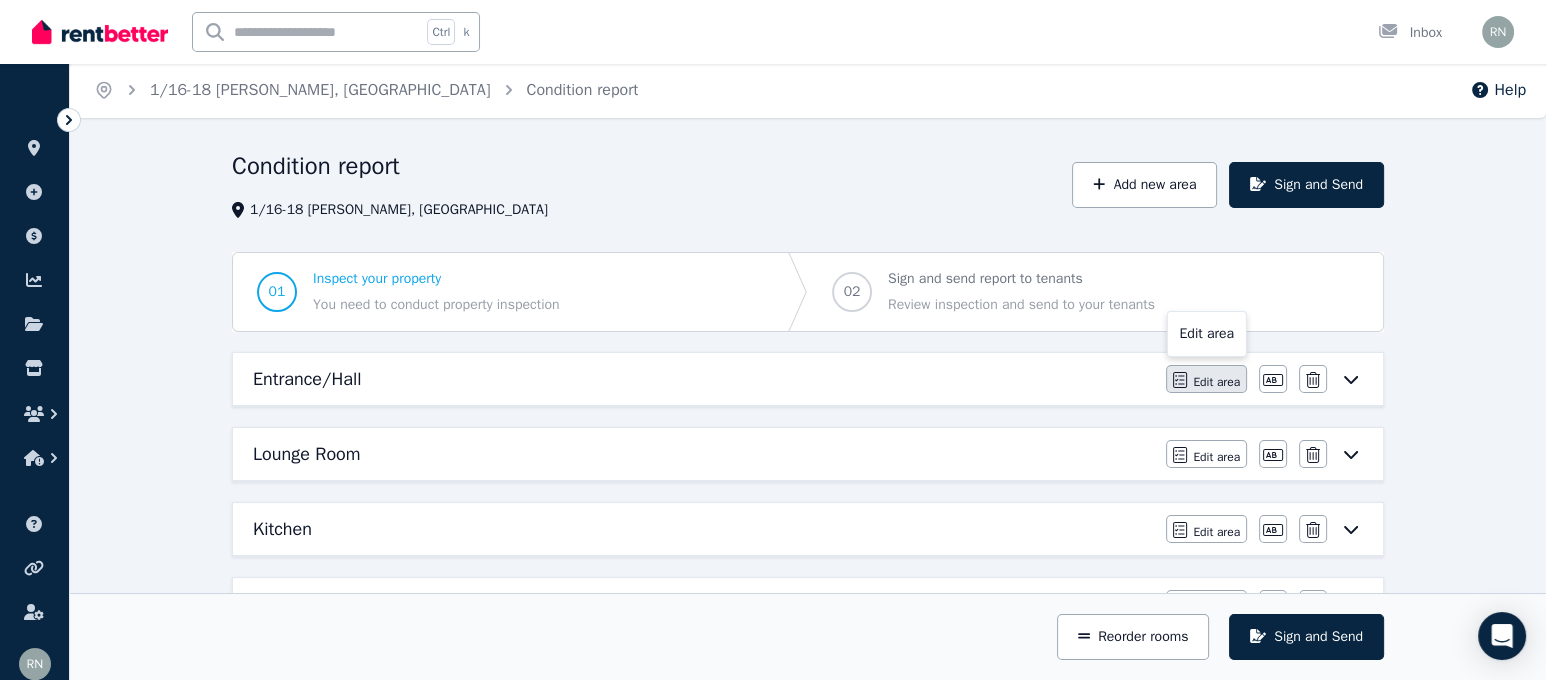 click on "Edit area" at bounding box center [1216, 382] 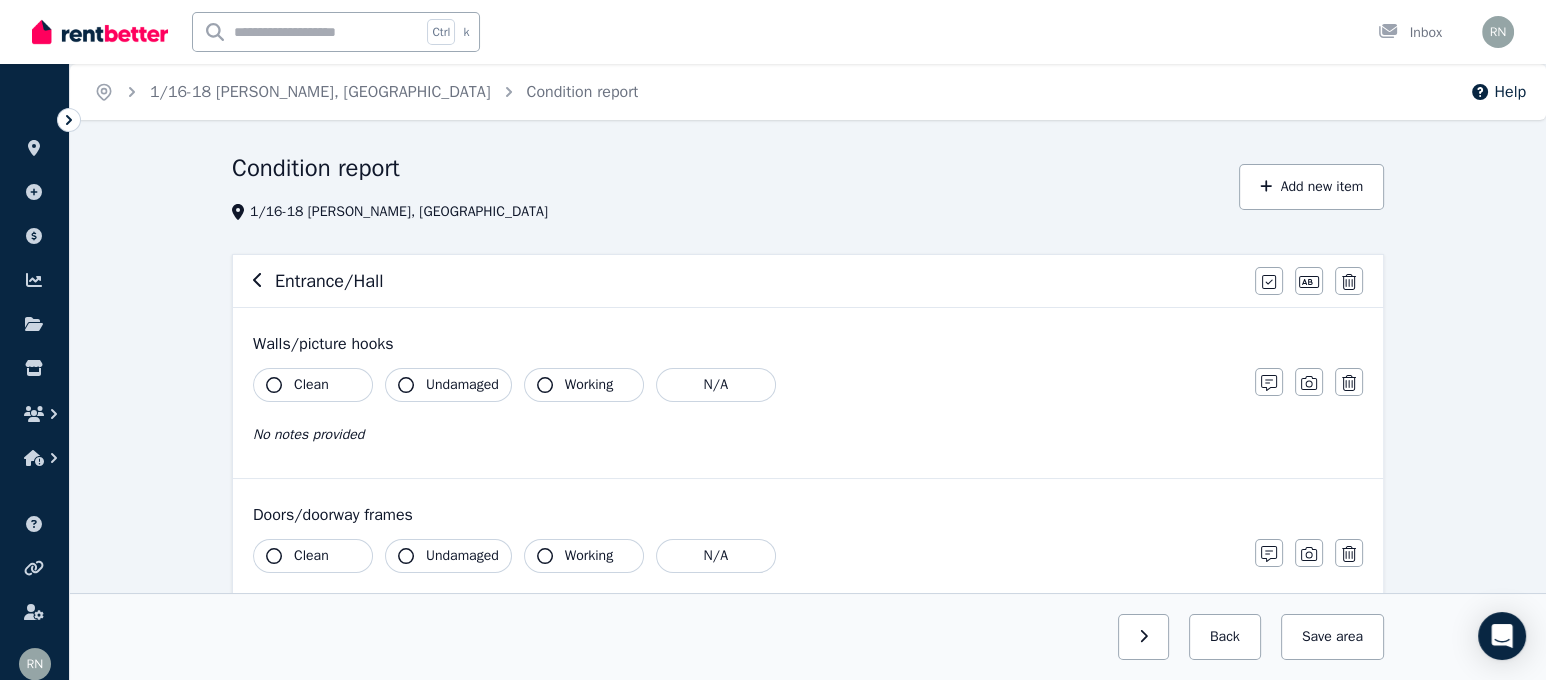 click on "Clean" at bounding box center (313, 385) 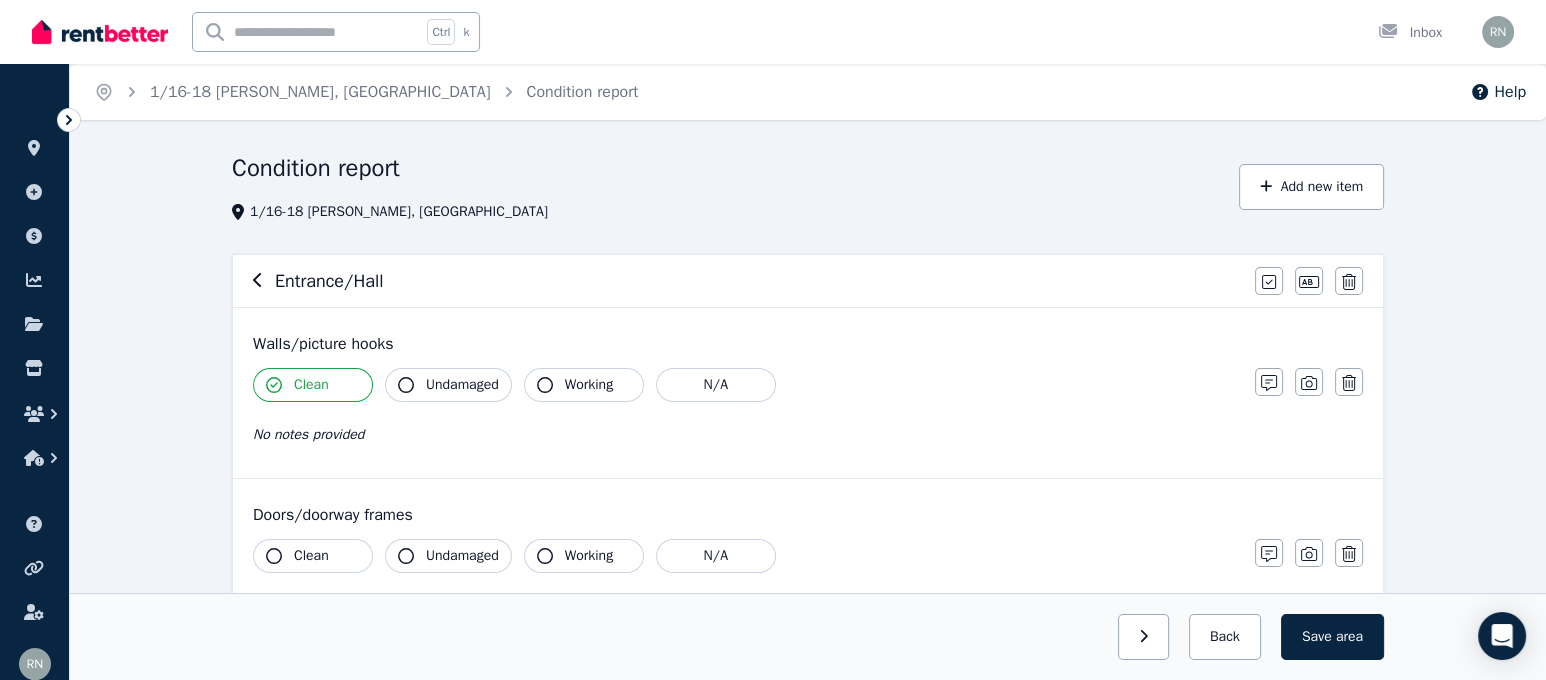 click on "Undamaged" at bounding box center [462, 385] 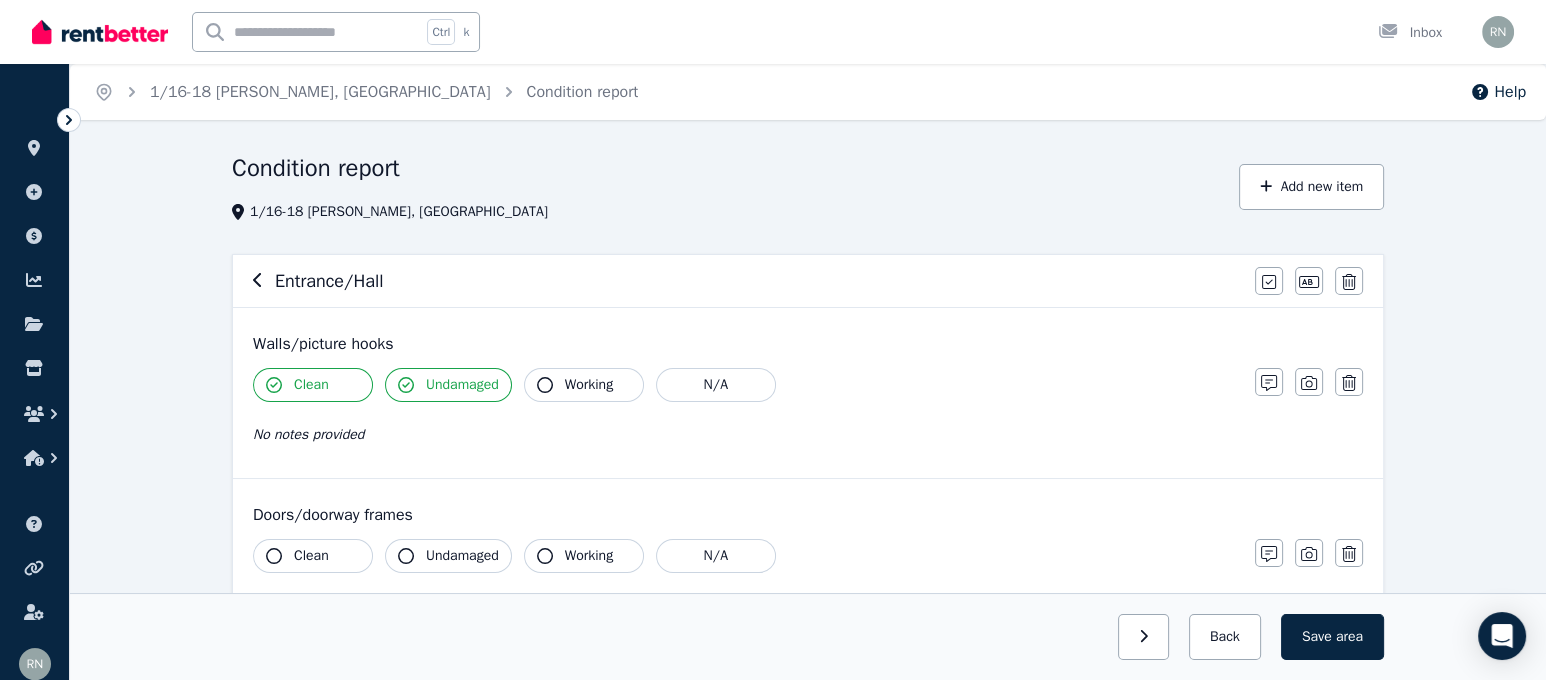 click on "Clean" at bounding box center [311, 556] 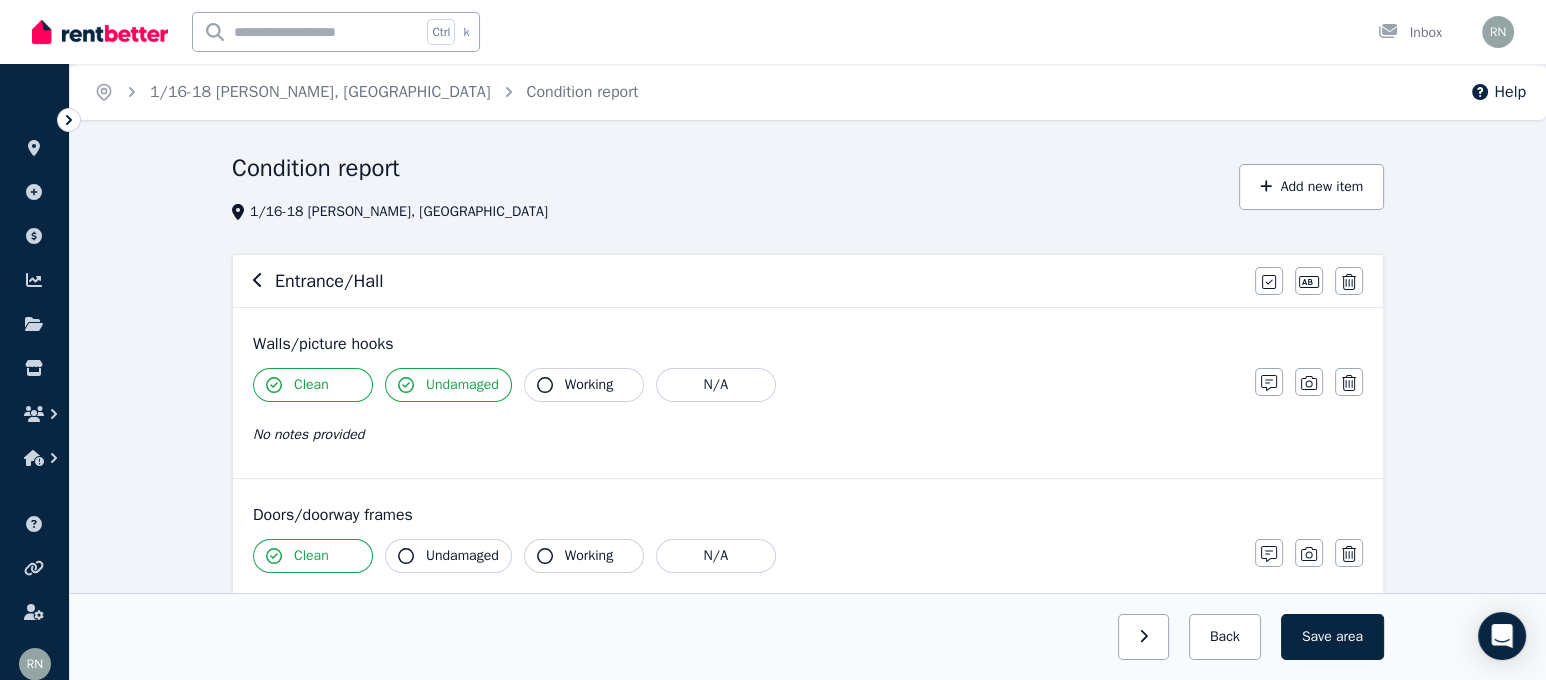 click on "Undamaged" at bounding box center [462, 556] 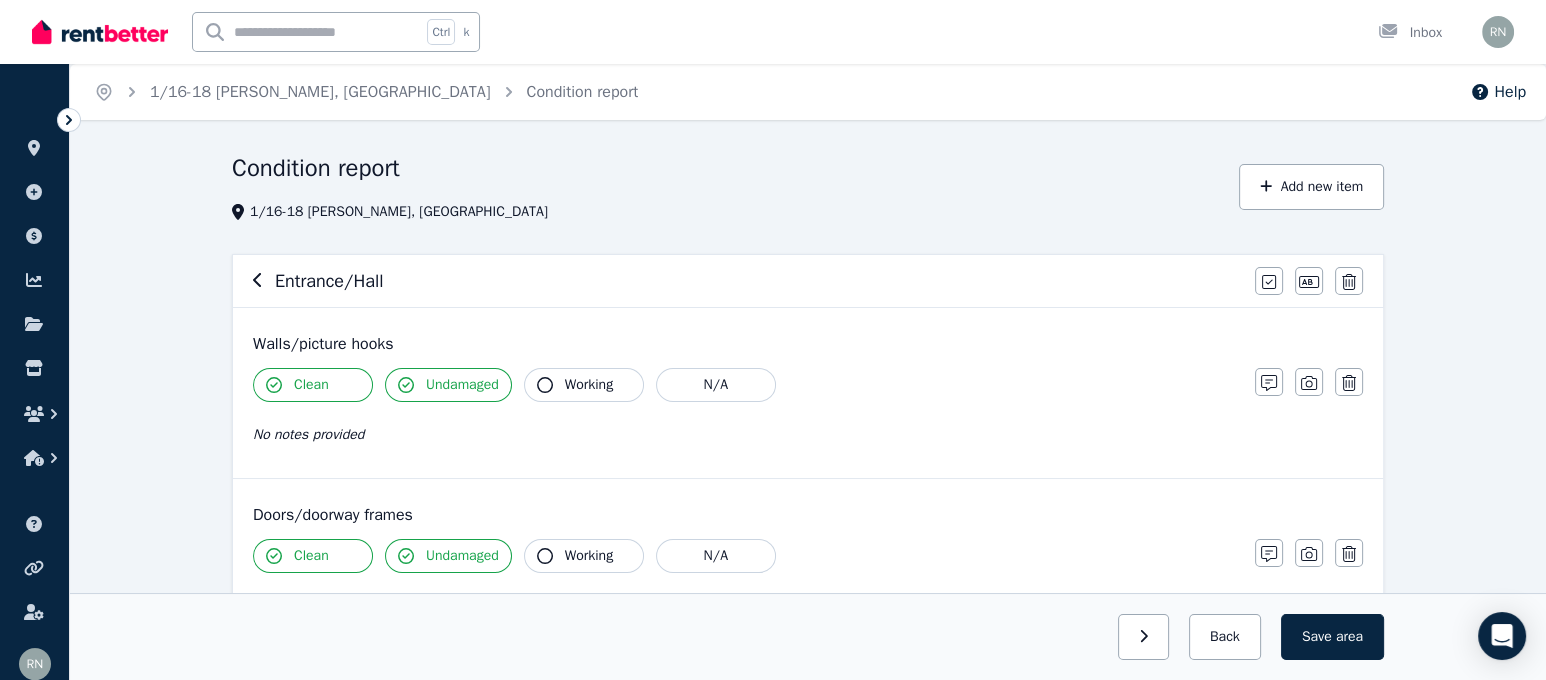 click 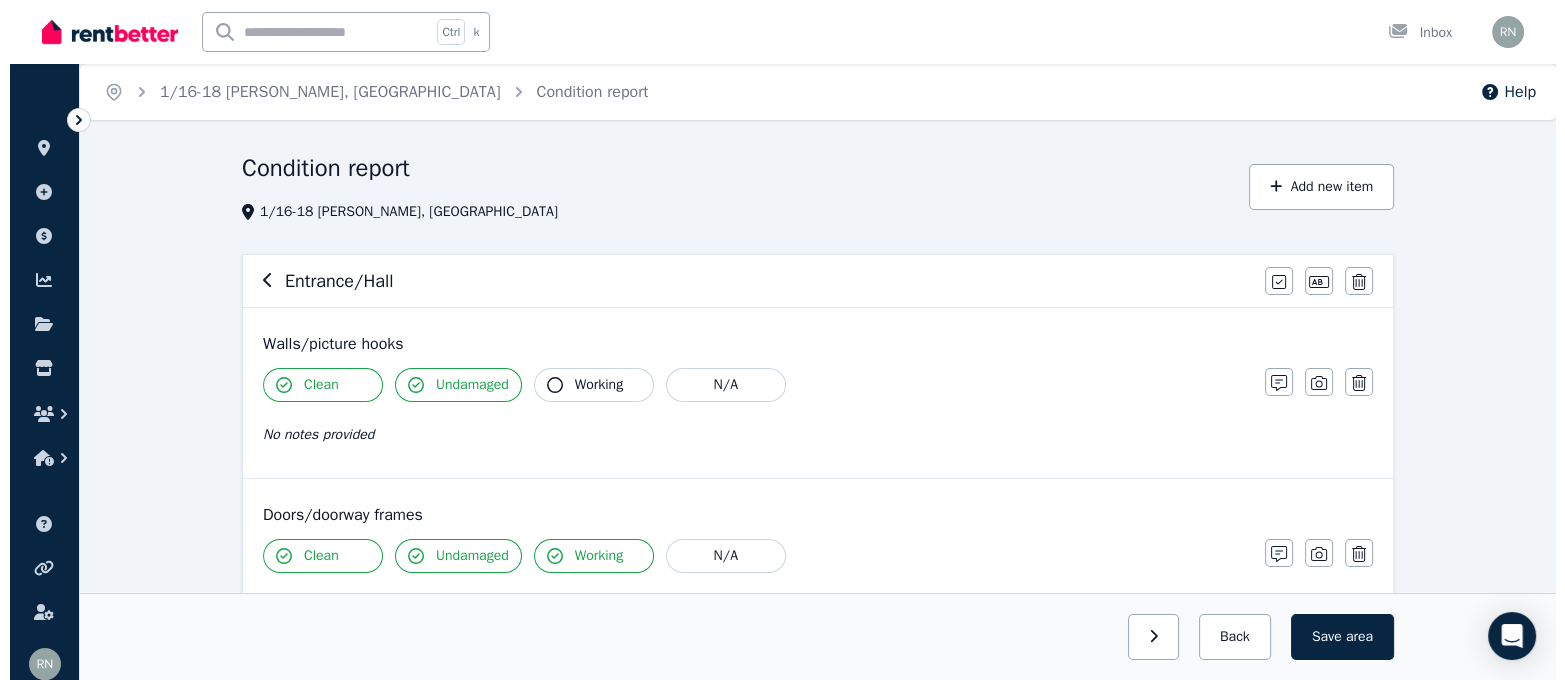 scroll, scrollTop: 595, scrollLeft: 0, axis: vertical 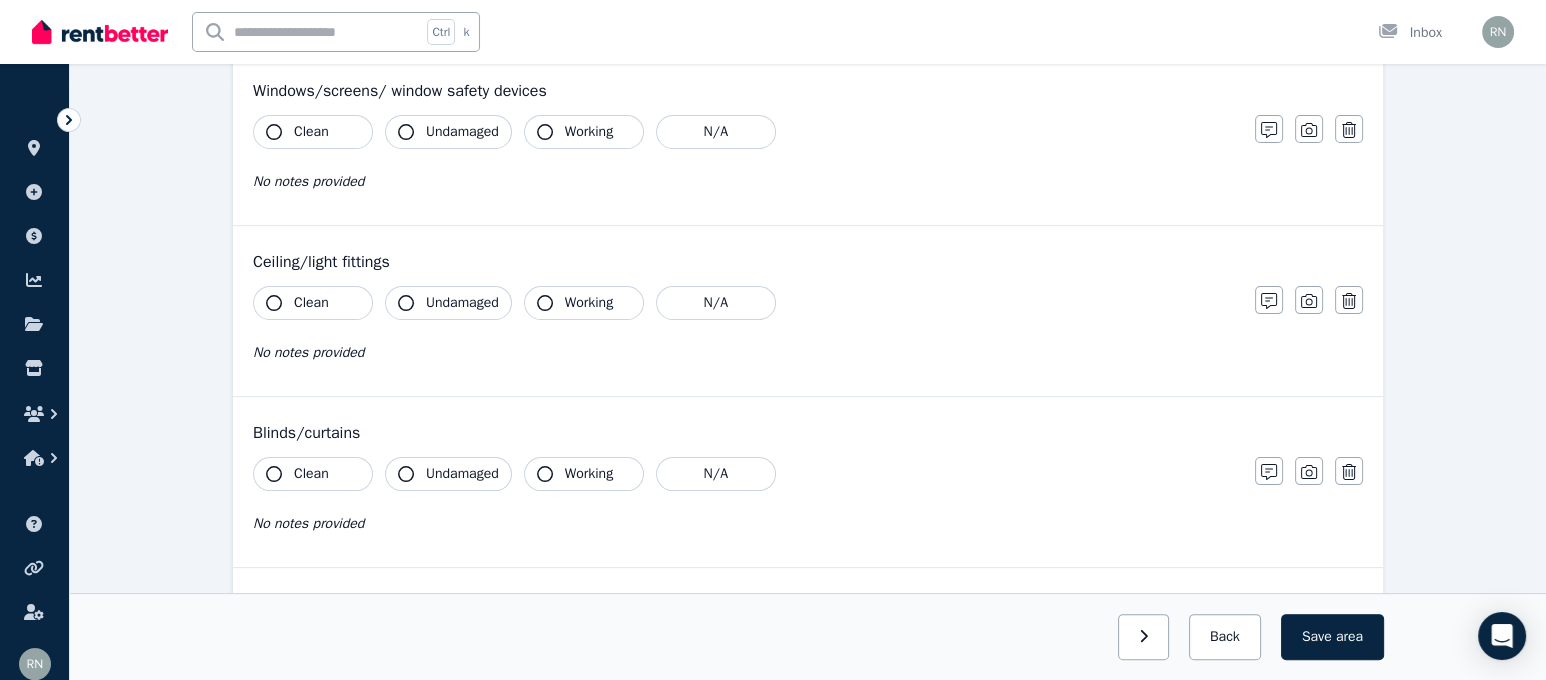 click on "Clean" at bounding box center [313, 303] 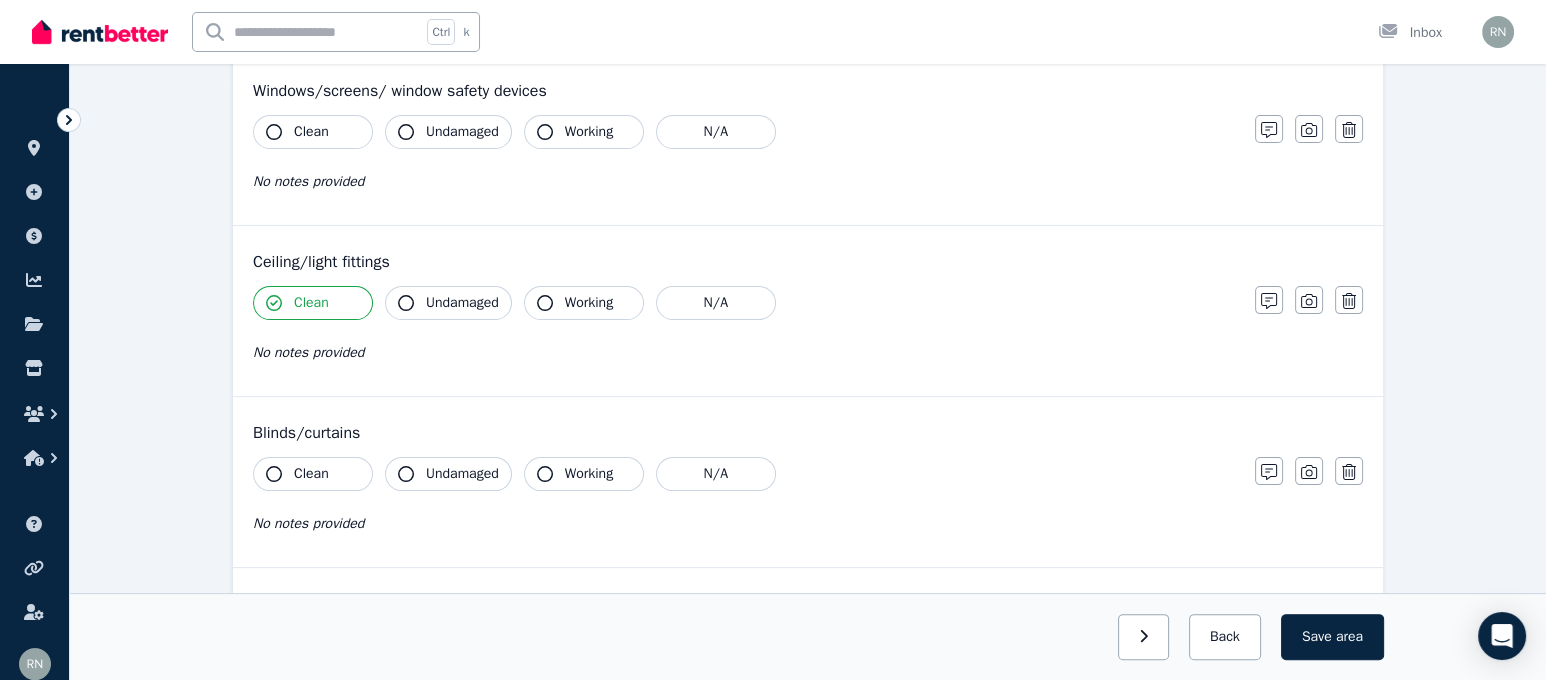 click on "Undamaged" at bounding box center (462, 303) 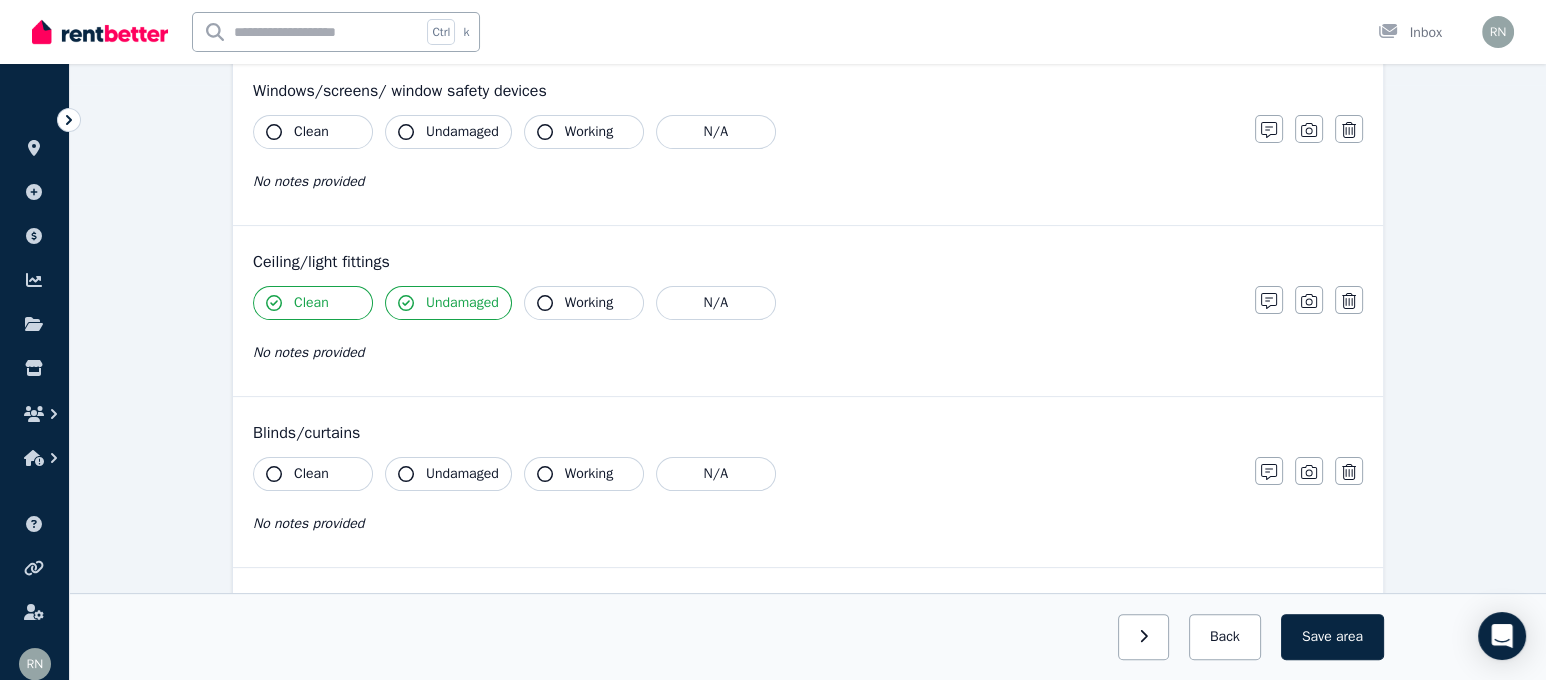 click on "Working" at bounding box center (589, 303) 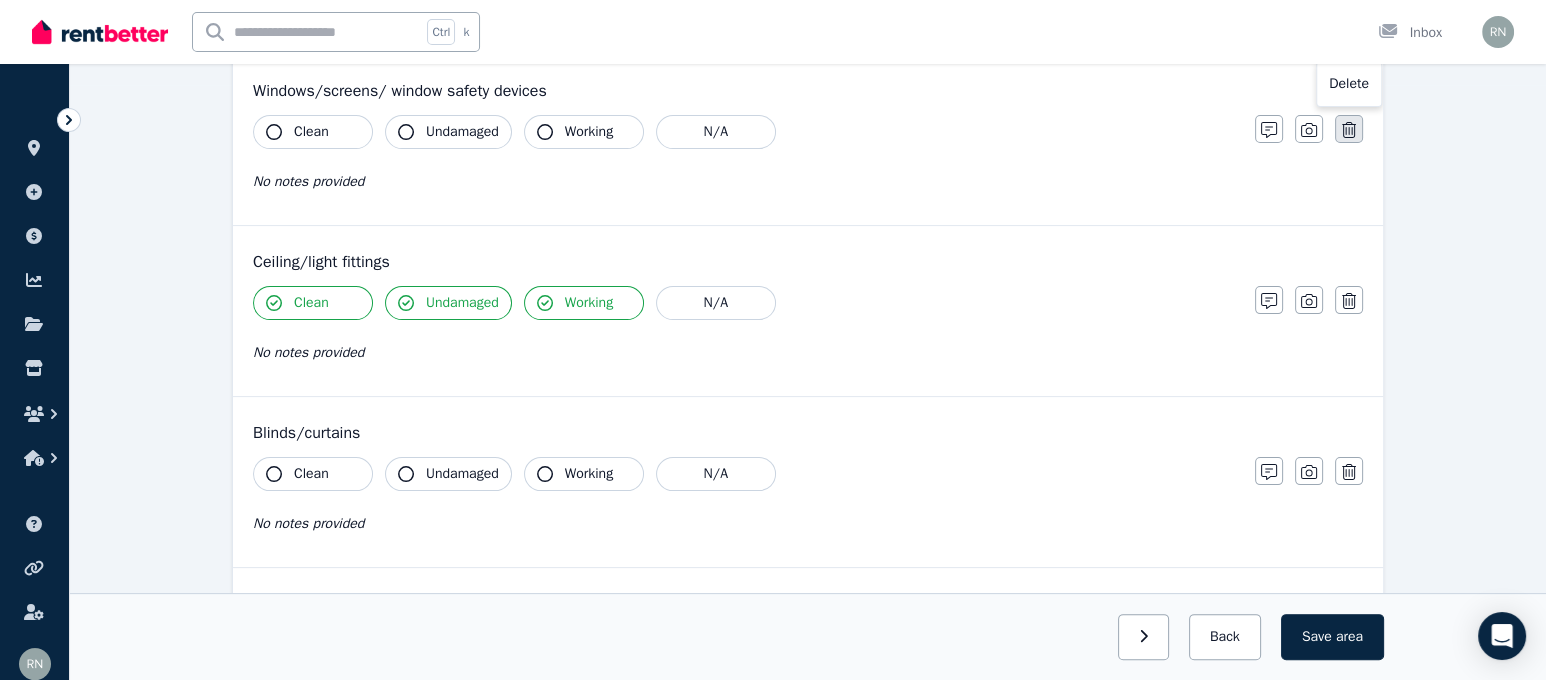 click 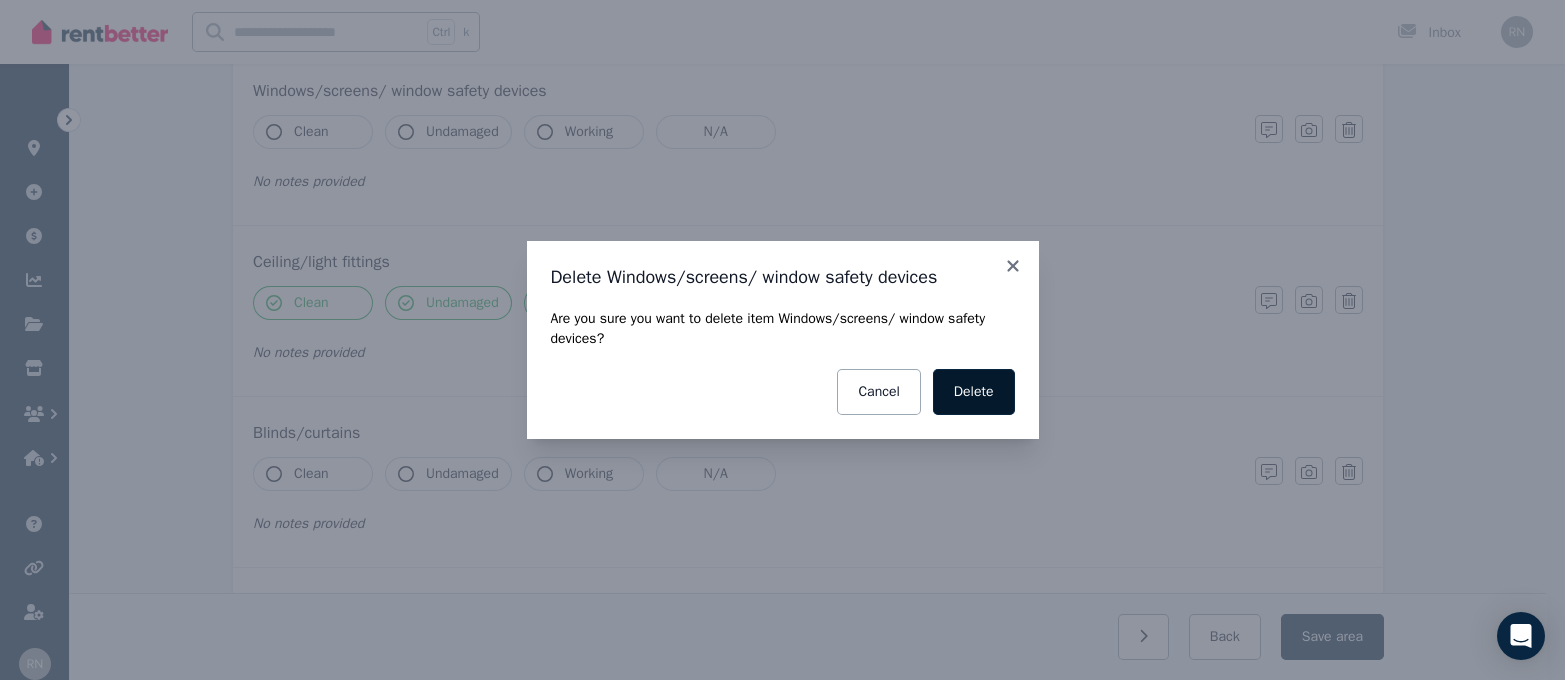 click on "Delete" at bounding box center [974, 392] 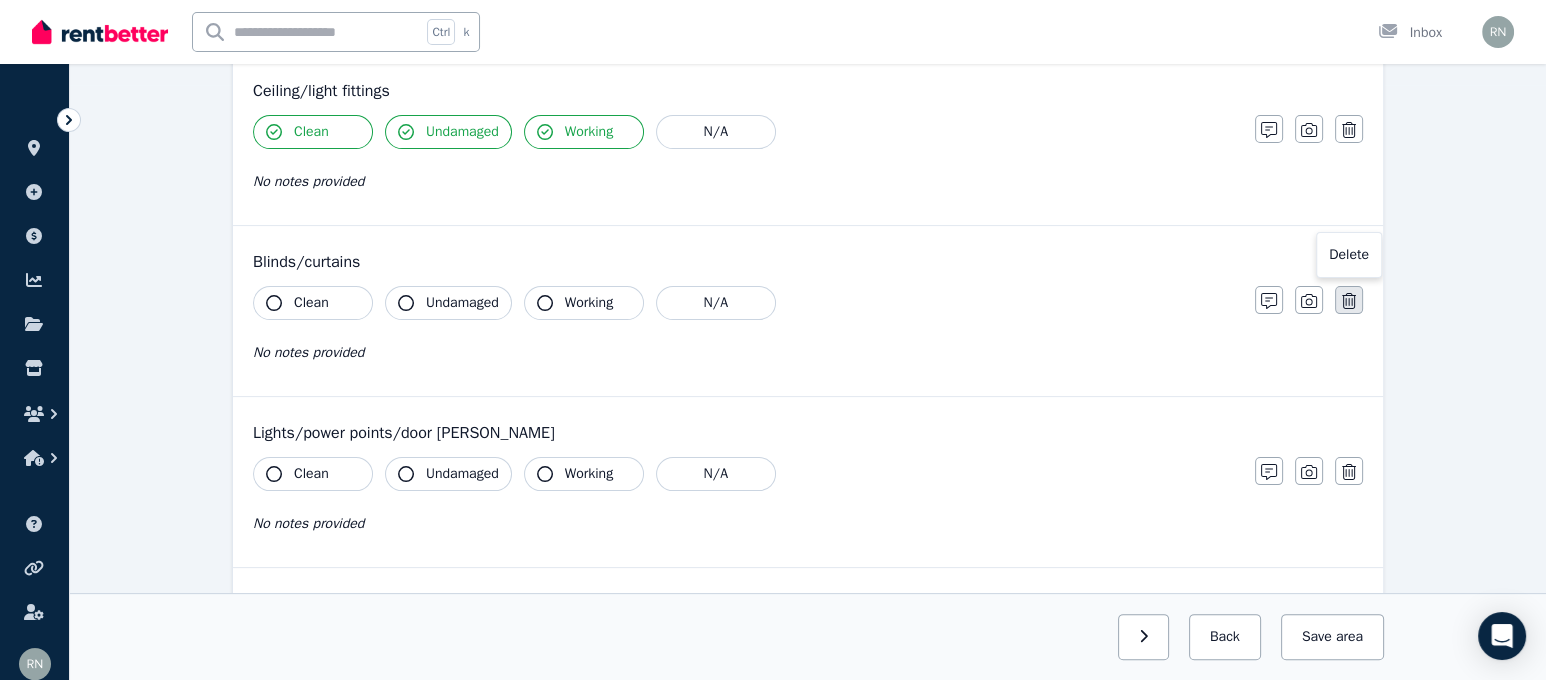 click 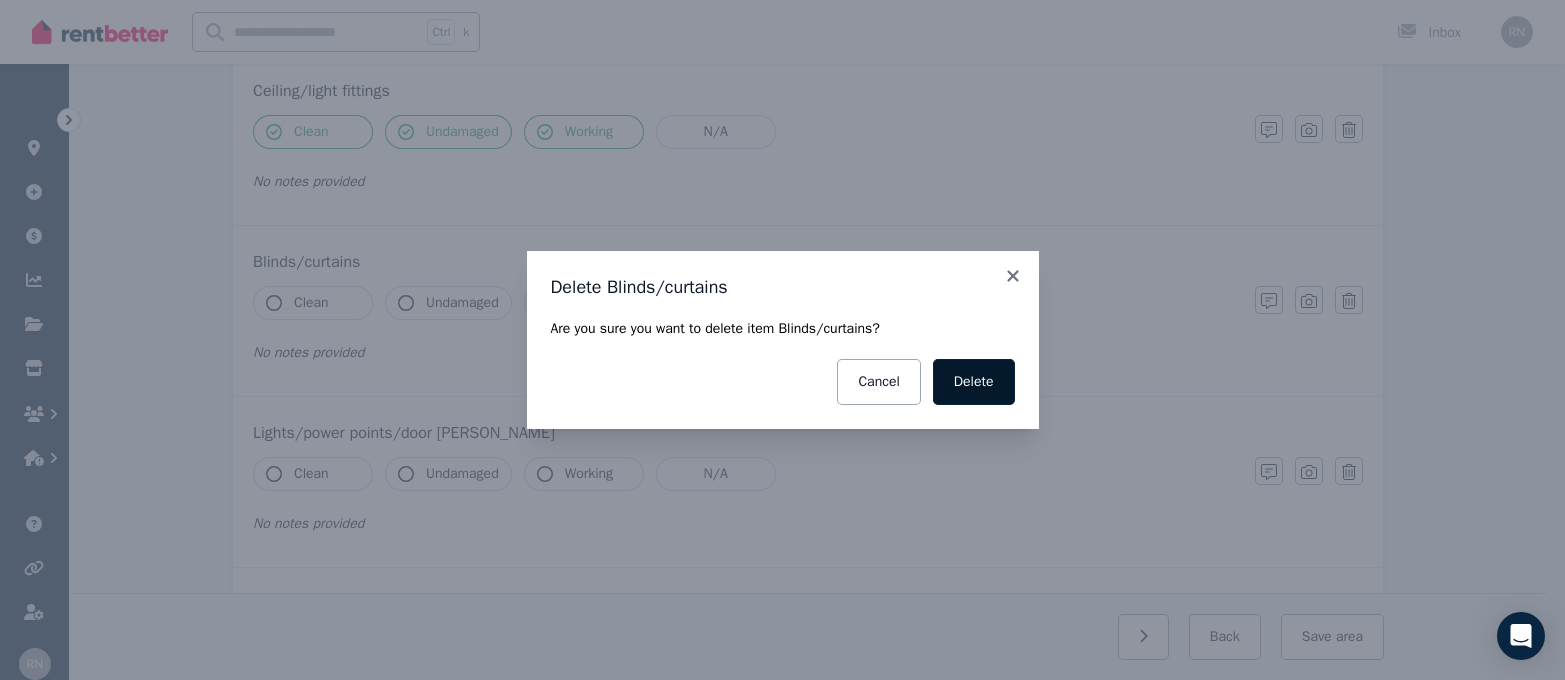 click on "Delete" at bounding box center [974, 382] 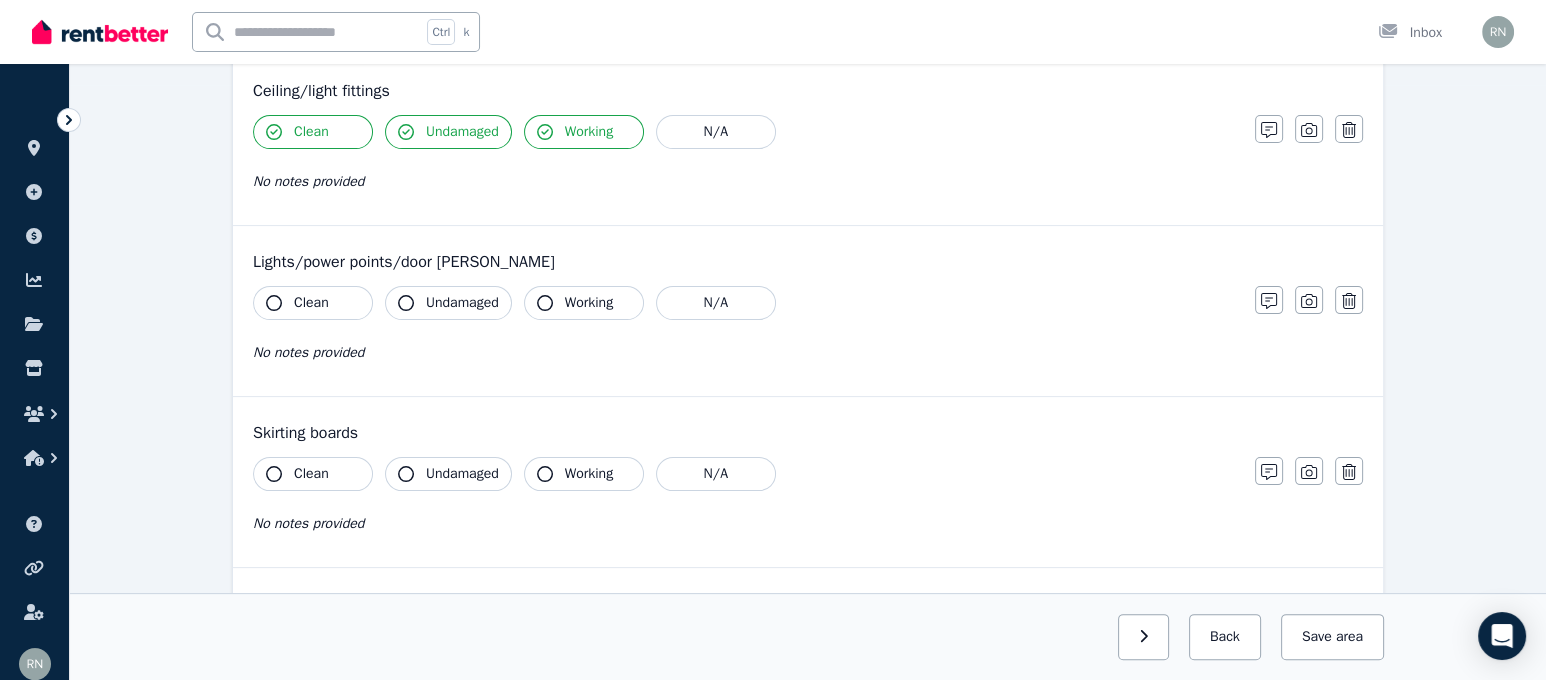 click on "Clean" at bounding box center [313, 303] 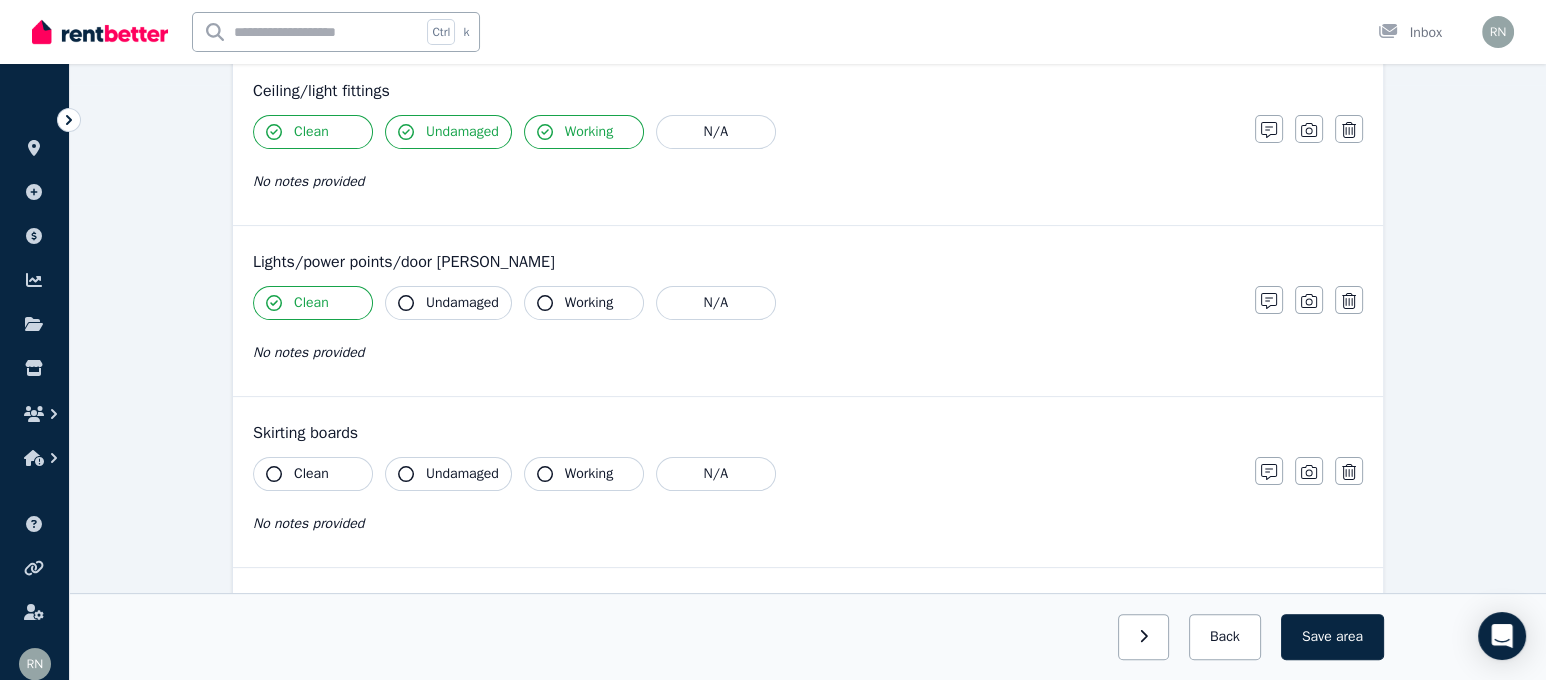 click on "Undamaged" at bounding box center [462, 303] 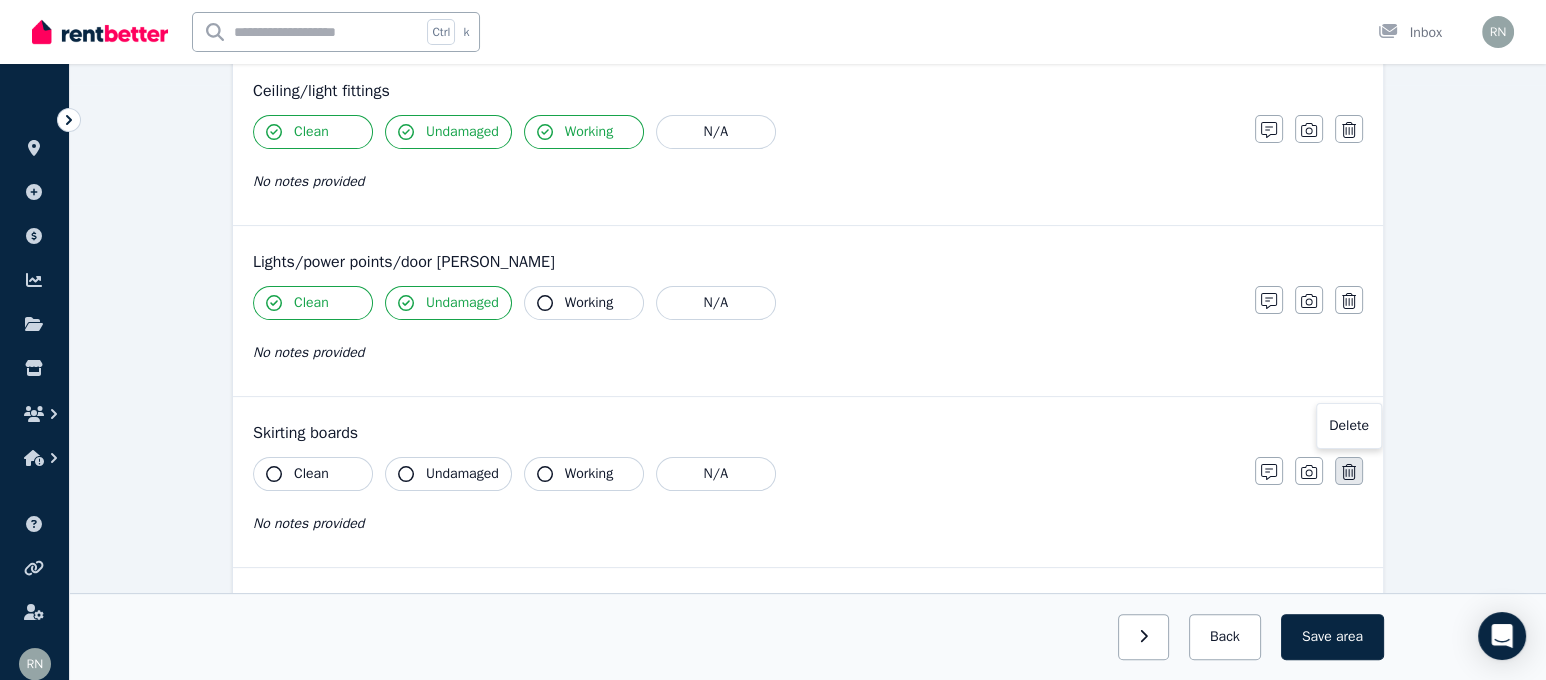 click 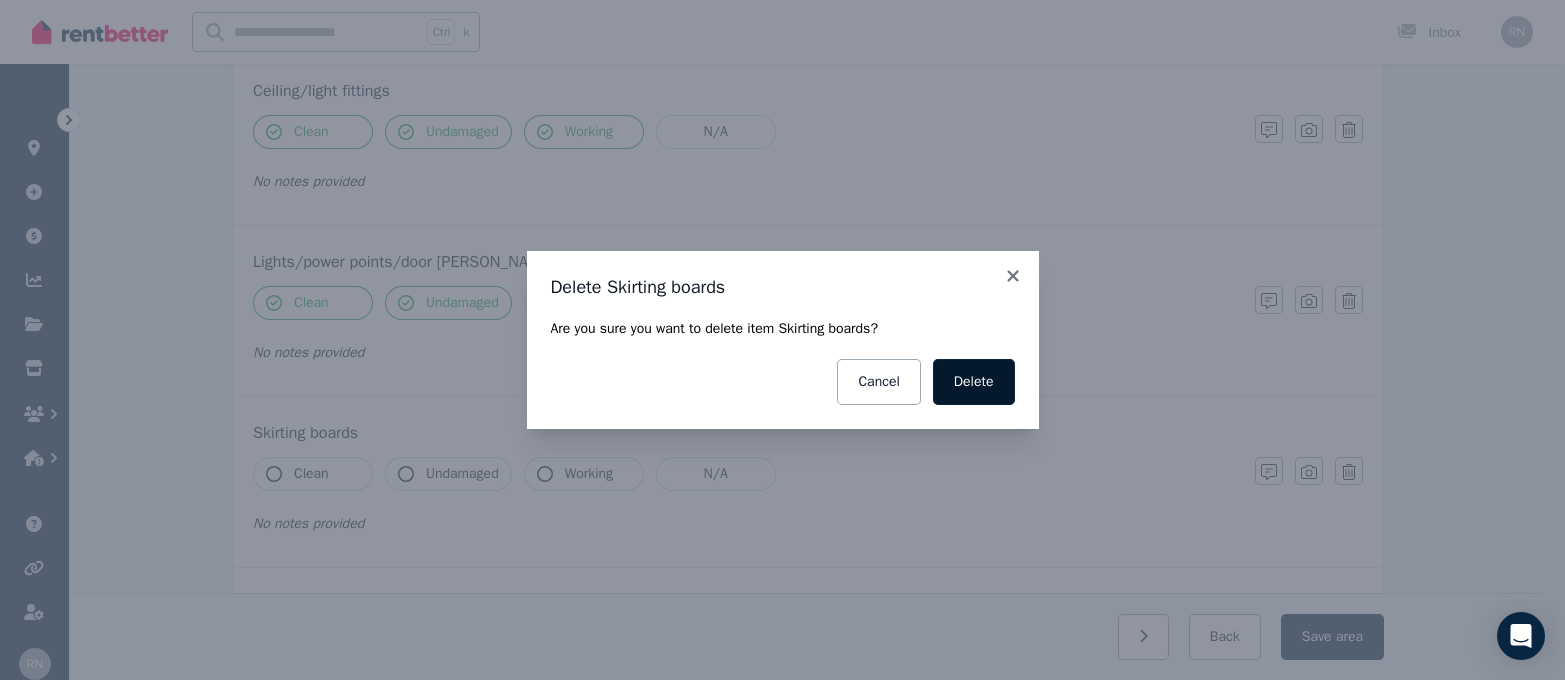 click on "Delete" at bounding box center [974, 382] 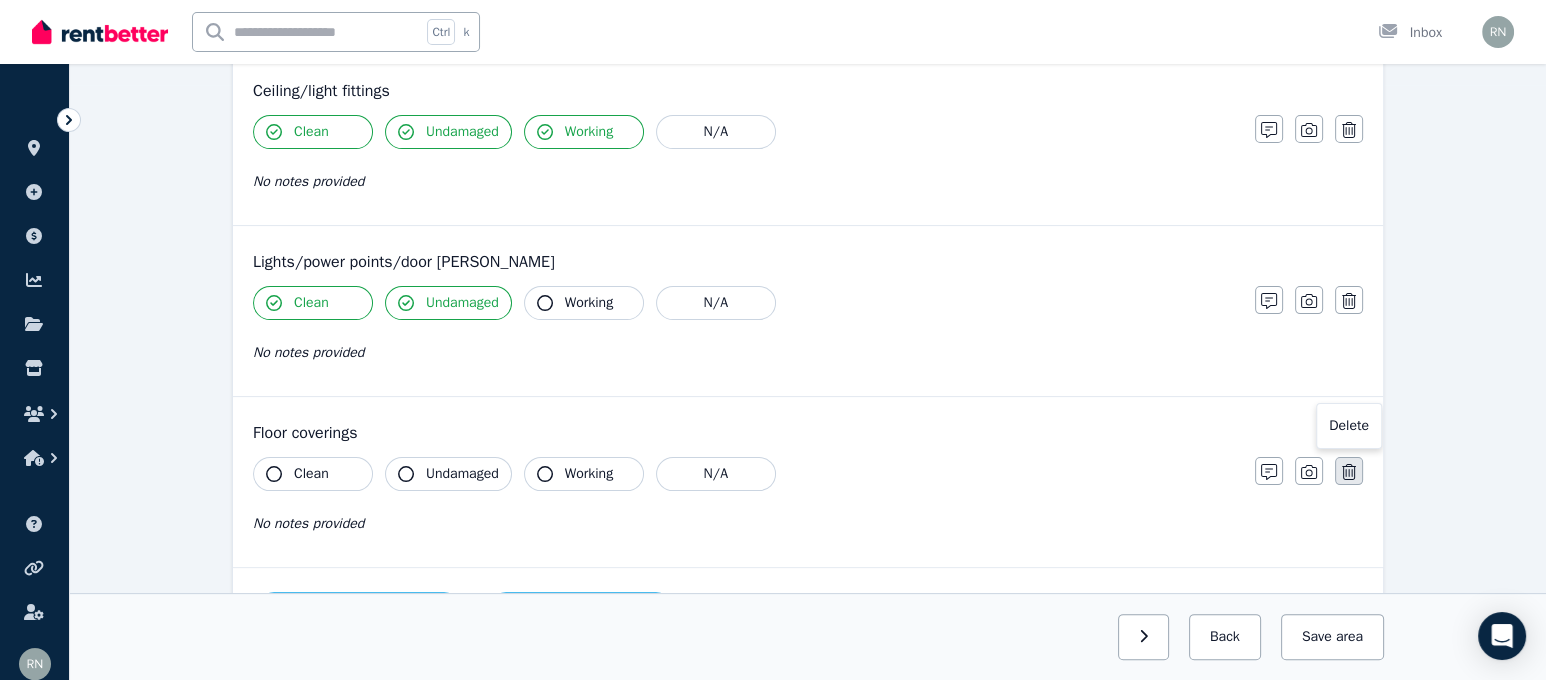 click 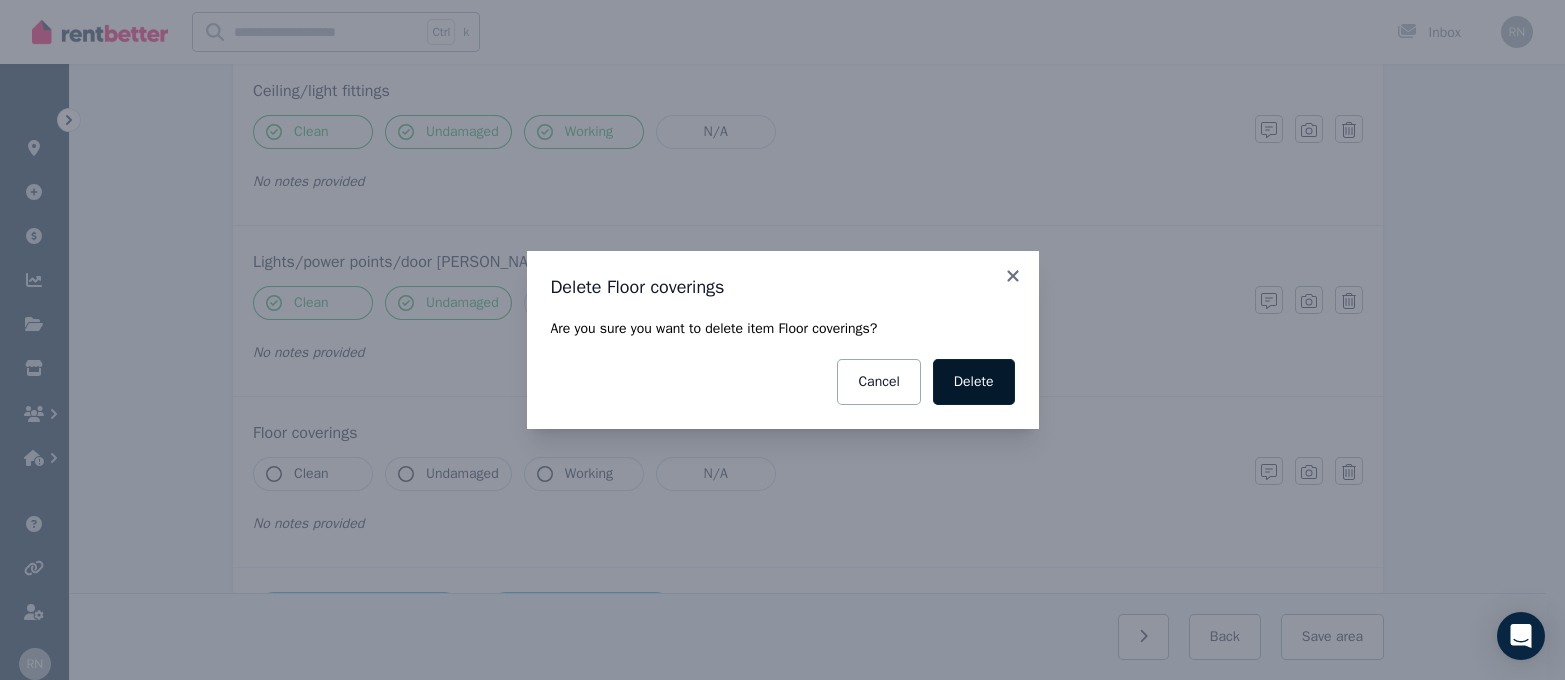 click on "Delete" at bounding box center (974, 382) 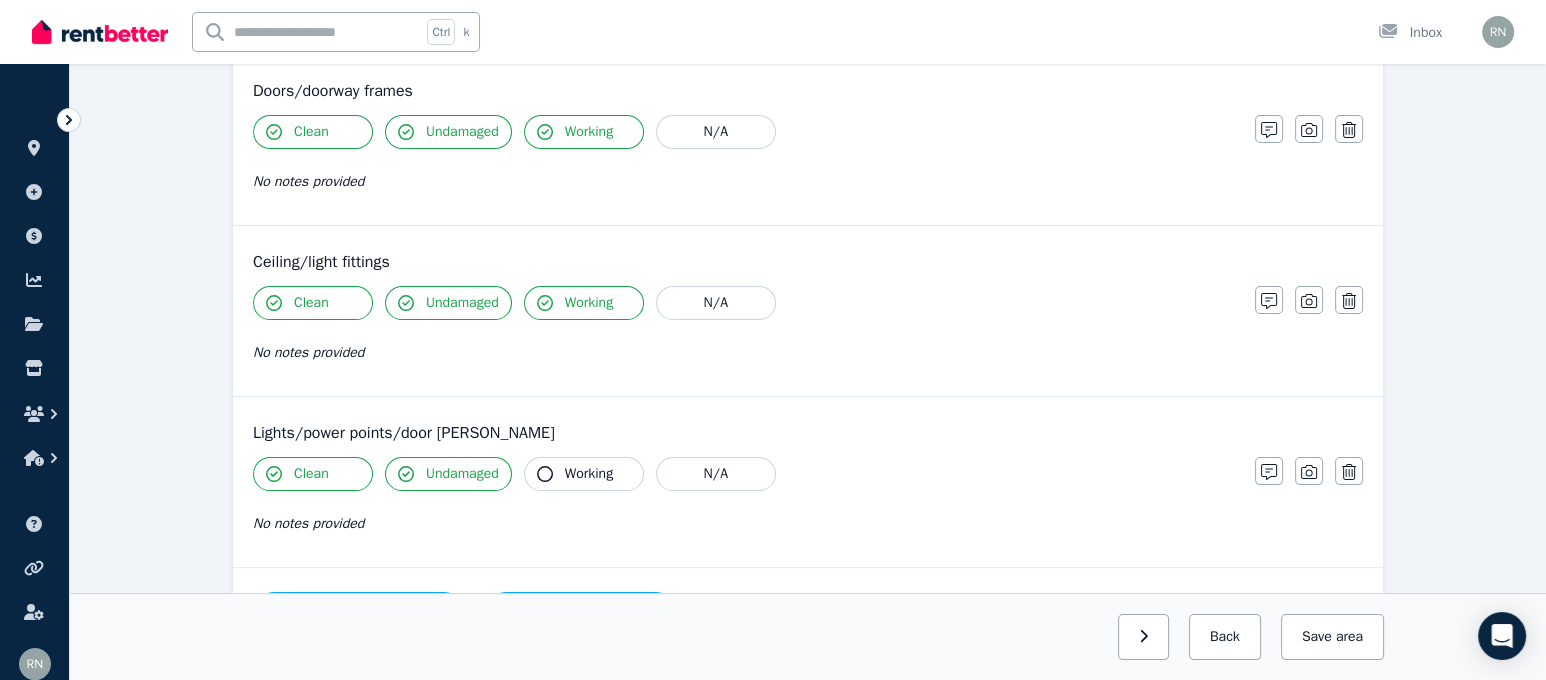 scroll, scrollTop: 558, scrollLeft: 0, axis: vertical 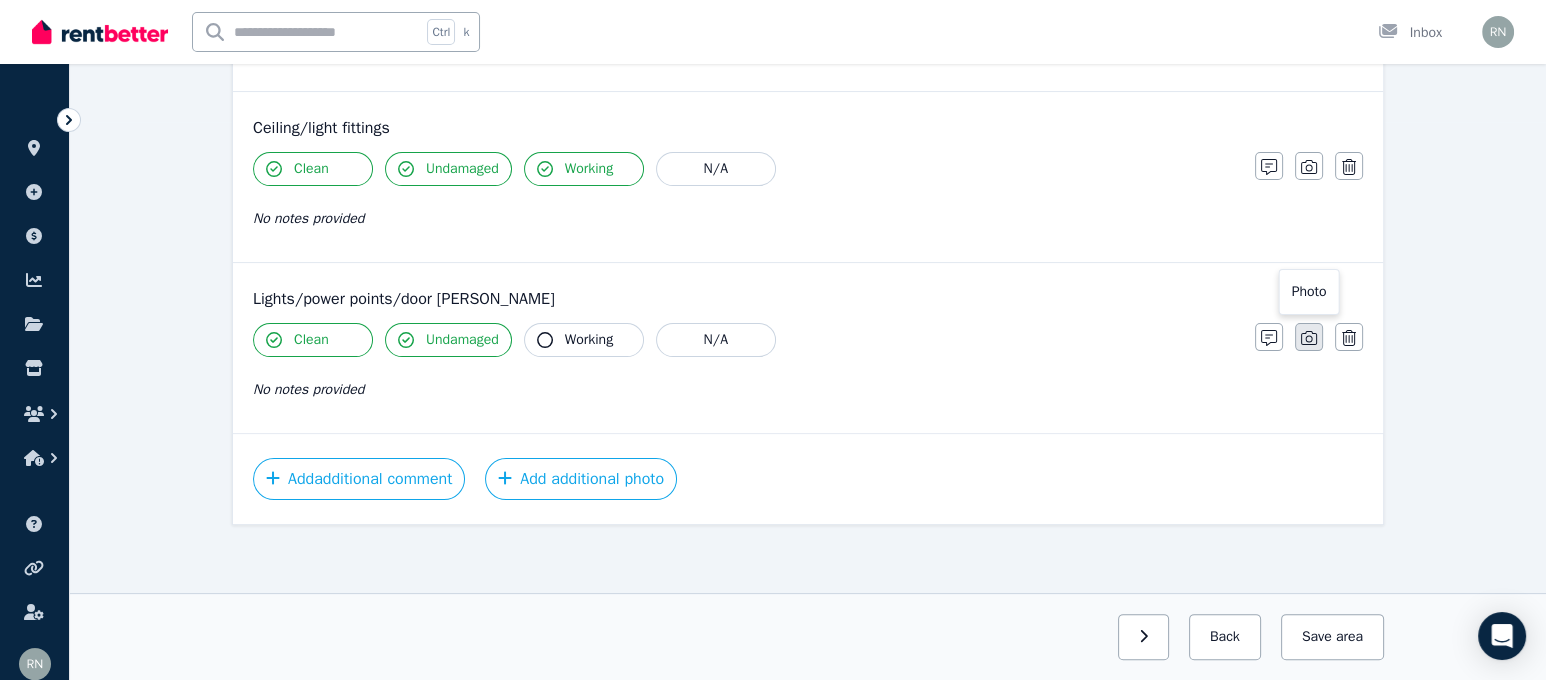 click 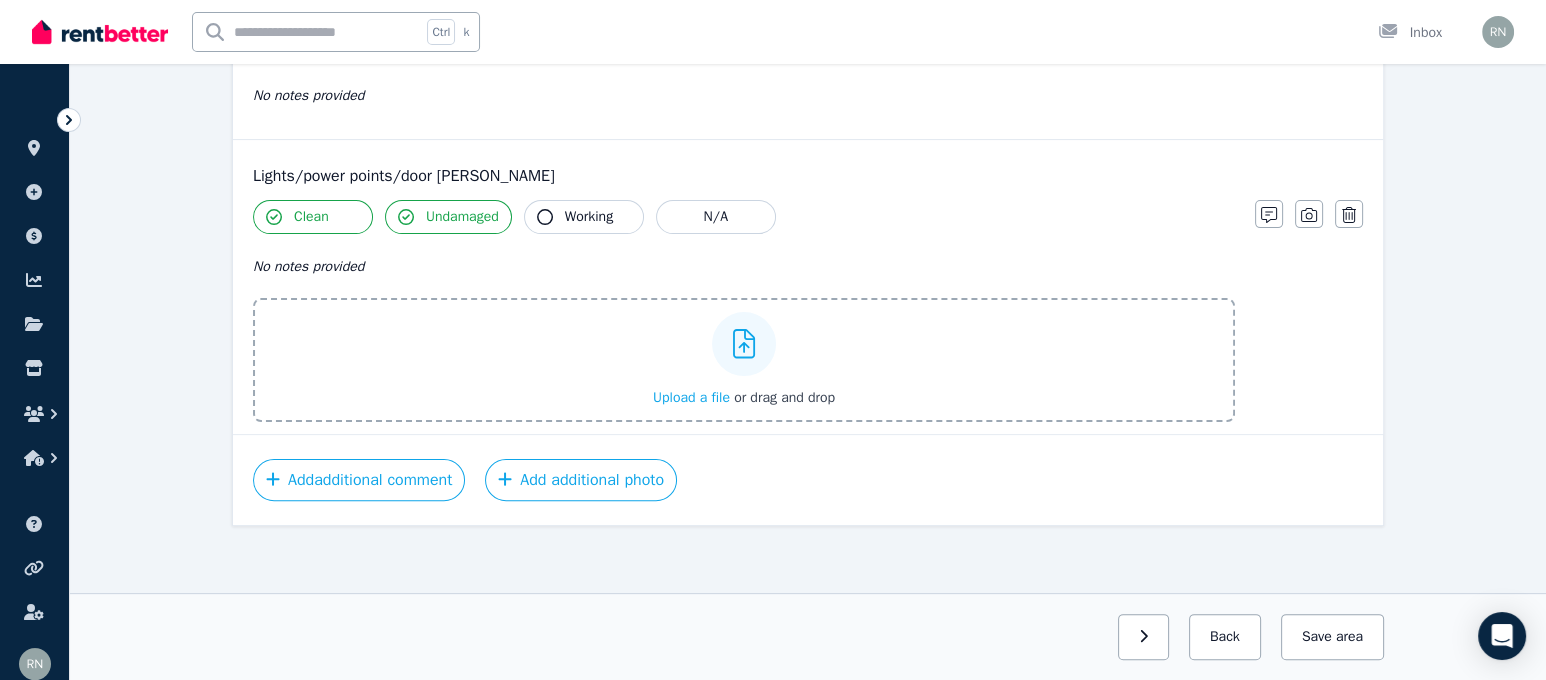 click on "Upload a file" at bounding box center (691, 397) 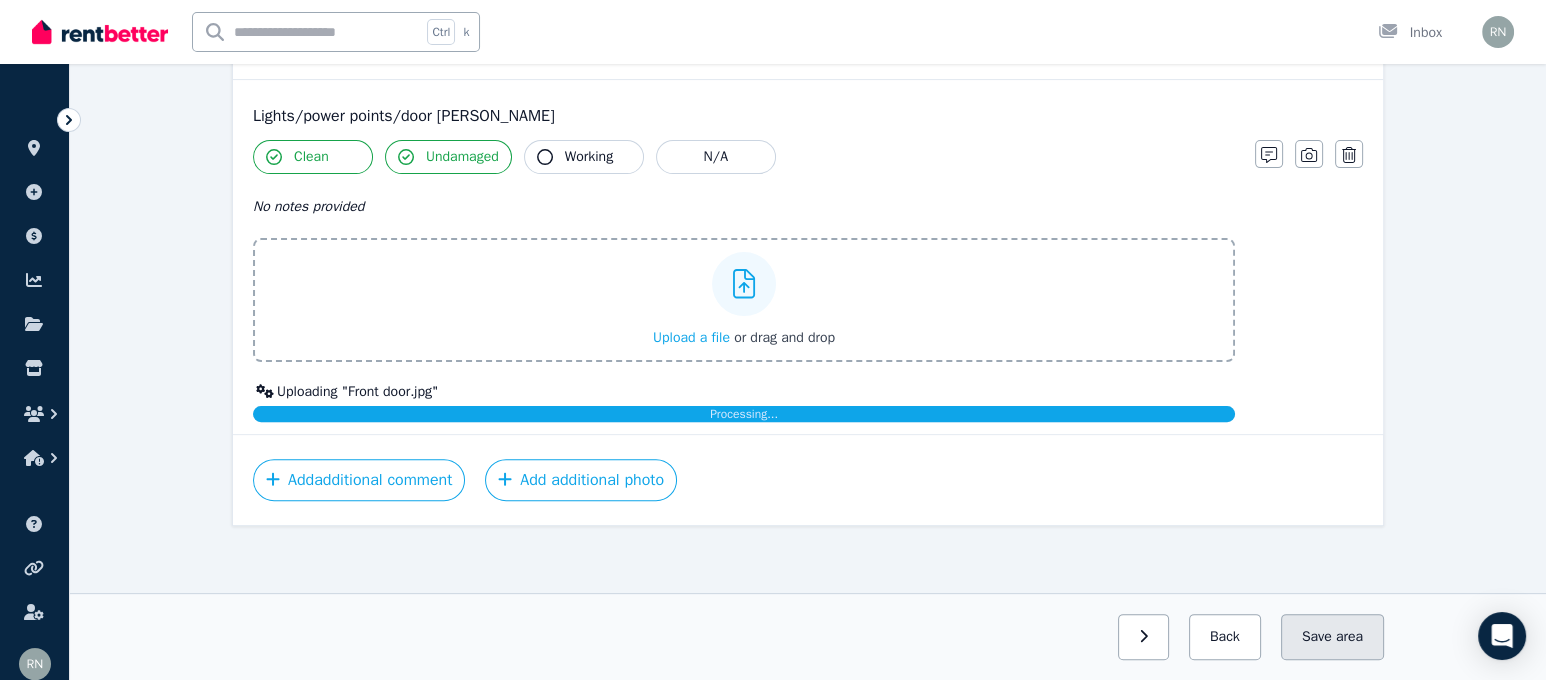 click on "Save   area" at bounding box center [1332, 637] 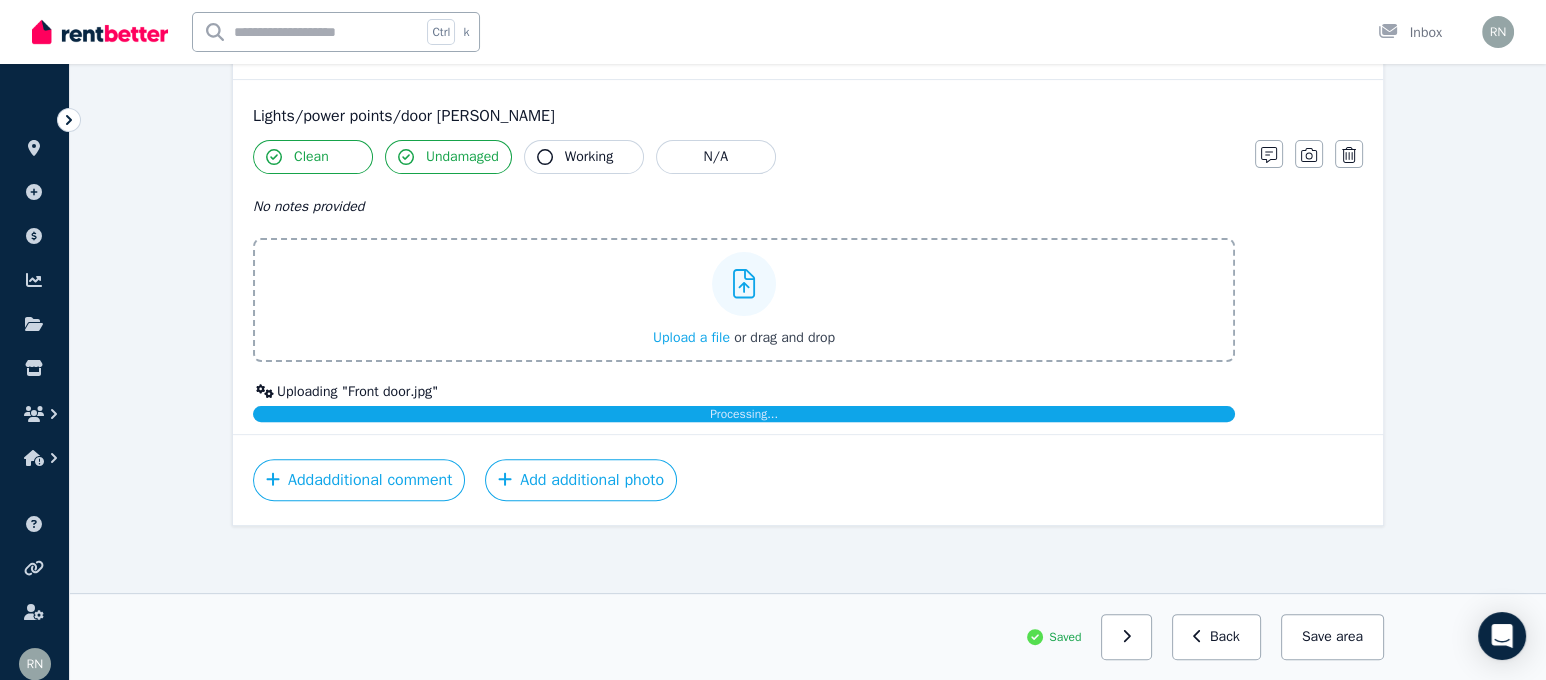 click on "Save   area" at bounding box center (1332, 637) 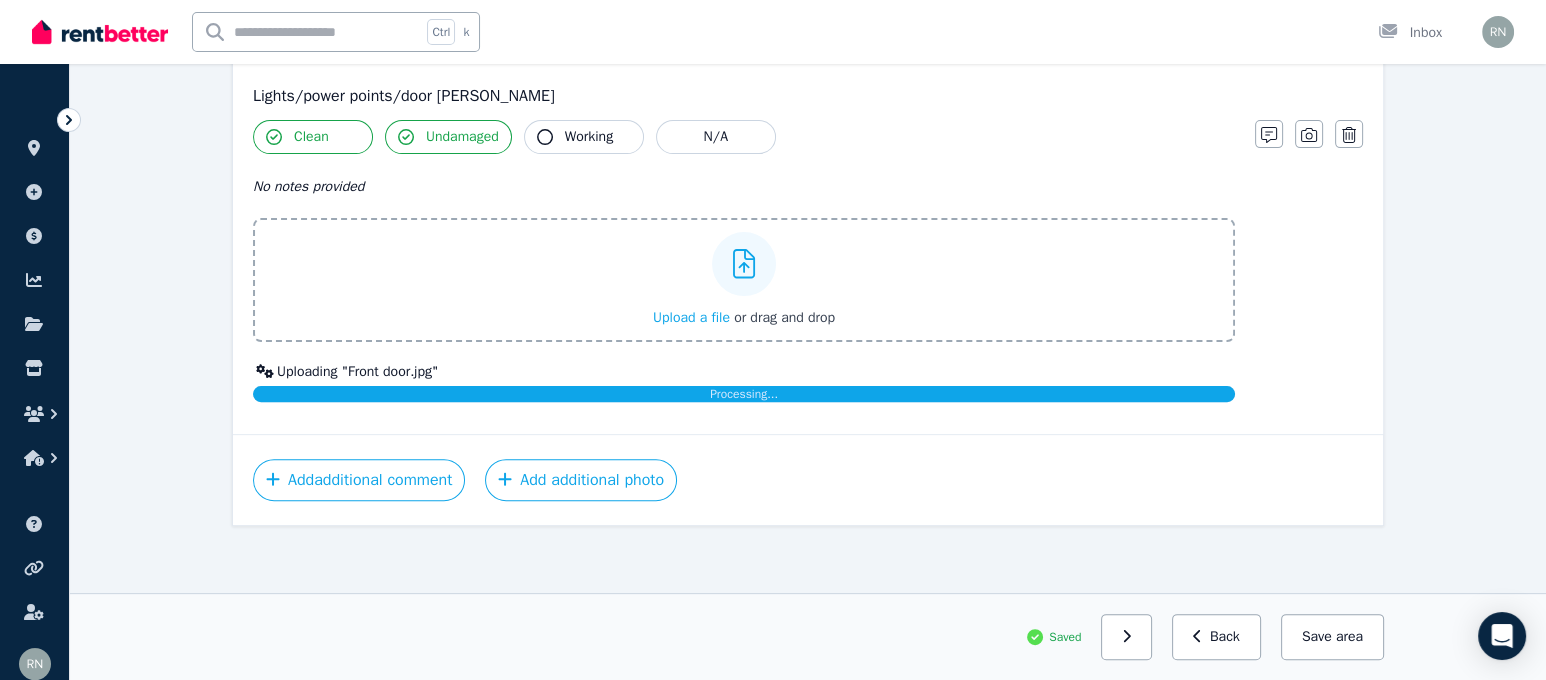 scroll, scrollTop: 877, scrollLeft: 0, axis: vertical 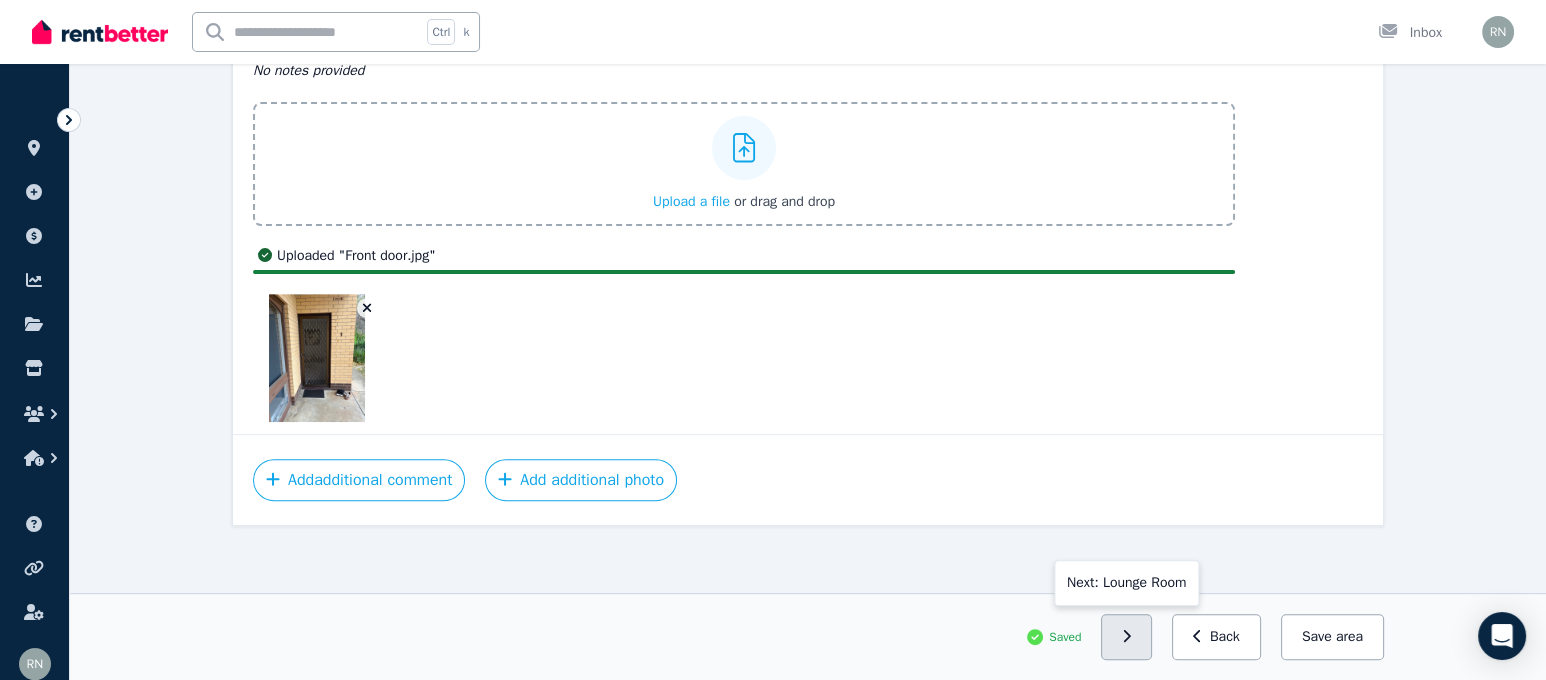 click at bounding box center (1126, 637) 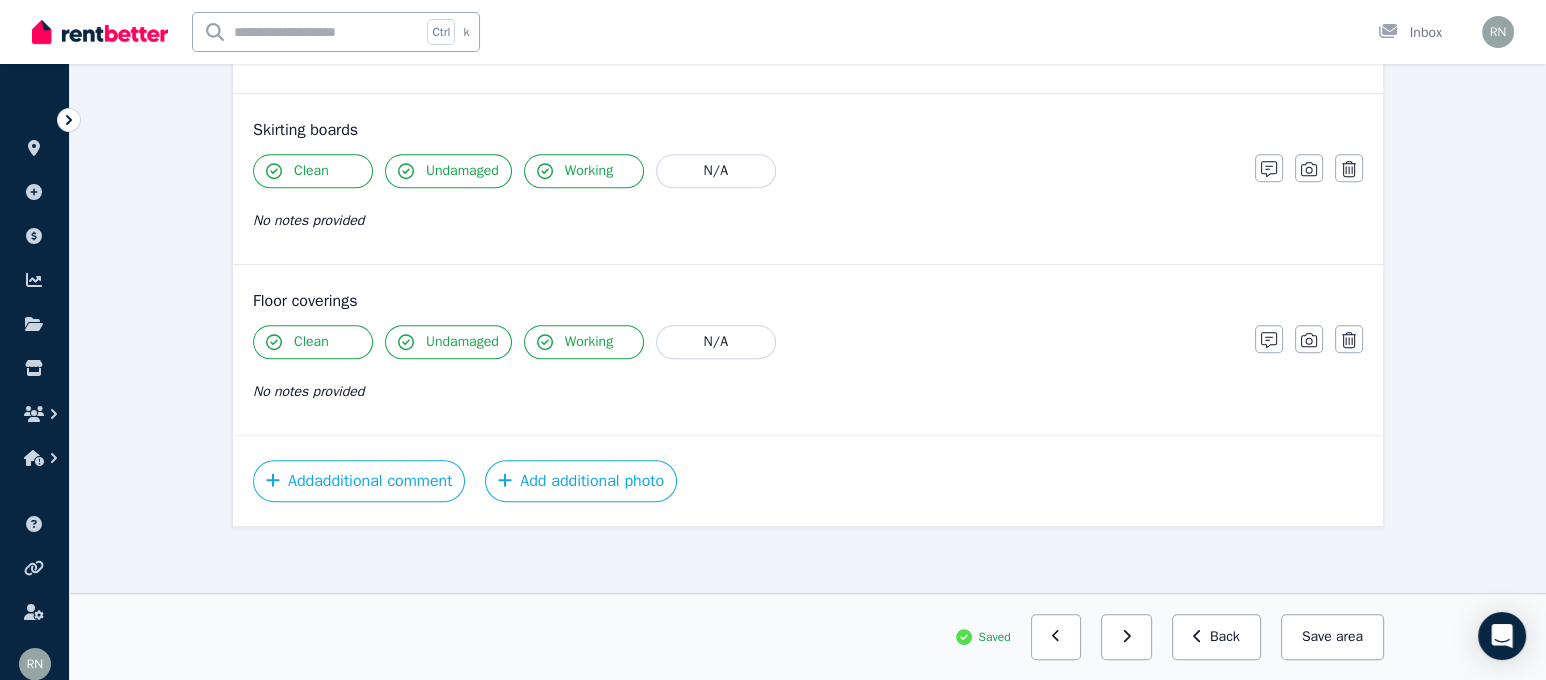 click at bounding box center [1126, 637] 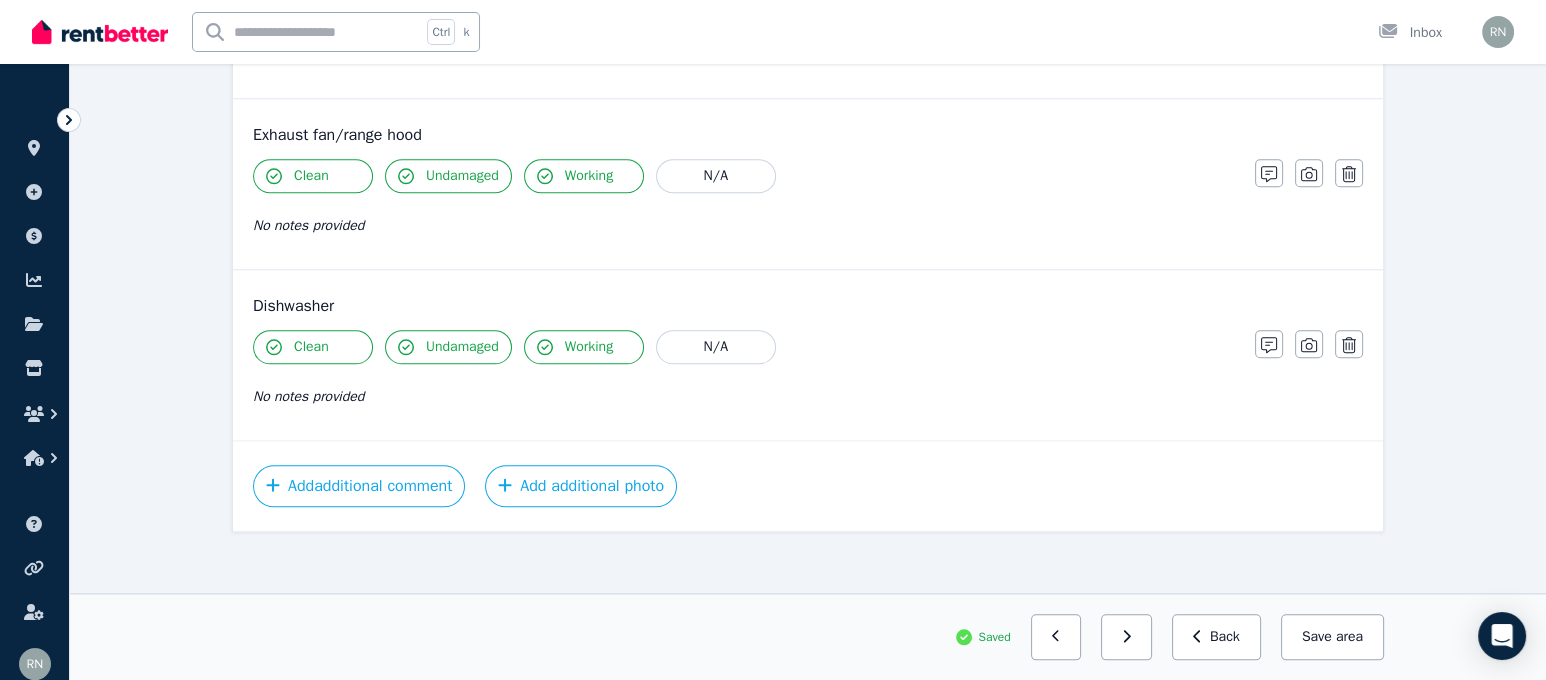 click at bounding box center [1126, 637] 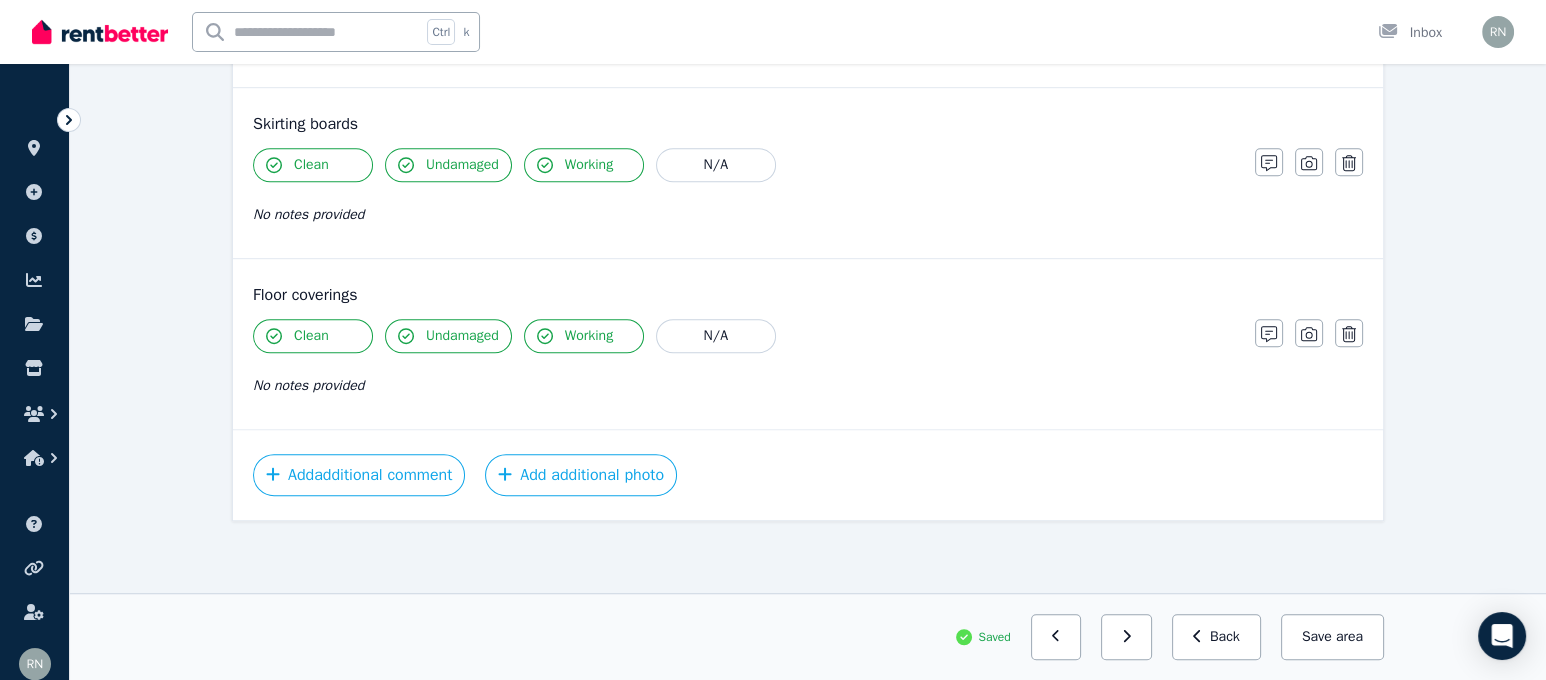 scroll, scrollTop: 1537, scrollLeft: 0, axis: vertical 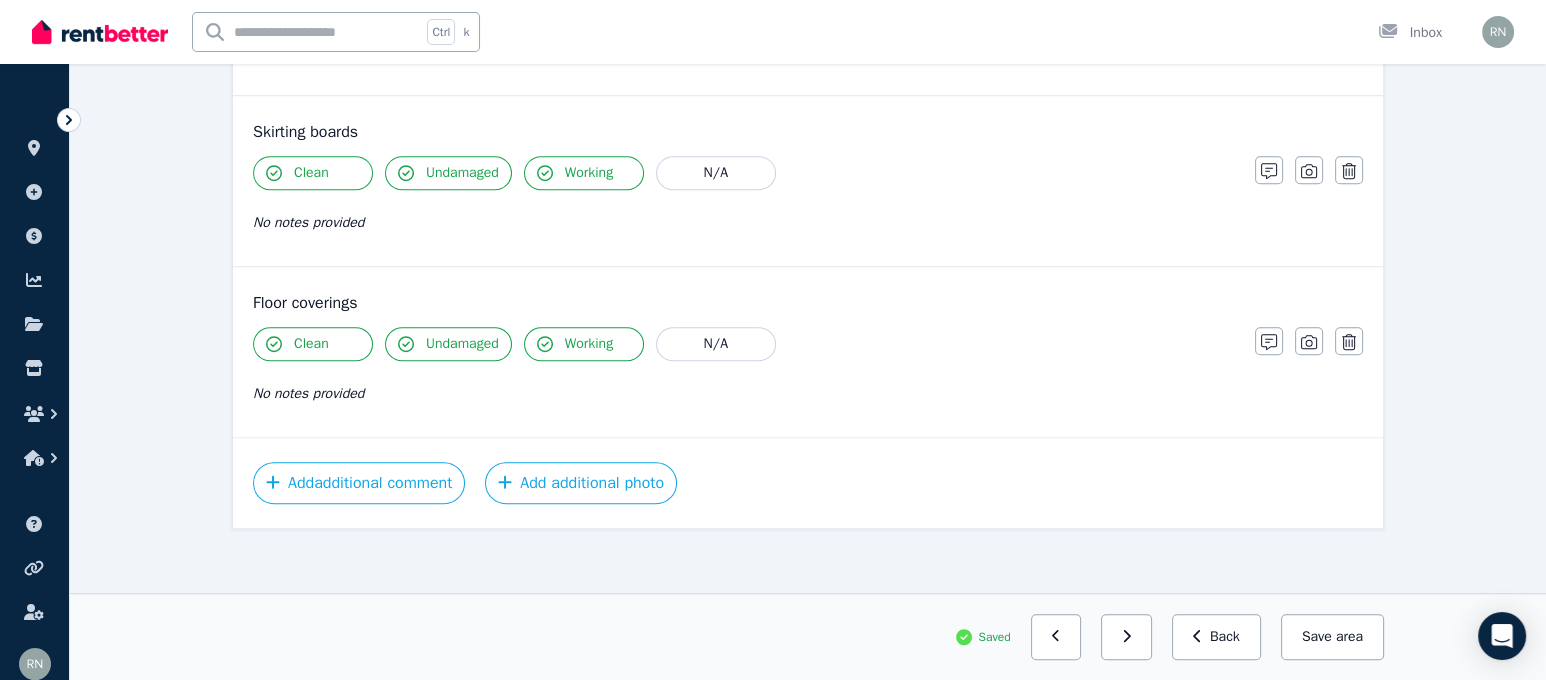 click at bounding box center (1126, 637) 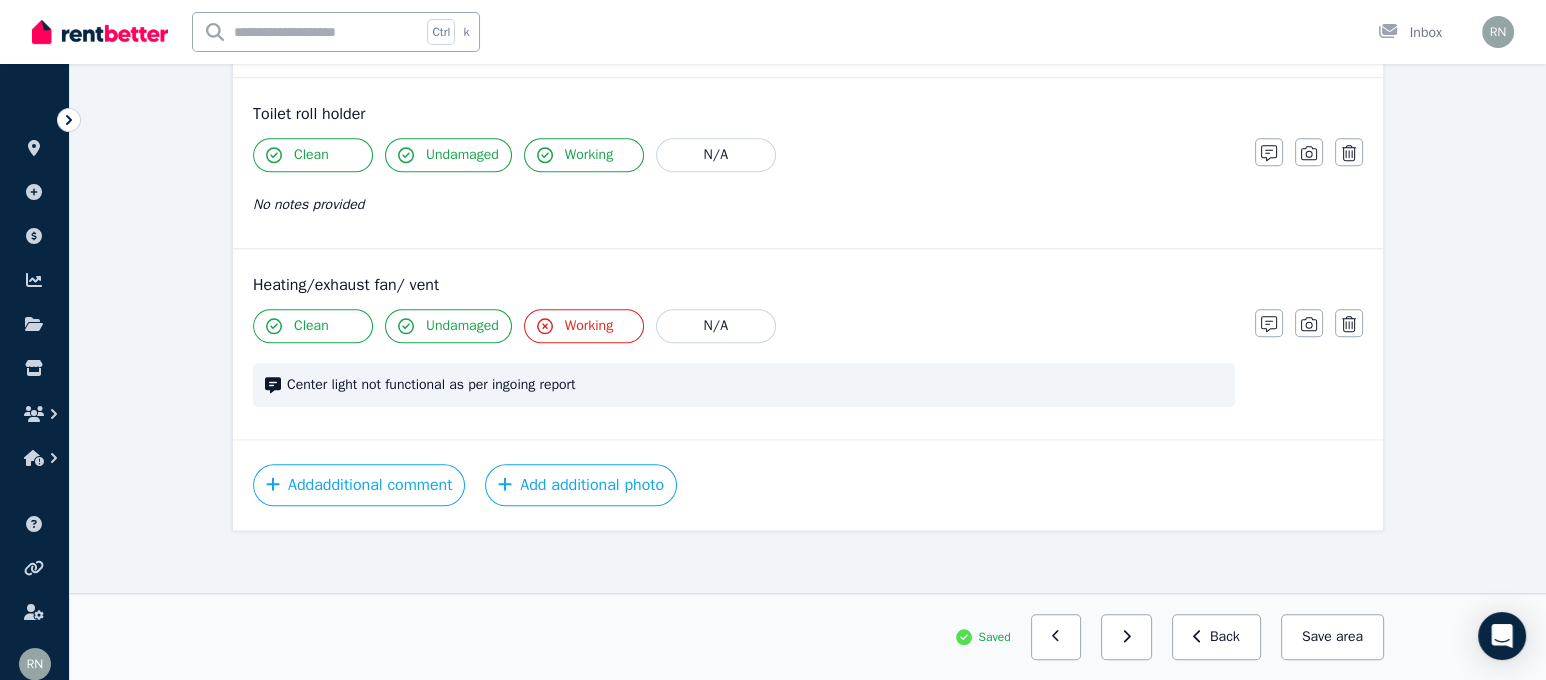 click at bounding box center [1126, 637] 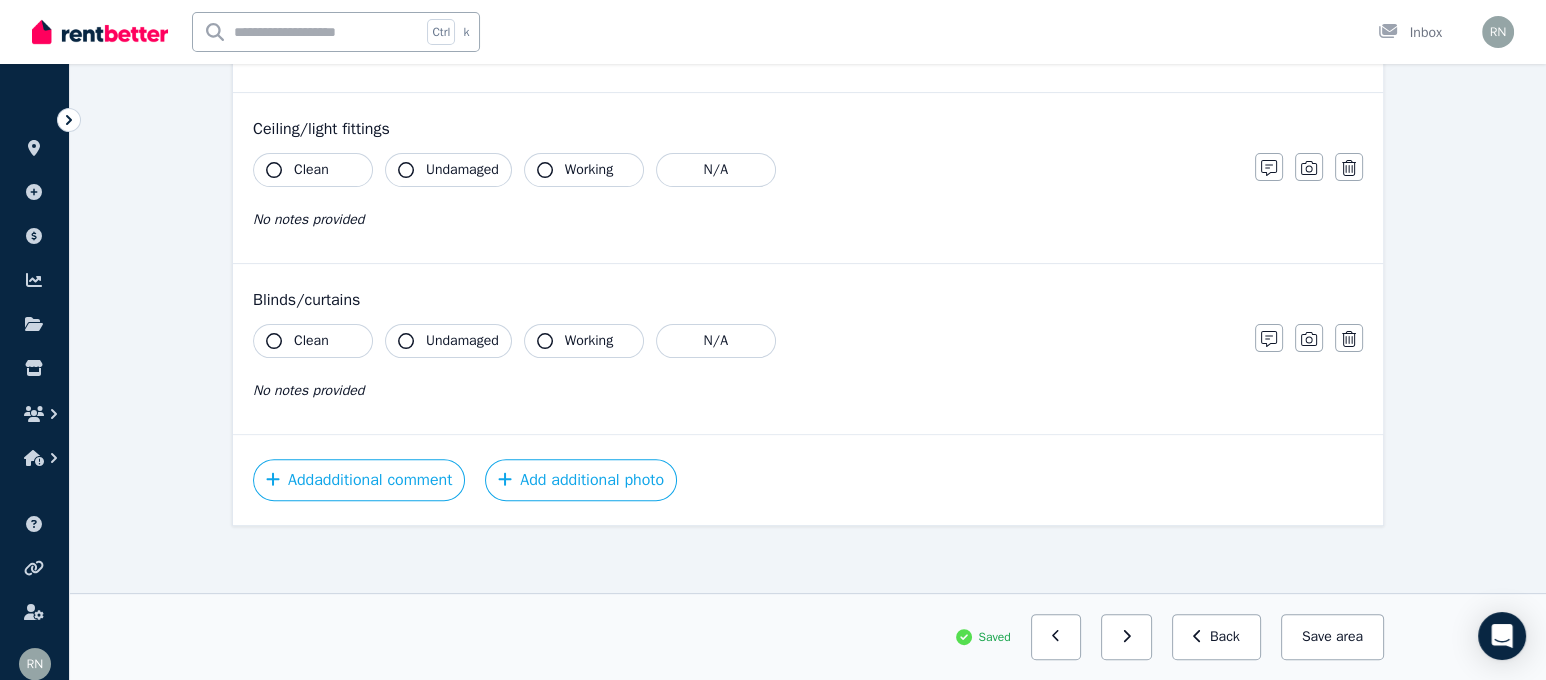 drag, startPoint x: 1130, startPoint y: 645, endPoint x: 1062, endPoint y: 682, distance: 77.41447 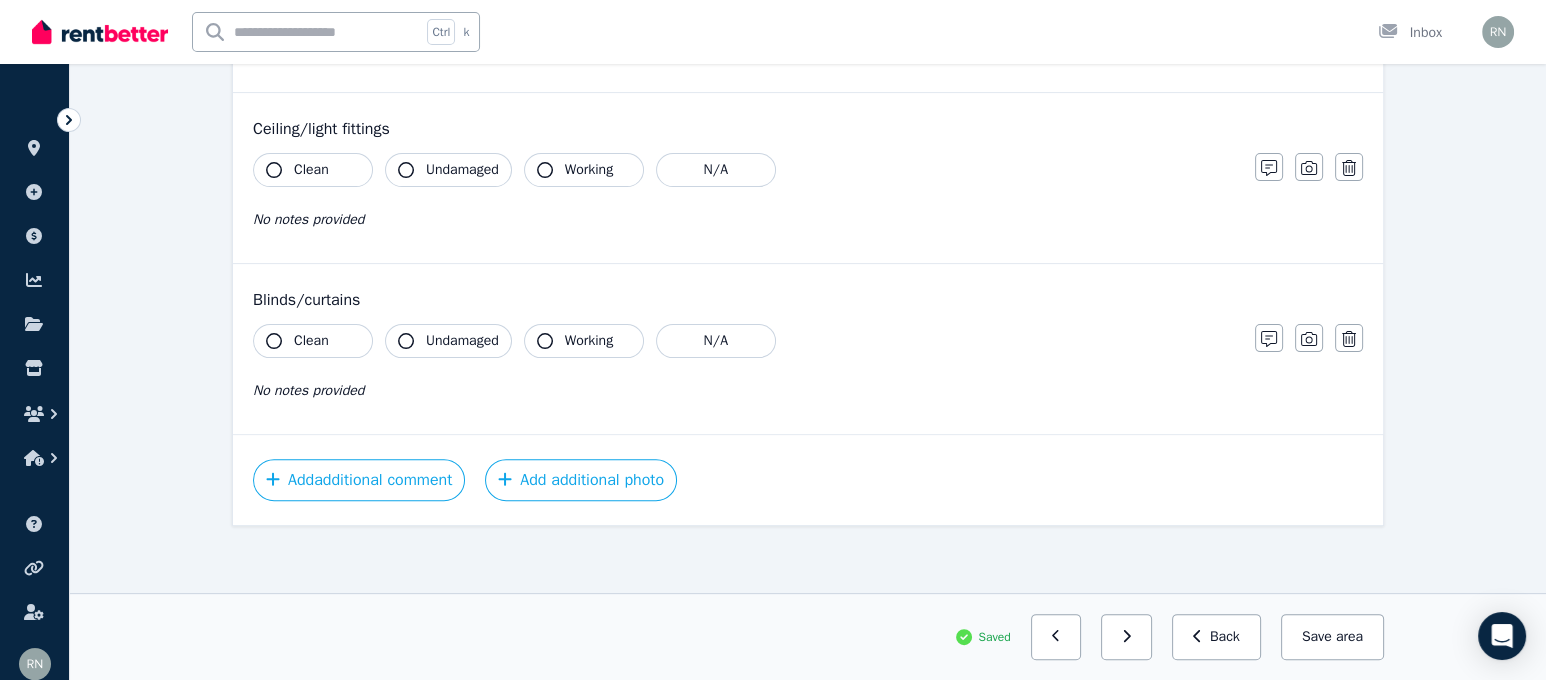 click on "Open main menu Ctrl k Inbox Open user menu ORGANISE Properties Add property Payments Finance report Documents Marketplace Help centre Refer a friend Account settings Your profile [PERSON_NAME] Home 1/16-18 [PERSON_NAME], [GEOGRAPHIC_DATA] Condition report Help Condition report 1/16-18 [PERSON_NAME], [GEOGRAPHIC_DATA] Add new item Backyard Mark all items as good Edit name Delete Walls/picture hooks Clean Undamaged Working N/A No notes provided Notes Photo Delete Doors/doorway frames Clean Undamaged Working N/A No notes provided Notes Photo Delete Windows/screens/ window safety devices Clean Undamaged Working N/A No notes provided Notes Photo Delete Ceiling/light fittings Clean Undamaged Working N/A No notes provided Notes Photo Delete Blinds/curtains Clean Undamaged Working N/A No notes provided Notes Photo Delete Add  additional comment Add additional photo Saved Previous: Bathroom Next: Health issues Back Save   area Condition report" at bounding box center [773, -388] 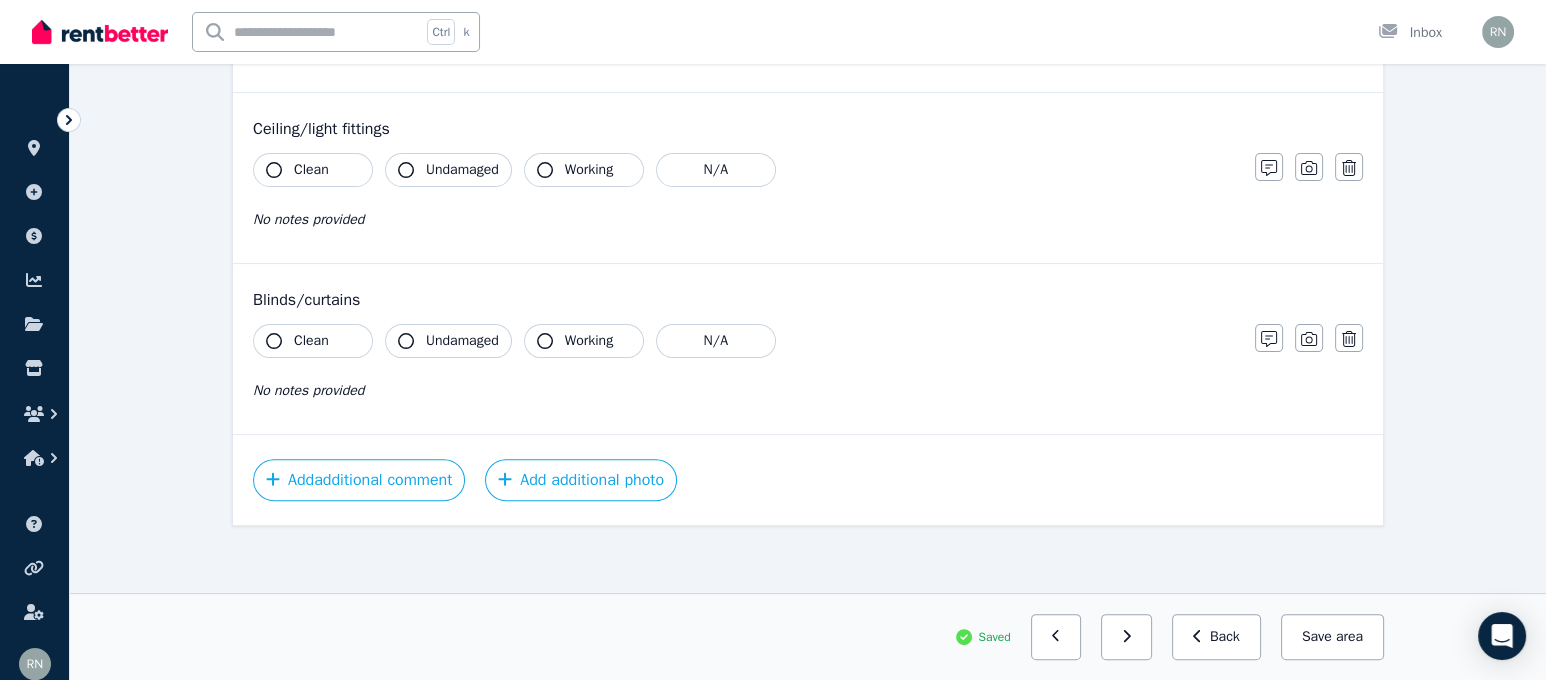 scroll, scrollTop: 133, scrollLeft: 0, axis: vertical 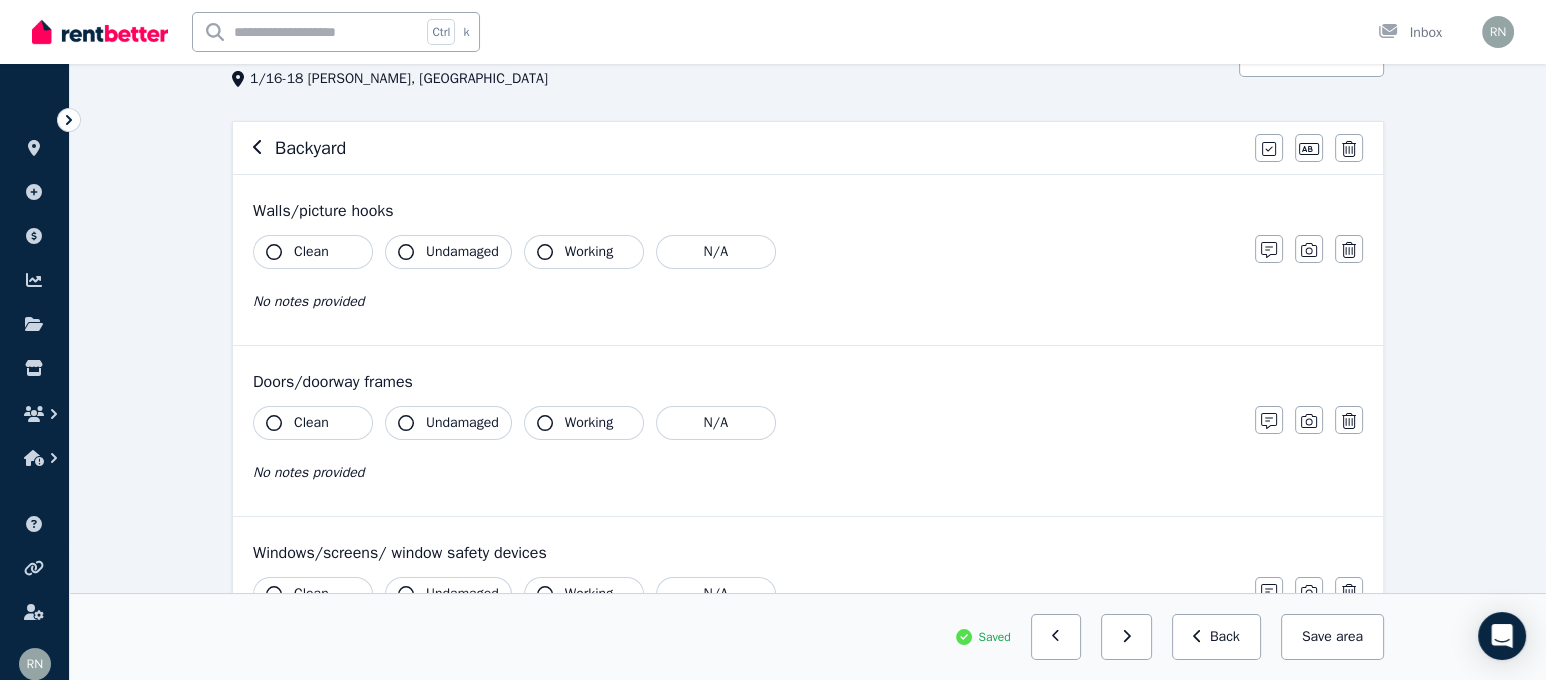 click on "Clean" at bounding box center [313, 252] 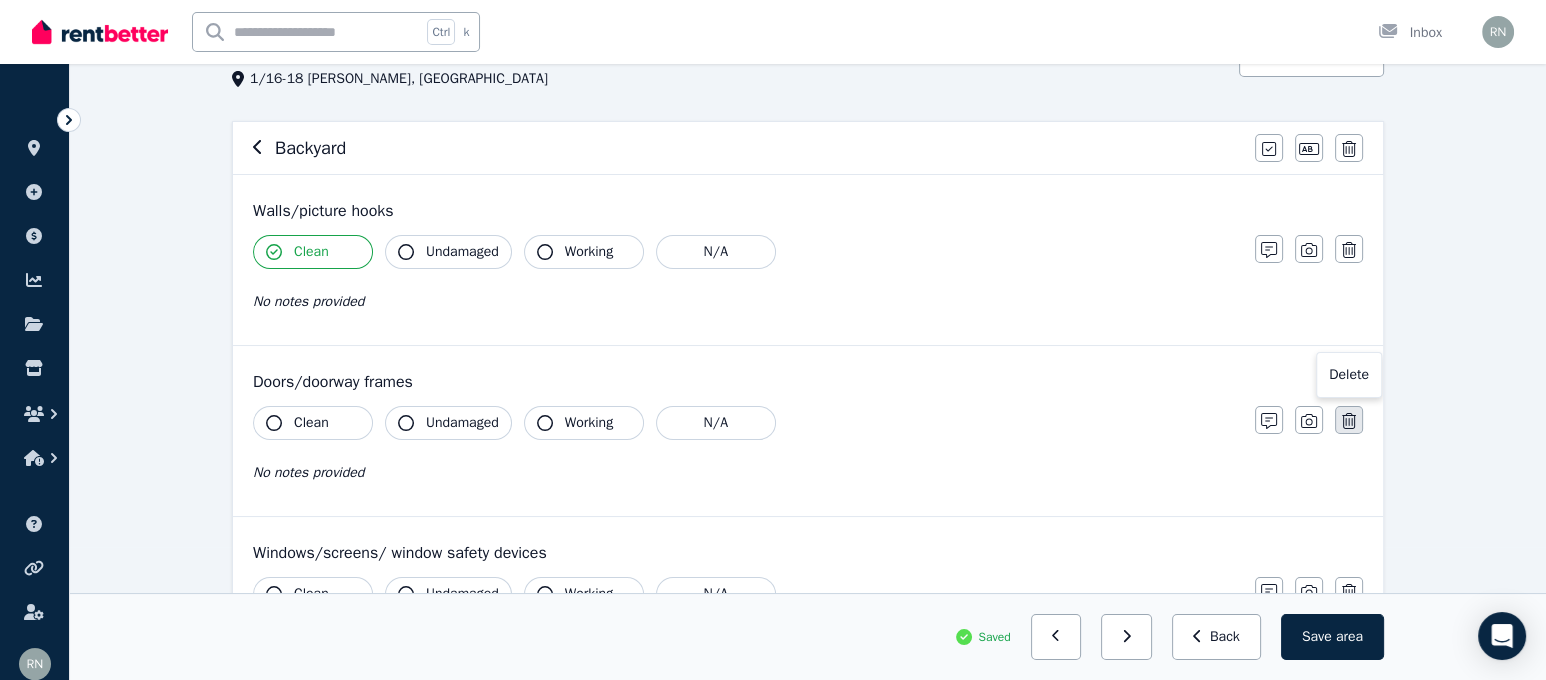 click 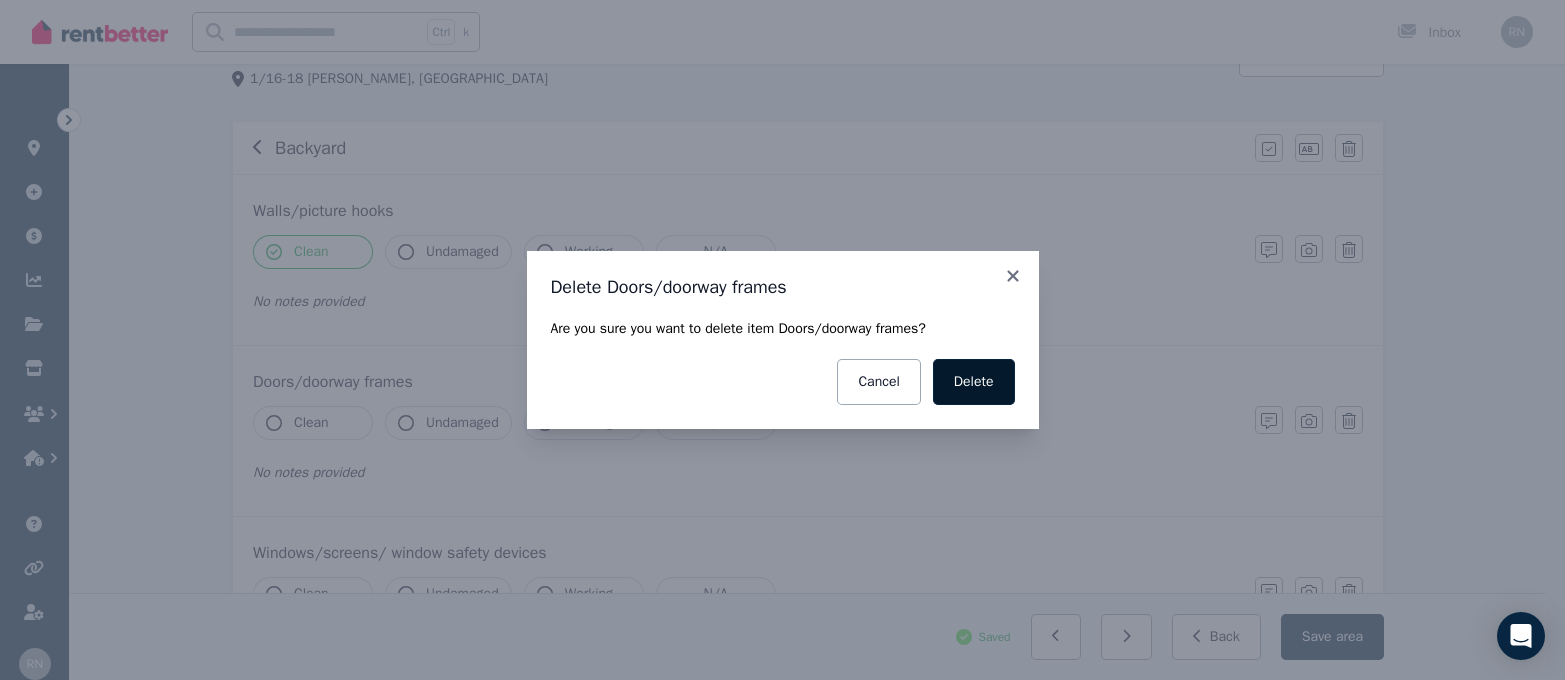 click on "Delete" at bounding box center [974, 382] 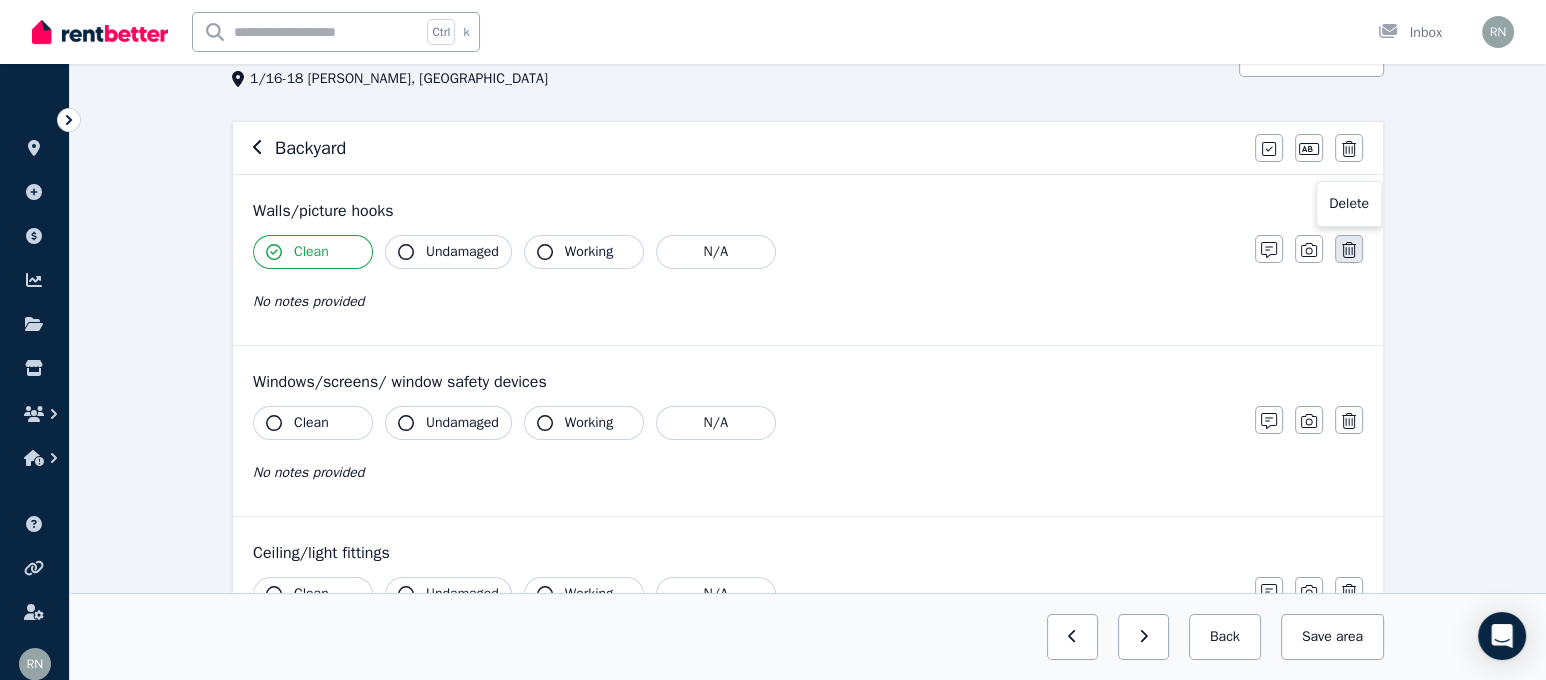 click 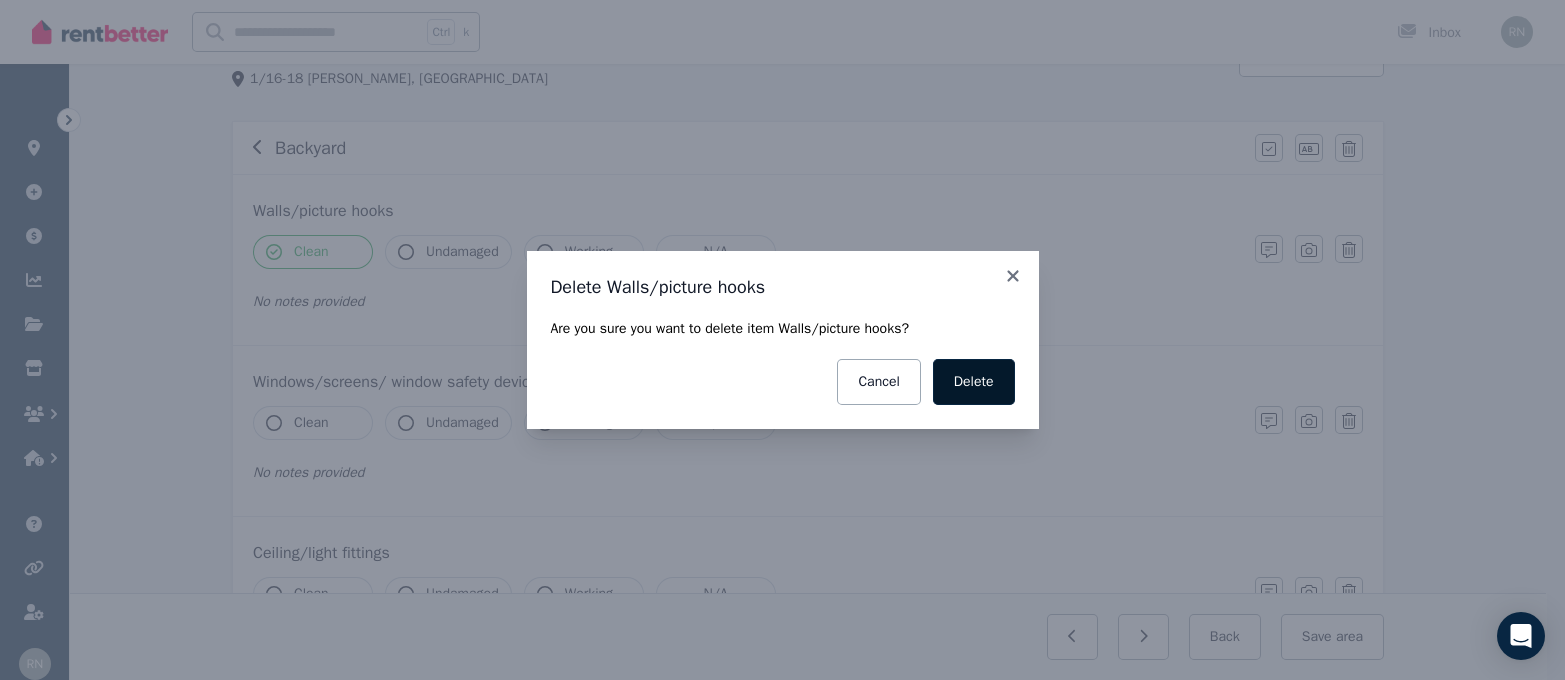 click on "Delete" at bounding box center (974, 382) 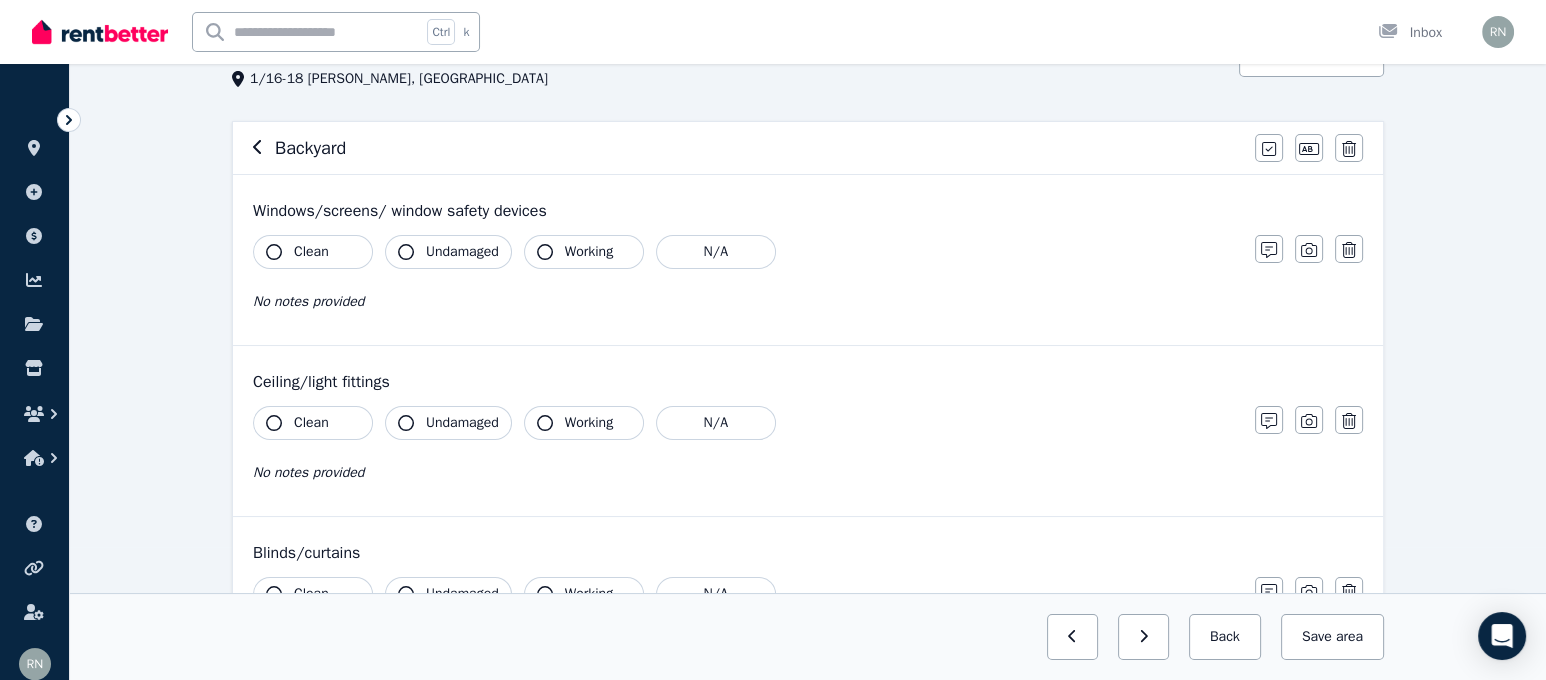click on "Clean" at bounding box center (311, 252) 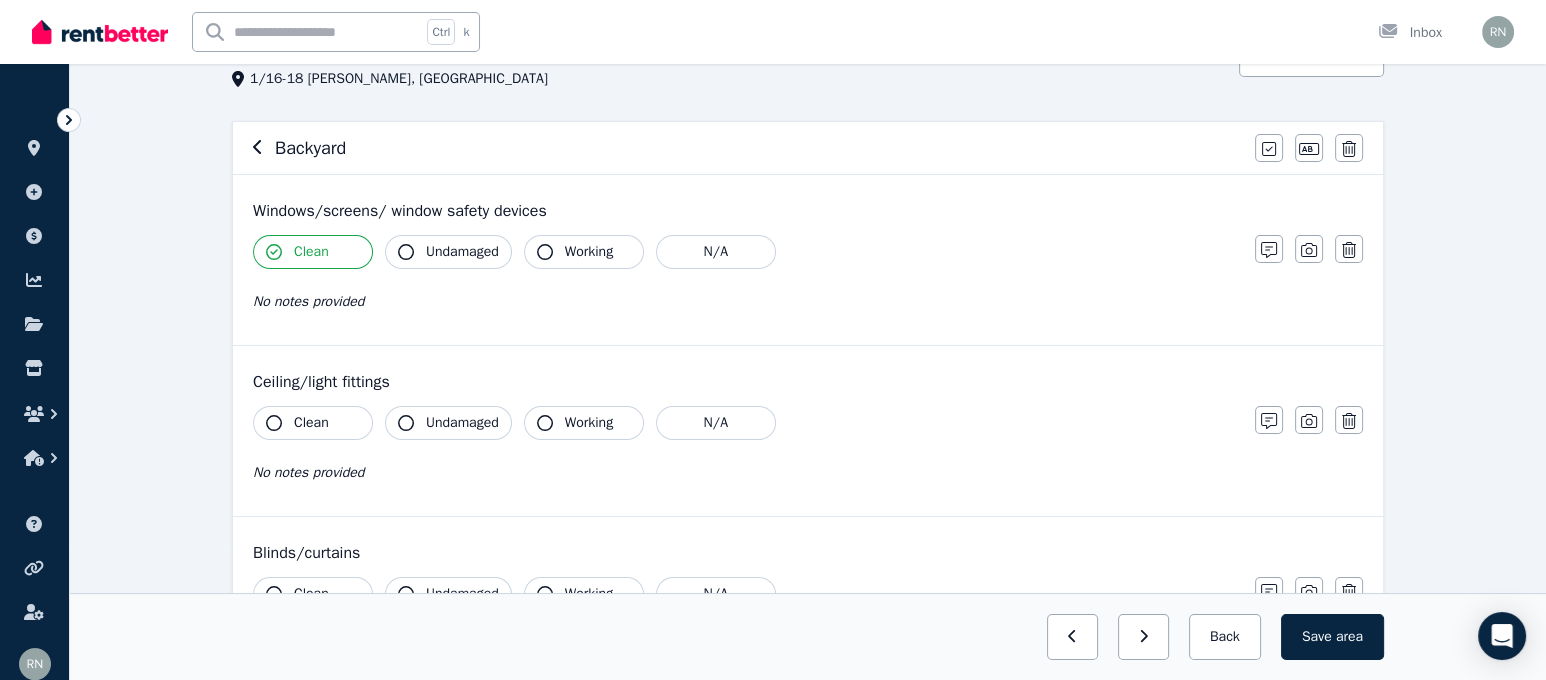 click on "Working" at bounding box center (584, 423) 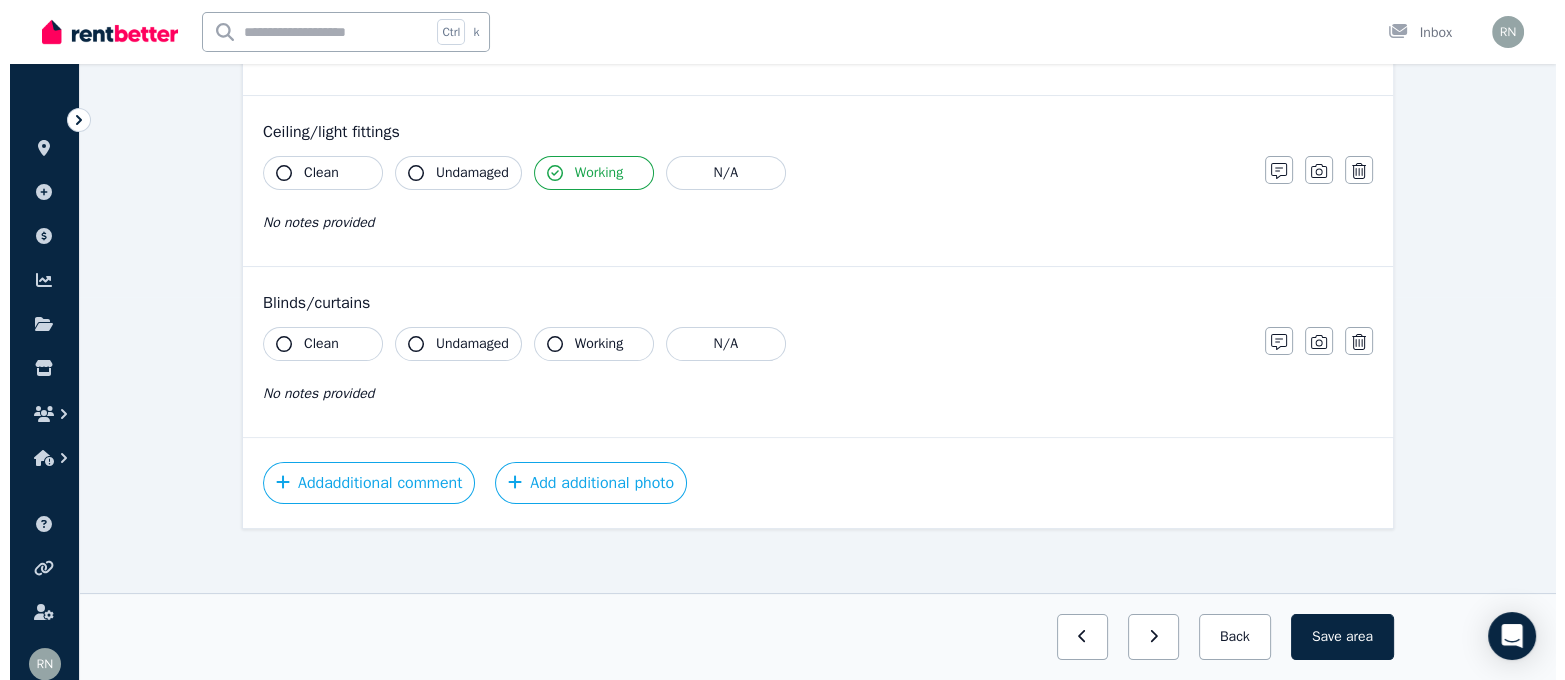 scroll, scrollTop: 387, scrollLeft: 0, axis: vertical 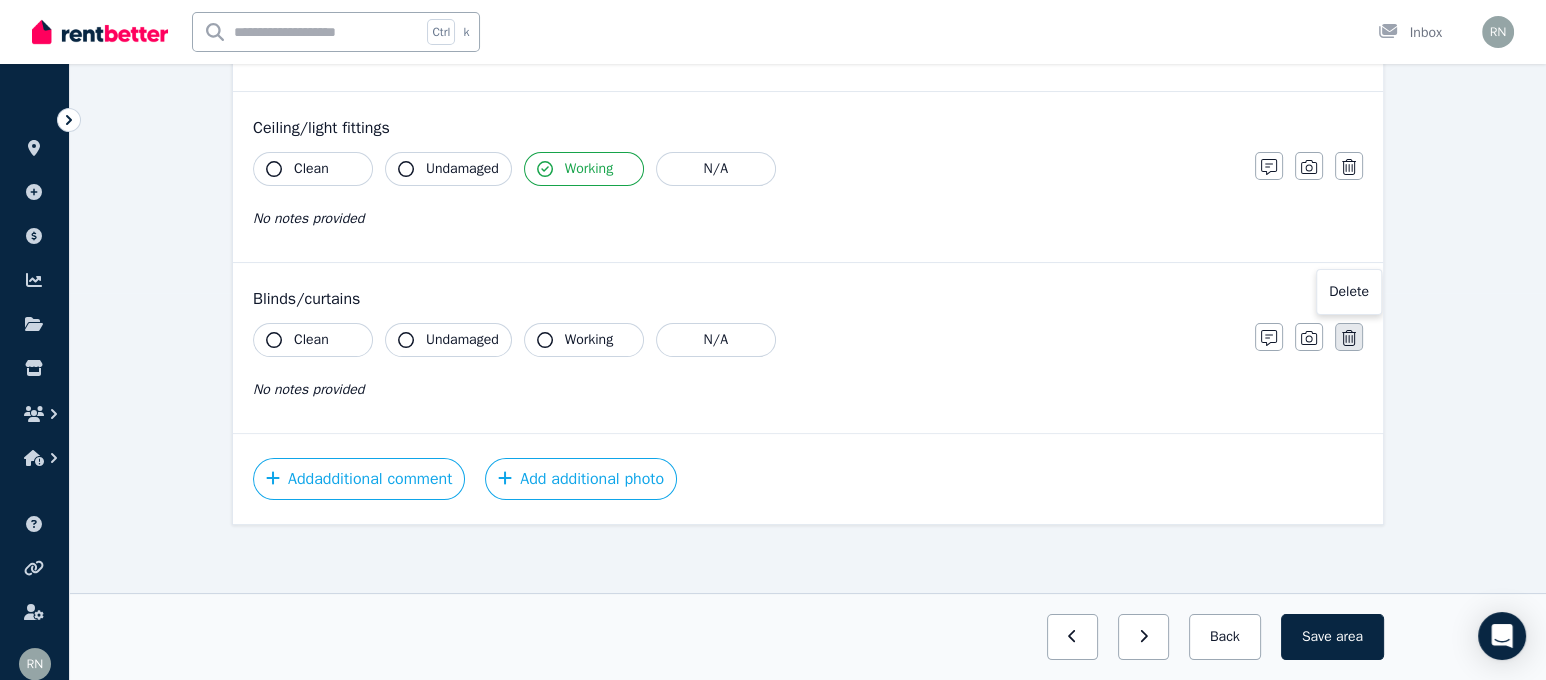 click 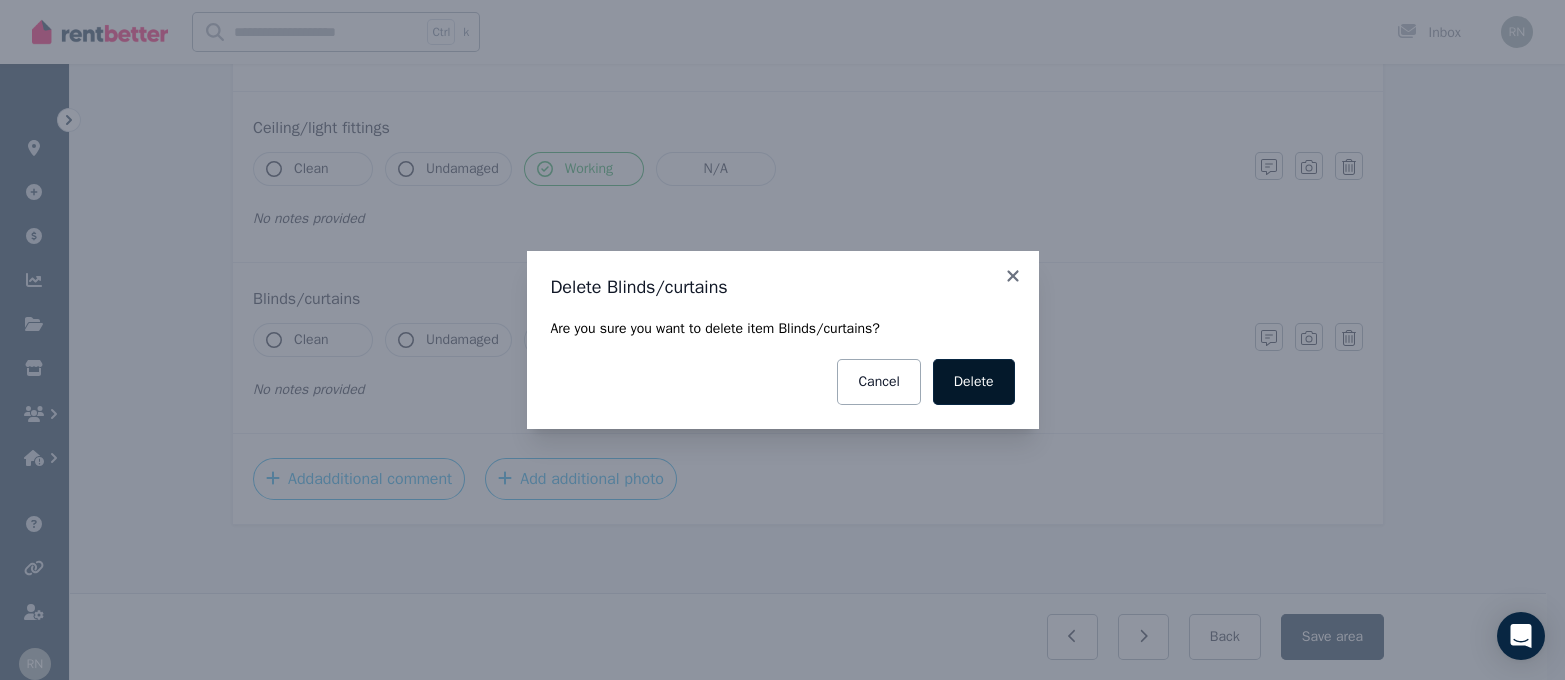 click on "Delete" at bounding box center [974, 382] 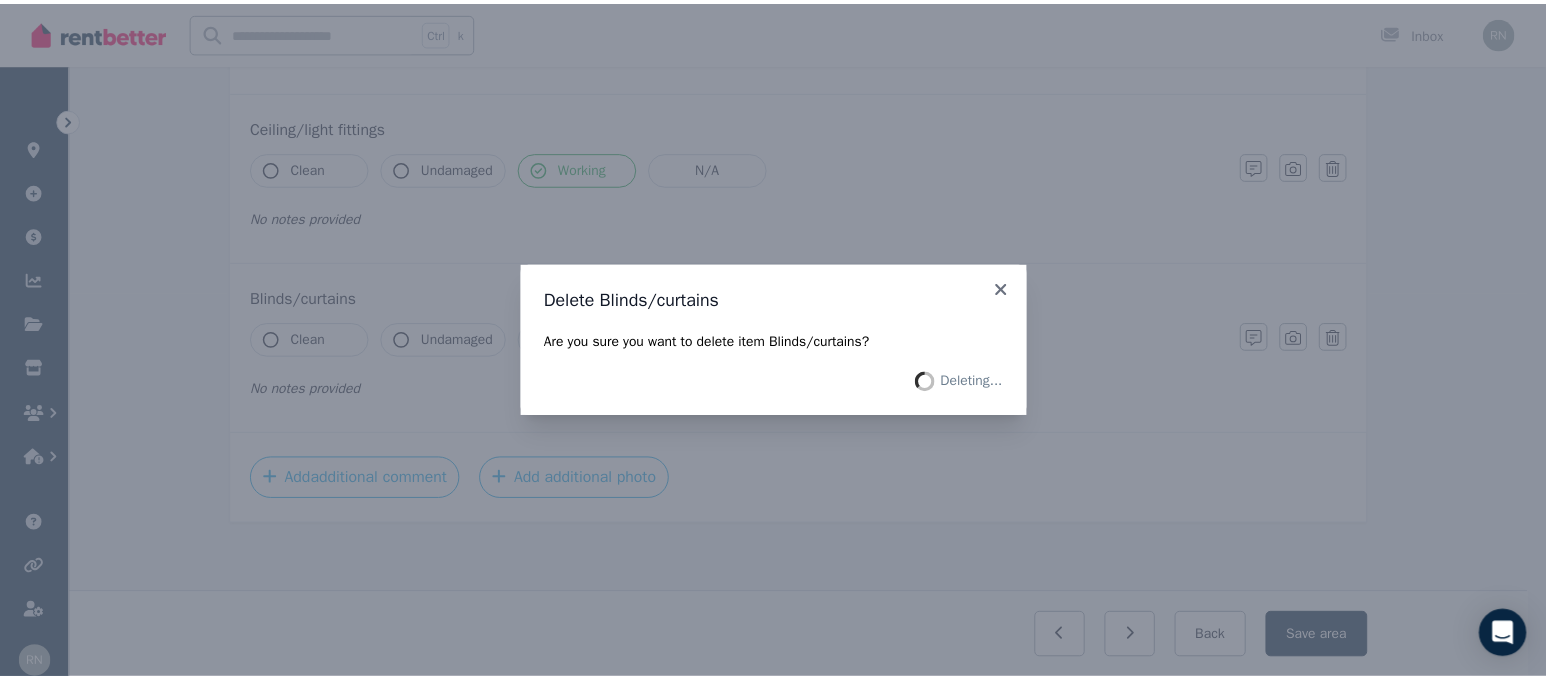 scroll, scrollTop: 216, scrollLeft: 0, axis: vertical 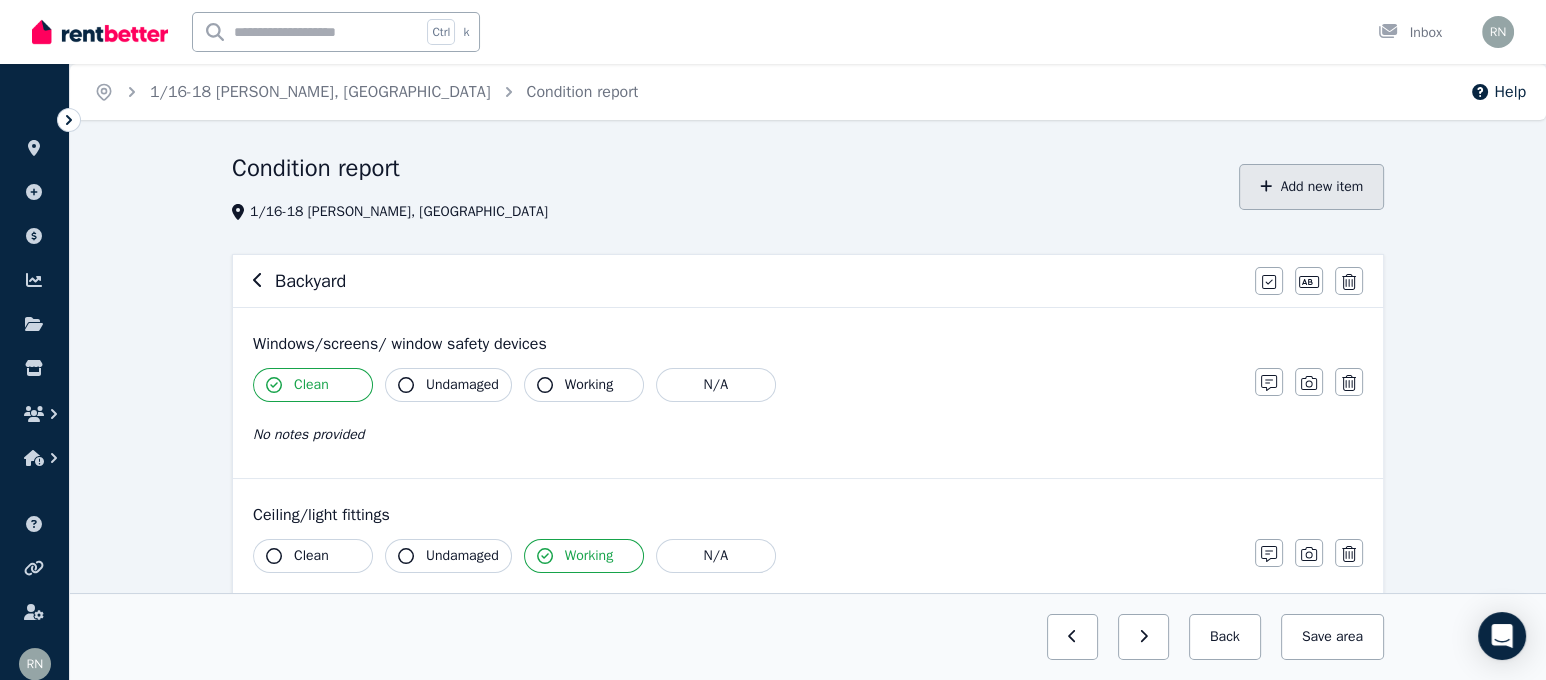 click on "Add new item" at bounding box center [1311, 187] 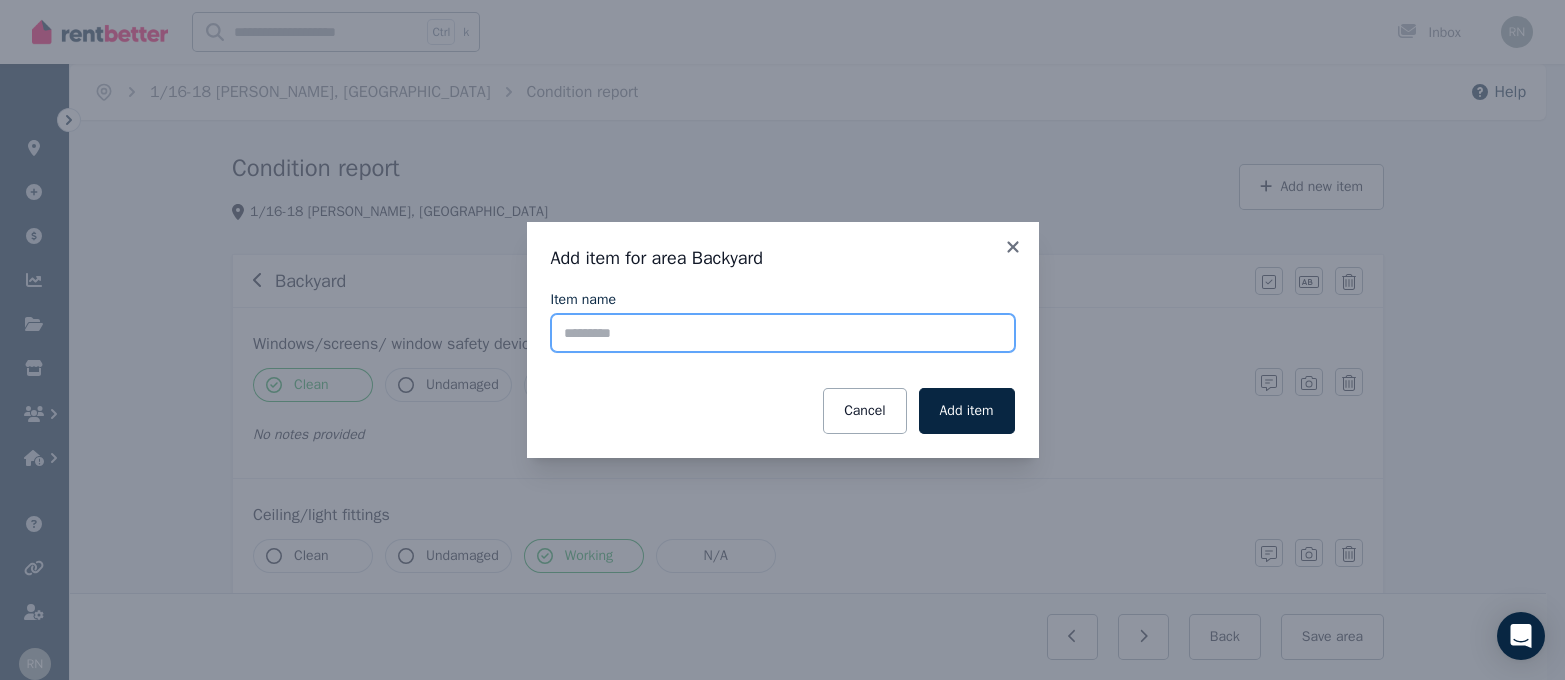 click on "Item name" at bounding box center [783, 333] 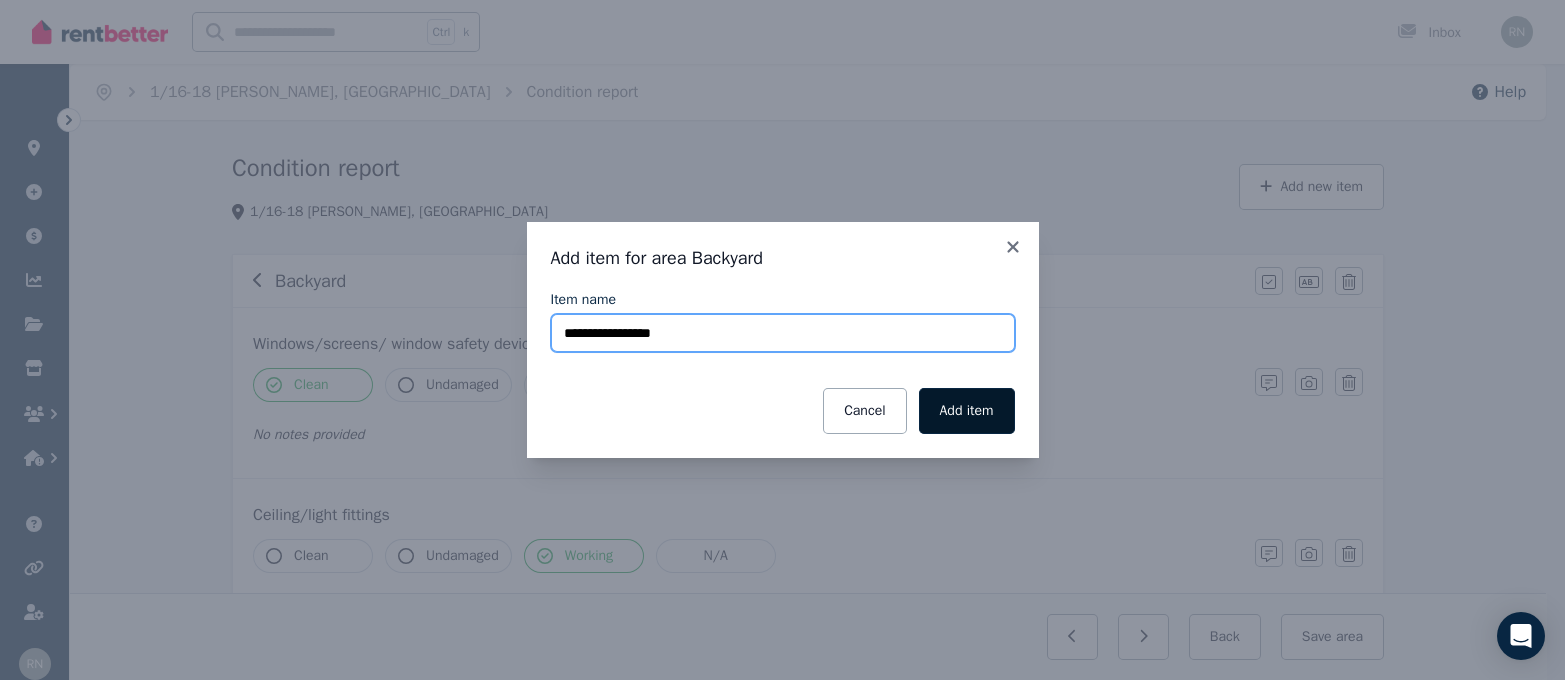 type on "**********" 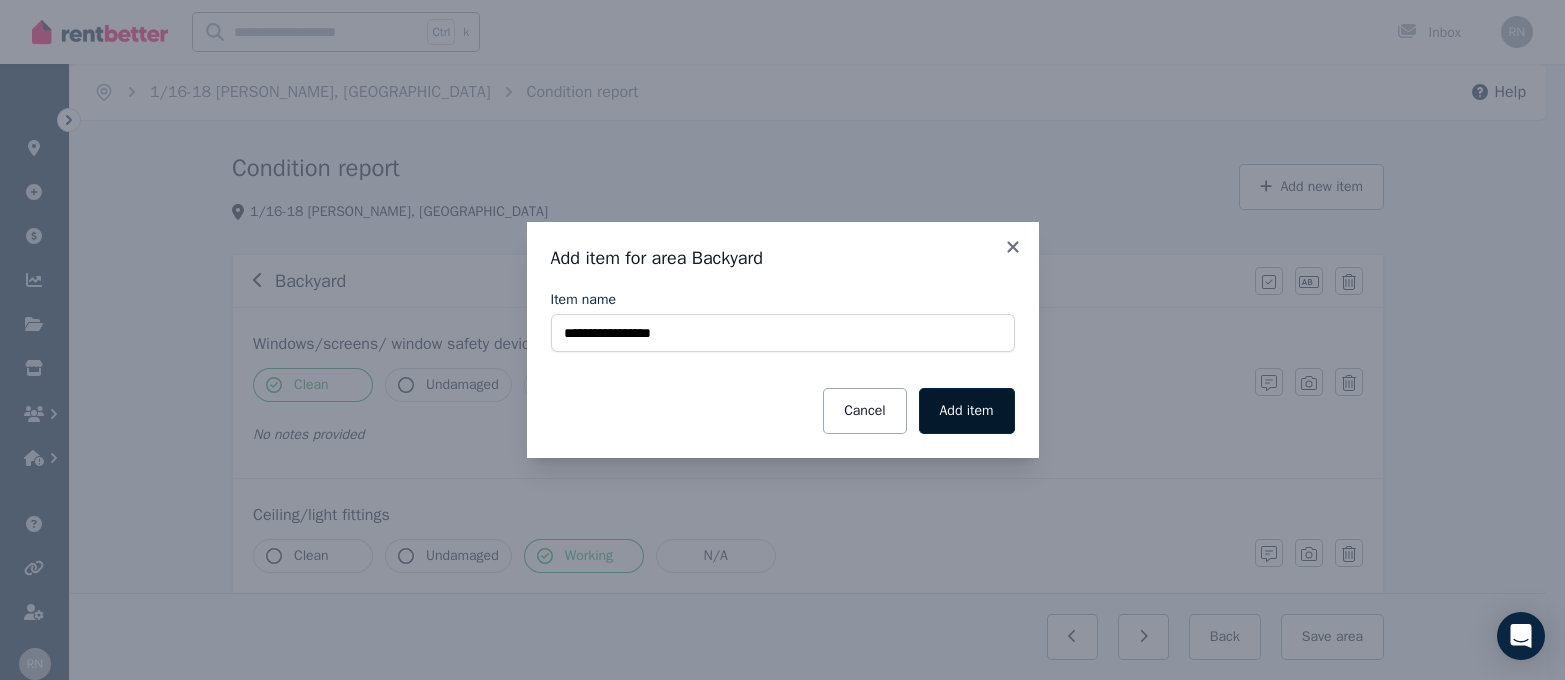 click on "Add item" at bounding box center (967, 411) 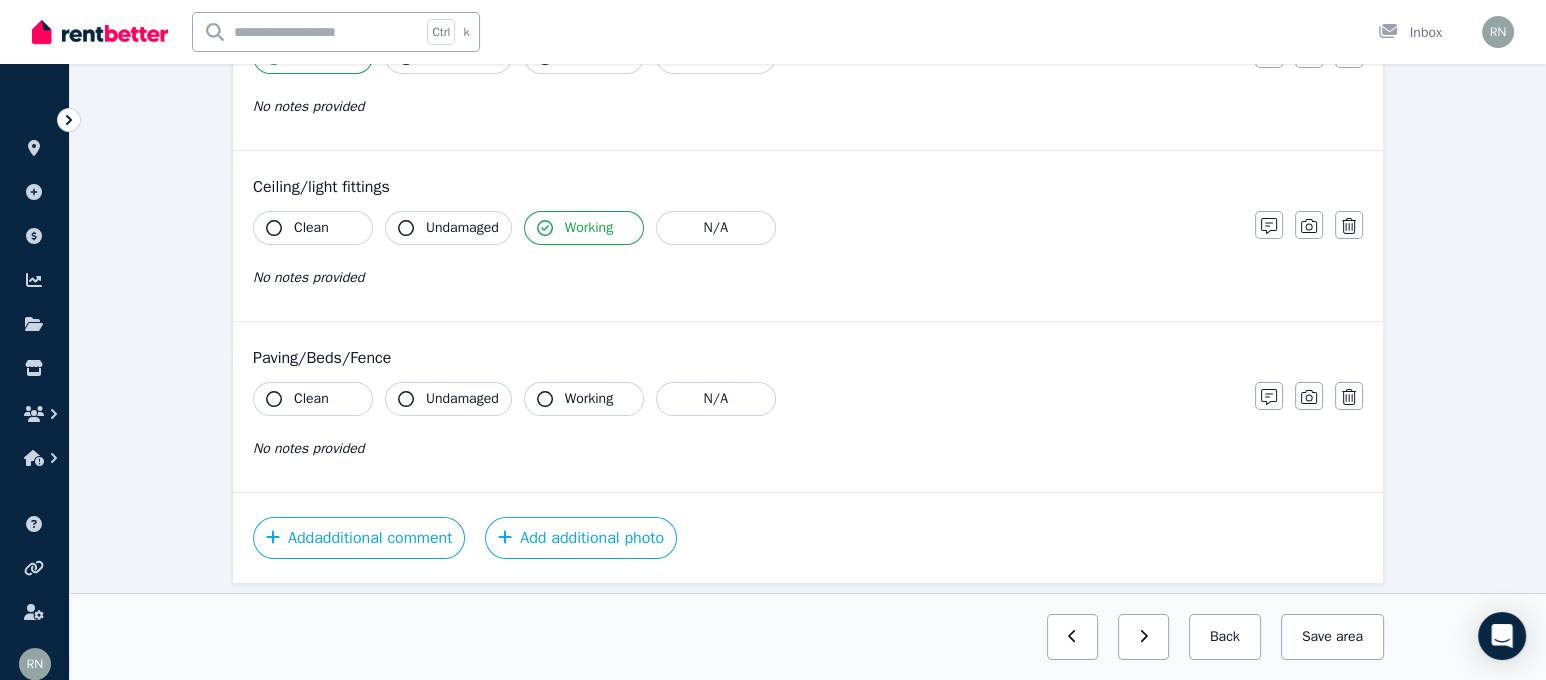 scroll, scrollTop: 387, scrollLeft: 0, axis: vertical 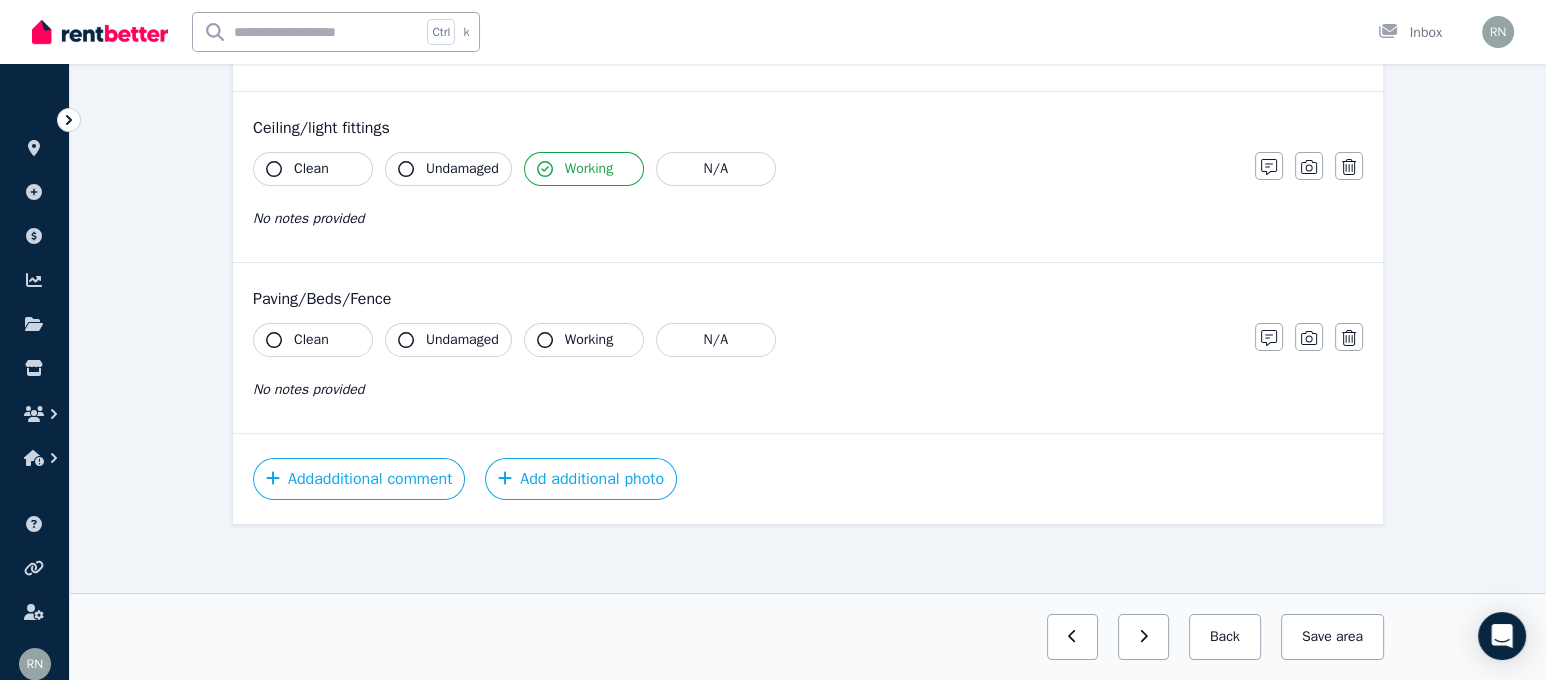 click 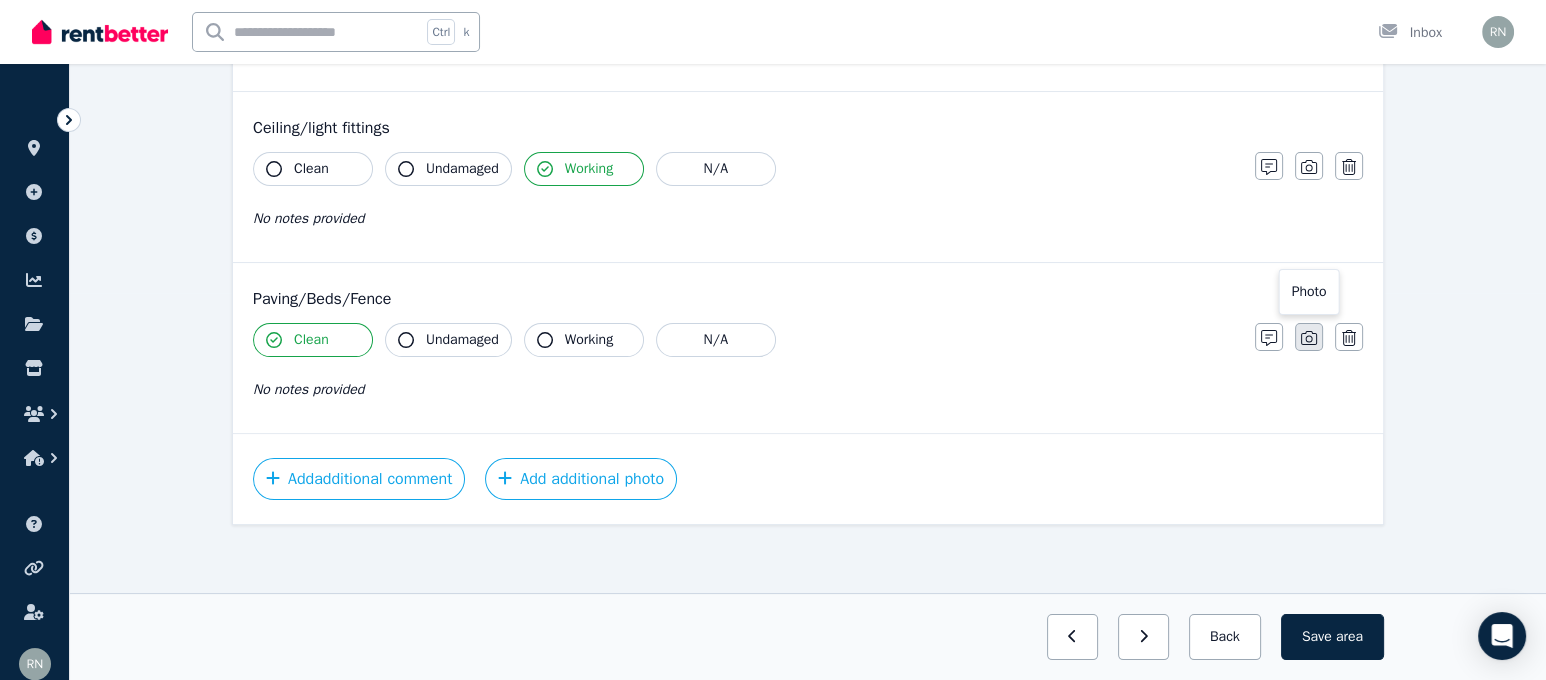 click at bounding box center (1309, 337) 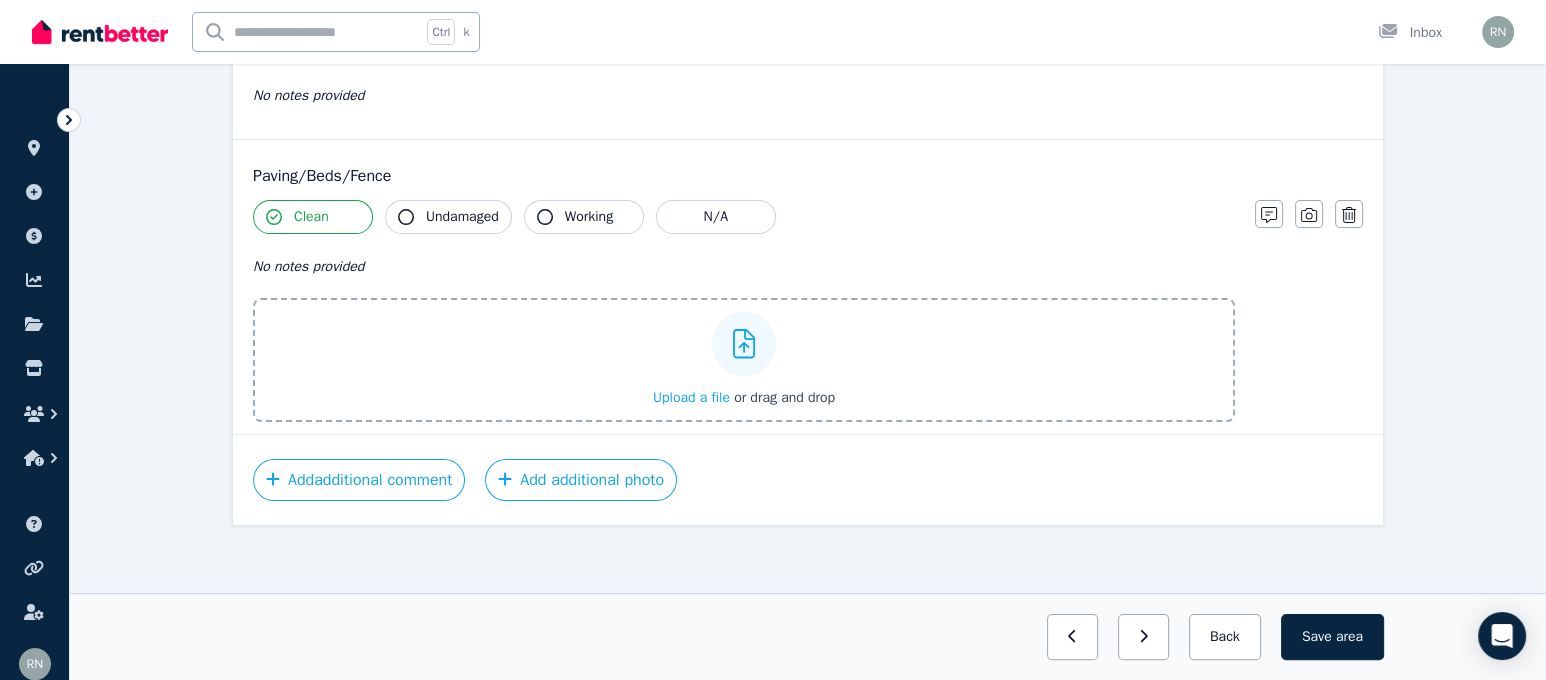 click on "Upload a file" at bounding box center (691, 397) 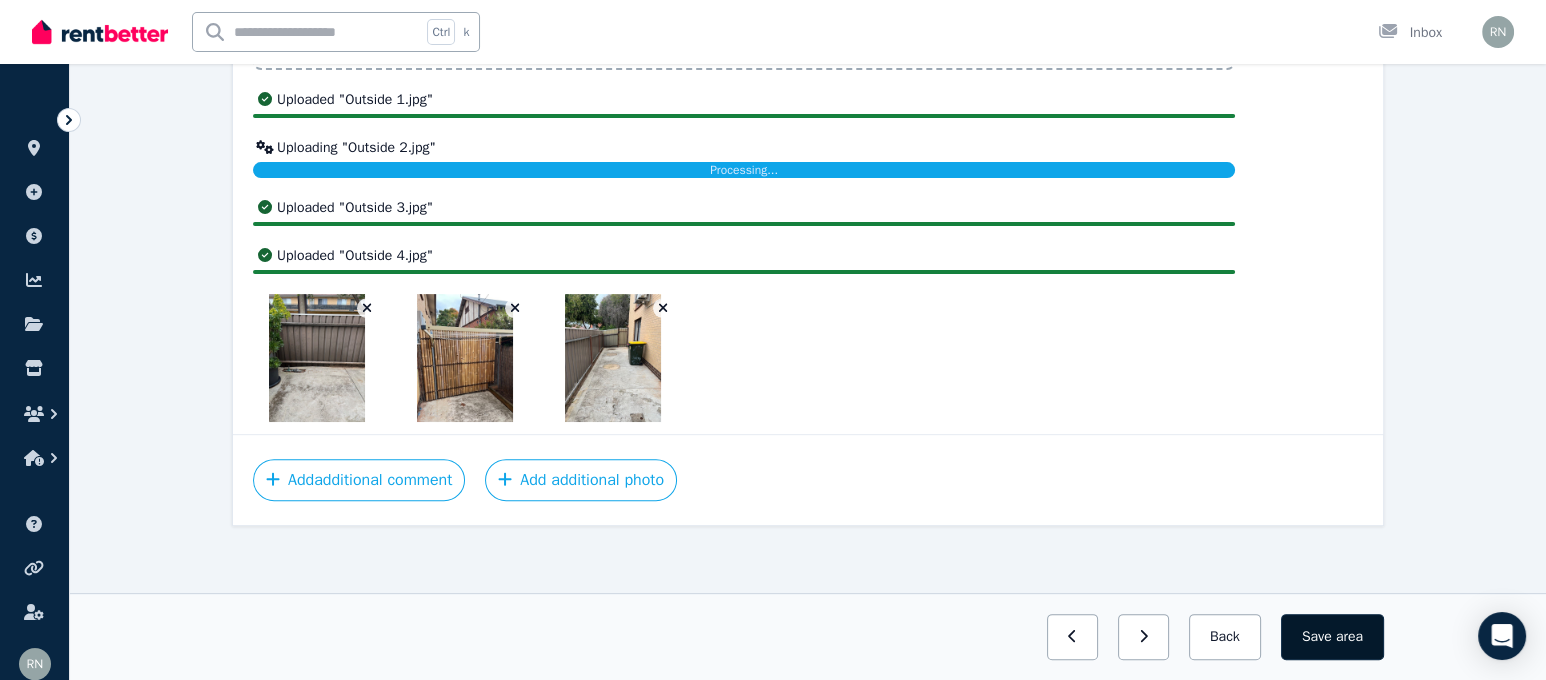 scroll, scrollTop: 850, scrollLeft: 0, axis: vertical 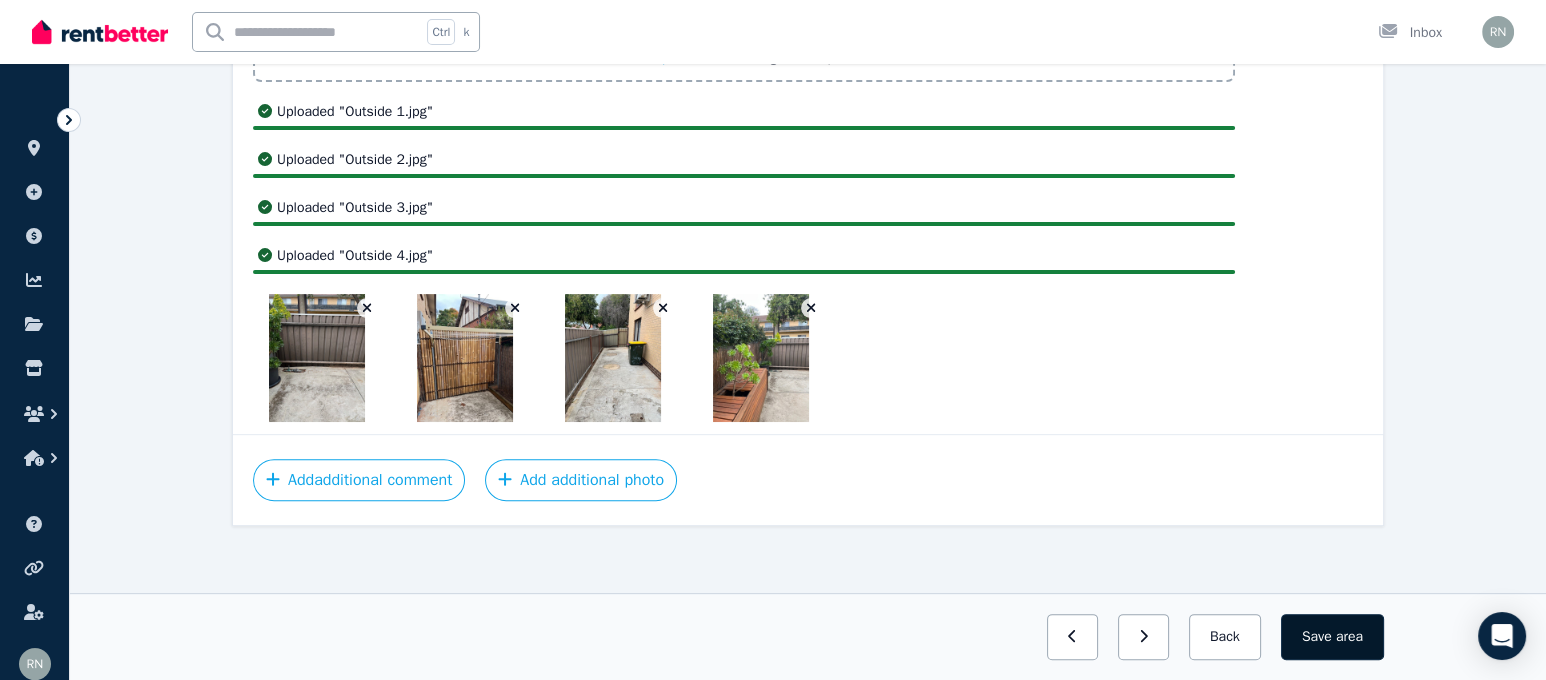 click on "Save   area" at bounding box center [1332, 637] 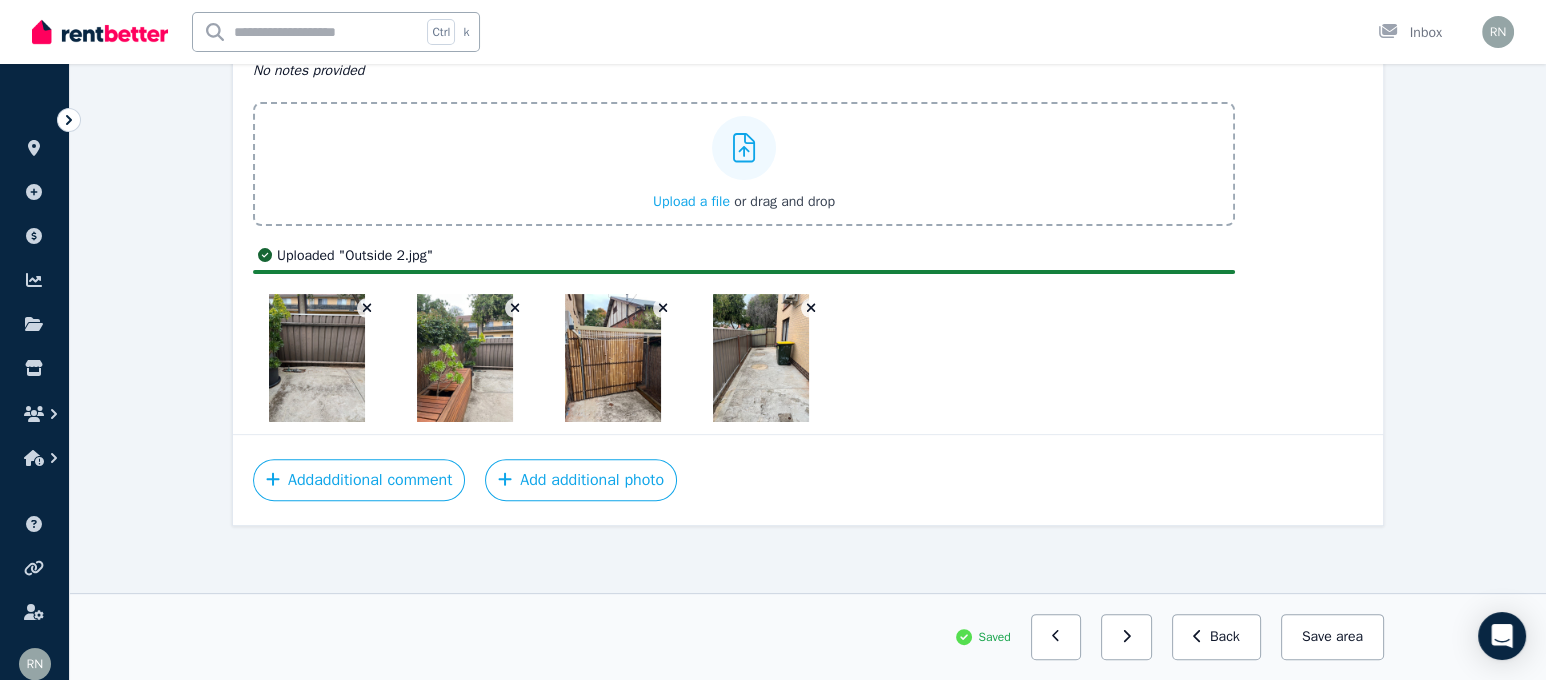 scroll, scrollTop: 658, scrollLeft: 0, axis: vertical 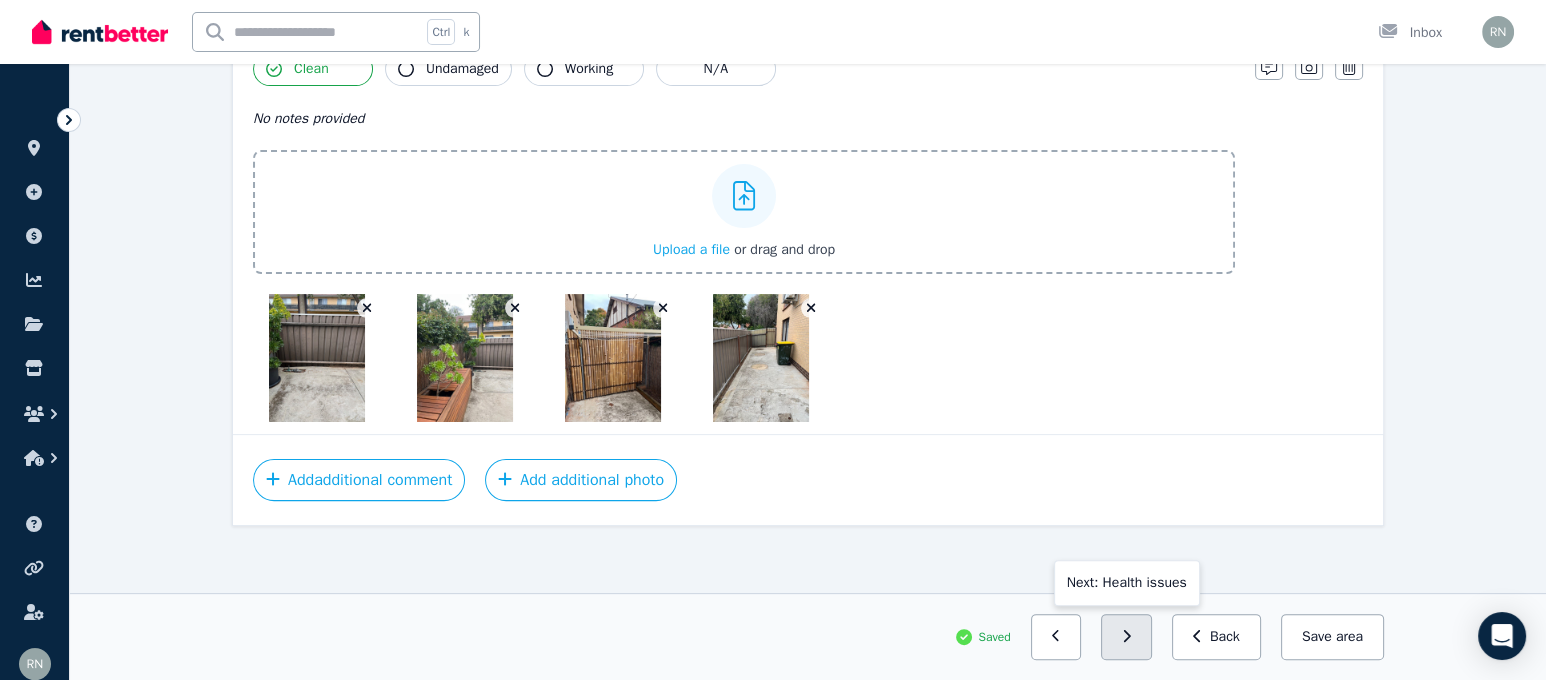 click at bounding box center [1126, 637] 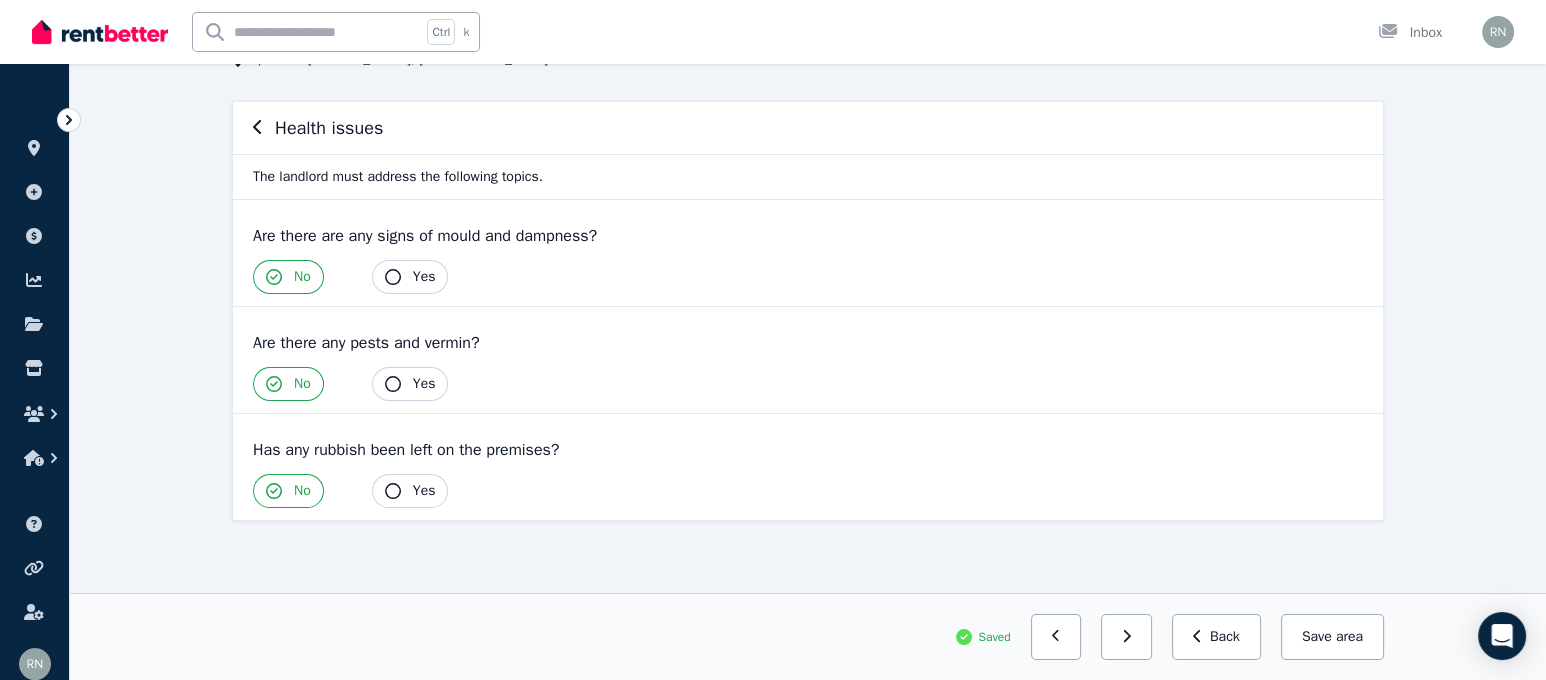 scroll, scrollTop: 150, scrollLeft: 0, axis: vertical 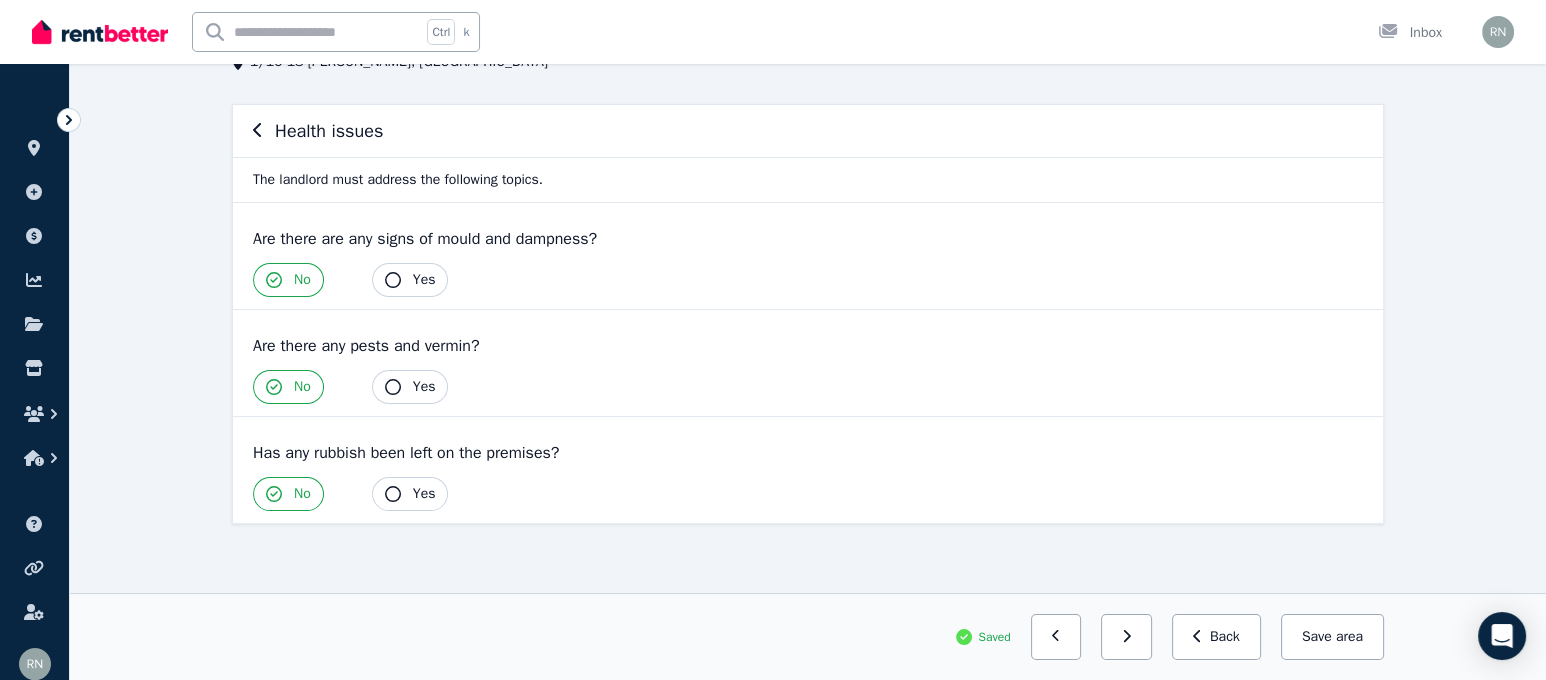 click at bounding box center [1126, 637] 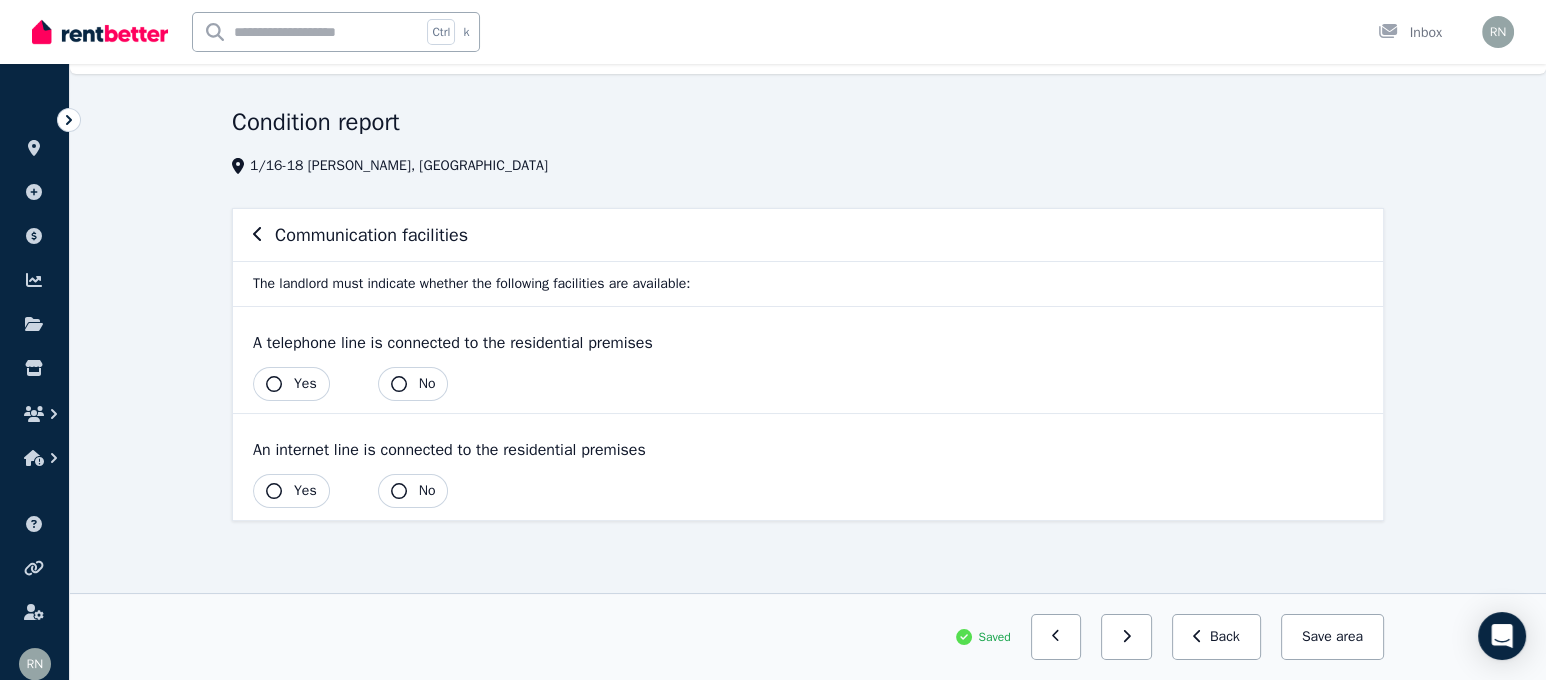 scroll, scrollTop: 0, scrollLeft: 0, axis: both 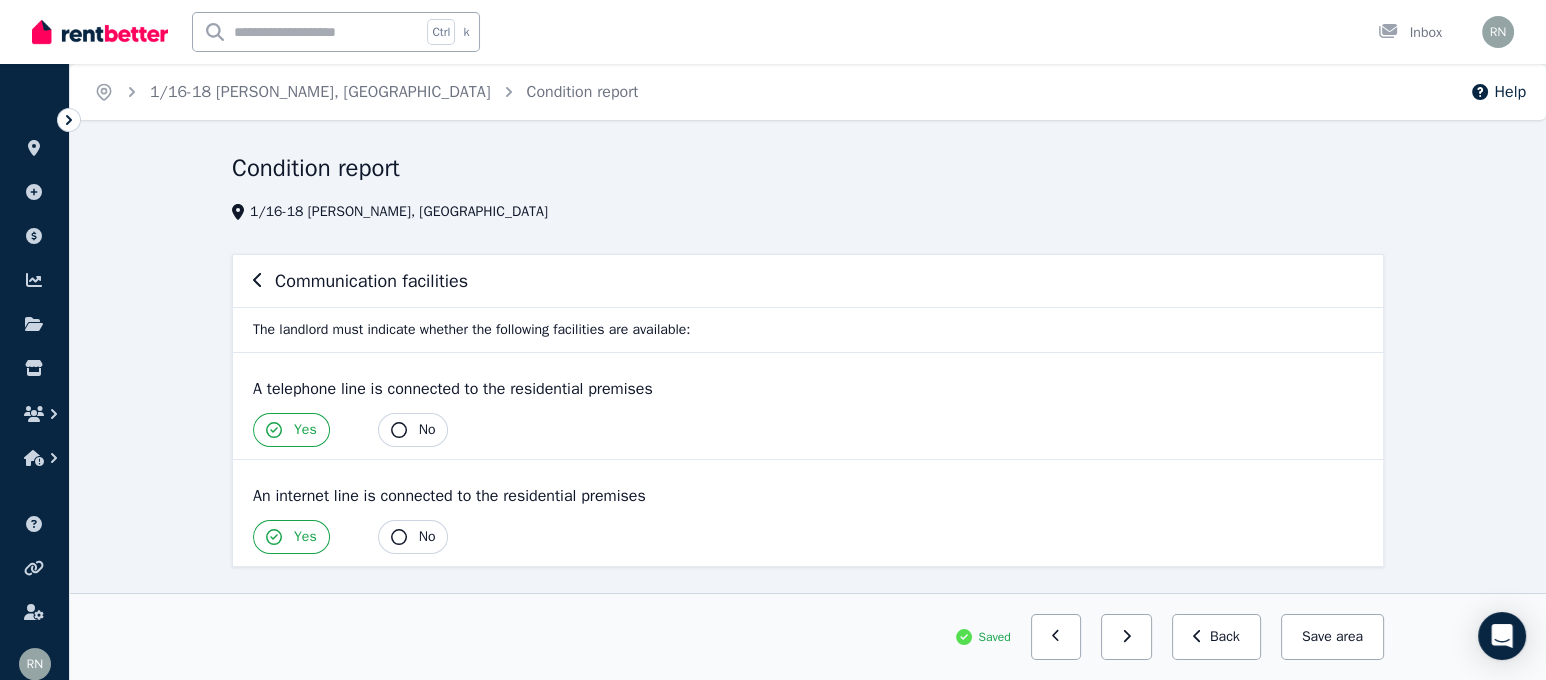 click at bounding box center [1126, 637] 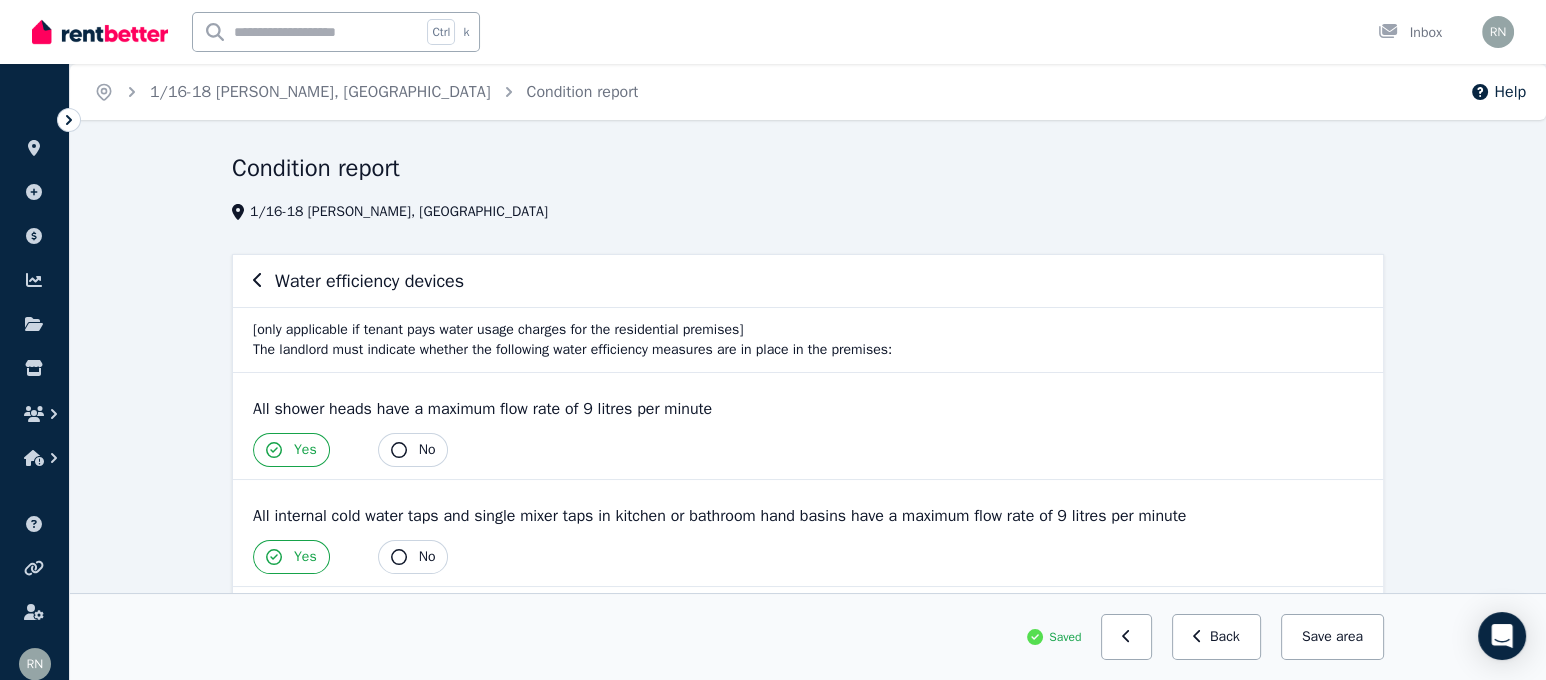 click on "Condition report 1/16-18 [PERSON_NAME], Brooklyn Park Water efficiency devices [only applicable if tenant pays water usage charges for the residential premises] The landlord must indicate whether the following water efficiency measures are in place in the premises: All shower heads have a maximum flow rate of 9 litres per minute Yes No All internal cold water taps and single mixer taps in kitchen or bathroom hand basins have a maximum flow rate of 9 litres per minute Yes No No leaking taps on residential premises Yes No Water meter reading Lph Installation of water efficiency measures Approximate dates when work last done on residential premises Saved Previous: Communication facilities Back Save   area" at bounding box center (808, 637) 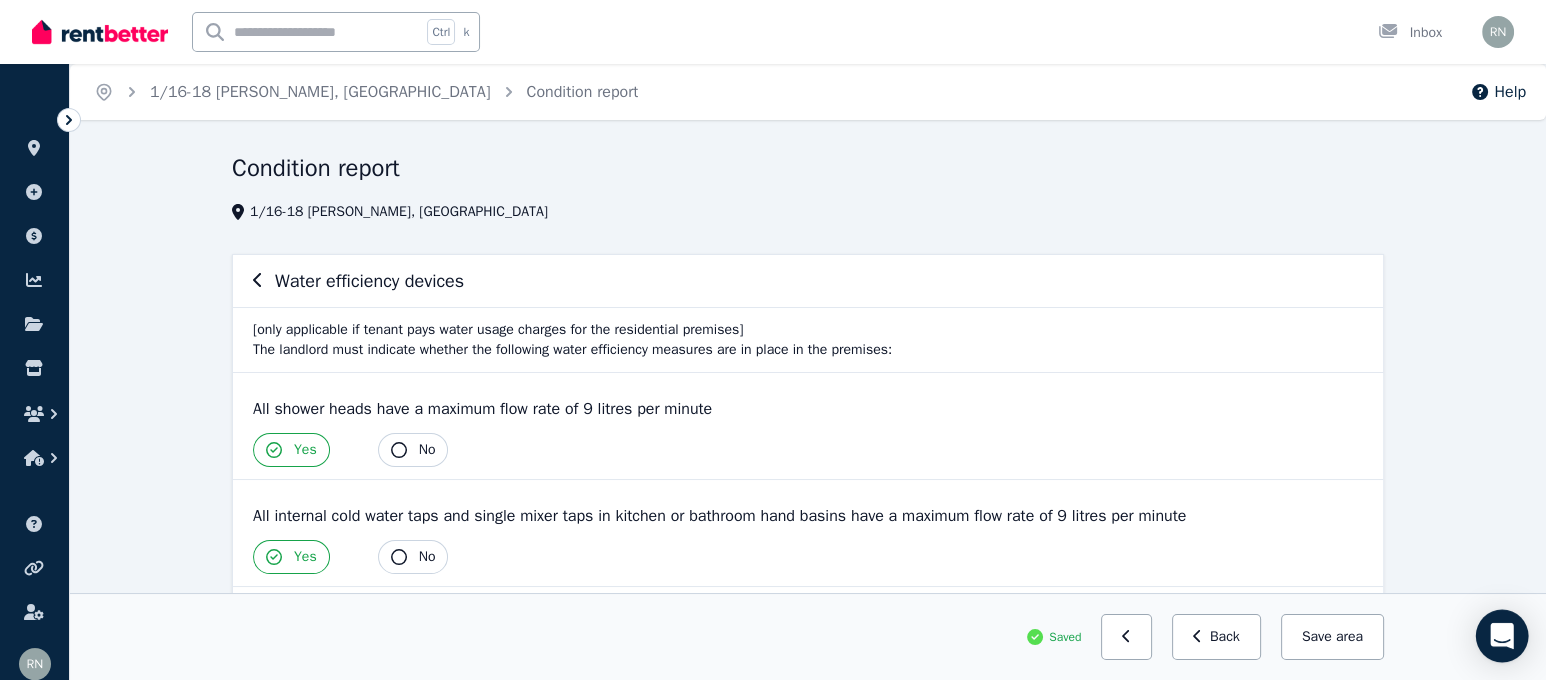 click 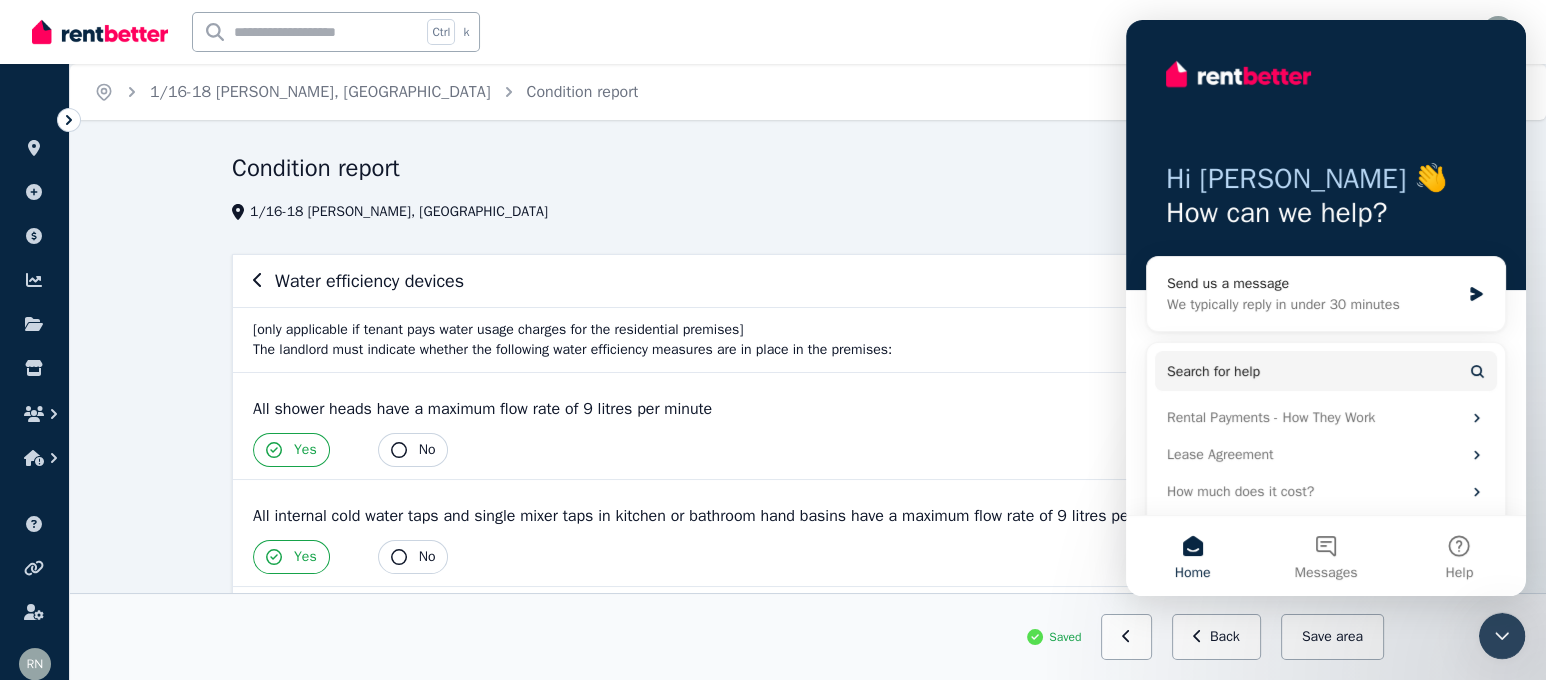 scroll, scrollTop: 0, scrollLeft: 0, axis: both 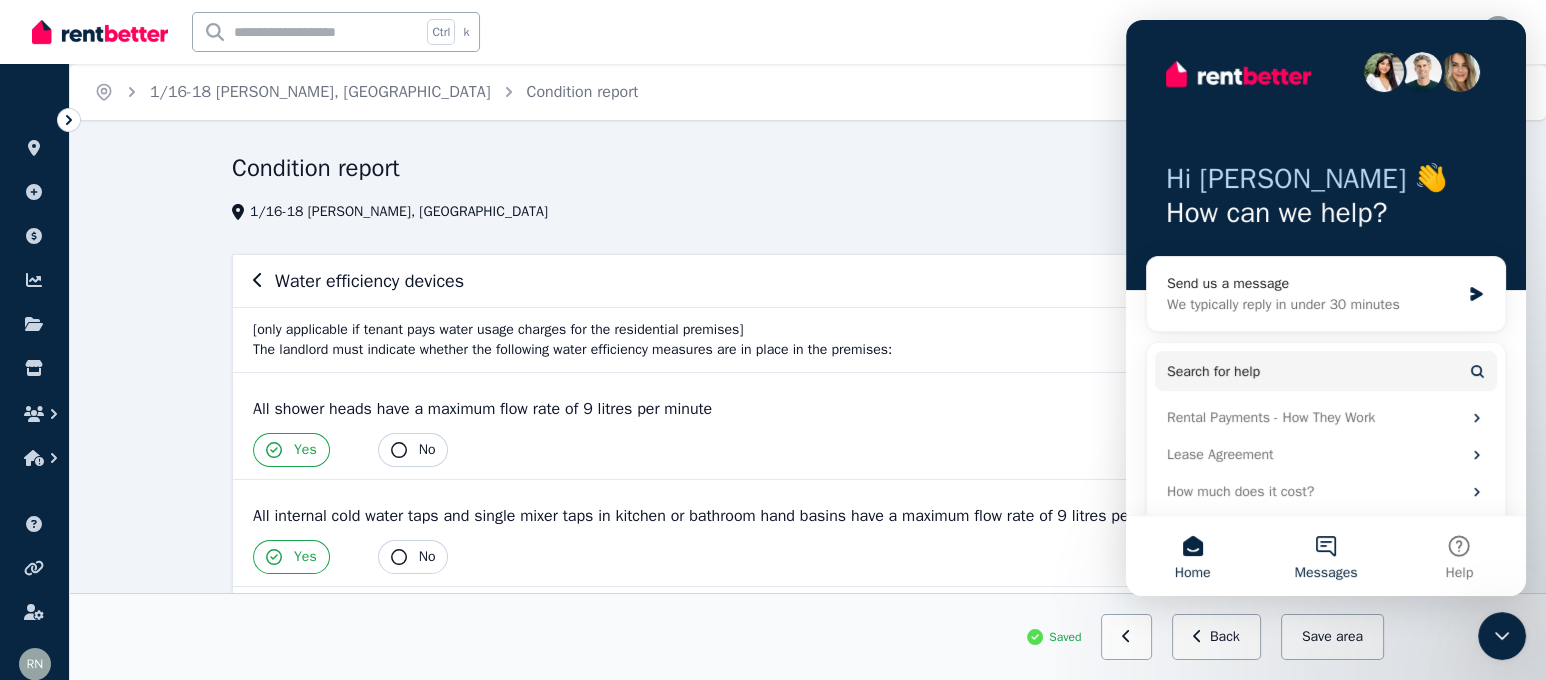 click on "Messages" at bounding box center (1325, 556) 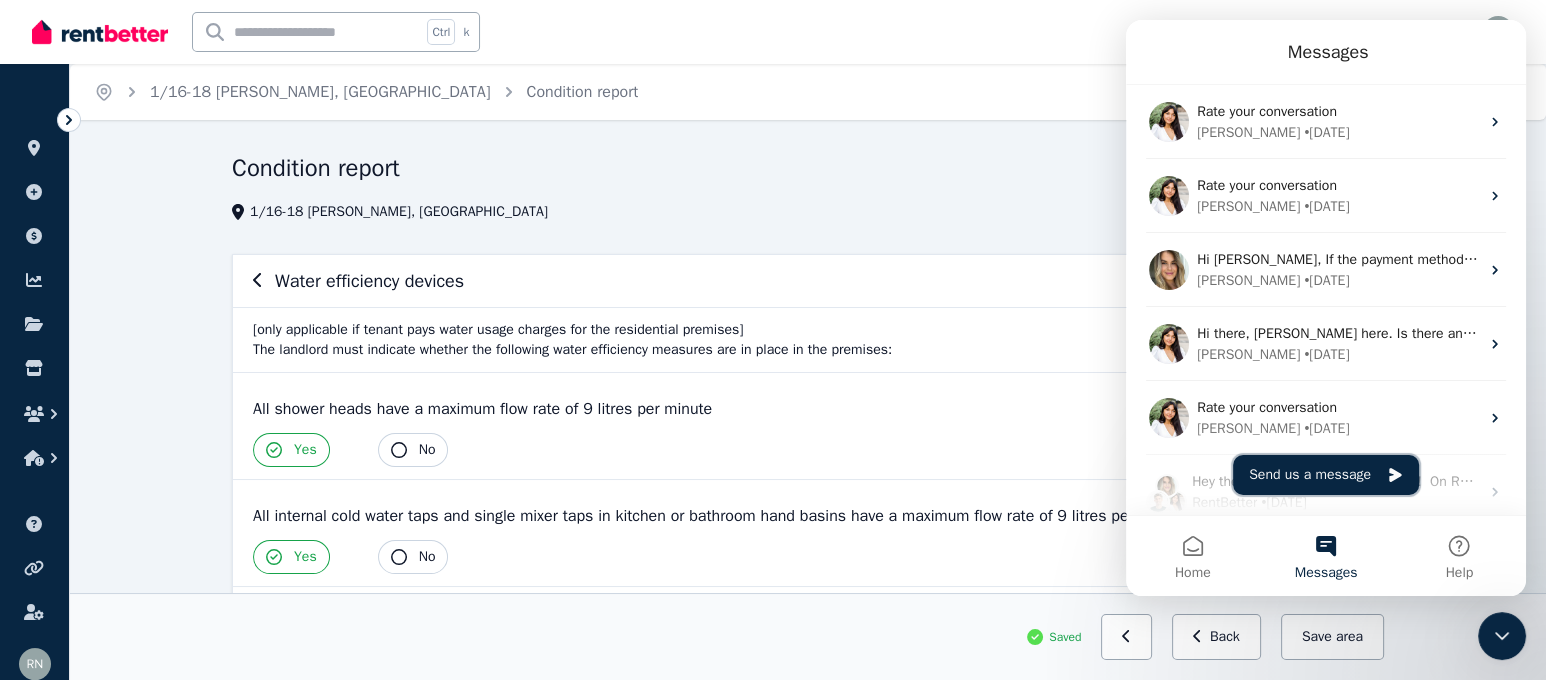 click on "Send us a message" at bounding box center (1326, 475) 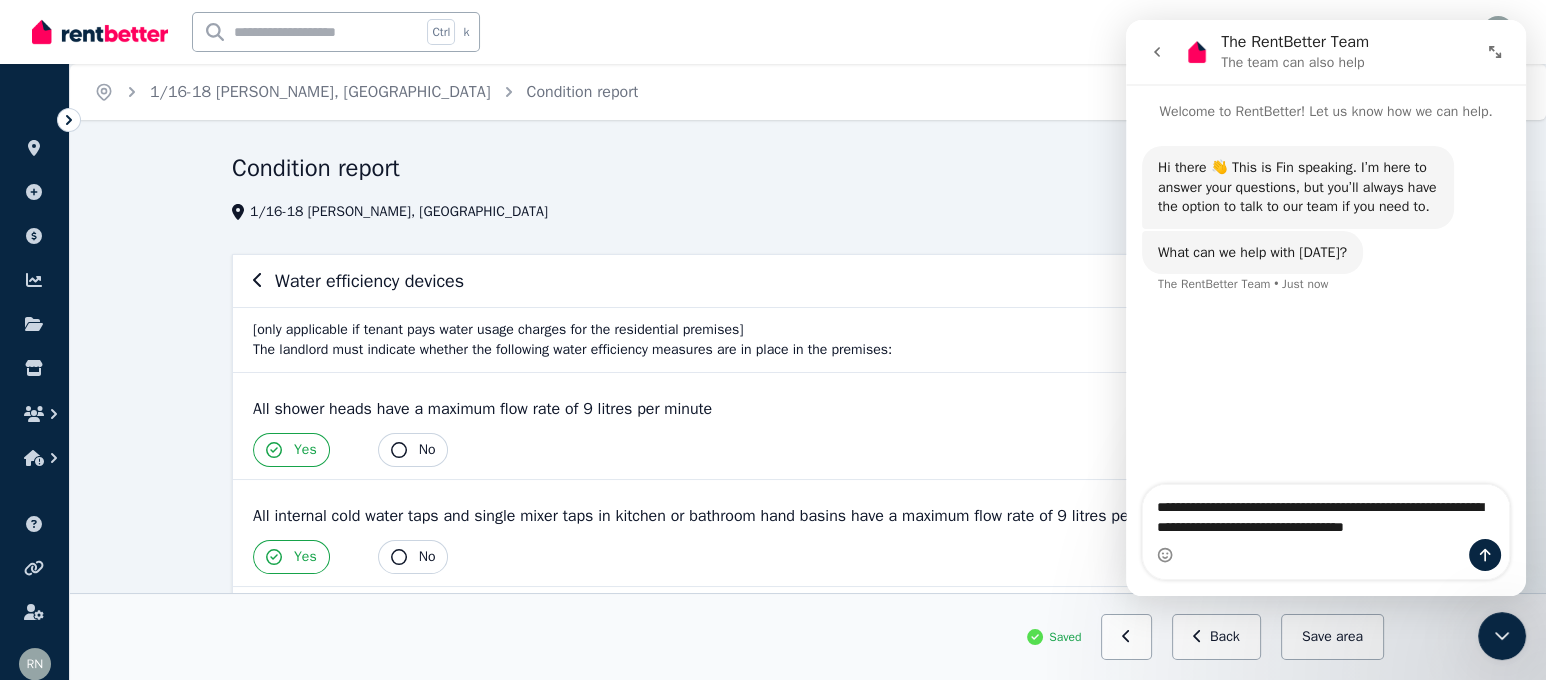 type on "**********" 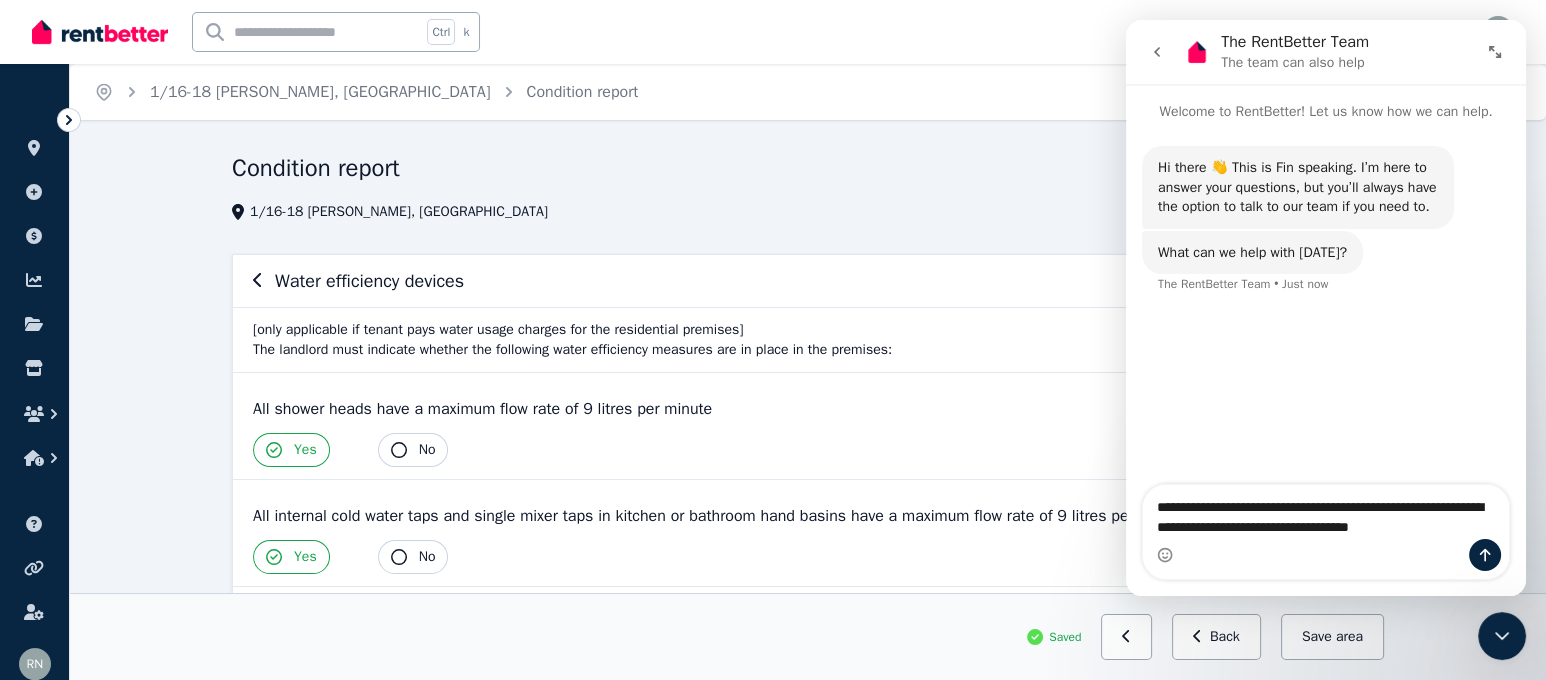 type 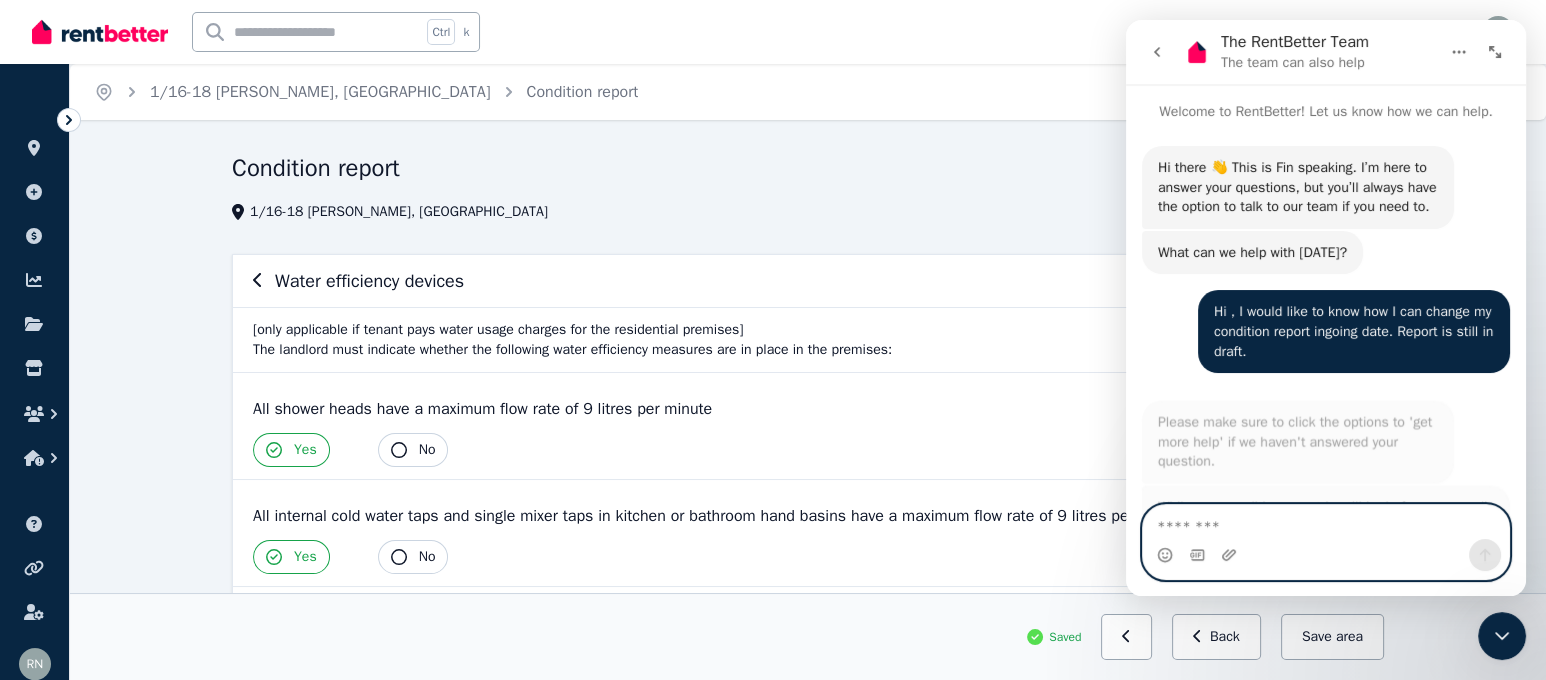scroll, scrollTop: 24, scrollLeft: 0, axis: vertical 